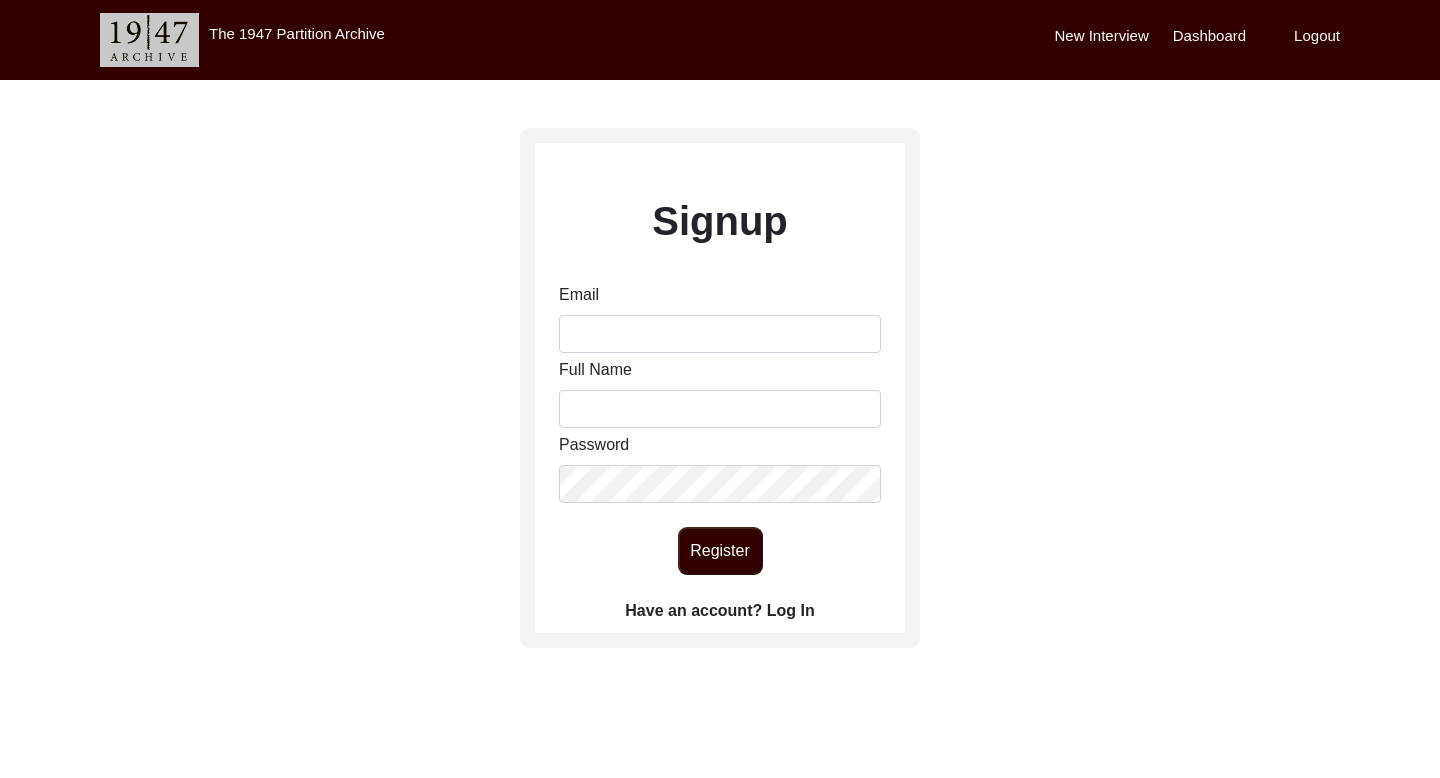 scroll, scrollTop: 0, scrollLeft: 0, axis: both 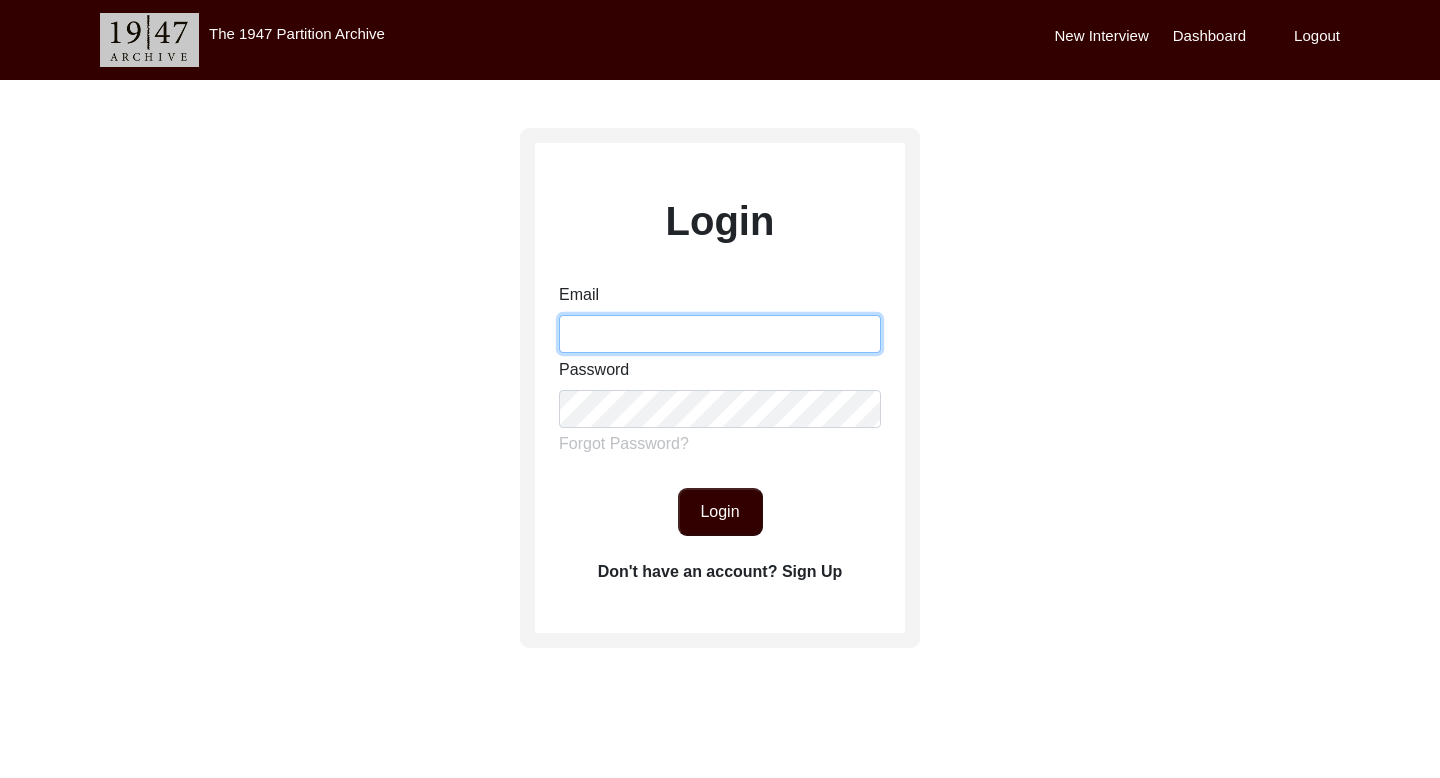 click on "Email" at bounding box center (720, 334) 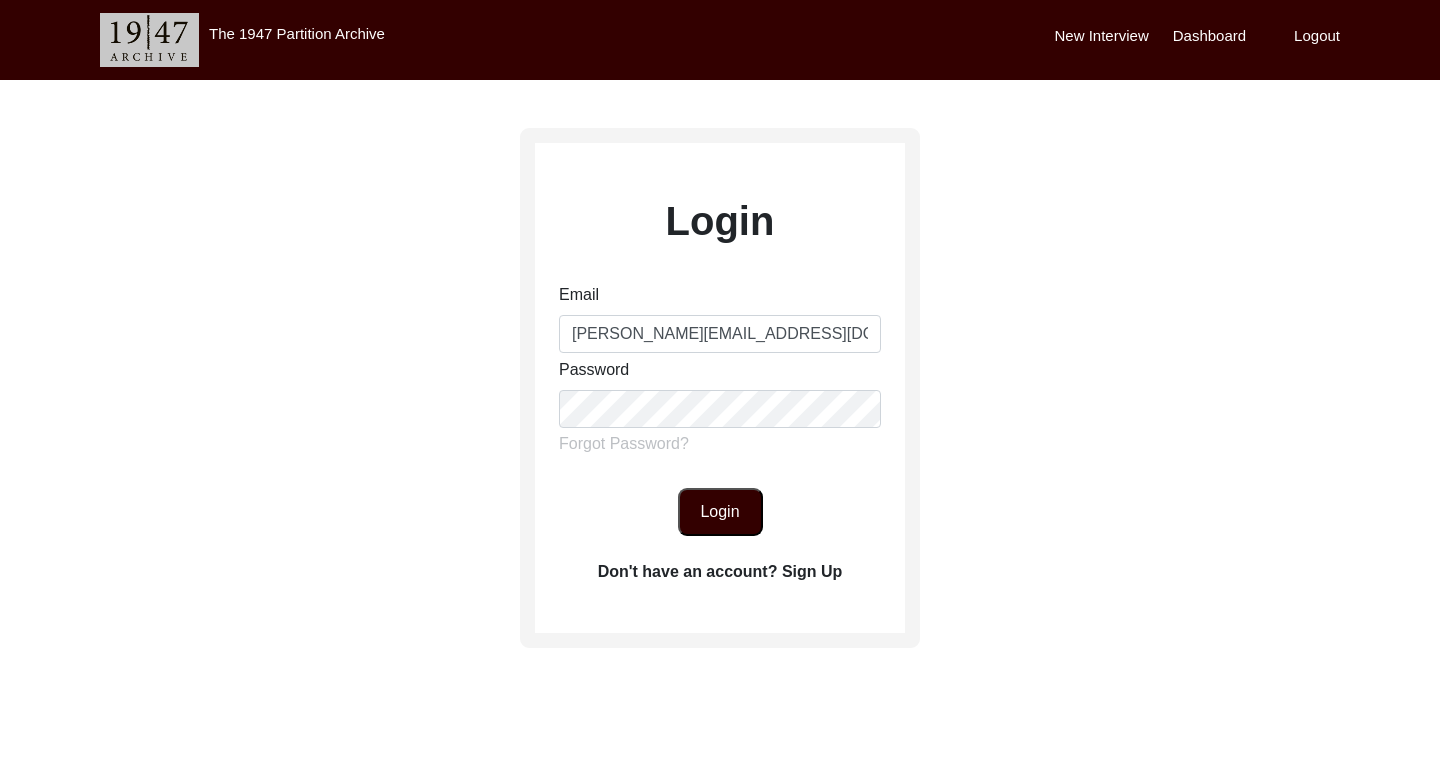 click on "Login" 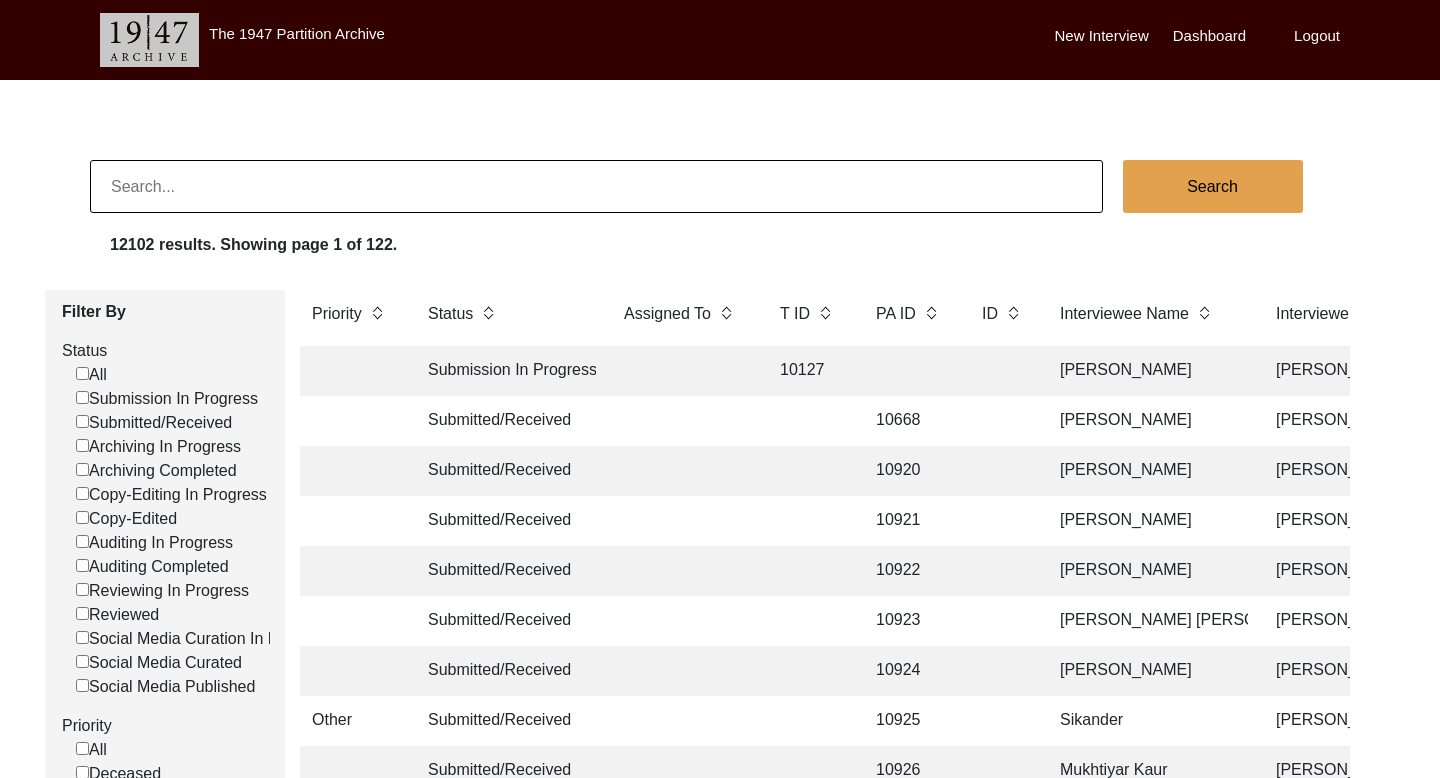 click 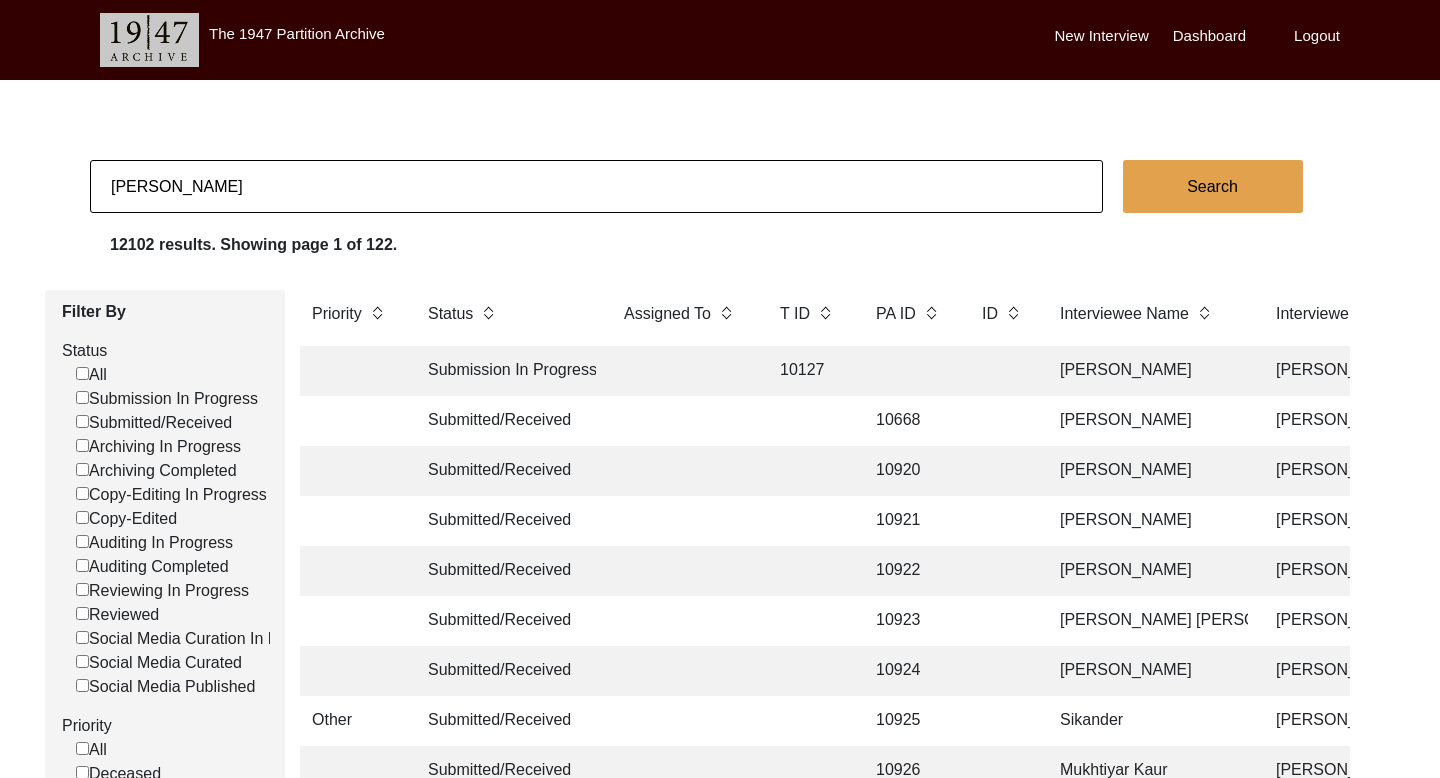 type on "[PERSON_NAME]" 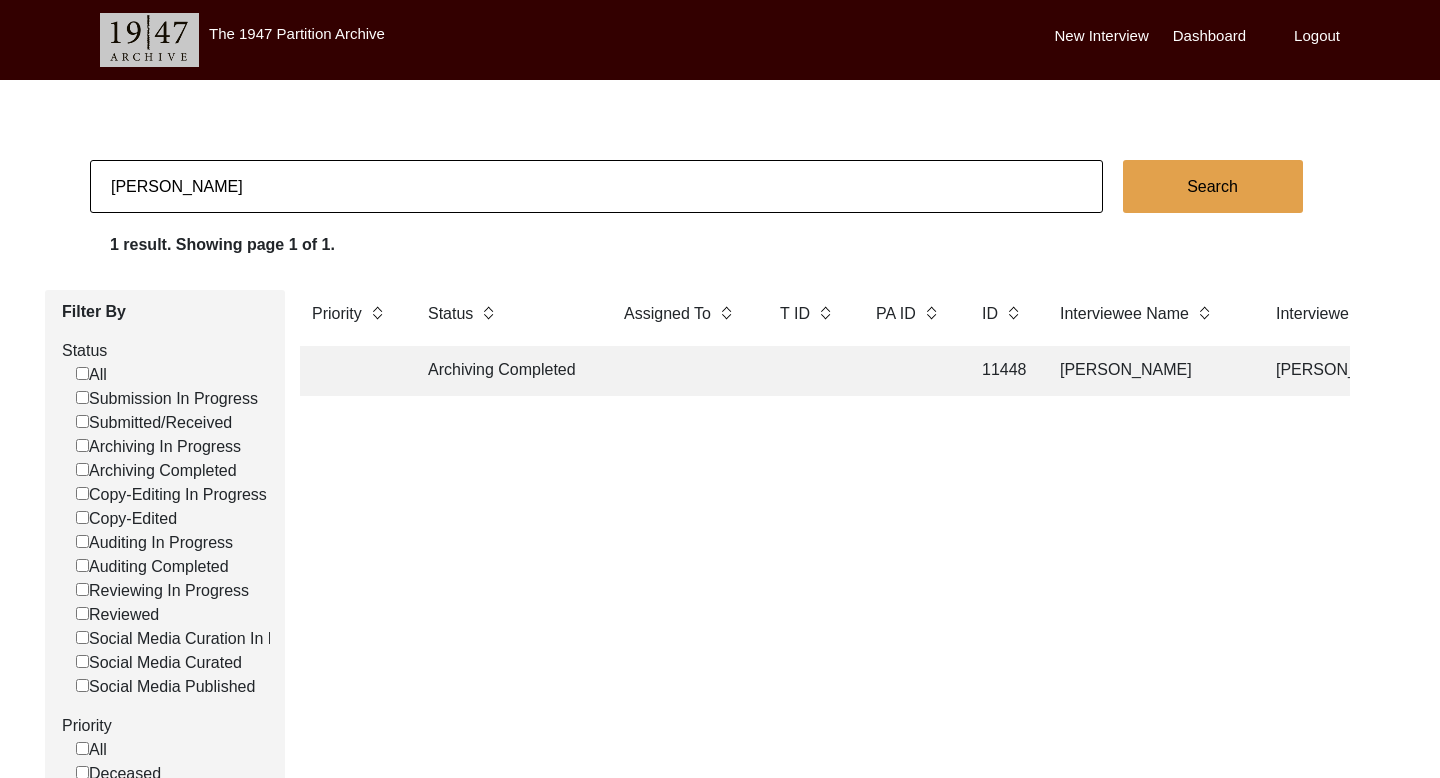 click on "[PERSON_NAME]" 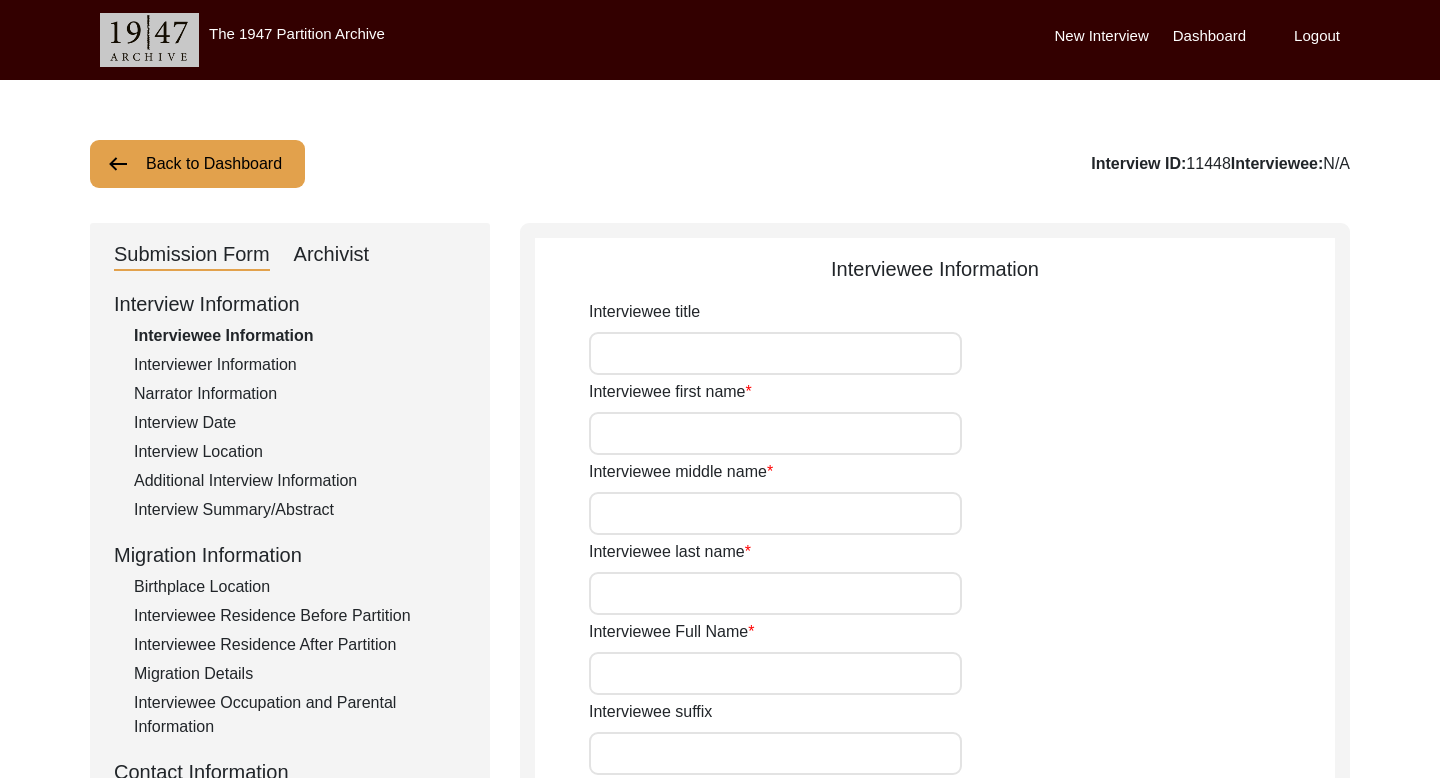 type on "Mr." 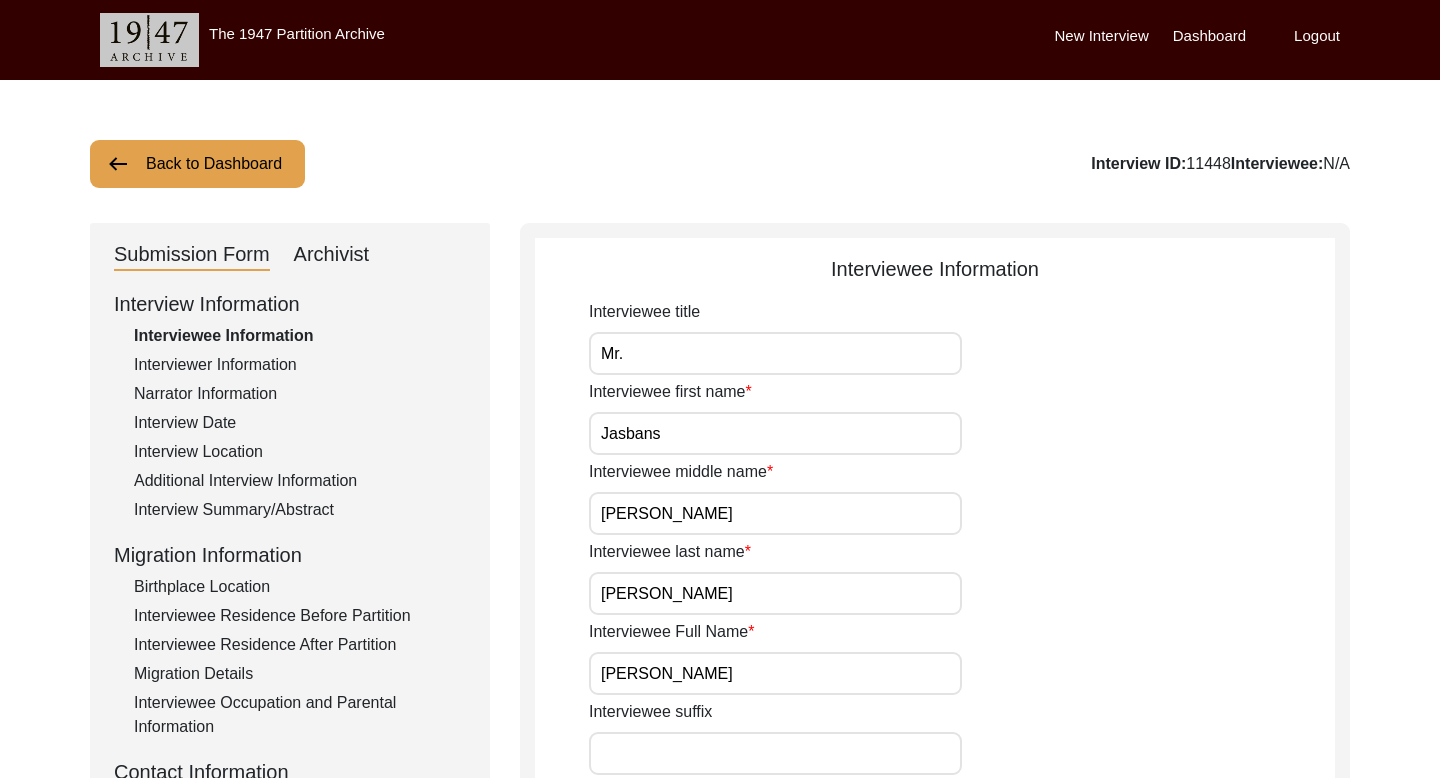 click on "Archivist" 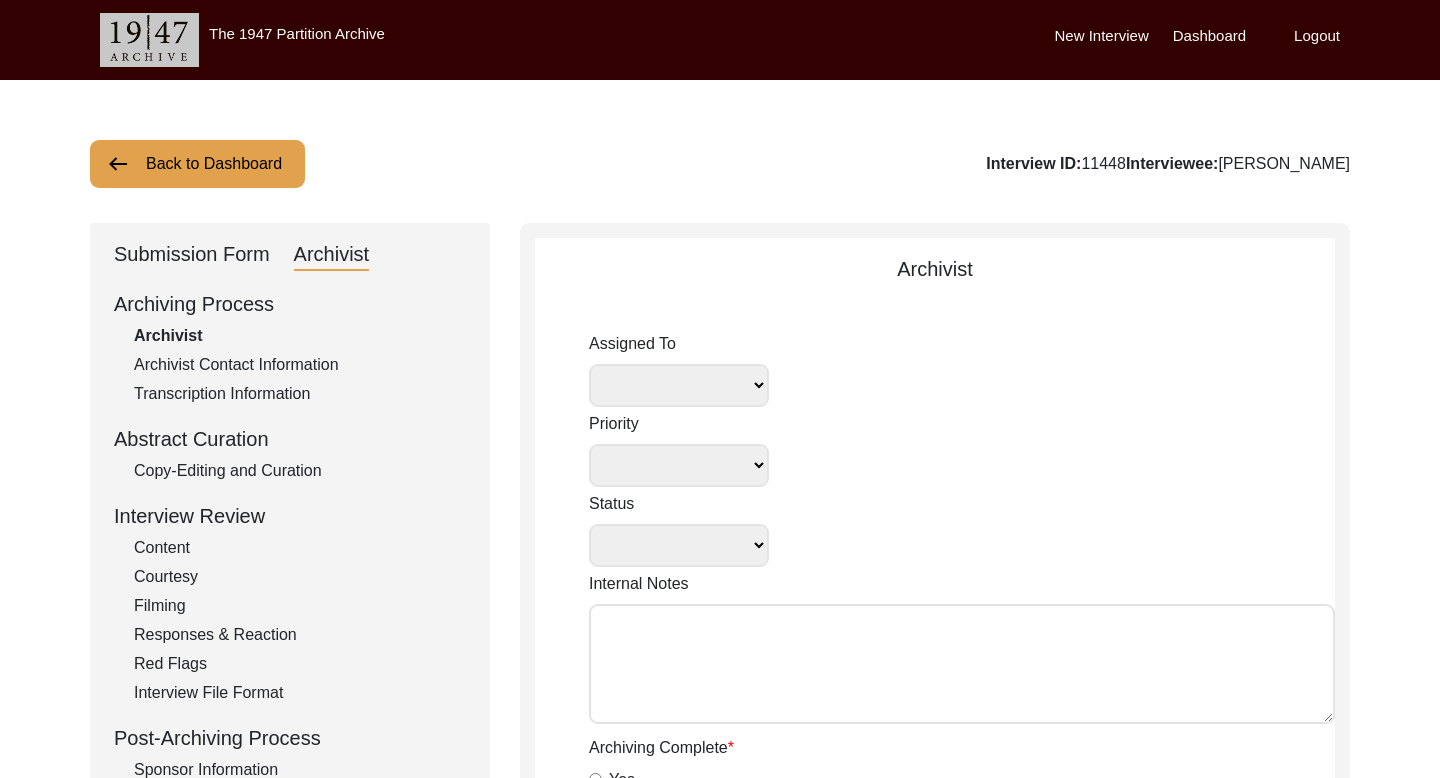 select 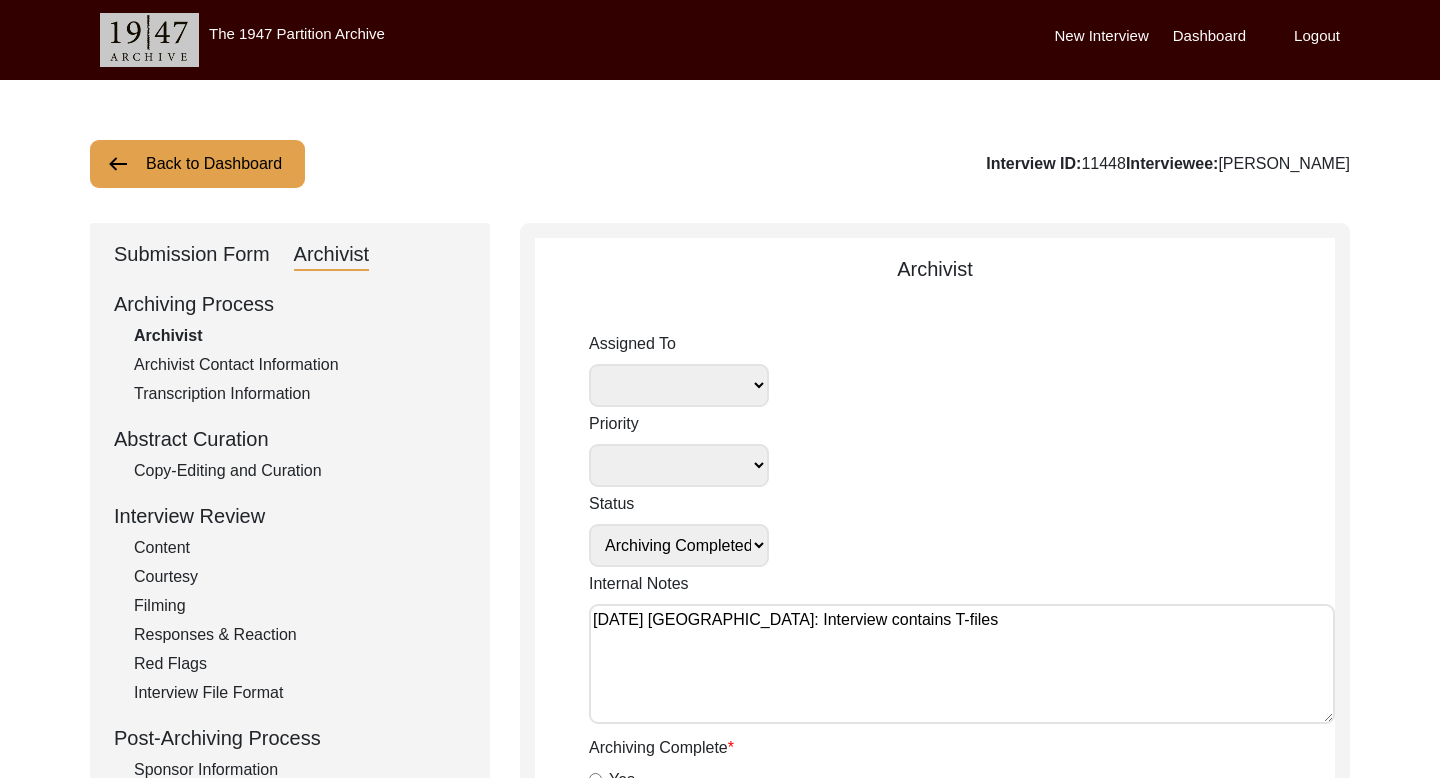 radio on "true" 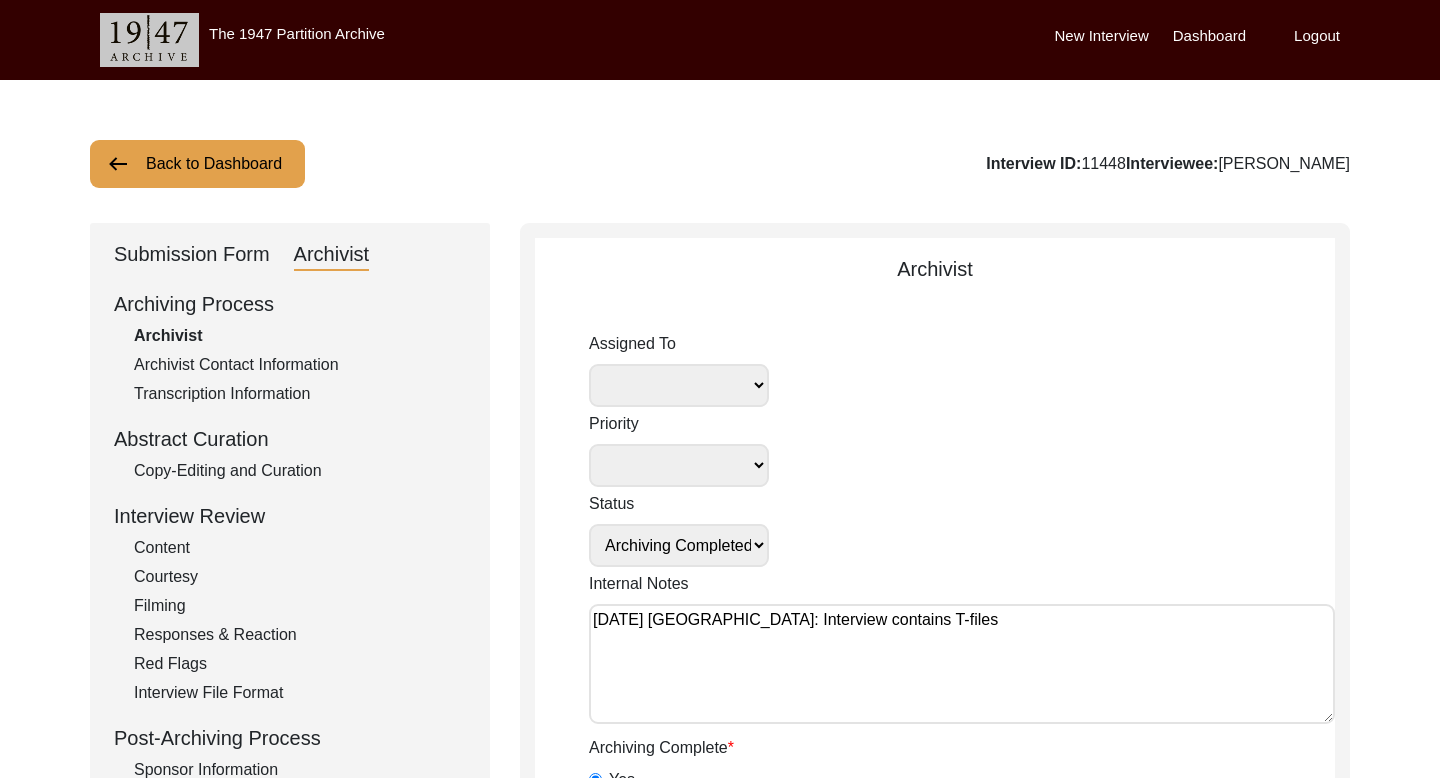 select 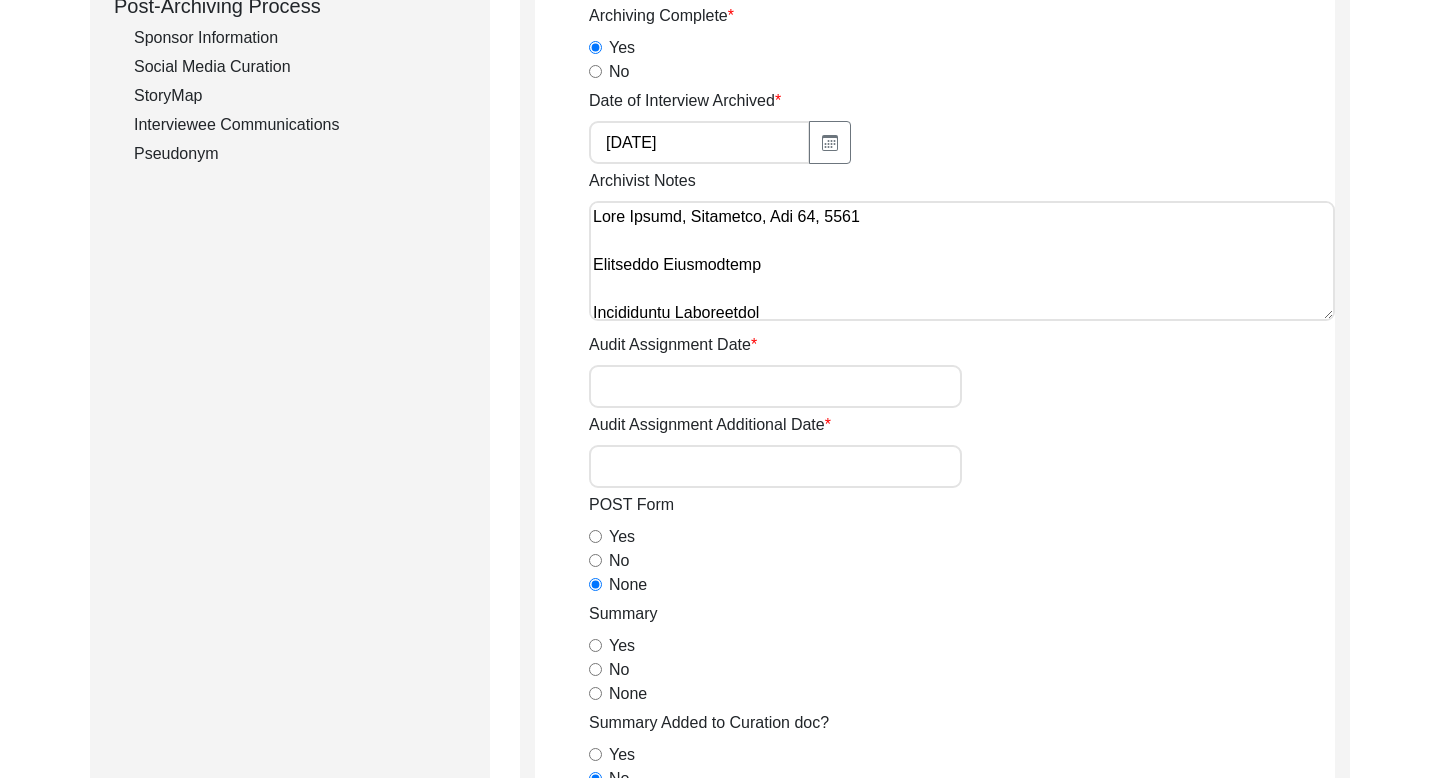 scroll, scrollTop: 682, scrollLeft: 0, axis: vertical 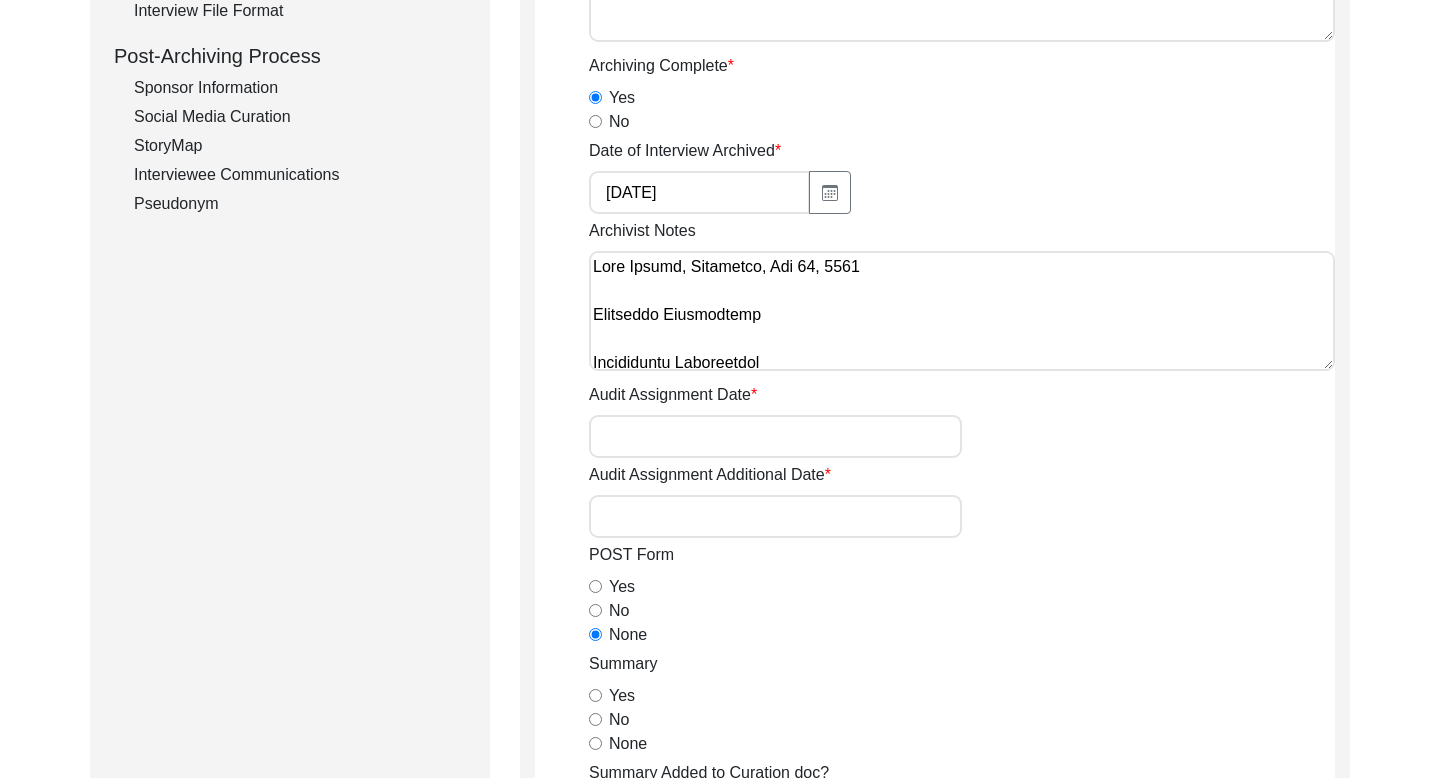 click on "Submission Form   Archivist   Archiving Process   Archivist   Archivist Contact Information   Transcription Information   Abstract Curation   Copy-Editing and Curation   Interview Review   Content   Courtesy   Filming   Responses & Reaction   Red Flags   Interview File Format   Post-Archiving Process   Sponsor Information   Social Media Curation   StoryMap   Interviewee Communications   Pseudonym" 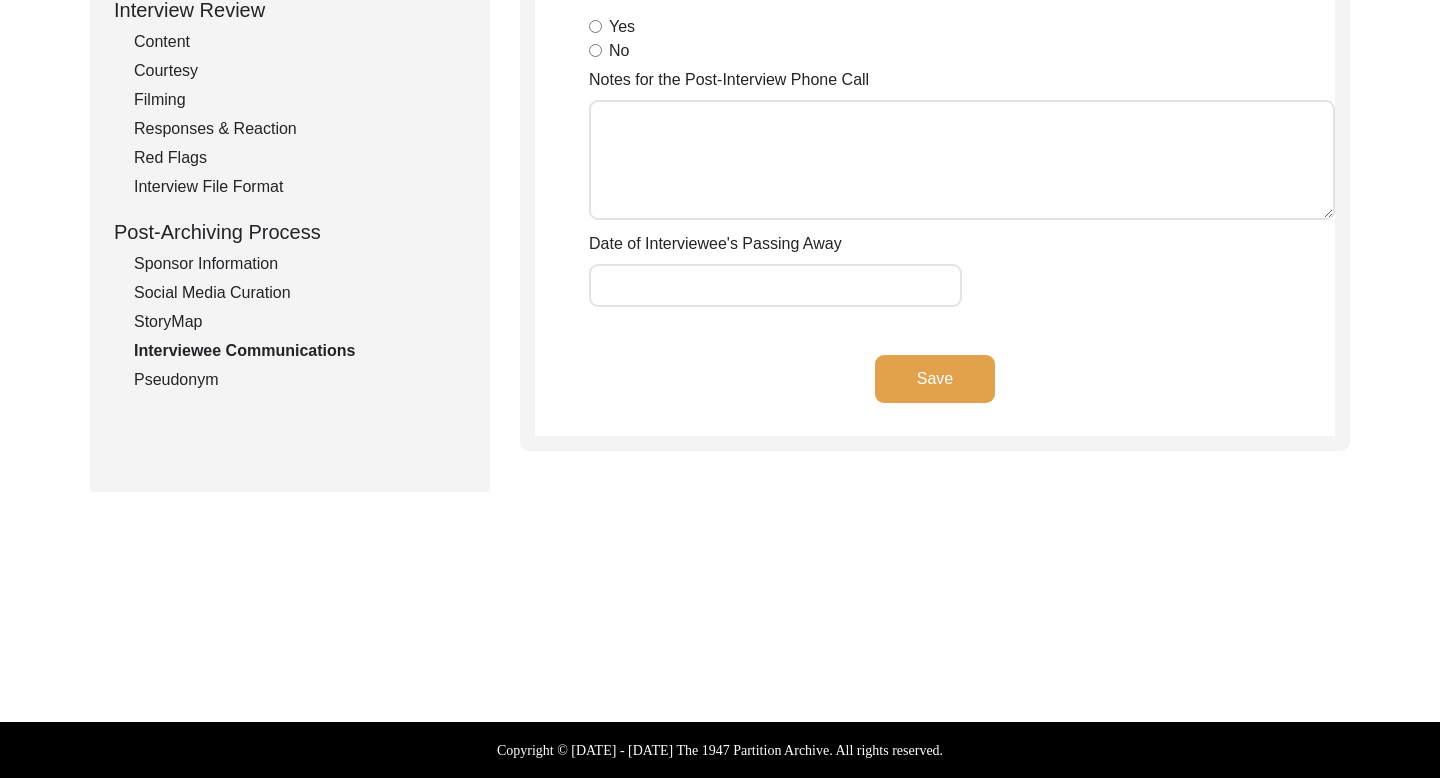 click on "Yes" at bounding box center [595, 26] 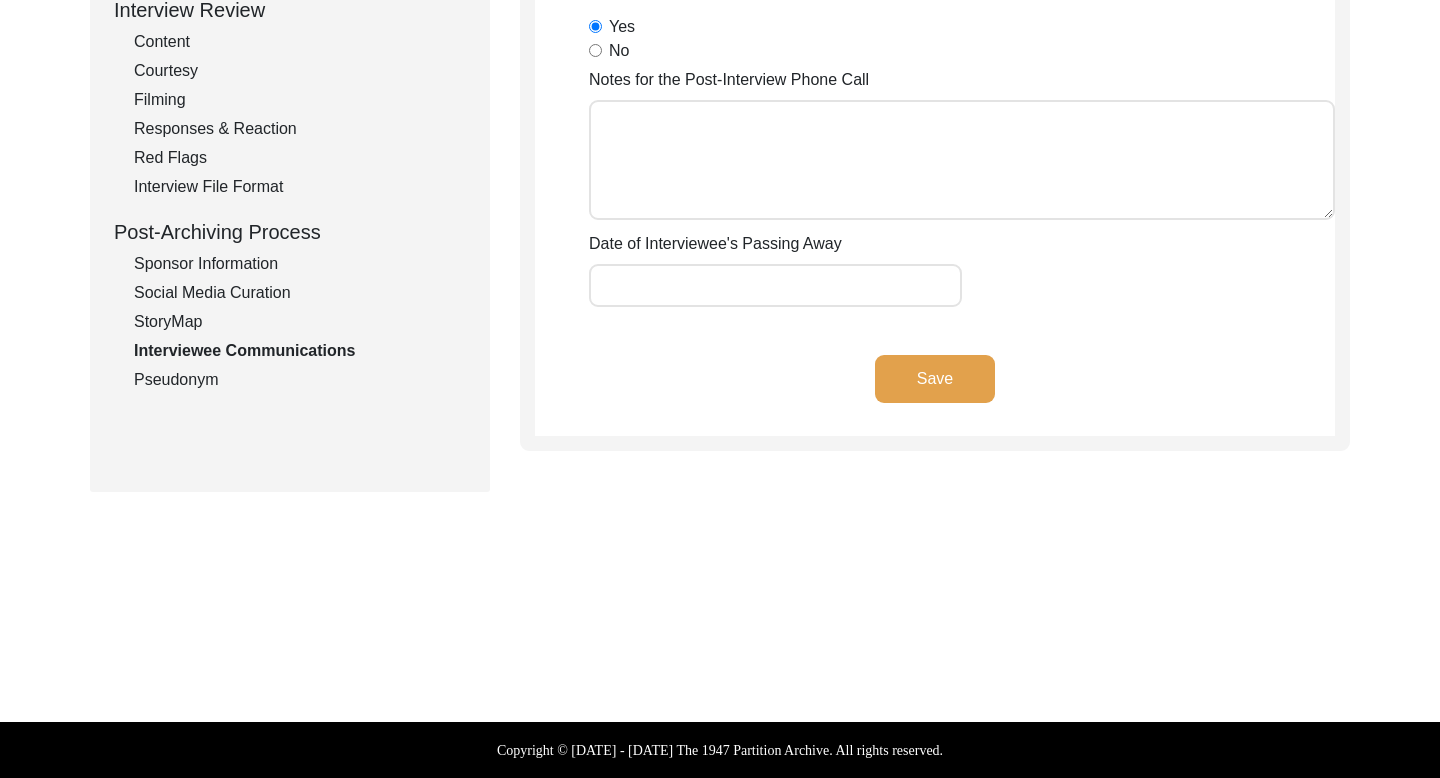 click on "Notes for the Post-Interview Phone Call" at bounding box center [962, 160] 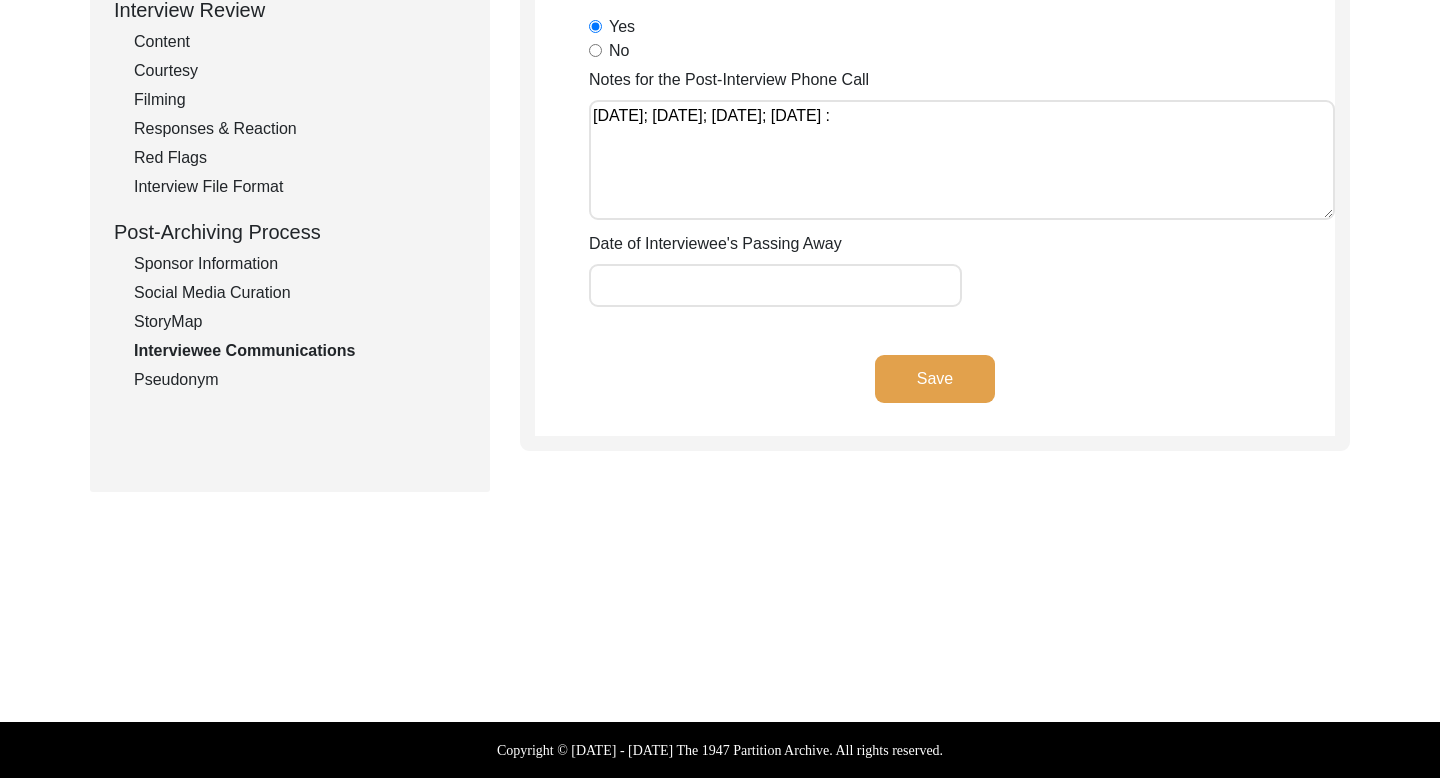 paste on "Interviewee said the the interviewer was kind when spoke to them" 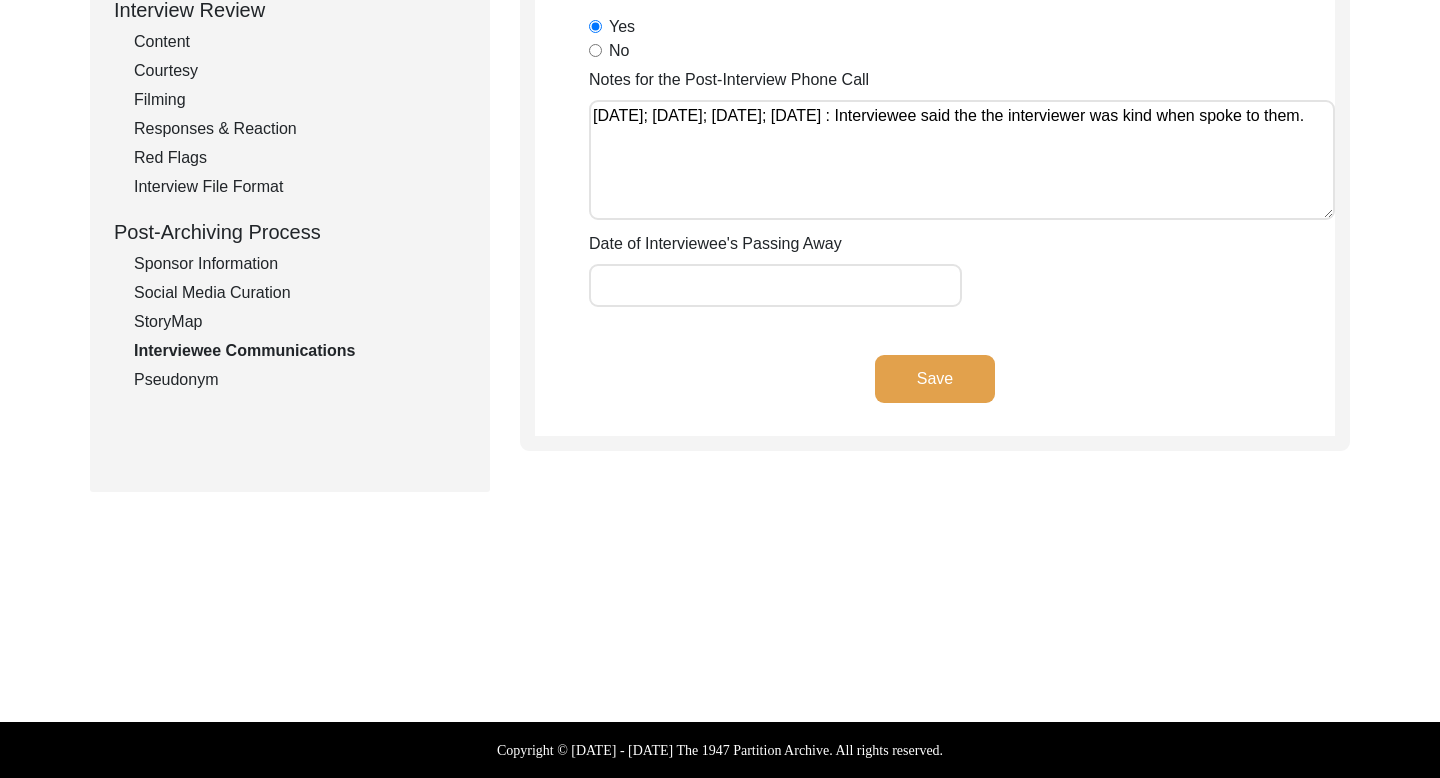 paste on "Yes,they are interested in taking up the interview again" 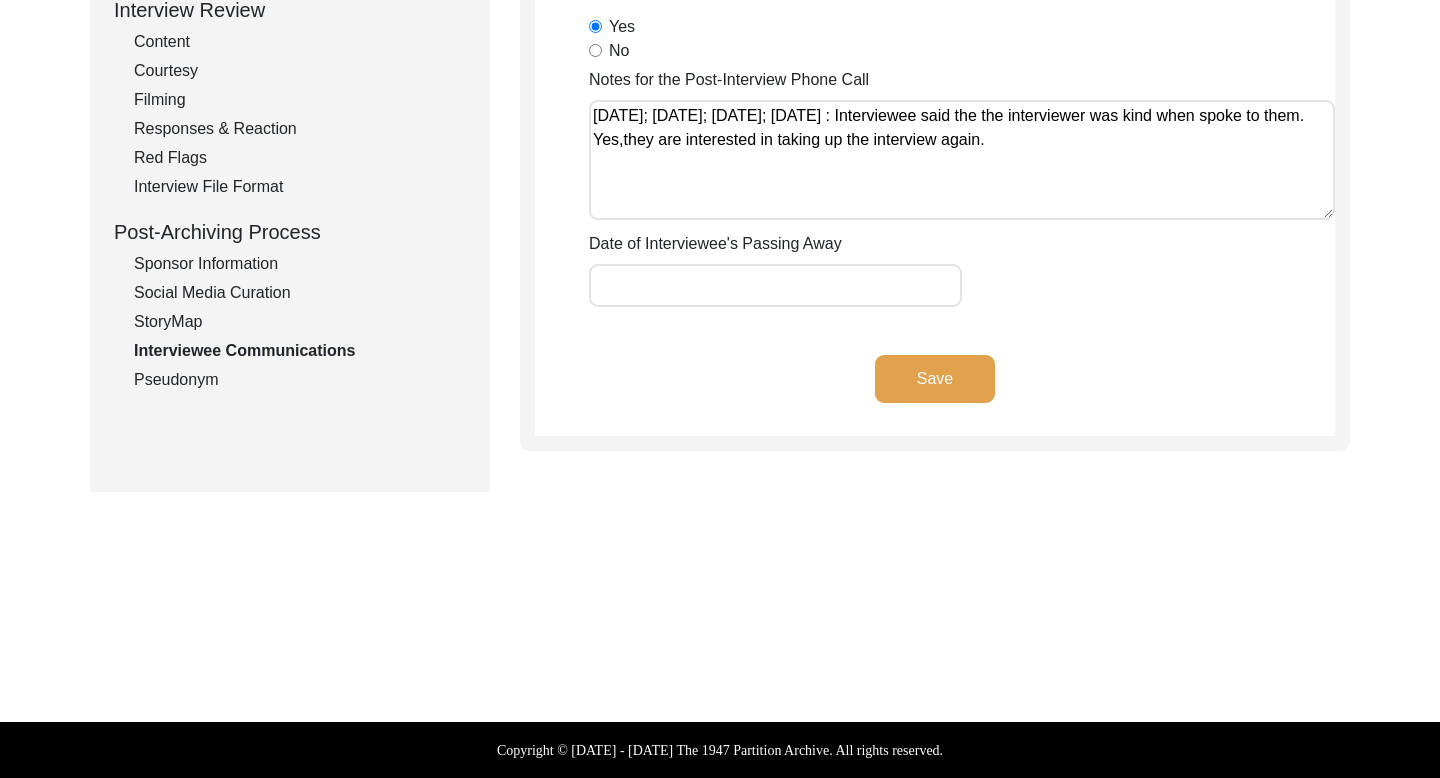 paste on "Yes, interviewee said they will recommend about us among their friends" 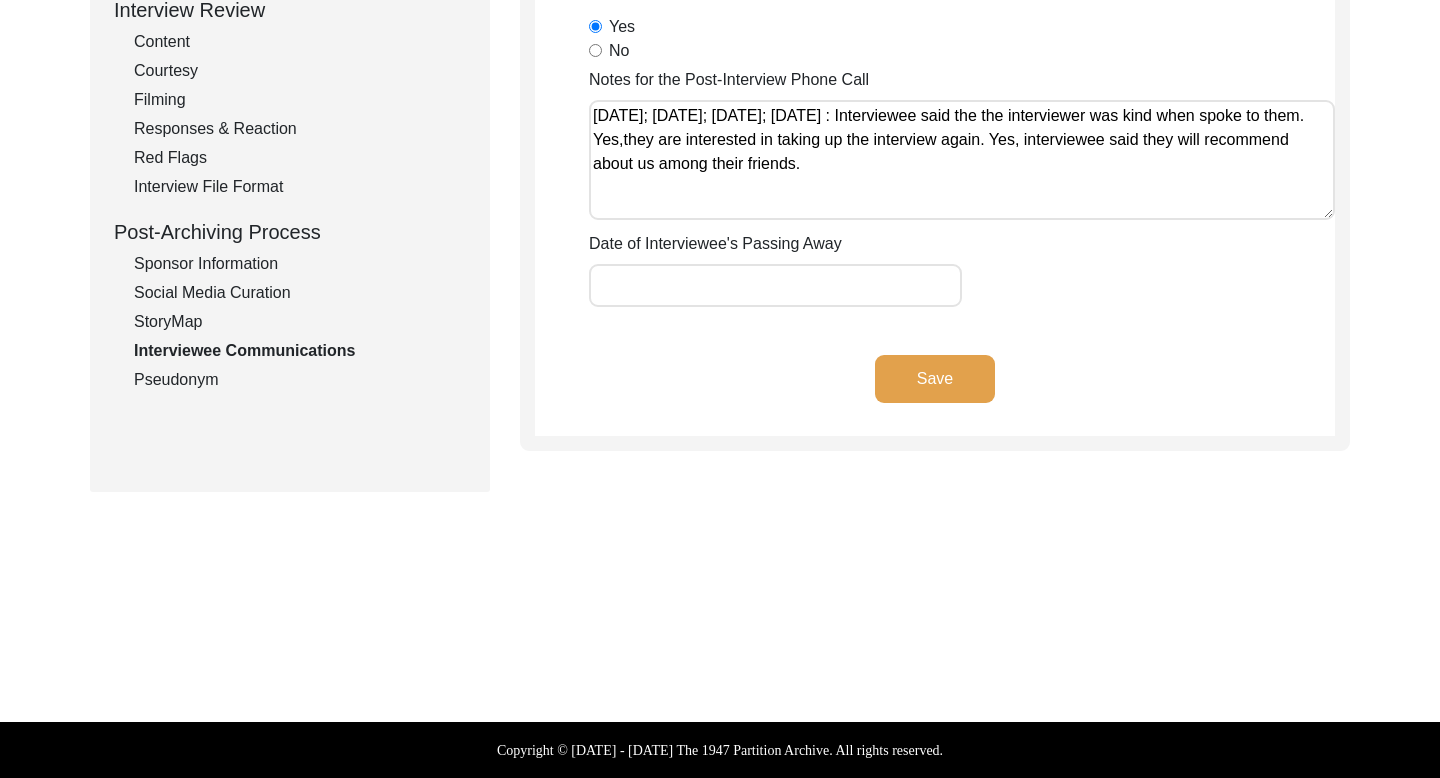 paste on "Everything was good, love the discipline" 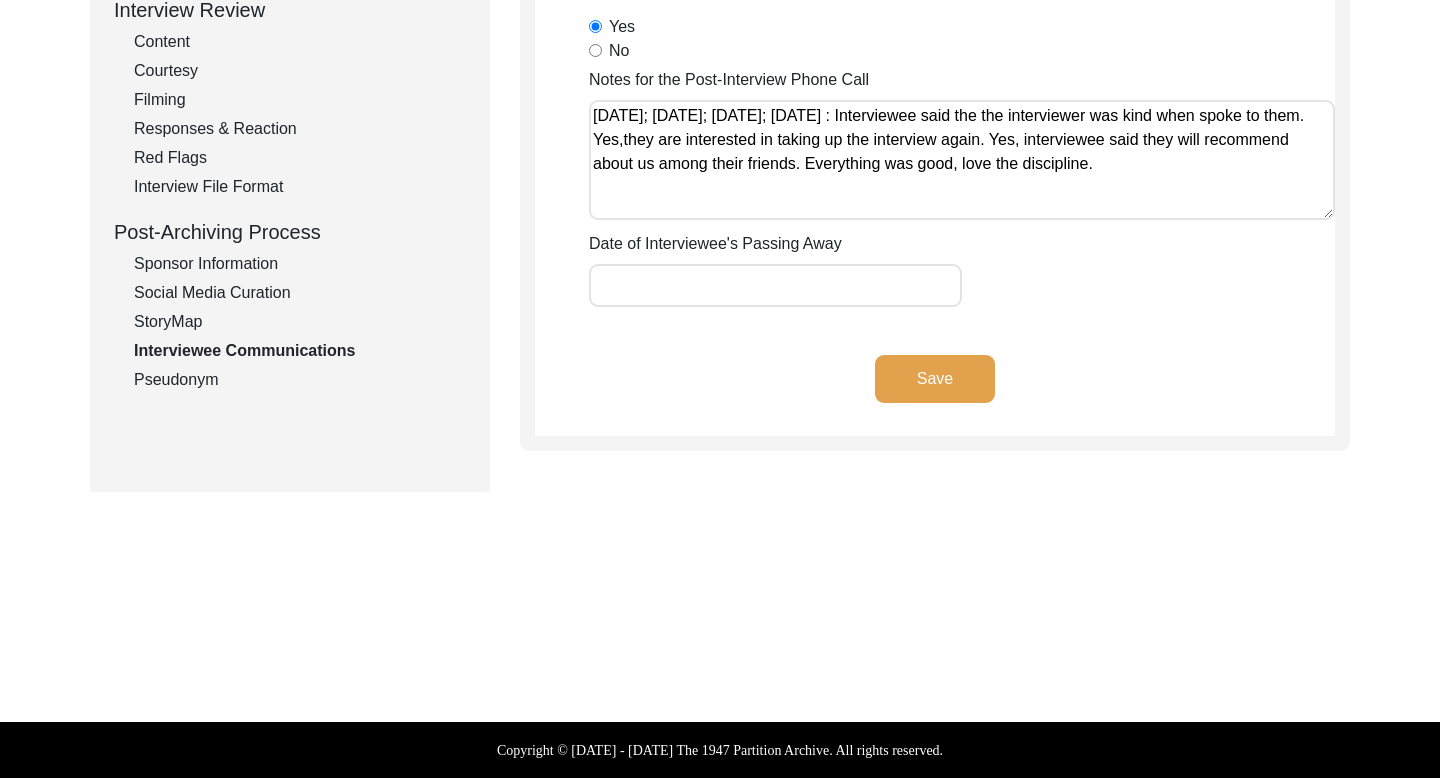 paste on "Had amazing experience recollecting memories" 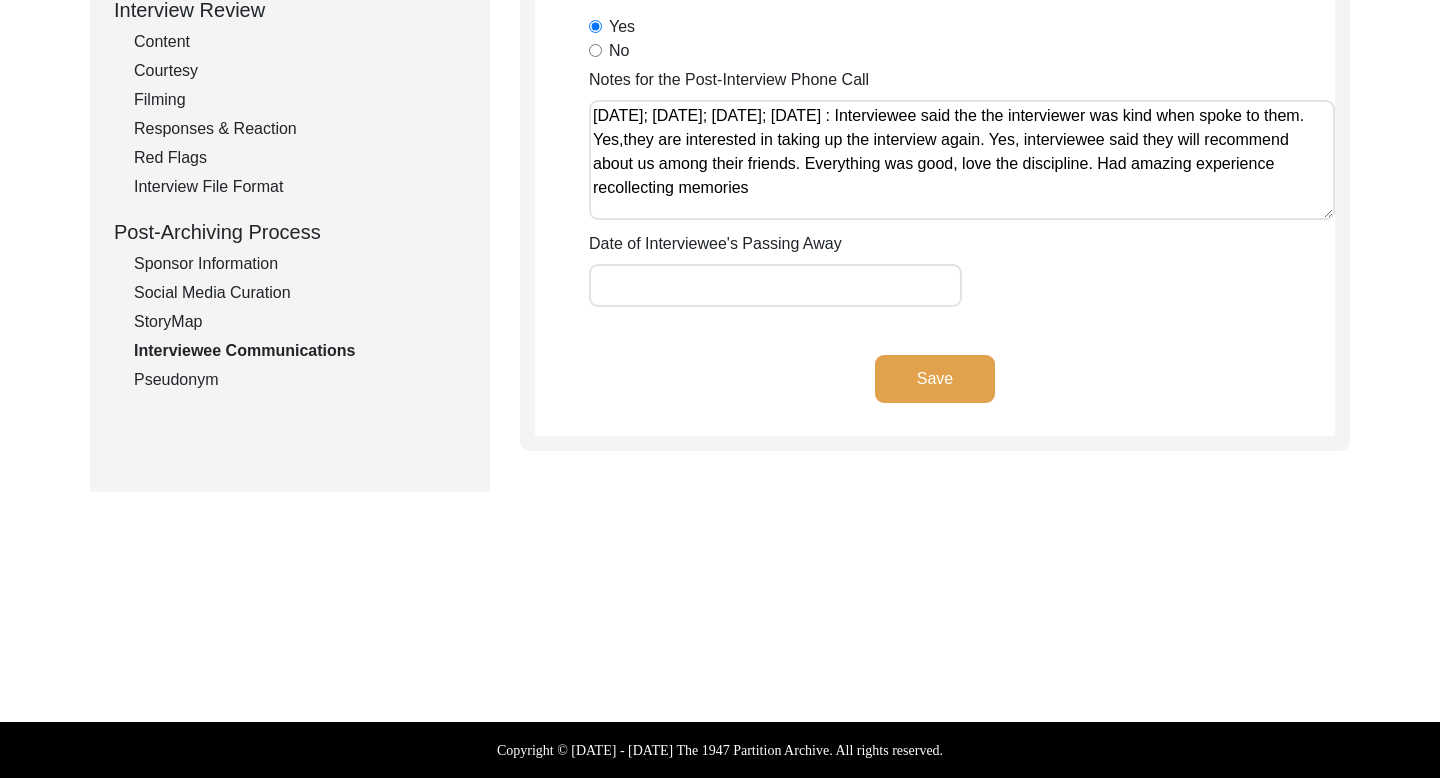 type on "[DATE]; [DATE]; [DATE]; [DATE] : Interviewee said the the interviewer was kind when spoke to them. Yes,they are interested in taking up the interview again. Yes, interviewee said they will recommend about us among their friends. Everything was good, love the discipline. Had amazing experience recollecting memories" 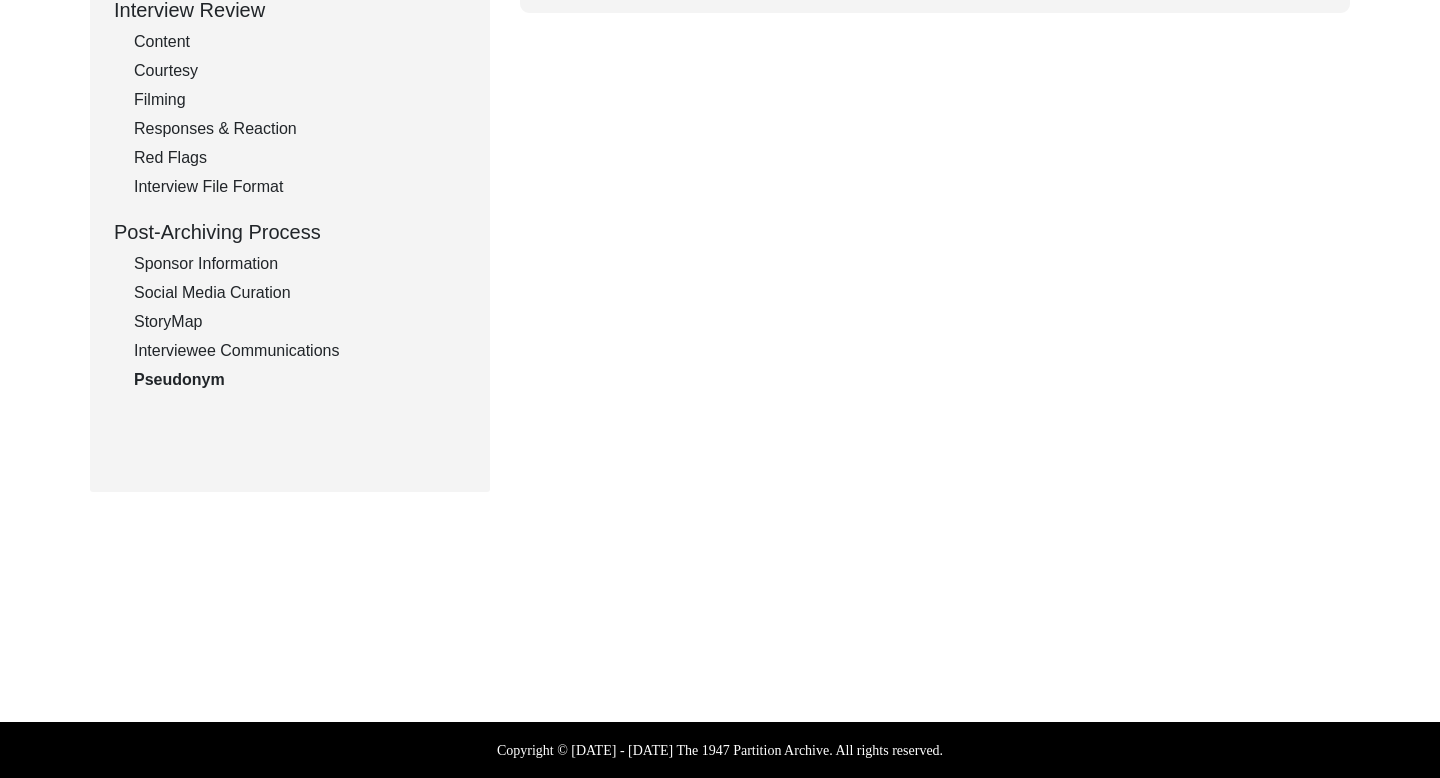 type on "C60157" 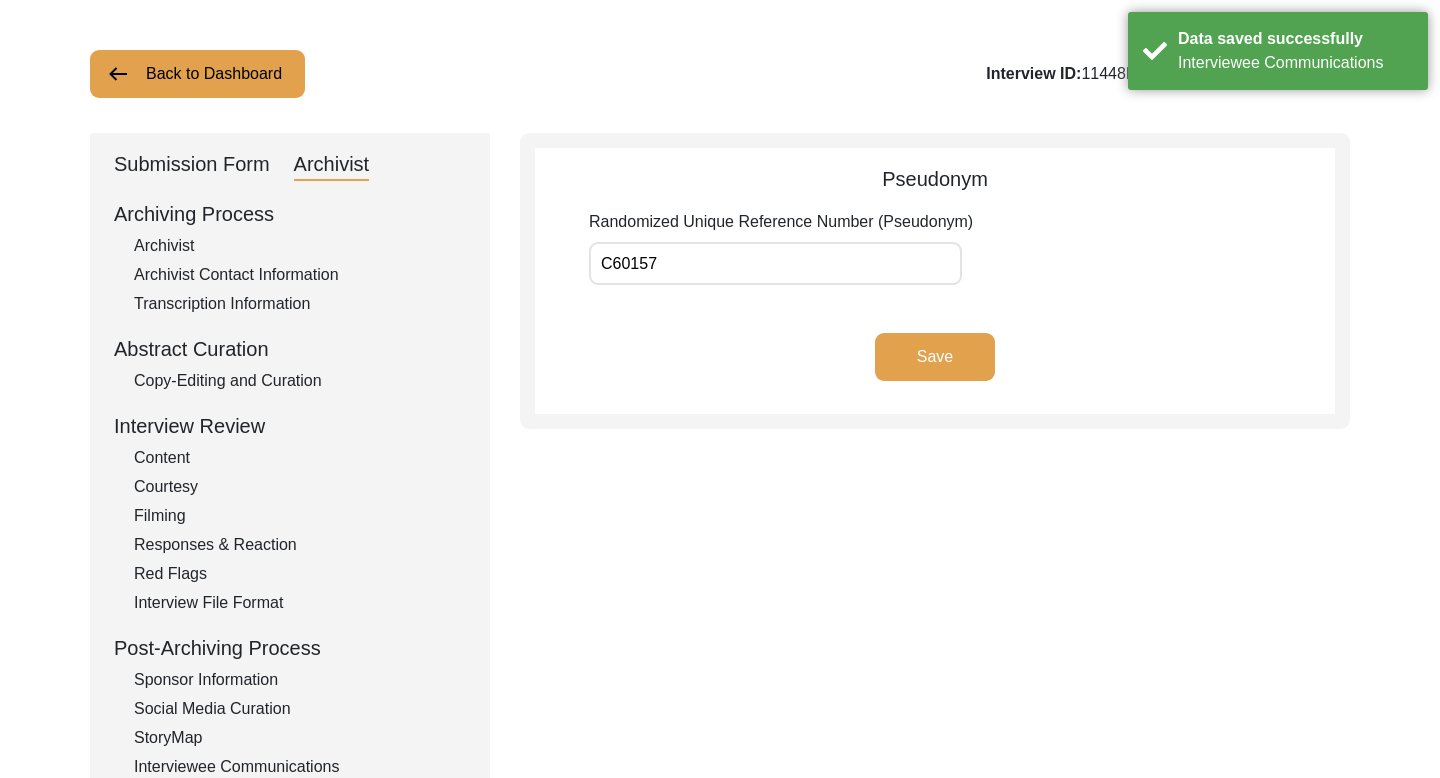 scroll, scrollTop: 0, scrollLeft: 0, axis: both 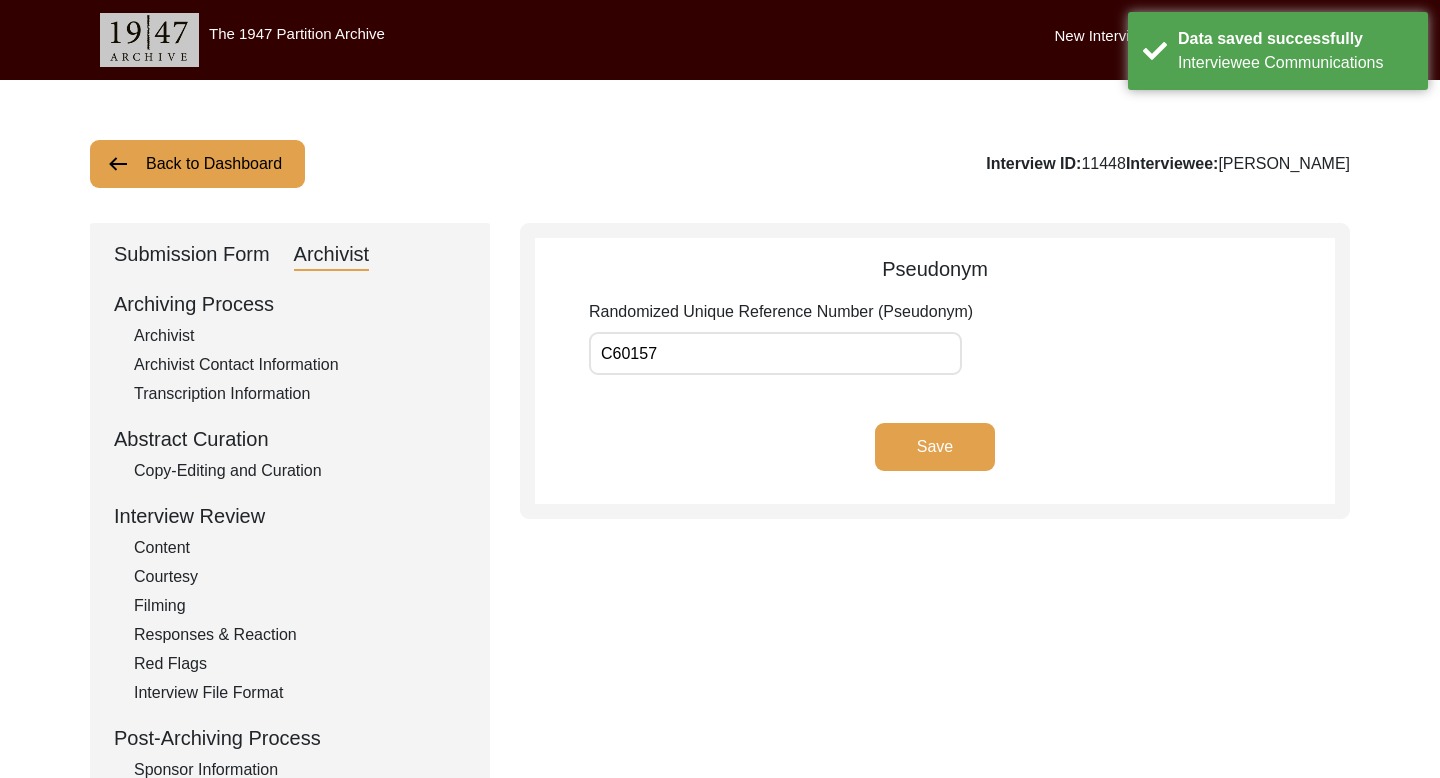 click on "Back to Dashboard" 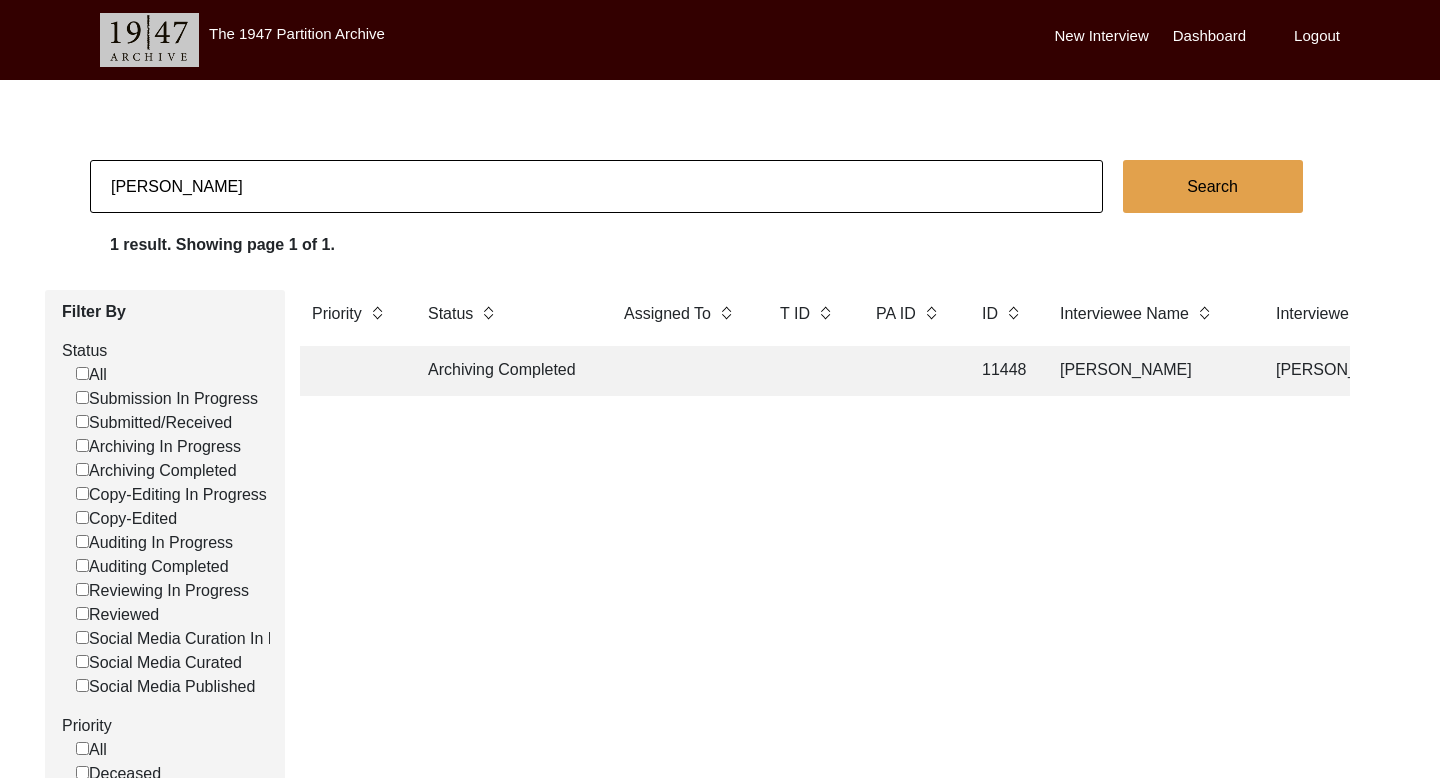 click on "[PERSON_NAME]" 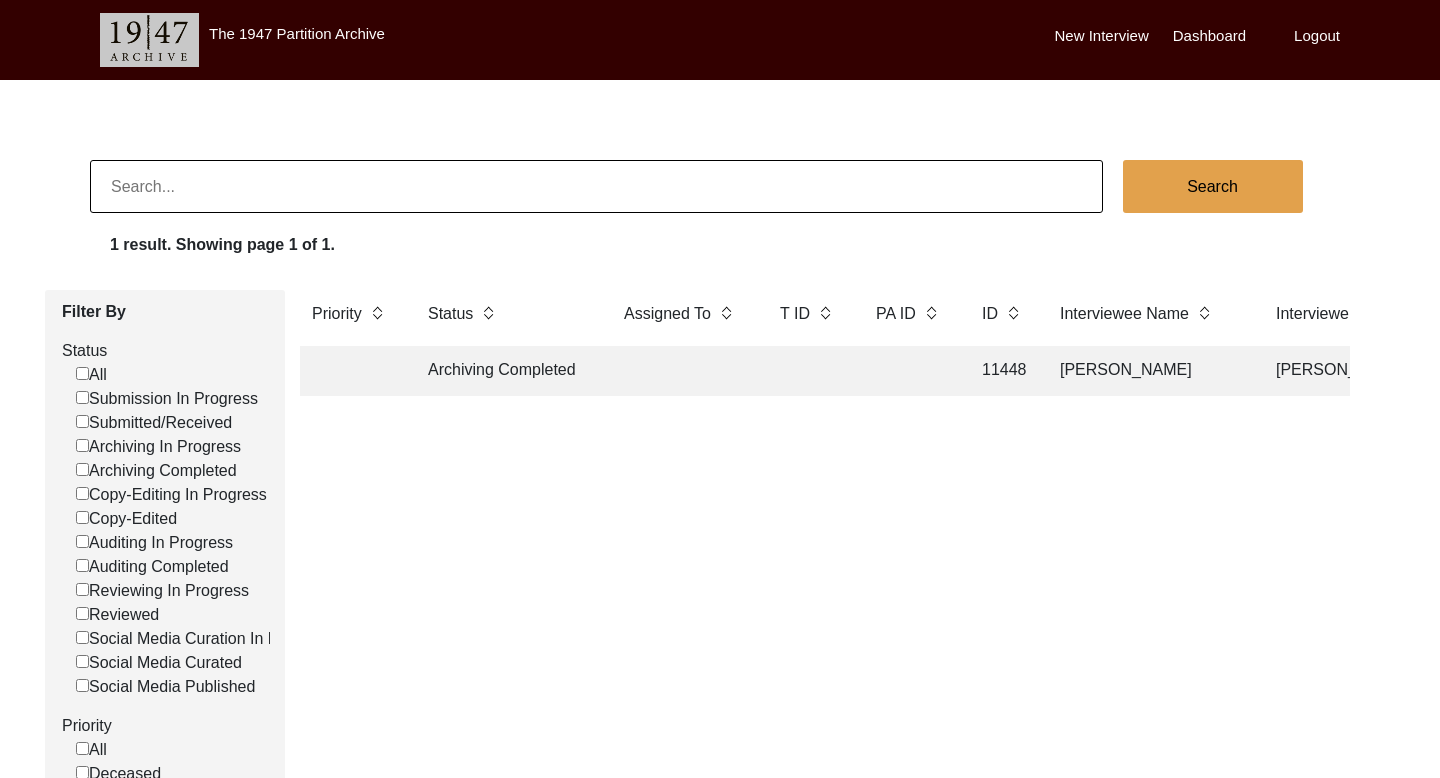 paste on "[PERSON_NAME]" 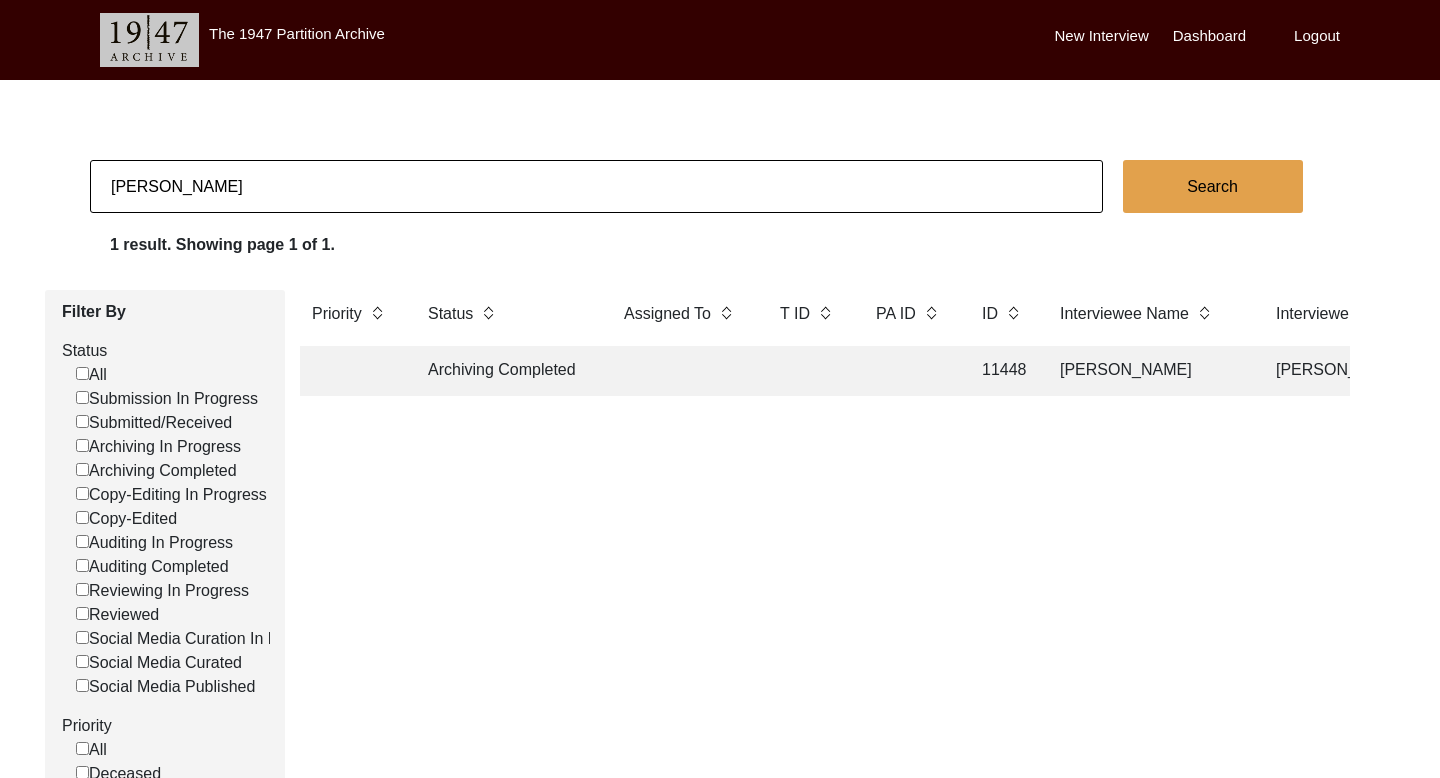 type on "[PERSON_NAME]" 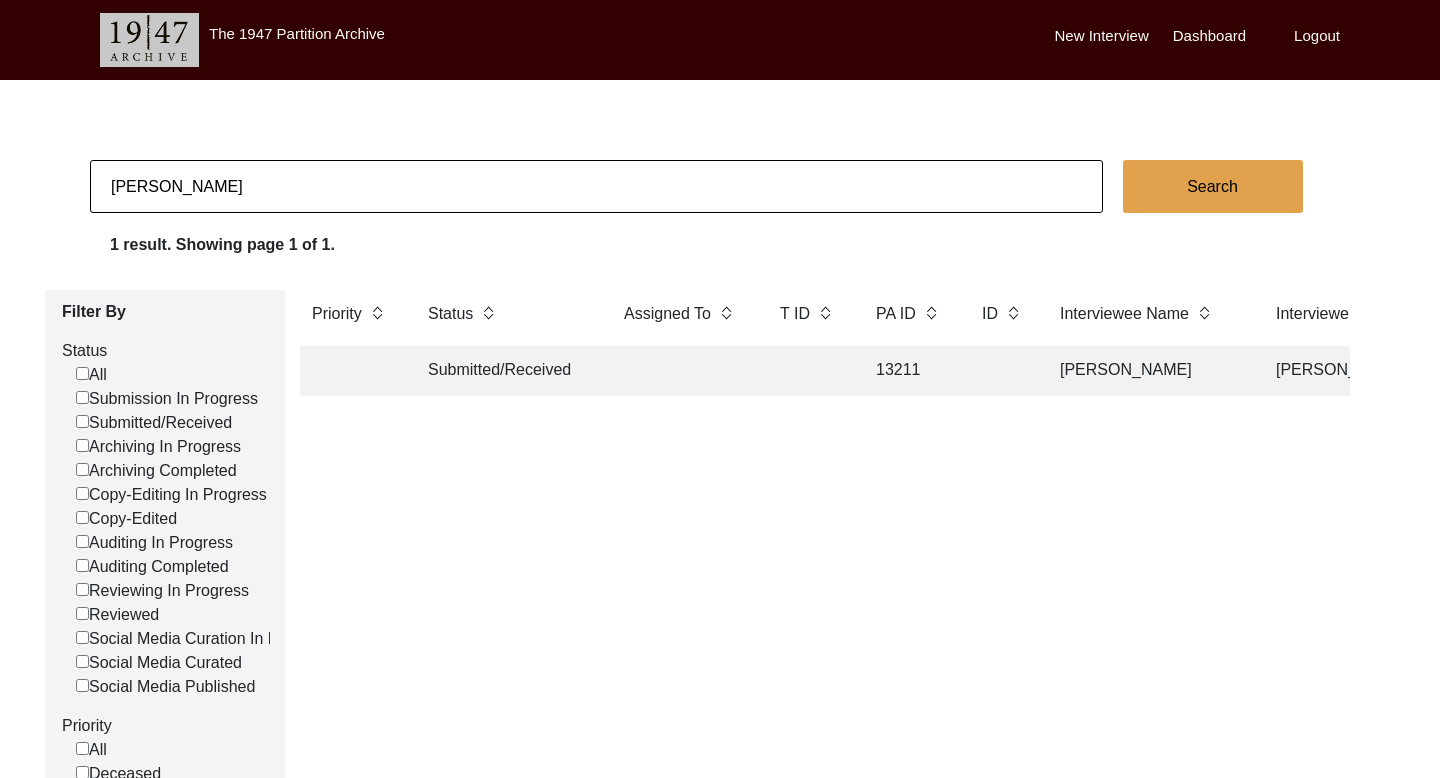 click on "13211" 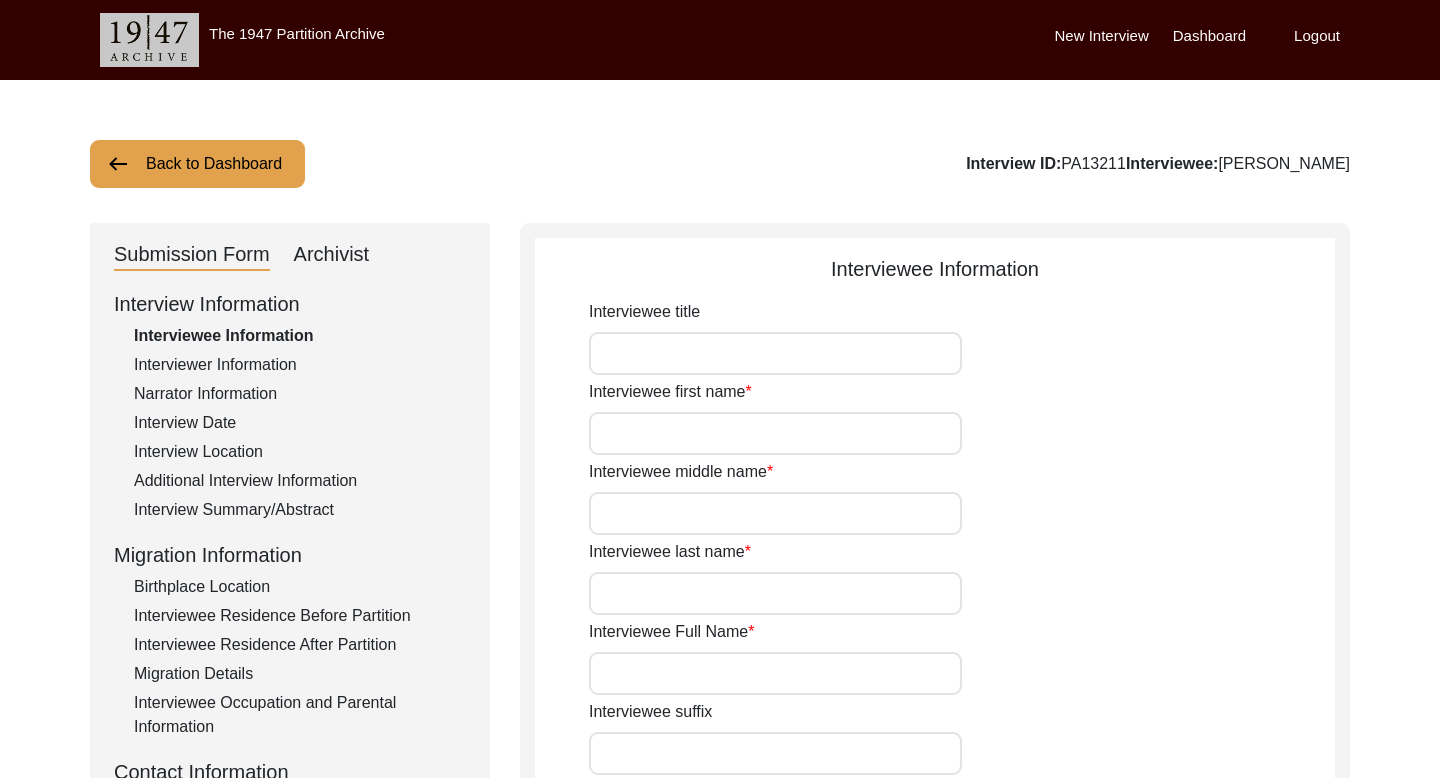 type on "Chandramma" 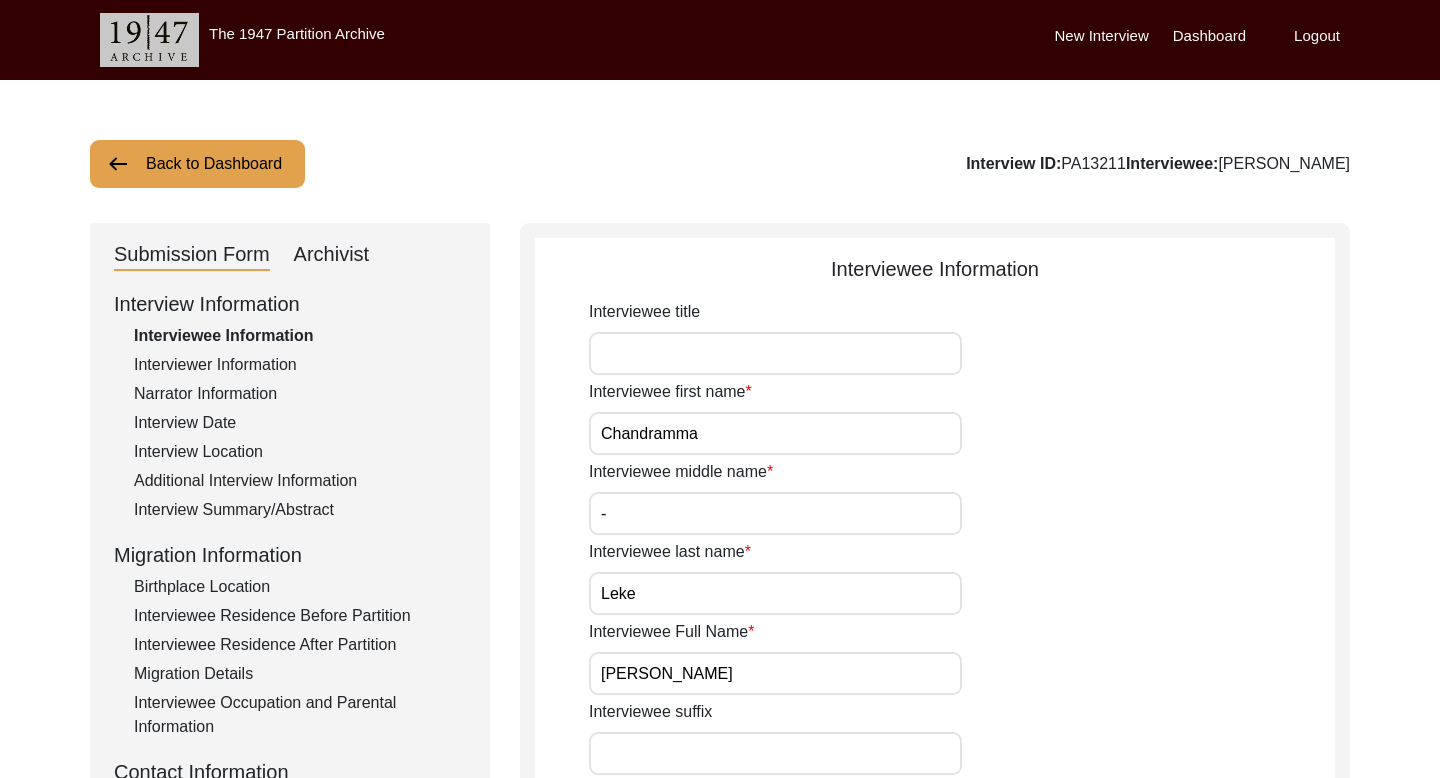 click on "Archivist" 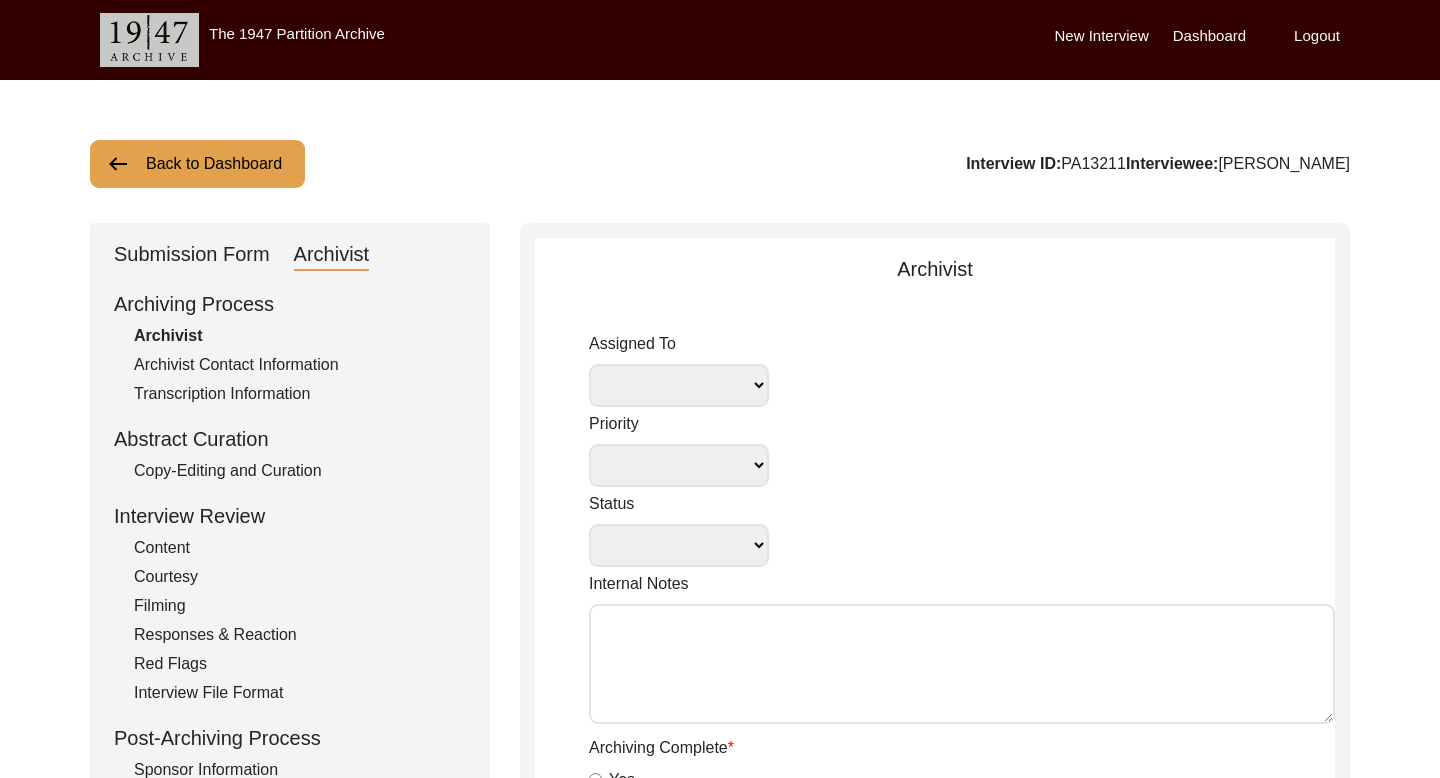 select 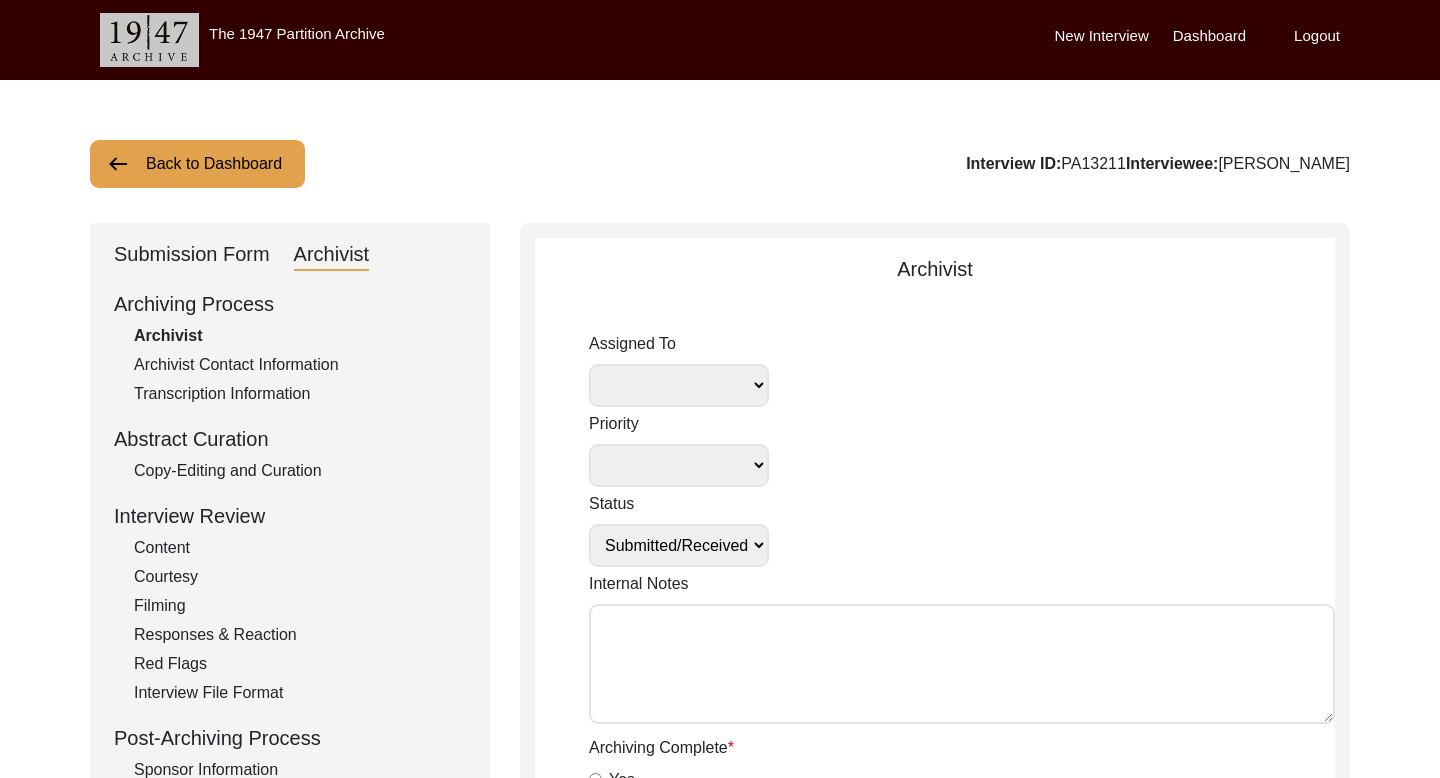 select 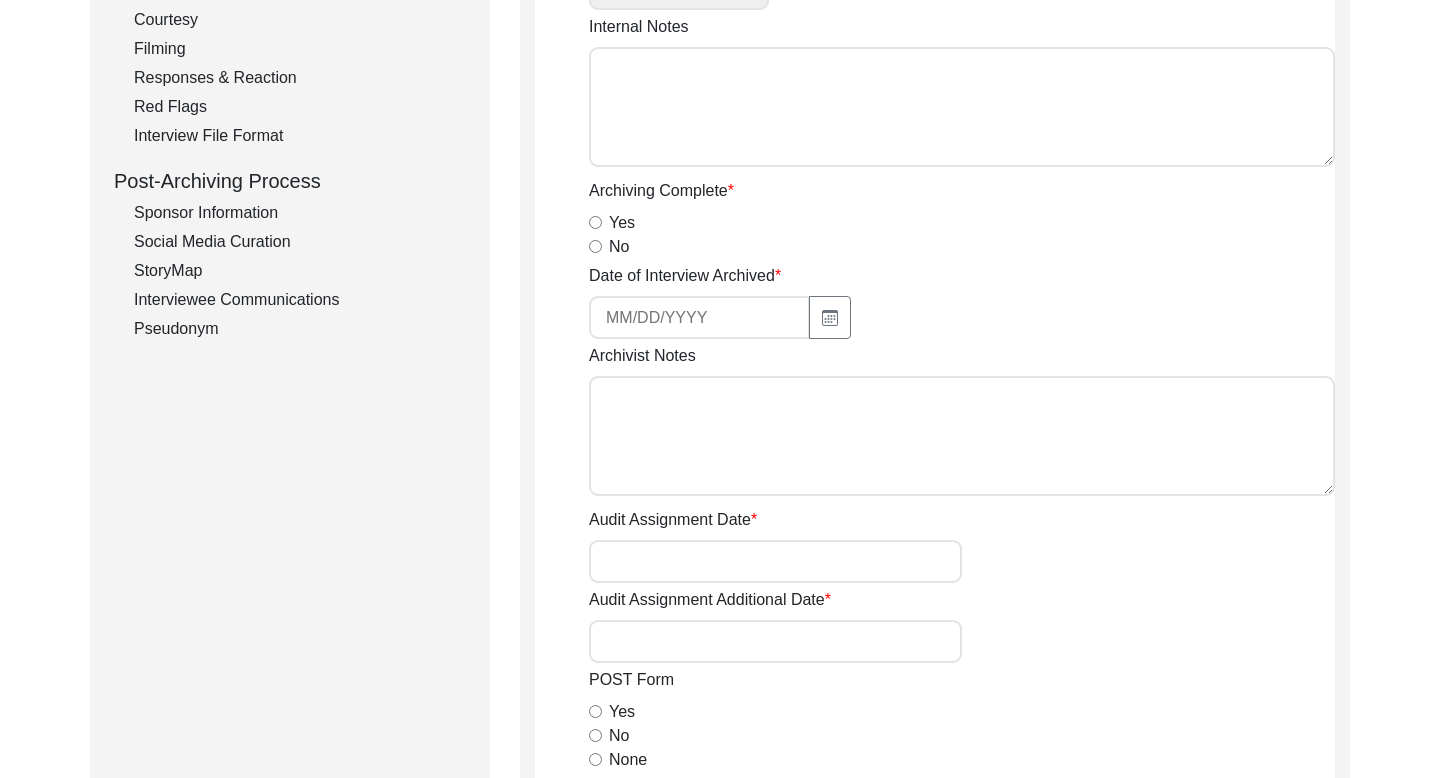 click on "Interviewee Communications" 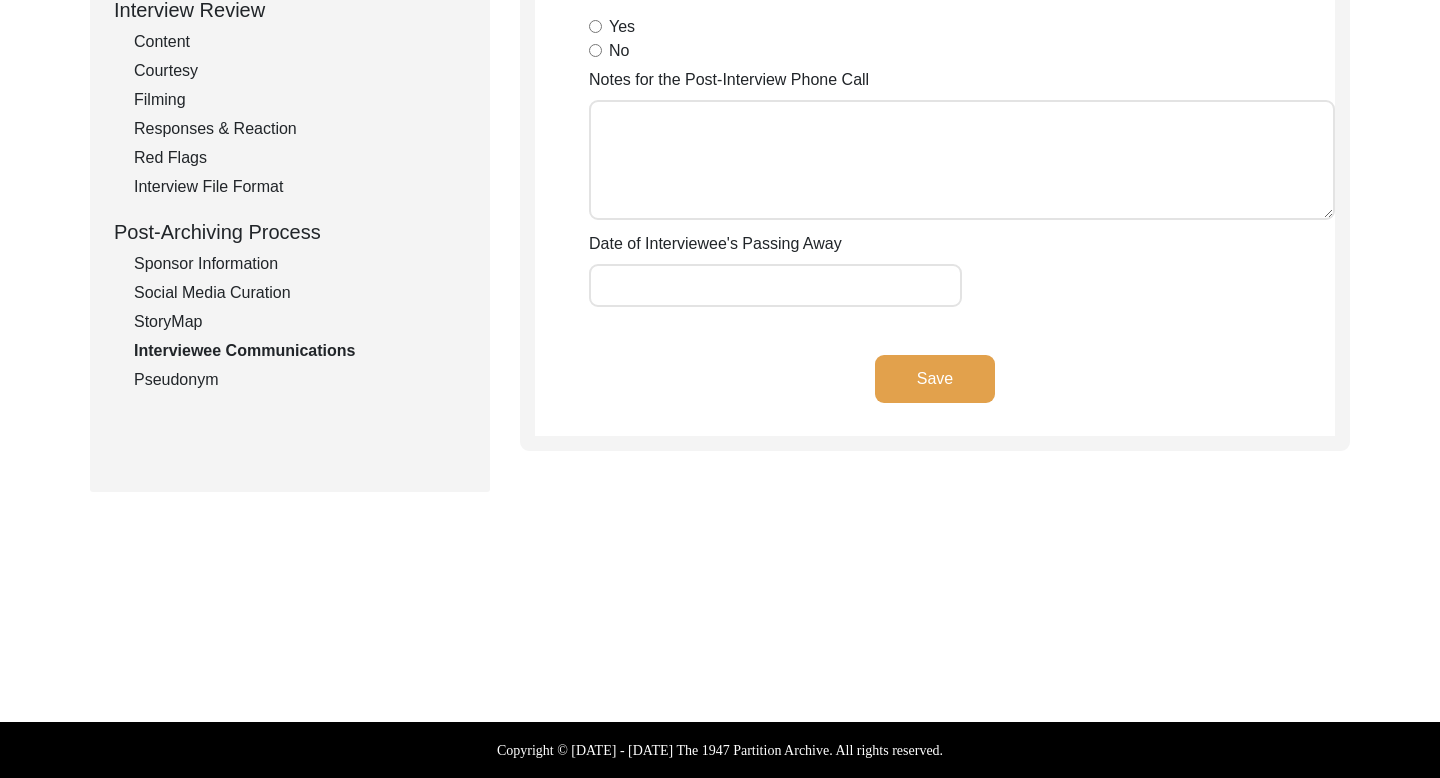 click on "Yes" at bounding box center (595, 26) 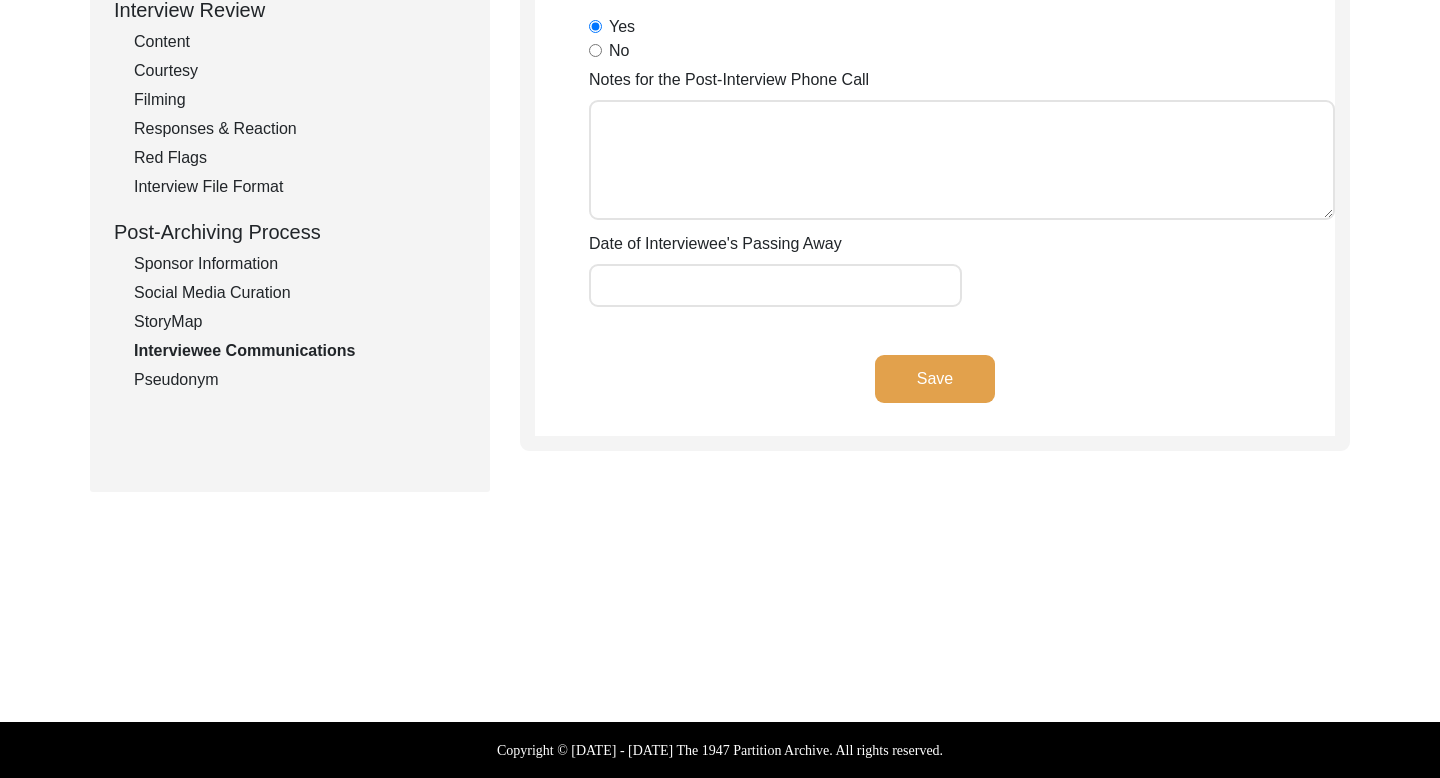 click on "Notes for the Post-Interview Phone Call" at bounding box center [962, 160] 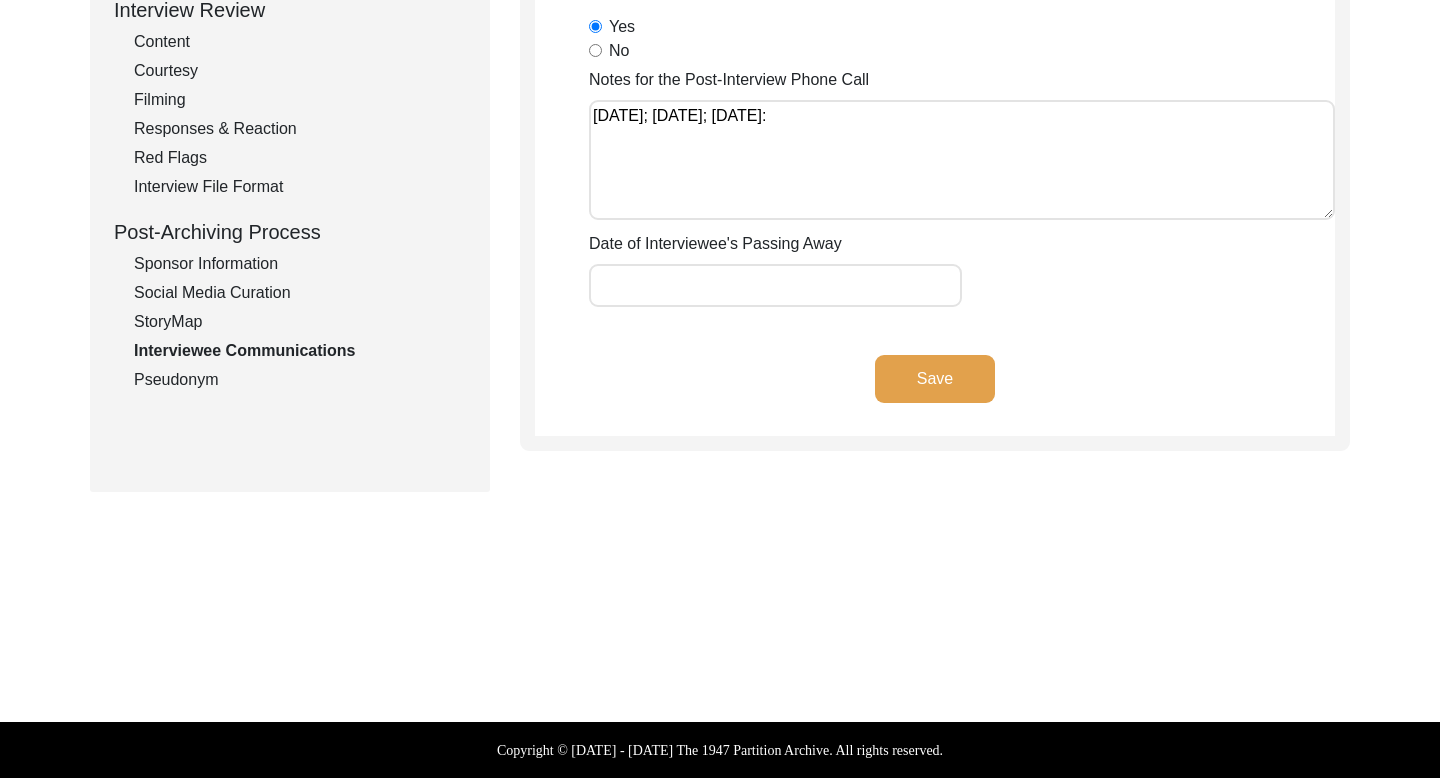 paste on "Interviewee said the the interviewer was kind when spoke to them" 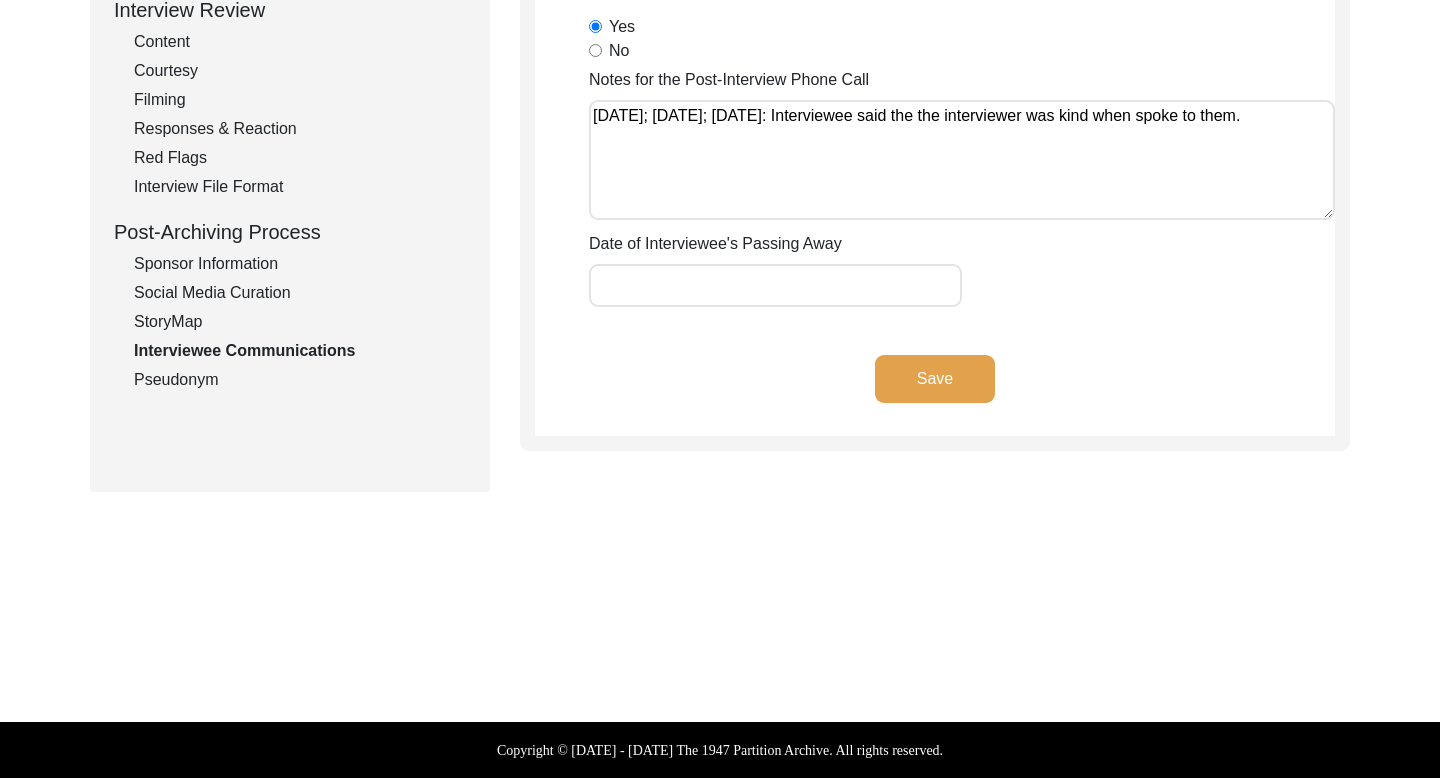paste on "Yes,they are interested in taking up the interview again" 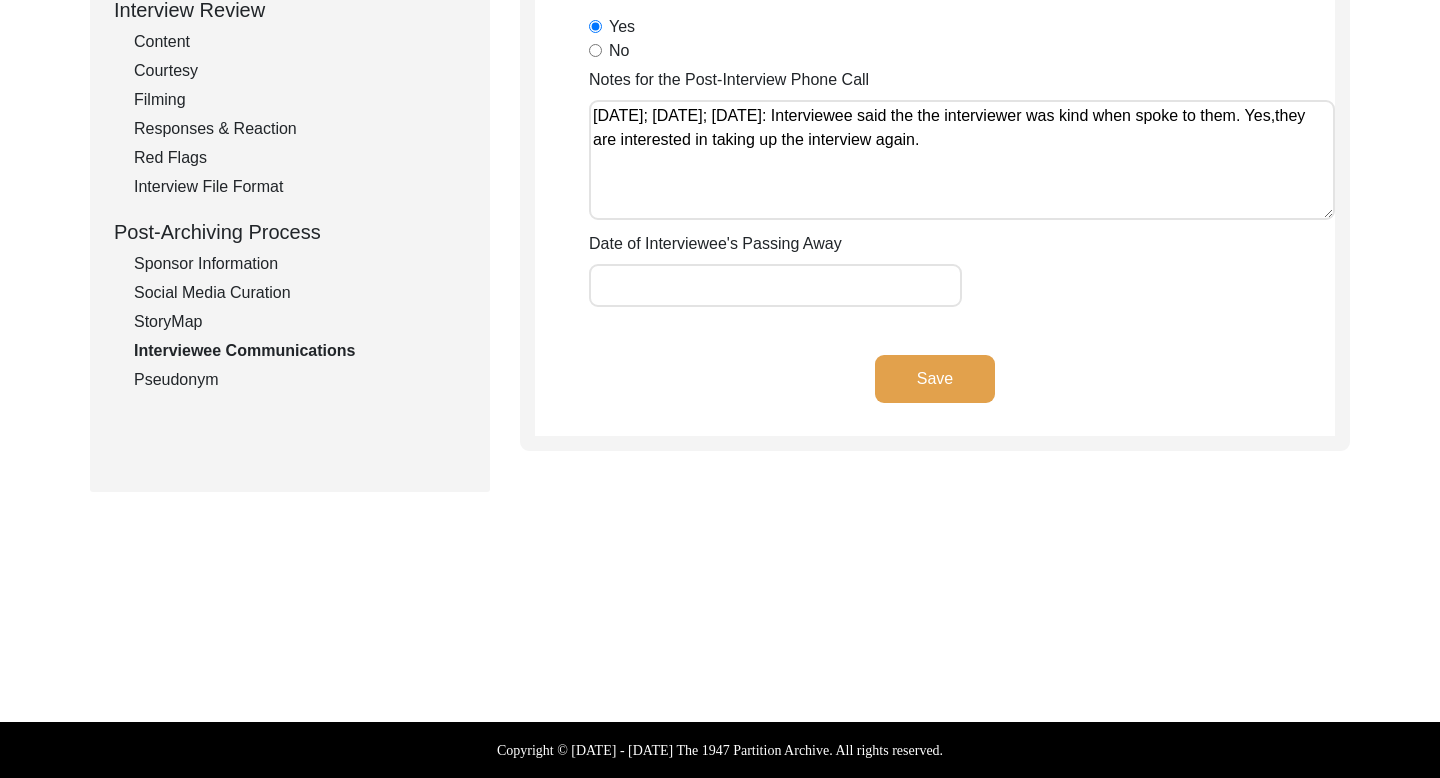 paste on "Yes, interviewee said they will recommend about us among their friends" 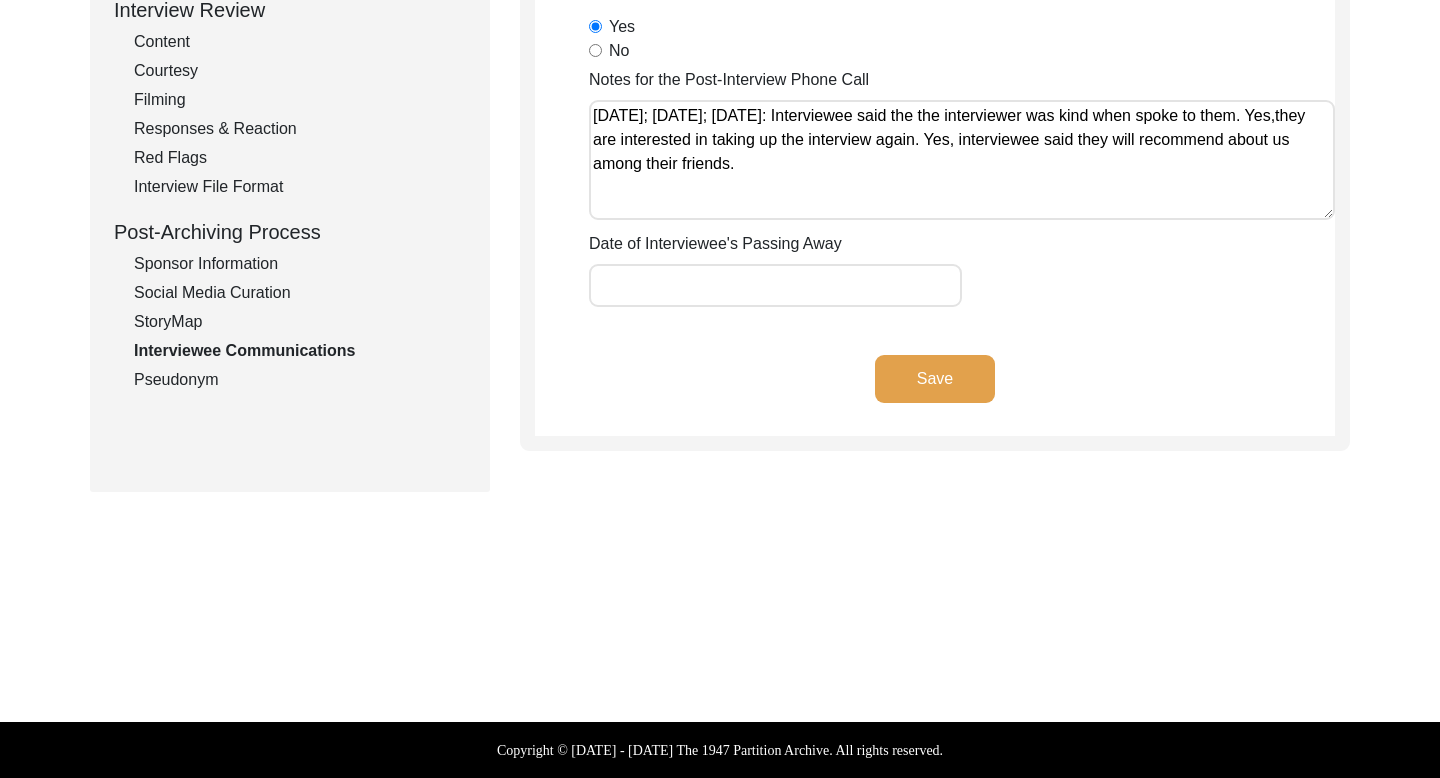 paste on "Everything was good, love the discipline" 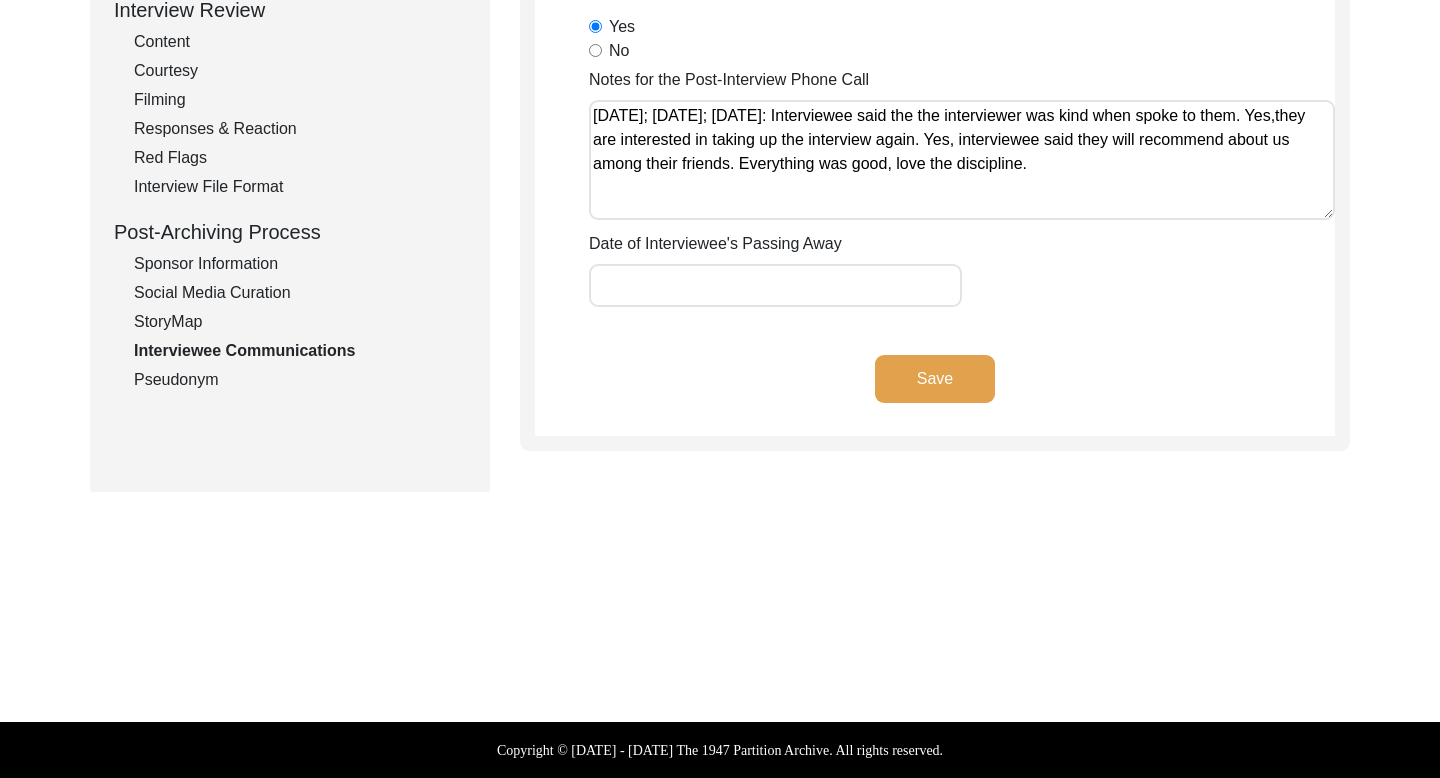 paste on "Had amazing experience recollecting memories" 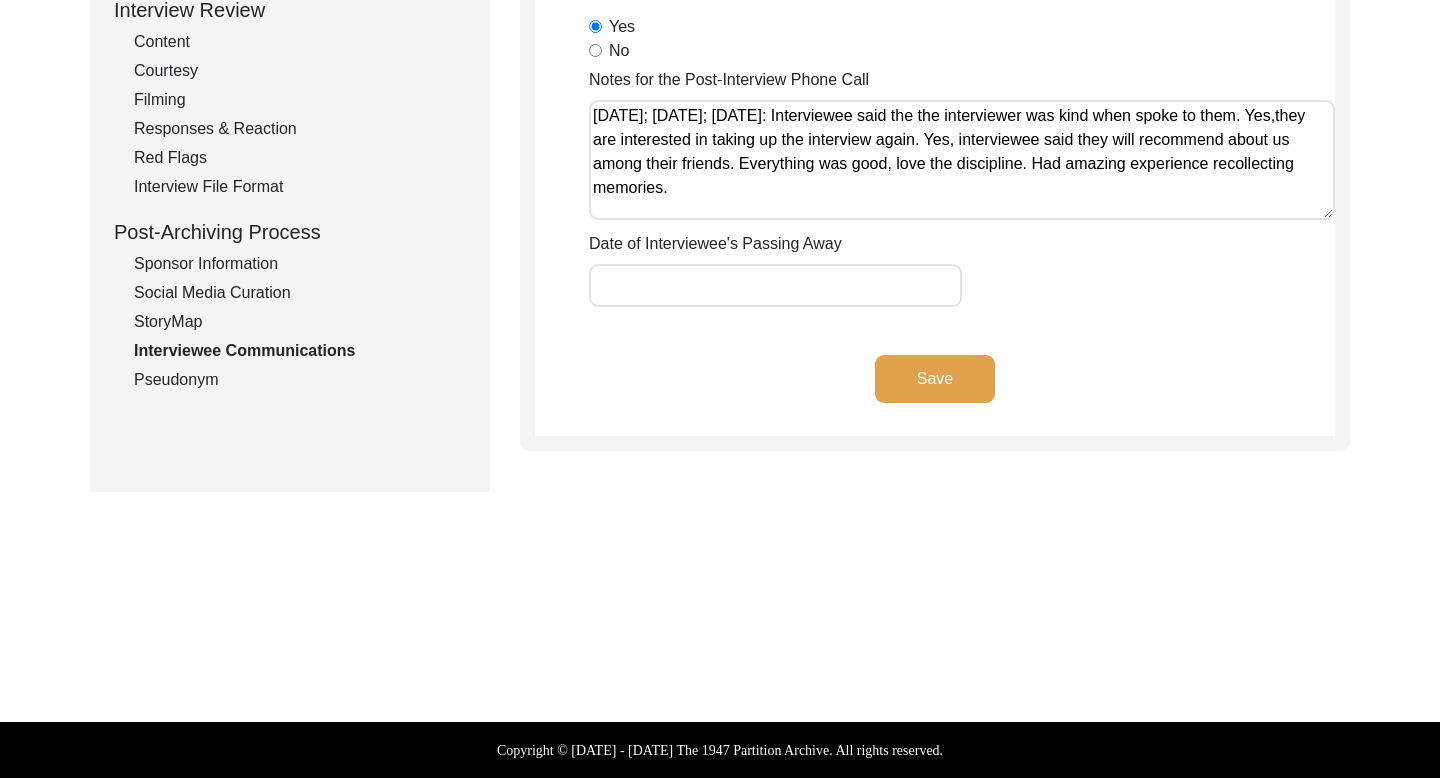 type on "[DATE]; [DATE]; [DATE]: Interviewee said the the interviewer was kind when spoke to them. Yes,they are interested in taking up the interview again. Yes, interviewee said they will recommend about us among their friends. Everything was good, love the discipline. Had amazing experience recollecting memories." 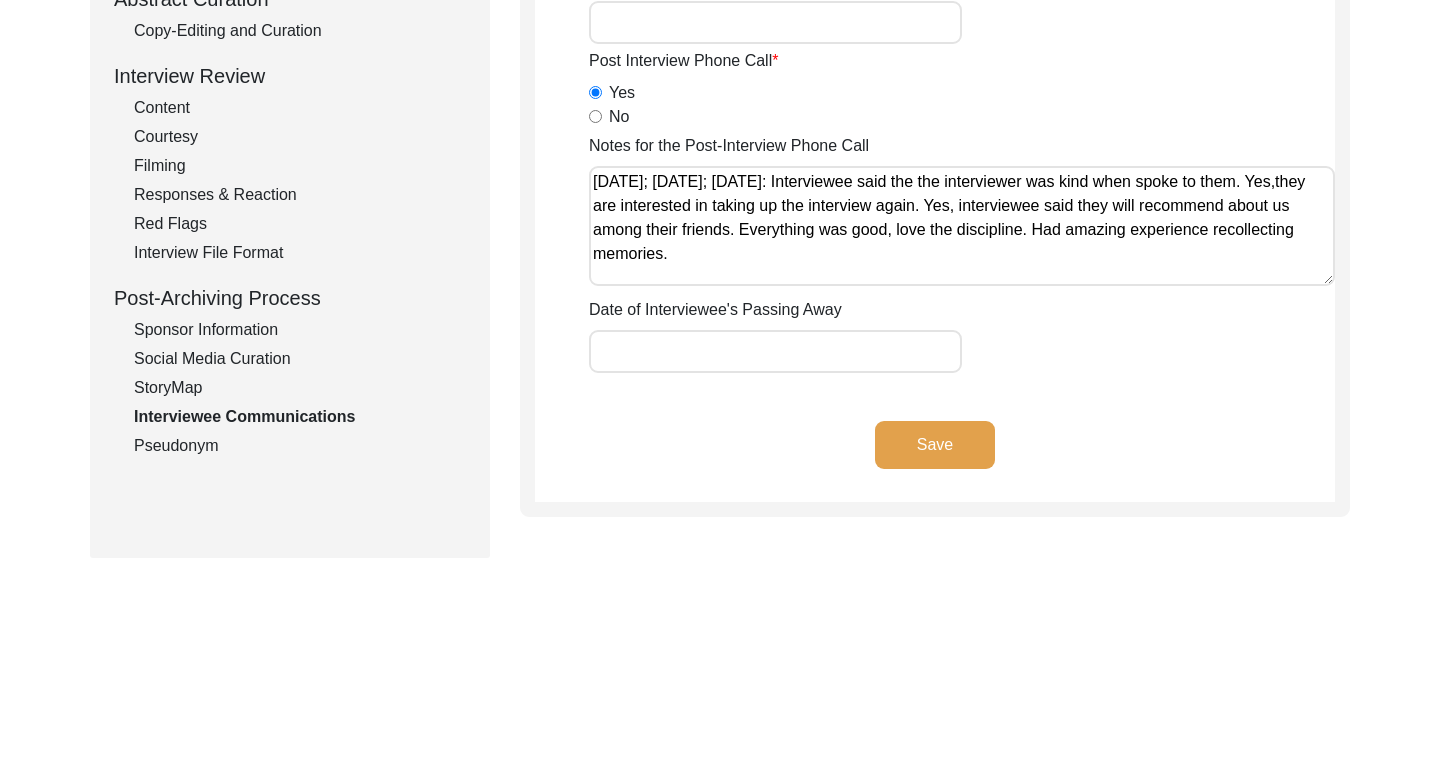 scroll, scrollTop: 413, scrollLeft: 0, axis: vertical 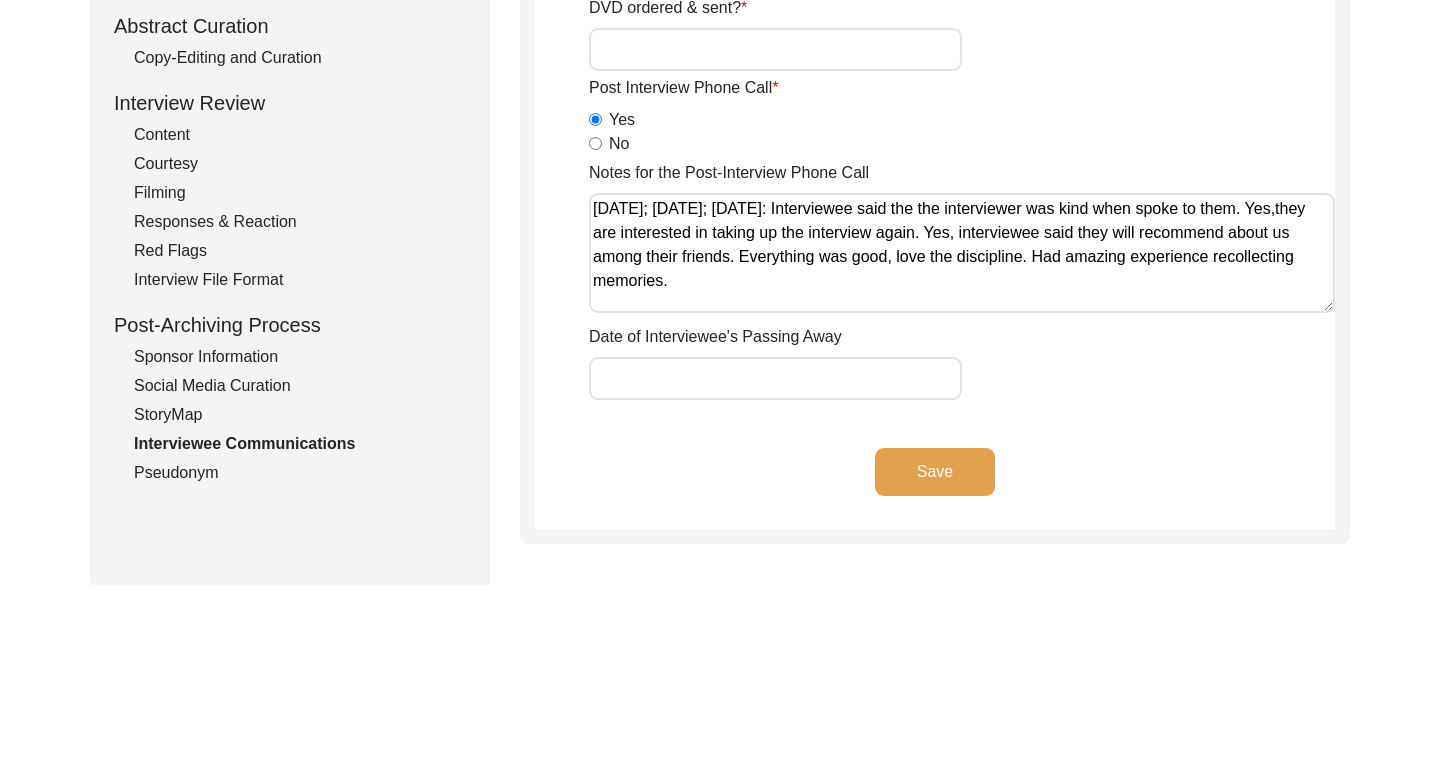 click on "Save" 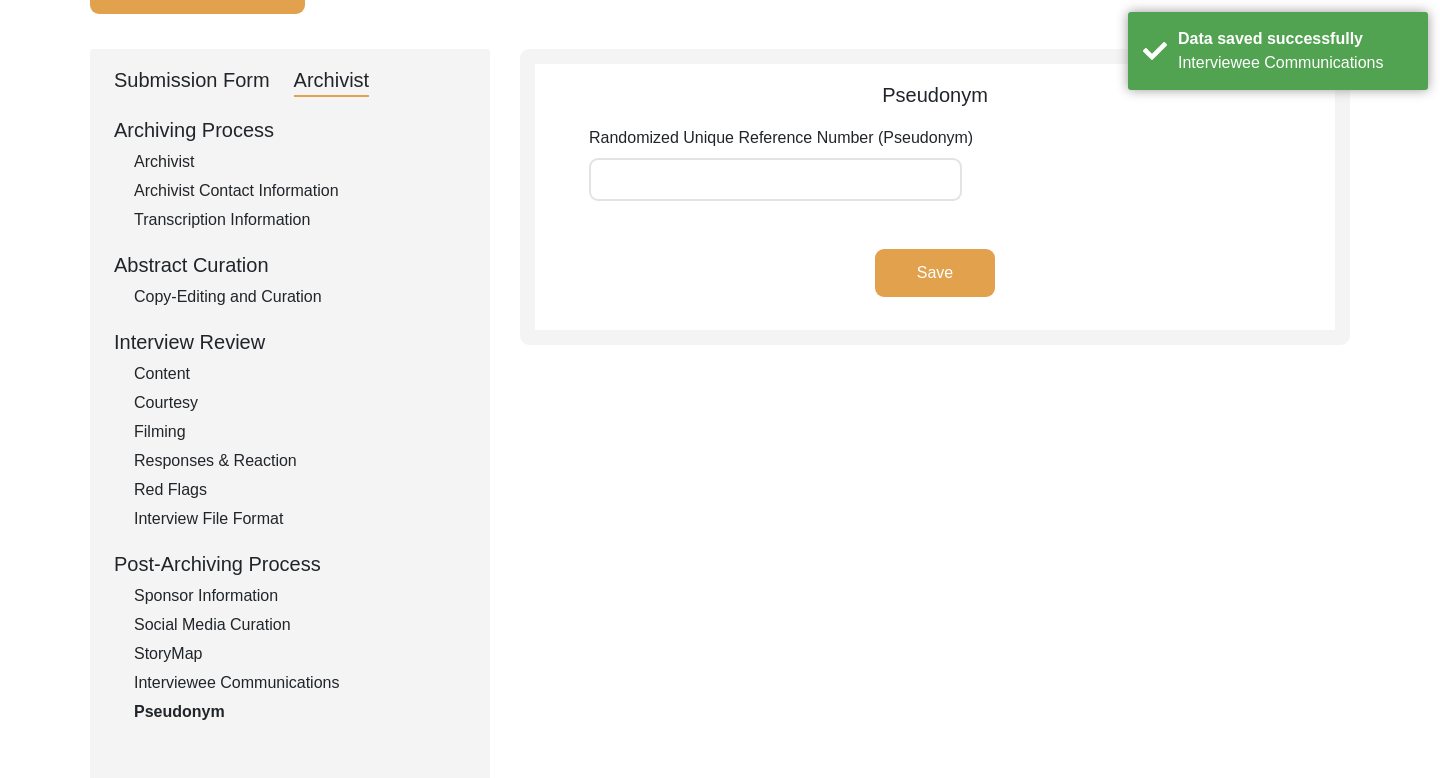 scroll, scrollTop: 0, scrollLeft: 0, axis: both 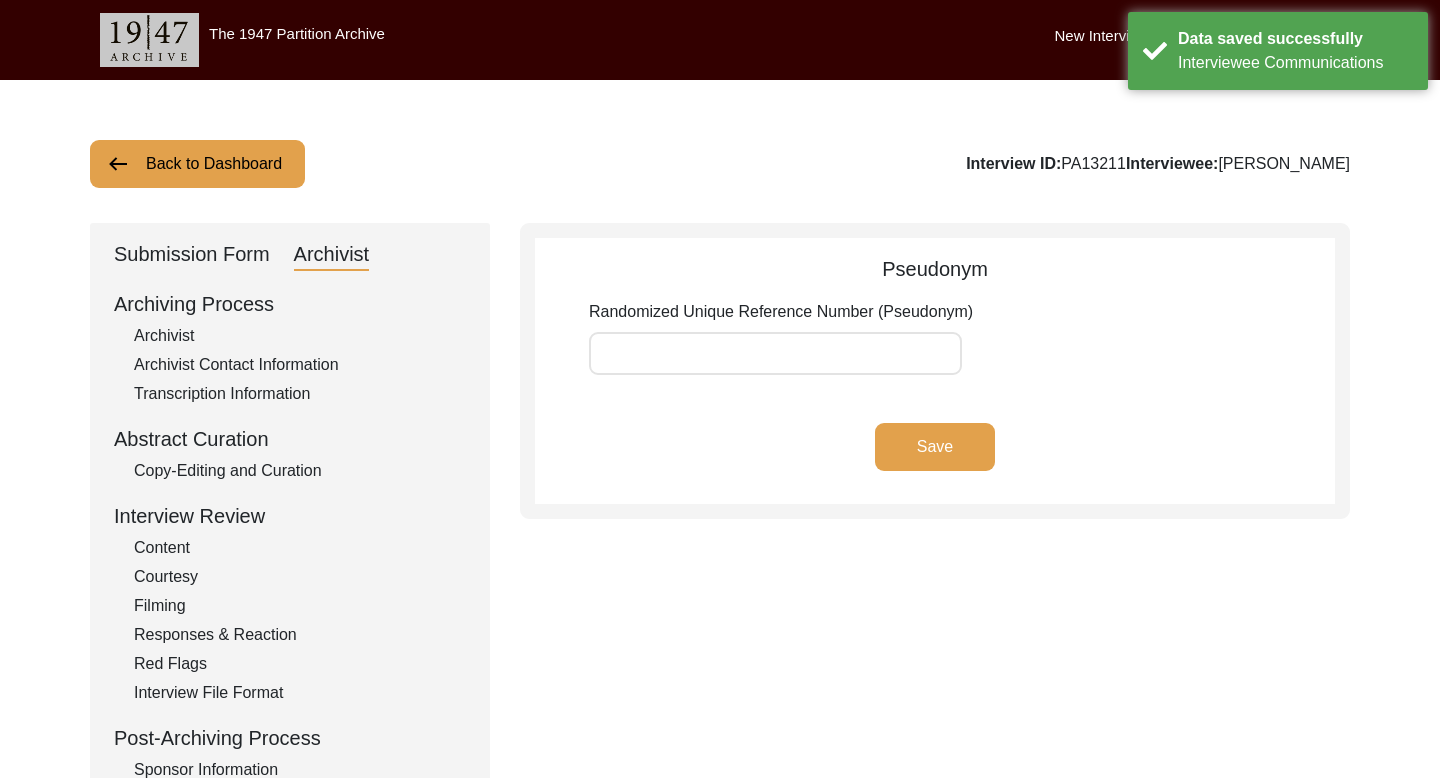 click on "Back to Dashboard" 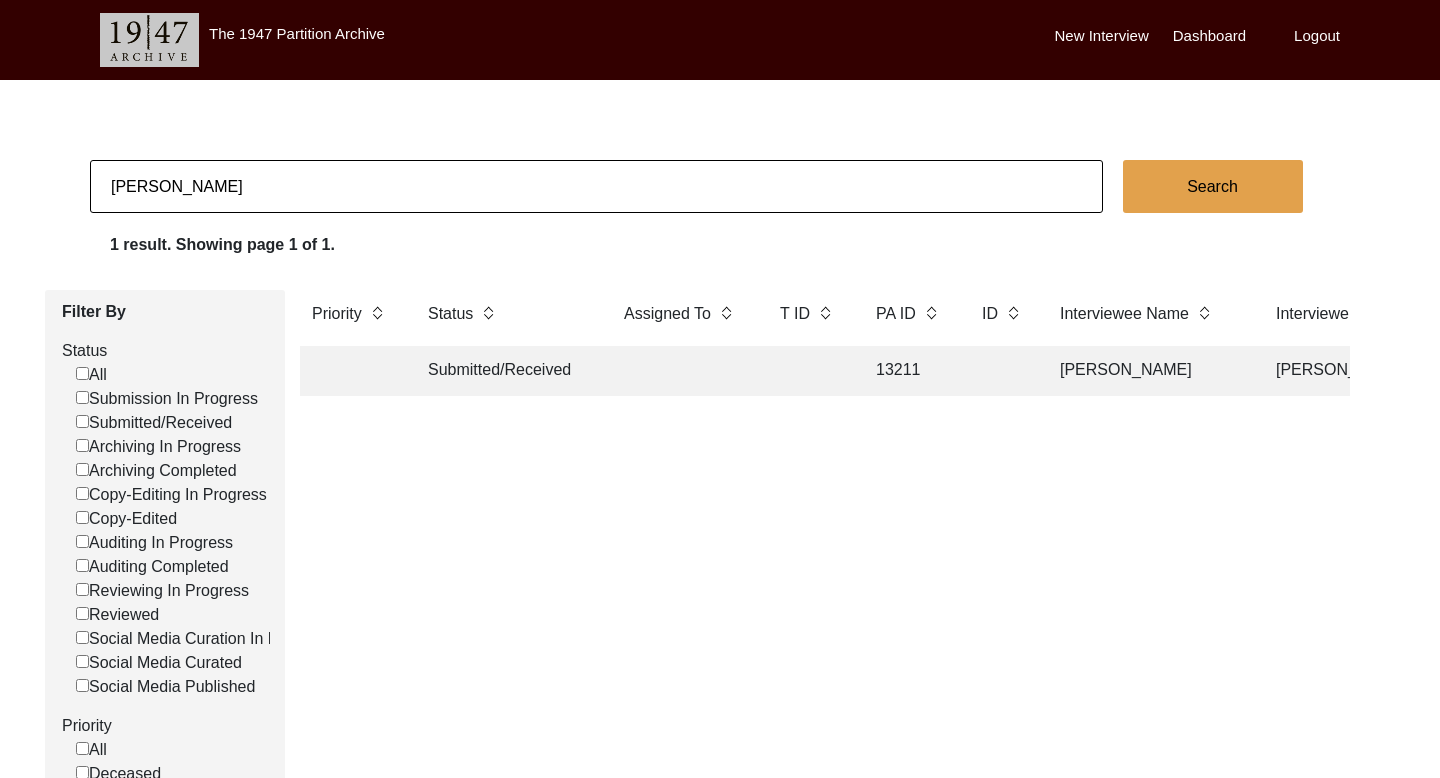 click on "[PERSON_NAME]" 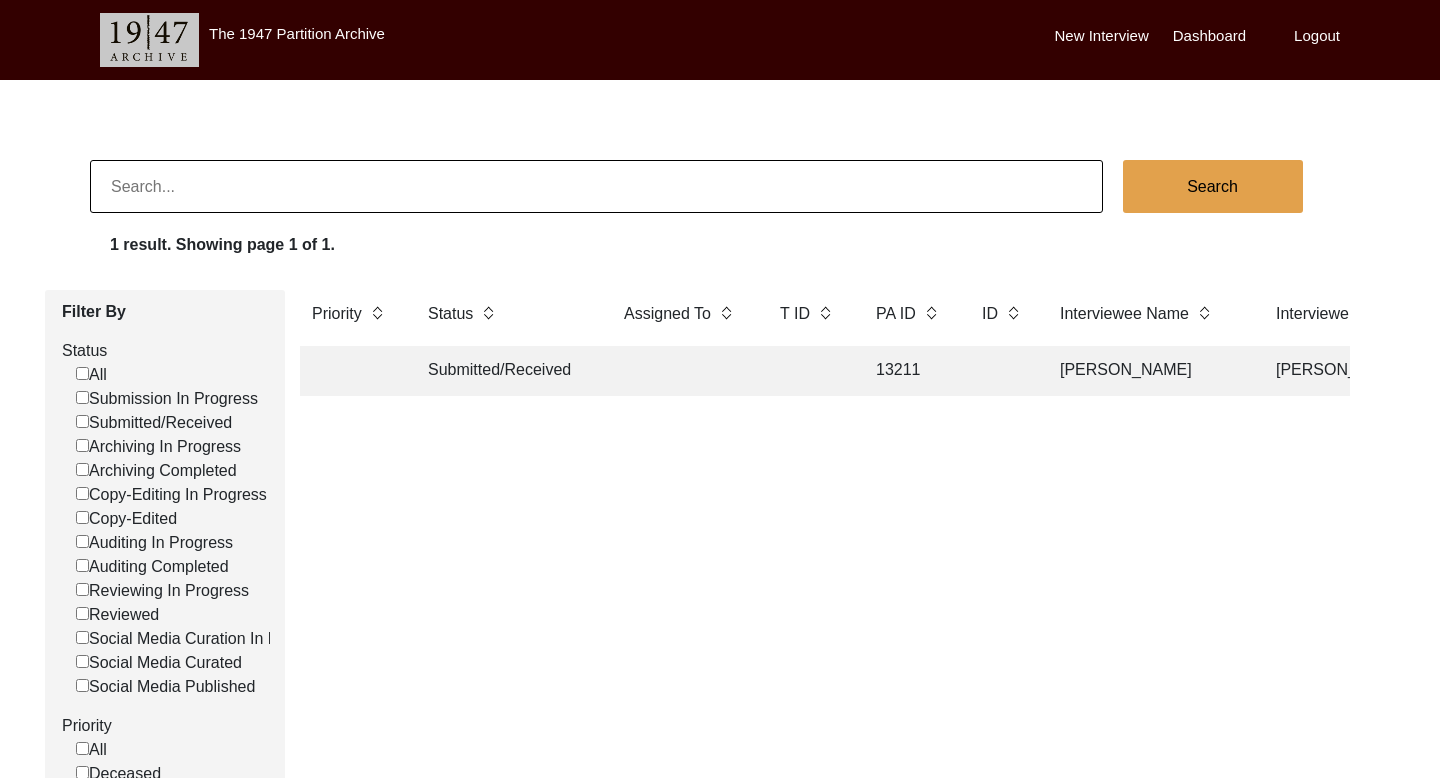 paste on "[PERSON_NAME] [PERSON_NAME]" 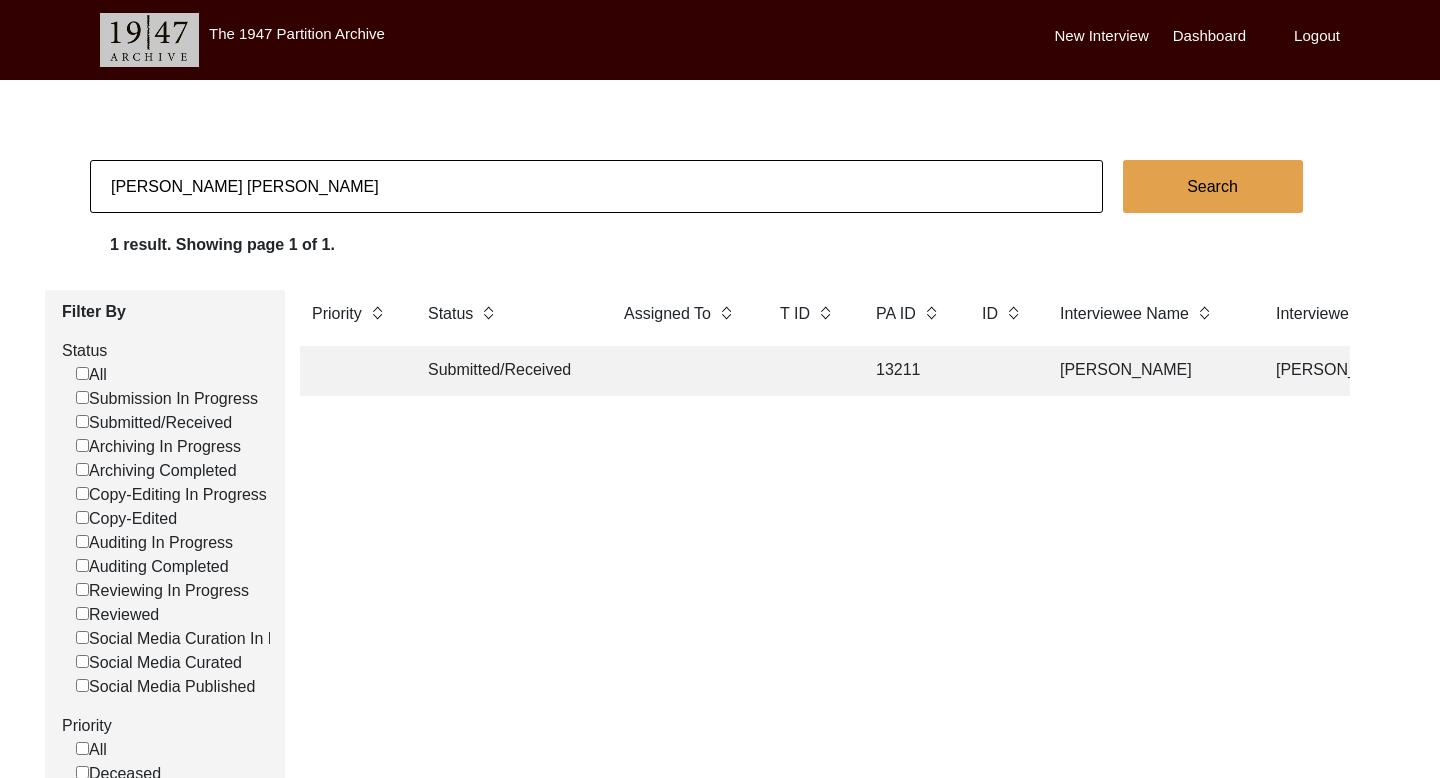 type on "[PERSON_NAME] [PERSON_NAME]" 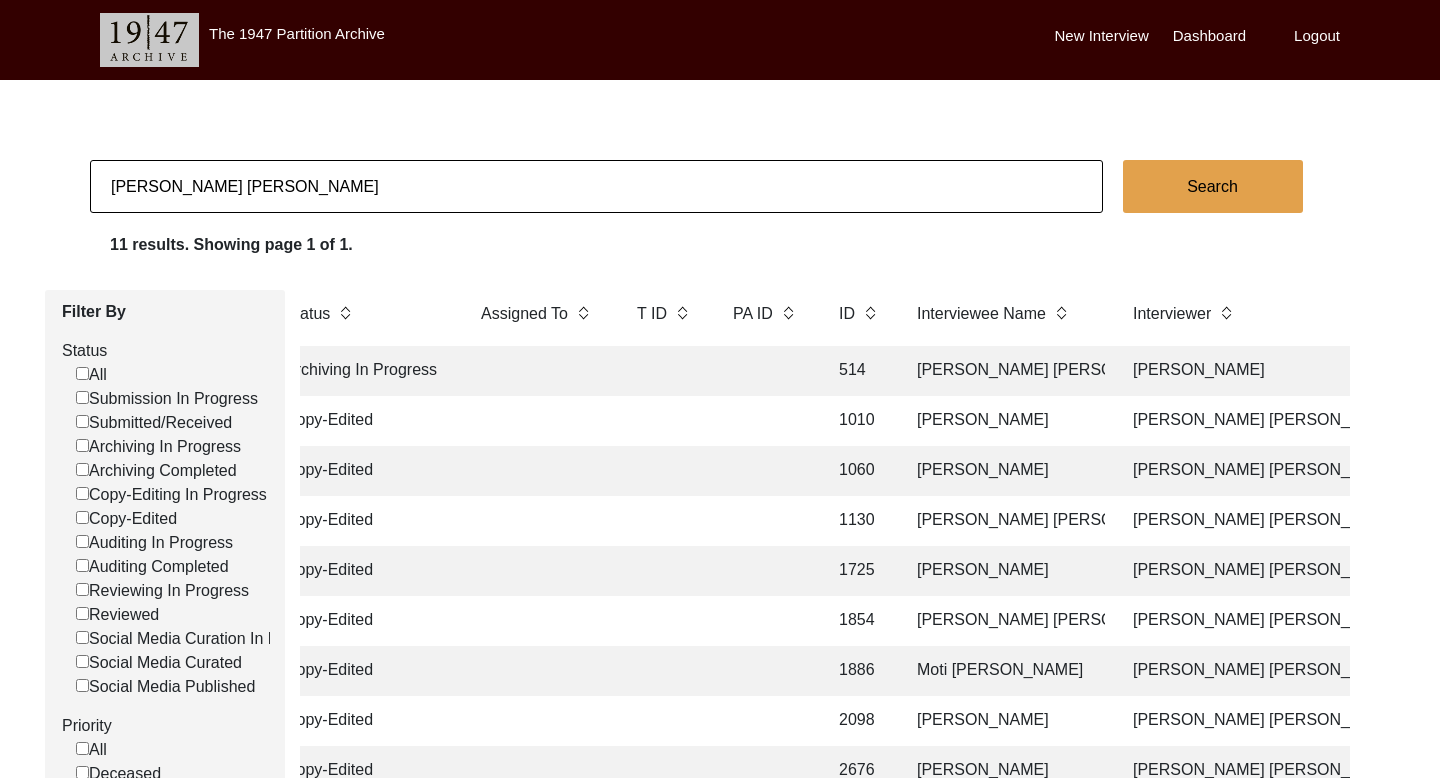 scroll, scrollTop: 0, scrollLeft: 156, axis: horizontal 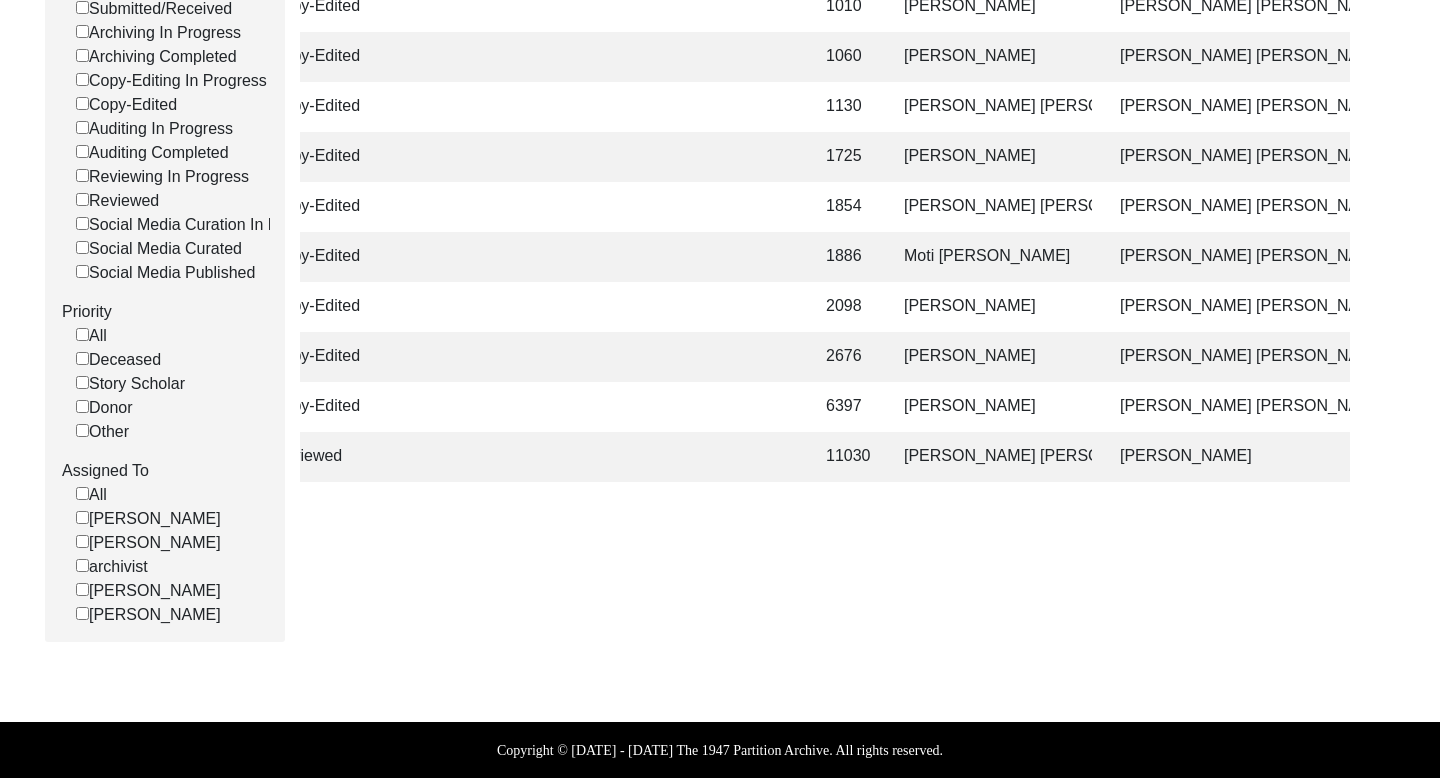click on "[PERSON_NAME] [PERSON_NAME]" 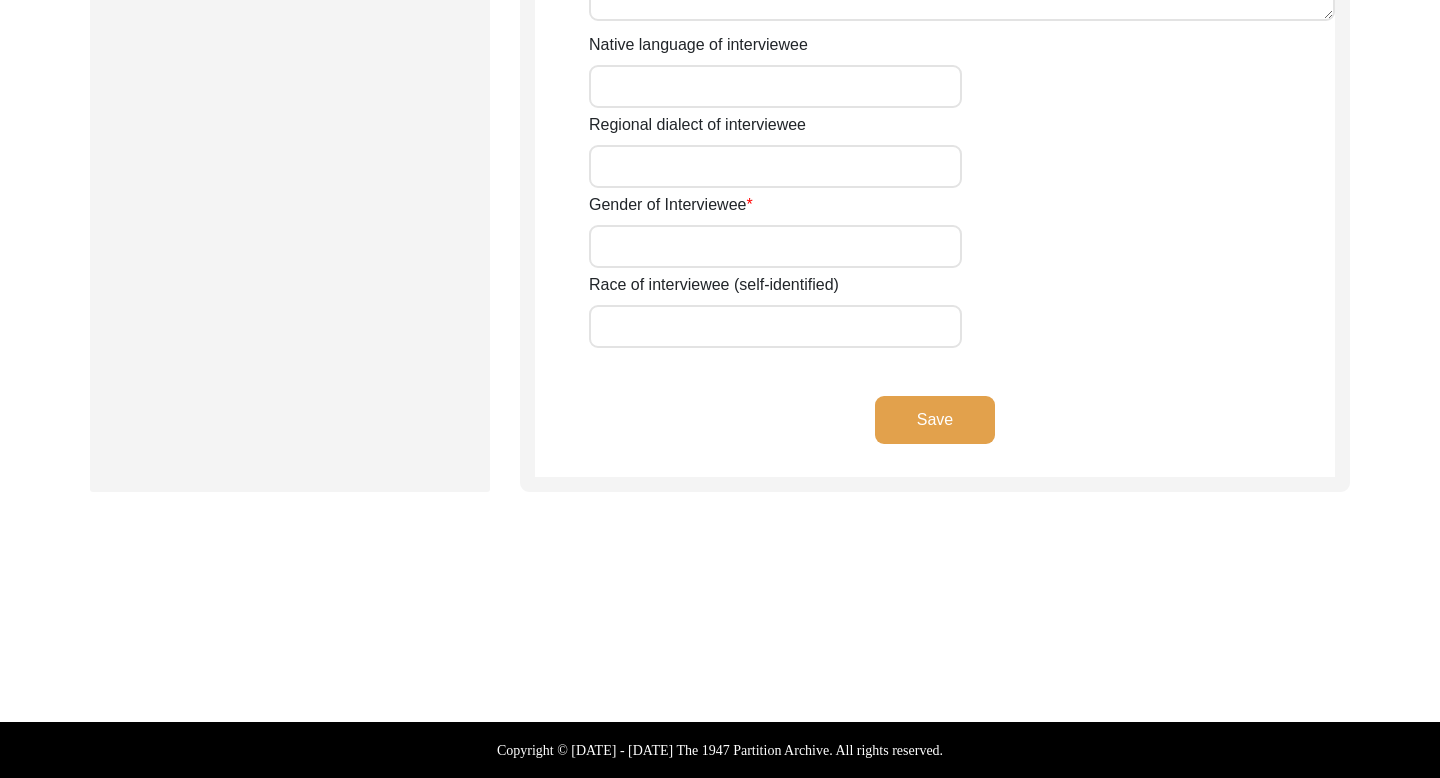 type on "Mr." 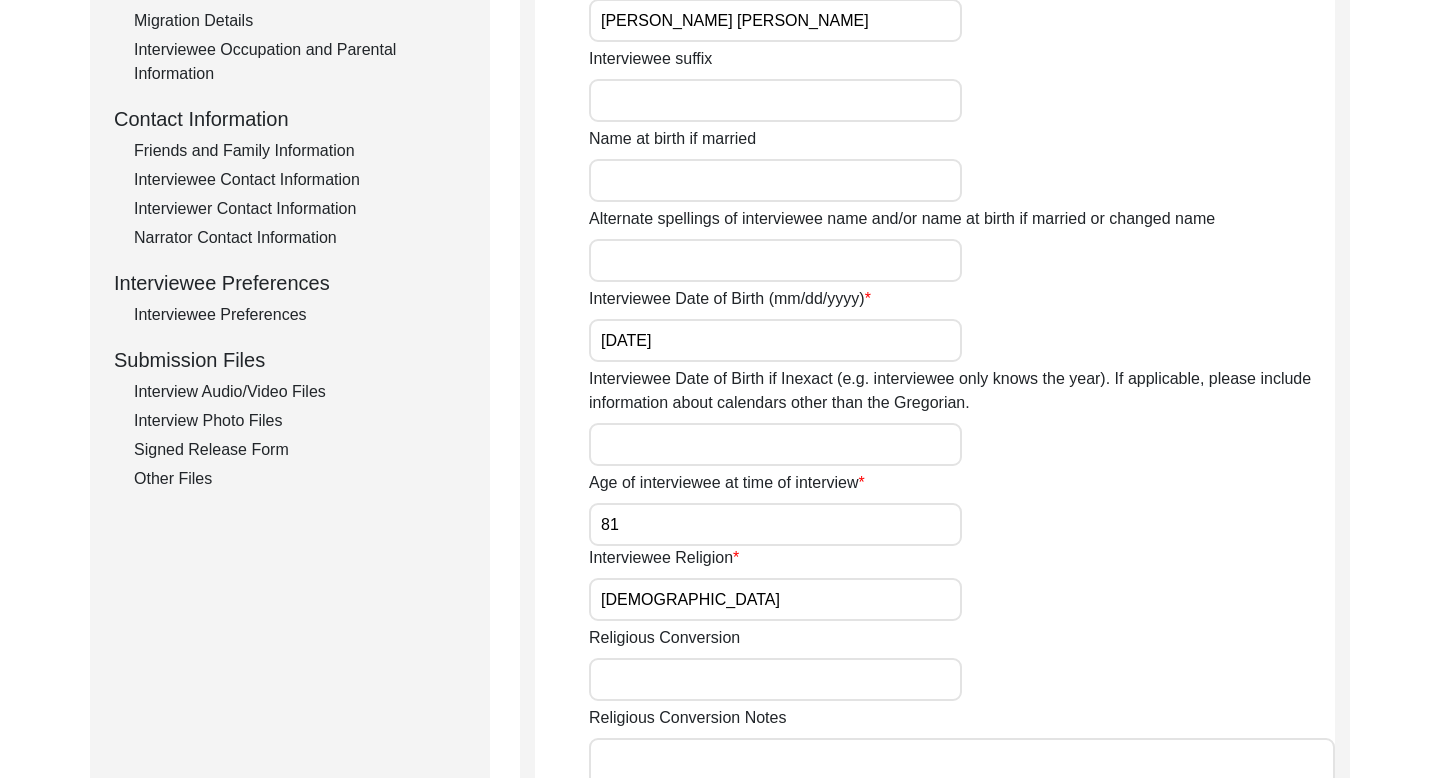 scroll, scrollTop: 0, scrollLeft: 0, axis: both 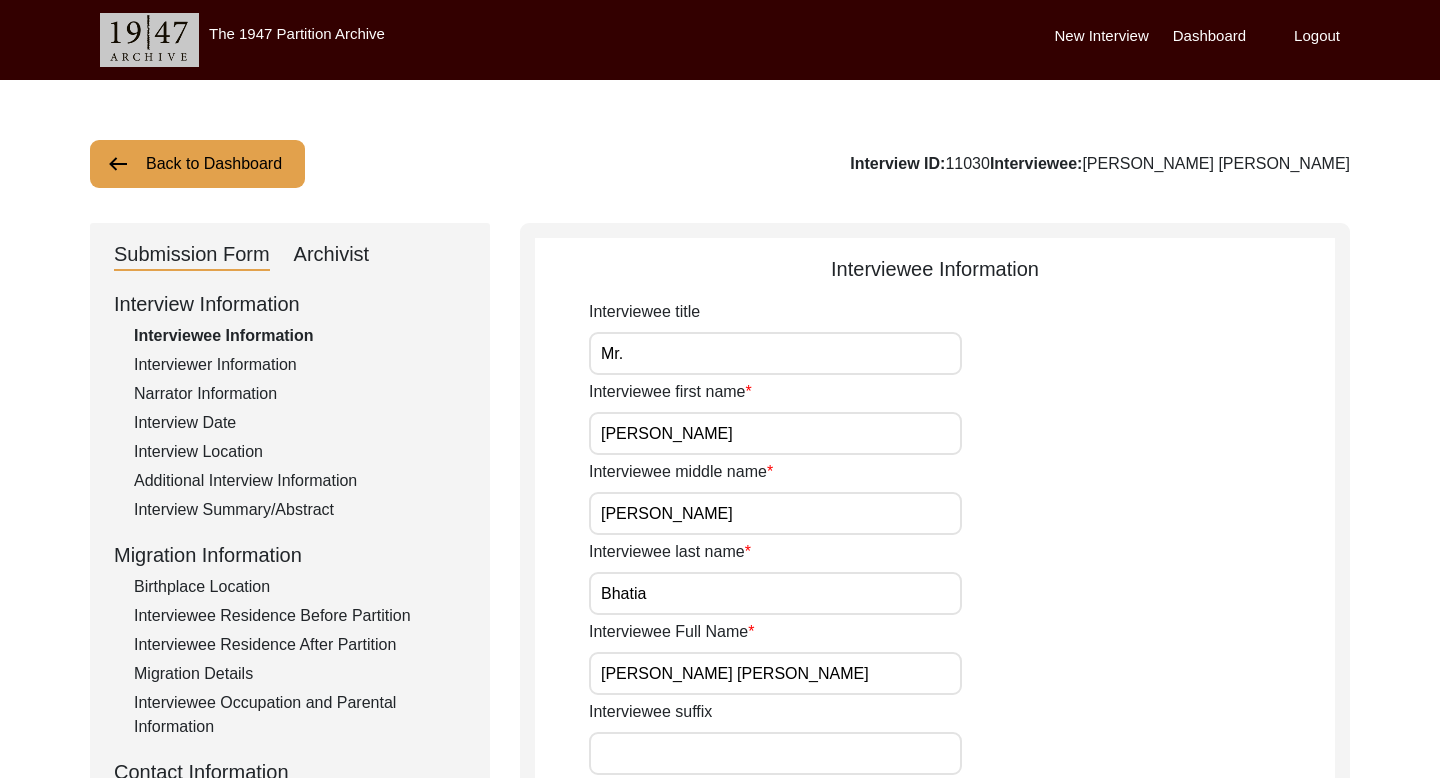 click on "Archivist" 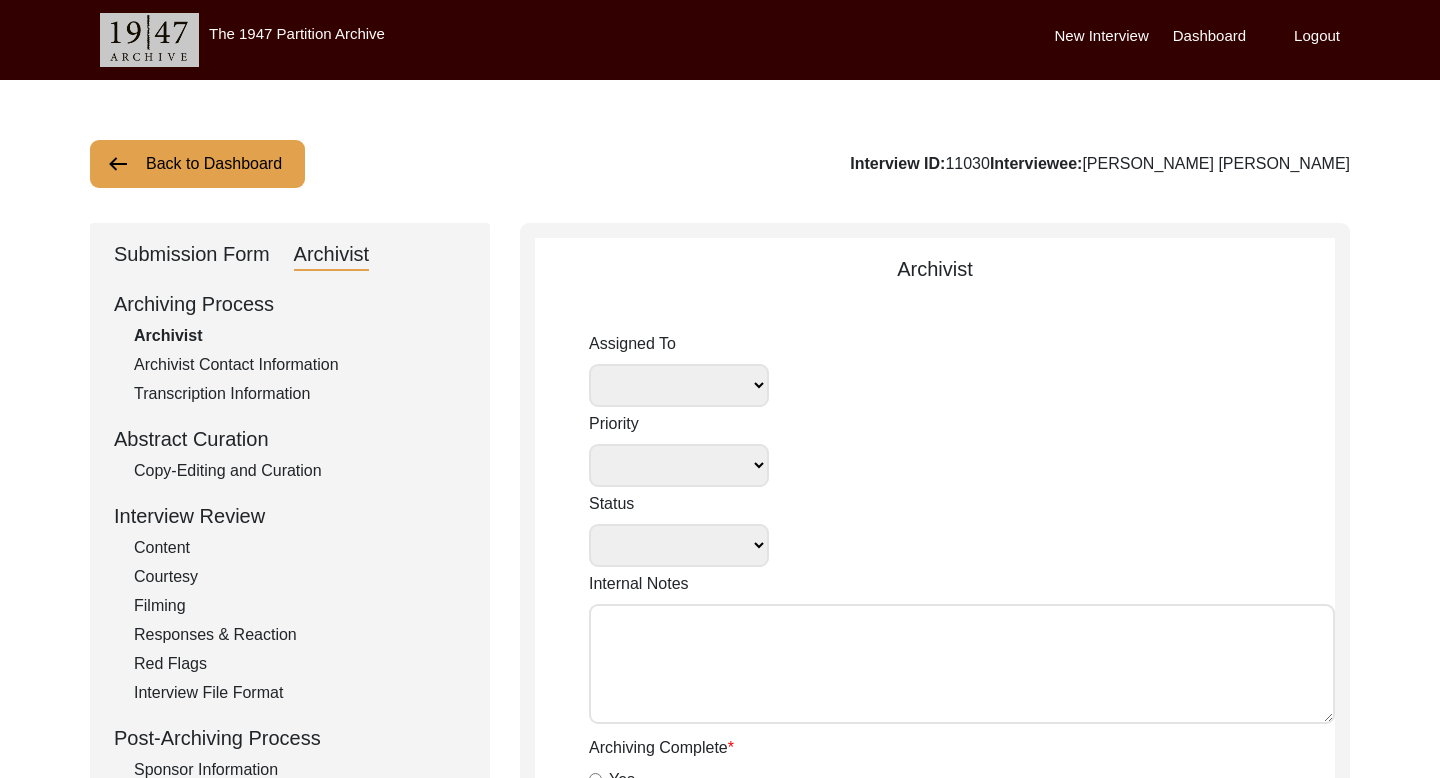 select 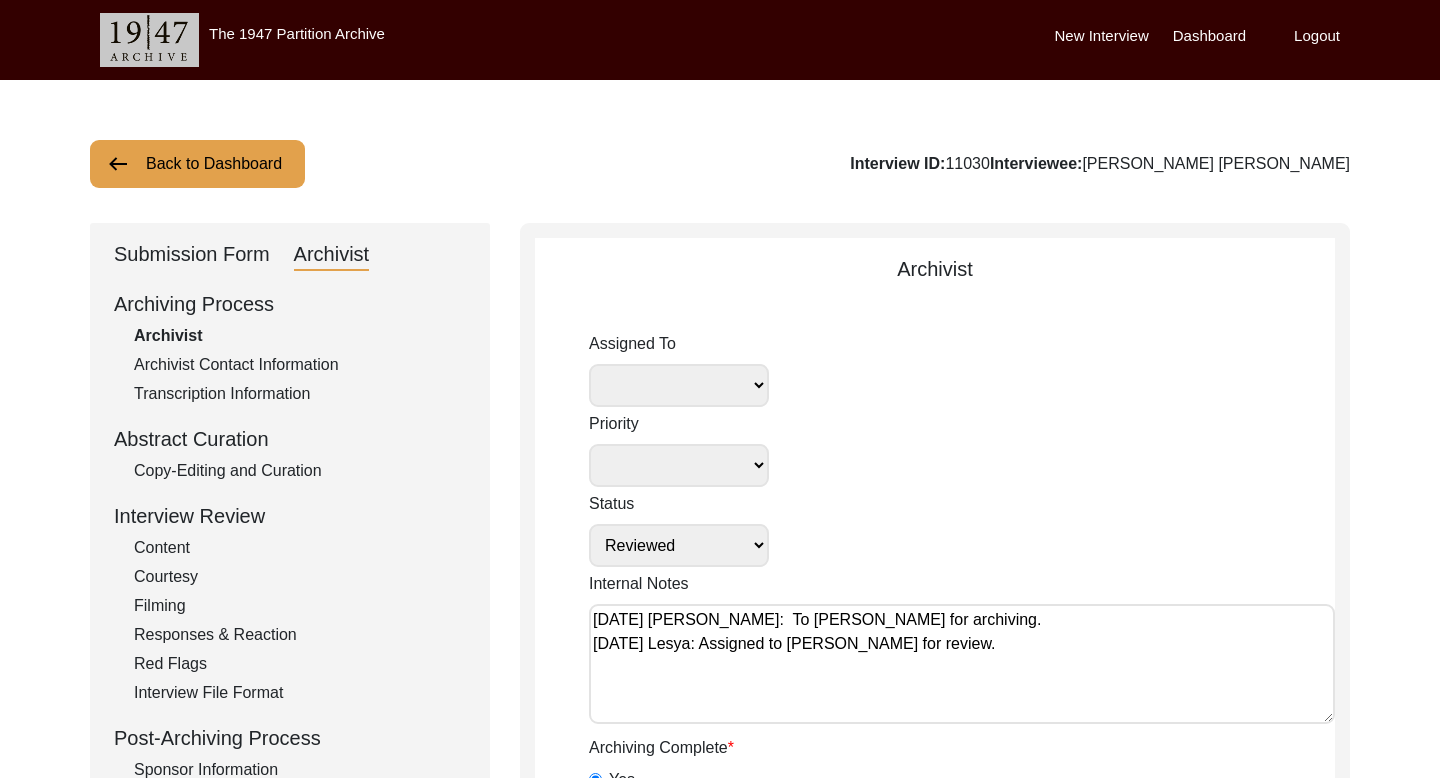 select 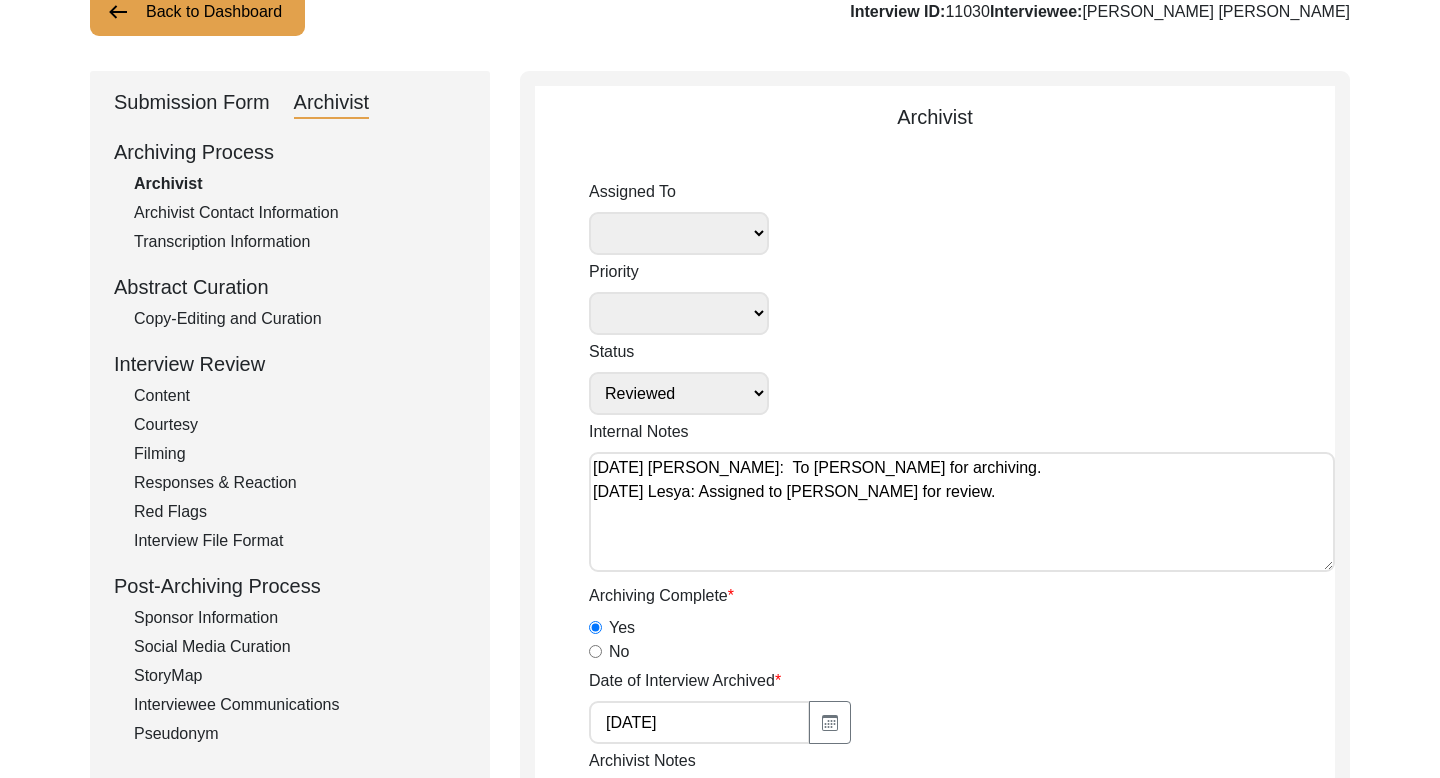 scroll, scrollTop: 428, scrollLeft: 0, axis: vertical 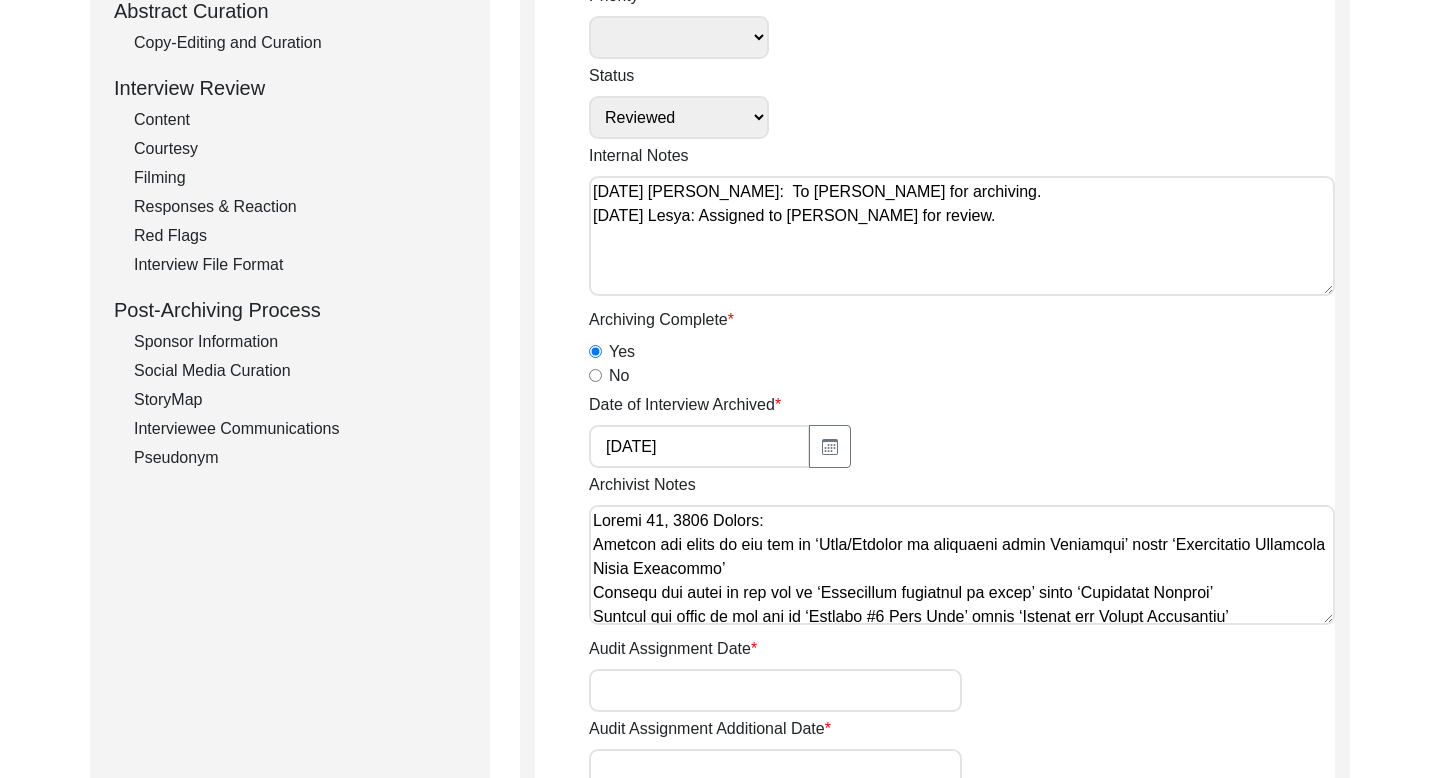 click on "Interviewee Communications" 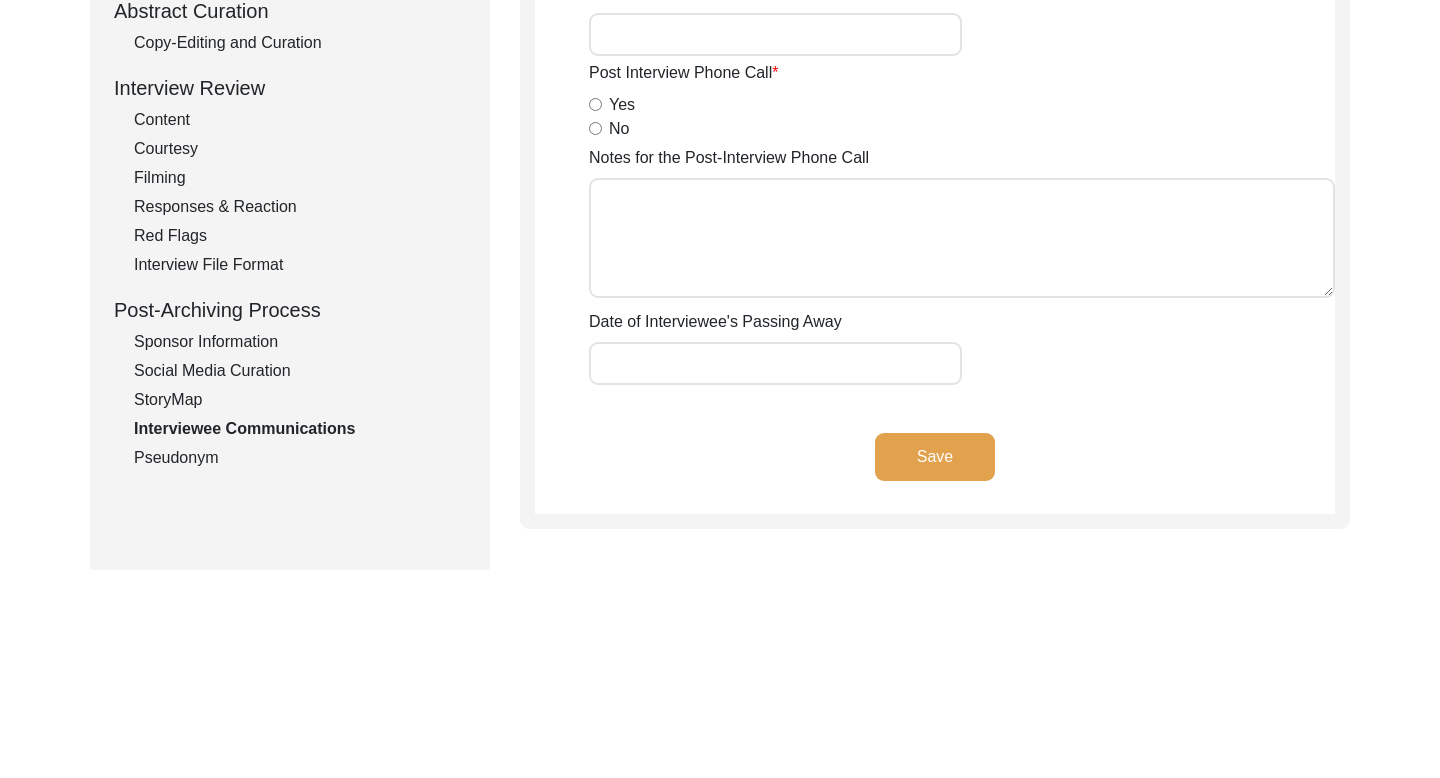 click on "Yes" at bounding box center (595, 104) 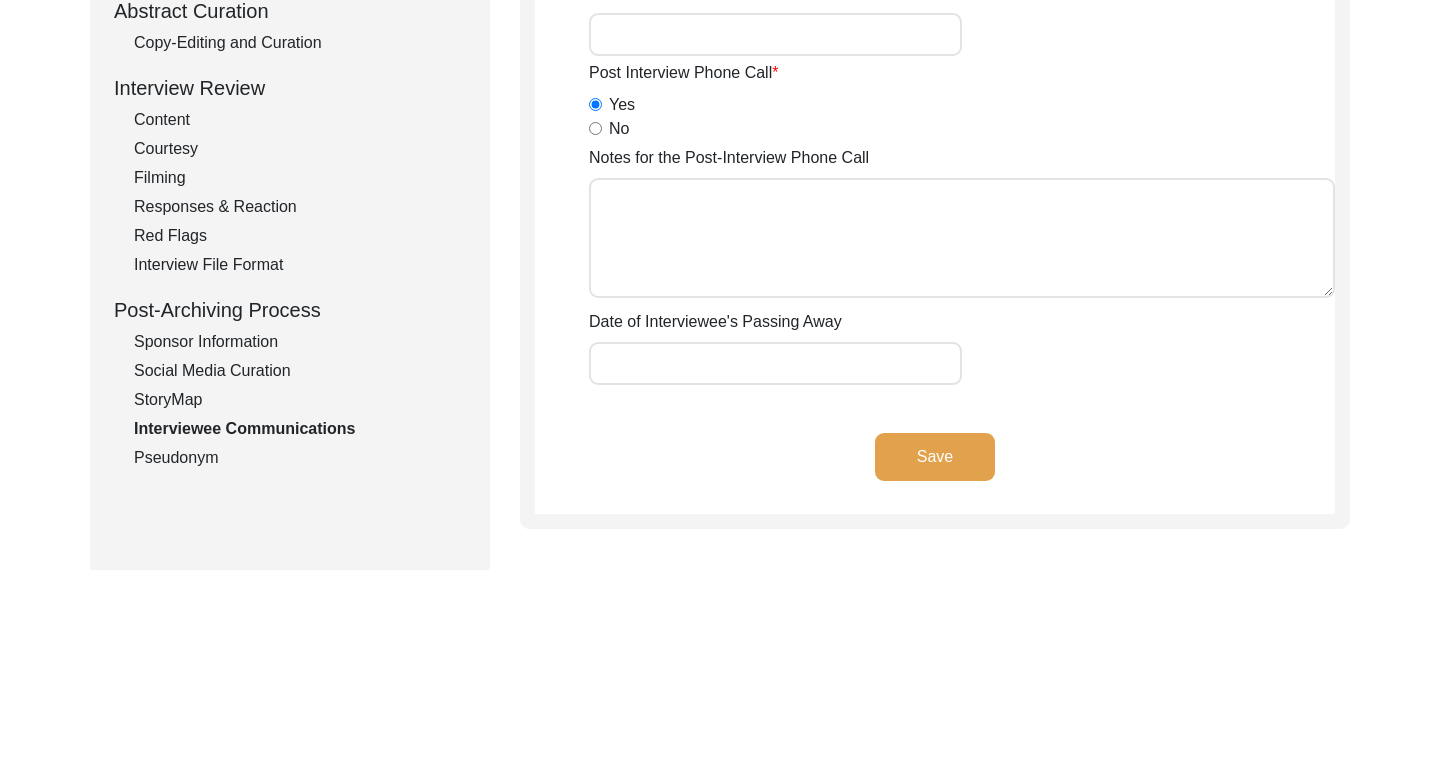 click on "Notes for the Post-Interview Phone Call" at bounding box center (962, 238) 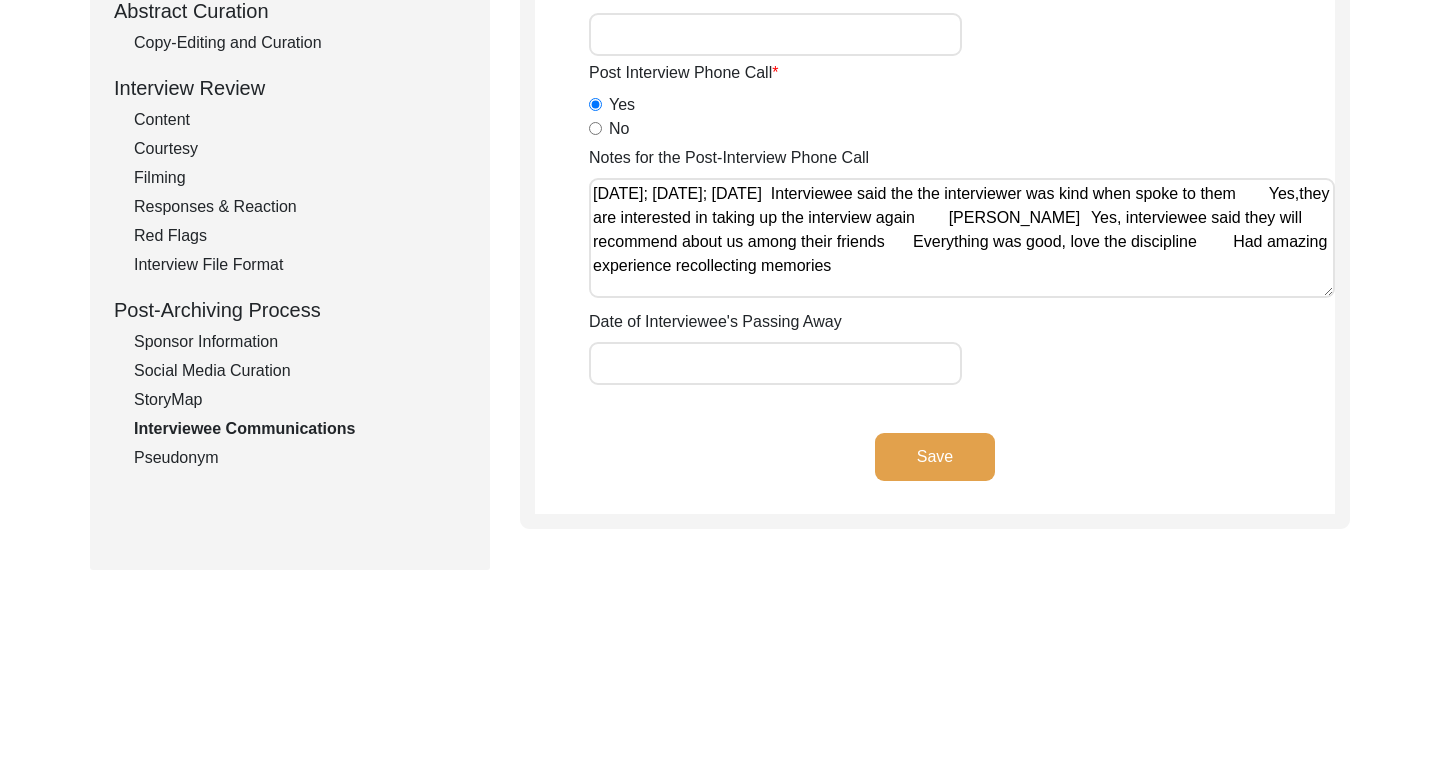 click on "Notes for the Post-Interview Phone Call" at bounding box center (962, 238) 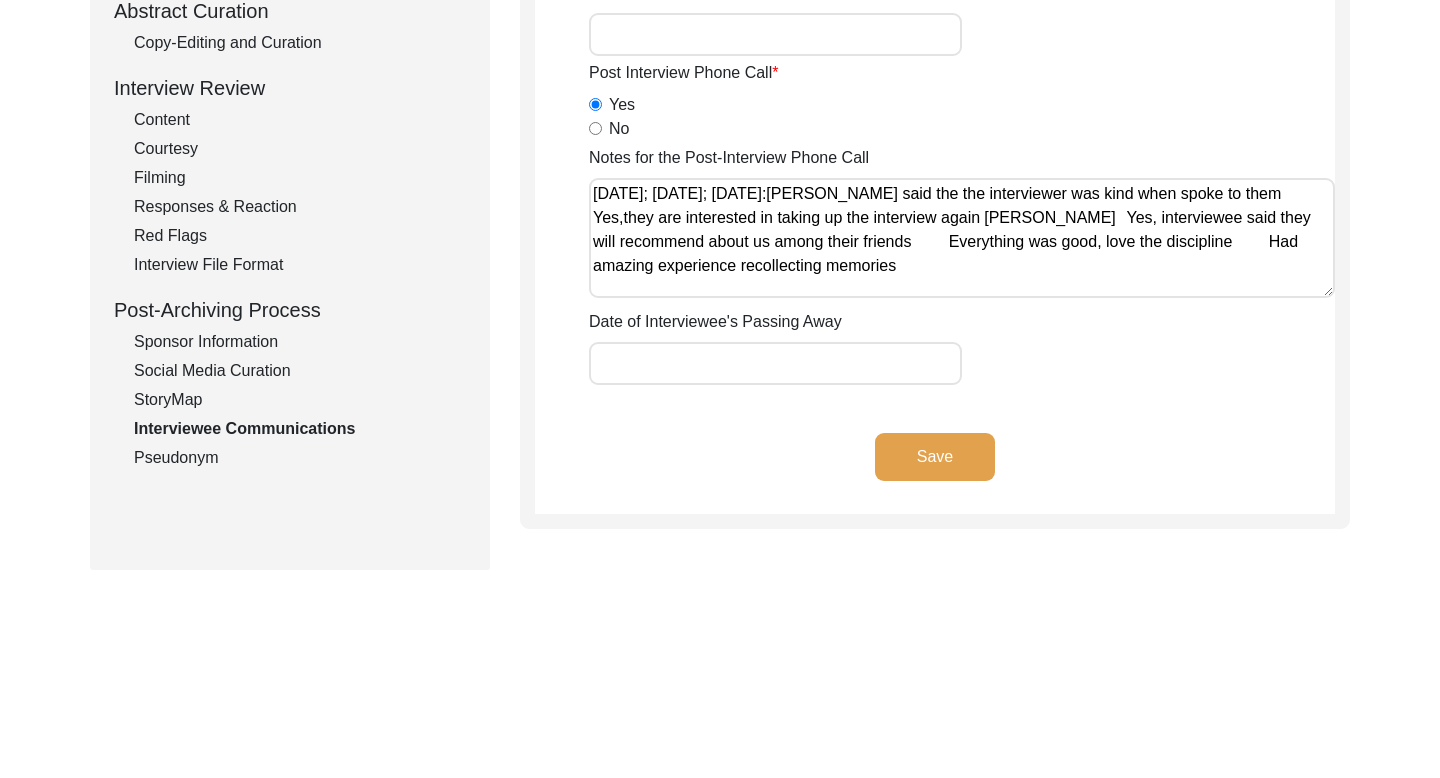 click on "Notes for the Post-Interview Phone Call" at bounding box center [962, 238] 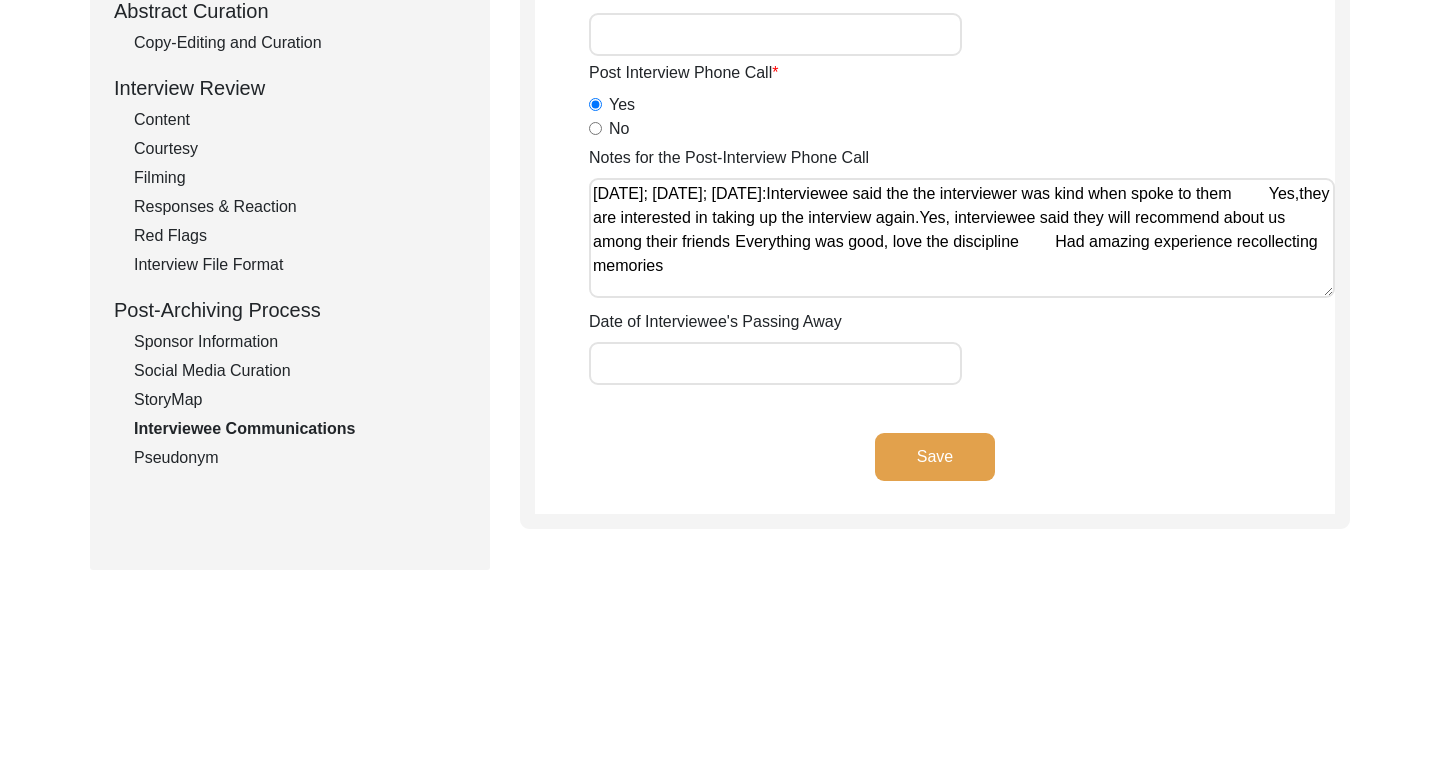 click on "Notes for the Post-Interview Phone Call" at bounding box center (962, 238) 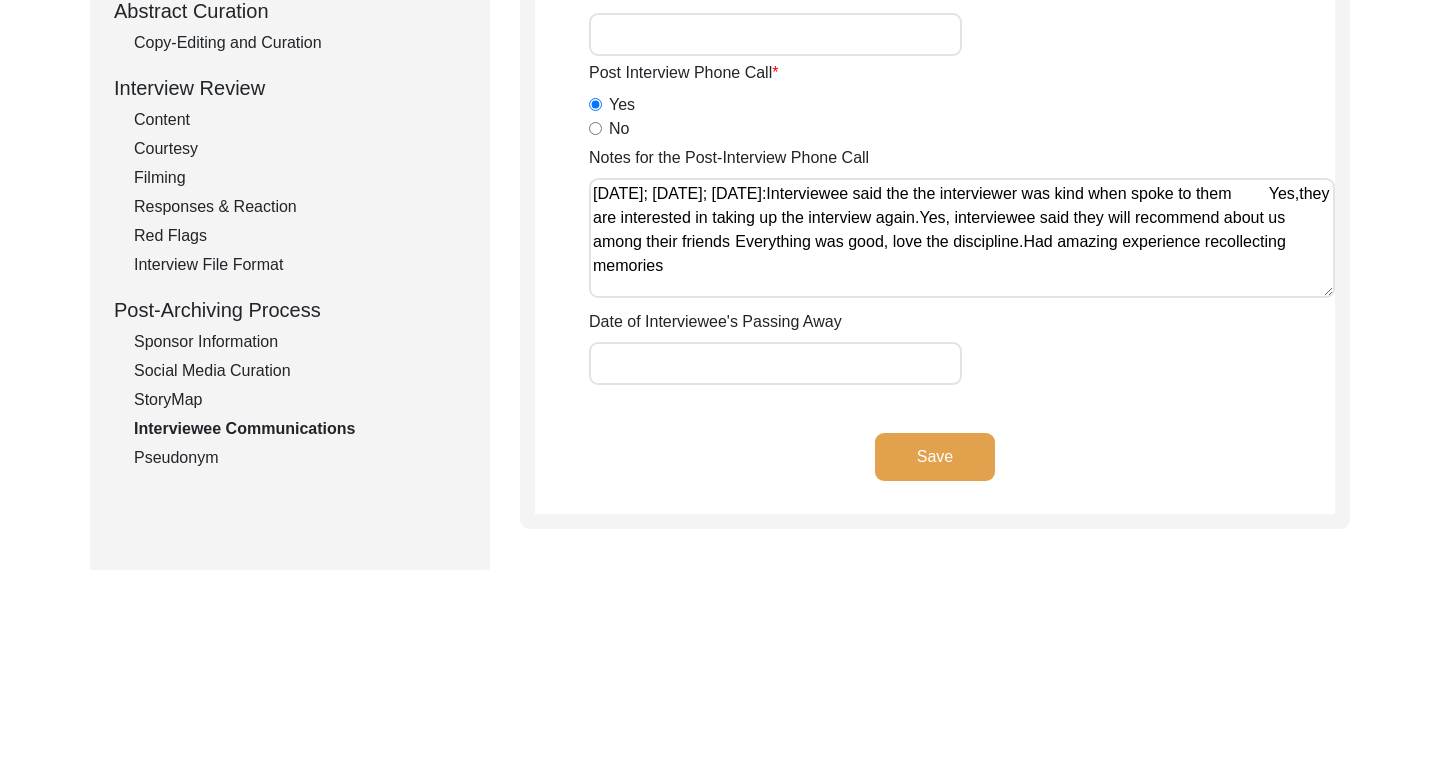 click on "Notes for the Post-Interview Phone Call" at bounding box center (962, 238) 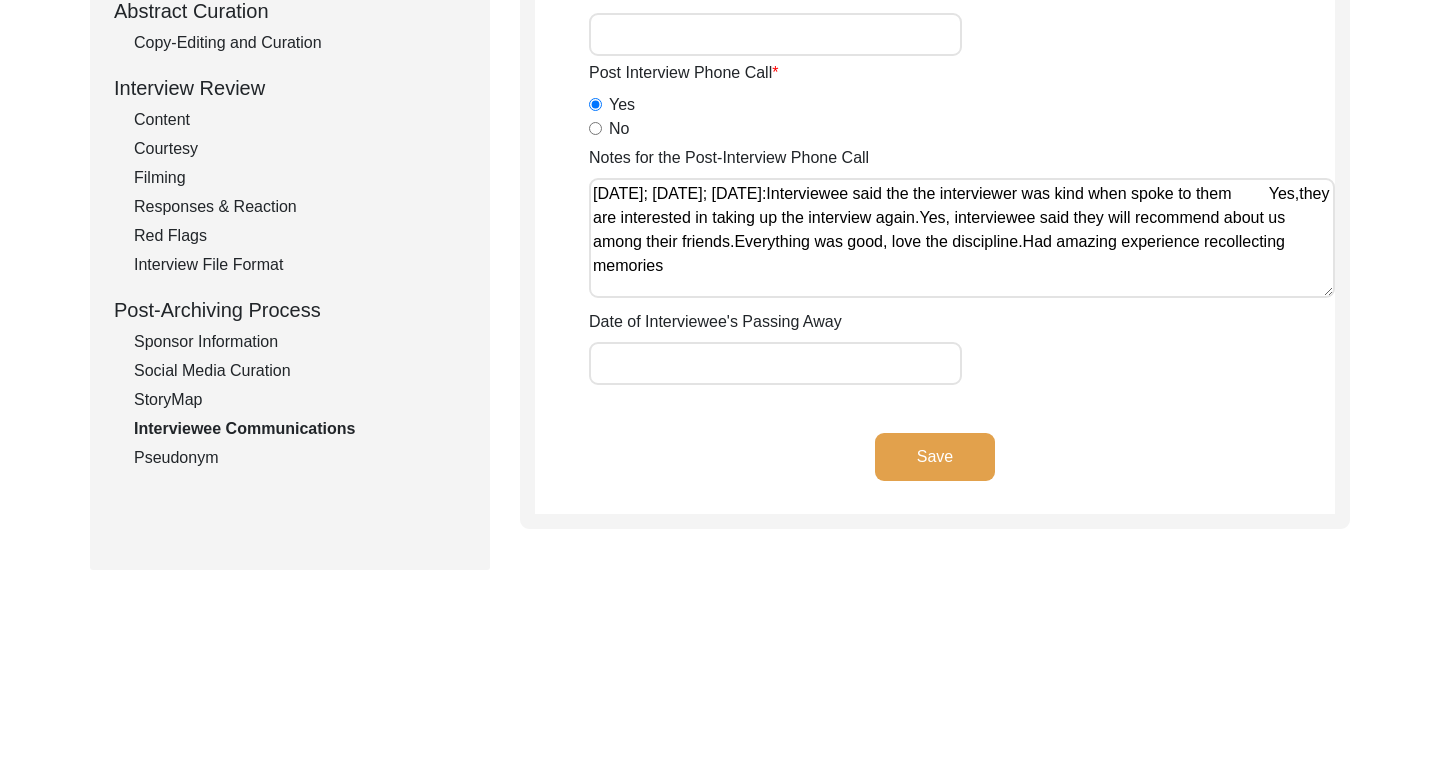 click on "Notes for the Post-Interview Phone Call" at bounding box center (962, 238) 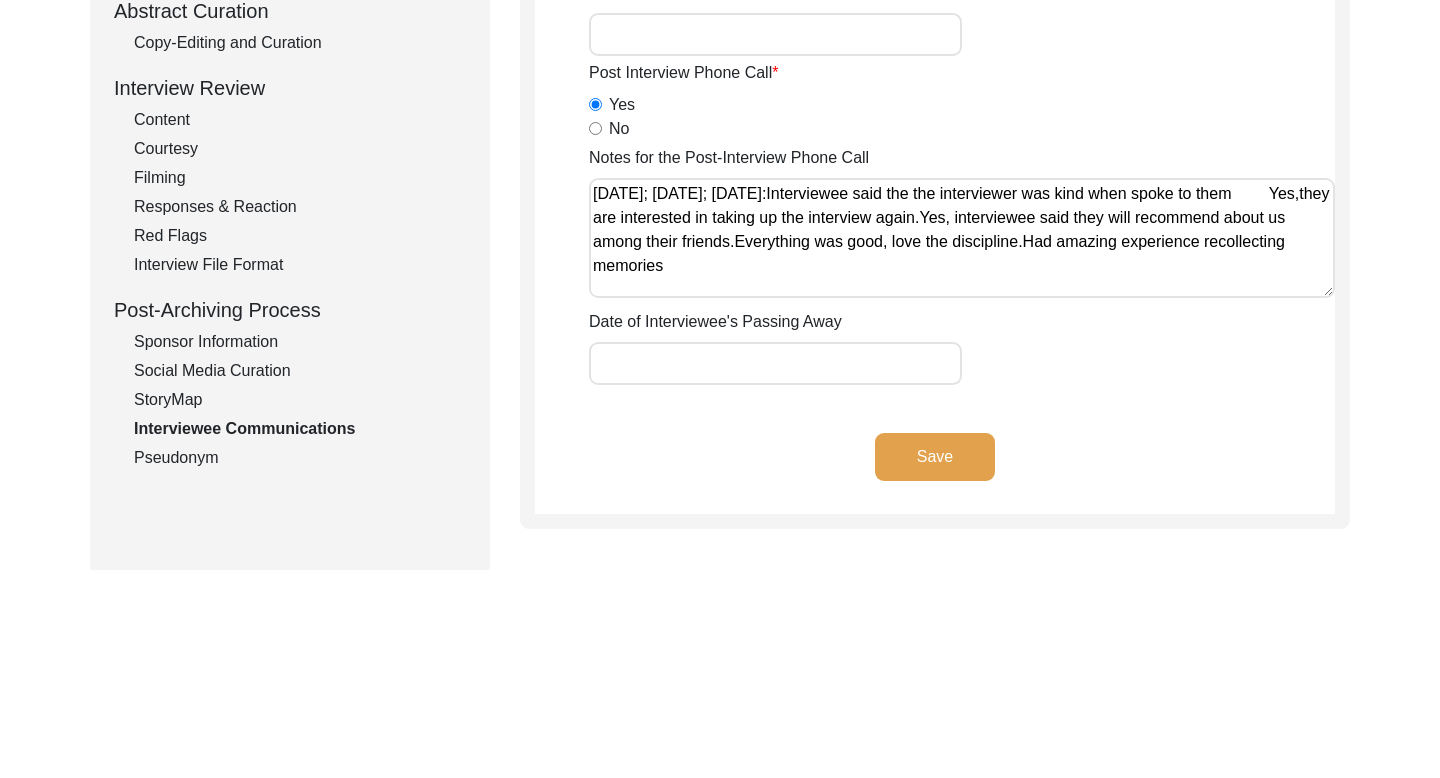 type on "[DATE]; [DATE]; [DATE]:Interviewee said the the interviewer was kind when spoke to them	Yes,they are interested in taking up the interview again.Yes, interviewee said they will recommend about us among their friends.Everything was good, love the discipline.Had amazing experience recollecting memories." 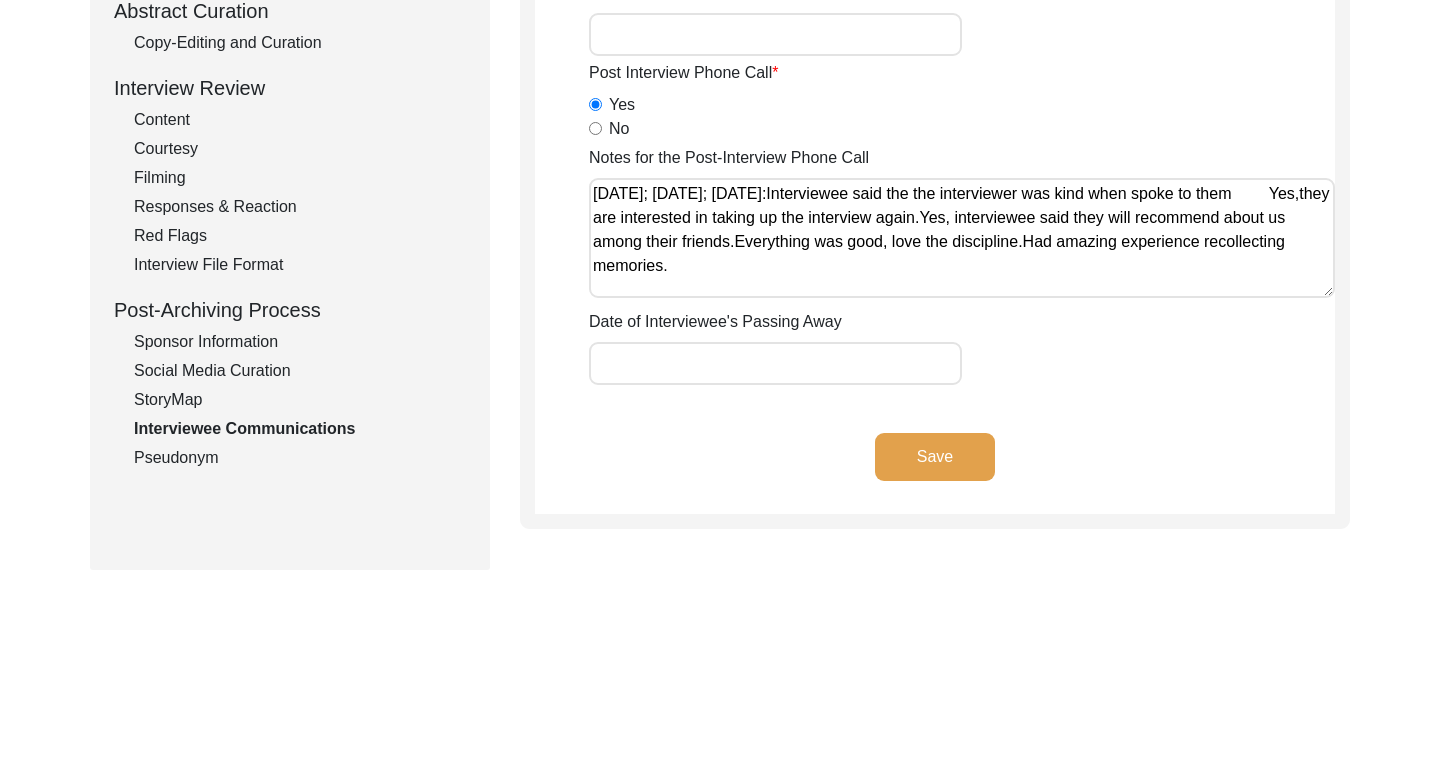 click on "Save" 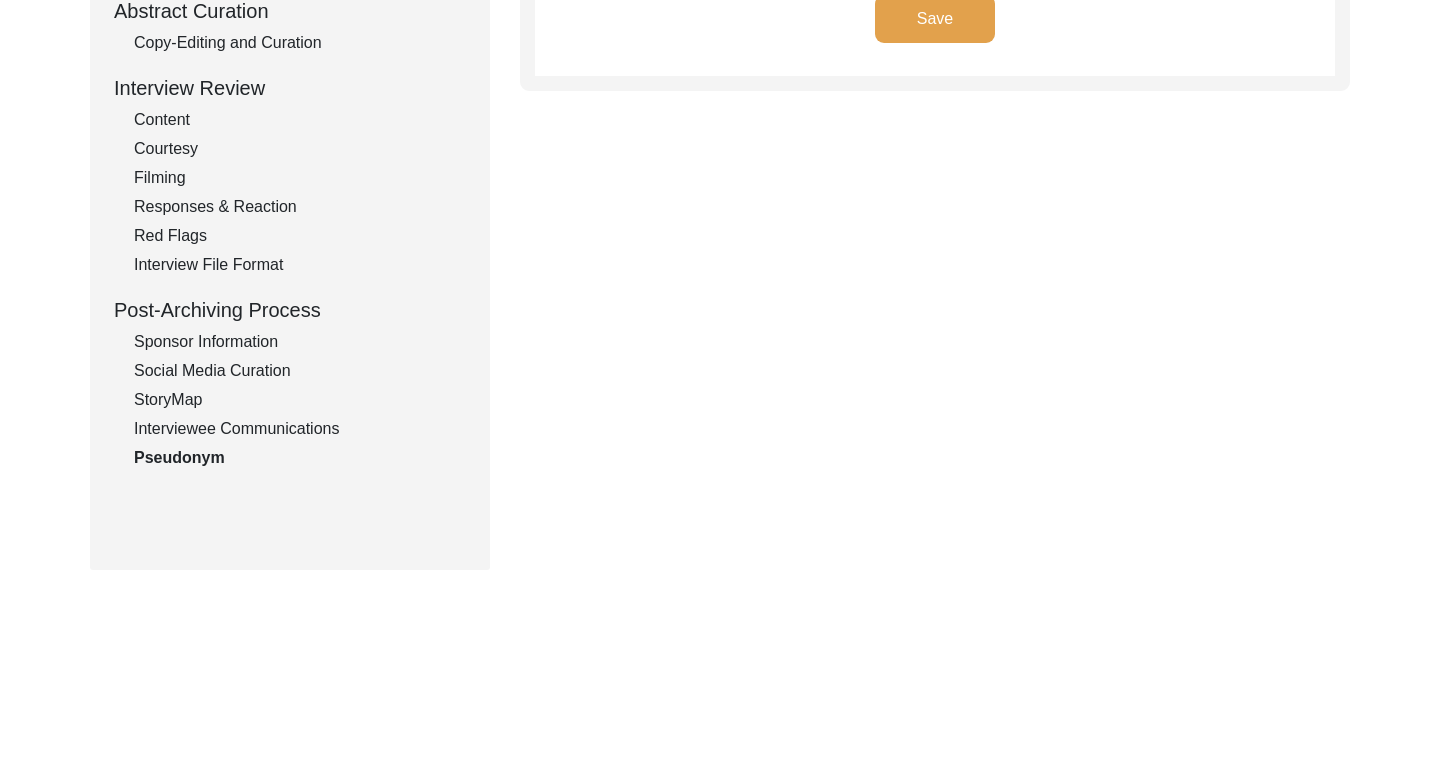 type on "36E3C3" 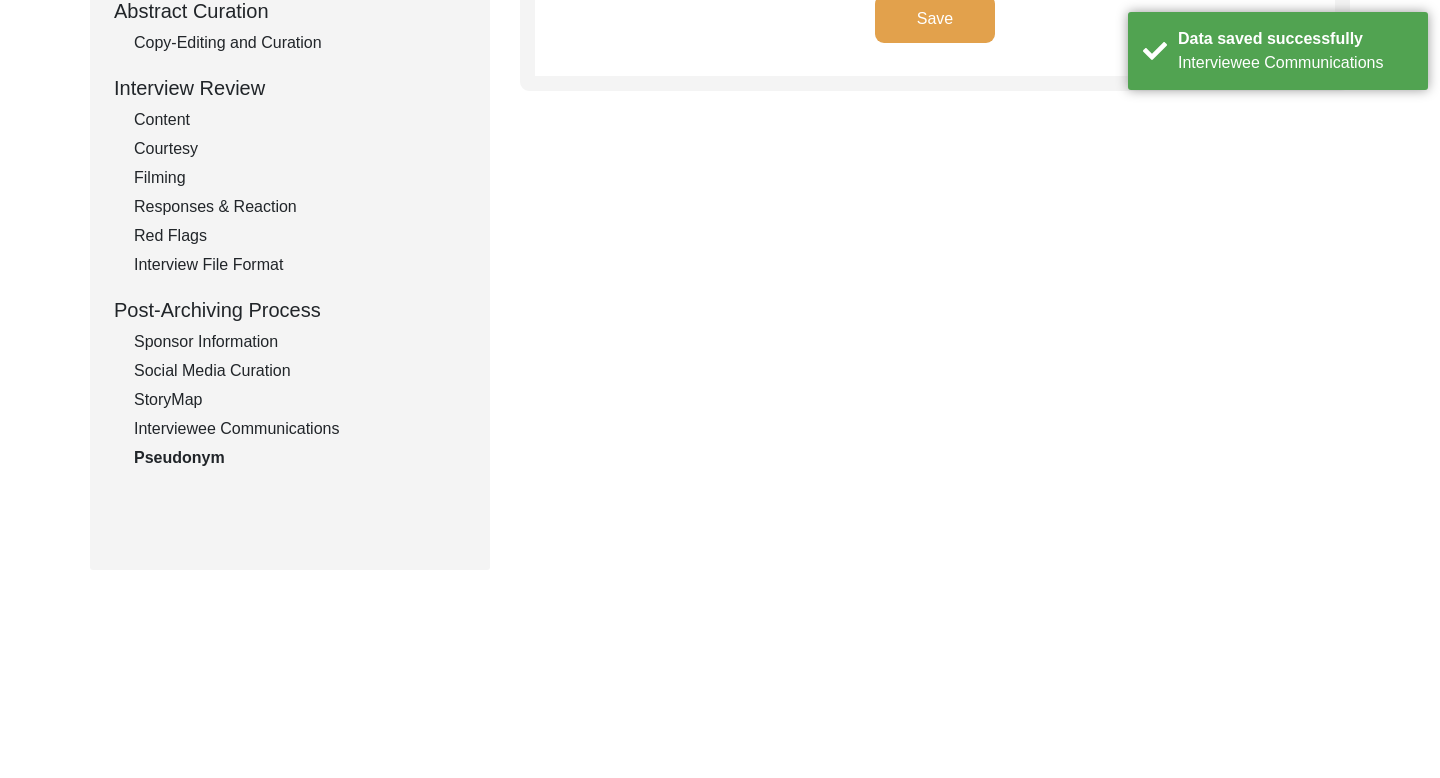 scroll, scrollTop: 0, scrollLeft: 0, axis: both 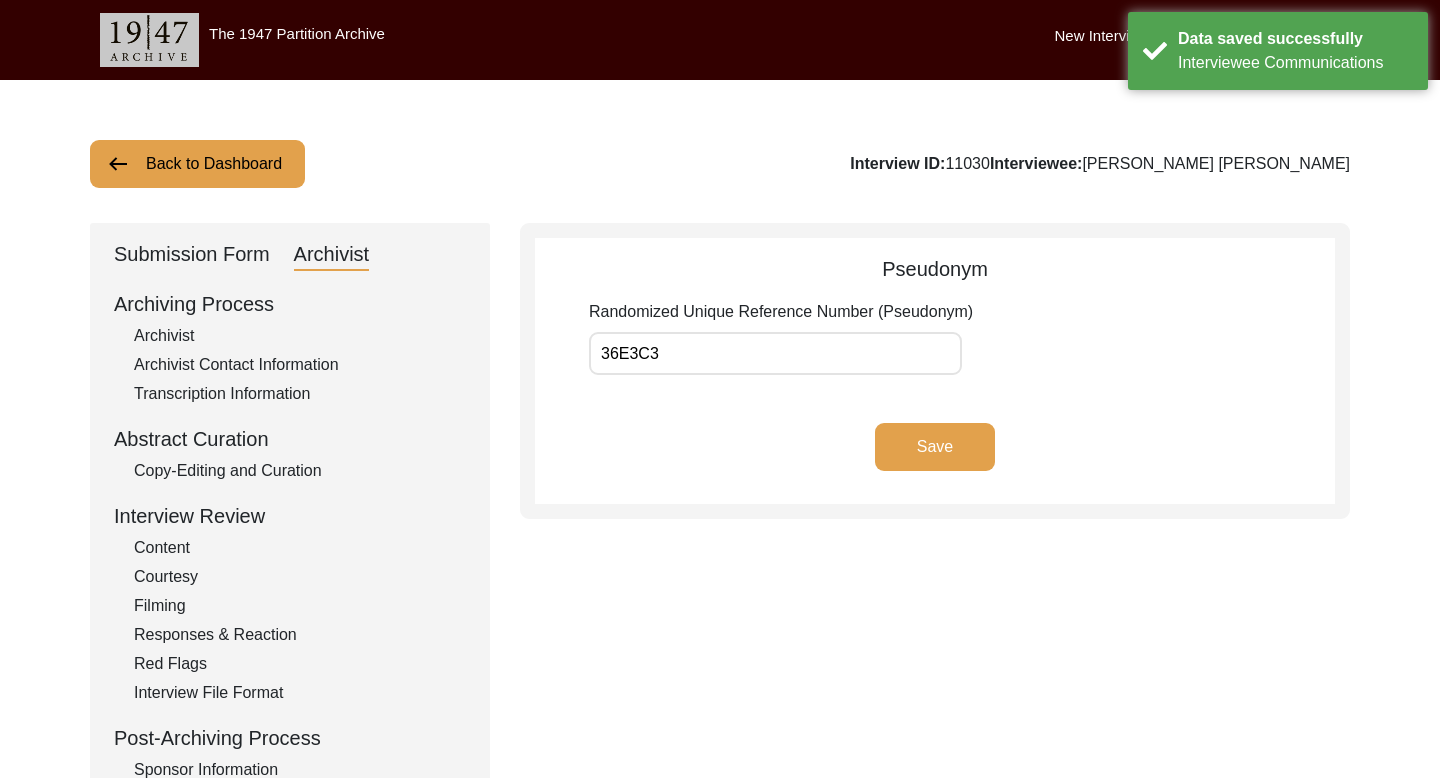 click on "Back to Dashboard" 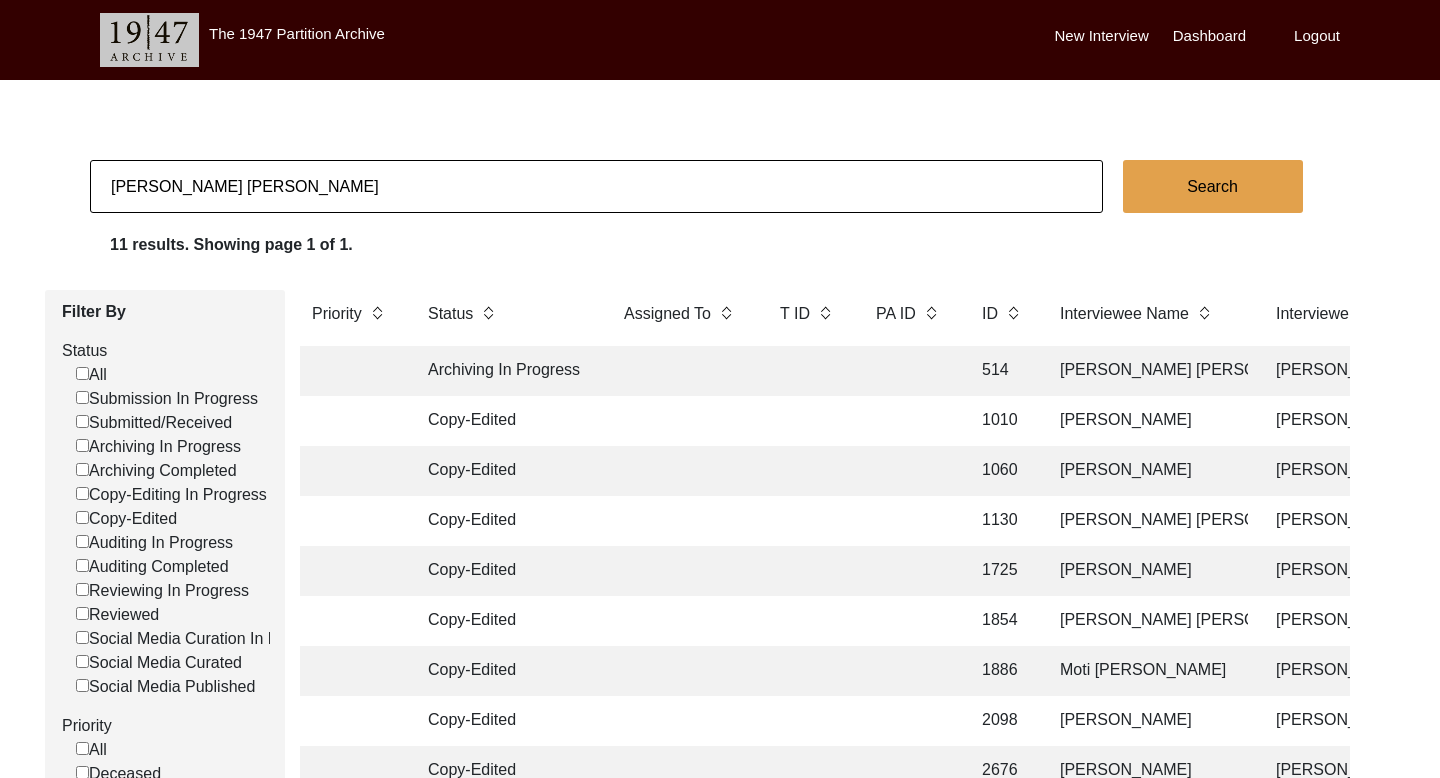 click on "[PERSON_NAME] [PERSON_NAME]" 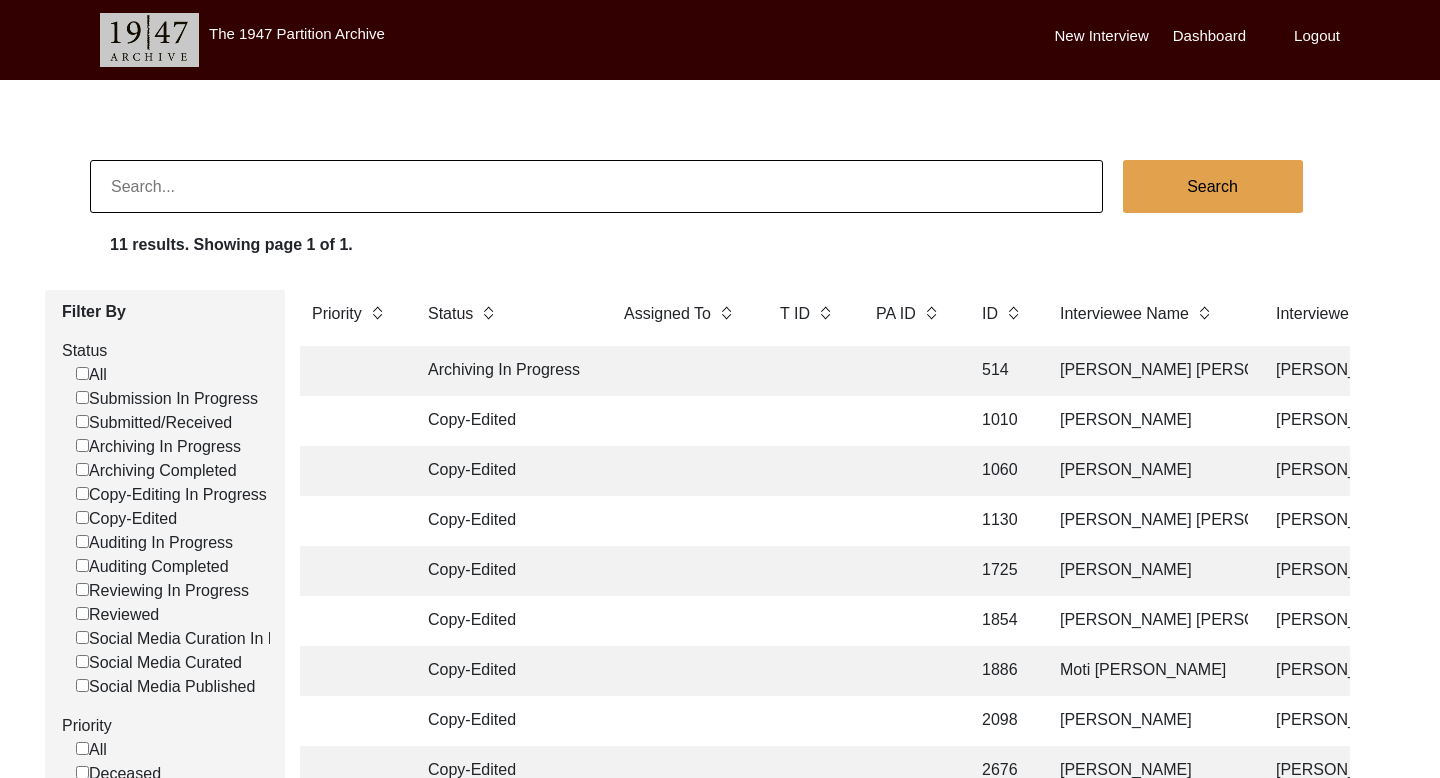 paste on "[PERSON_NAME] [PERSON_NAME]" 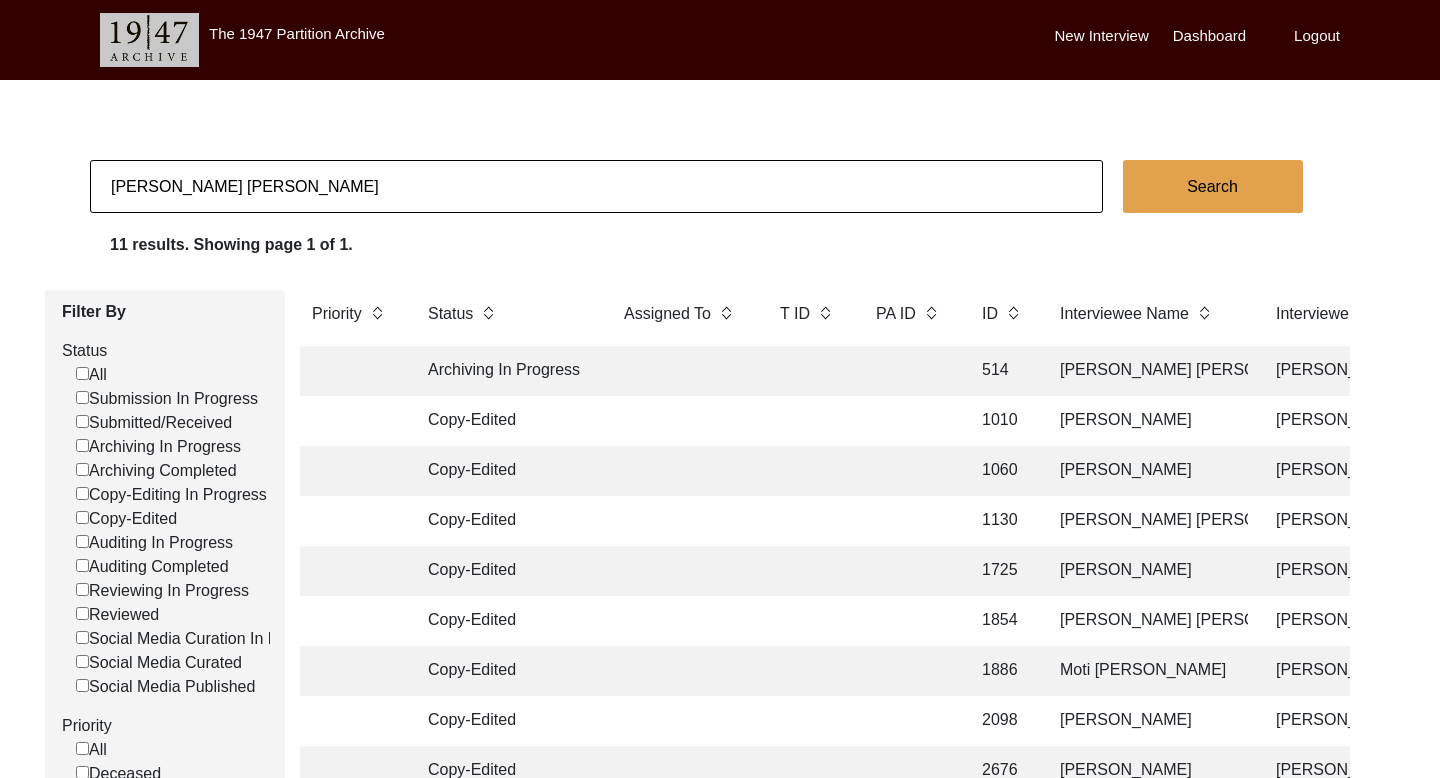 type on "[PERSON_NAME] [PERSON_NAME]" 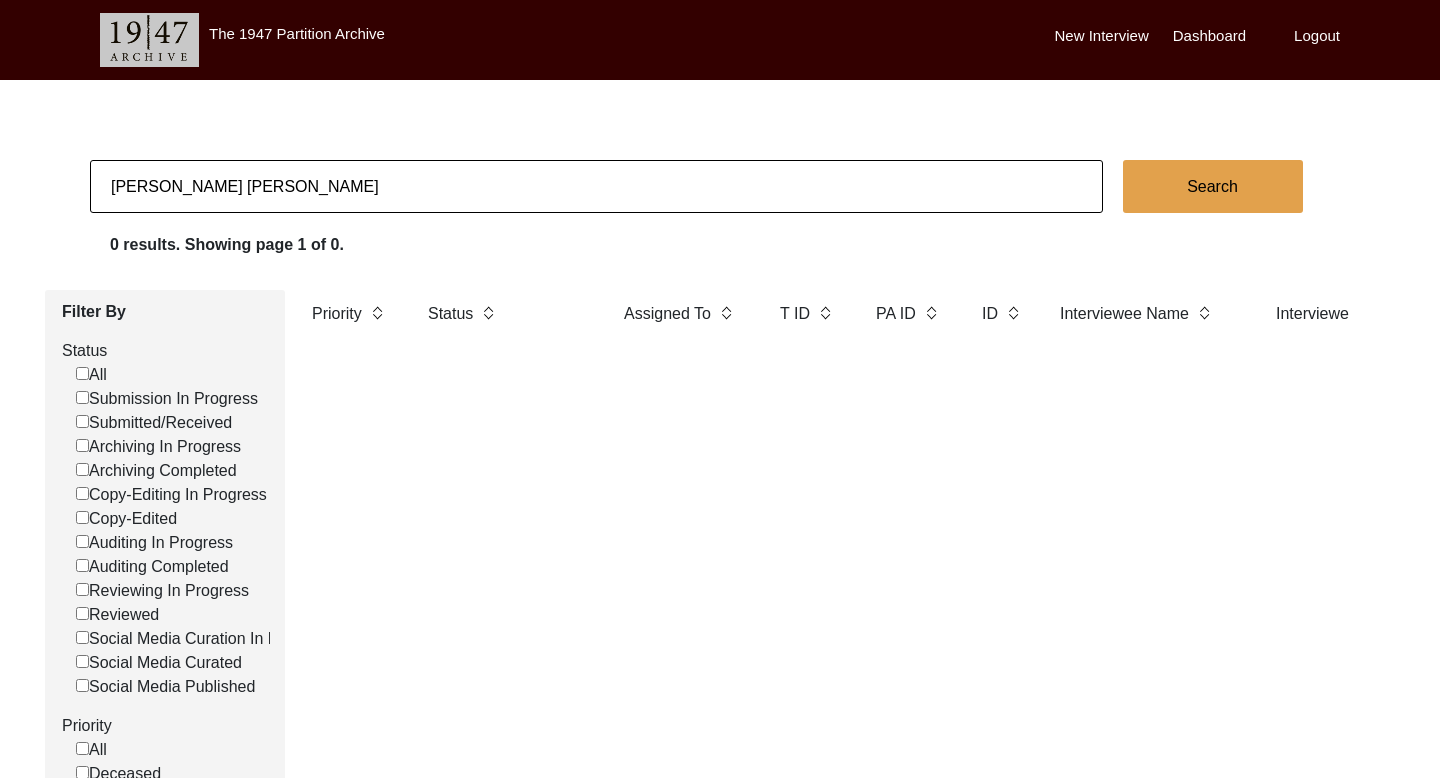 click on "[PERSON_NAME] [PERSON_NAME]" 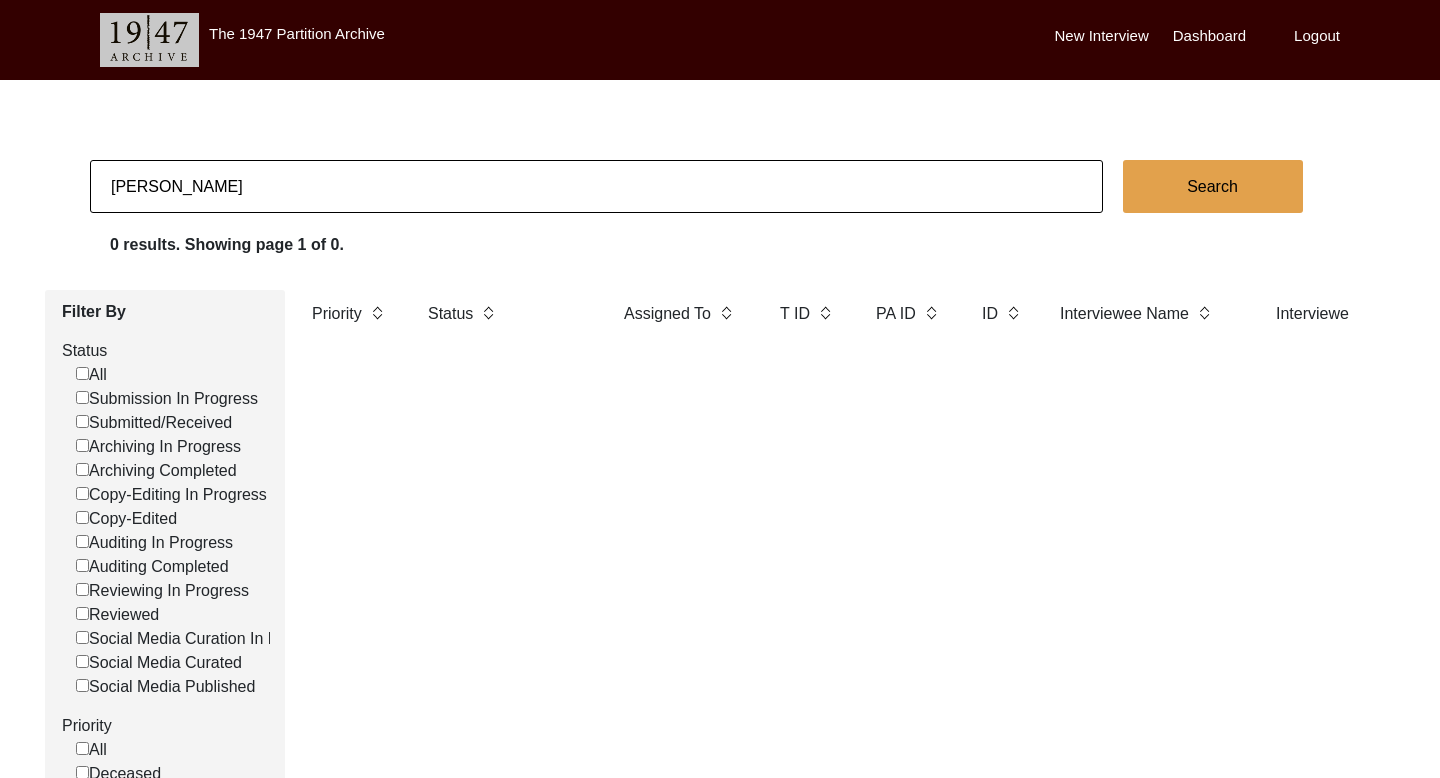 type on "[PERSON_NAME] [PERSON_NAME]" 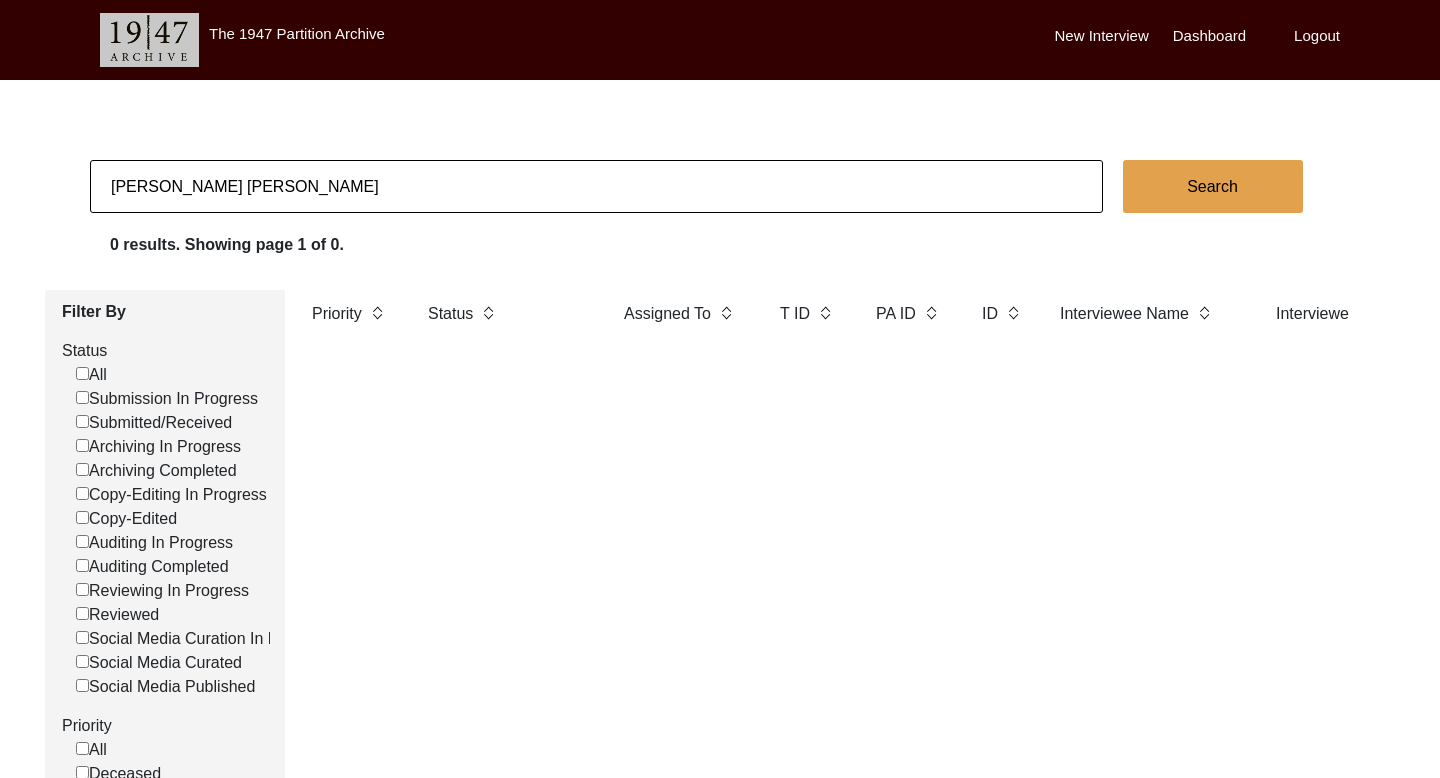click on "Search" 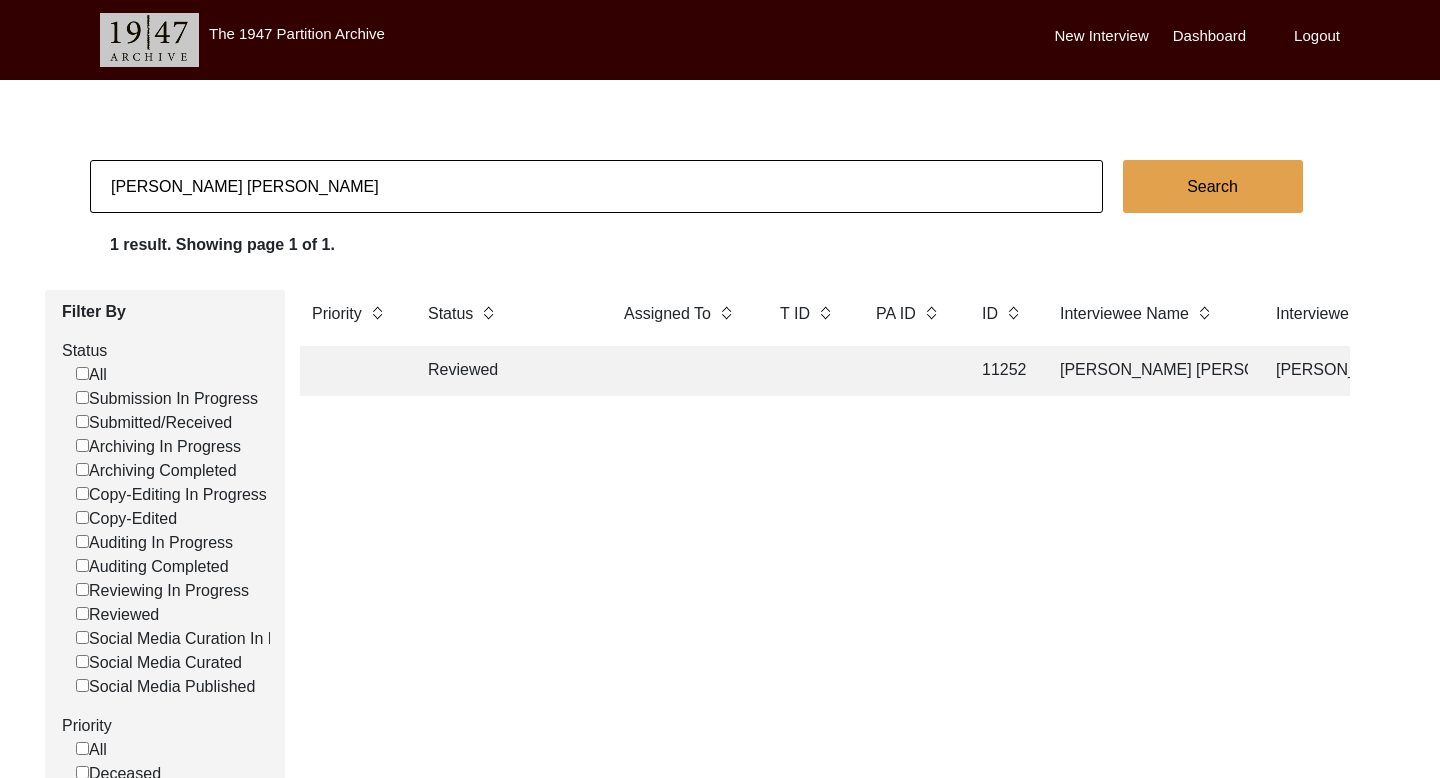 click on "[PERSON_NAME] [PERSON_NAME]" 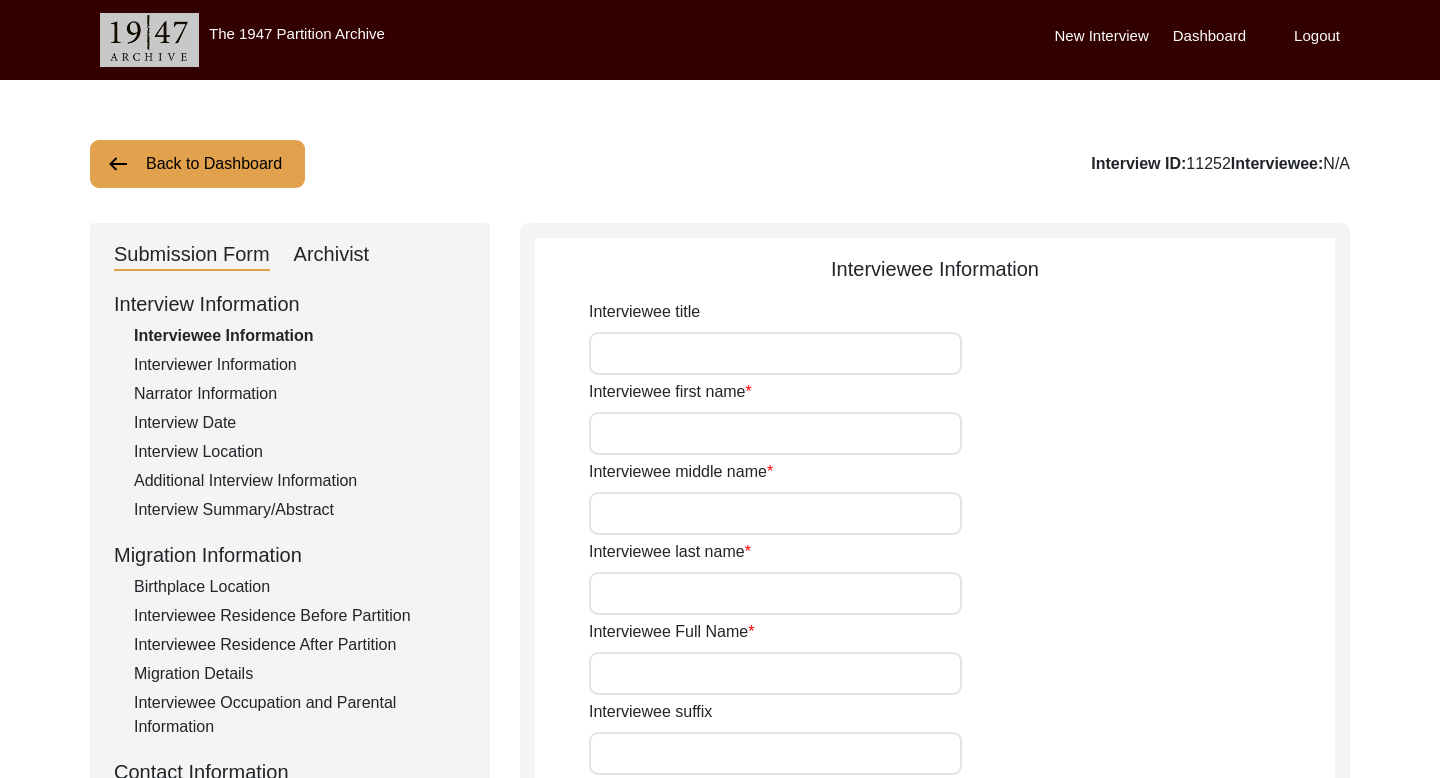 type on "Mrs." 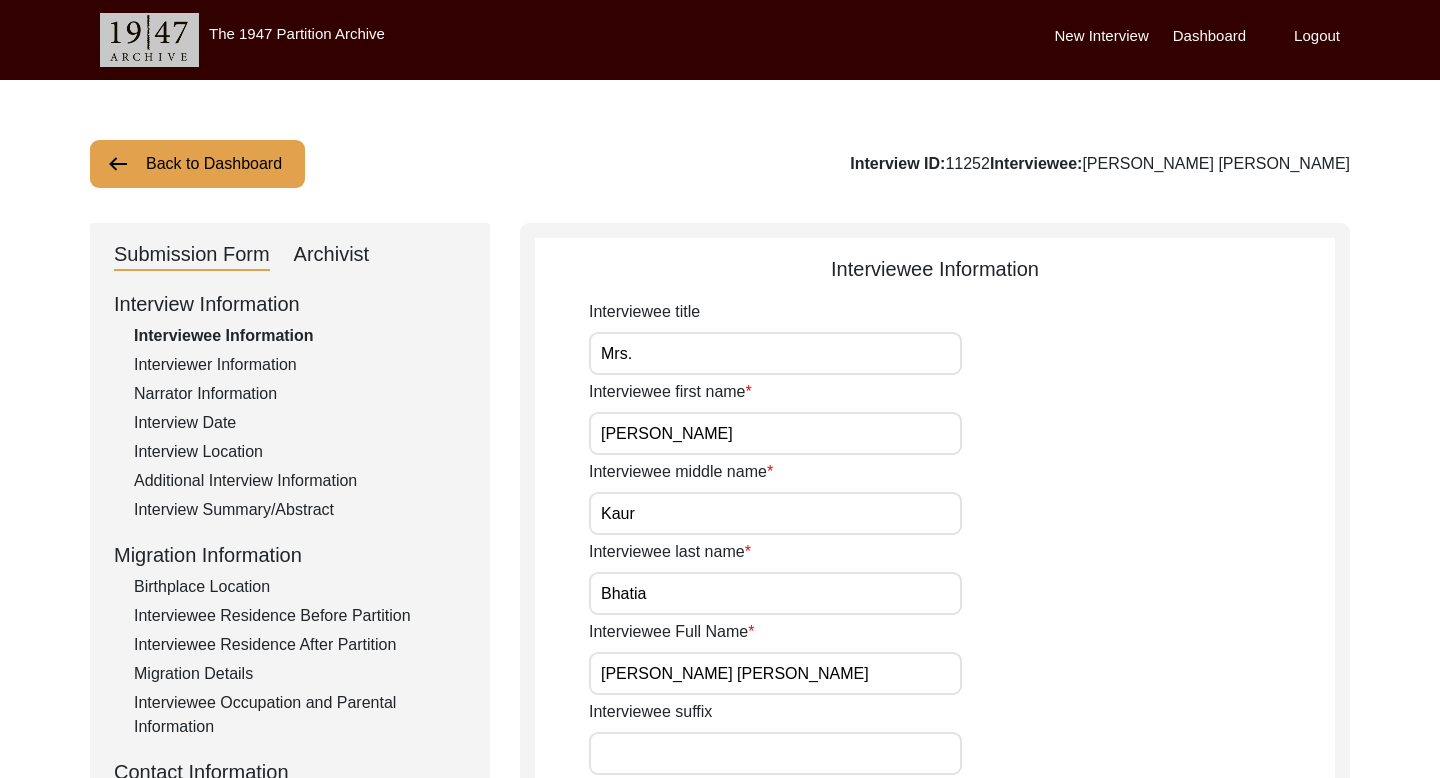 click on "Archivist" 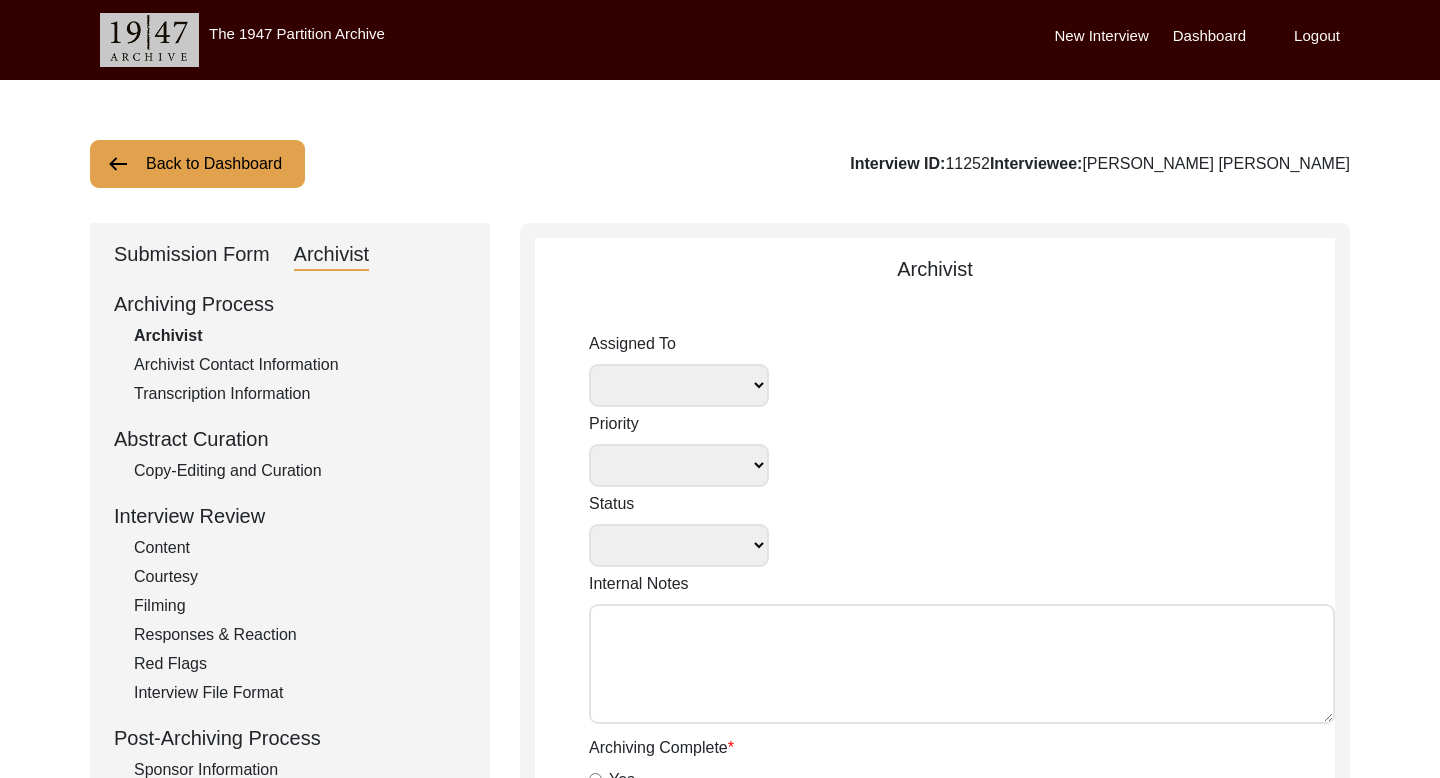 select 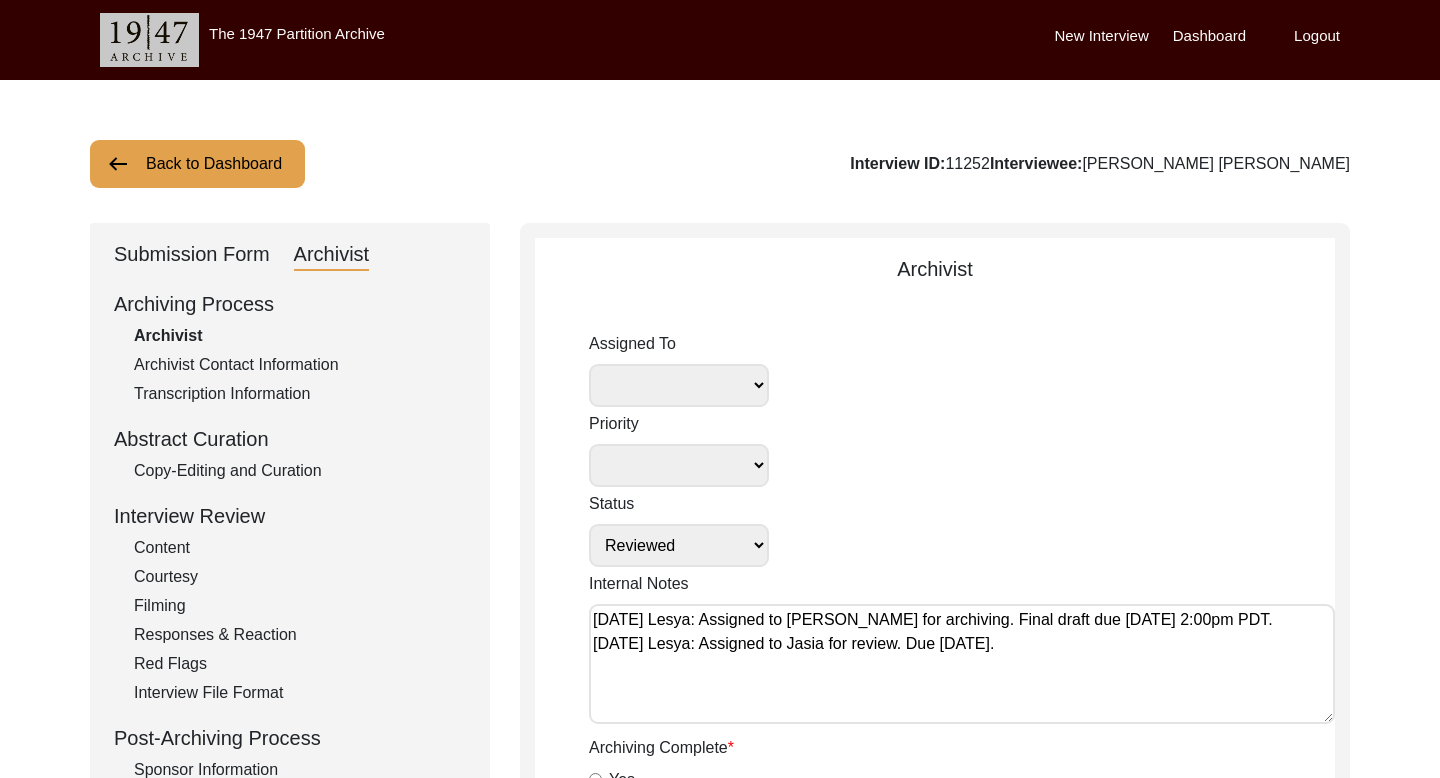type on "22" 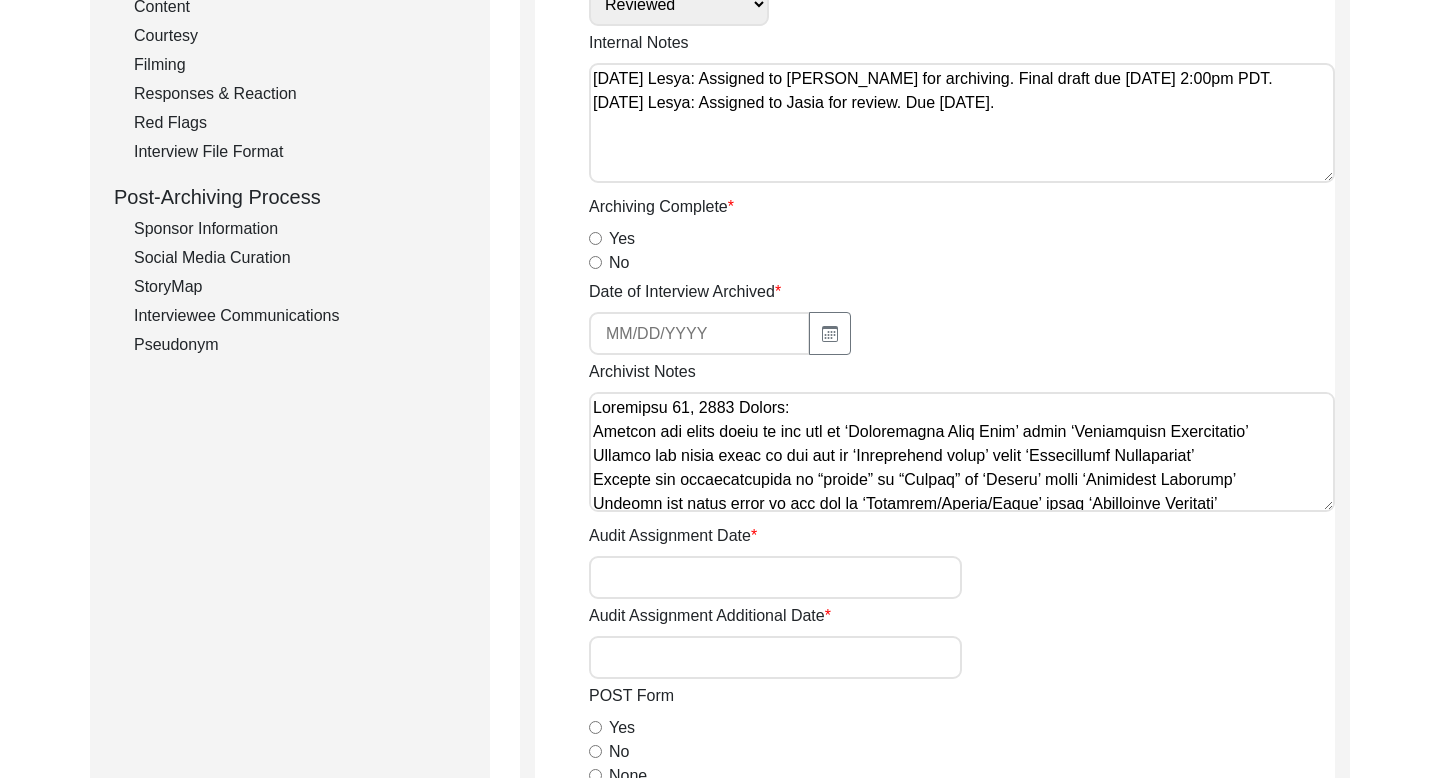 click on "Interviewee Communications" 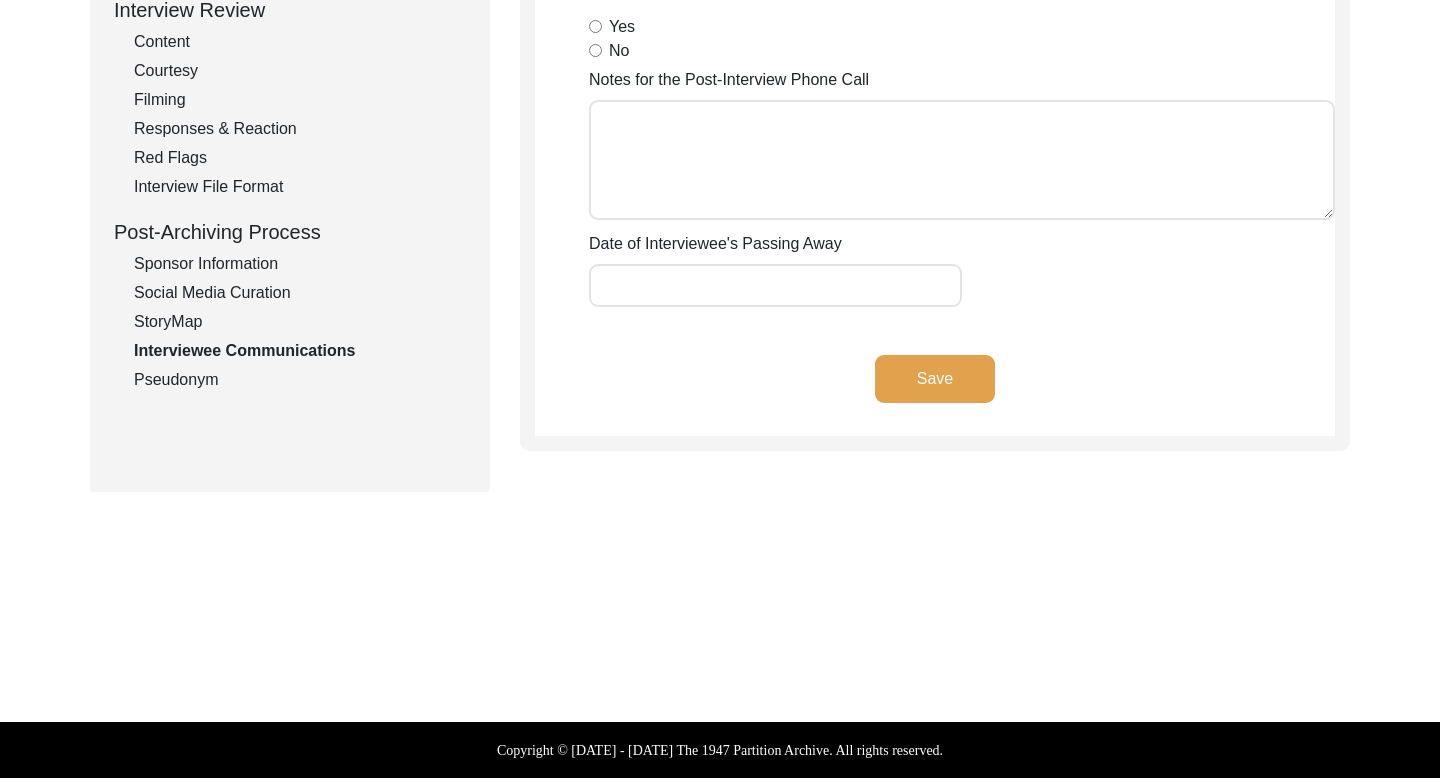 click on "Notes for the Post-Interview Phone Call" at bounding box center (962, 160) 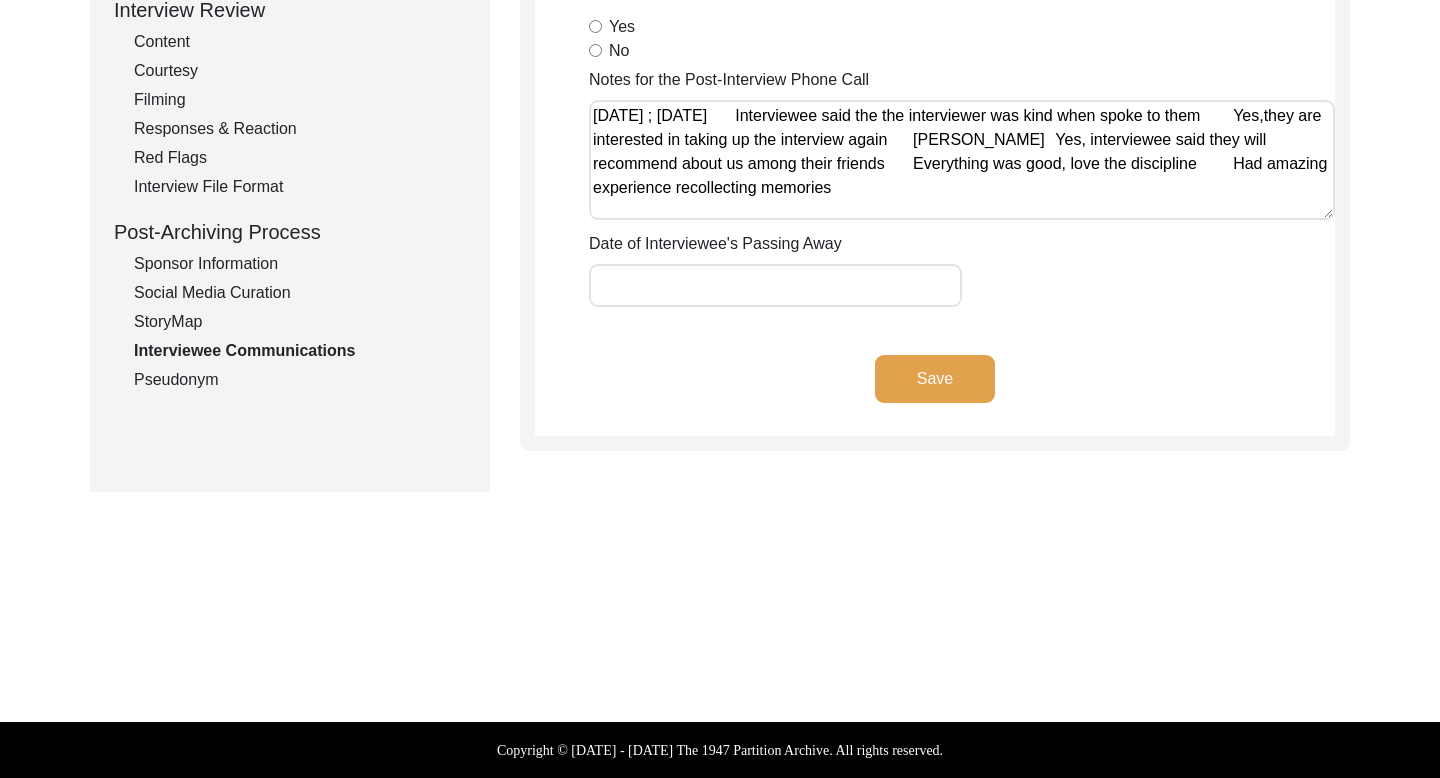 type on "[DATE] ; [DATE]	Interviewee said the the interviewer was kind when spoke to them	Yes,they are interested in taking up the interview again	[PERSON_NAME]	Yes, interviewee said they will recommend about us among their friends	Everything was good, love the discipline	Had amazing experience recollecting memories" 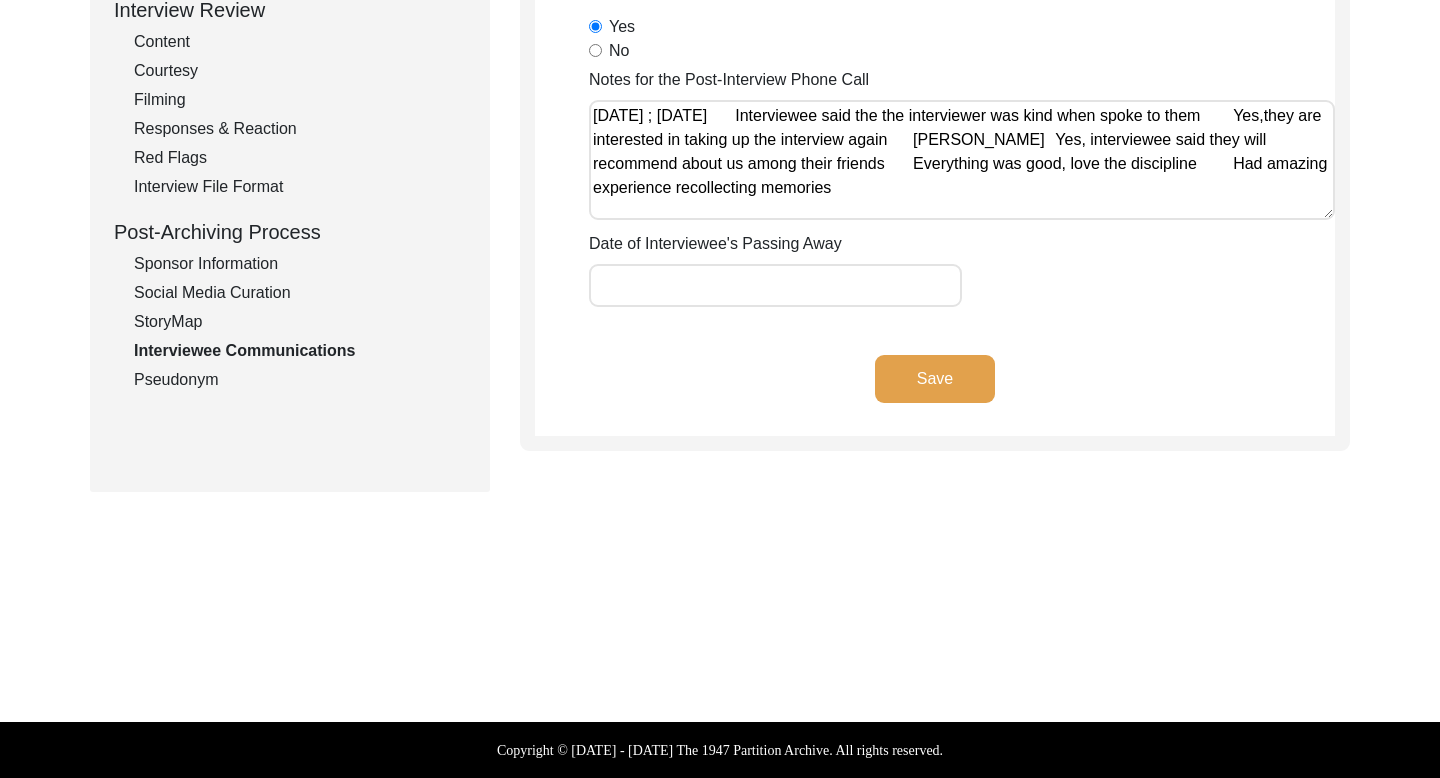 click on "Notes for the Post-Interview Phone Call" at bounding box center [962, 160] 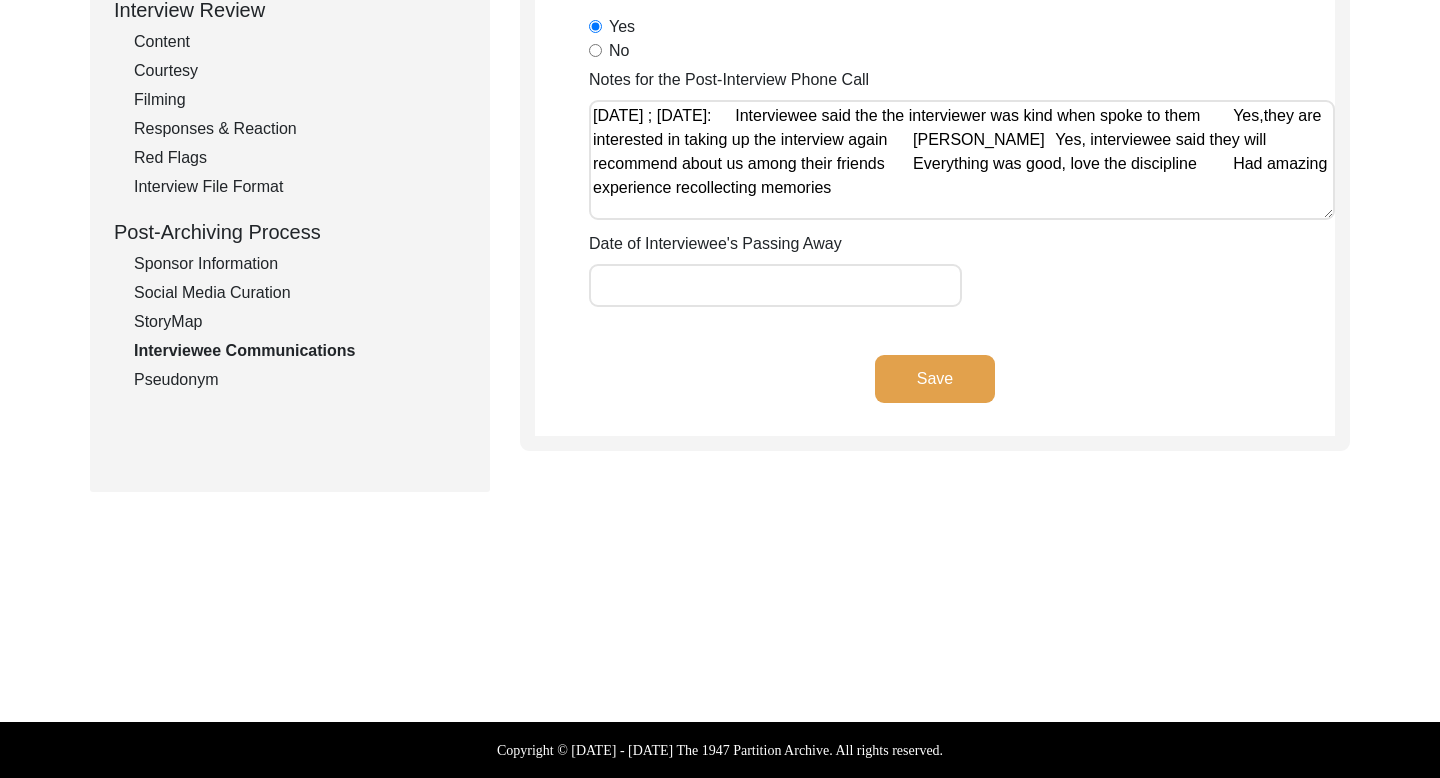 click on "Notes for the Post-Interview Phone Call" at bounding box center (962, 160) 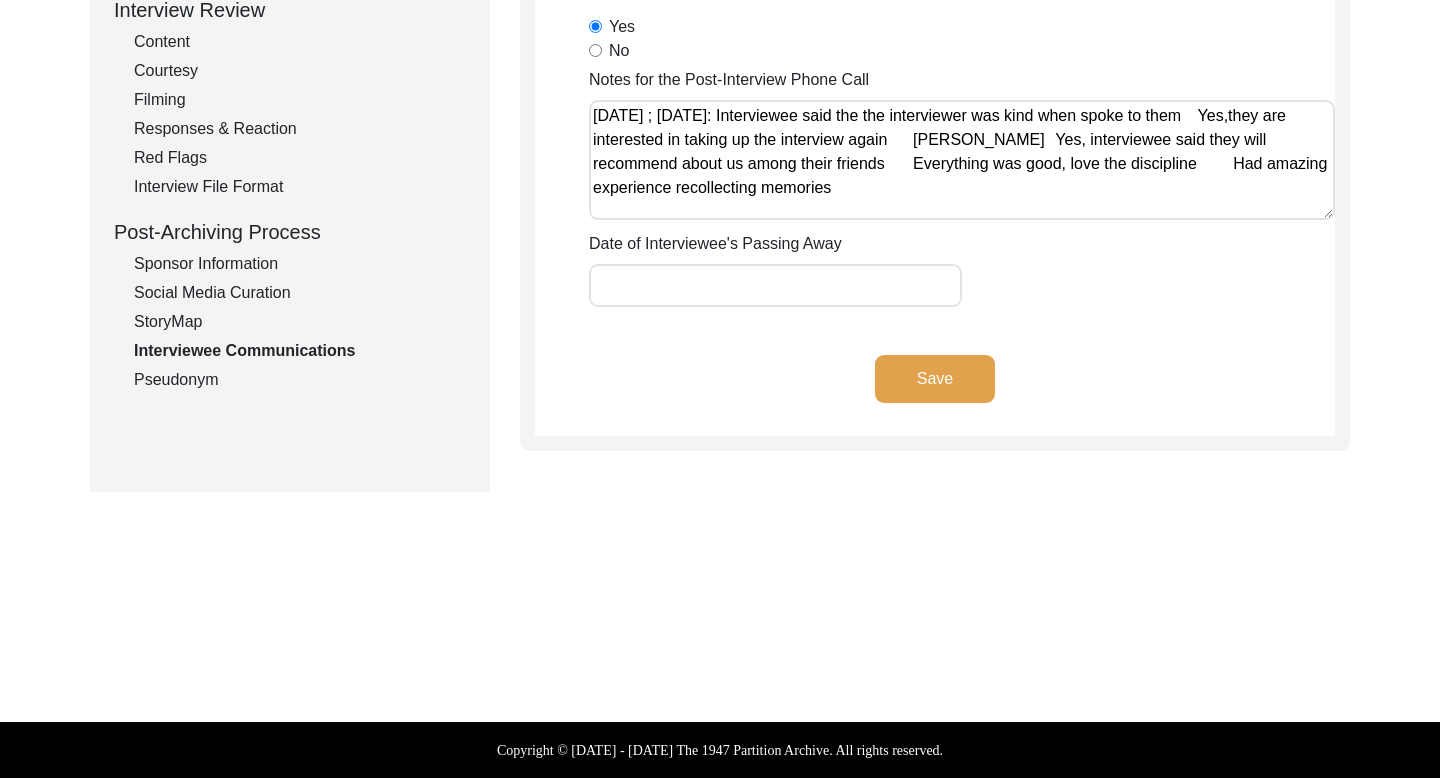 click on "Notes for the Post-Interview Phone Call" at bounding box center [962, 160] 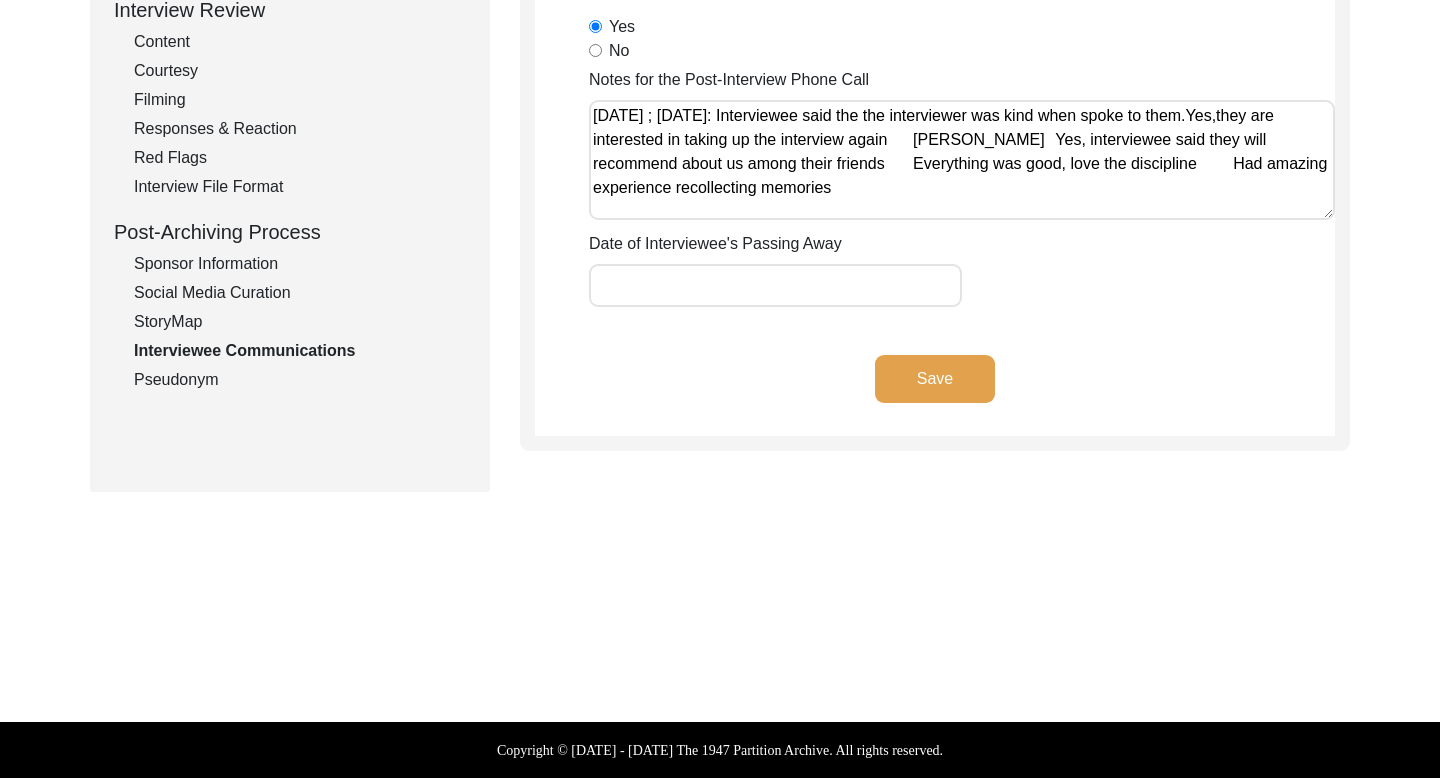 click on "Notes for the Post-Interview Phone Call" at bounding box center (962, 160) 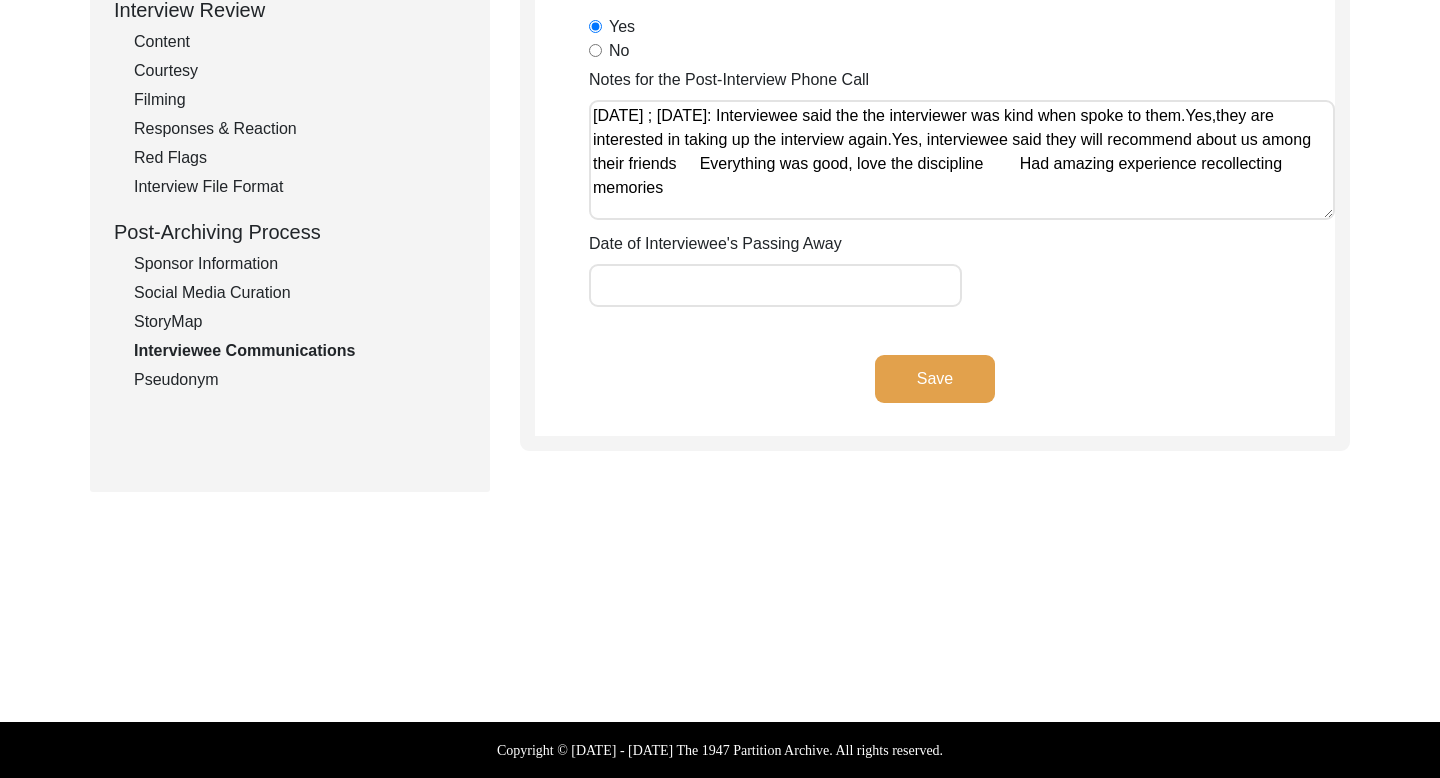 click on "Notes for the Post-Interview Phone Call" at bounding box center (962, 160) 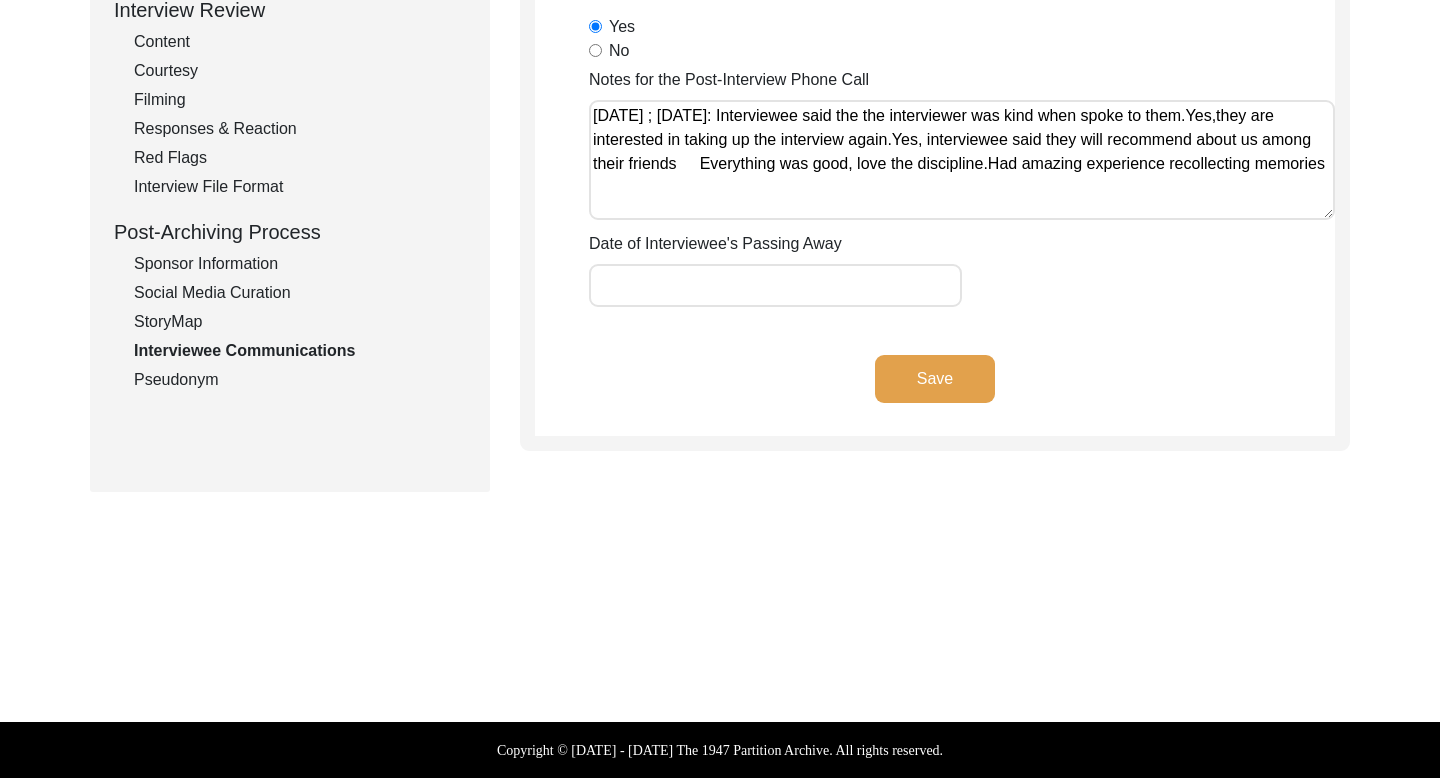 click on "Notes for the Post-Interview Phone Call" at bounding box center [962, 160] 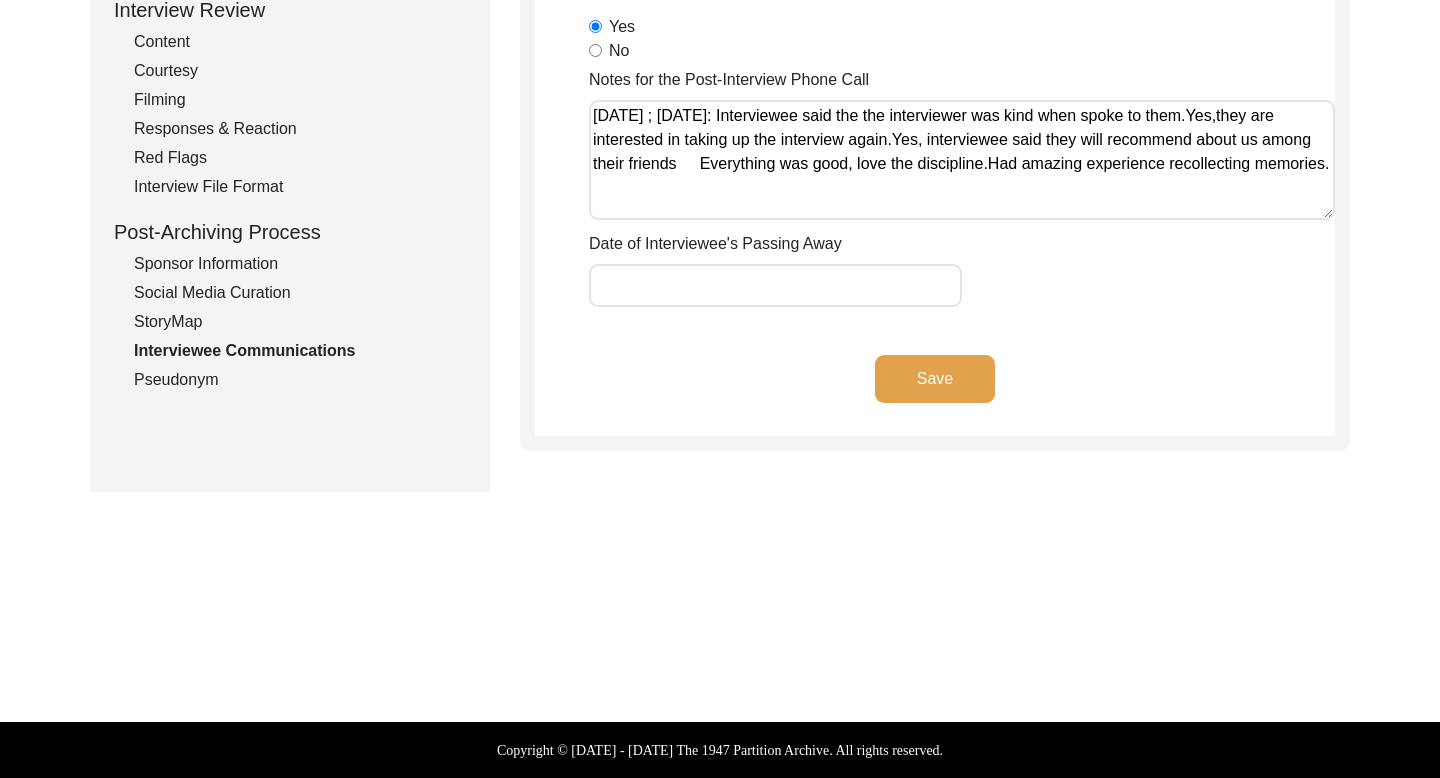 type on "[DATE] ; [DATE]: Interviewee said the the interviewer was kind when spoke to them.Yes,they are interested in taking up the interview again.Yes, interviewee said they will recommend about us among their friends	Everything was good, love the discipline.Had amazing experience recollecting memories." 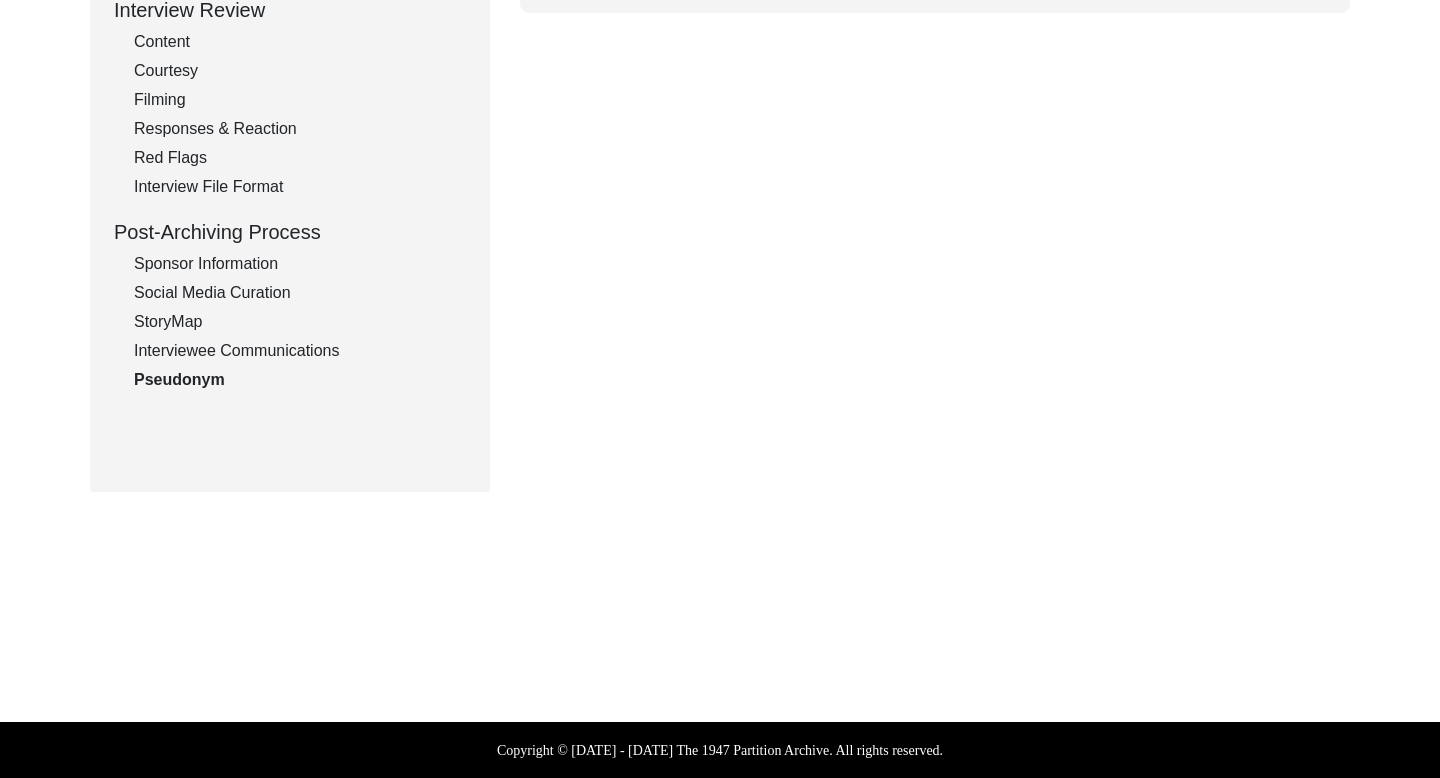 type on "6AA934" 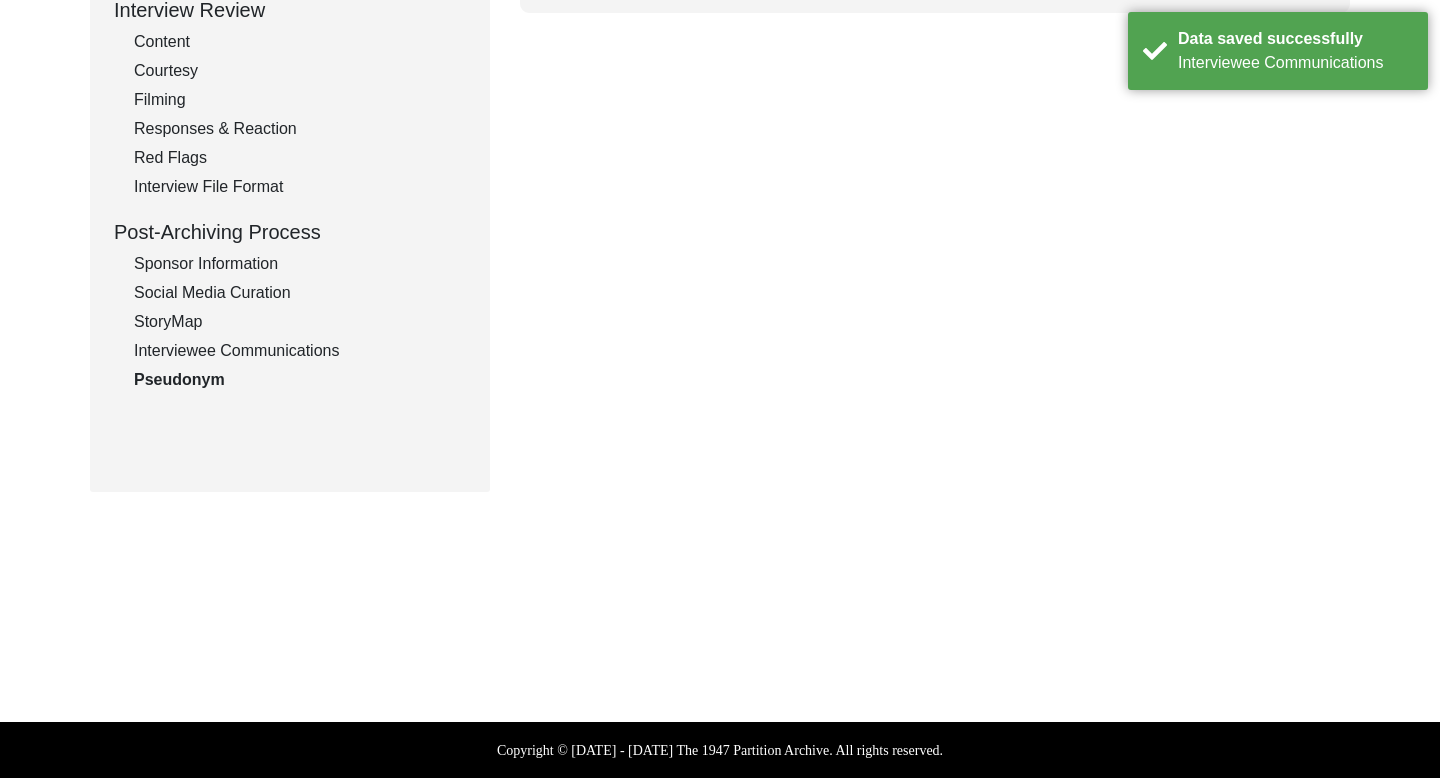 scroll, scrollTop: 0, scrollLeft: 0, axis: both 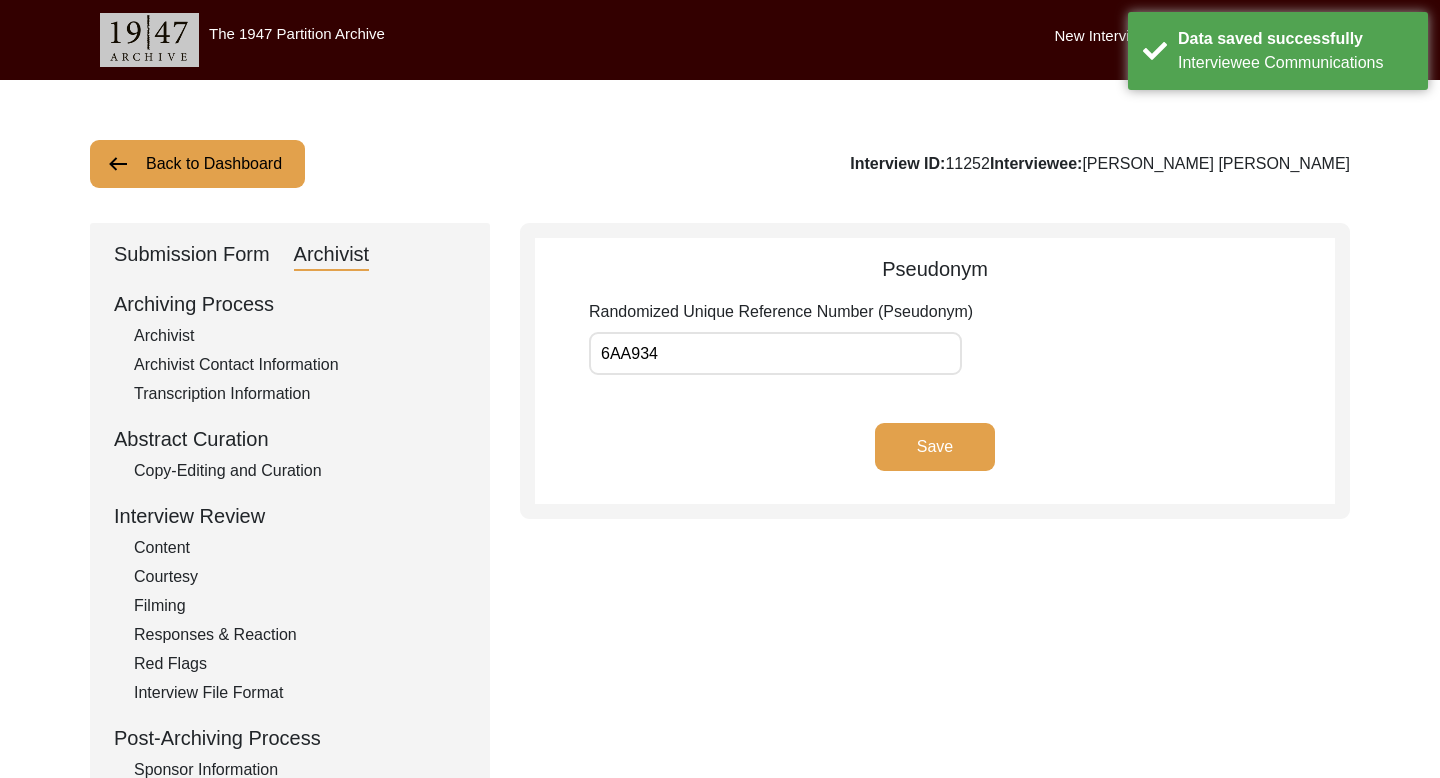 click on "Back to Dashboard" 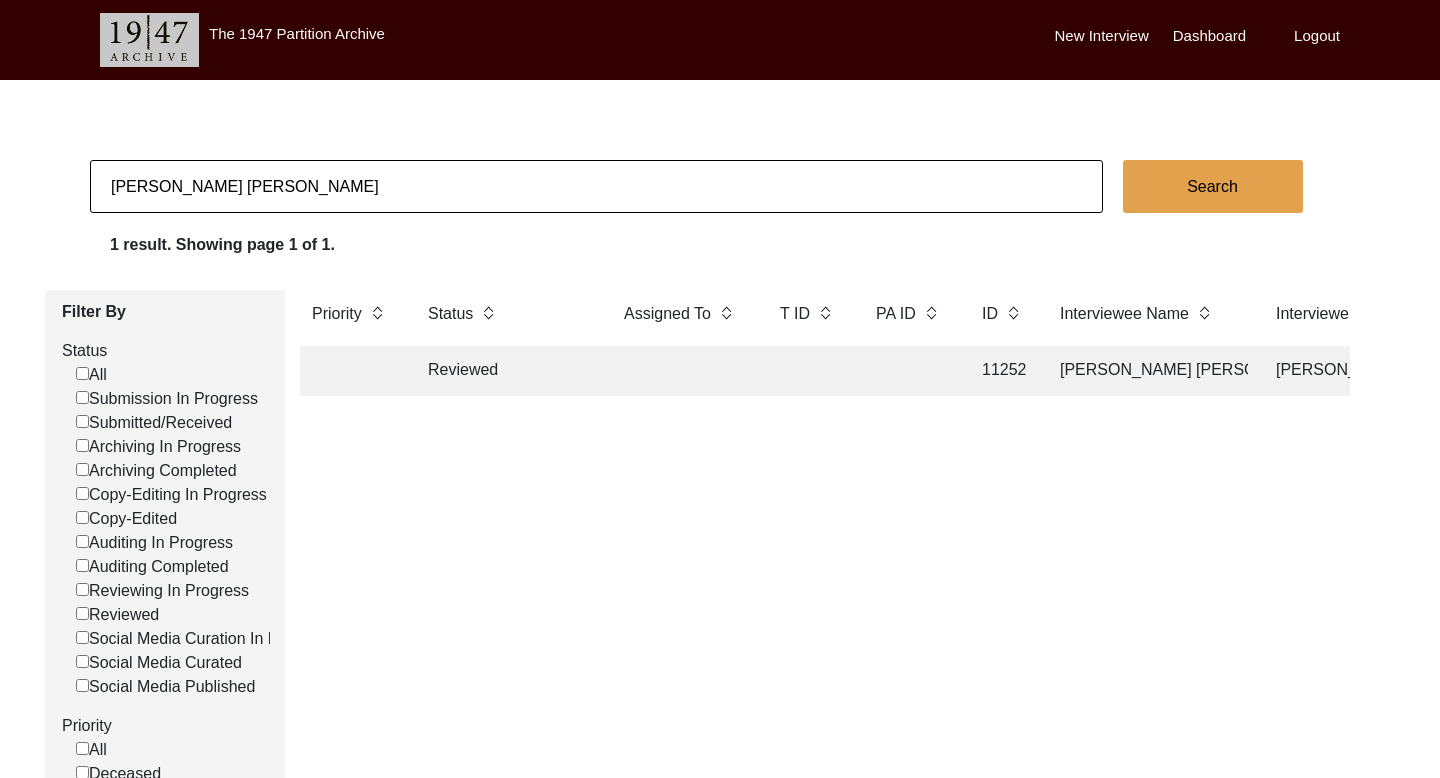 click on "[PERSON_NAME] [PERSON_NAME]" 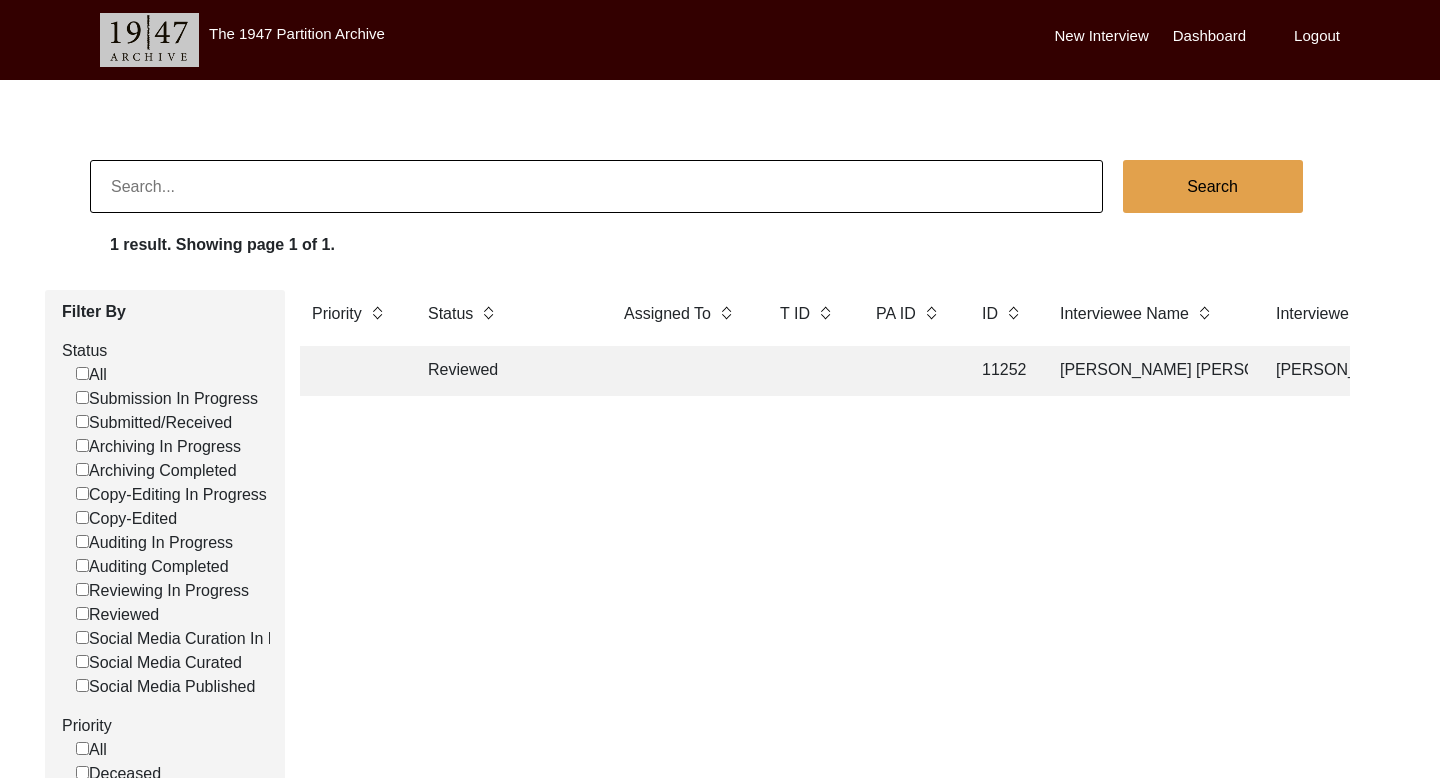 paste on "[PERSON_NAME]" 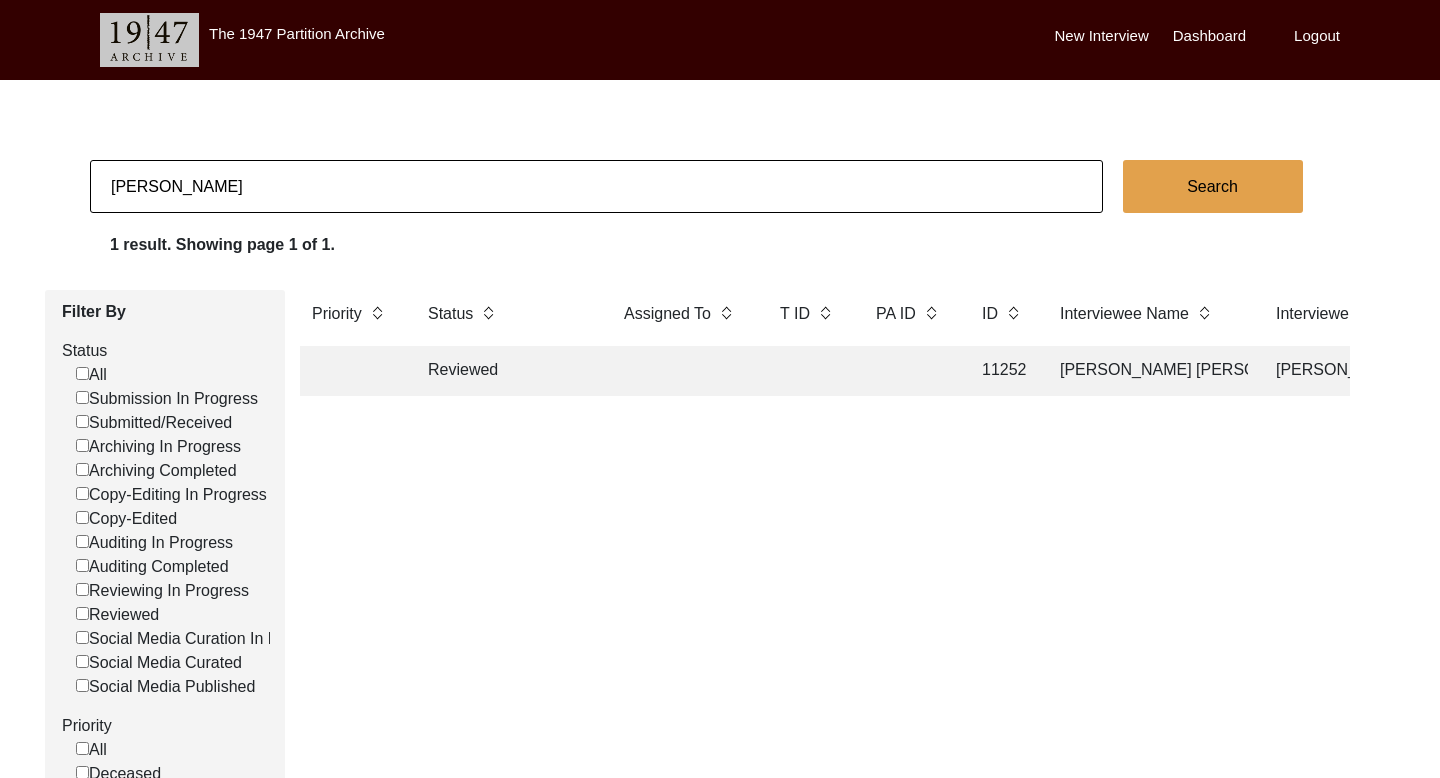 type on "[PERSON_NAME]" 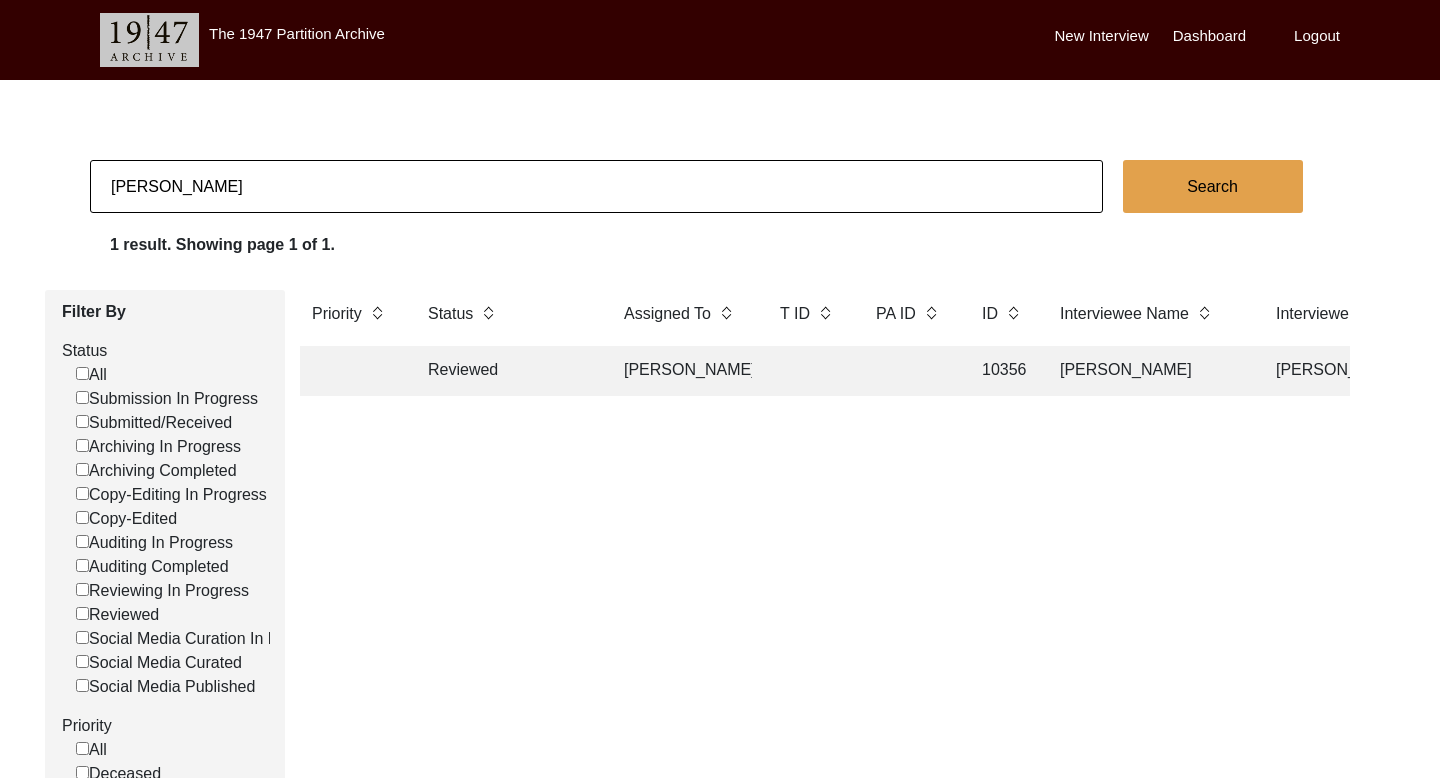 click on "Reviewed [PERSON_NAME] 10356 [PERSON_NAME] Bedi [PERSON_NAME][GEOGRAPHIC_DATA] [GEOGRAPHIC_DATA], [GEOGRAPHIC_DATA], [GEOGRAPHIC_DATA] [DATE] [DEMOGRAPHIC_DATA] [DATE] [DEMOGRAPHIC_DATA] Hindi [GEOGRAPHIC_DATA], [GEOGRAPHIC_DATA], [GEOGRAPHIC_DATA] [GEOGRAPHIC_DATA], [GEOGRAPHIC_DATA] yes" 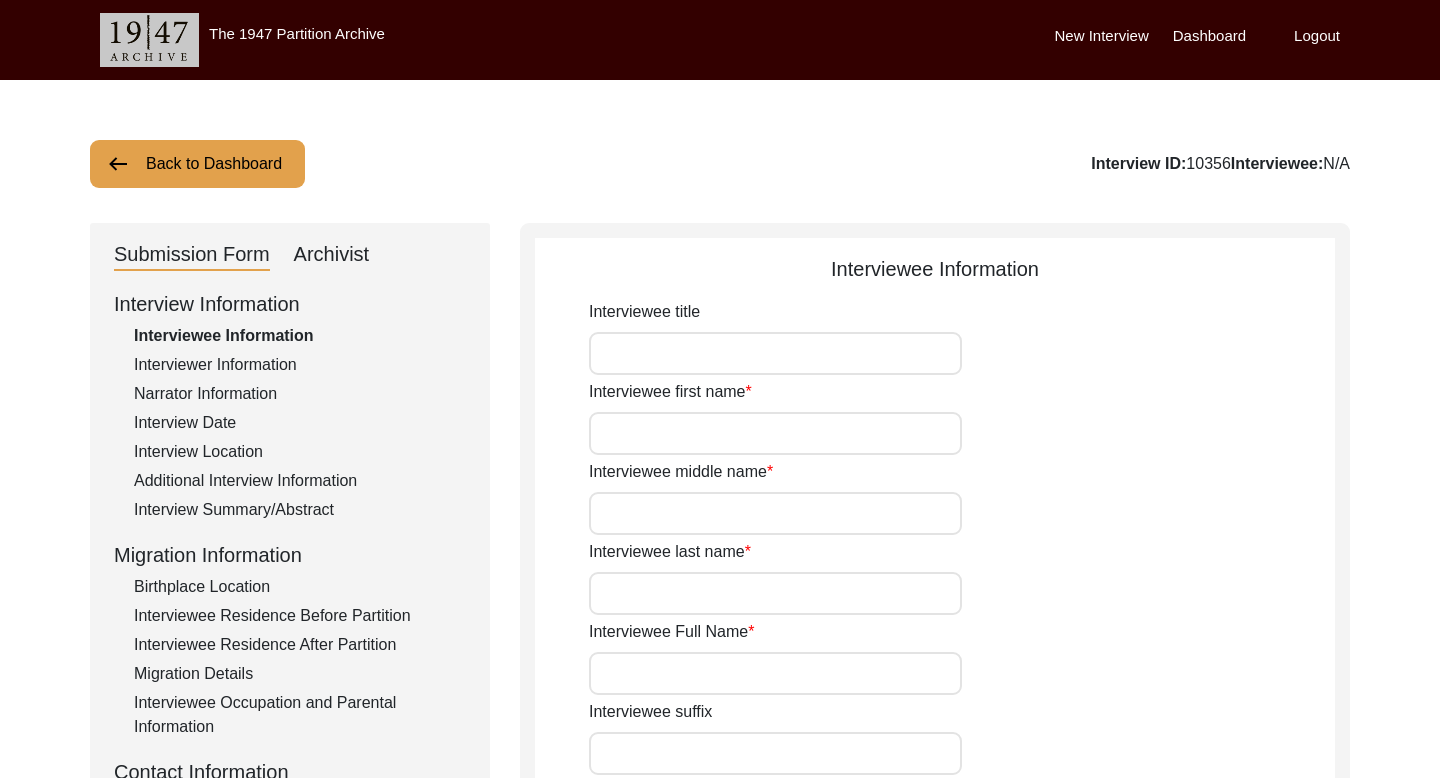 type on "Mr." 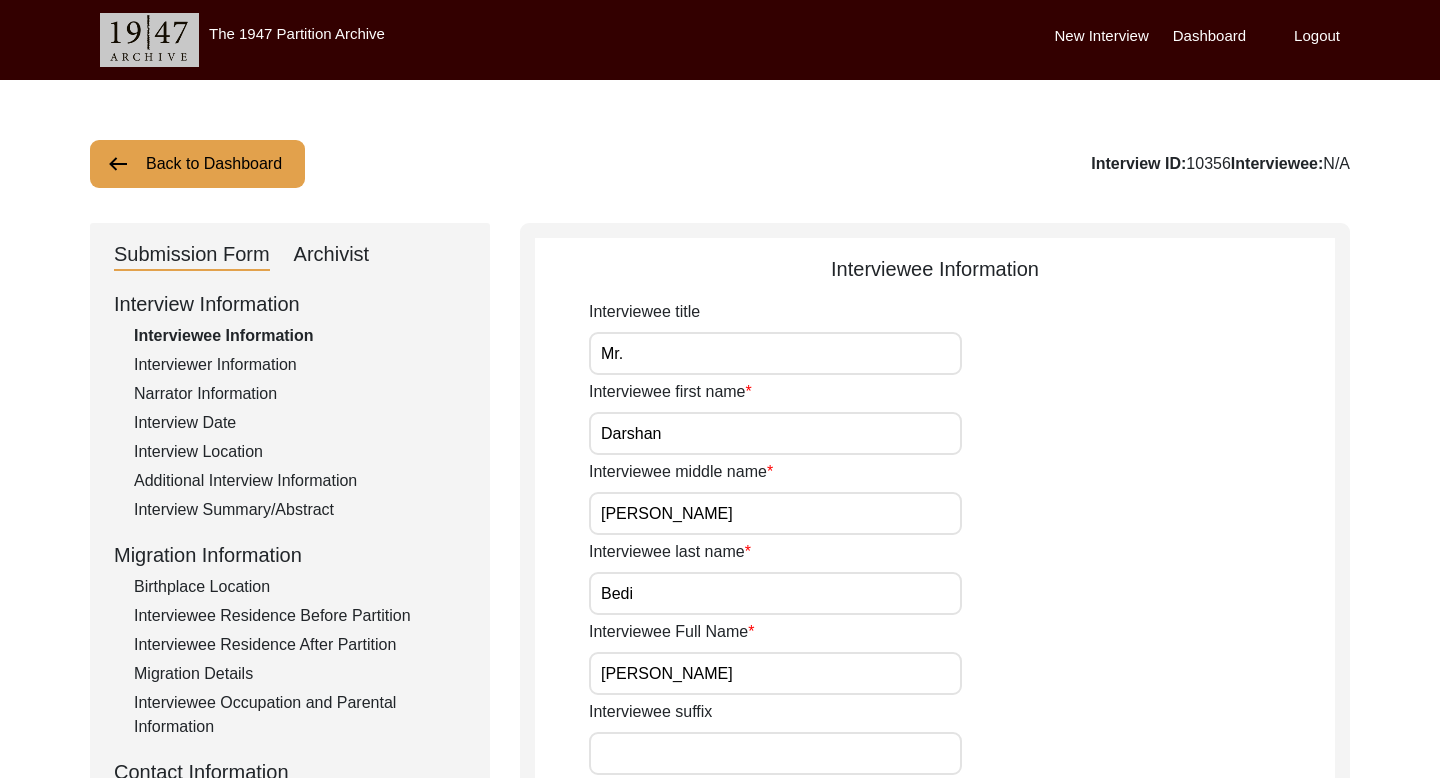type on "81" 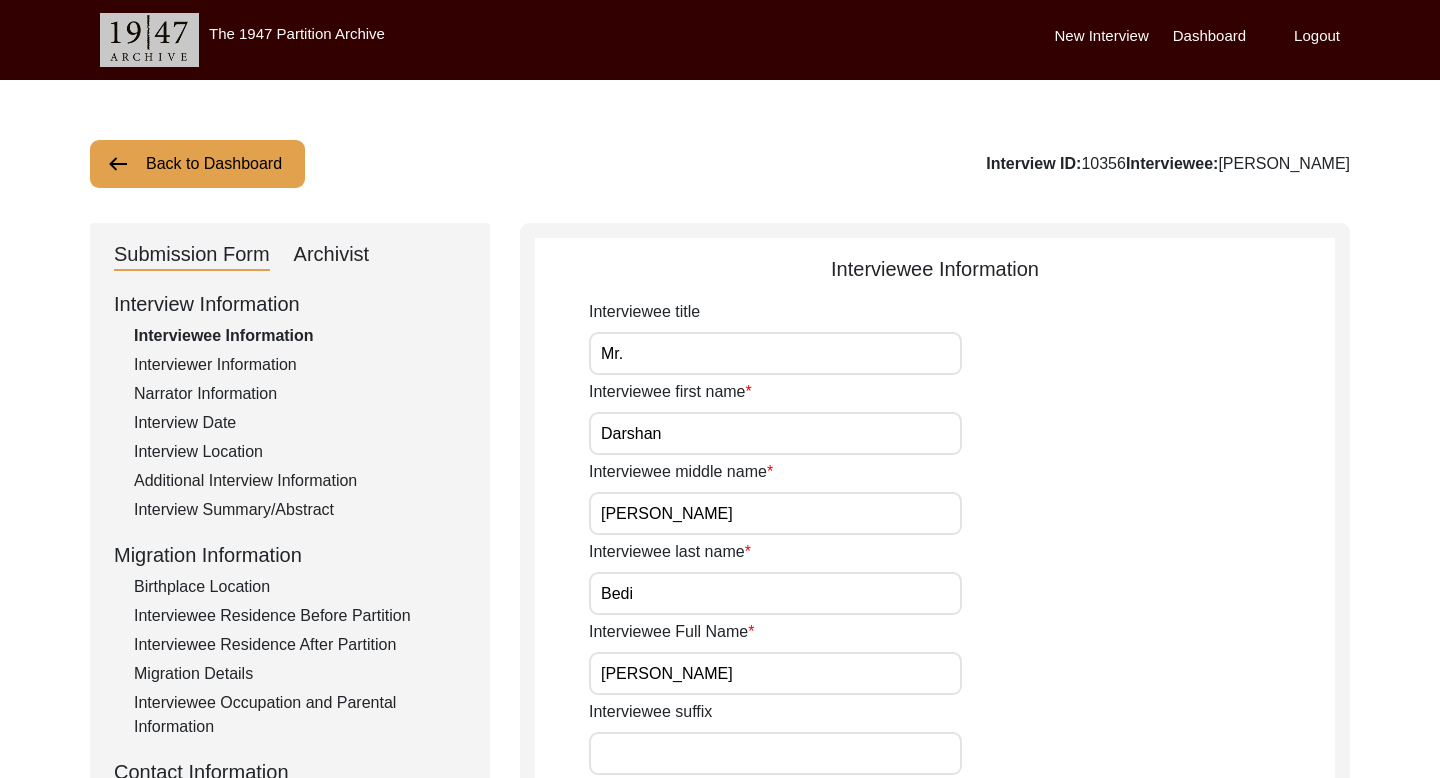 click on "Archivist" 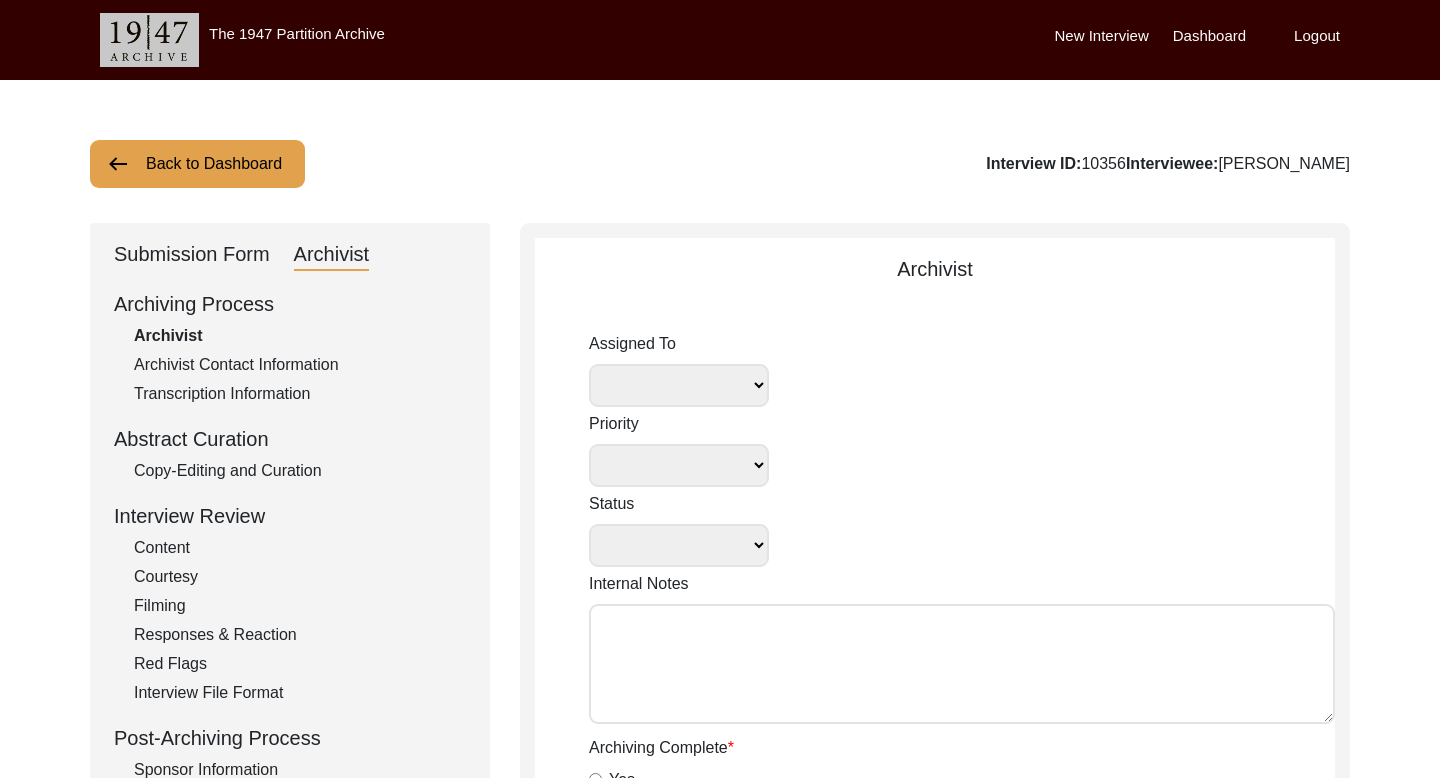 select 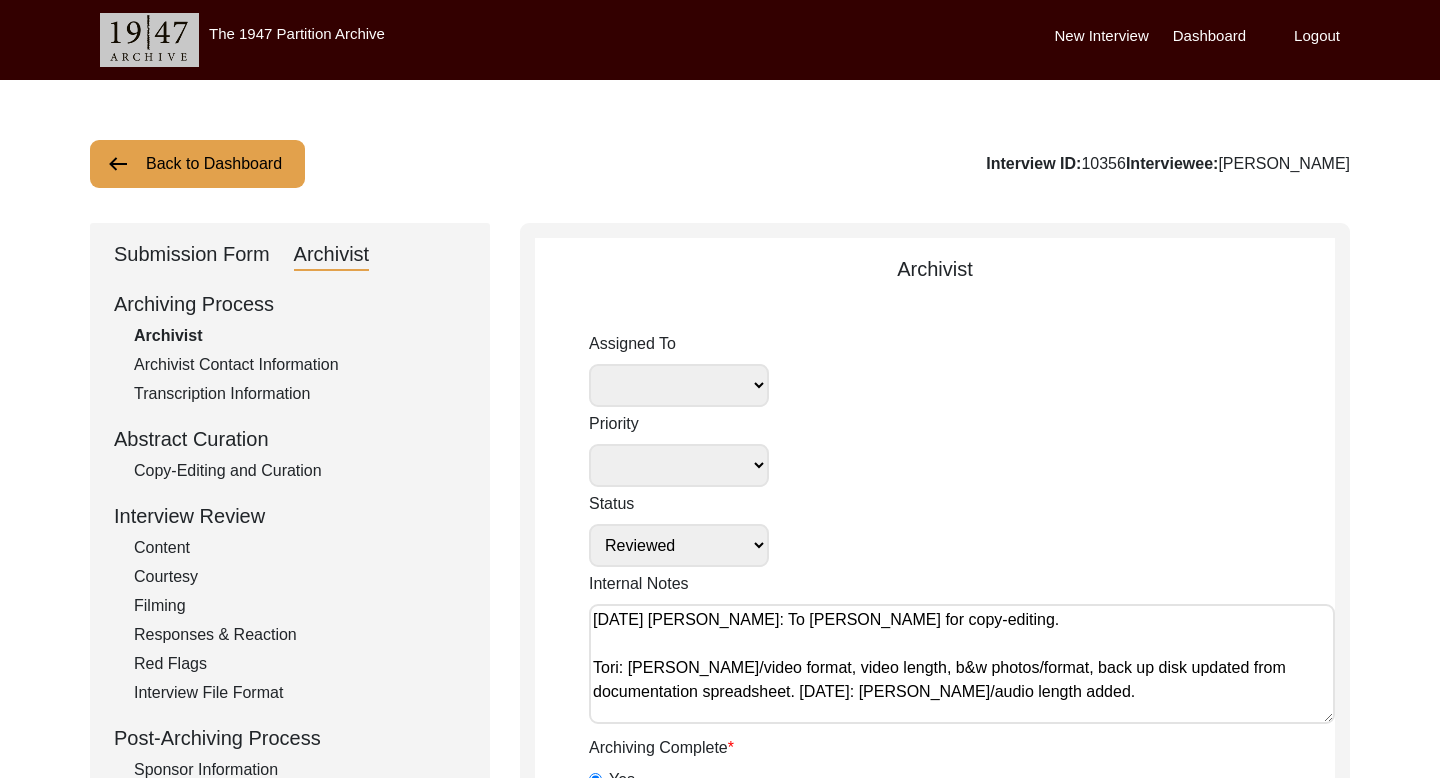 radio on "true" 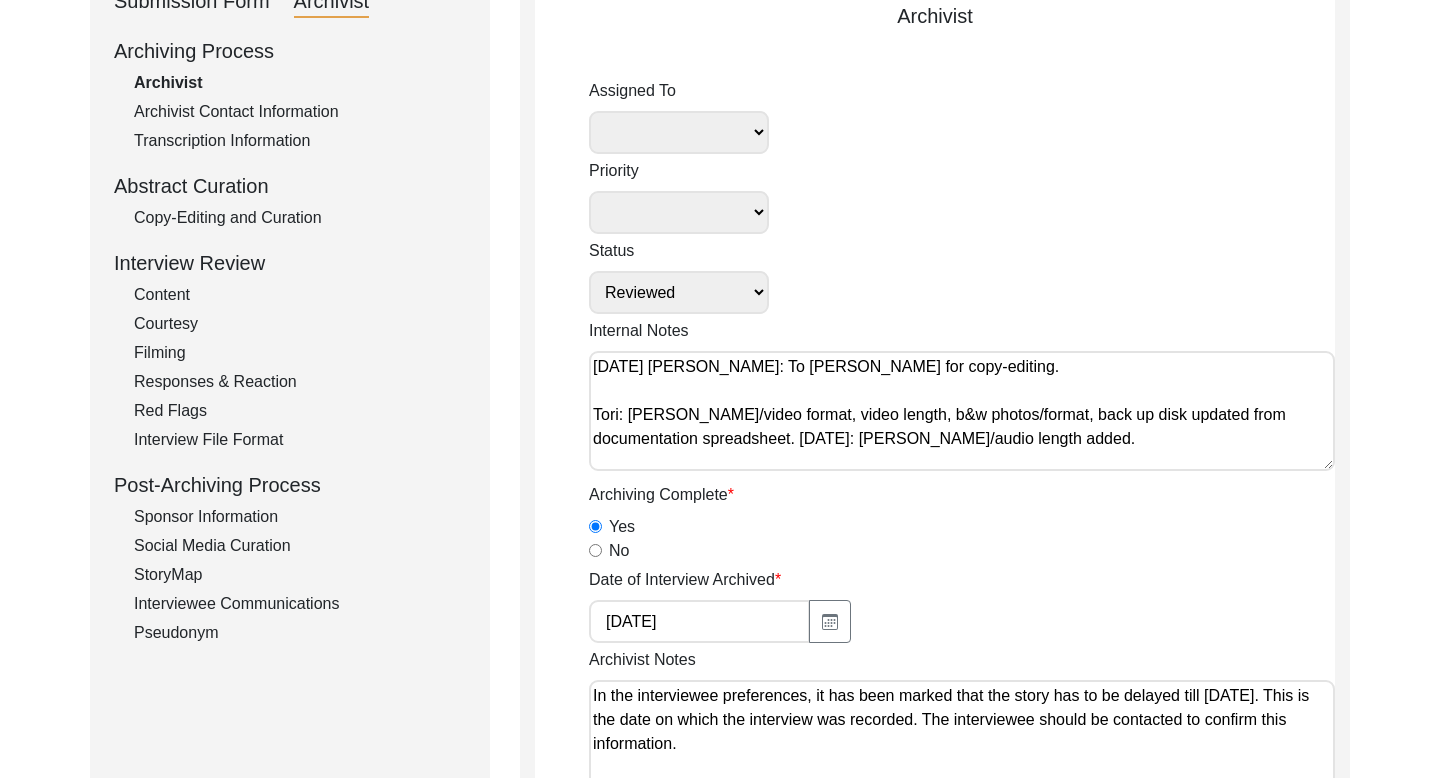scroll, scrollTop: 306, scrollLeft: 0, axis: vertical 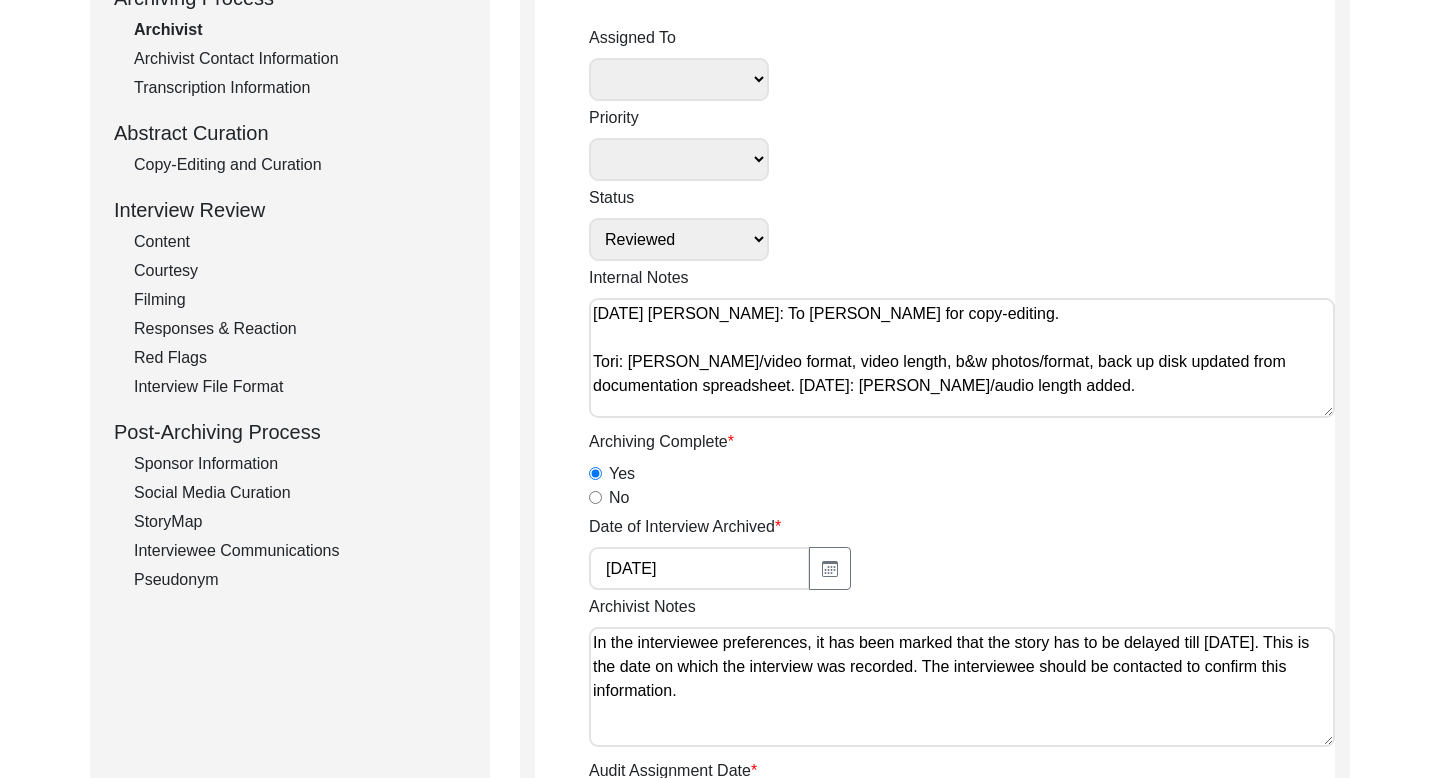 click on "Interviewee Communications" 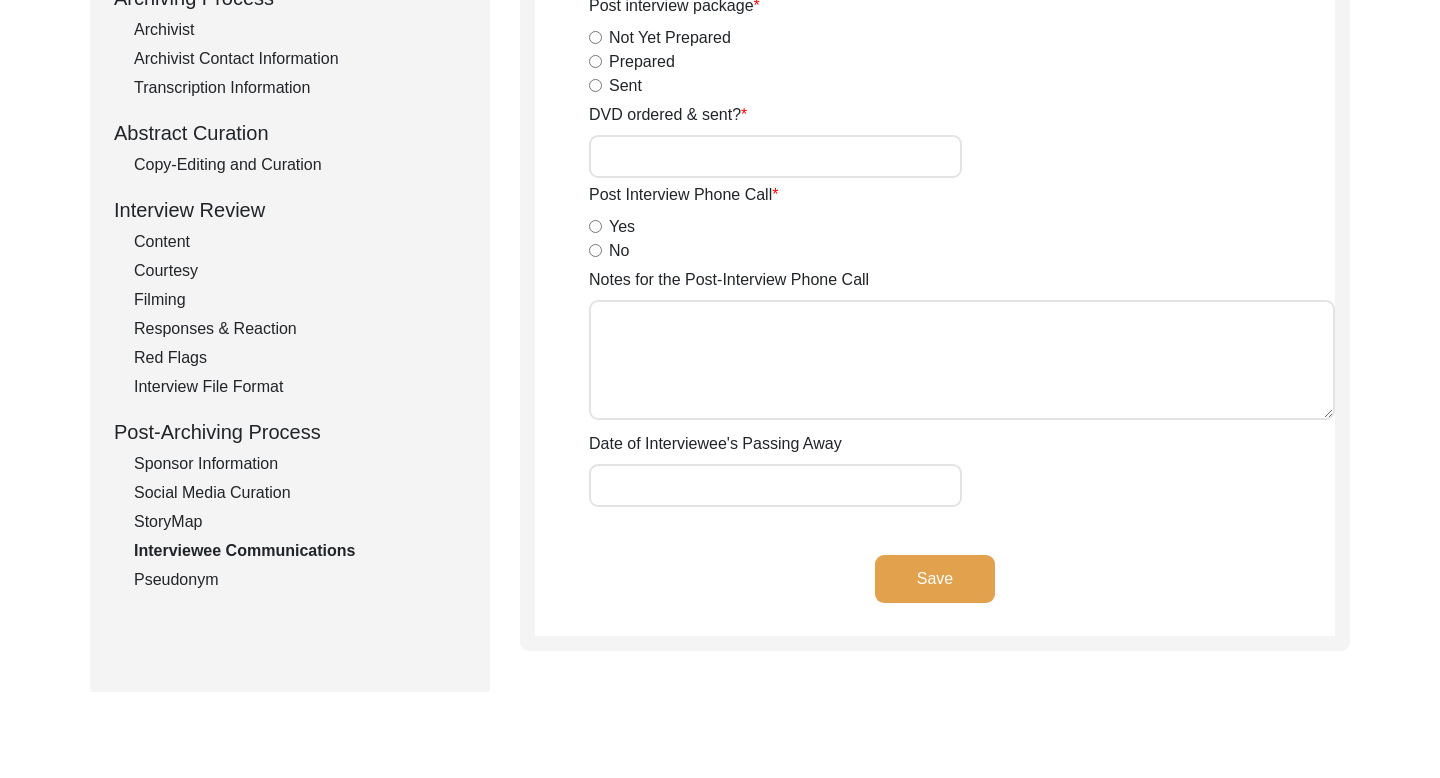 click on "Yes" at bounding box center (595, 226) 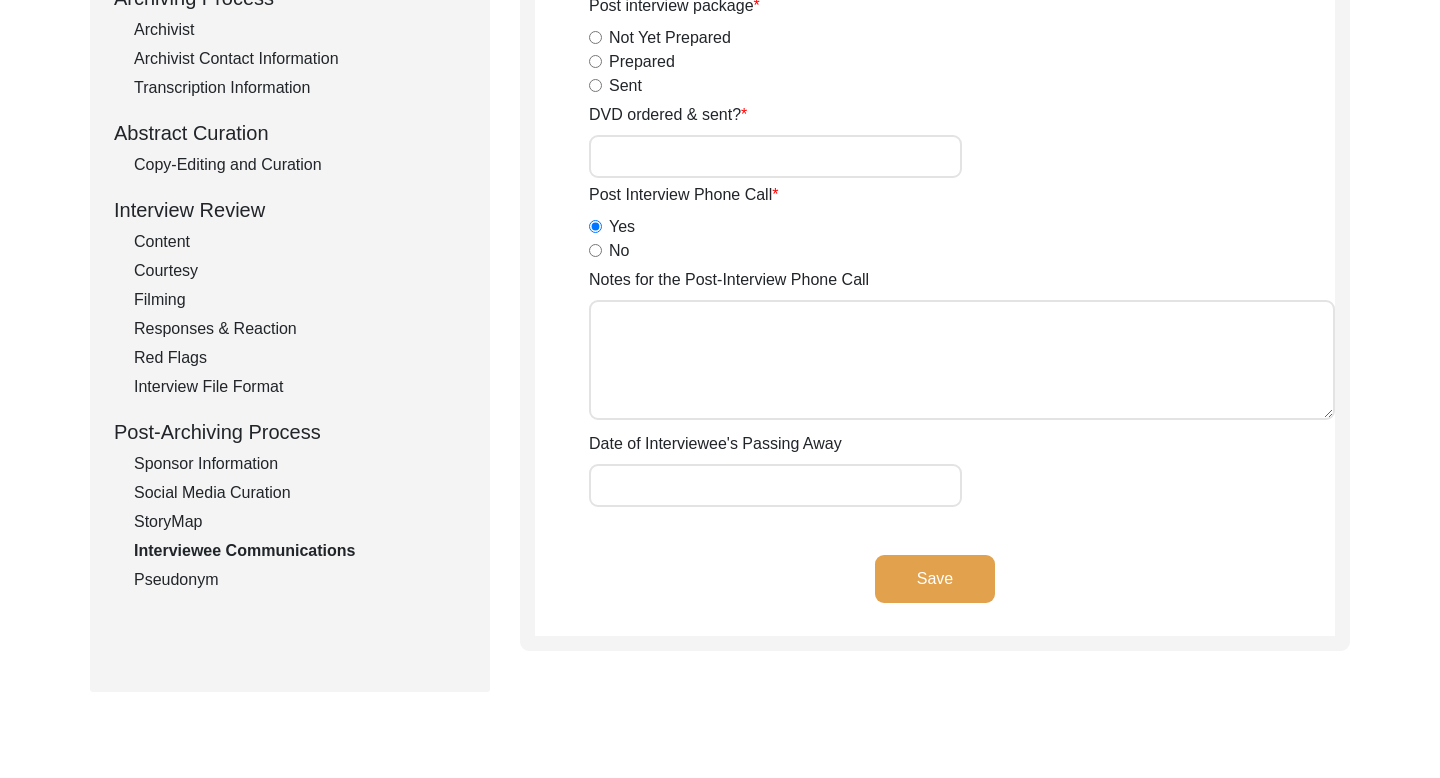 click on "Notes for the Post-Interview Phone Call" at bounding box center [962, 360] 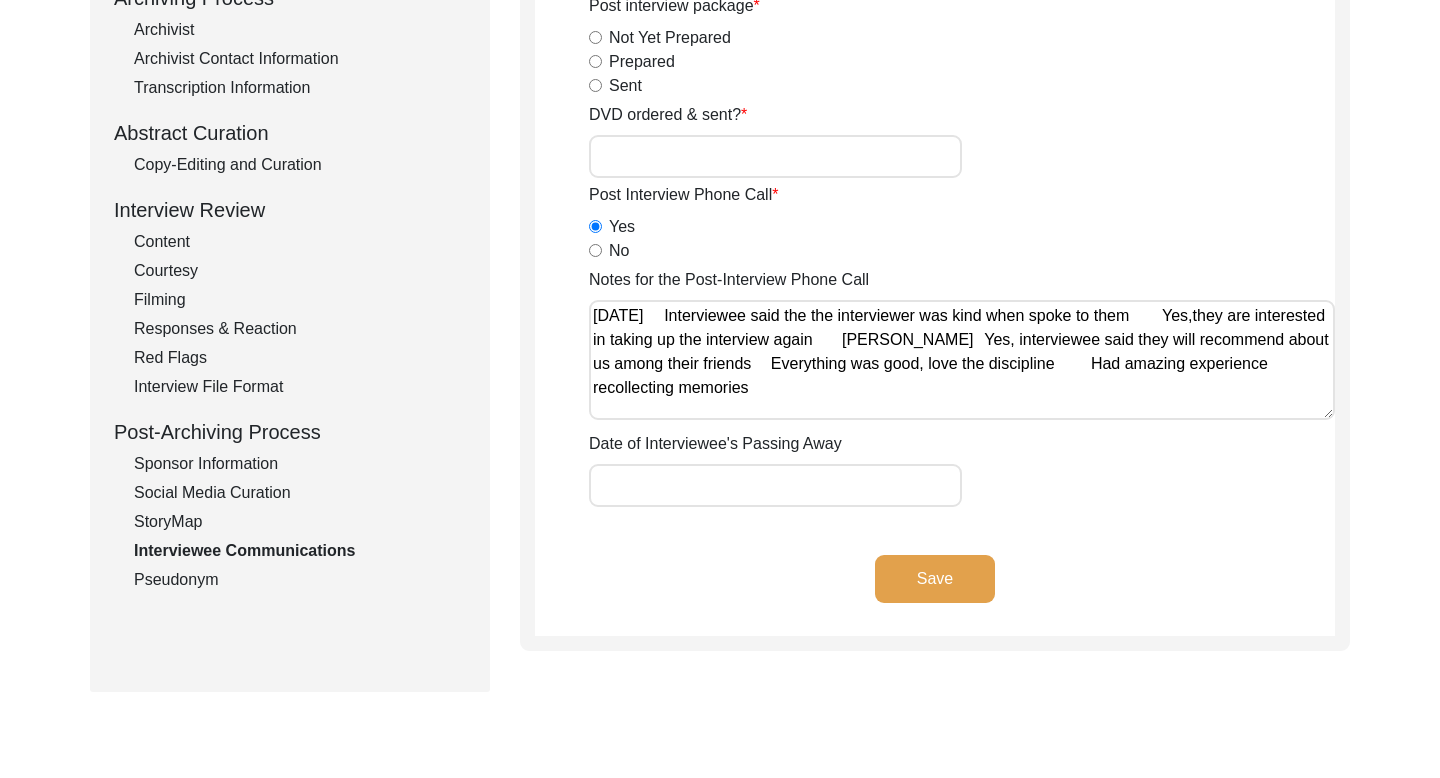 click on "Notes for the Post-Interview Phone Call" at bounding box center [962, 360] 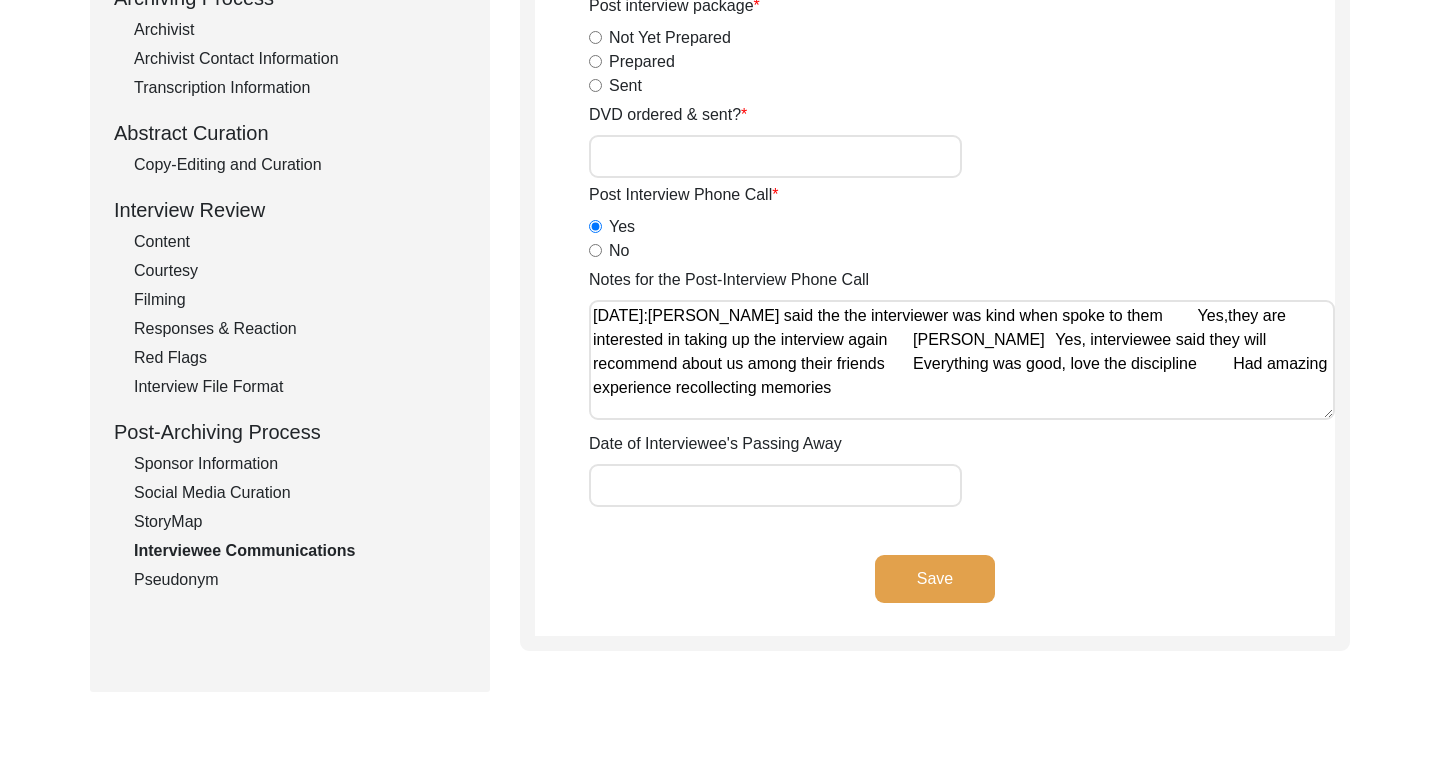 click on "Notes for the Post-Interview Phone Call" at bounding box center (962, 360) 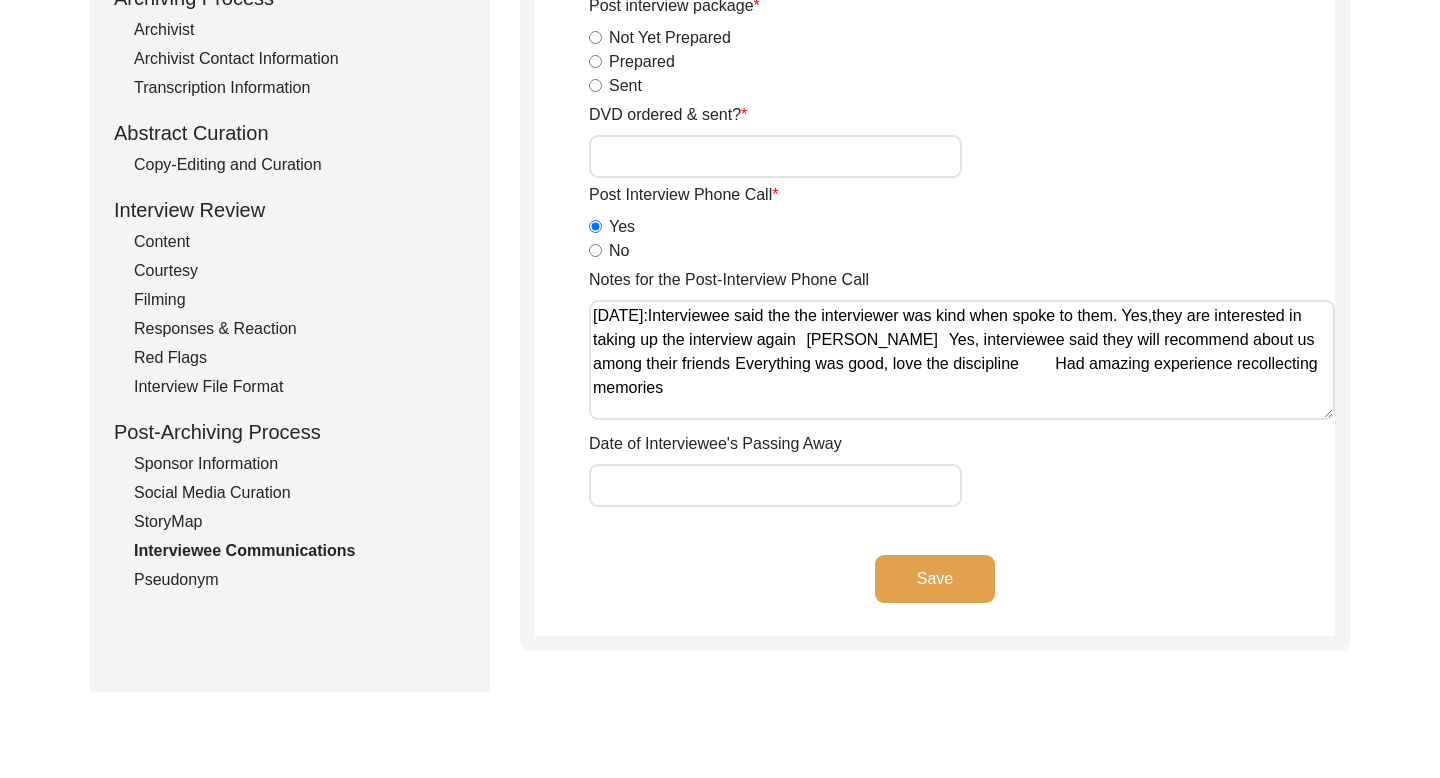 click on "Notes for the Post-Interview Phone Call" at bounding box center (962, 360) 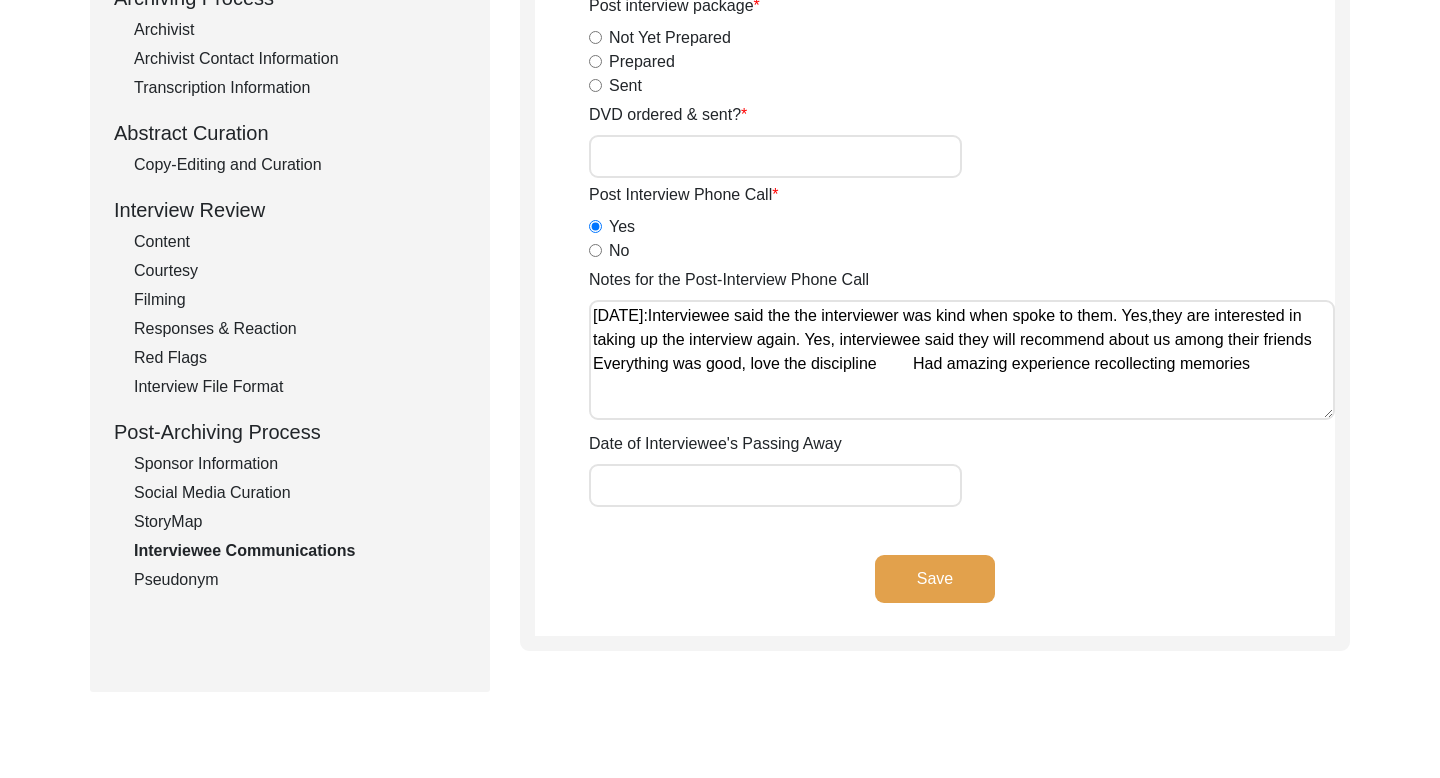 click on "Notes for the Post-Interview Phone Call" at bounding box center (962, 360) 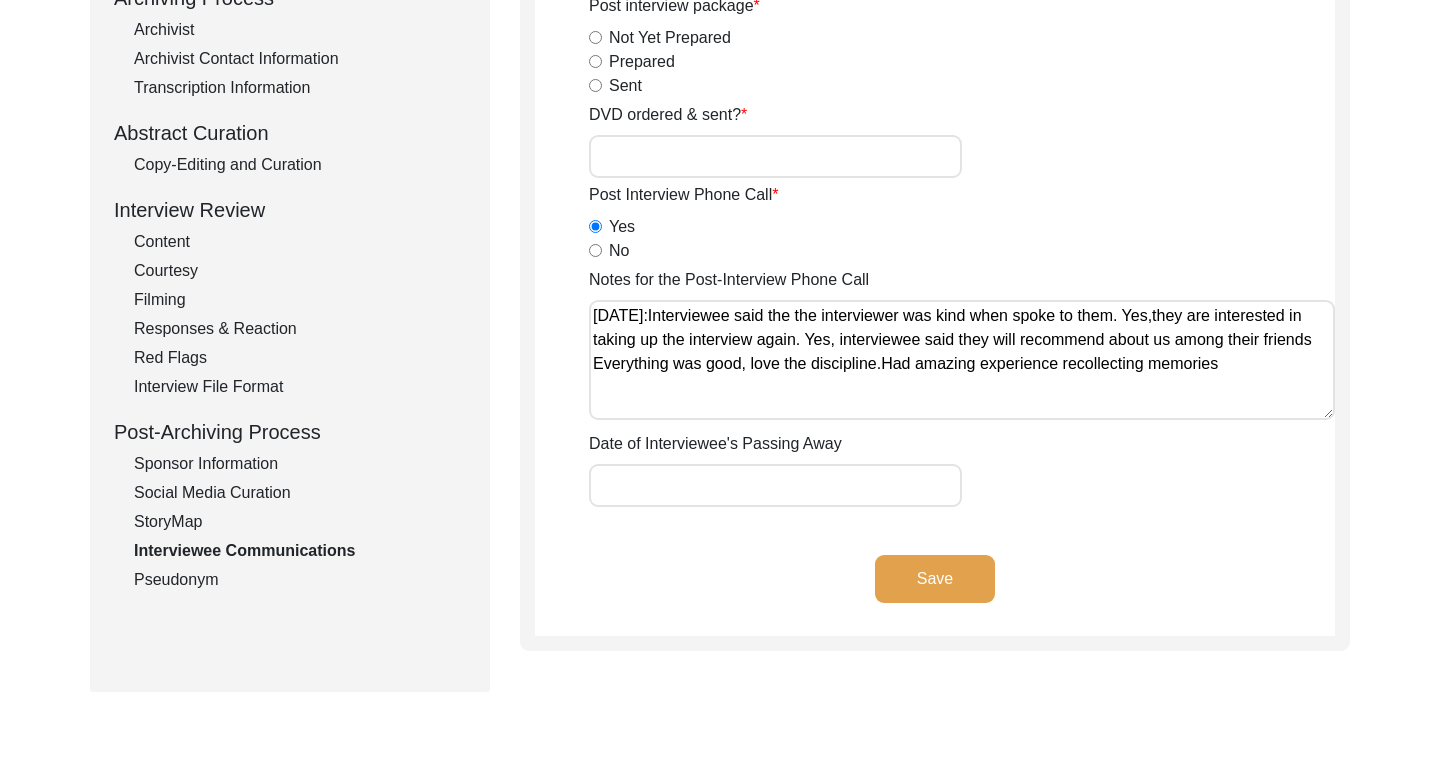 type on "[DATE]:Interviewee said the the interviewer was kind when spoke to them. Yes,they are interested in taking up the interview again. Yes, interviewee said they will recommend about us among their friends	Everything was good, love the discipline. Had amazing experience recollecting memories" 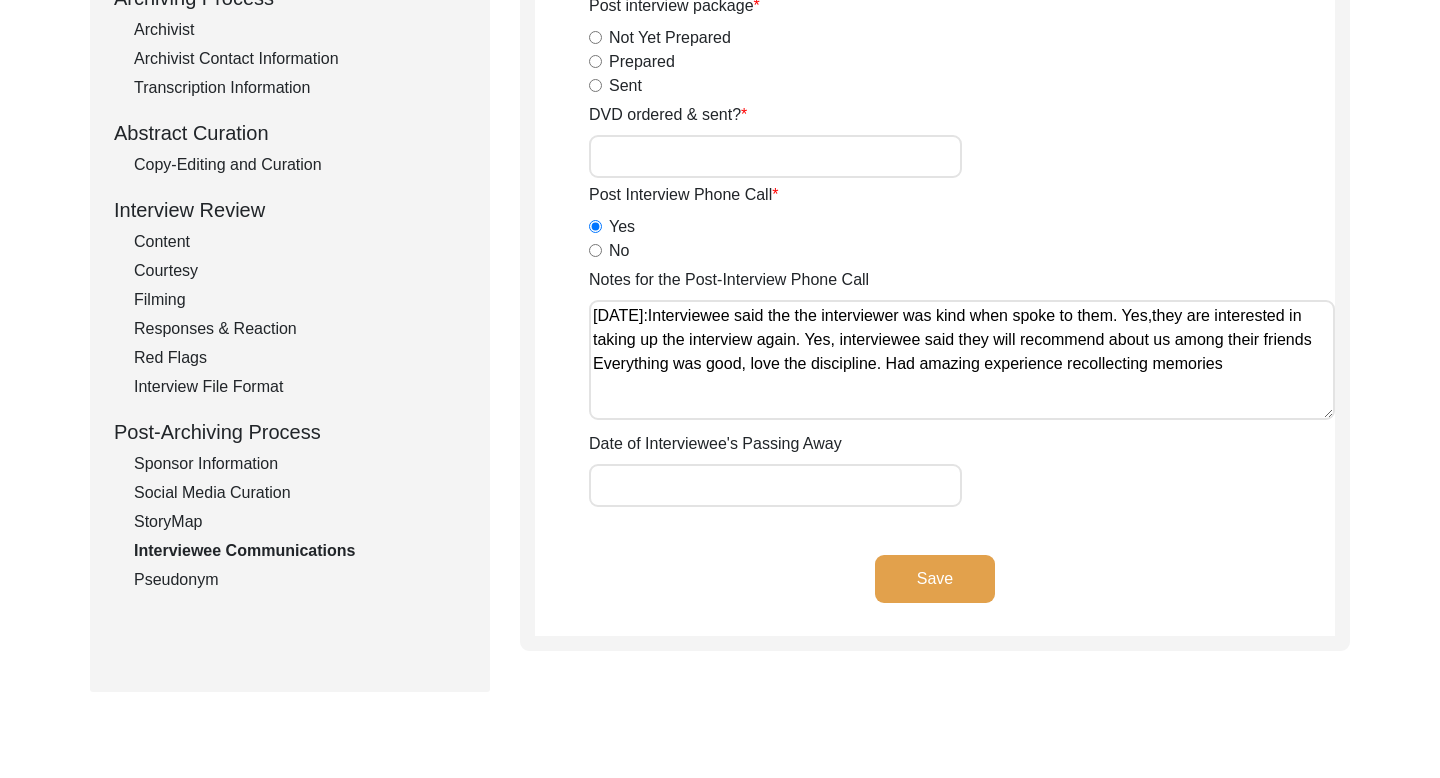 click on "Save" 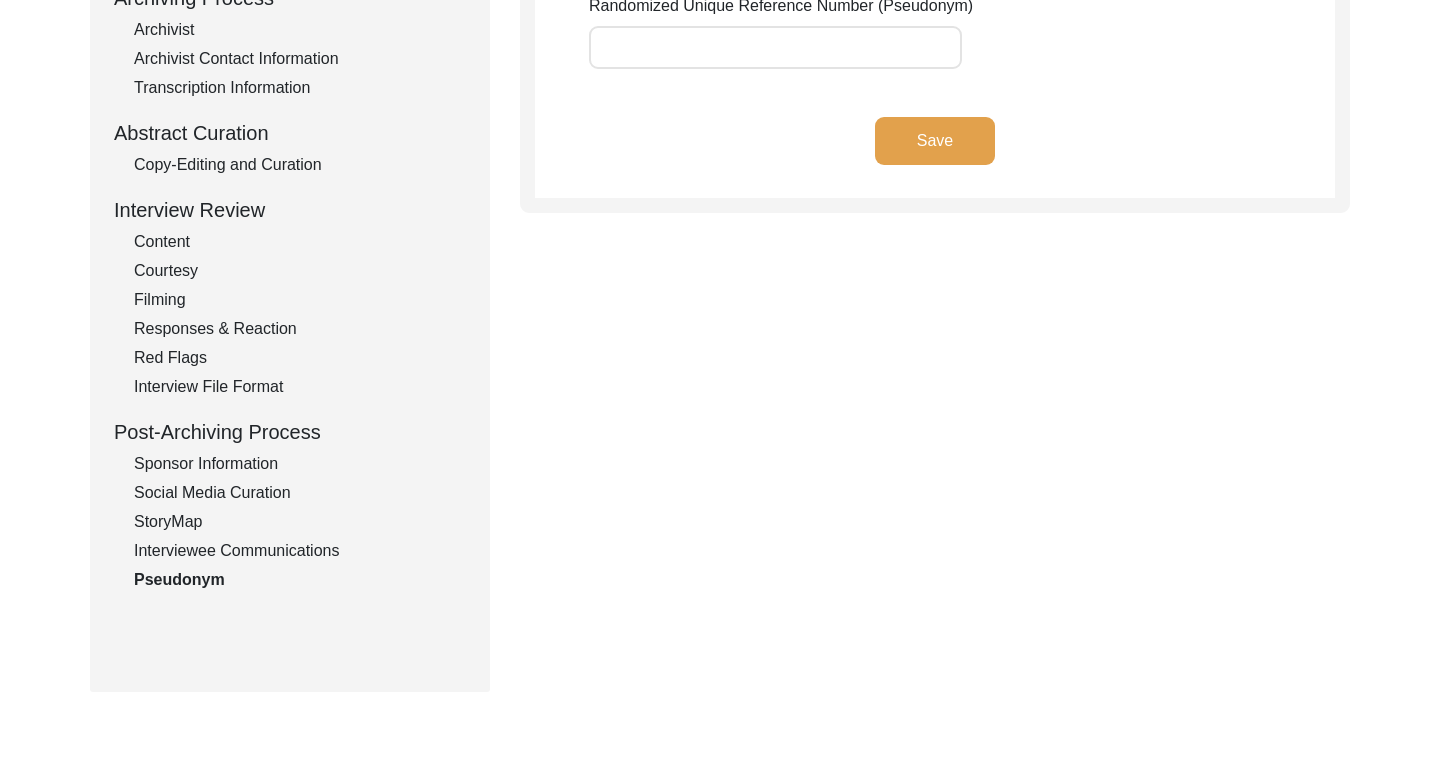 type on "ECE333" 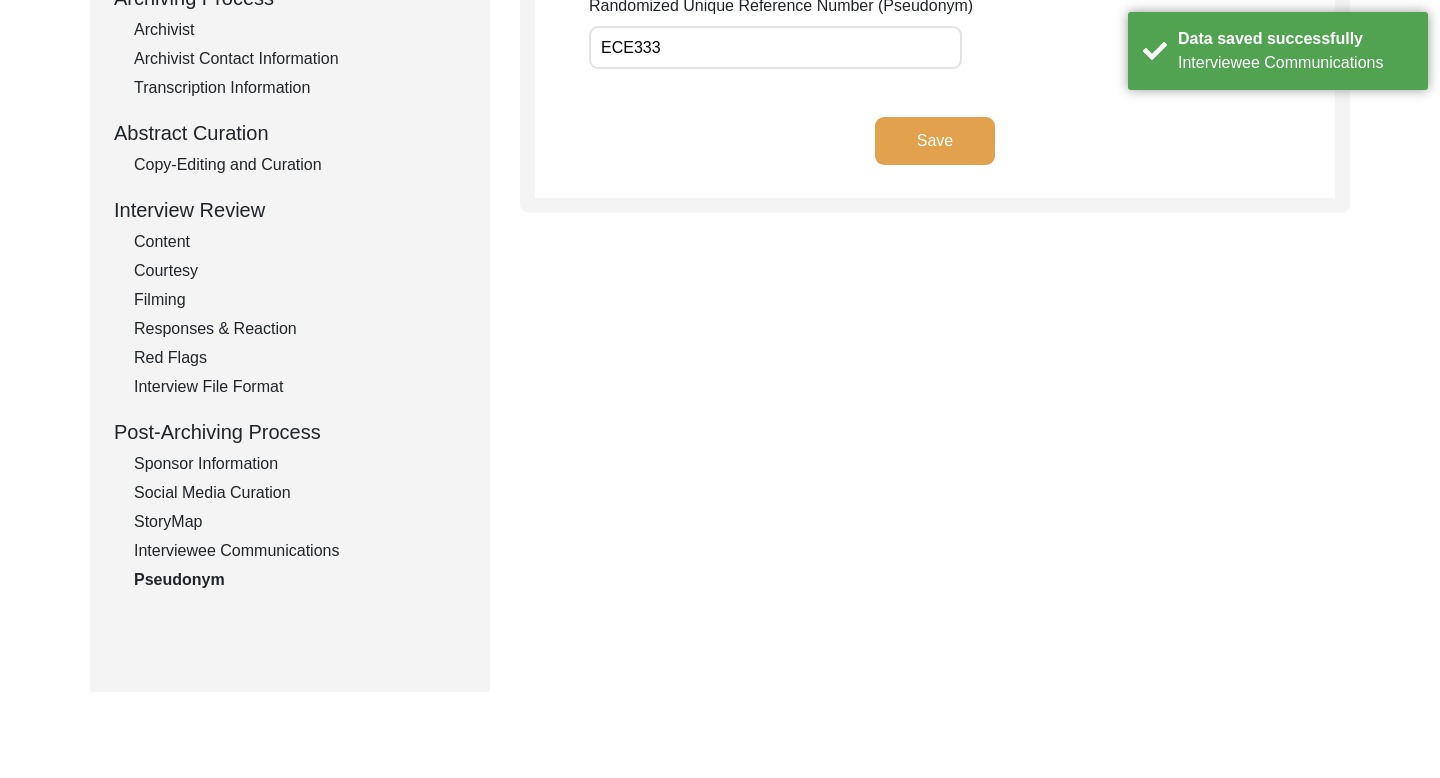scroll, scrollTop: 0, scrollLeft: 0, axis: both 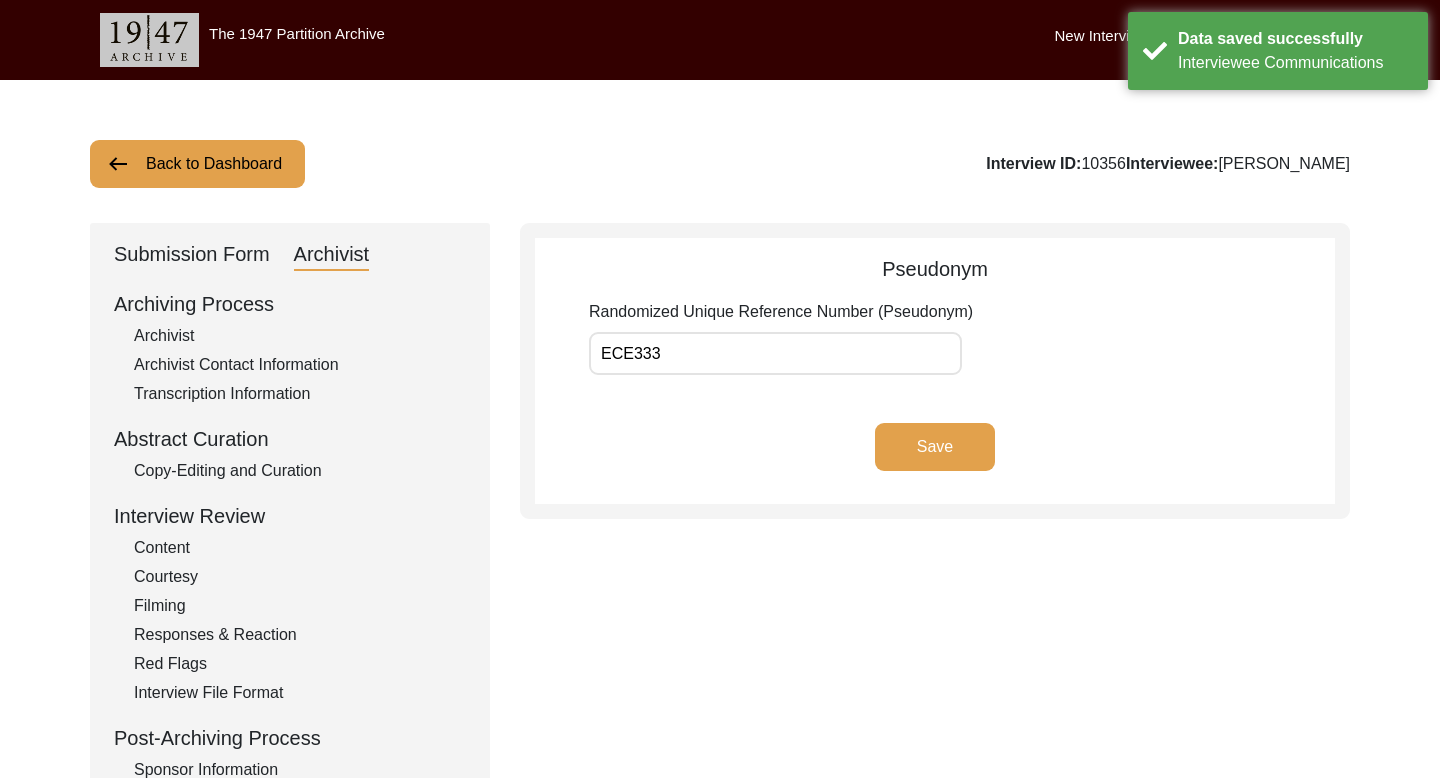 click on "Back to Dashboard" 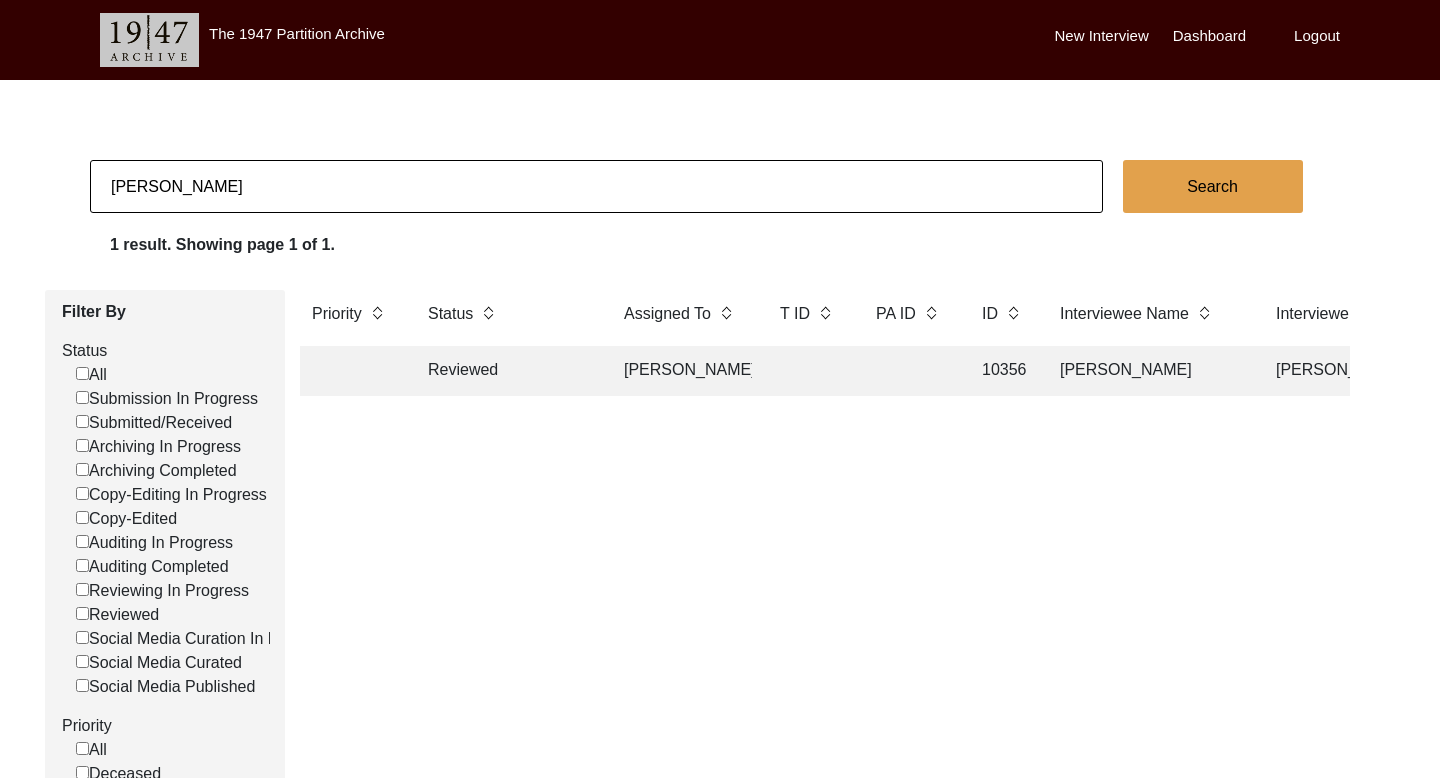 click on "[PERSON_NAME]" 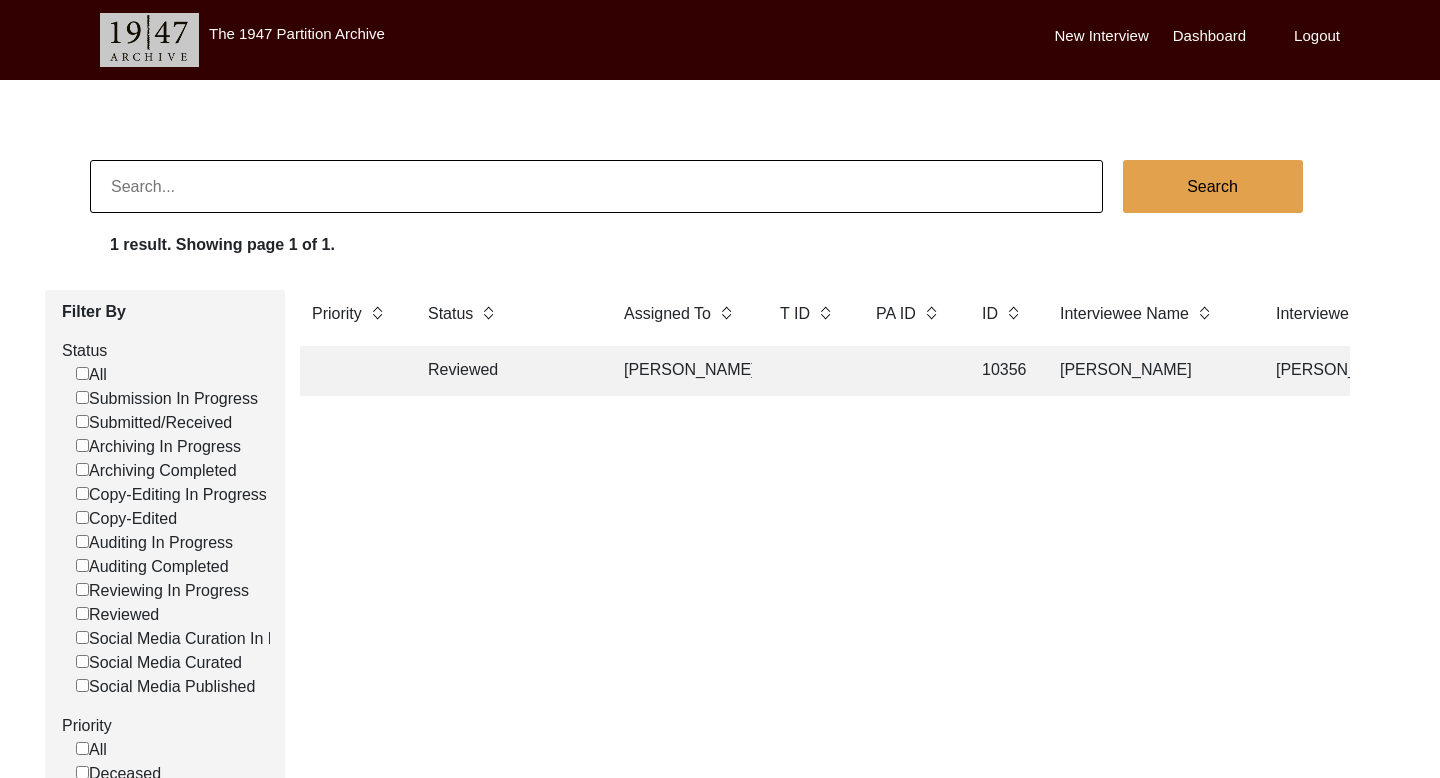 paste on "[PERSON_NAME]" 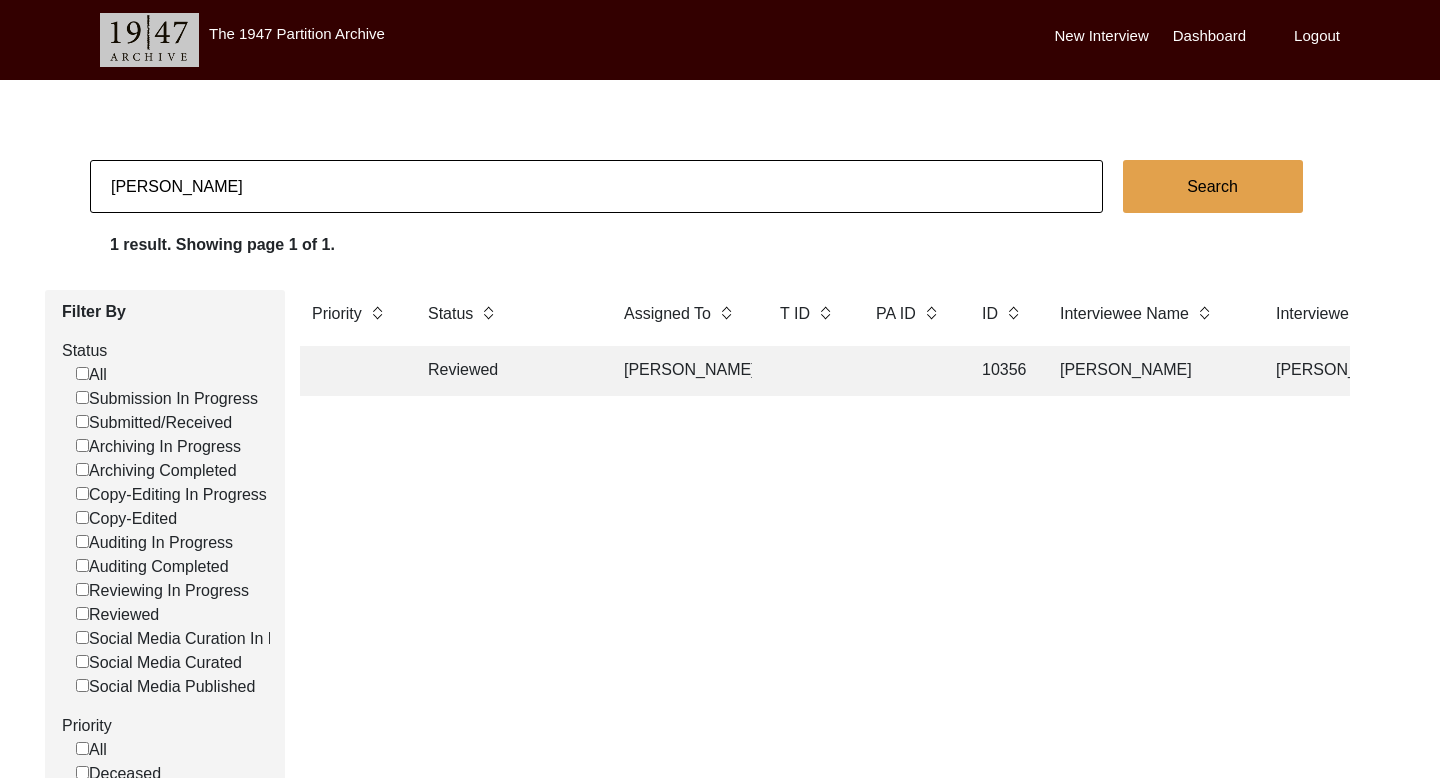 type on "[PERSON_NAME]" 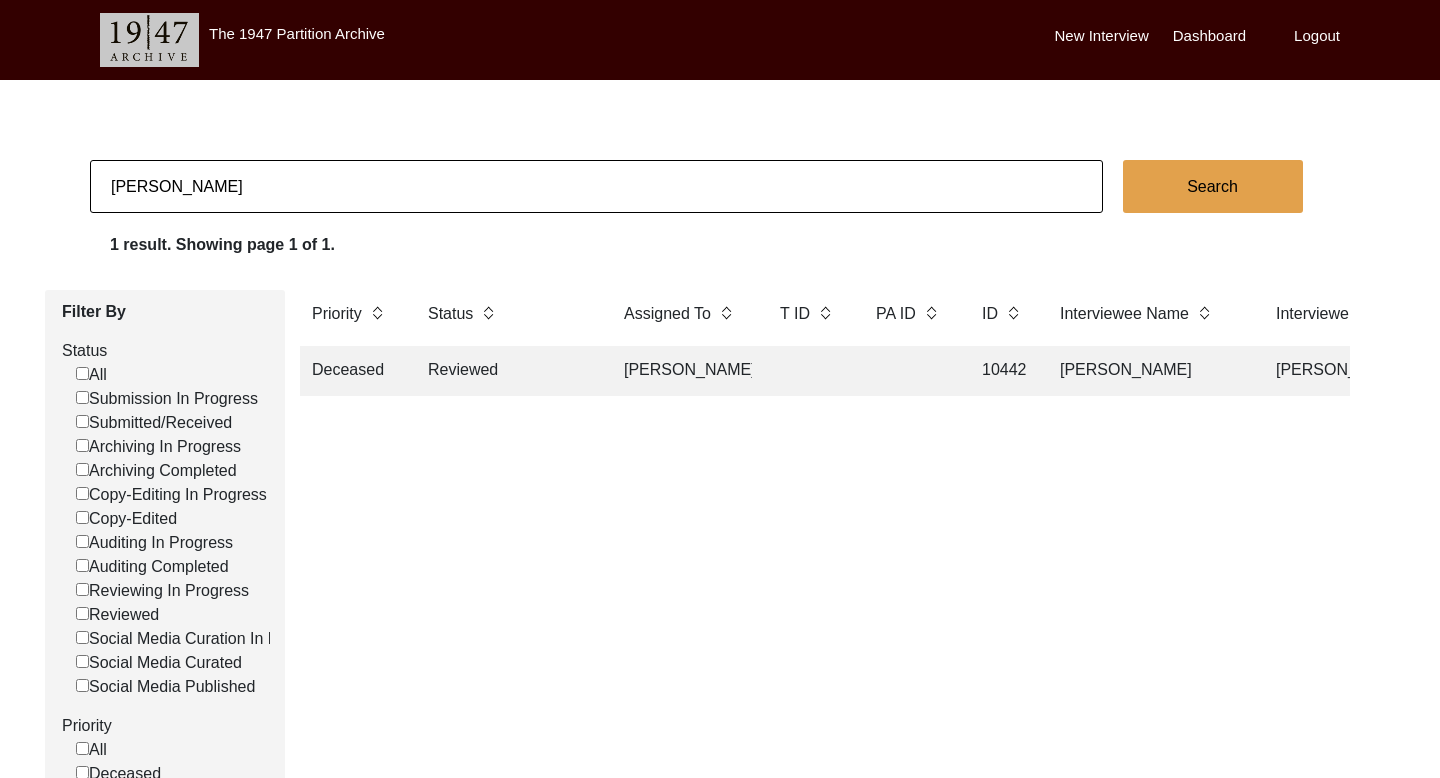 click on "Reviewed" 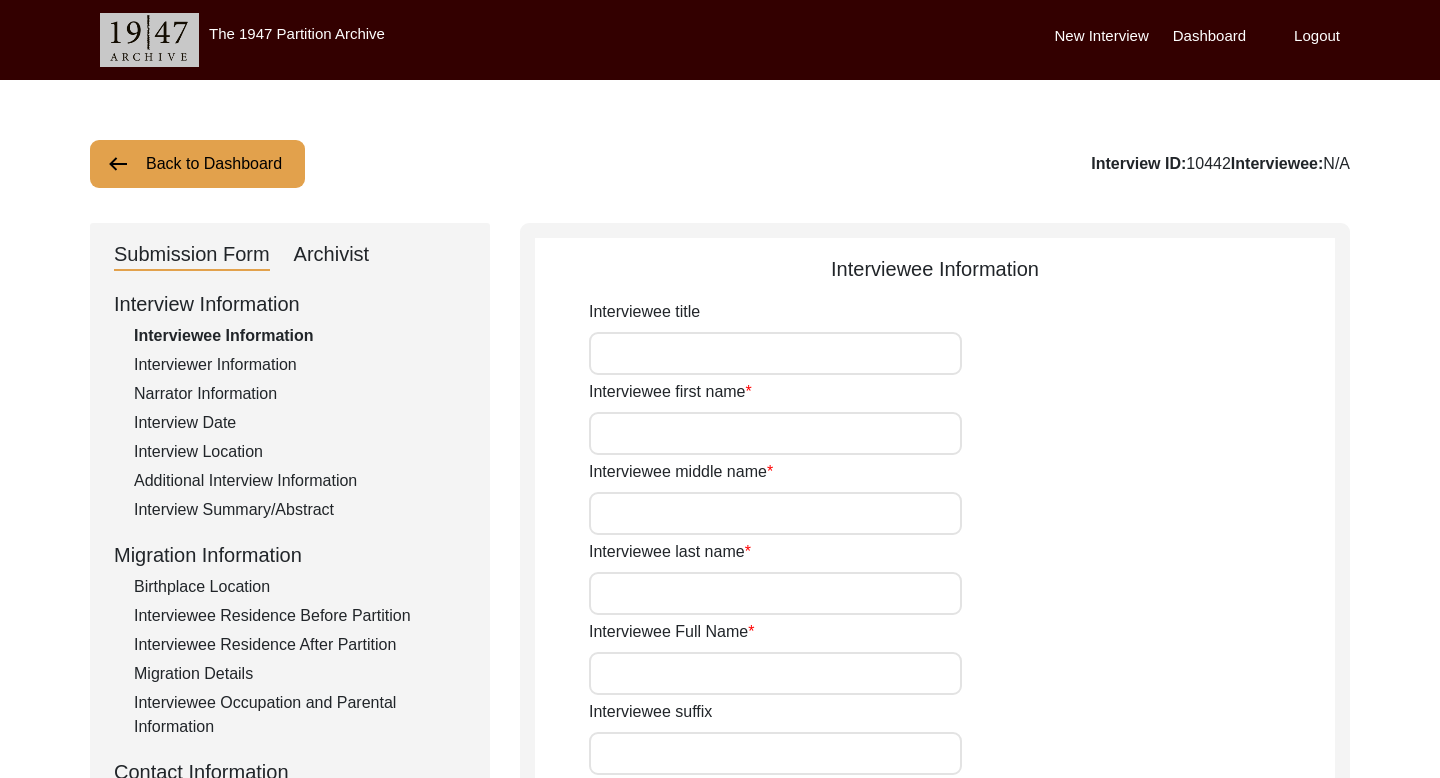 type on "Mr." 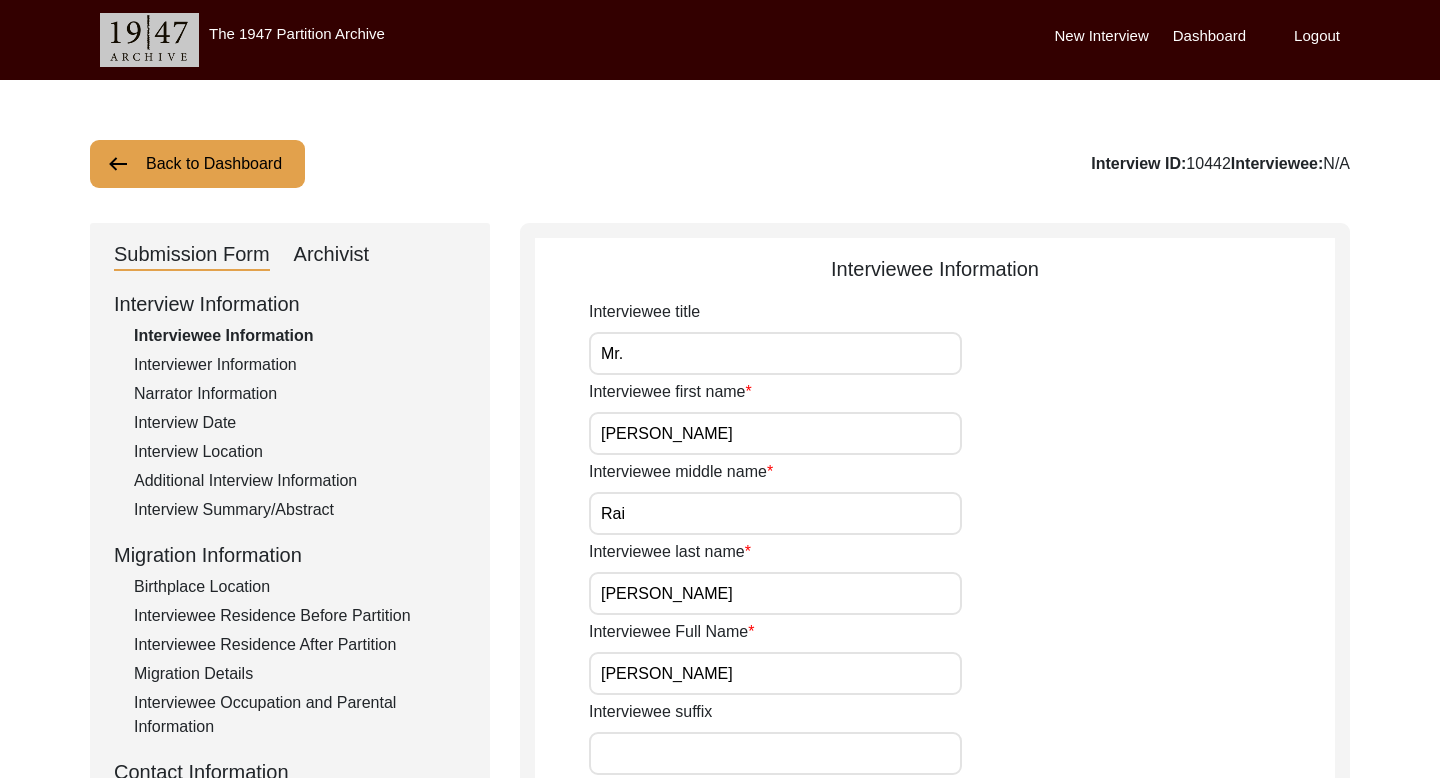 click on "Archivist" 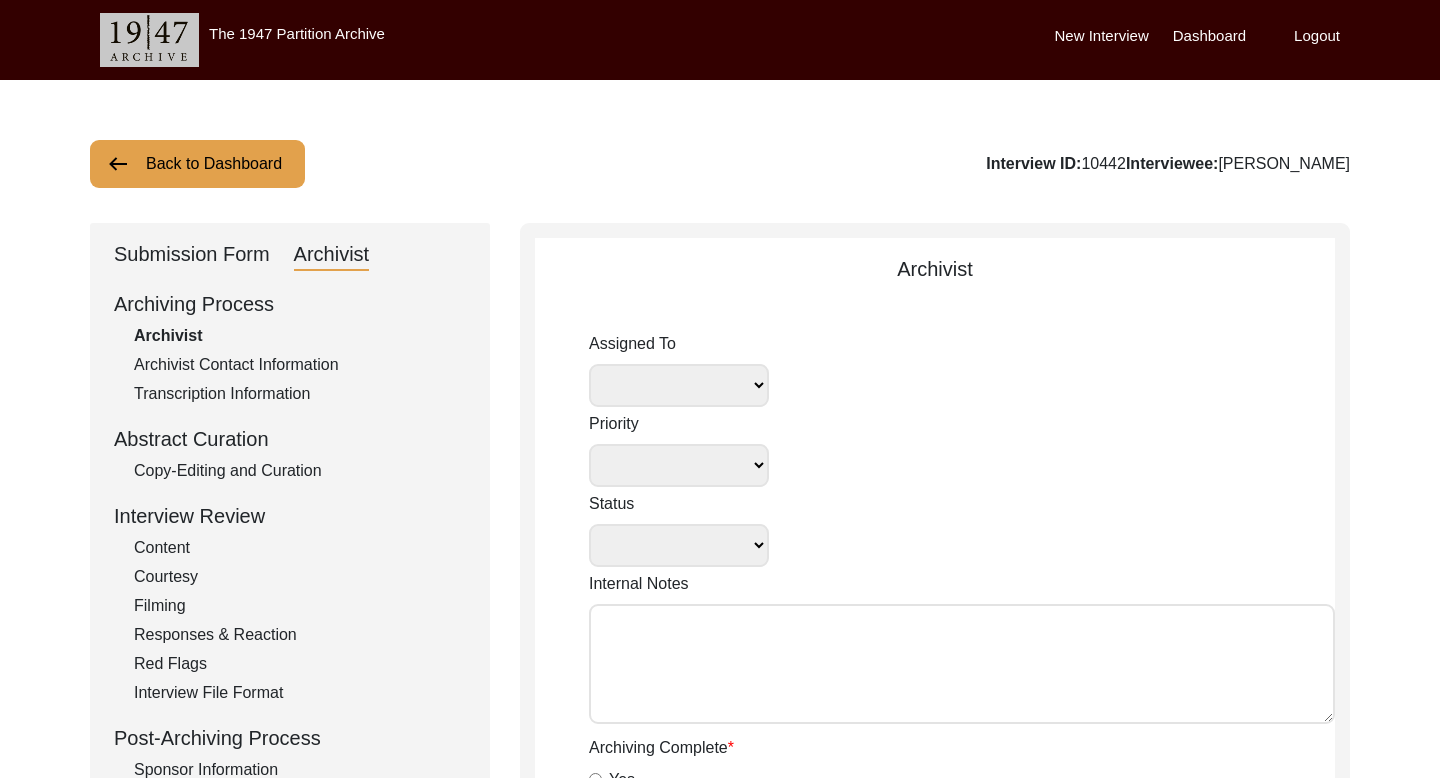 select 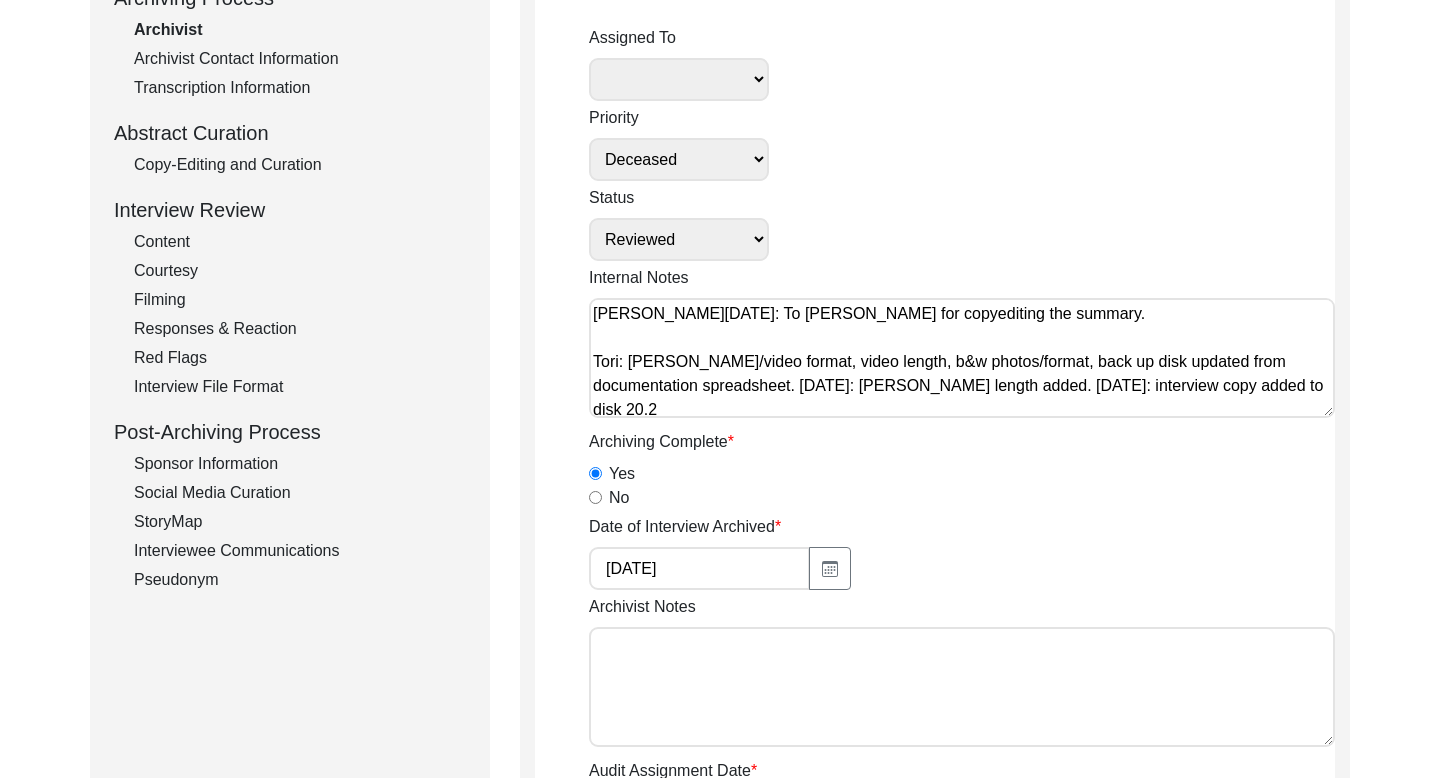 scroll, scrollTop: 355, scrollLeft: 0, axis: vertical 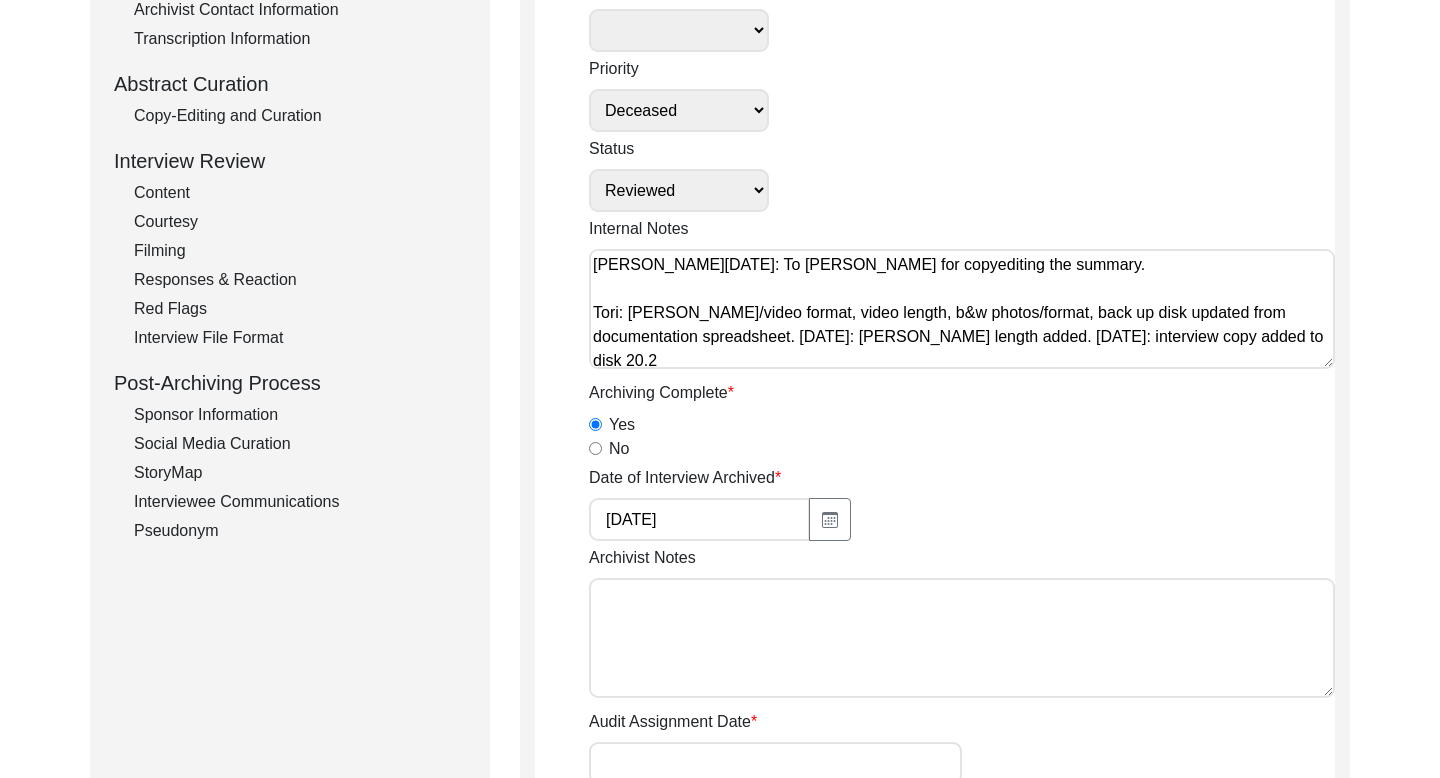click on "Interviewee Communications" 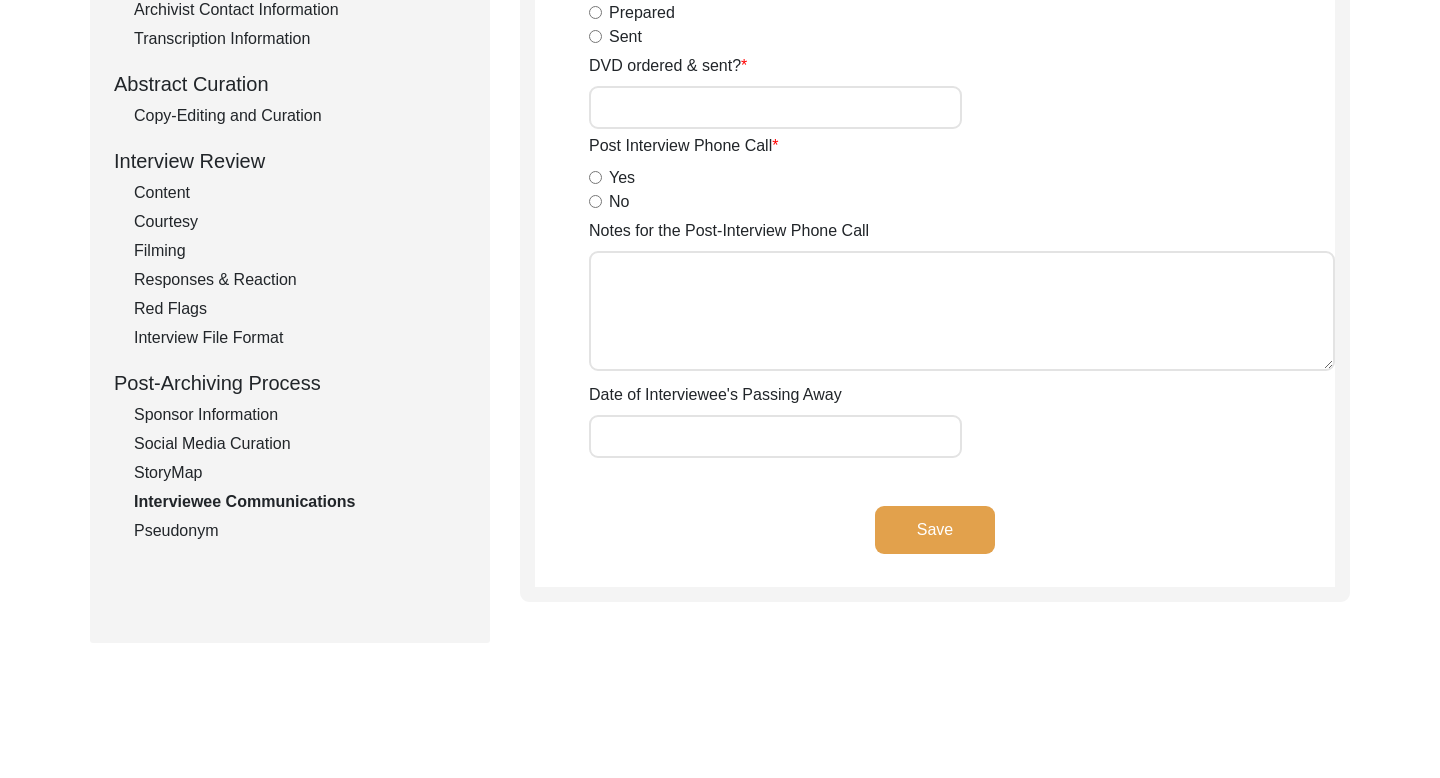 click on "Yes" at bounding box center (595, 177) 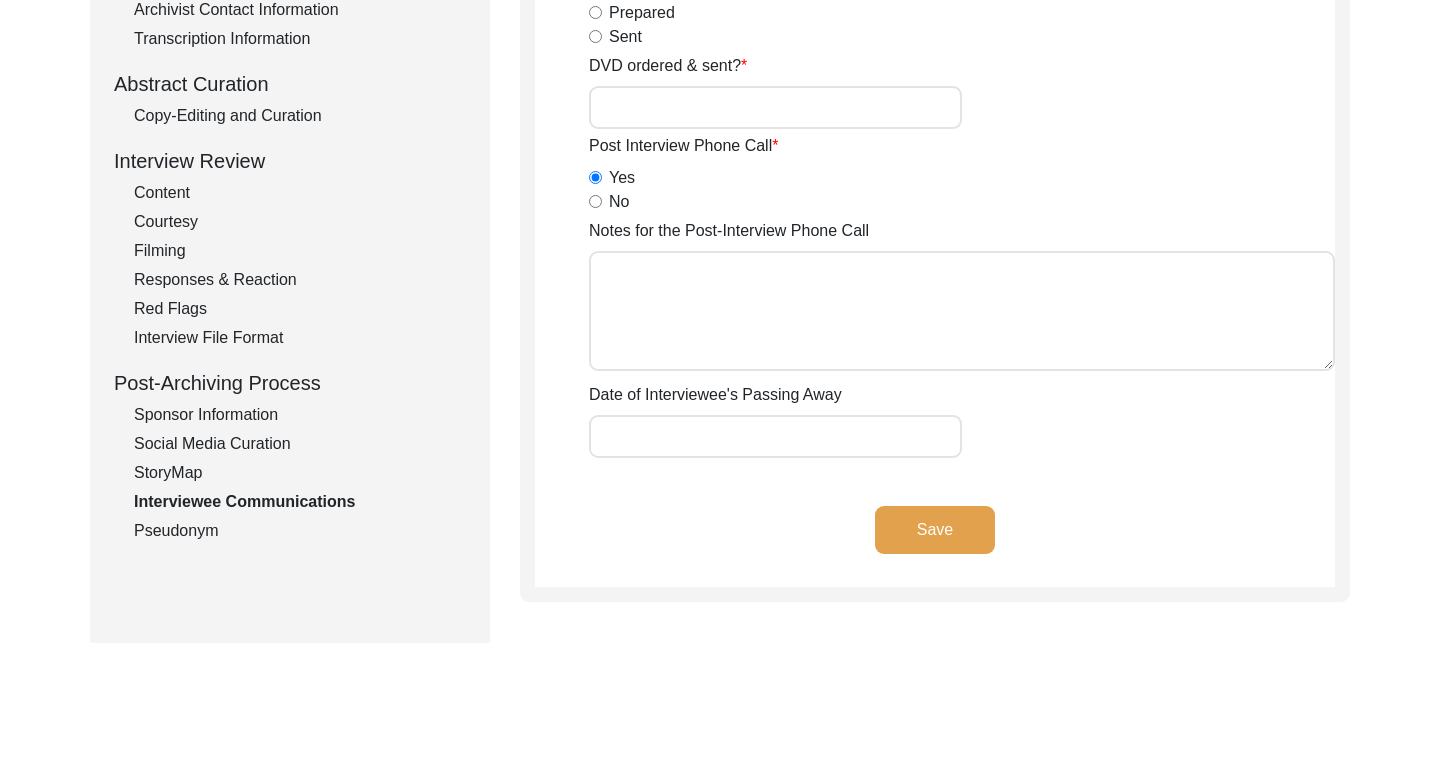click on "Notes for the Post-Interview Phone Call" at bounding box center [962, 311] 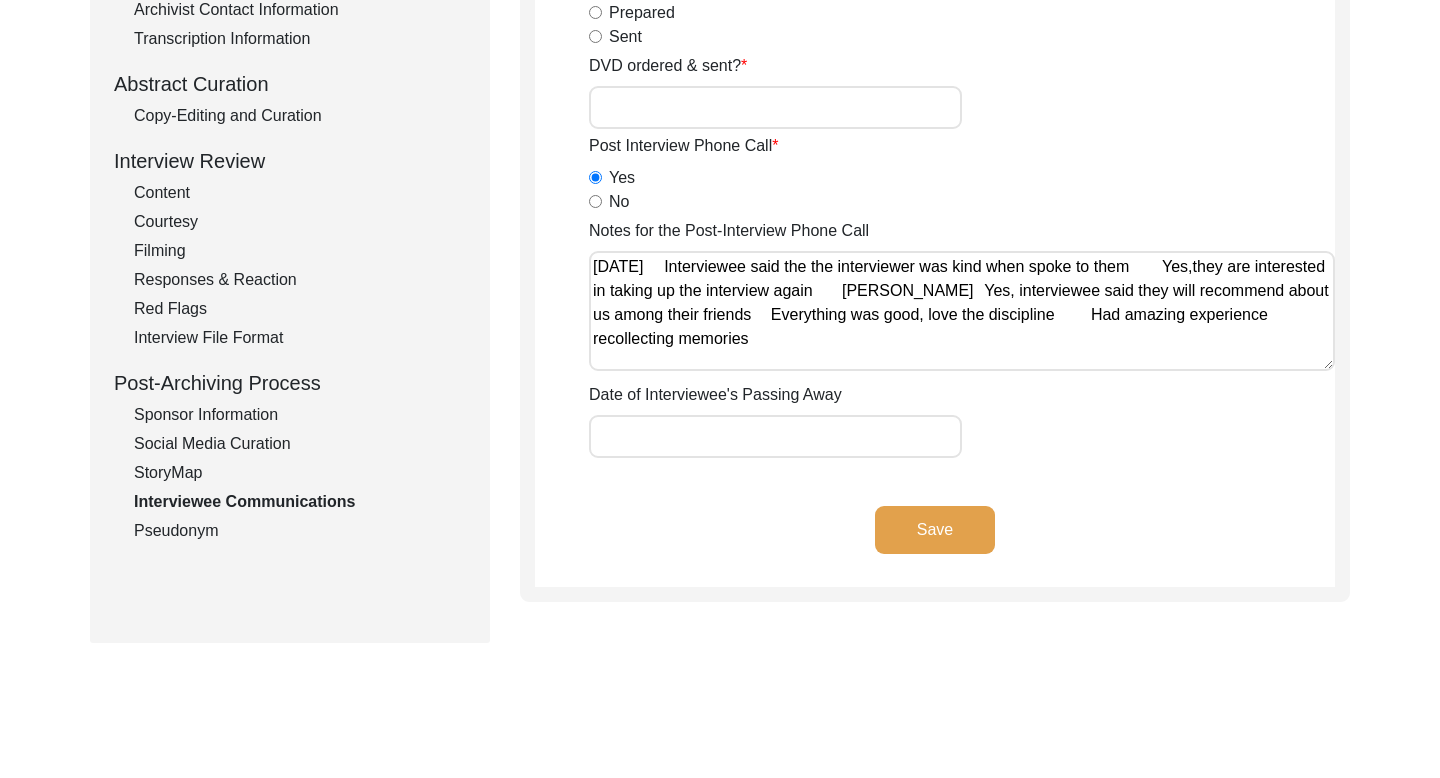 click on "Notes for the Post-Interview Phone Call" at bounding box center [962, 311] 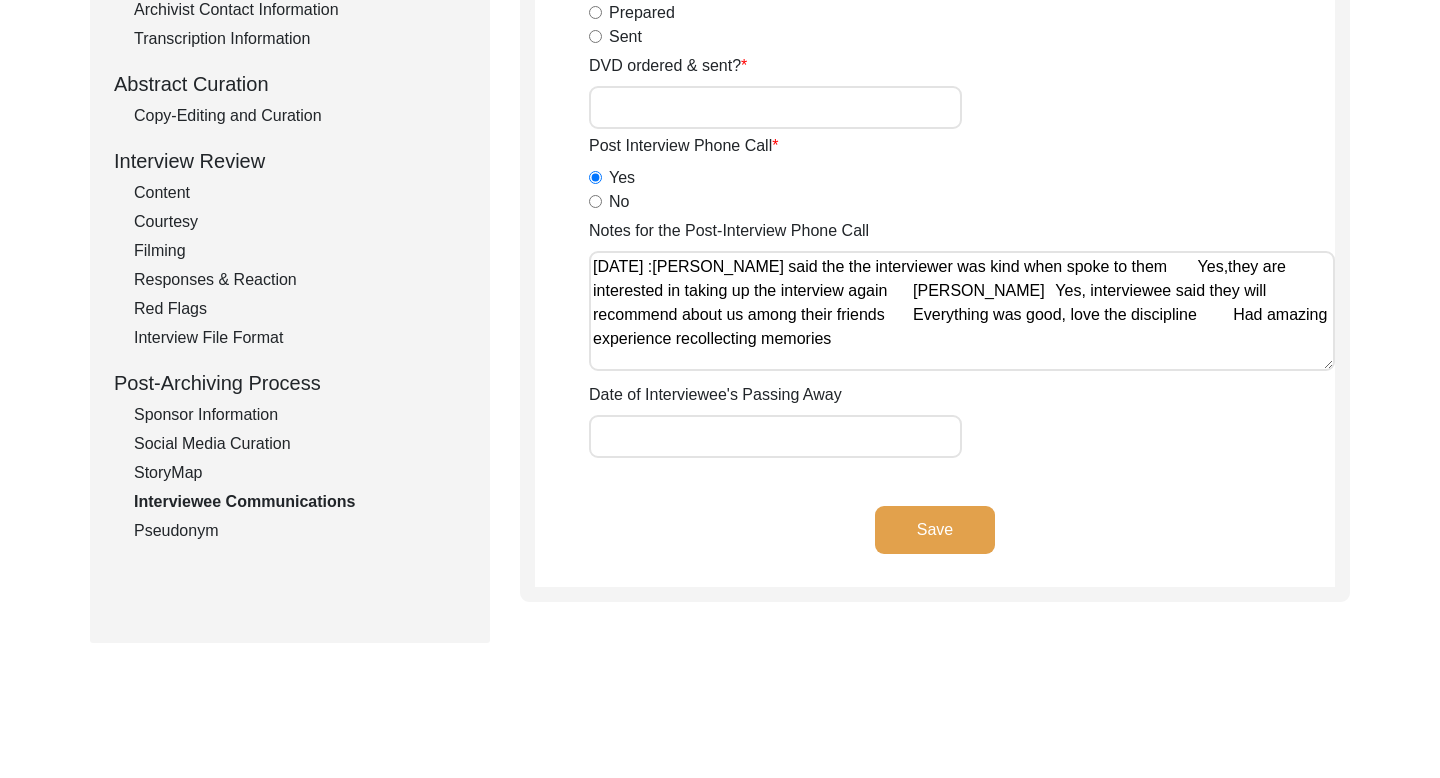 click on "Notes for the Post-Interview Phone Call" at bounding box center [962, 311] 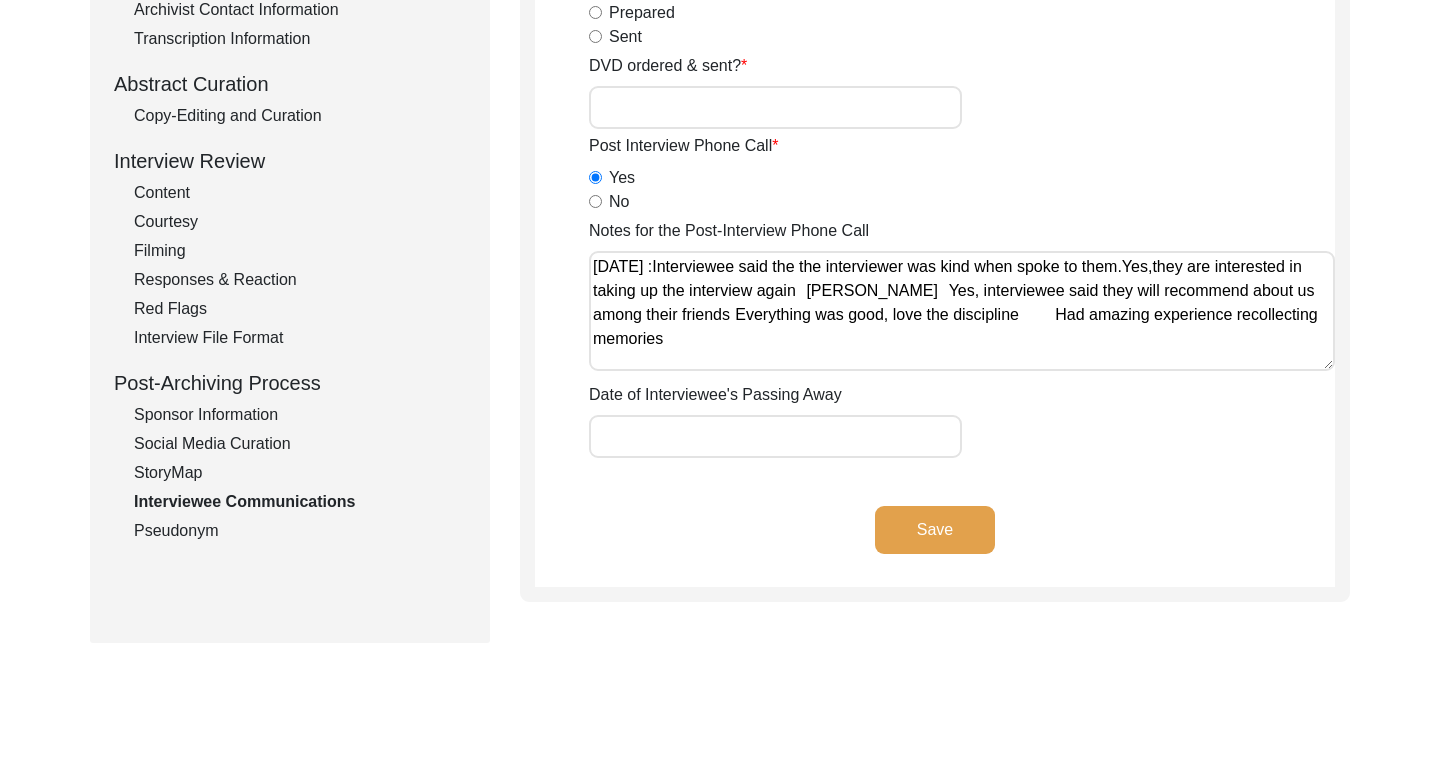 click on "Notes for the Post-Interview Phone Call" at bounding box center (962, 311) 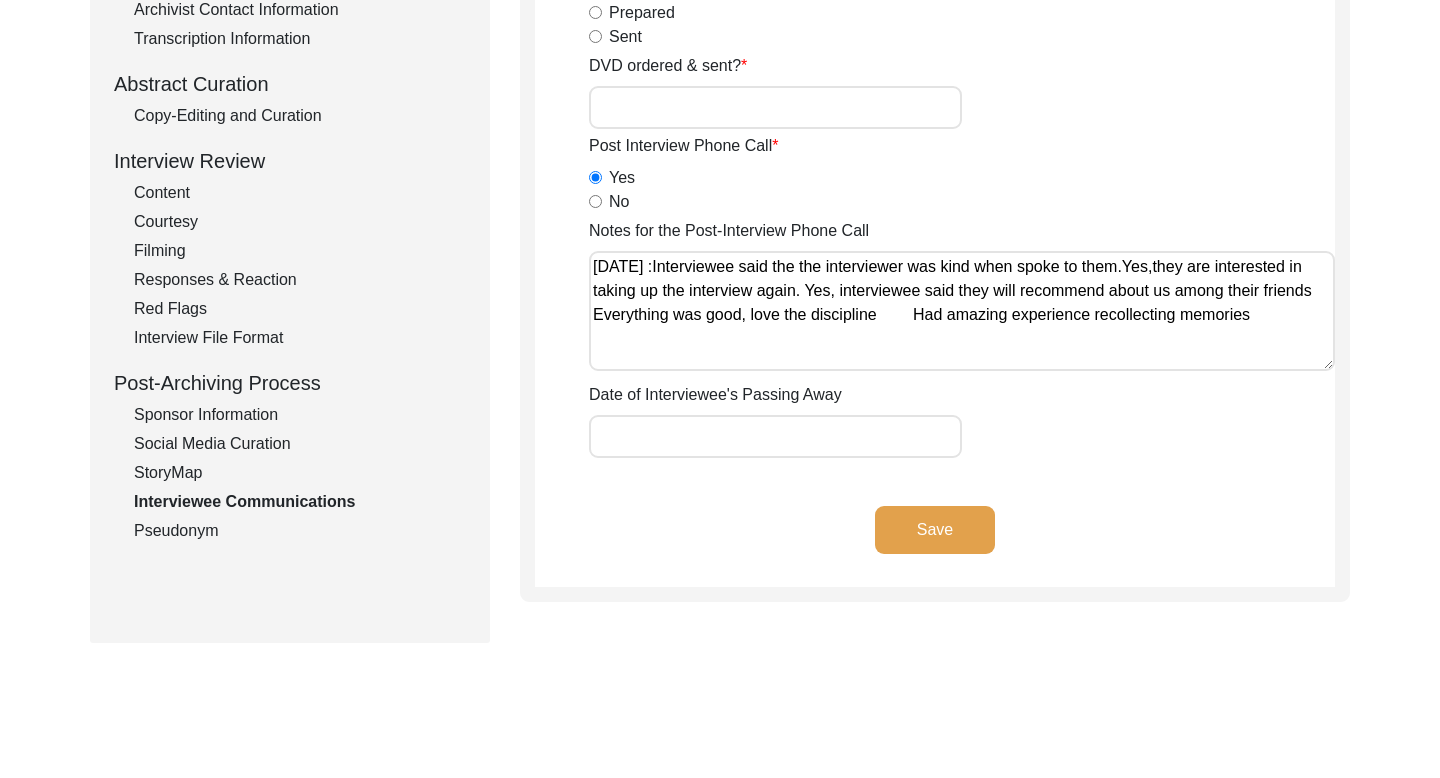 click on "Notes for the Post-Interview Phone Call" at bounding box center (962, 311) 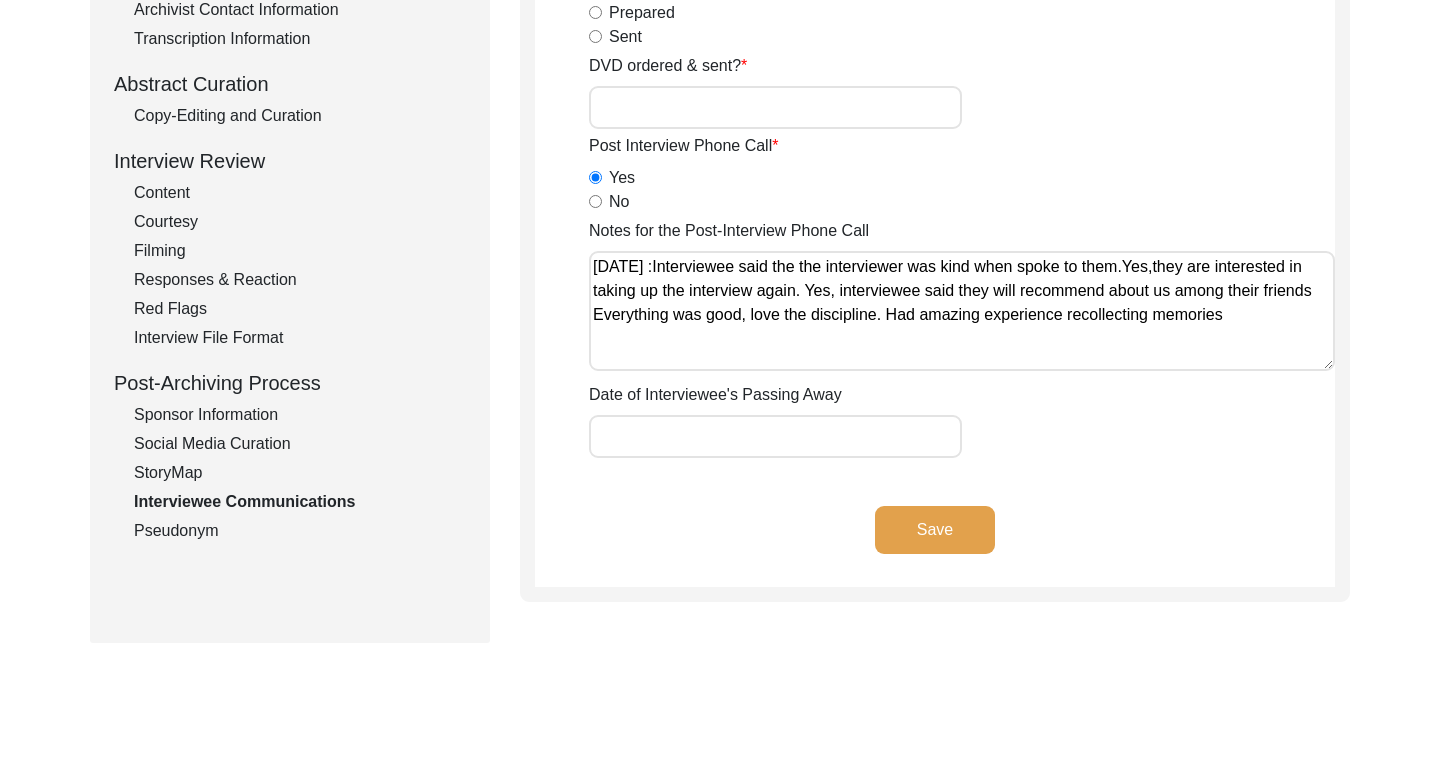 click on "Save" 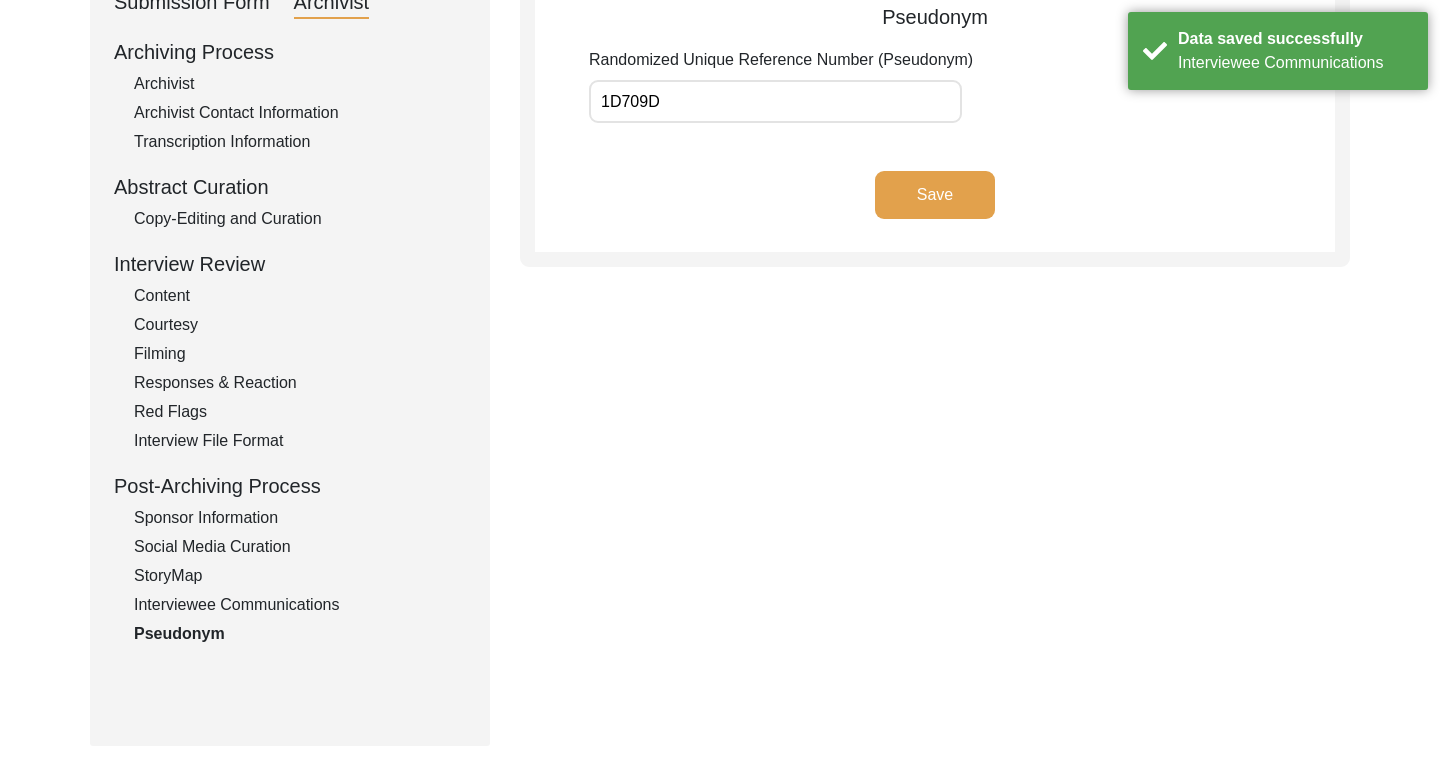 scroll, scrollTop: 0, scrollLeft: 0, axis: both 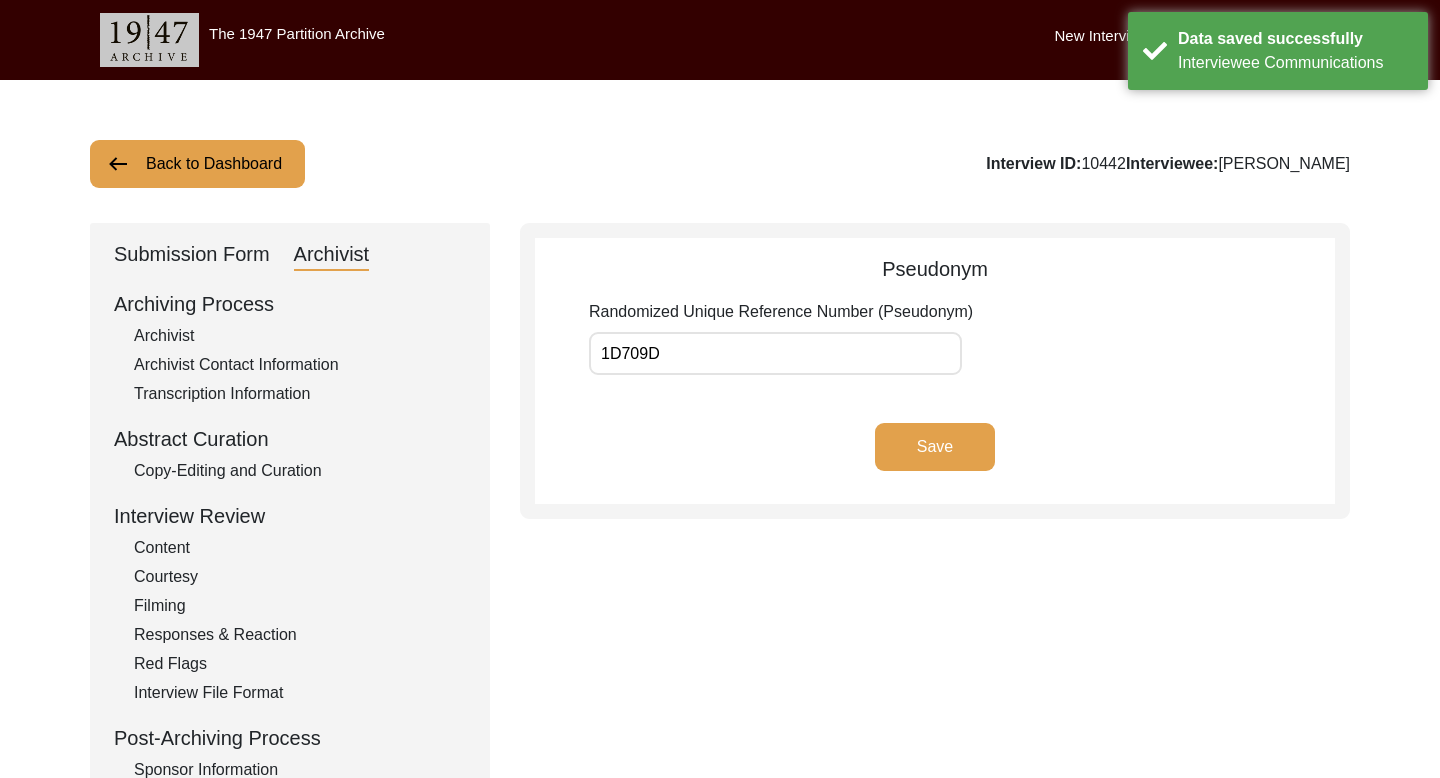 click on "Back to Dashboard" 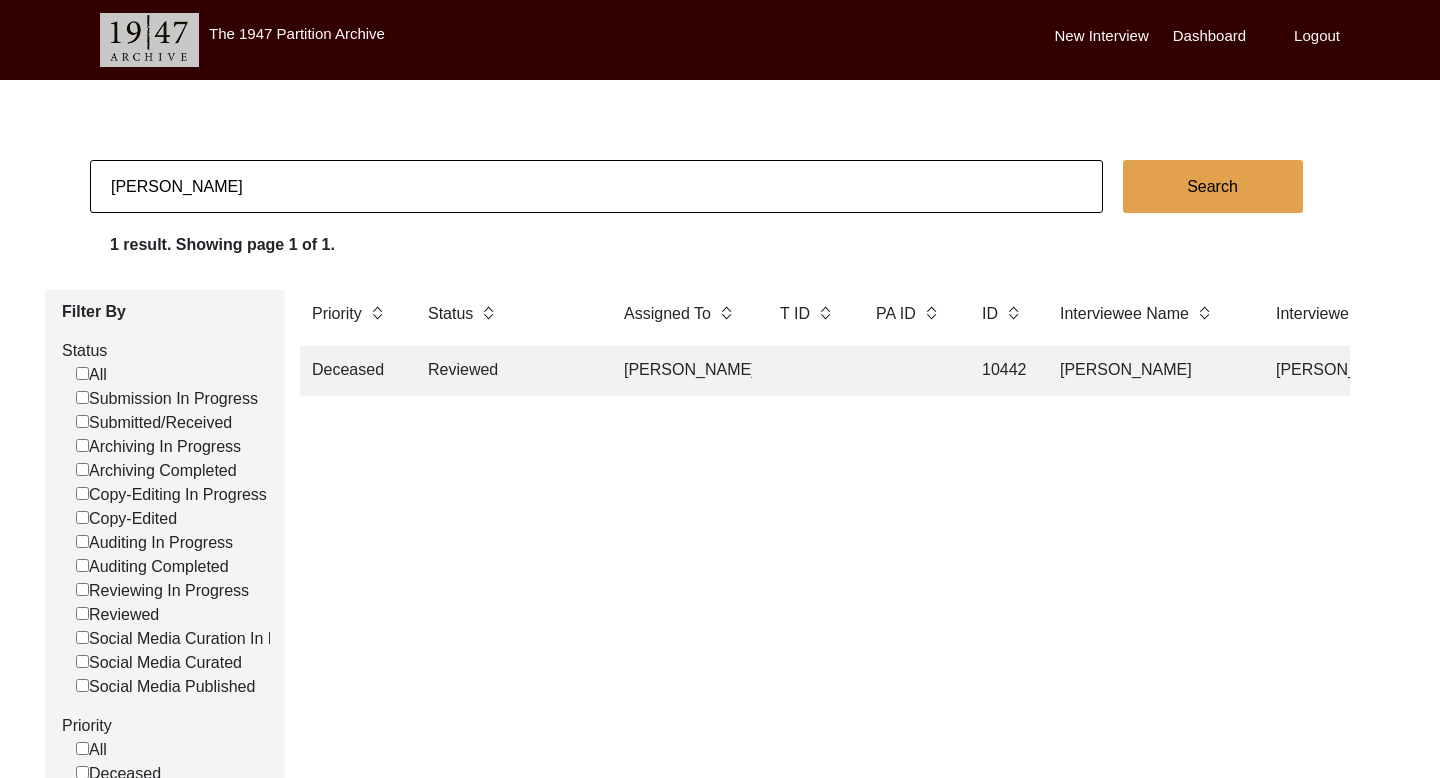 click on "[PERSON_NAME]" 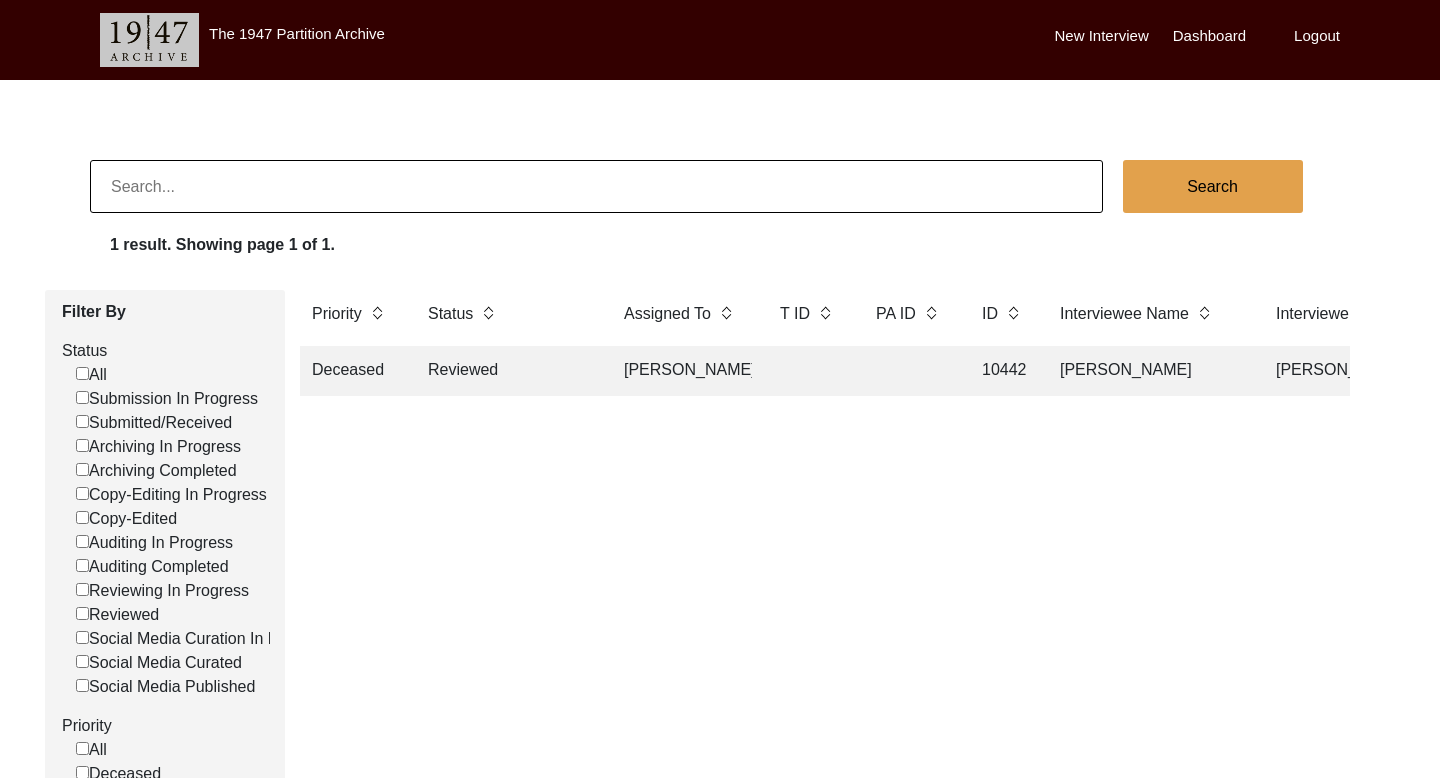 paste on "[PERSON_NAME]" 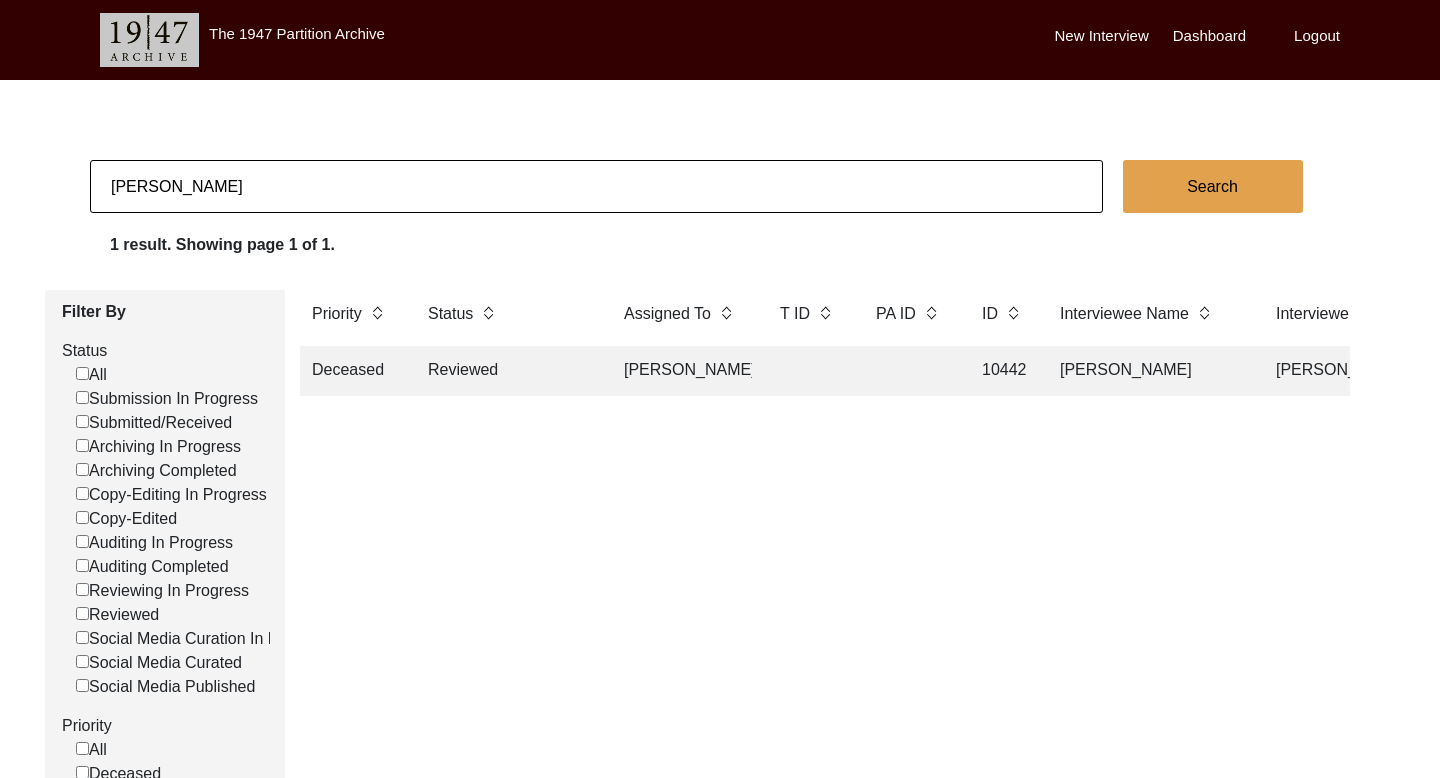 click on "Search" 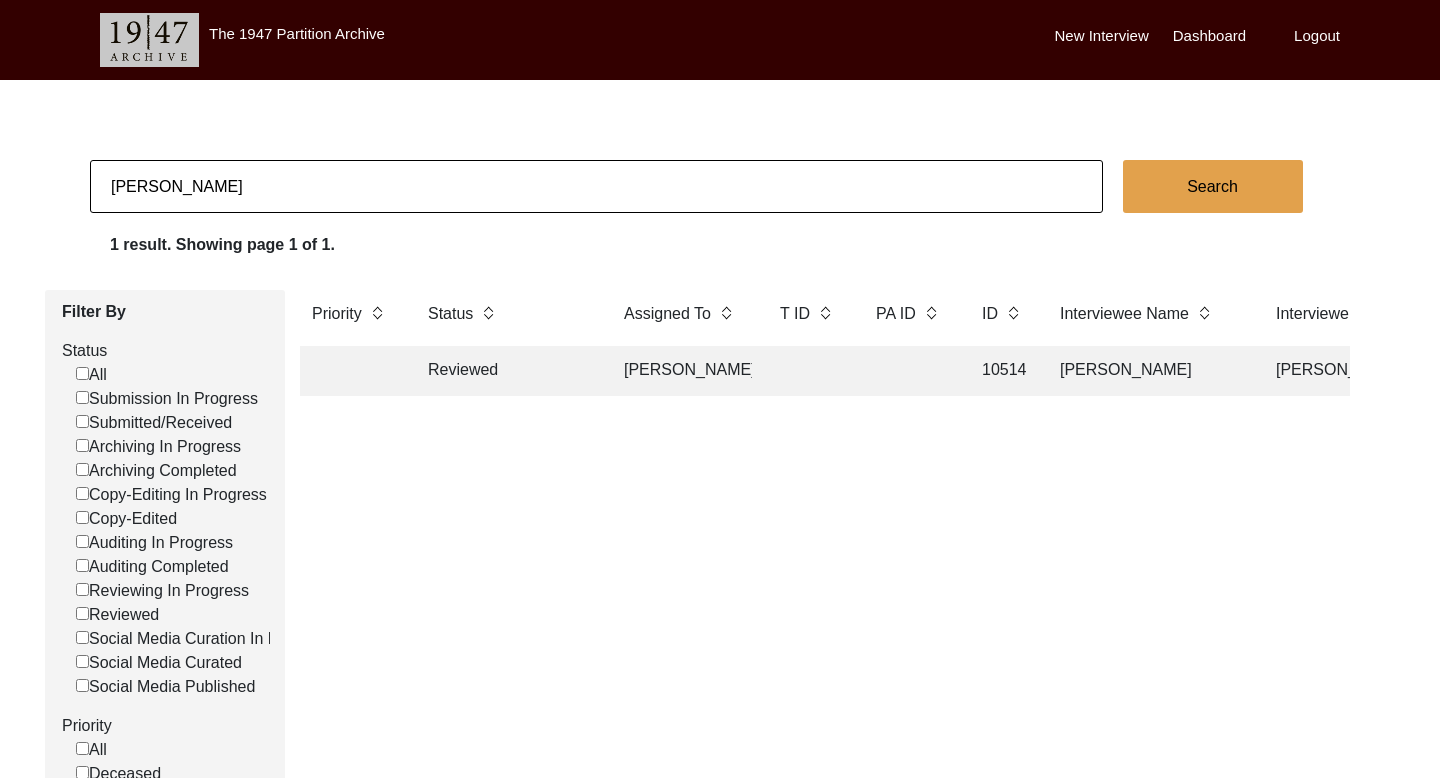 click 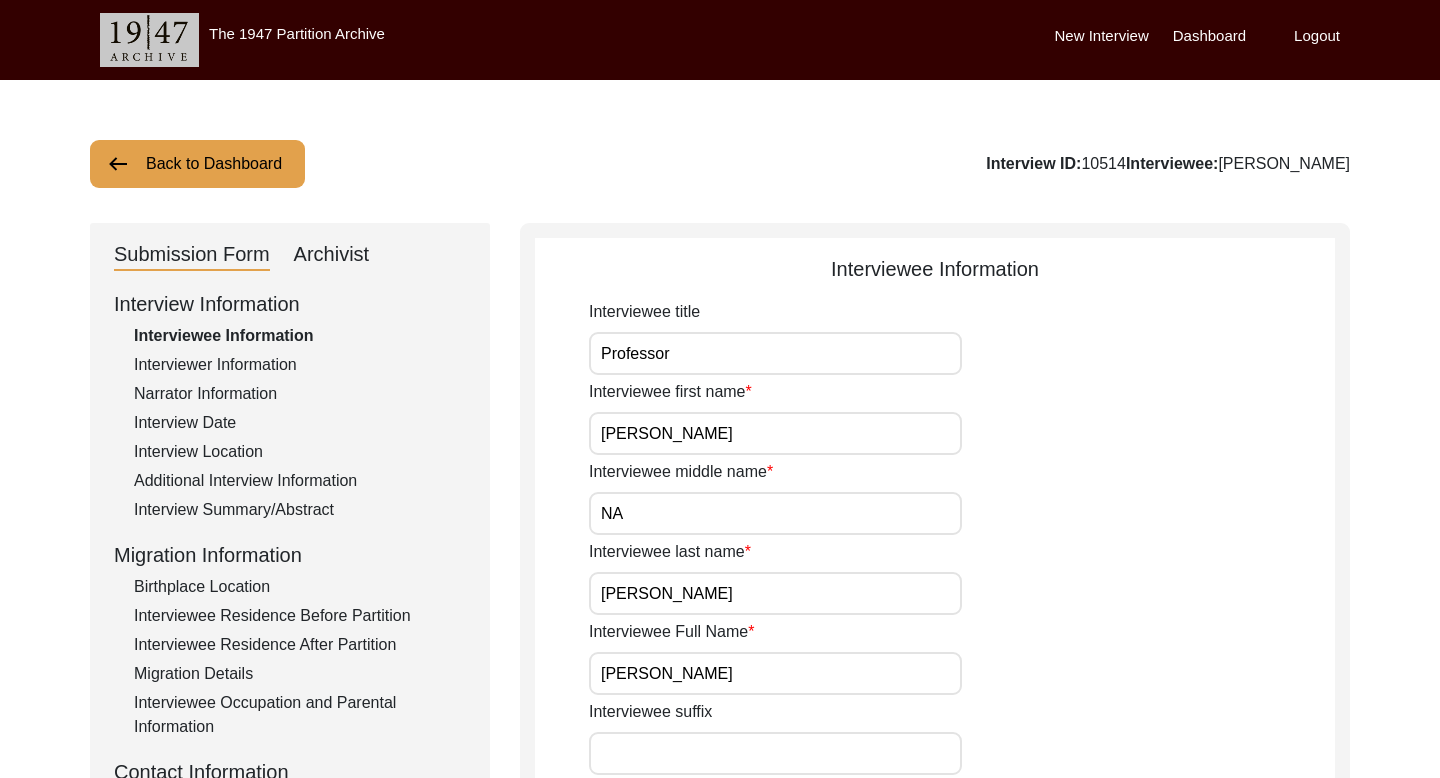 click on "Archivist" 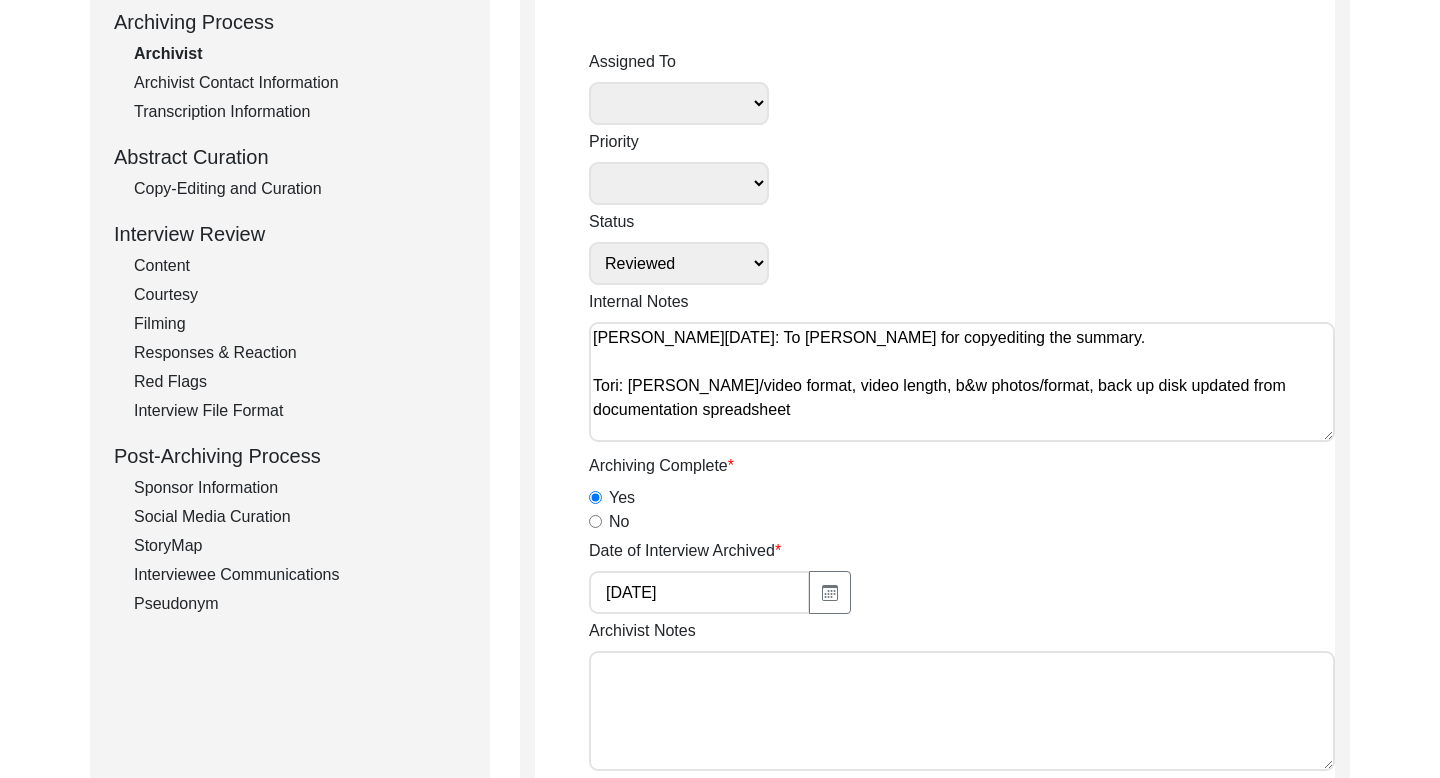 scroll, scrollTop: 357, scrollLeft: 0, axis: vertical 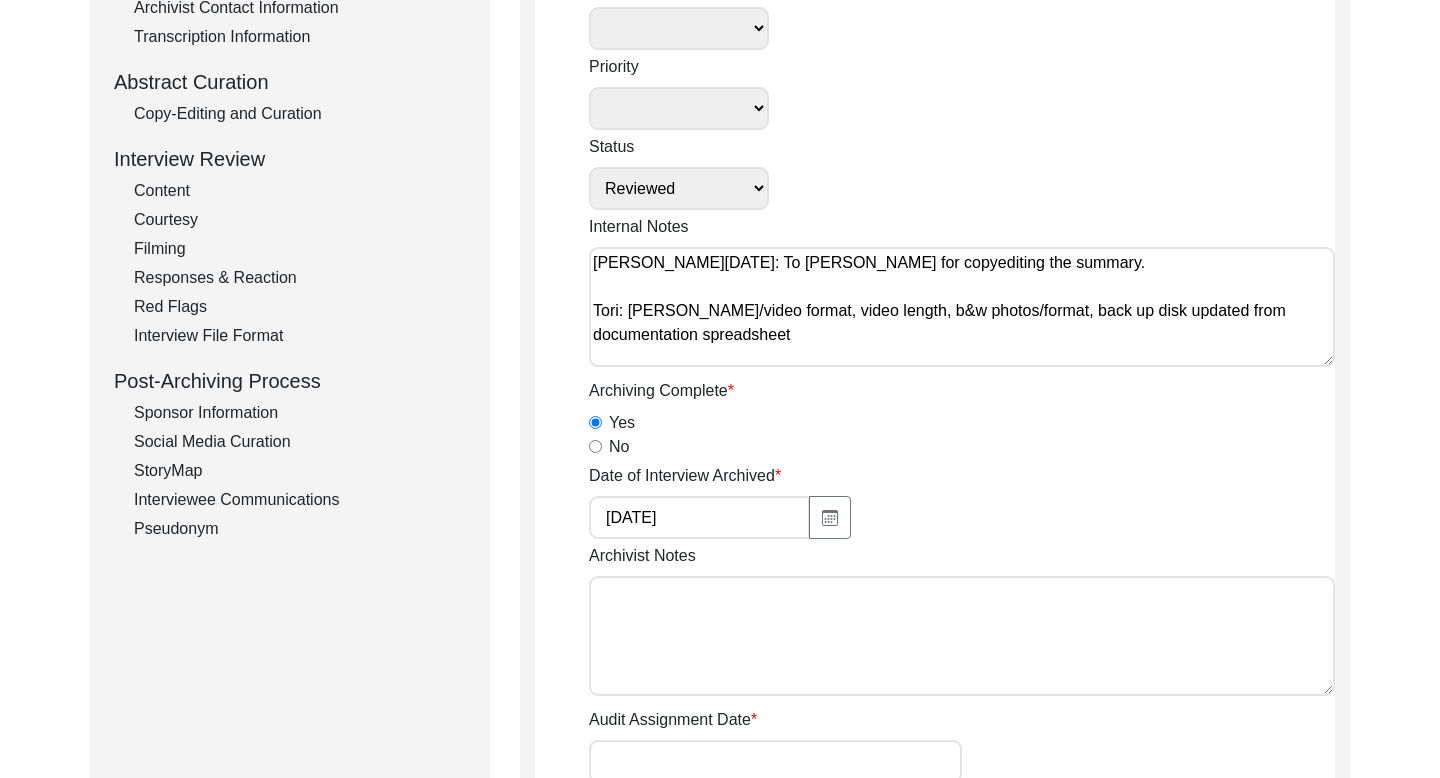 click on "Interviewee Communications" 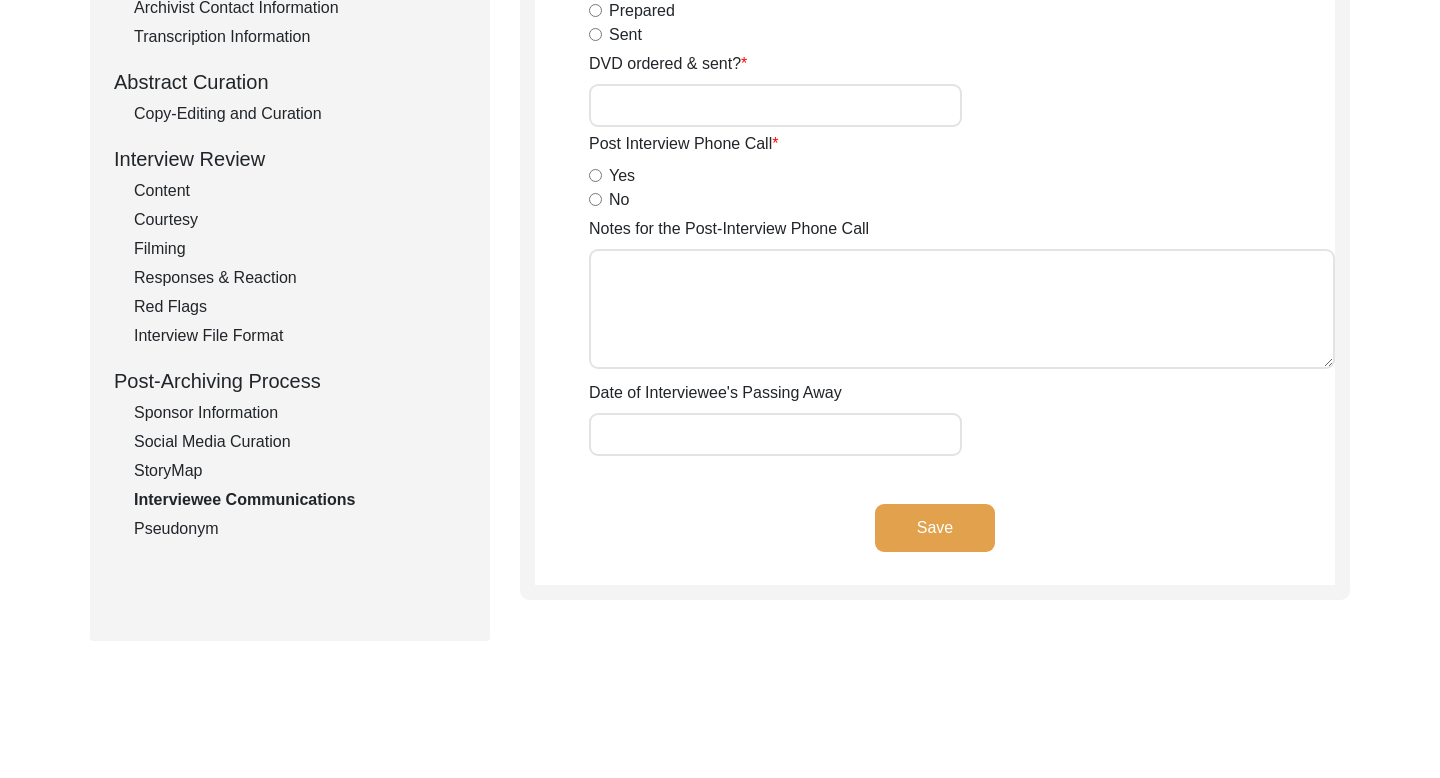 click on "Yes" at bounding box center (595, 175) 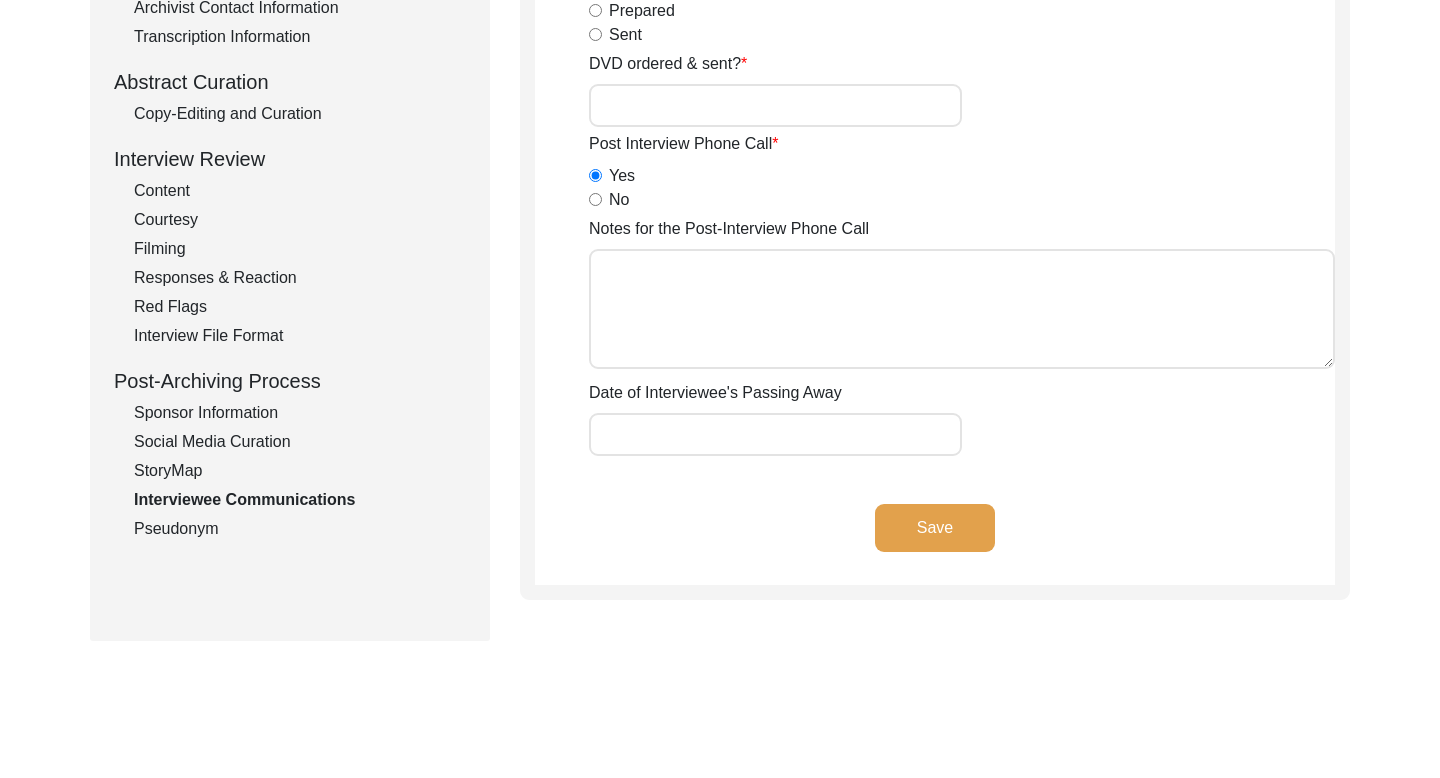 click on "Notes for the Post-Interview Phone Call" at bounding box center [962, 309] 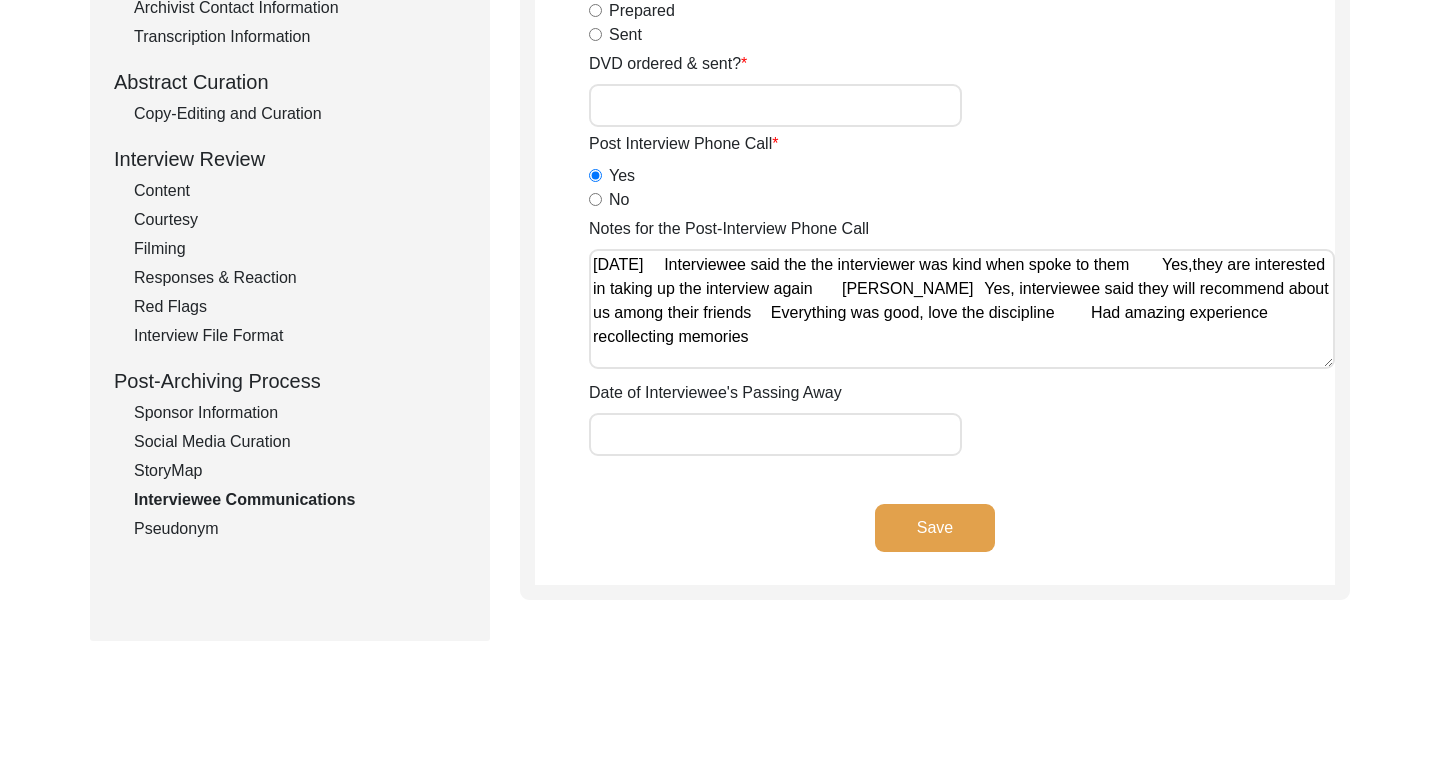 click on "Notes for the Post-Interview Phone Call" at bounding box center (962, 309) 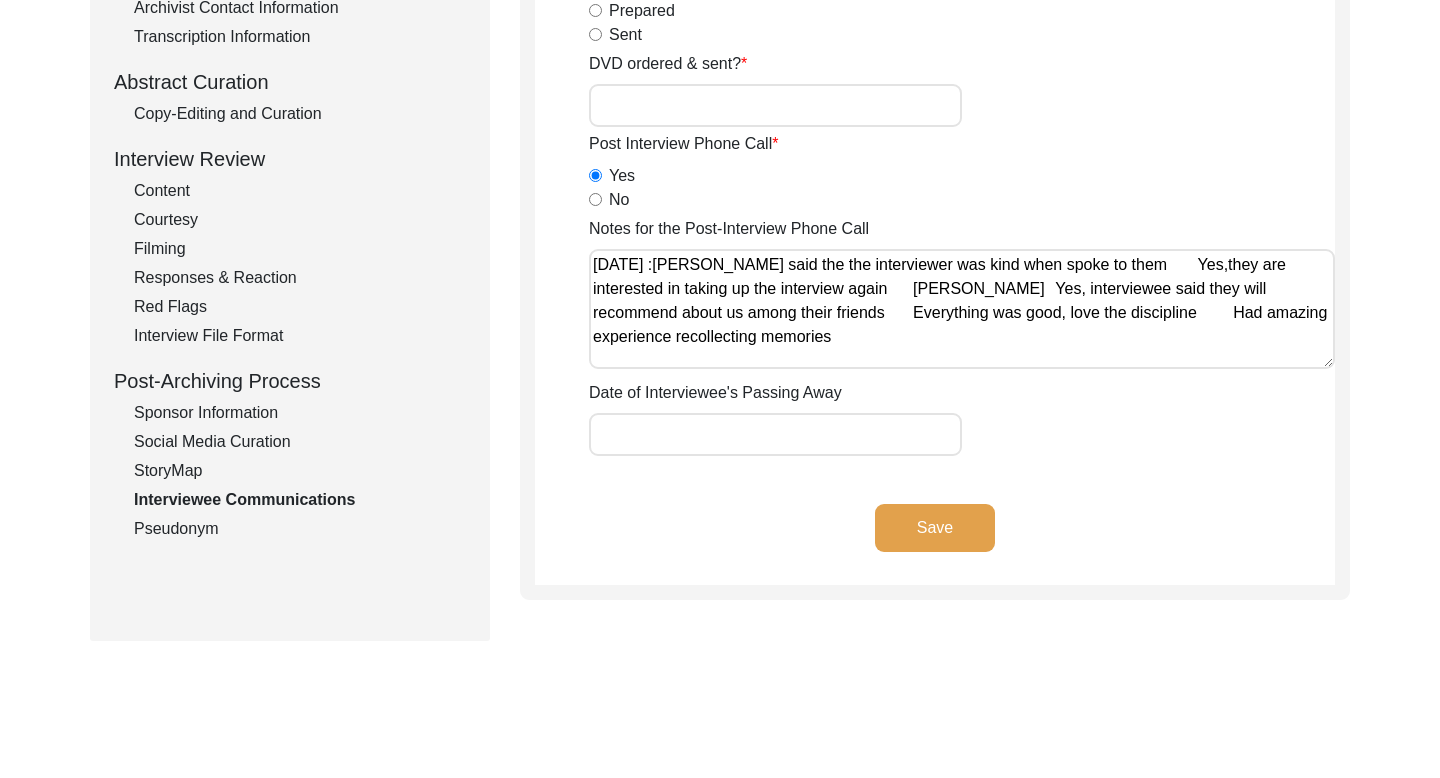 click on "Notes for the Post-Interview Phone Call" at bounding box center (962, 309) 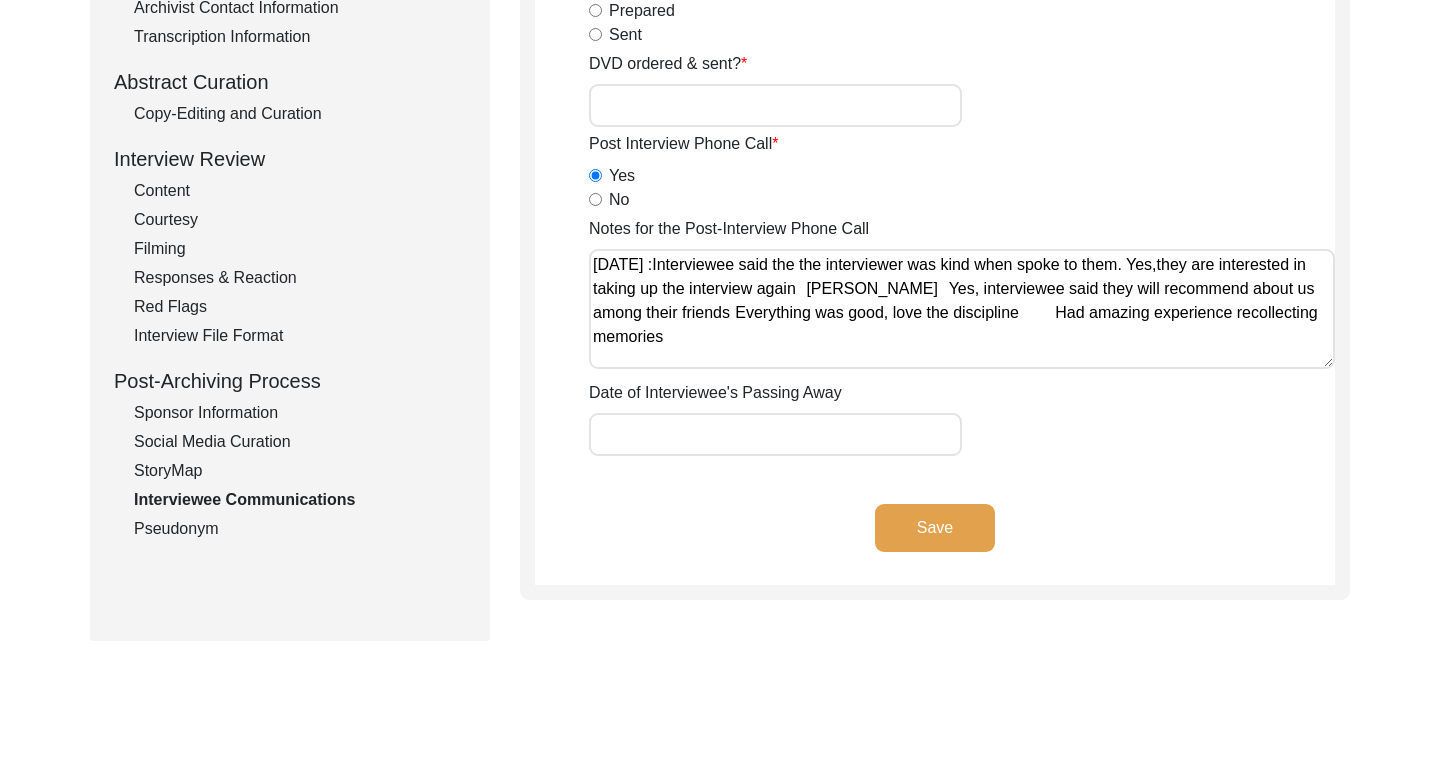 click on "Notes for the Post-Interview Phone Call" at bounding box center [962, 309] 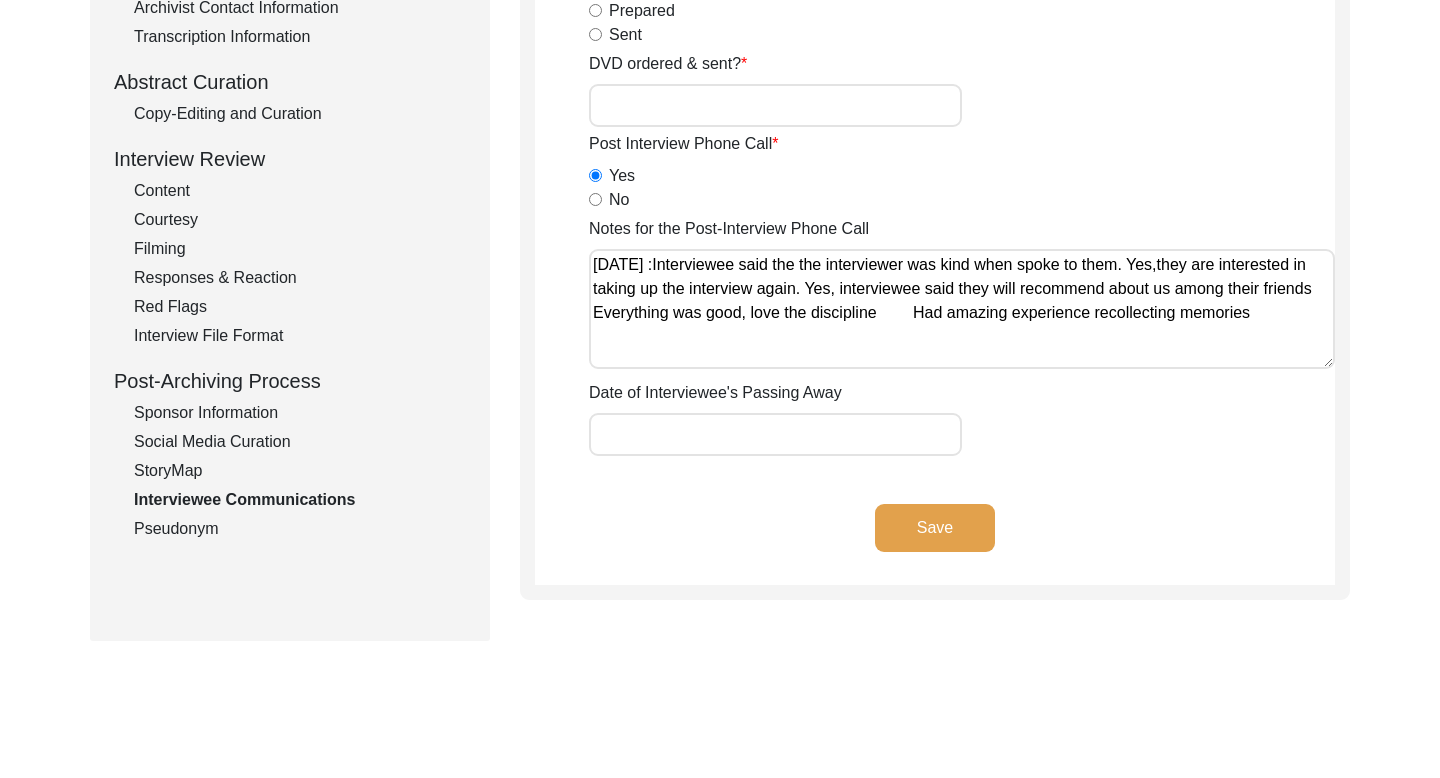 click on "Notes for the Post-Interview Phone Call" at bounding box center [962, 309] 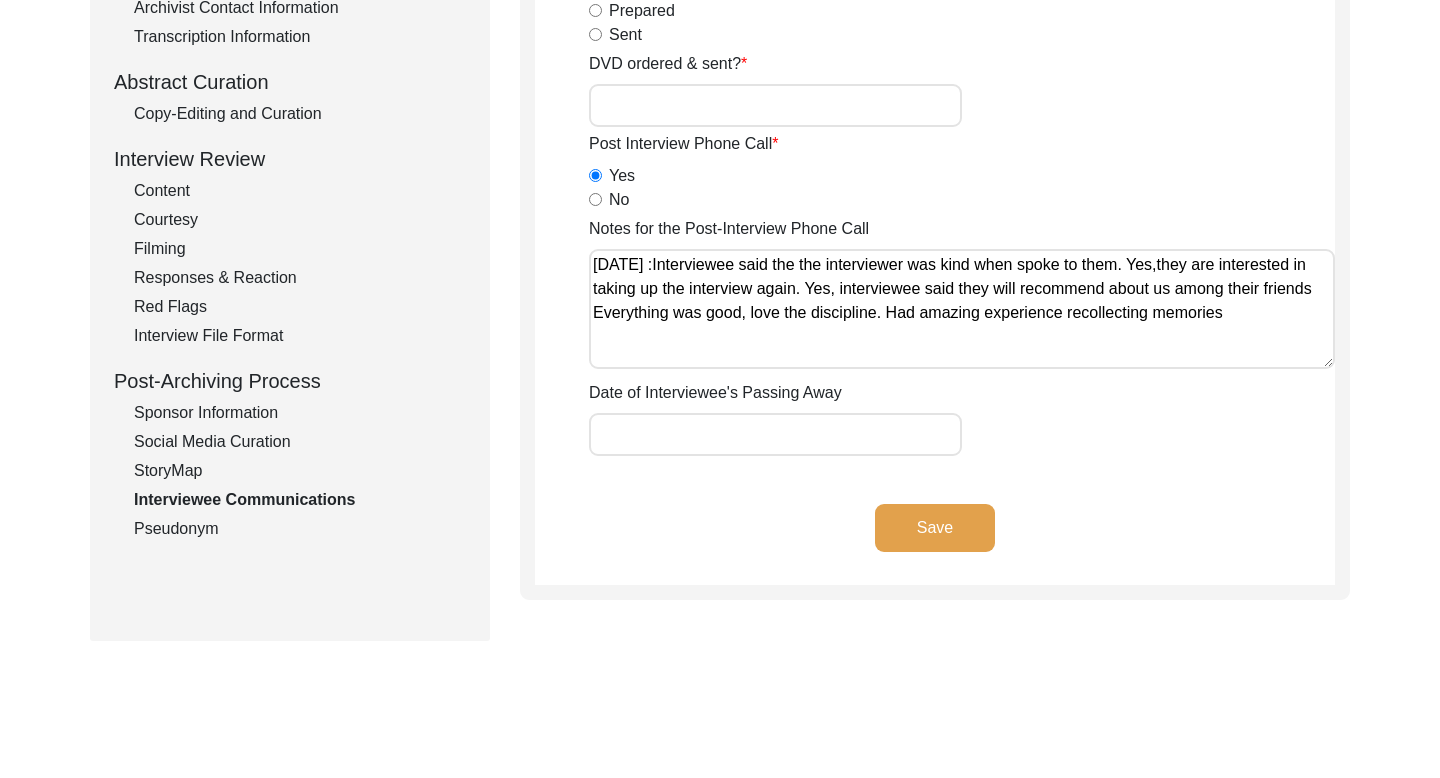 click on "Save" 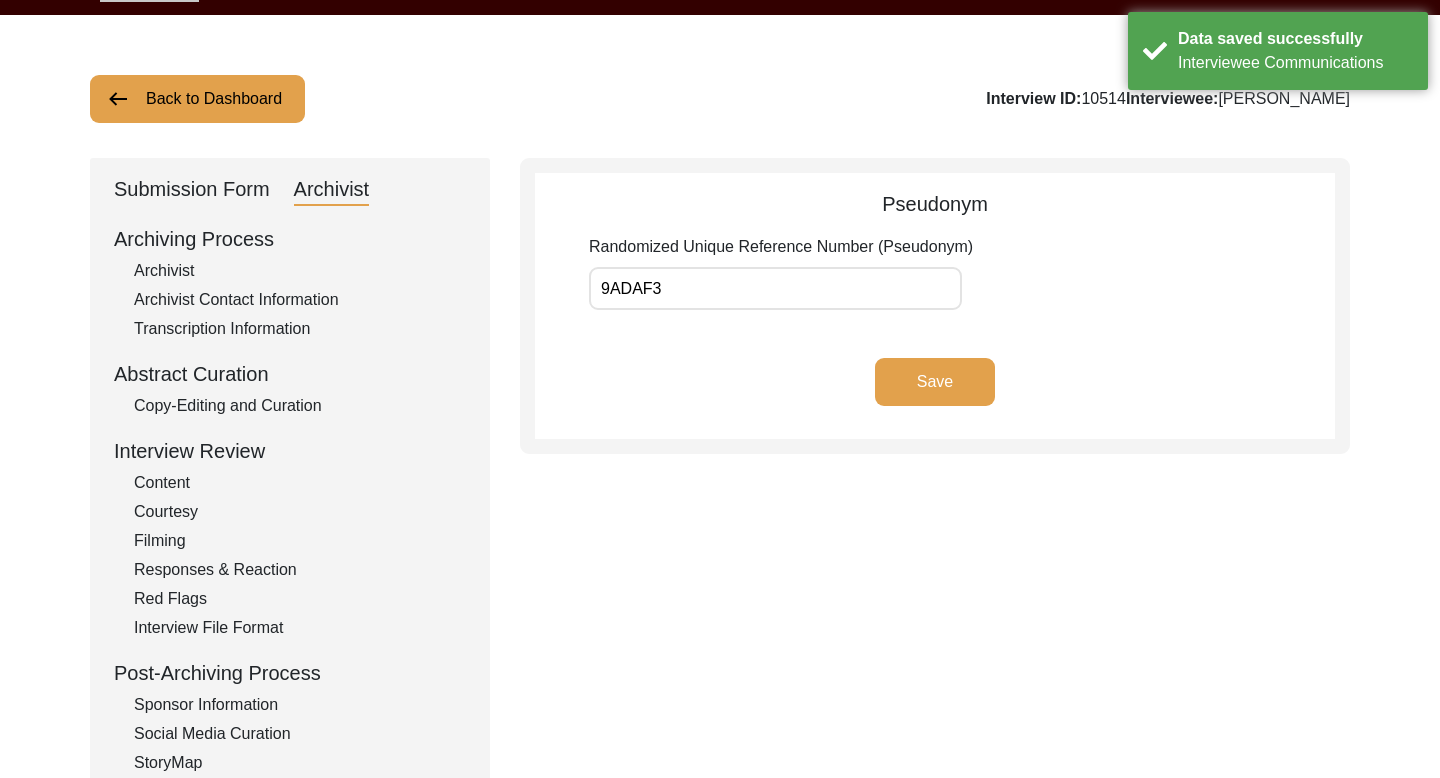 scroll, scrollTop: 0, scrollLeft: 0, axis: both 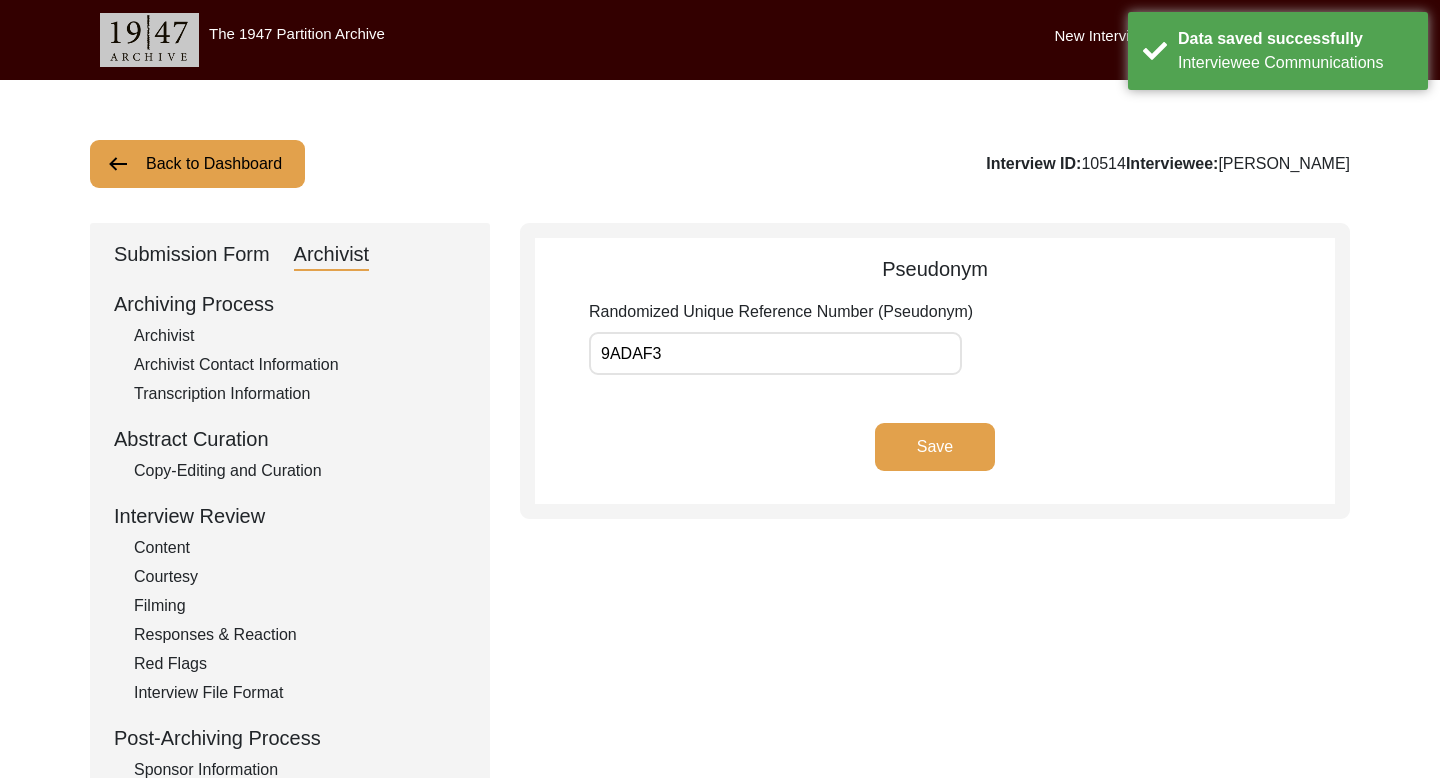click on "Back to Dashboard" 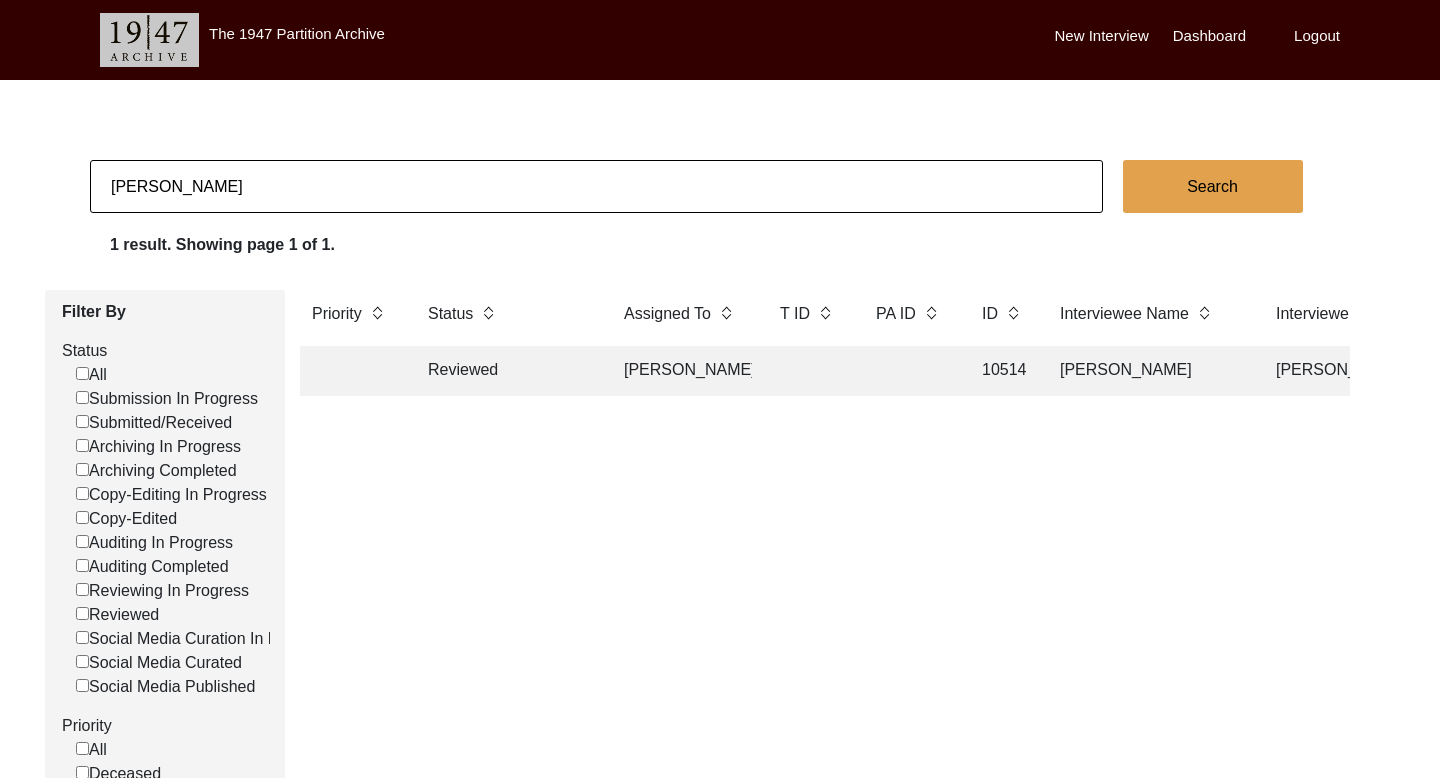click on "[PERSON_NAME]" 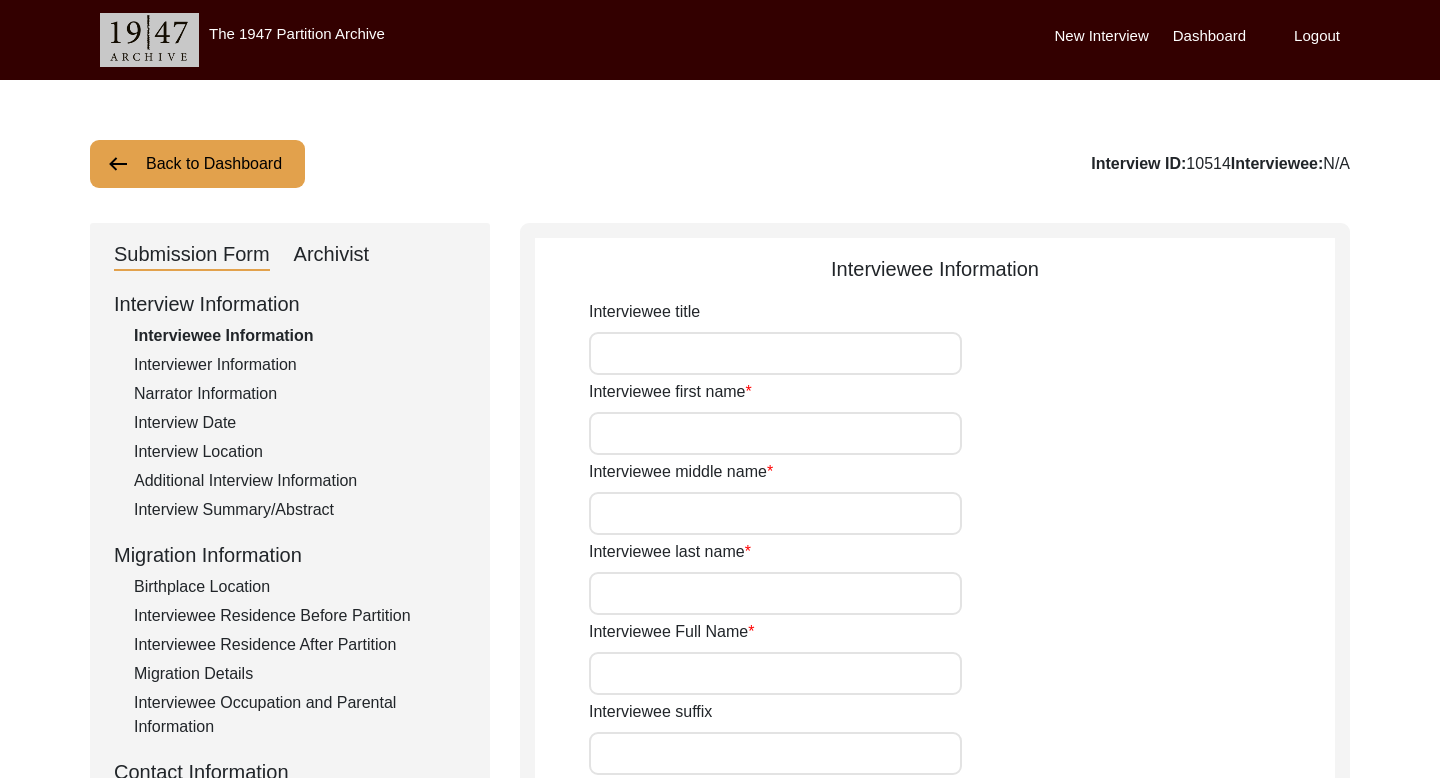 click on "Archivist" 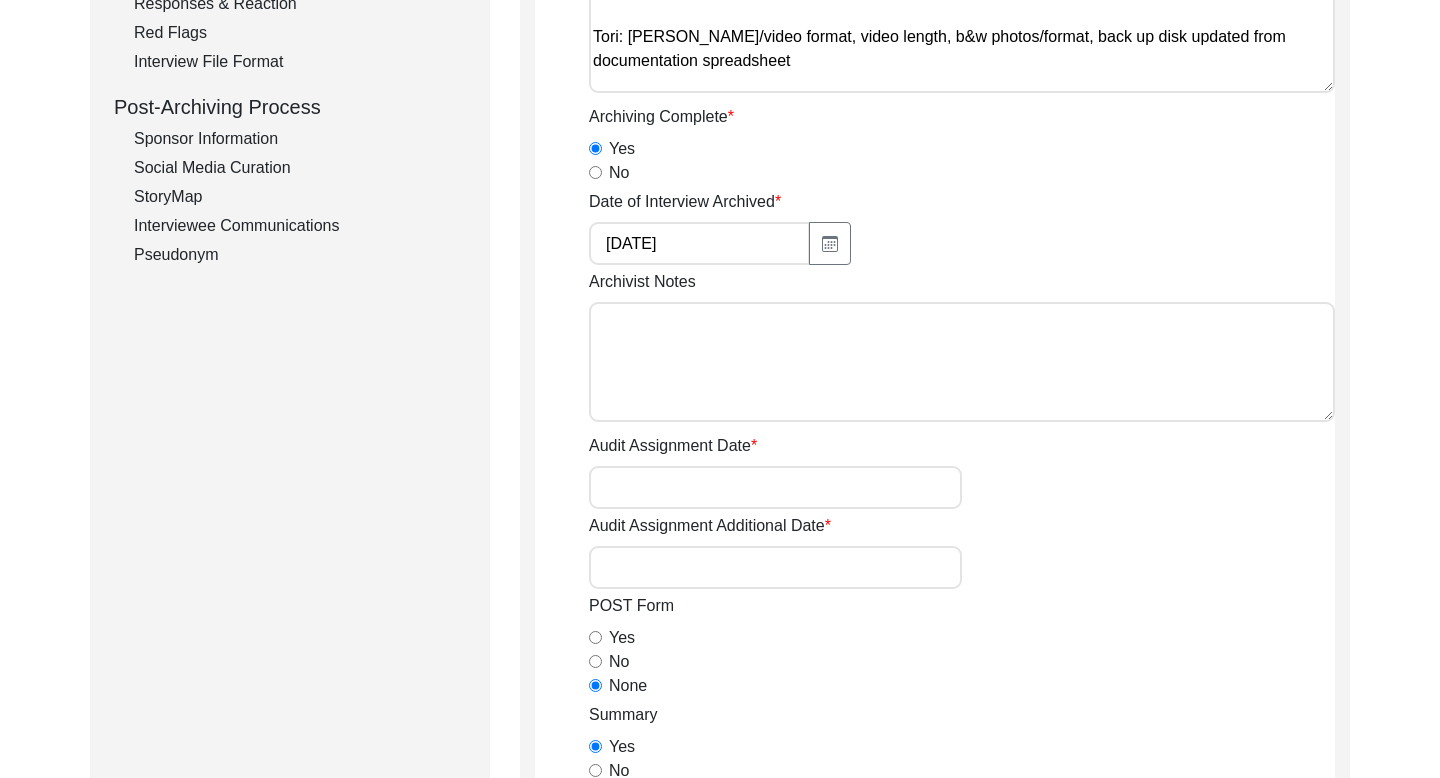 click on "Interviewee Communications" 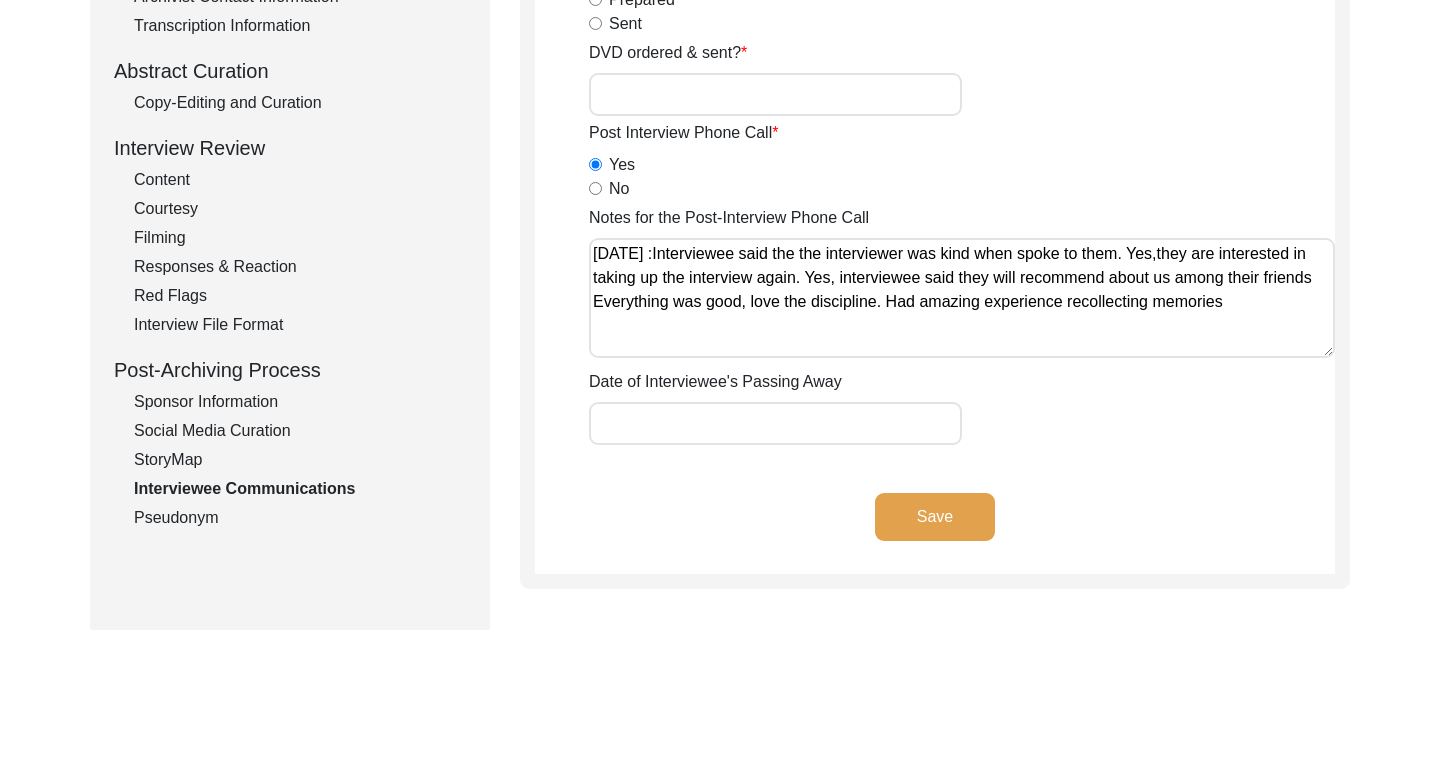 scroll, scrollTop: 359, scrollLeft: 0, axis: vertical 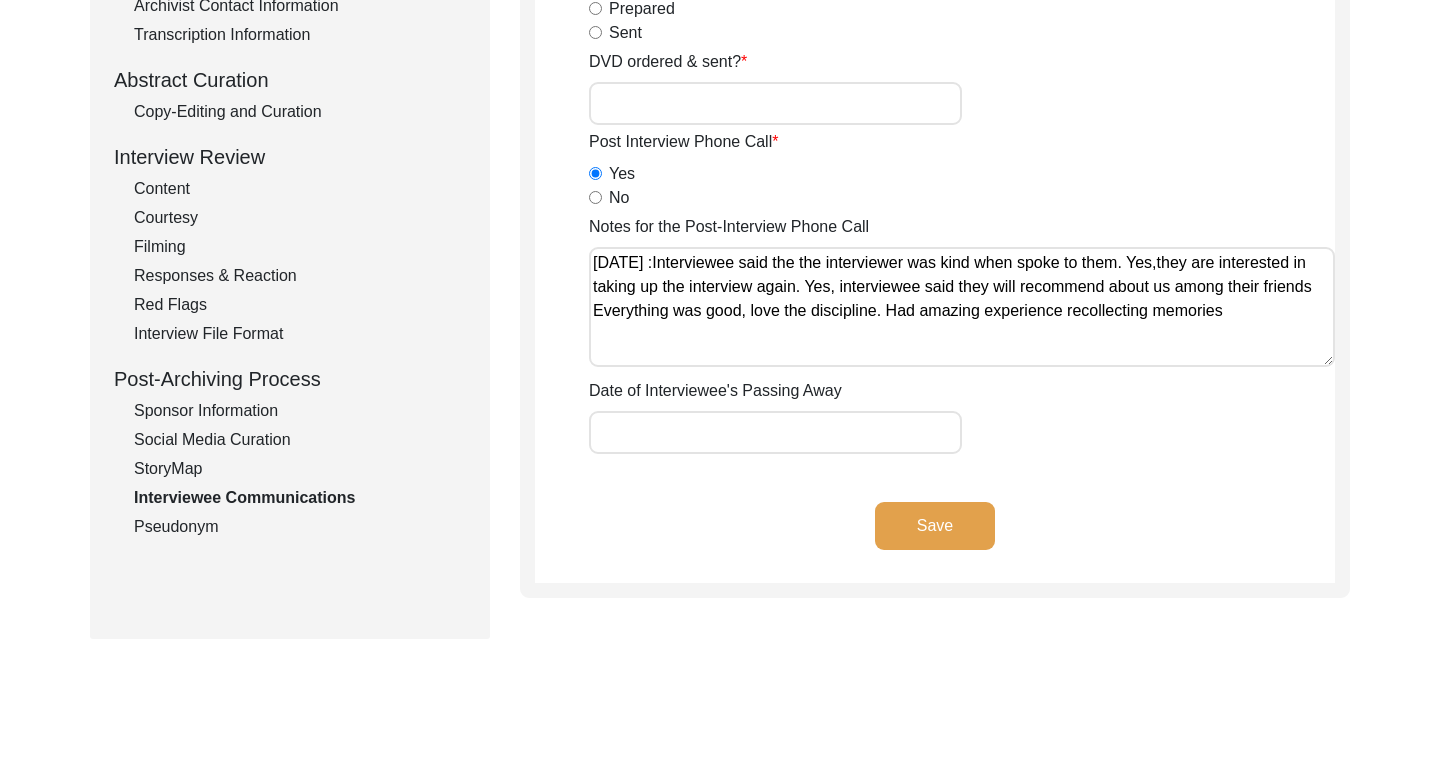 click on "Save" 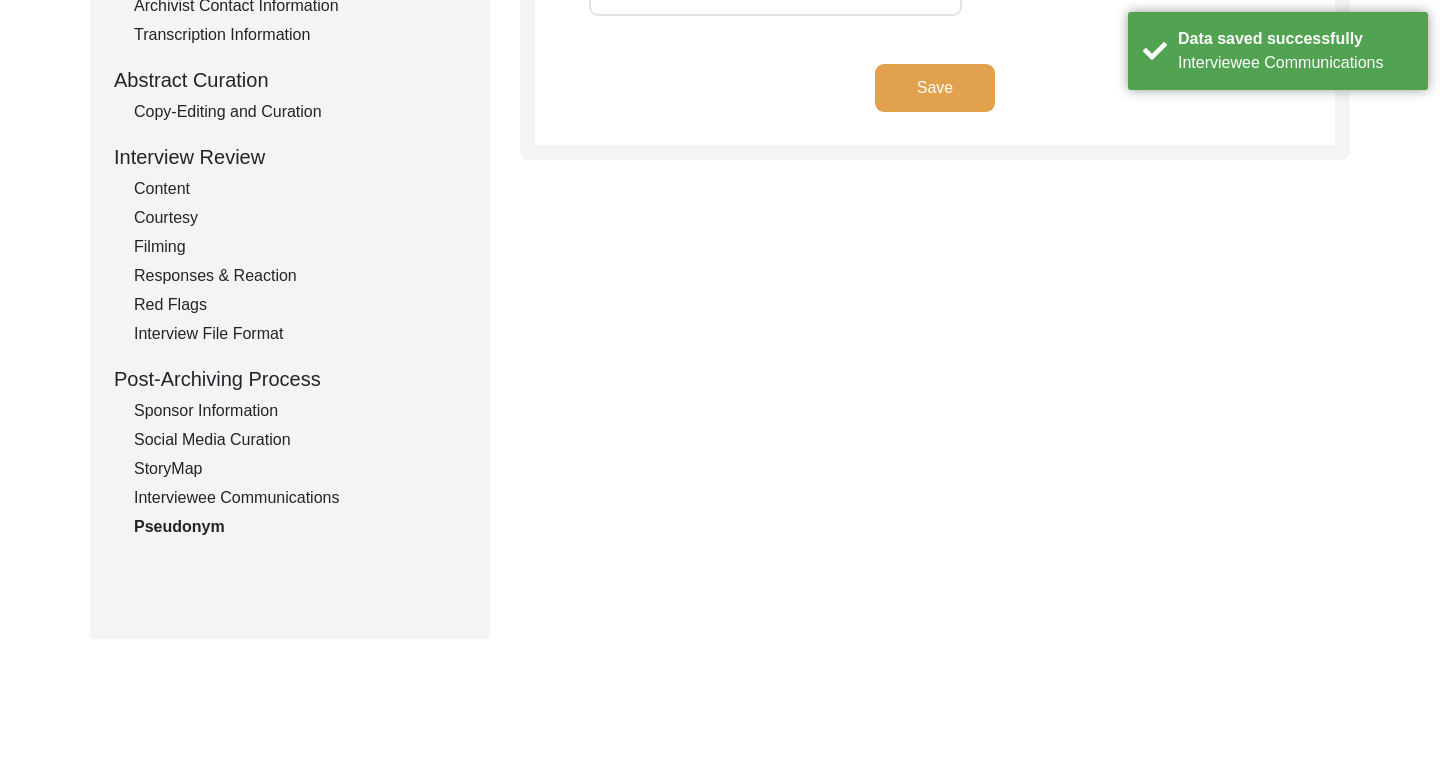 scroll, scrollTop: 0, scrollLeft: 0, axis: both 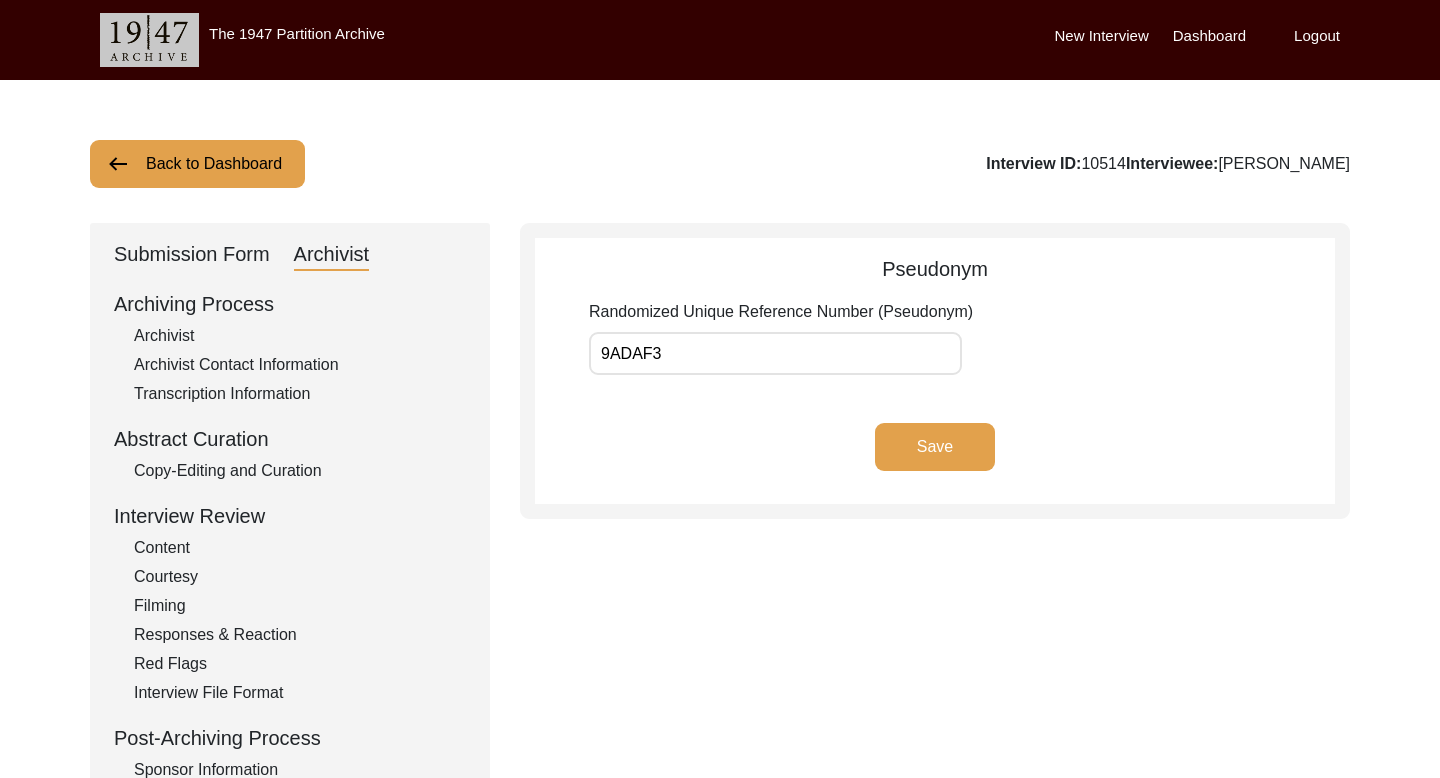 click on "Back to Dashboard" 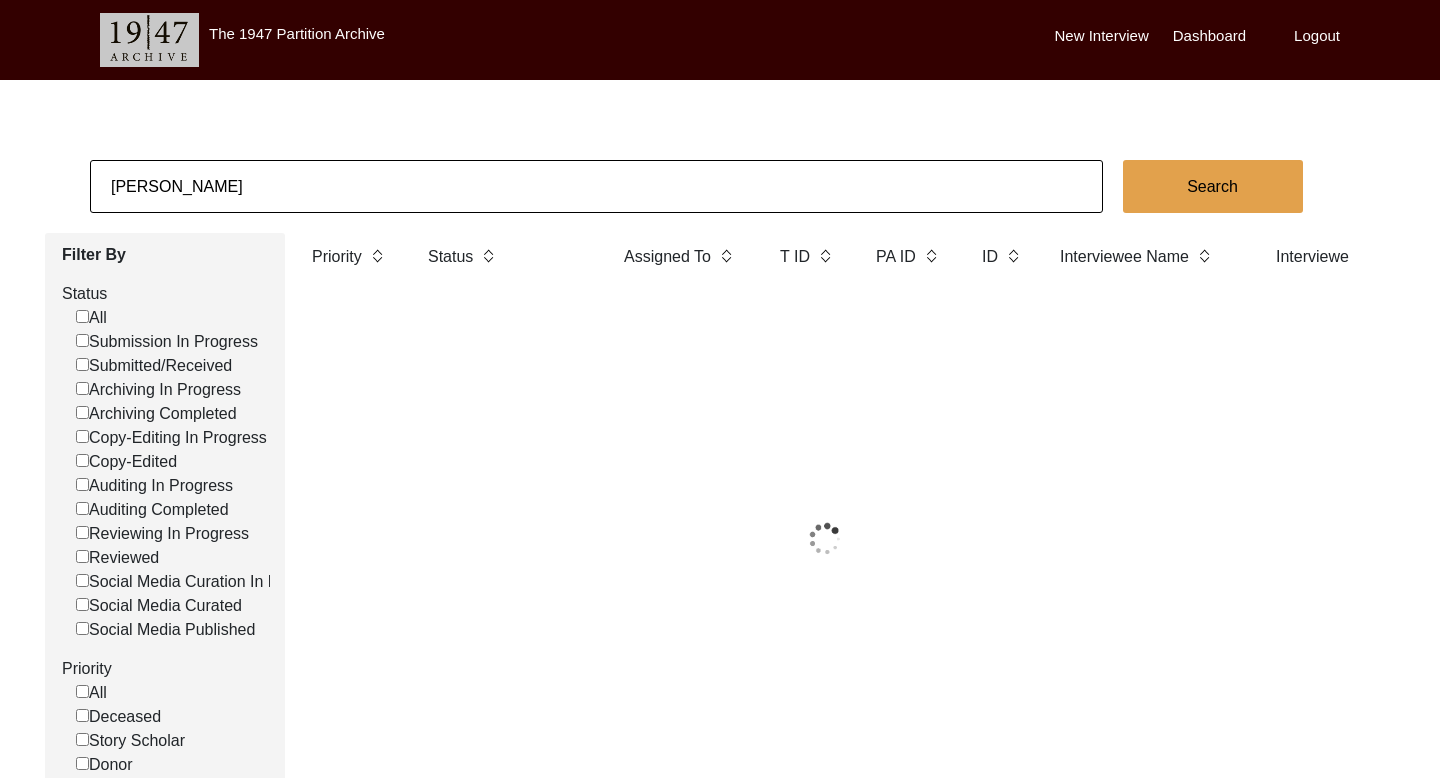 click on "[PERSON_NAME]" 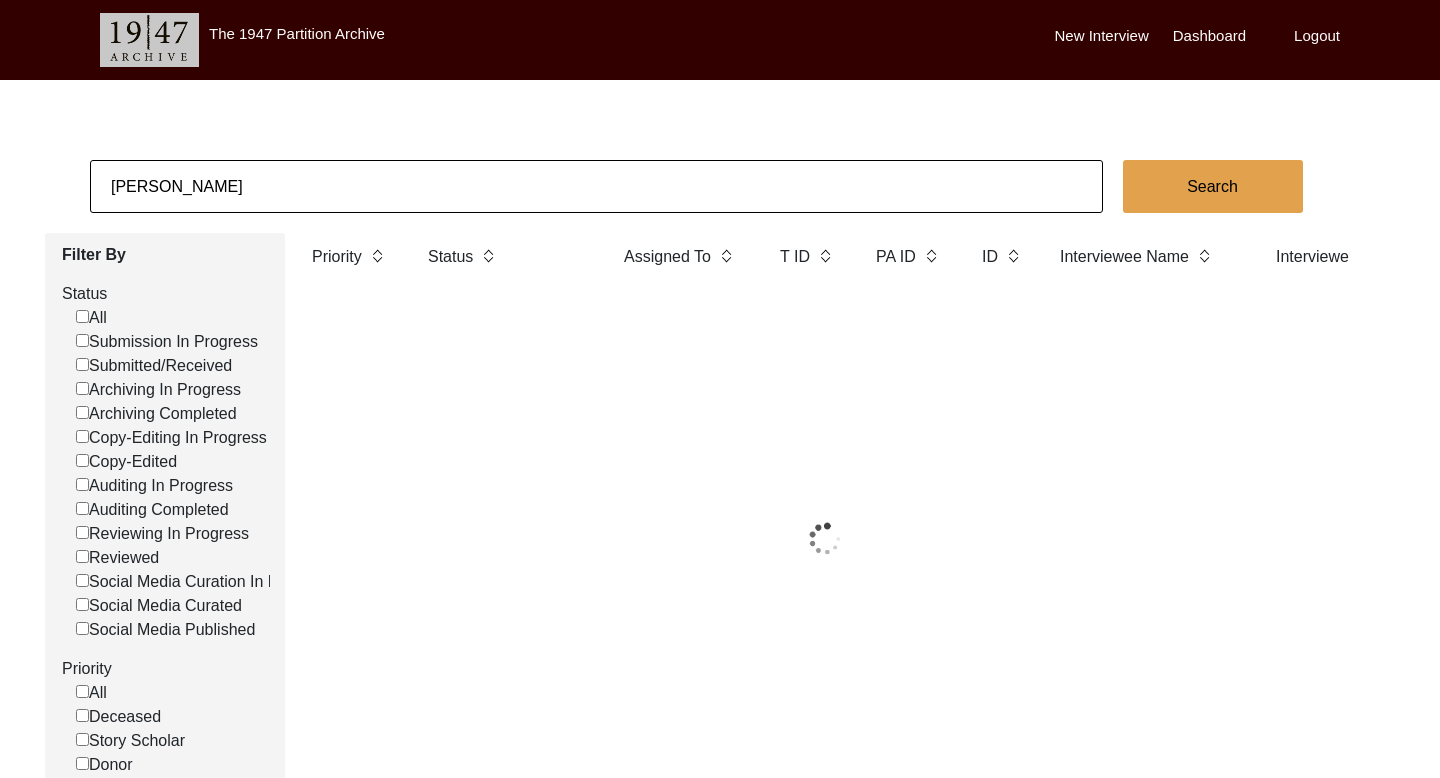 click on "[PERSON_NAME]" 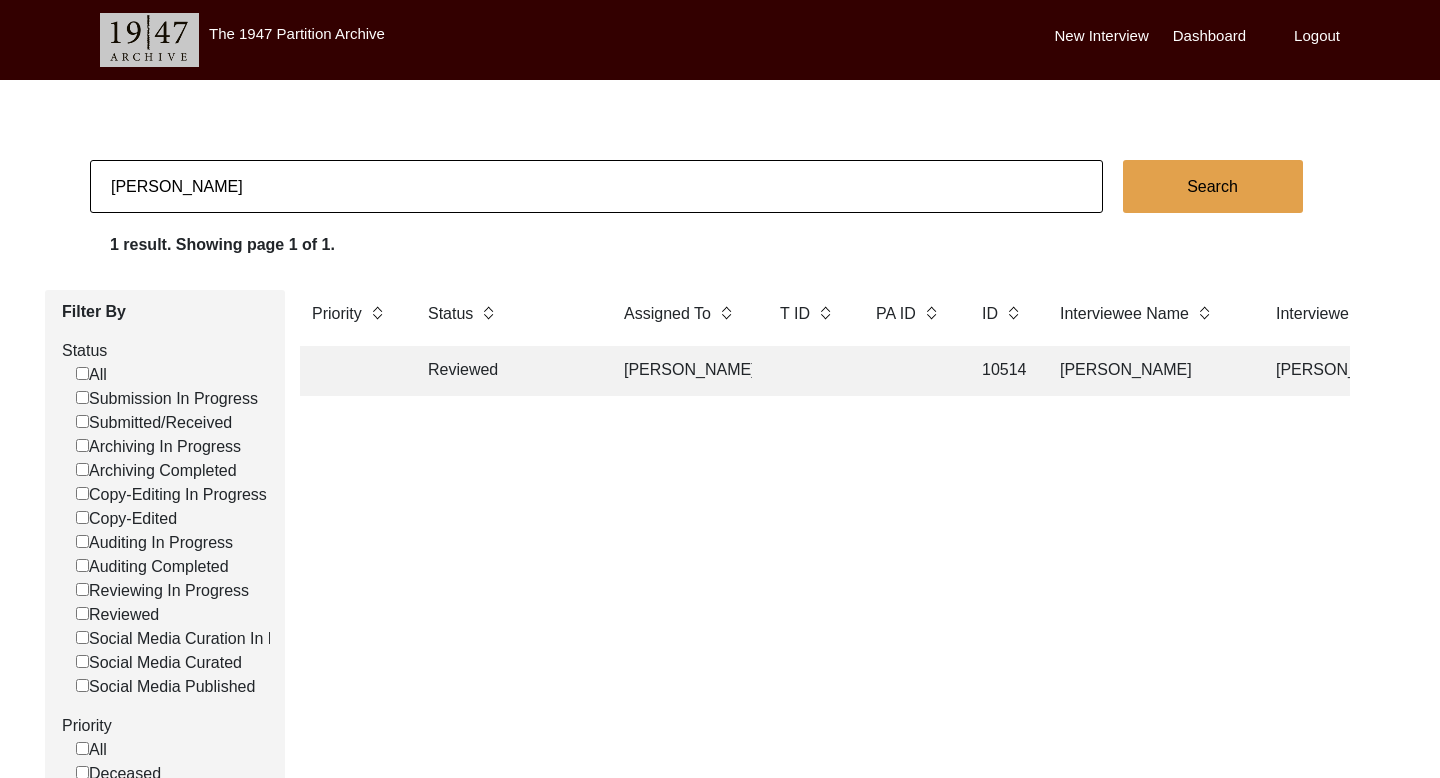 click on "[PERSON_NAME]" 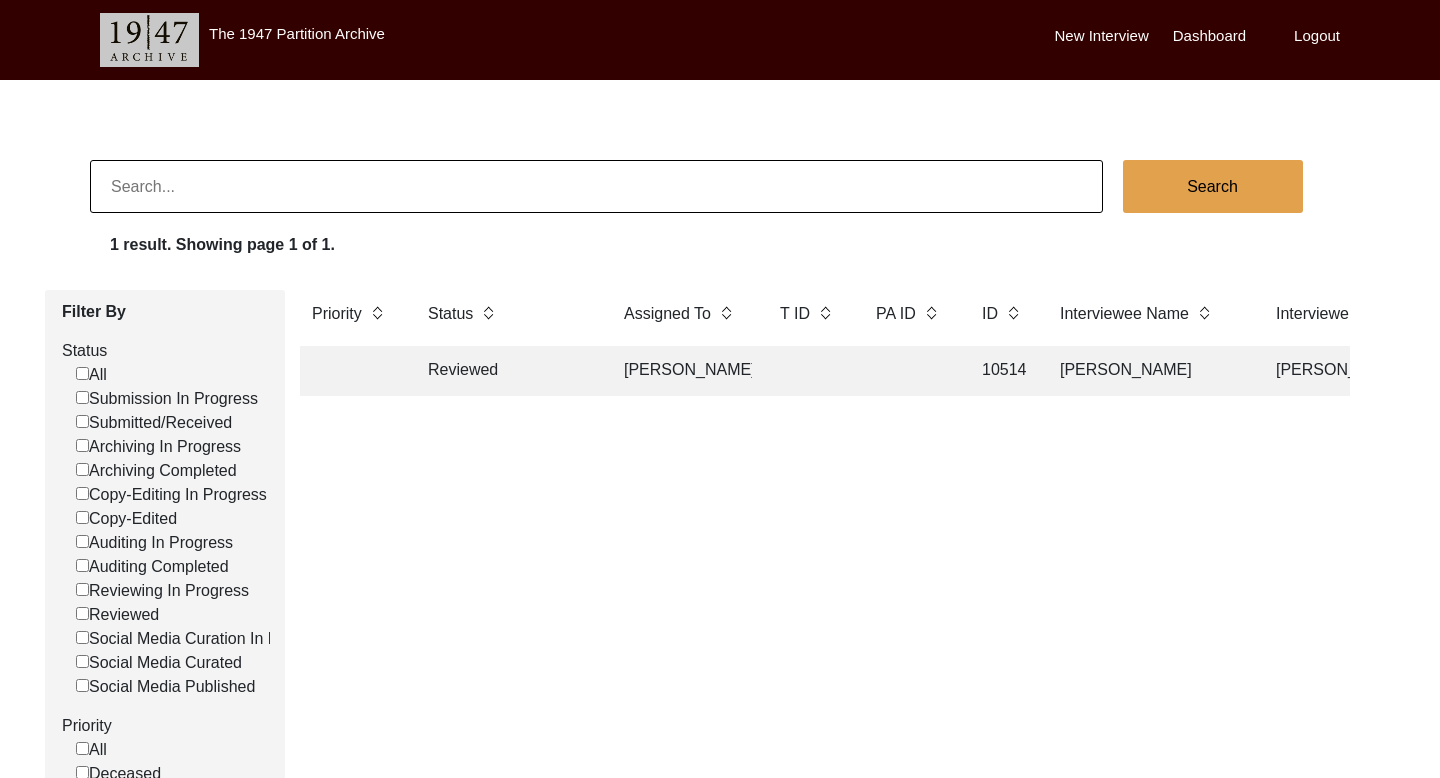 paste on "[PERSON_NAME] [PERSON_NAME]" 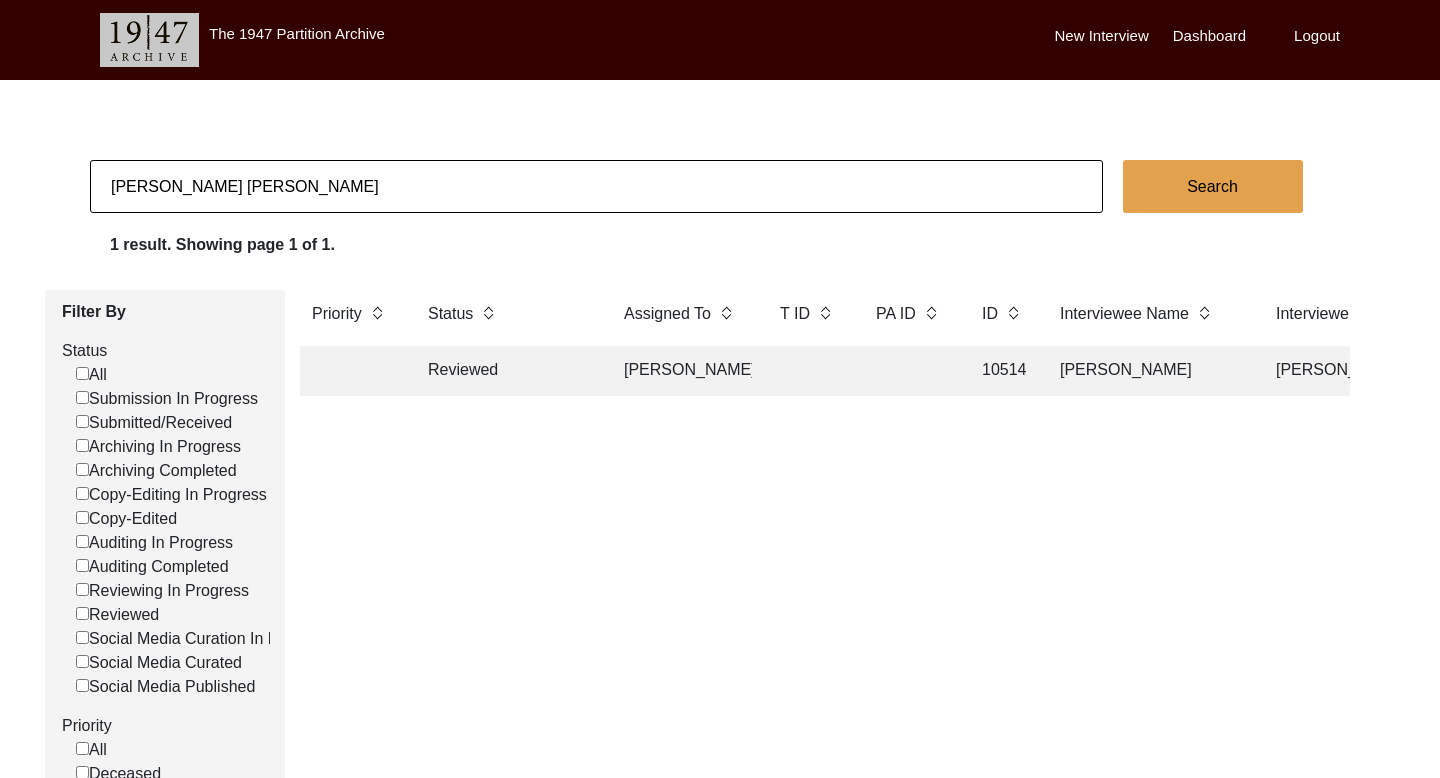 click on "Search" 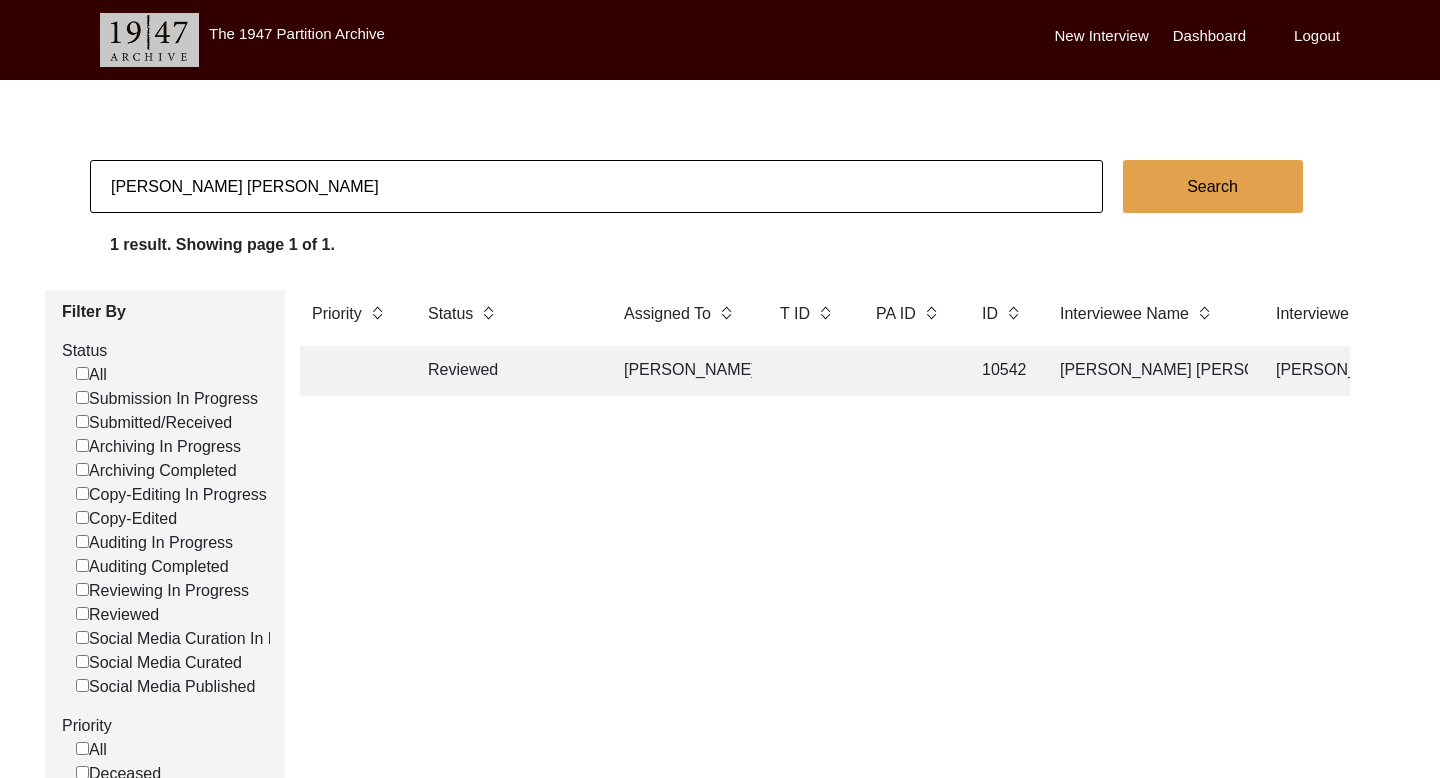 click 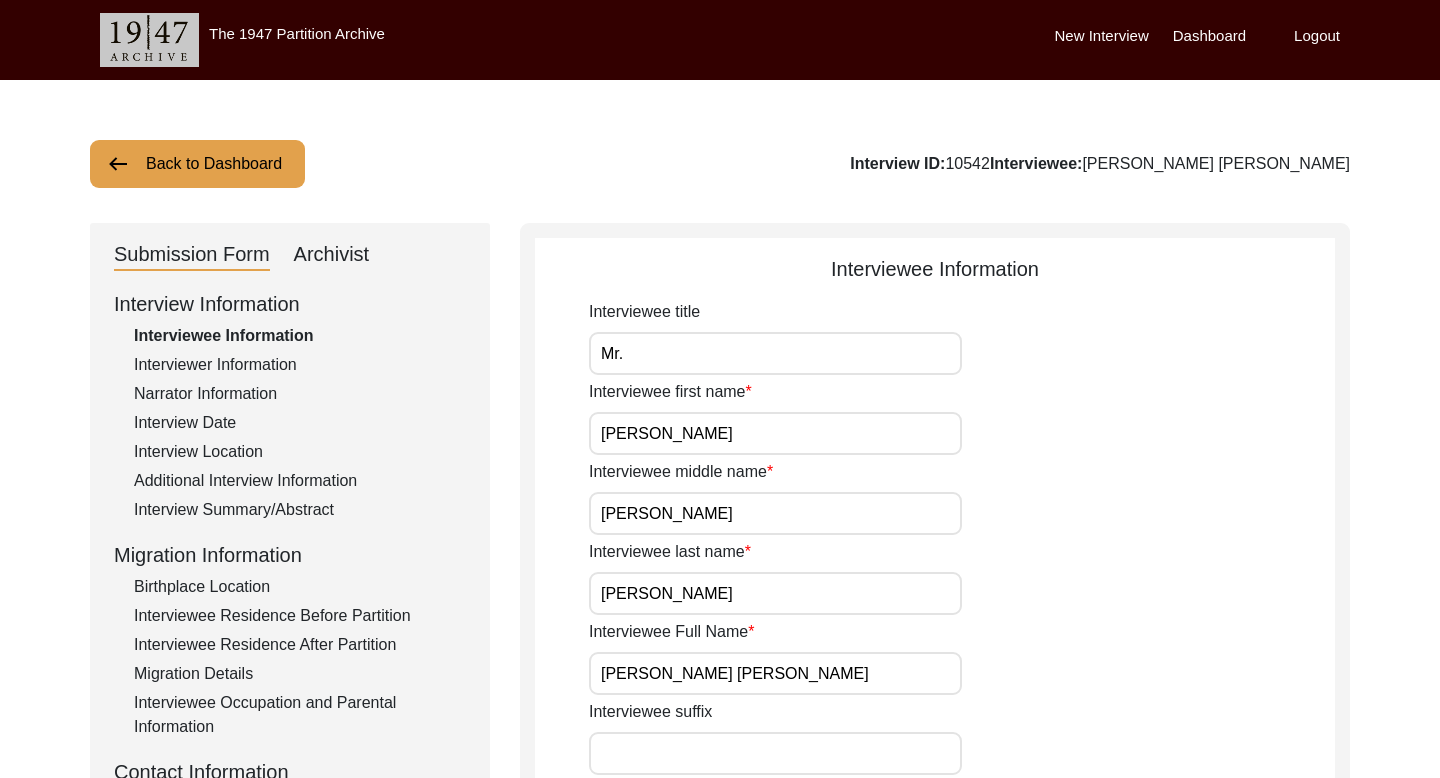 click on "Archivist" 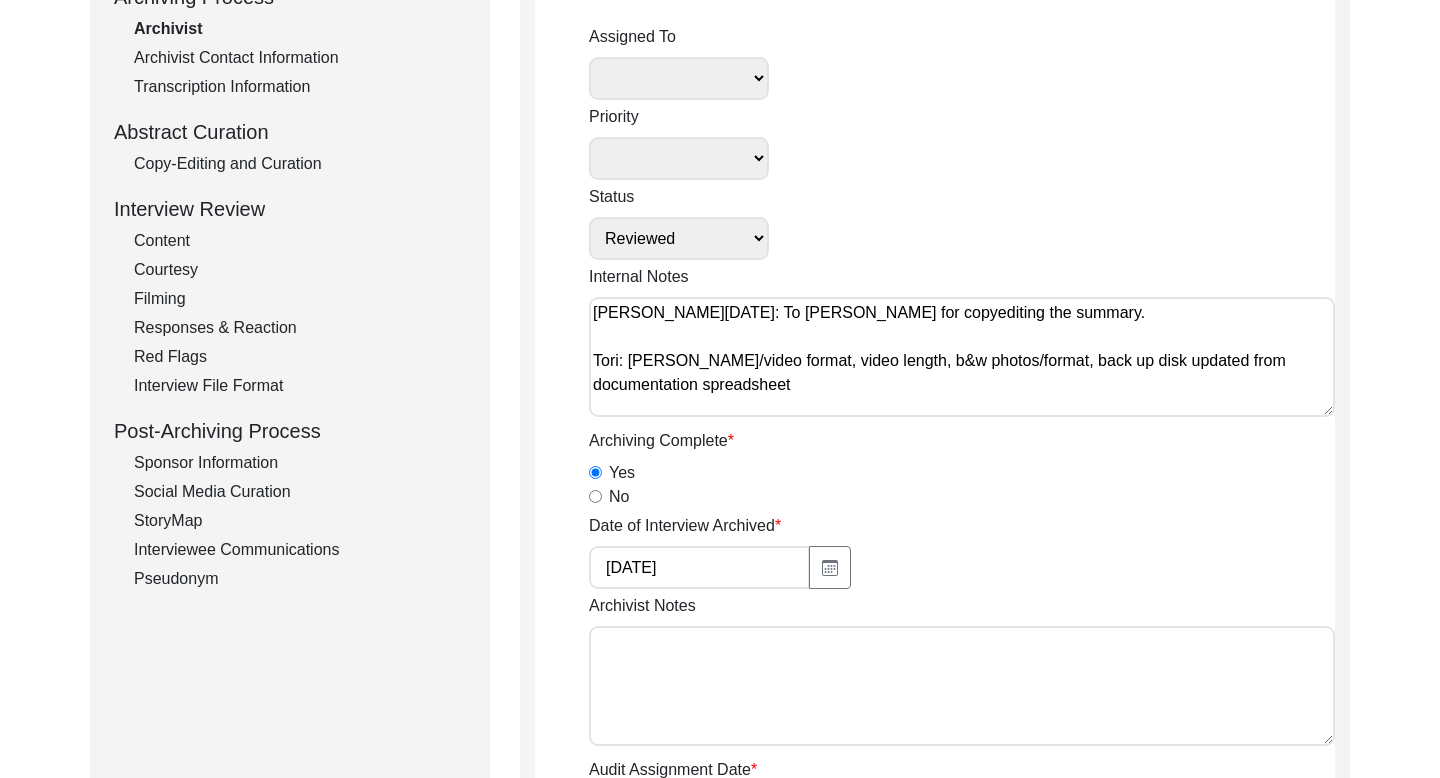 scroll, scrollTop: 313, scrollLeft: 0, axis: vertical 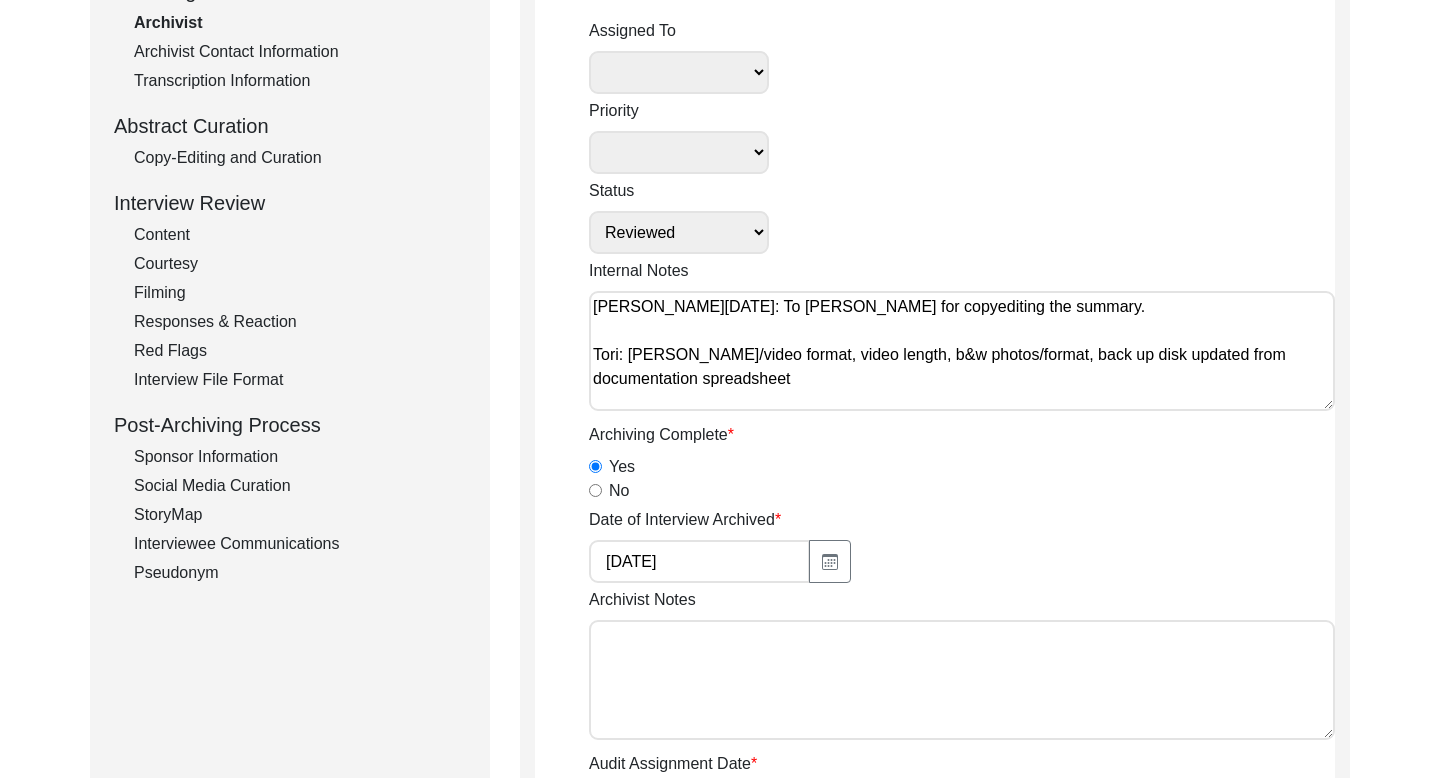 click on "Interviewee Communications" 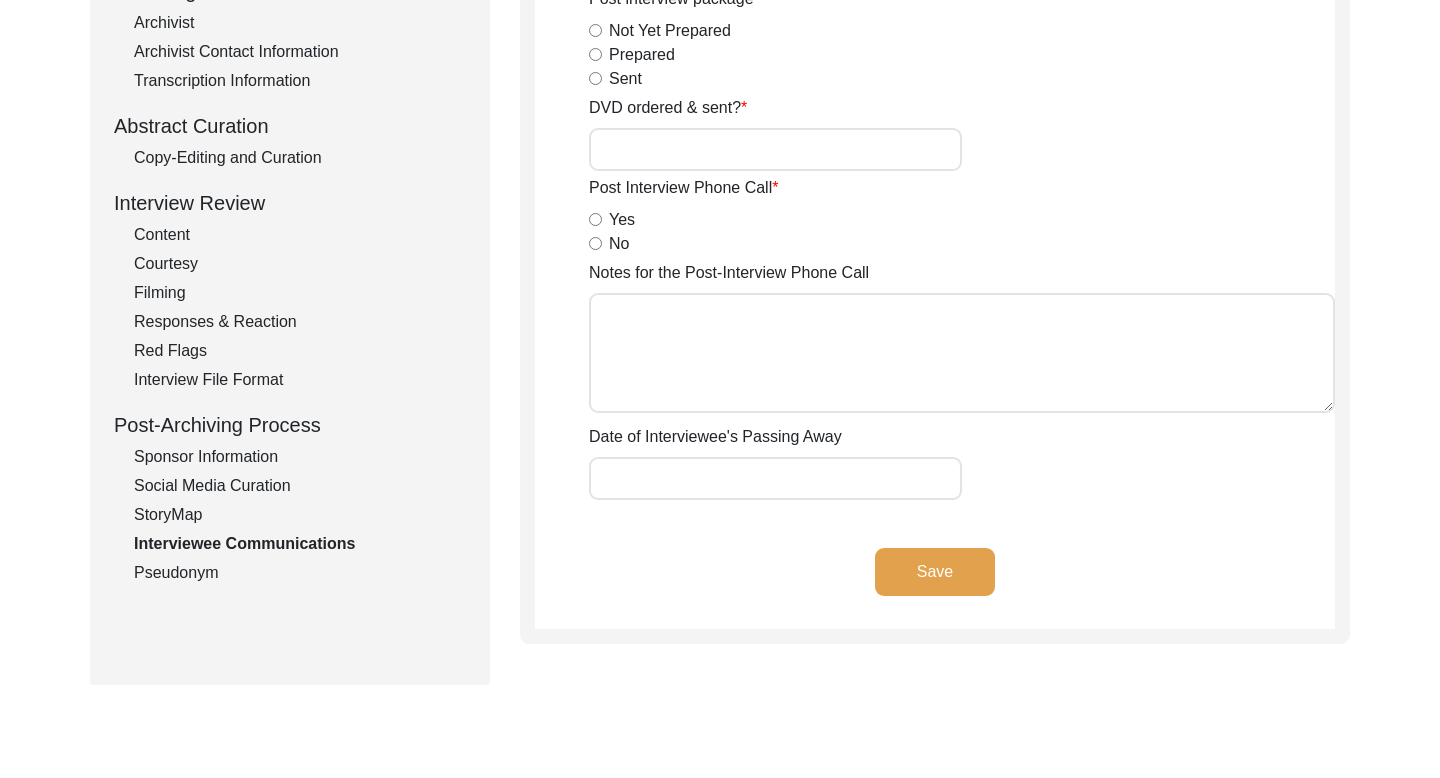click on "Yes" at bounding box center (595, 219) 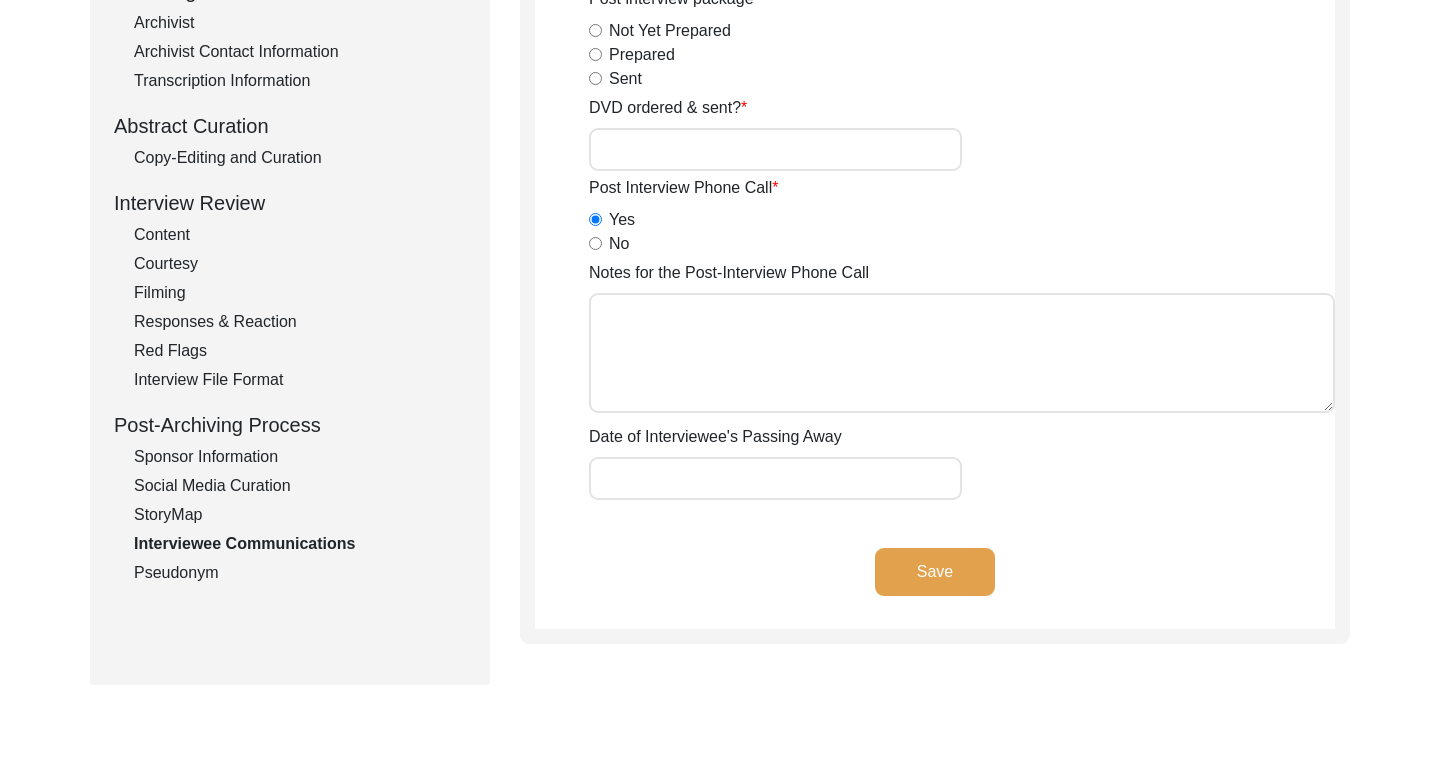 click on "Notes for the Post-Interview Phone Call" at bounding box center [962, 353] 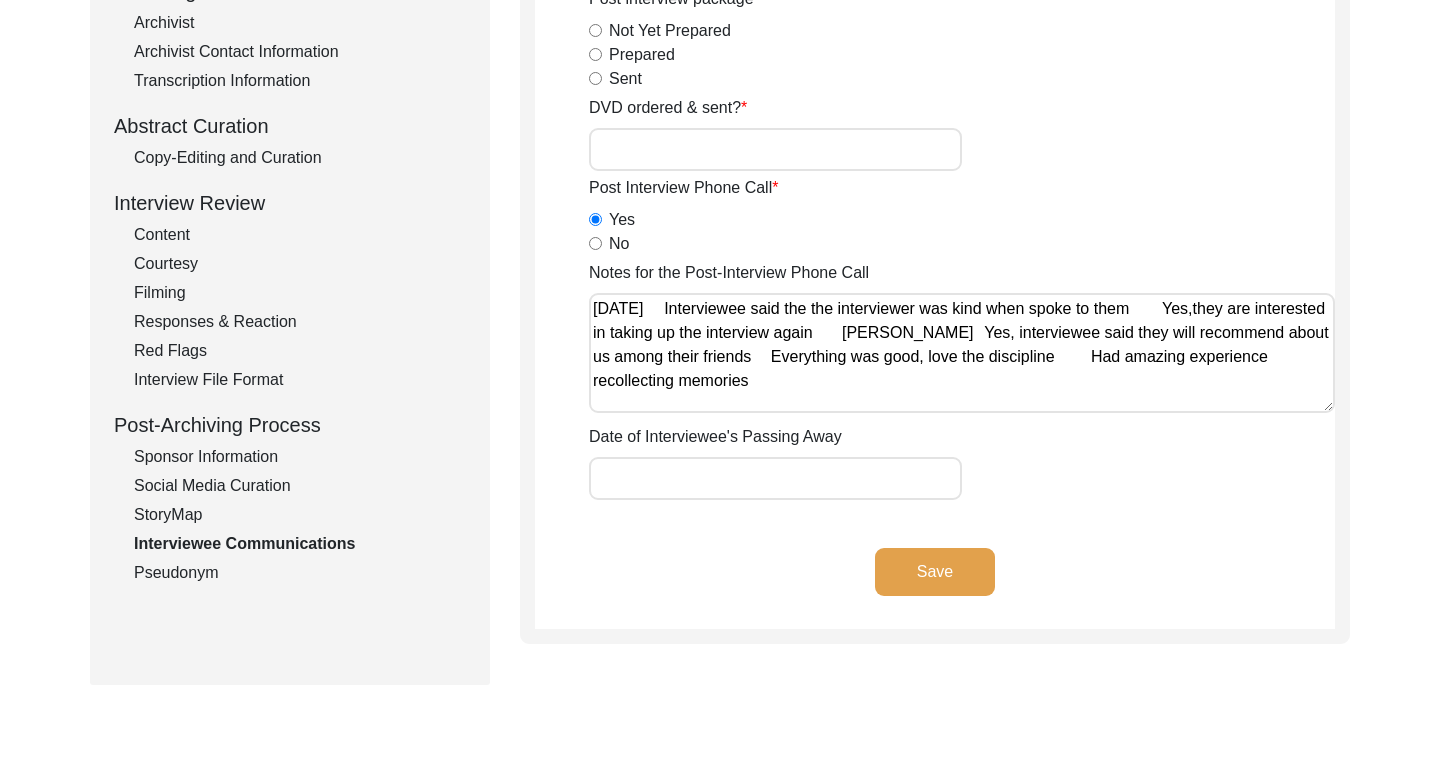 click on "Notes for the Post-Interview Phone Call" at bounding box center [962, 353] 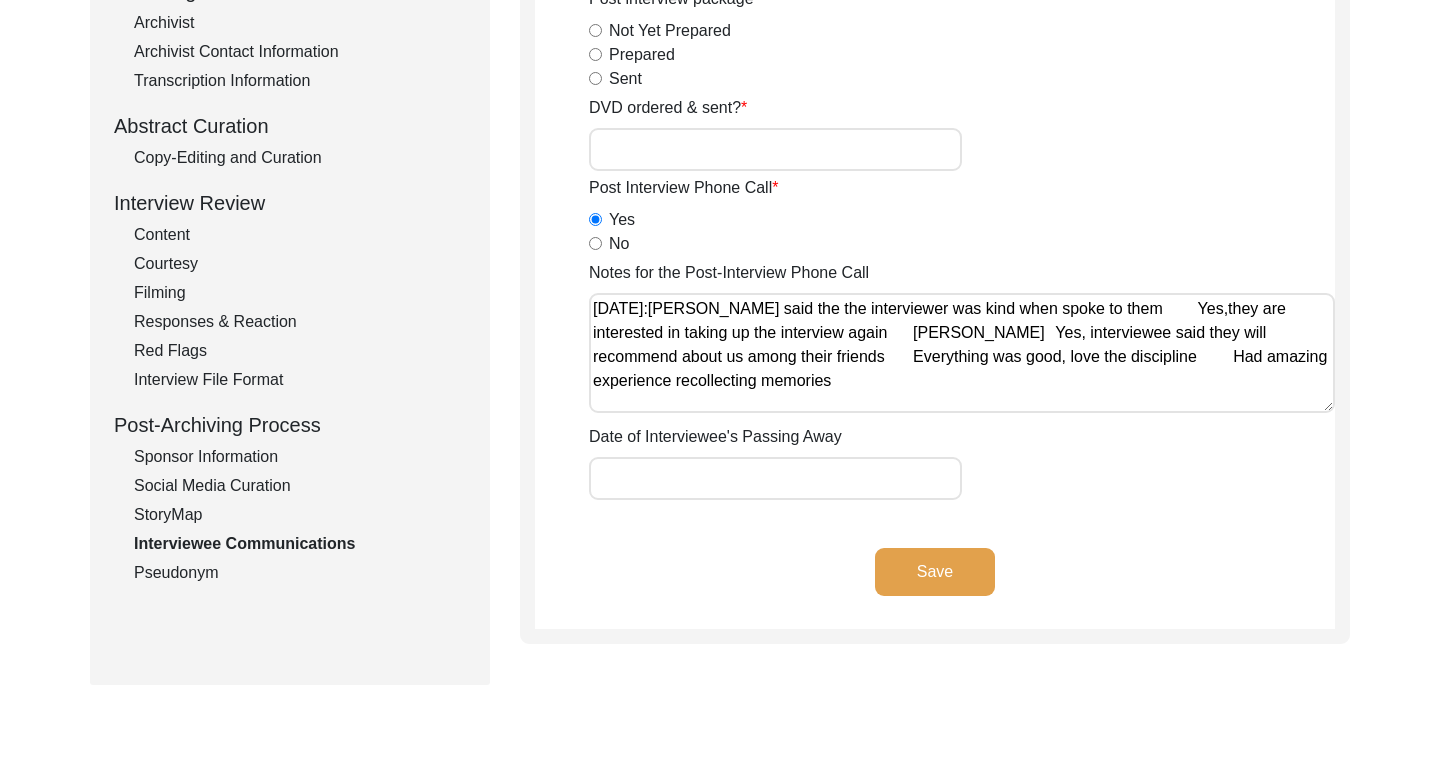 click on "Notes for the Post-Interview Phone Call" at bounding box center (962, 353) 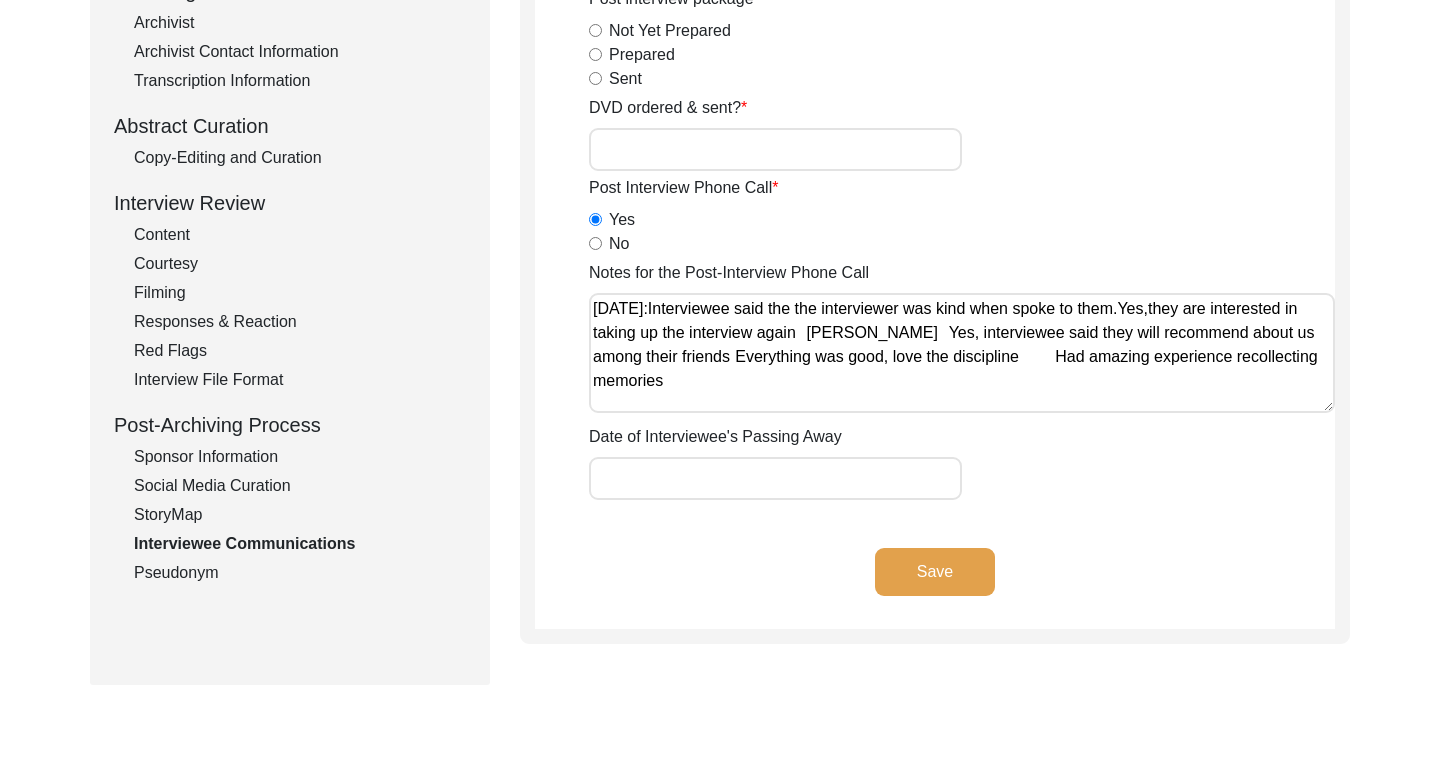 click on "Notes for the Post-Interview Phone Call" at bounding box center (962, 353) 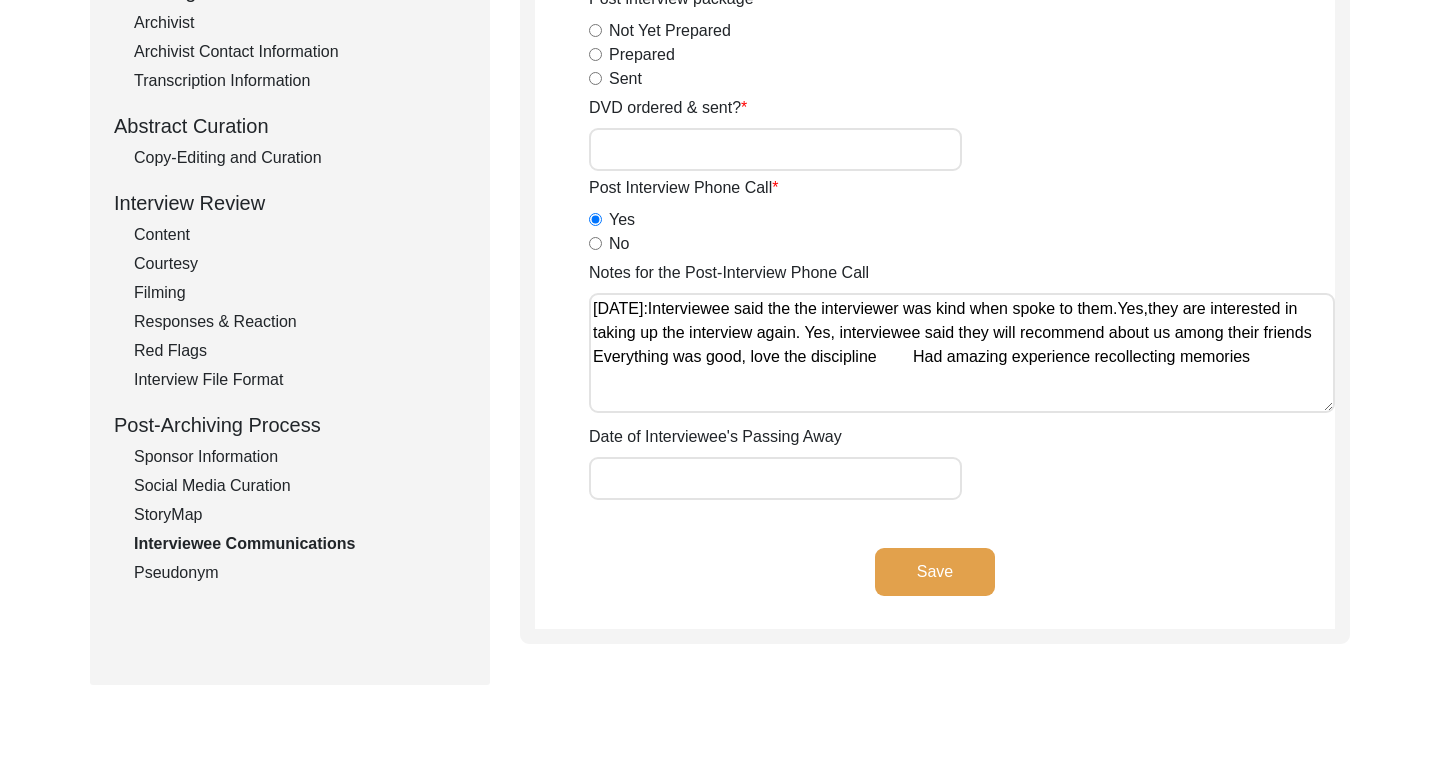 click on "Notes for the Post-Interview Phone Call" at bounding box center [962, 353] 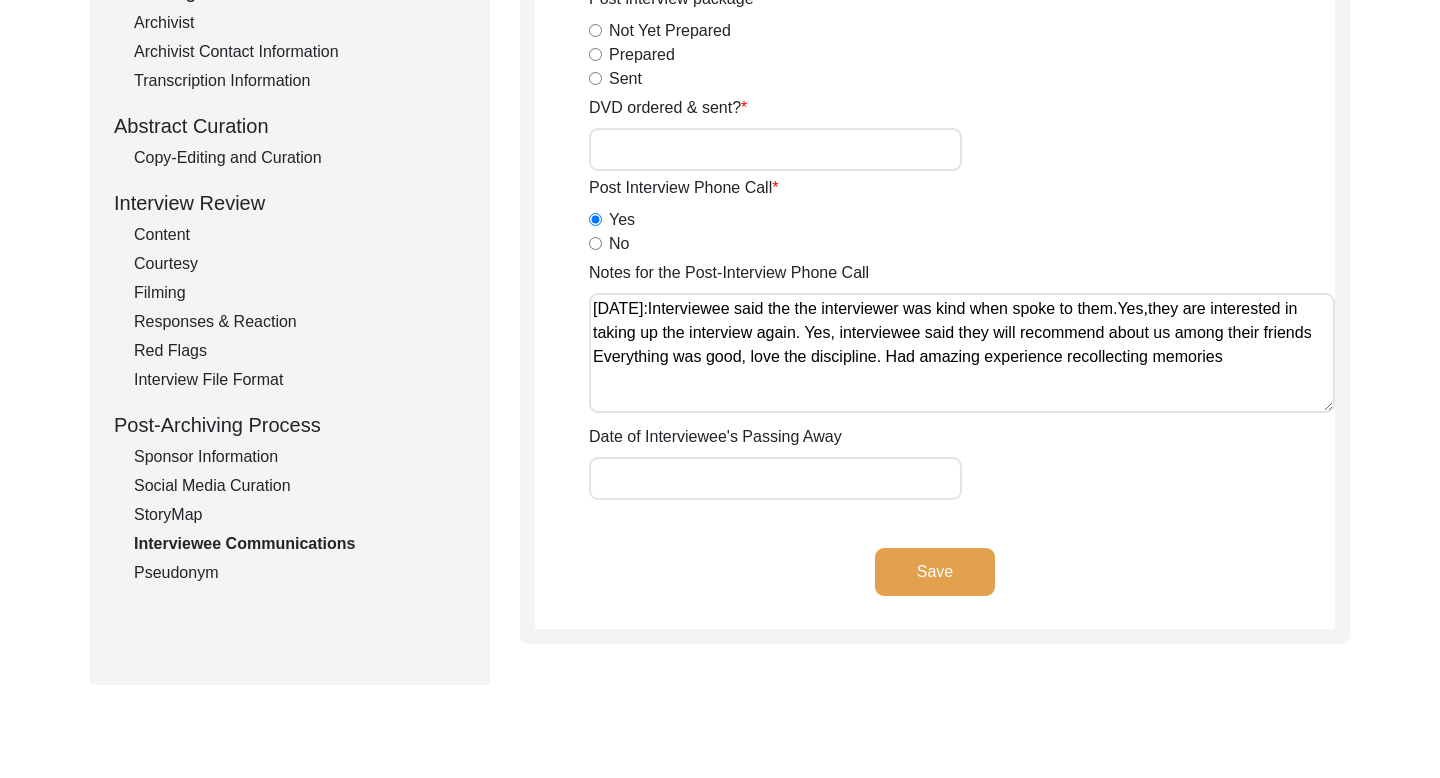 click on "Save" 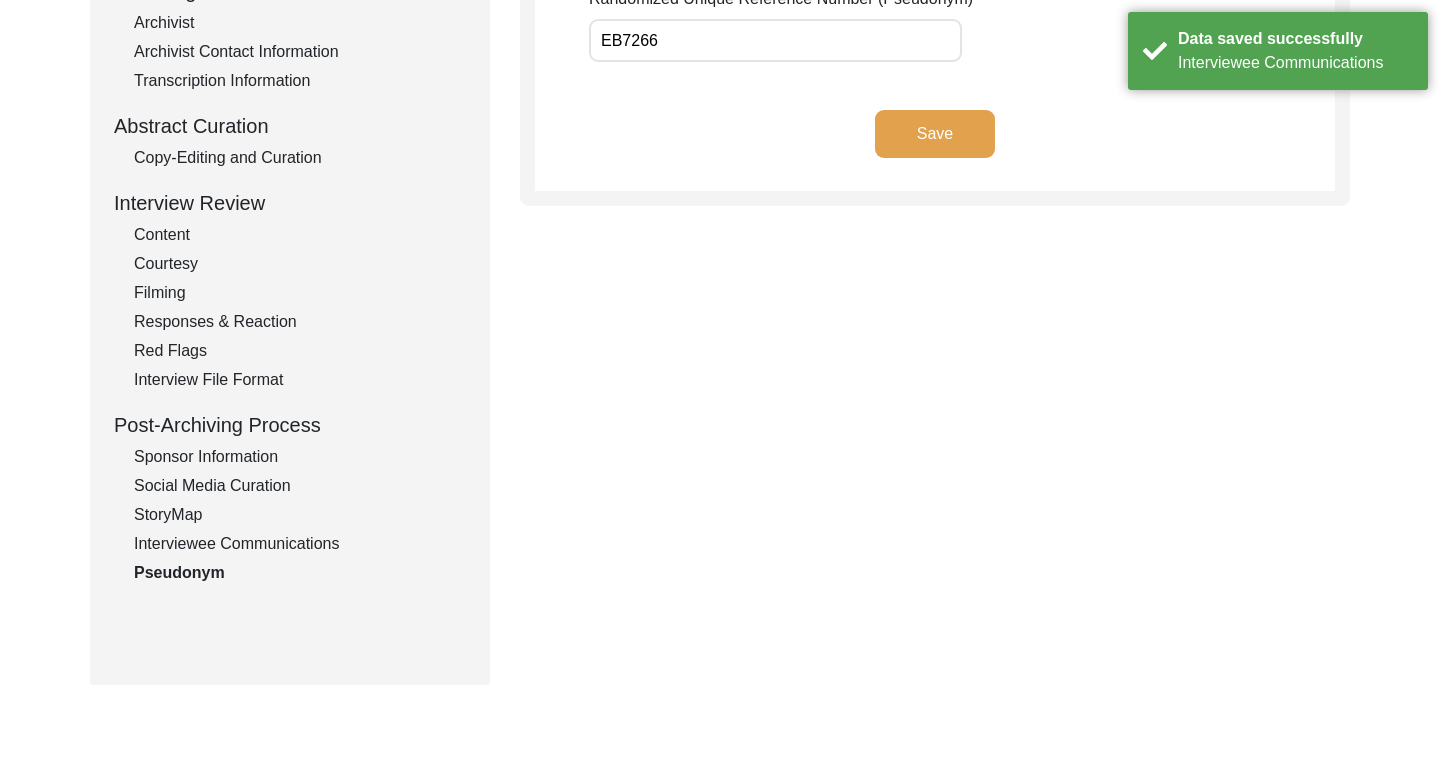 scroll, scrollTop: 0, scrollLeft: 0, axis: both 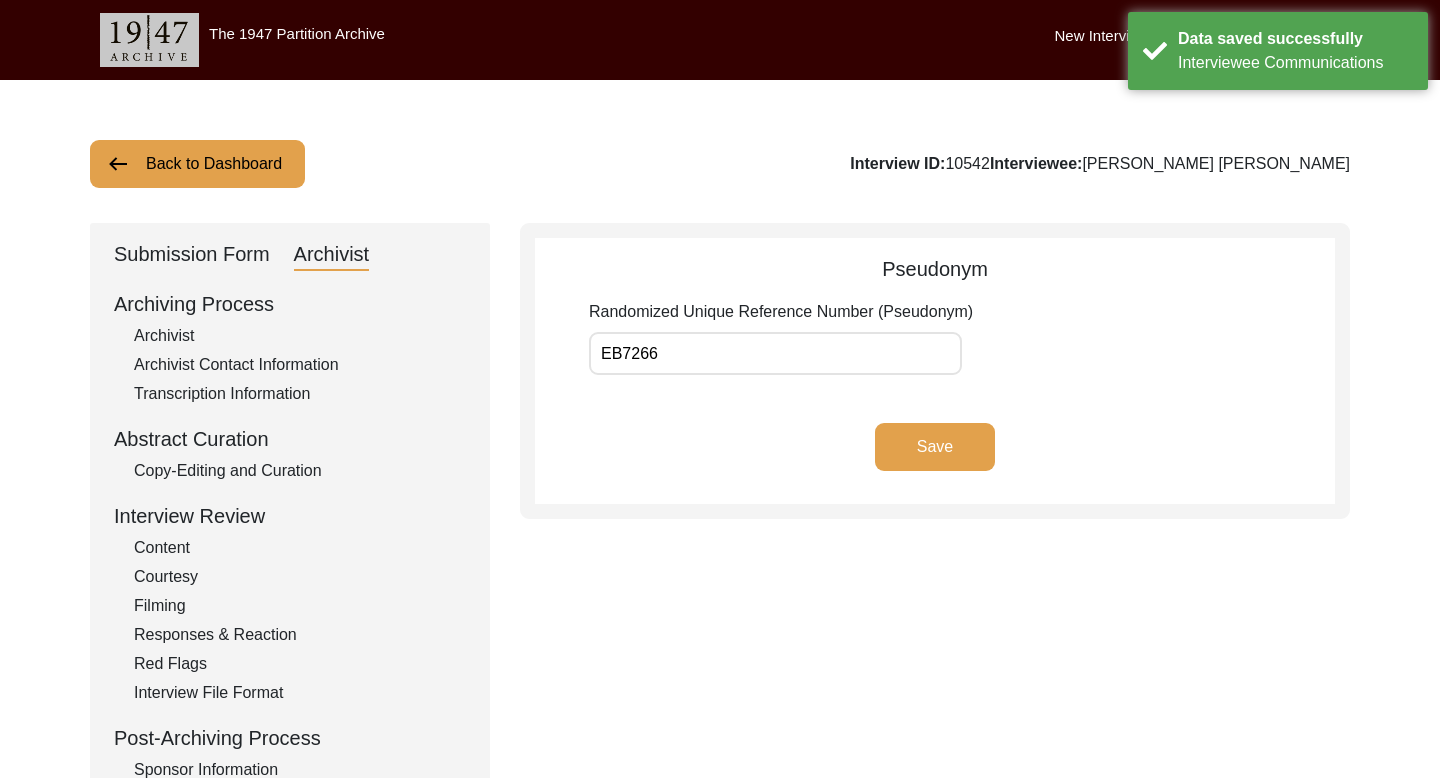 click on "Back to Dashboard" 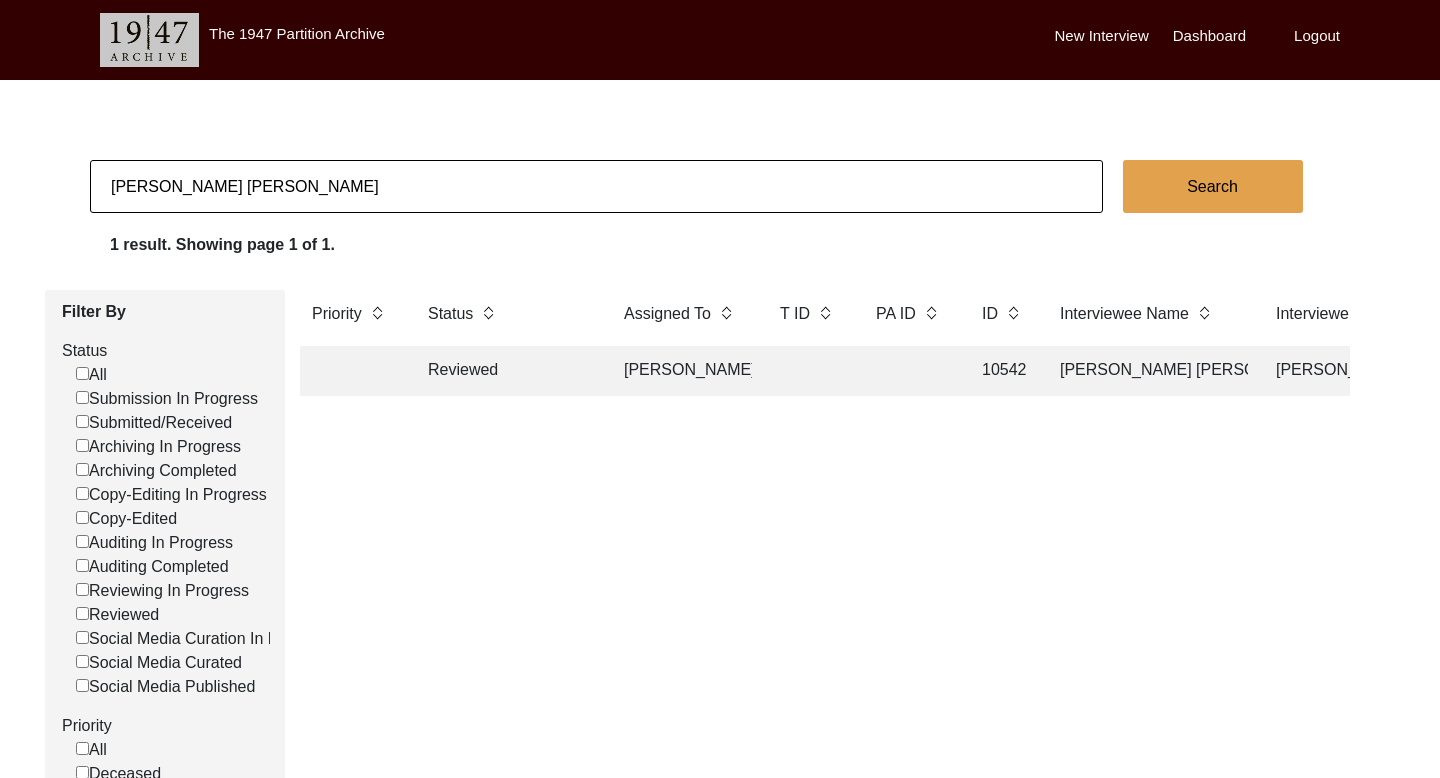 click on "[PERSON_NAME] [PERSON_NAME]" 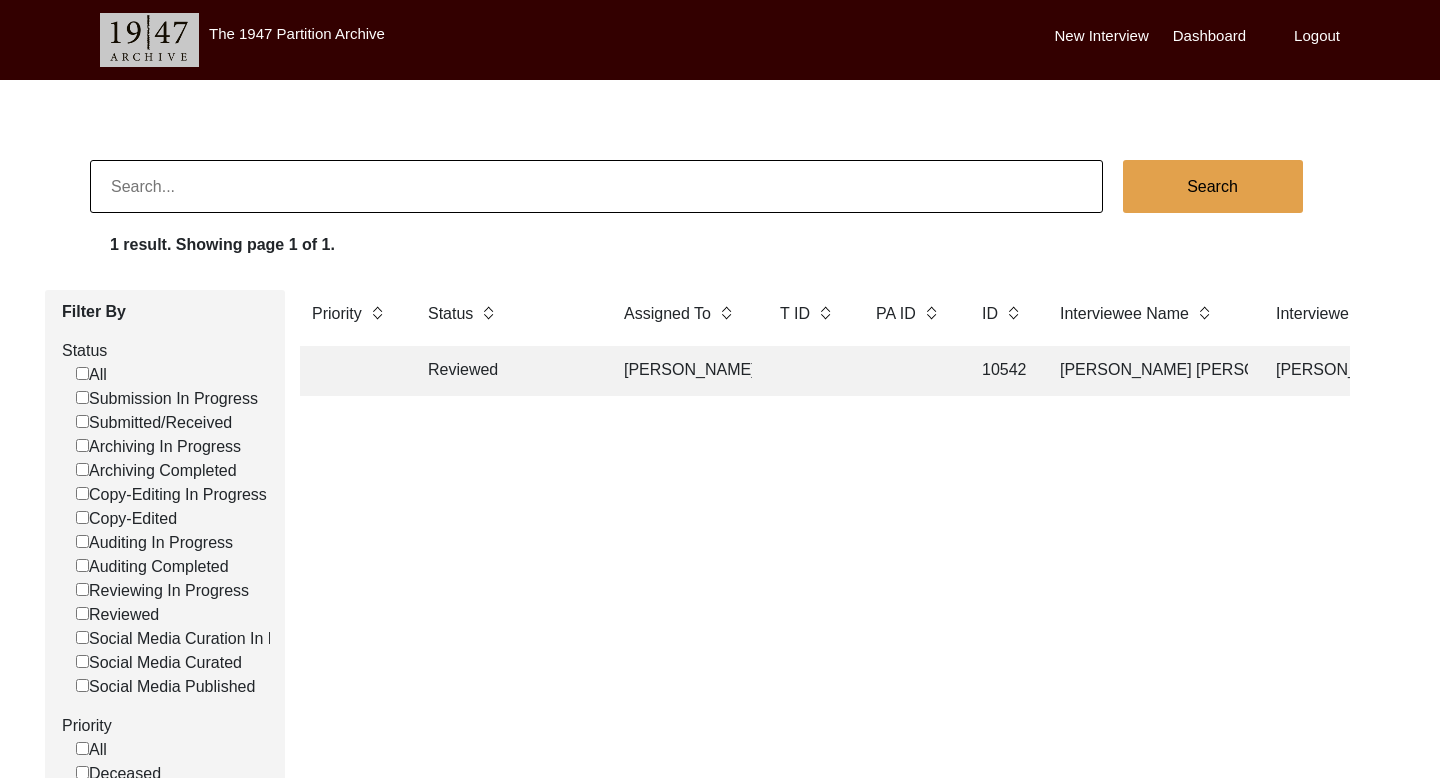 paste on "[PERSON_NAME]" 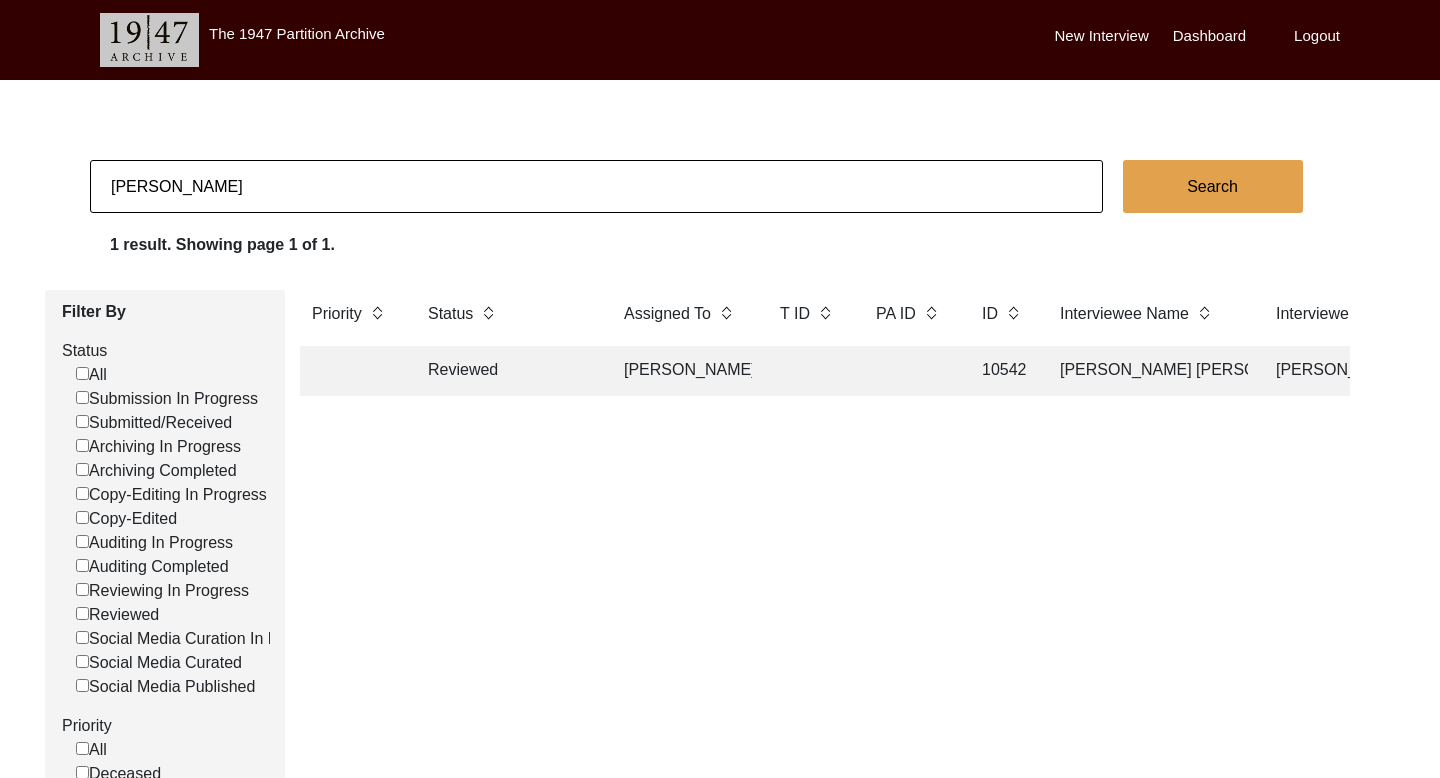 click on "Search" 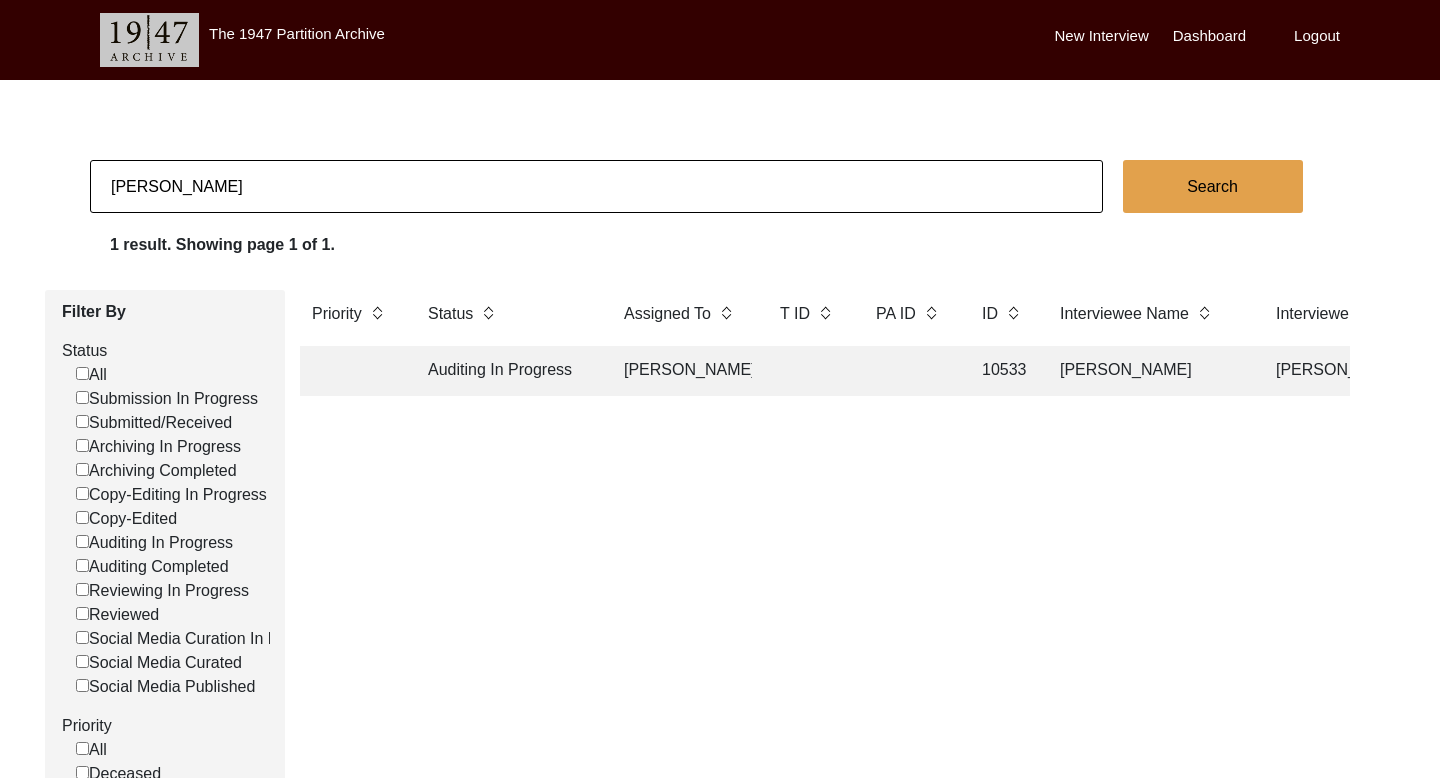 click on "[PERSON_NAME]" 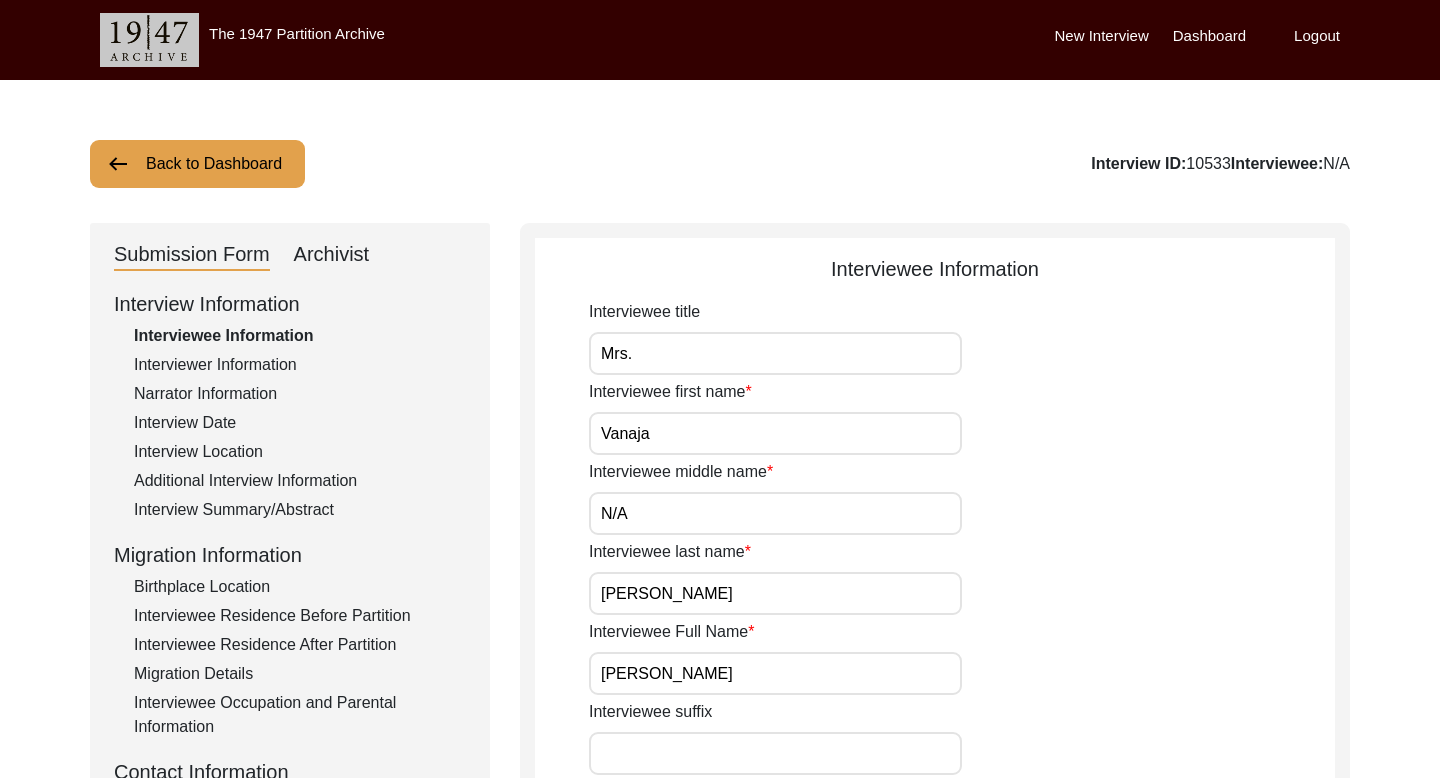 click on "Submission Form   Archivist   Interview Information   Interviewee Information   Interviewer Information   Narrator Information   Interview Date   Interview Location   Additional Interview Information   Interview Summary/Abstract   Migration Information   Birthplace Location   Interviewee Residence Before Partition   Interviewee Residence After Partition   Migration Details   Interviewee Occupation and Parental Information   Contact Information   Friends and Family Information   Interviewee Contact Information   Interviewer Contact Information   Narrator Contact Information   Interviewee Preferences   Interviewee Preferences   Submission Files   Interview Audio/Video Files   Interview Photo Files   Signed Release Form   Other Files" 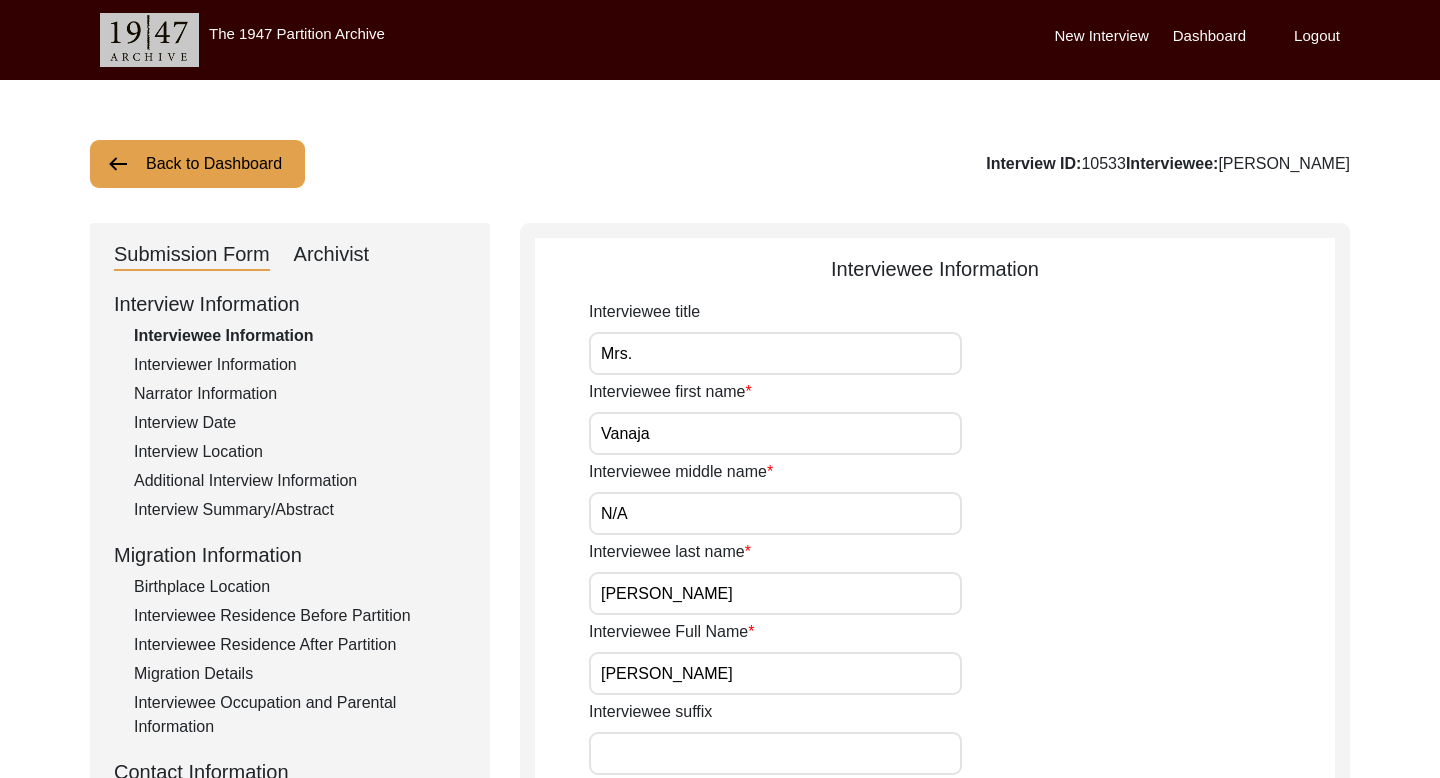 click on "Archivist" 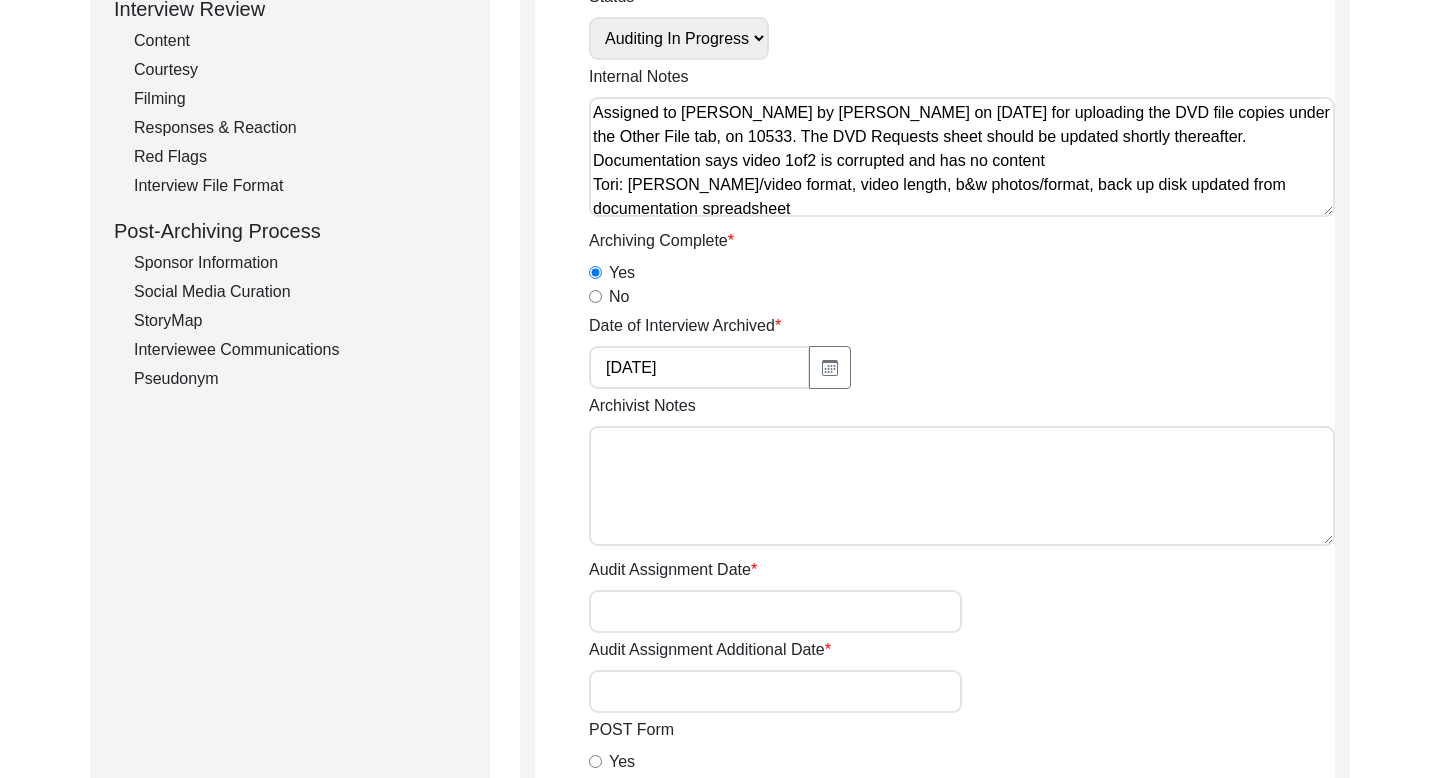 click on "Interviewee Communications" 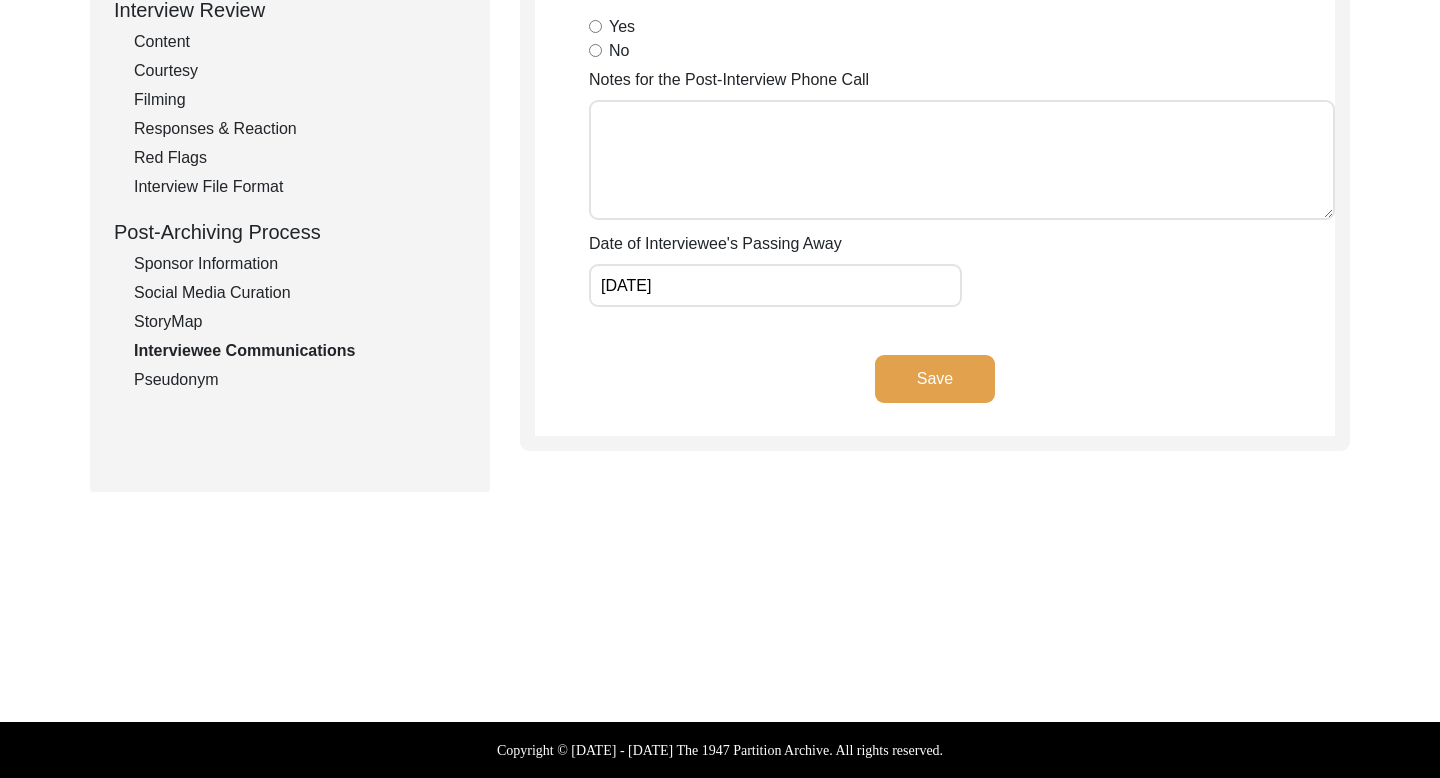click on "Yes" at bounding box center (595, 26) 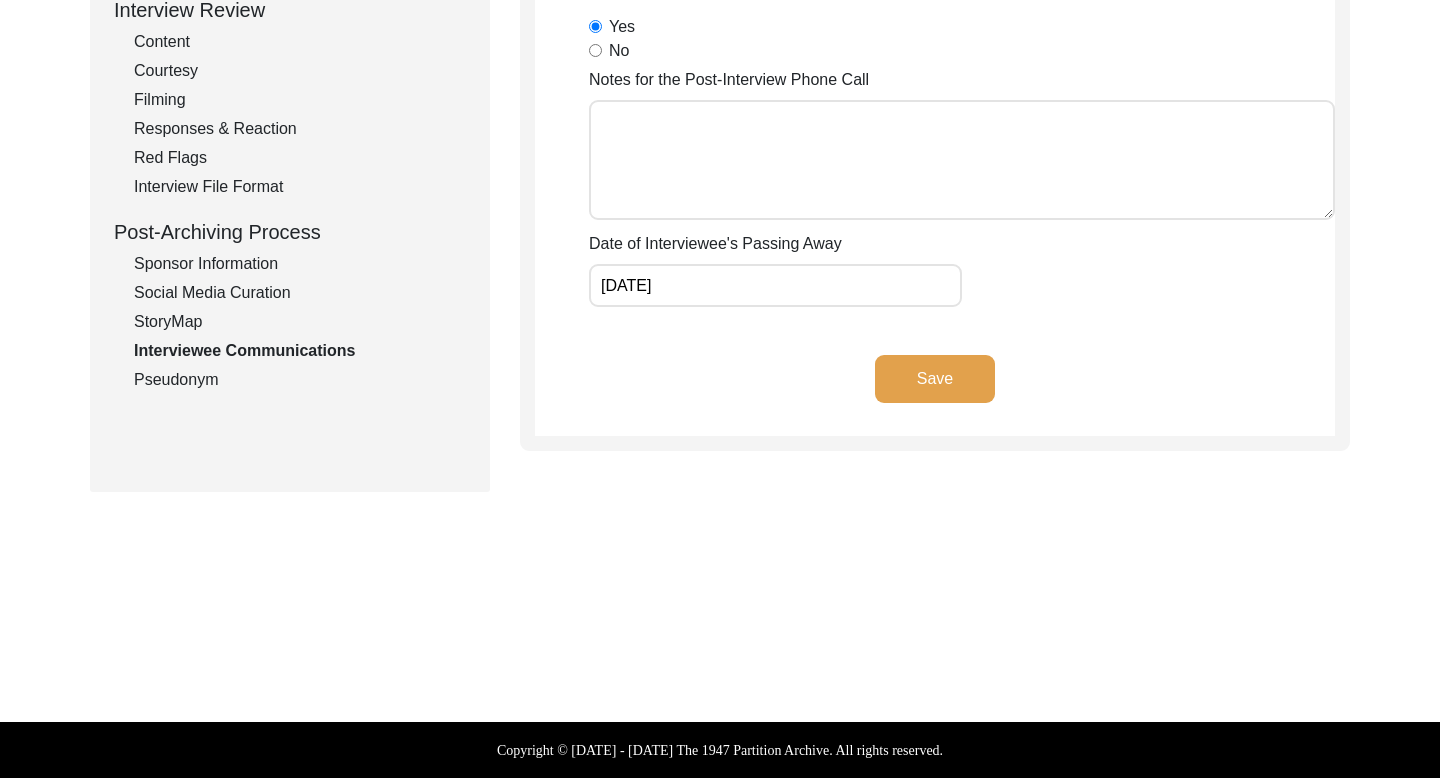 click on "Notes for the Post-Interview Phone Call" at bounding box center (962, 160) 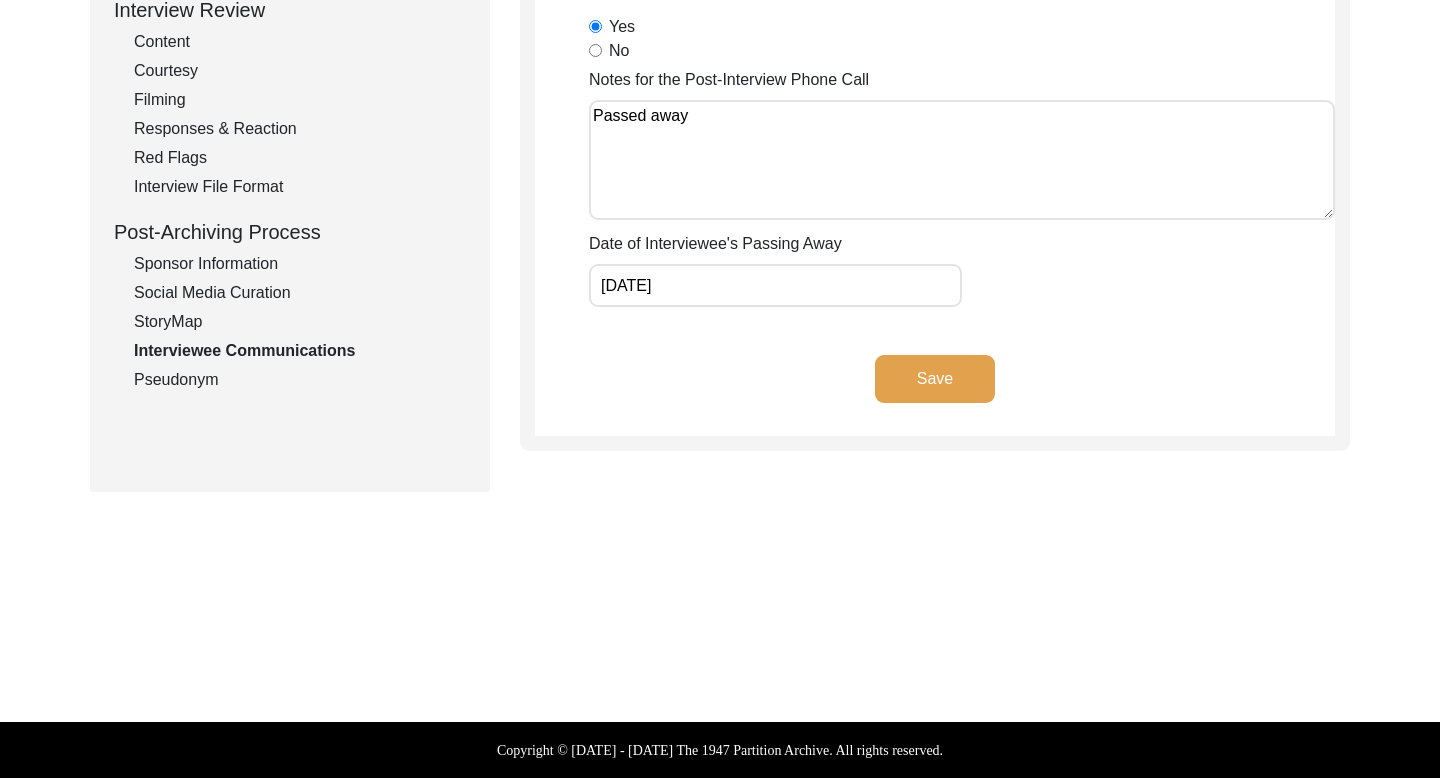 click on "Save" 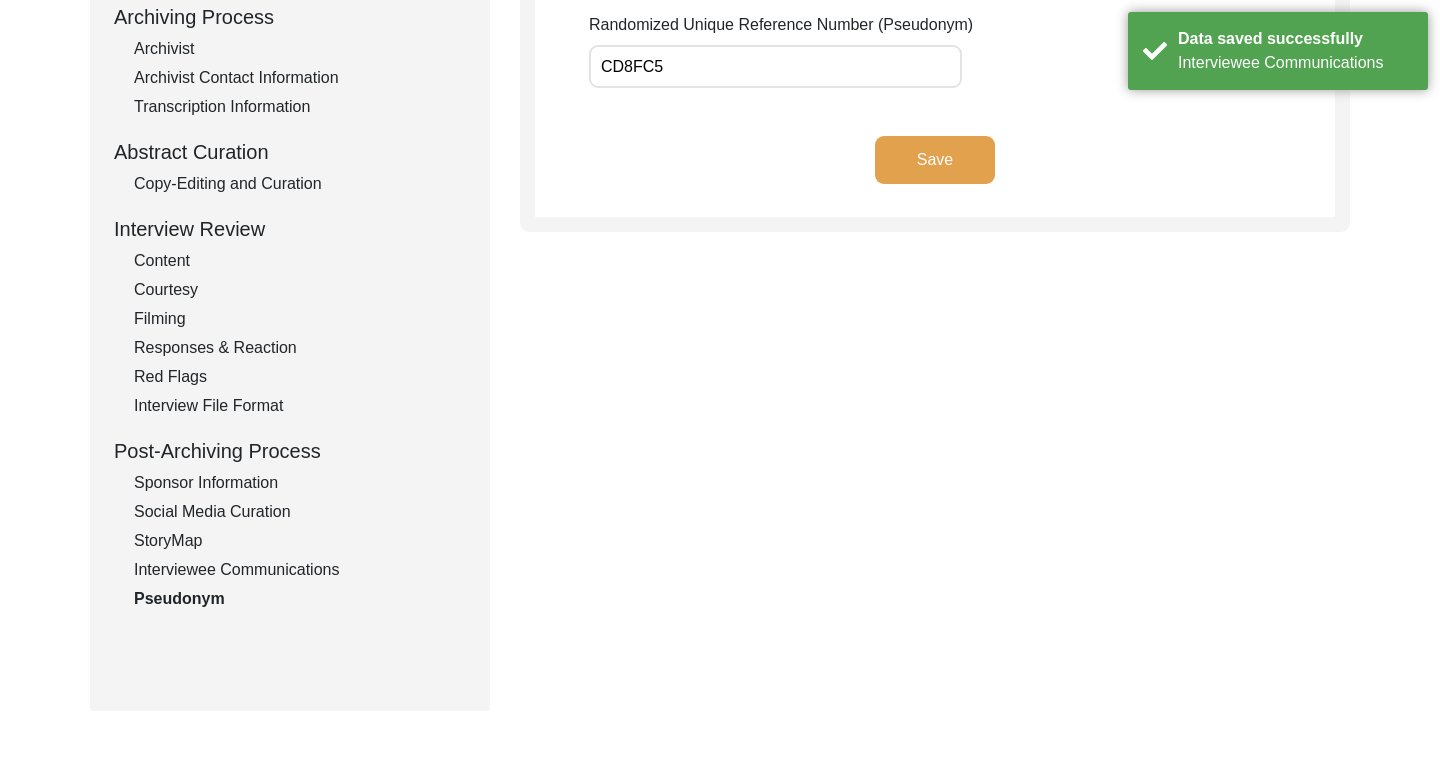 scroll, scrollTop: 0, scrollLeft: 0, axis: both 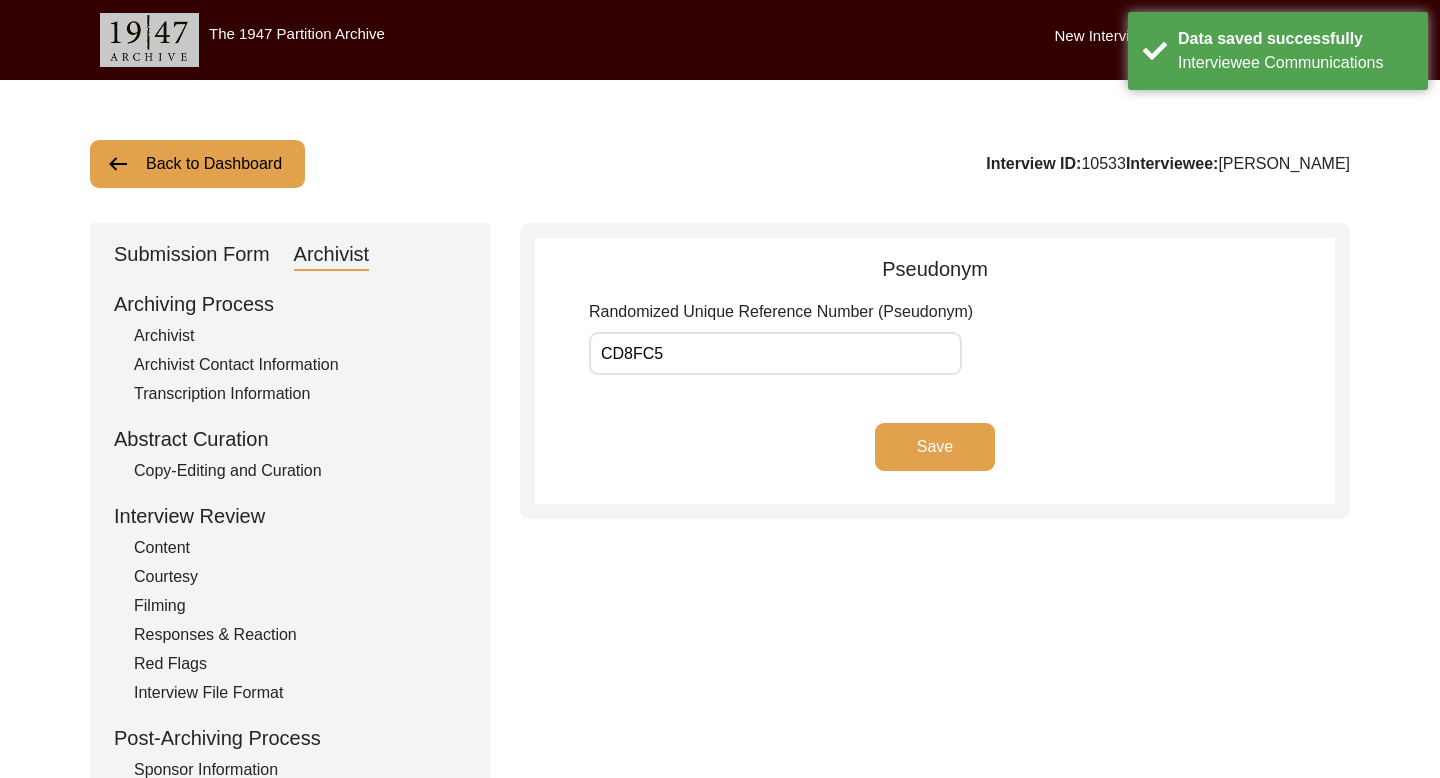 click on "Back to Dashboard" 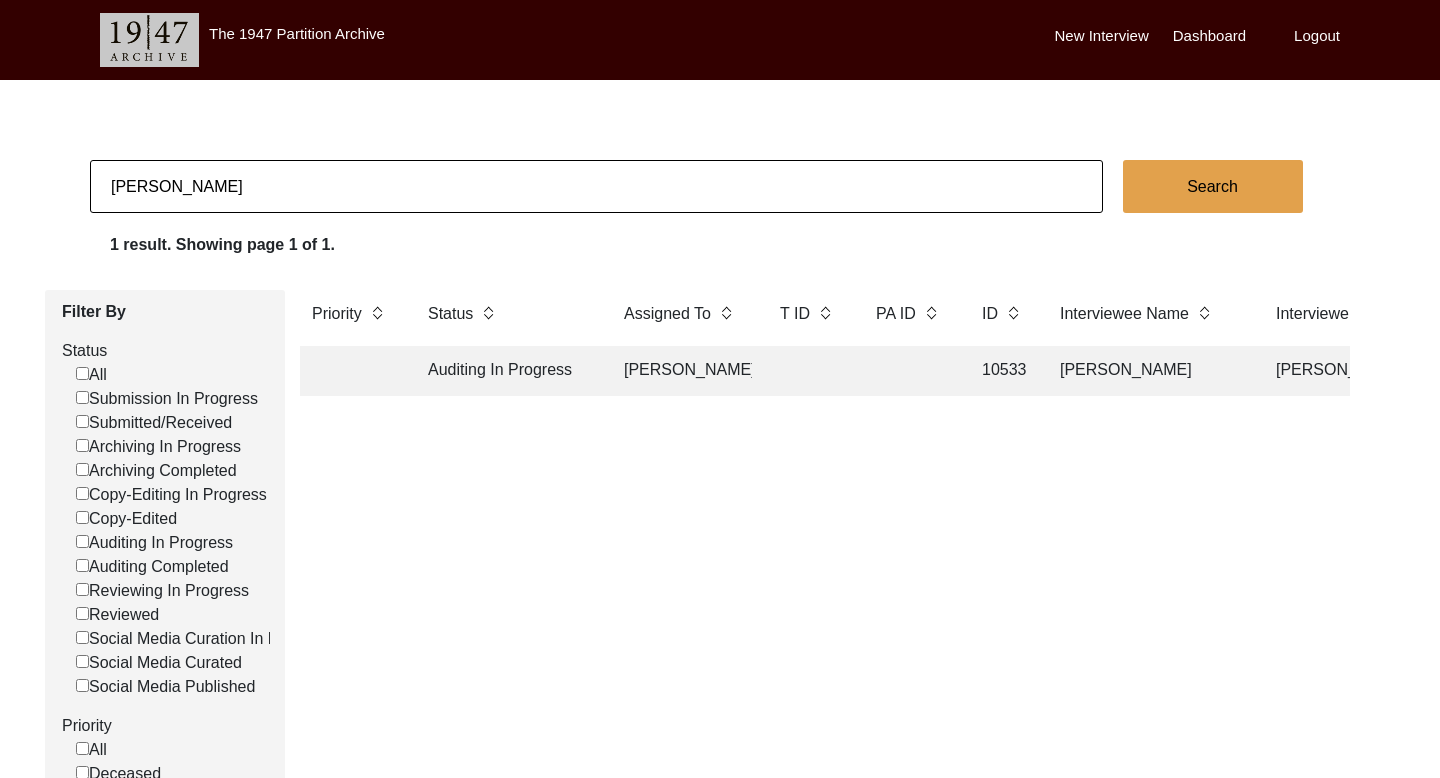 click on "[PERSON_NAME]" 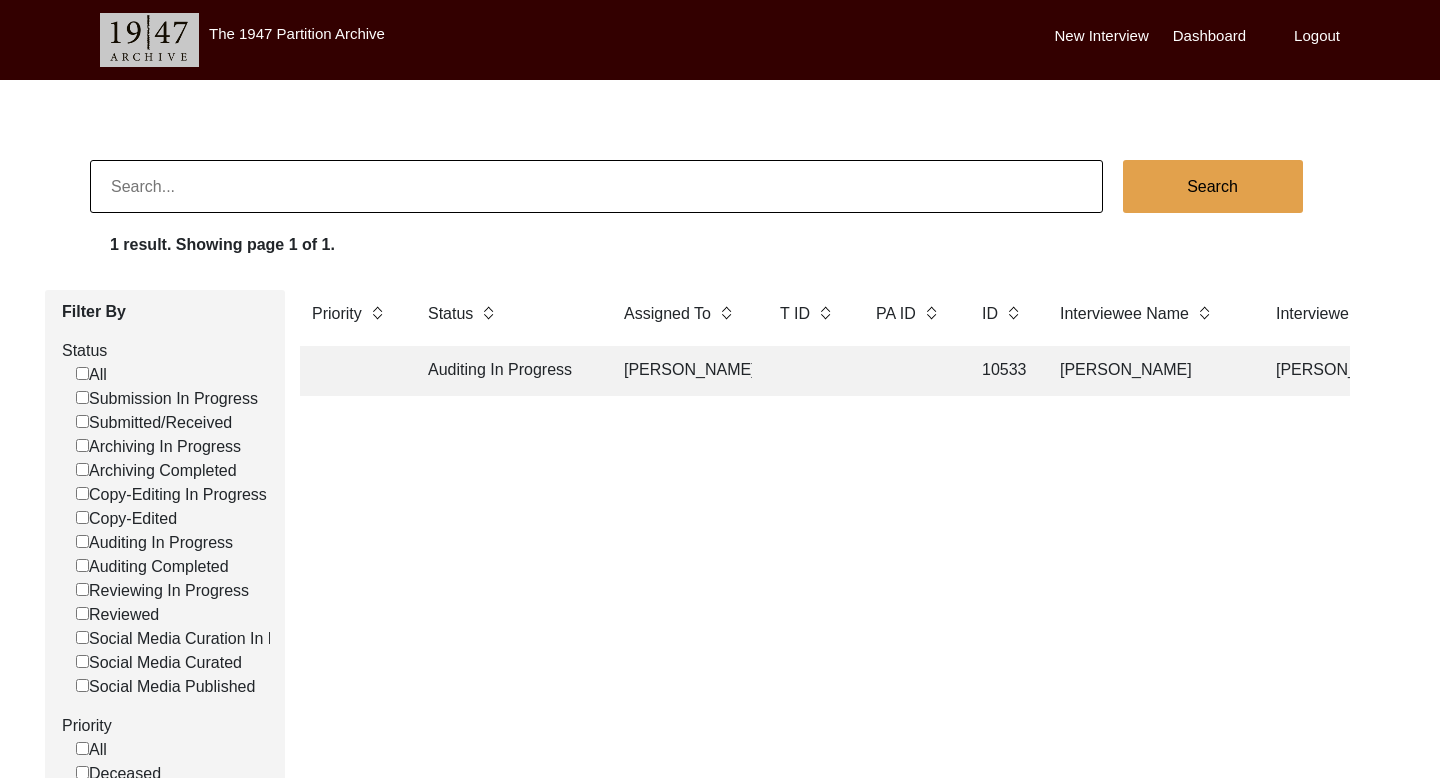 paste on "[PERSON_NAME] [PERSON_NAME]" 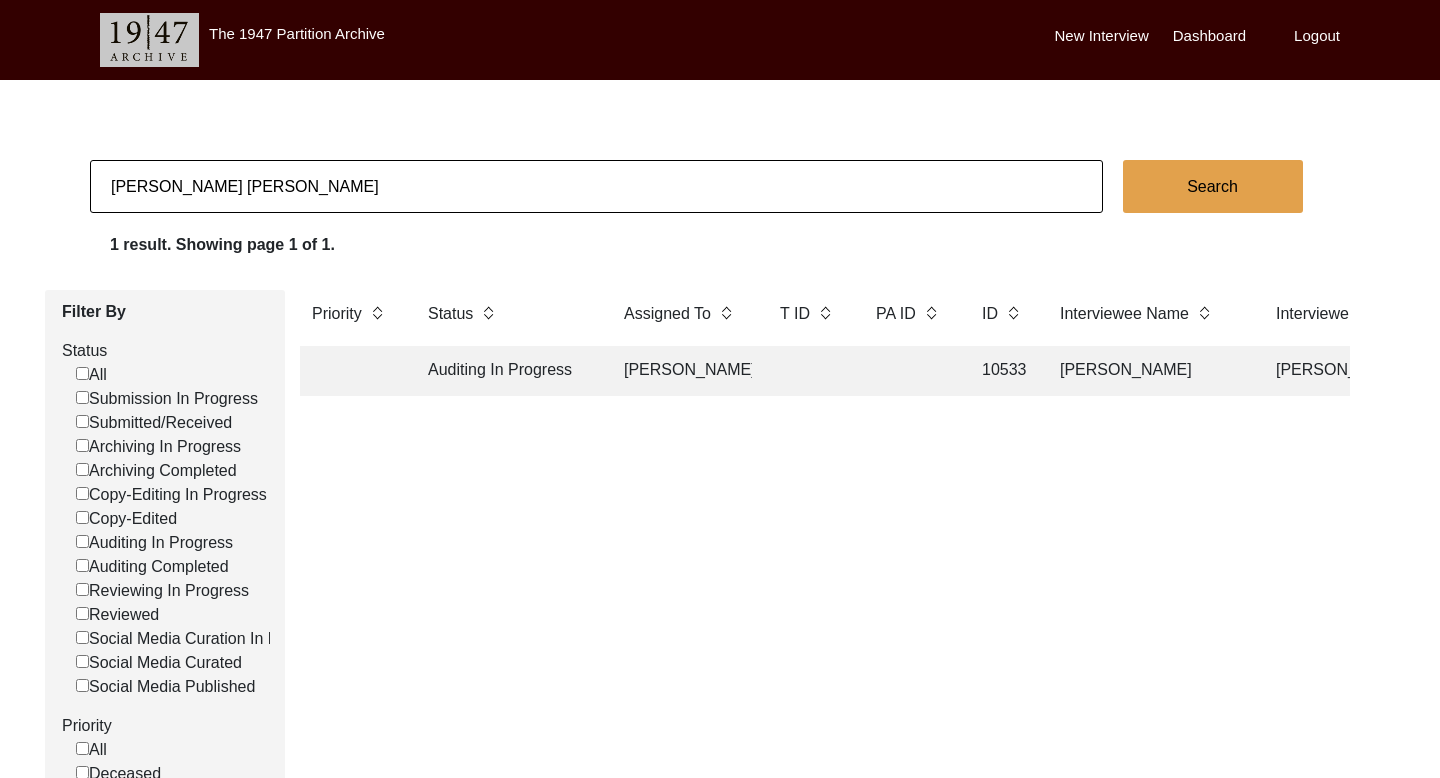 click on "Search" 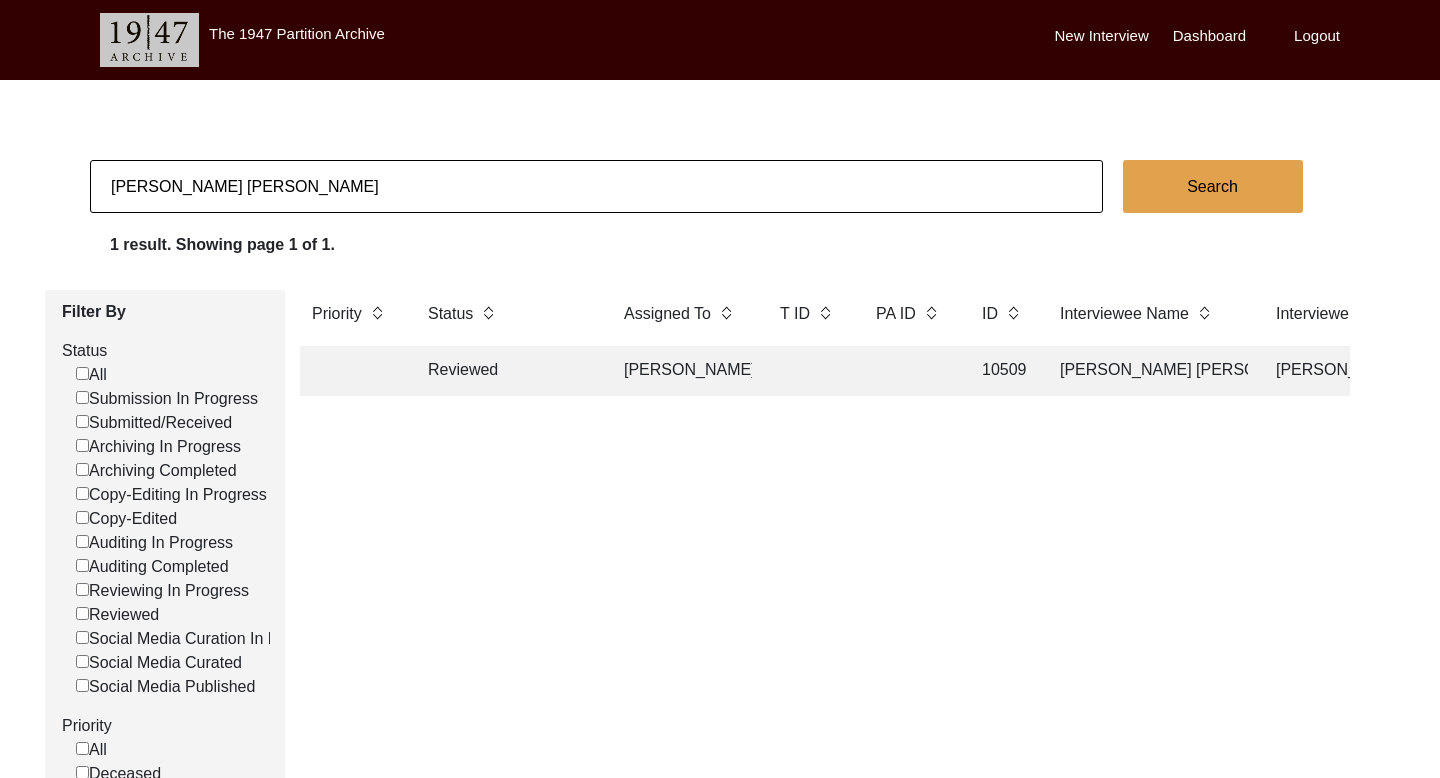 click on "Reviewed [PERSON_NAME] 10509 [PERSON_NAME] [PERSON_NAME] [PERSON_NAME][GEOGRAPHIC_DATA] [GEOGRAPHIC_DATA], [GEOGRAPHIC_DATA], [GEOGRAPHIC_DATA] [DATE] [DEMOGRAPHIC_DATA] [DATE] [DEMOGRAPHIC_DATA] Hindi, [GEOGRAPHIC_DATA], [GEOGRAPHIC_DATA], [GEOGRAPHIC_DATA] yes" 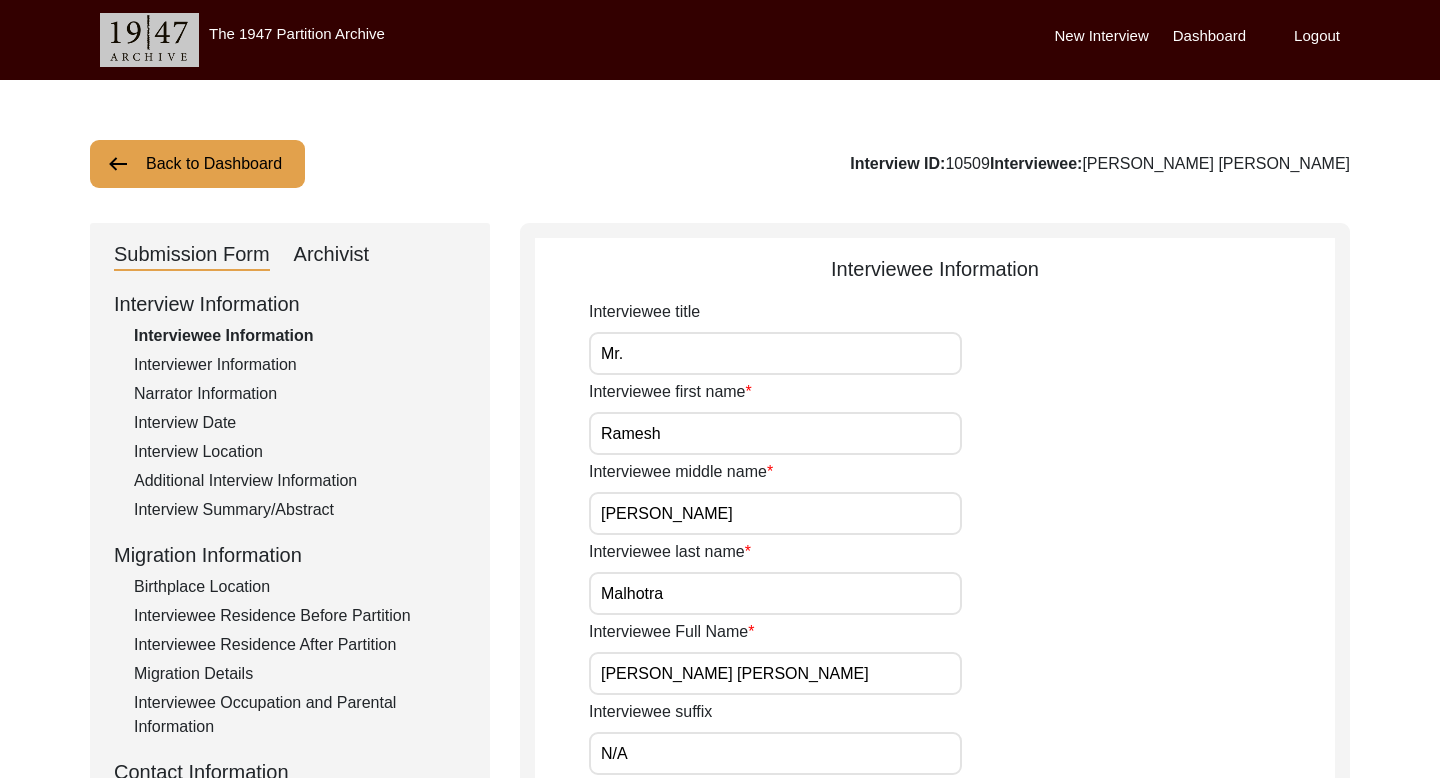 click on "Archivist" 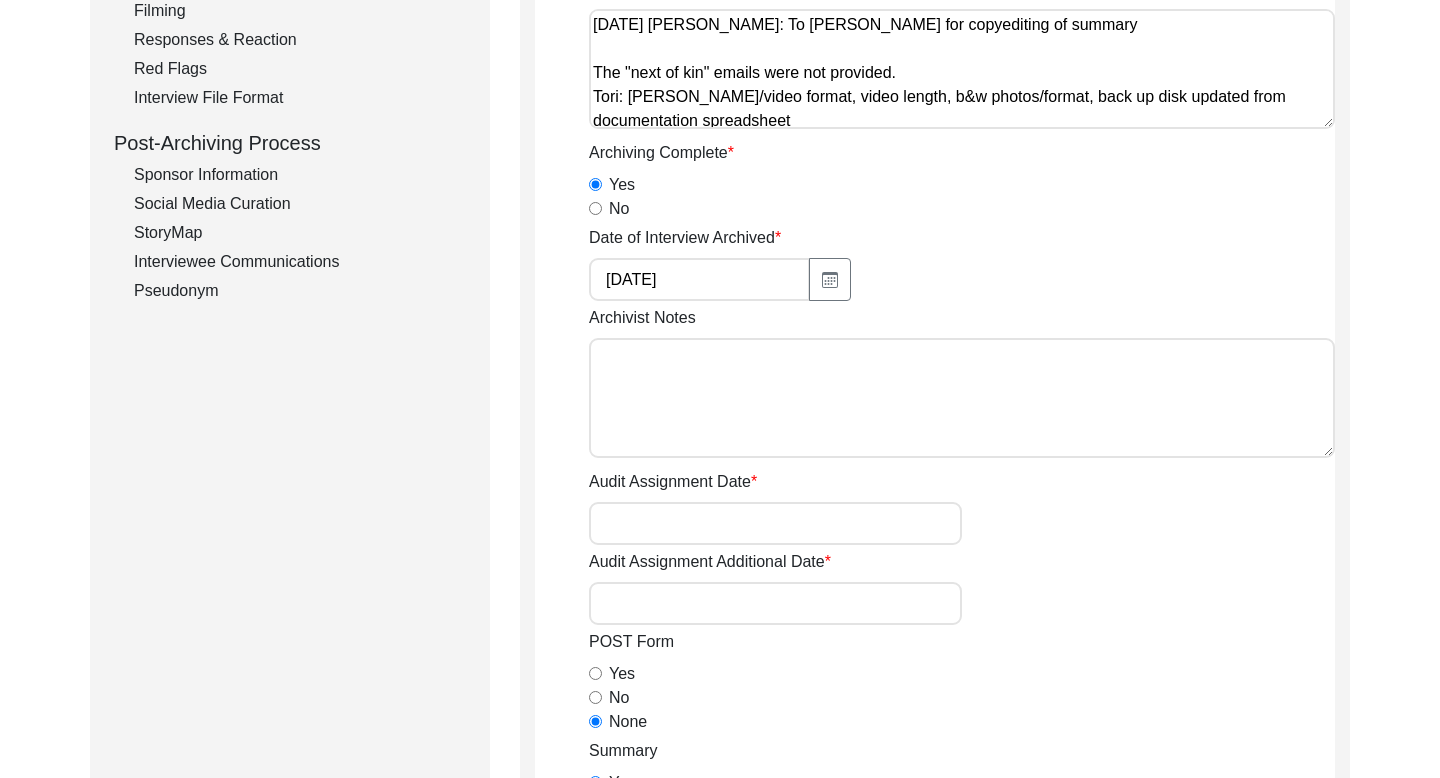 click on "Interviewee Communications" 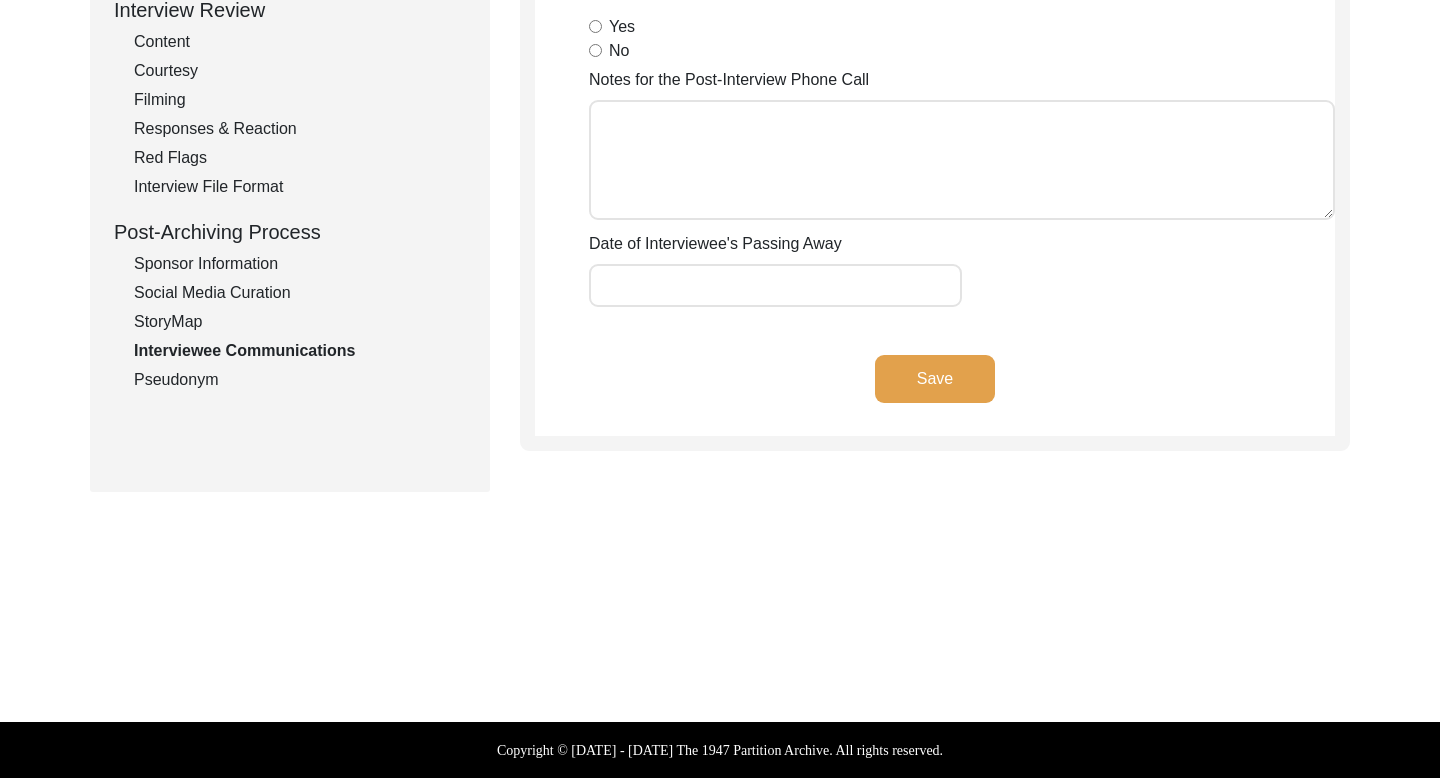 click on "Yes" at bounding box center (595, 26) 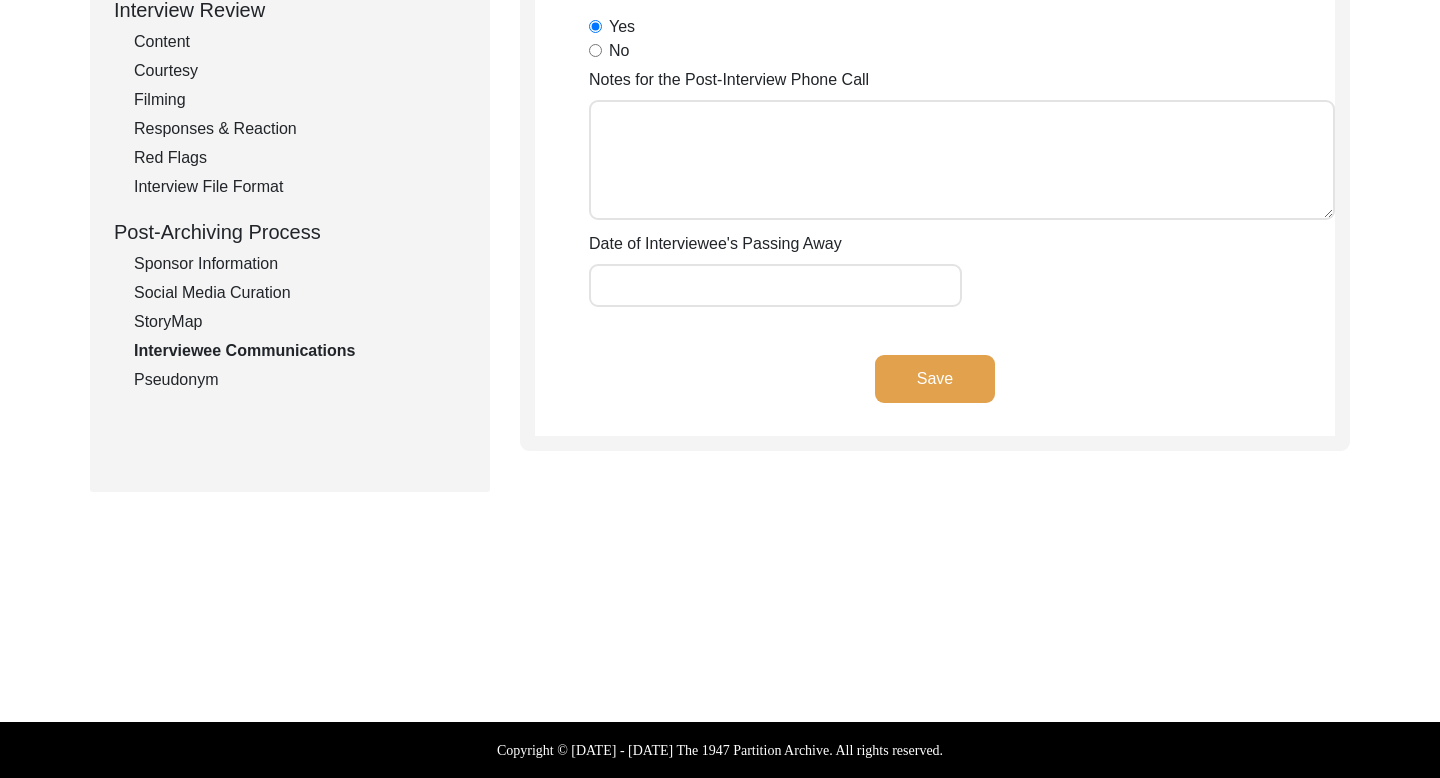 click on "Notes for the Post-Interview Phone Call" at bounding box center (962, 160) 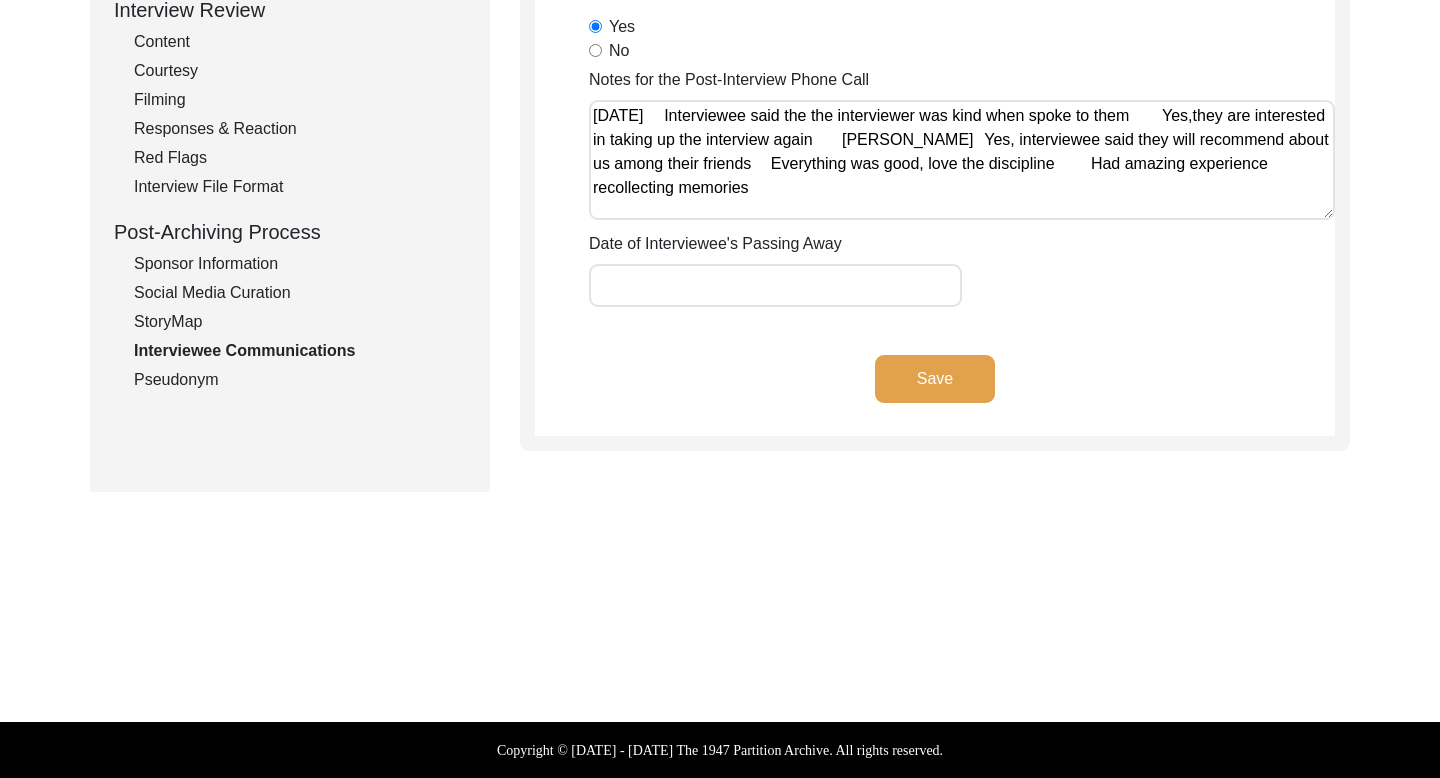 click on "Notes for the Post-Interview Phone Call" at bounding box center (962, 160) 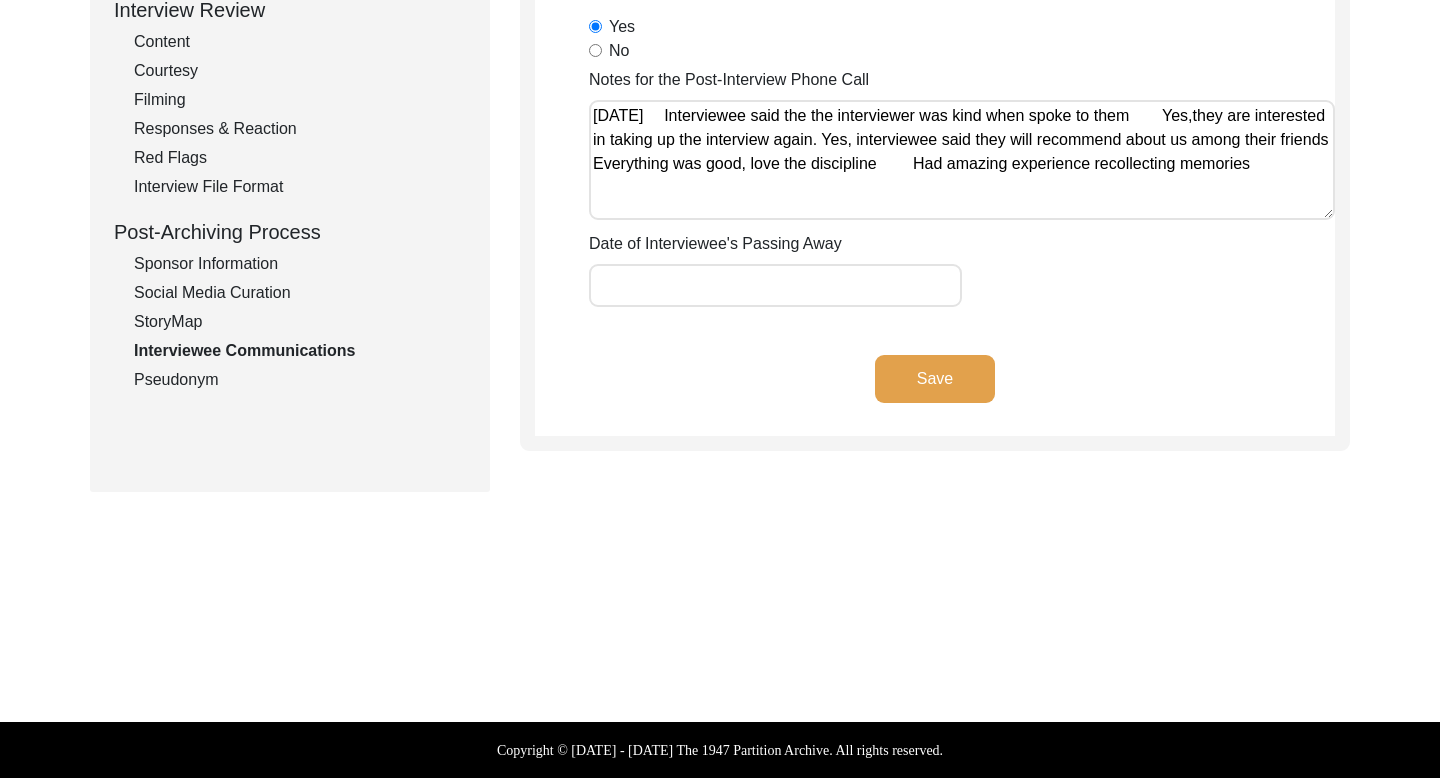click on "Notes for the Post-Interview Phone Call" at bounding box center (962, 160) 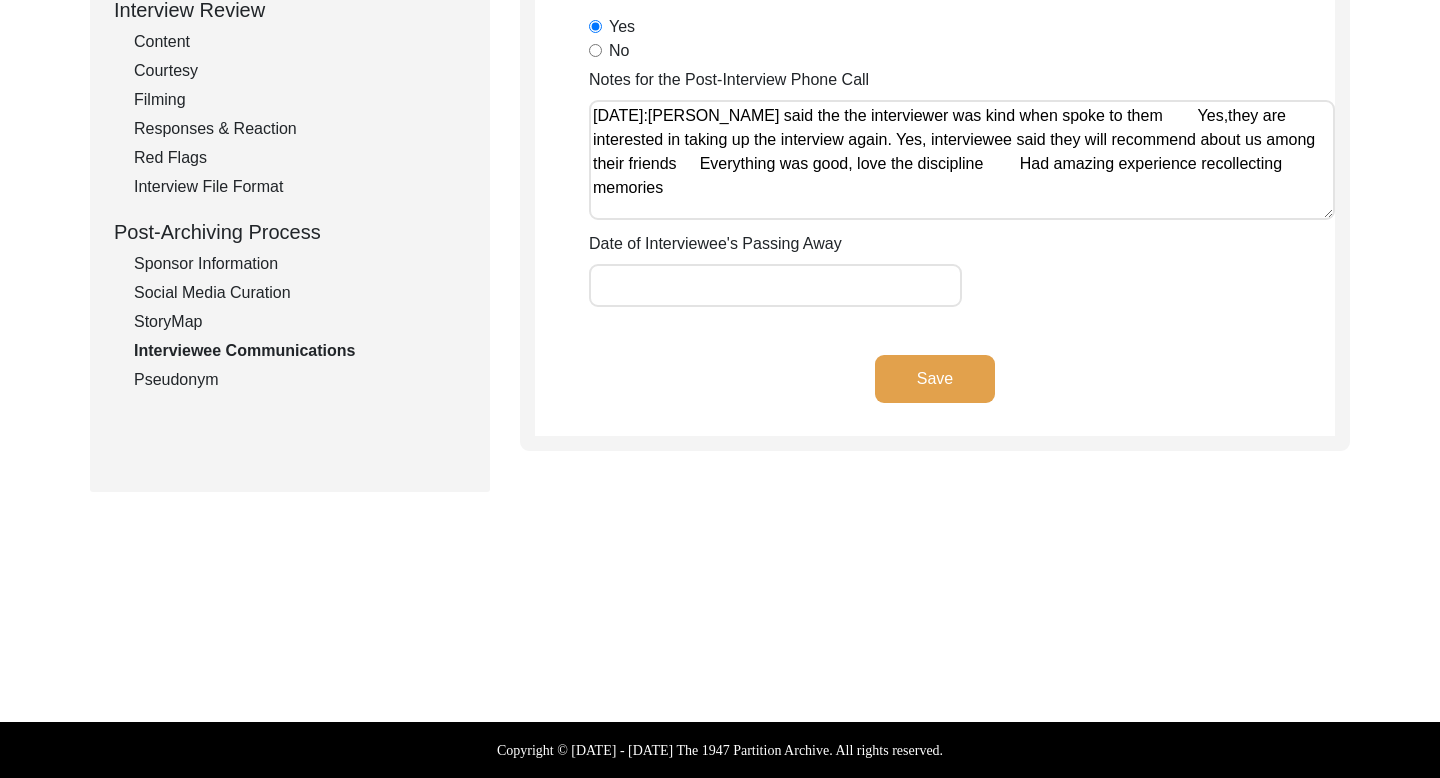 click on "Notes for the Post-Interview Phone Call" at bounding box center (962, 160) 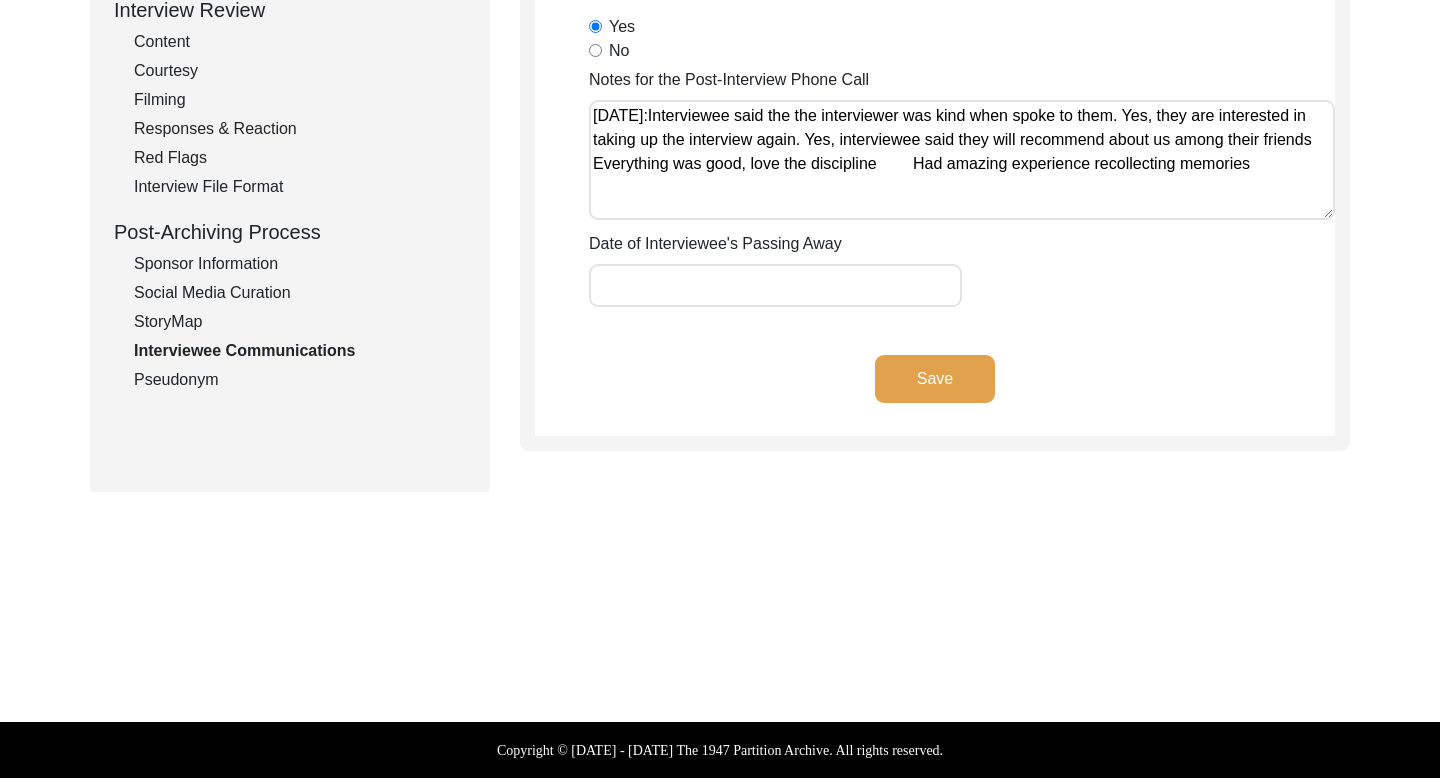 click on "Notes for the Post-Interview Phone Call" at bounding box center [962, 160] 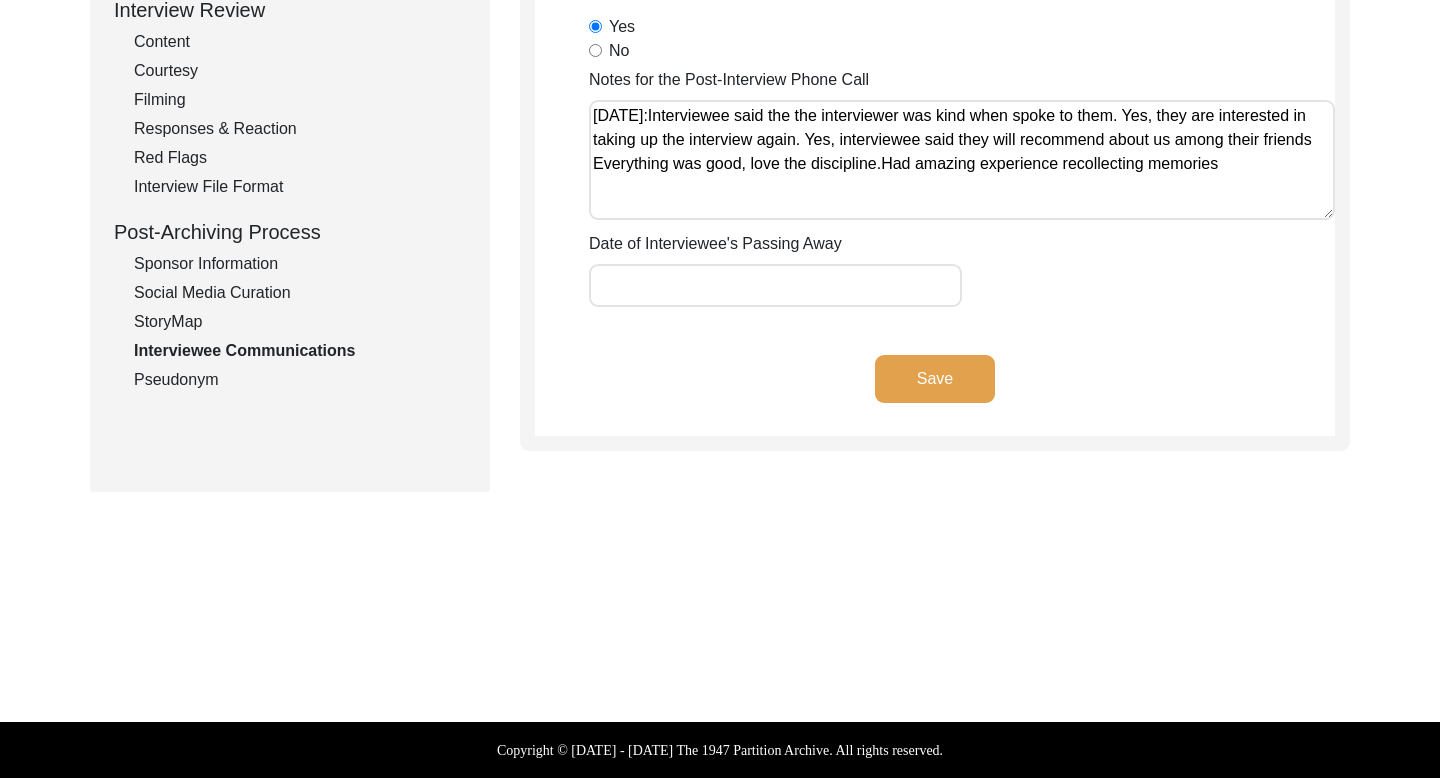 click on "Save" 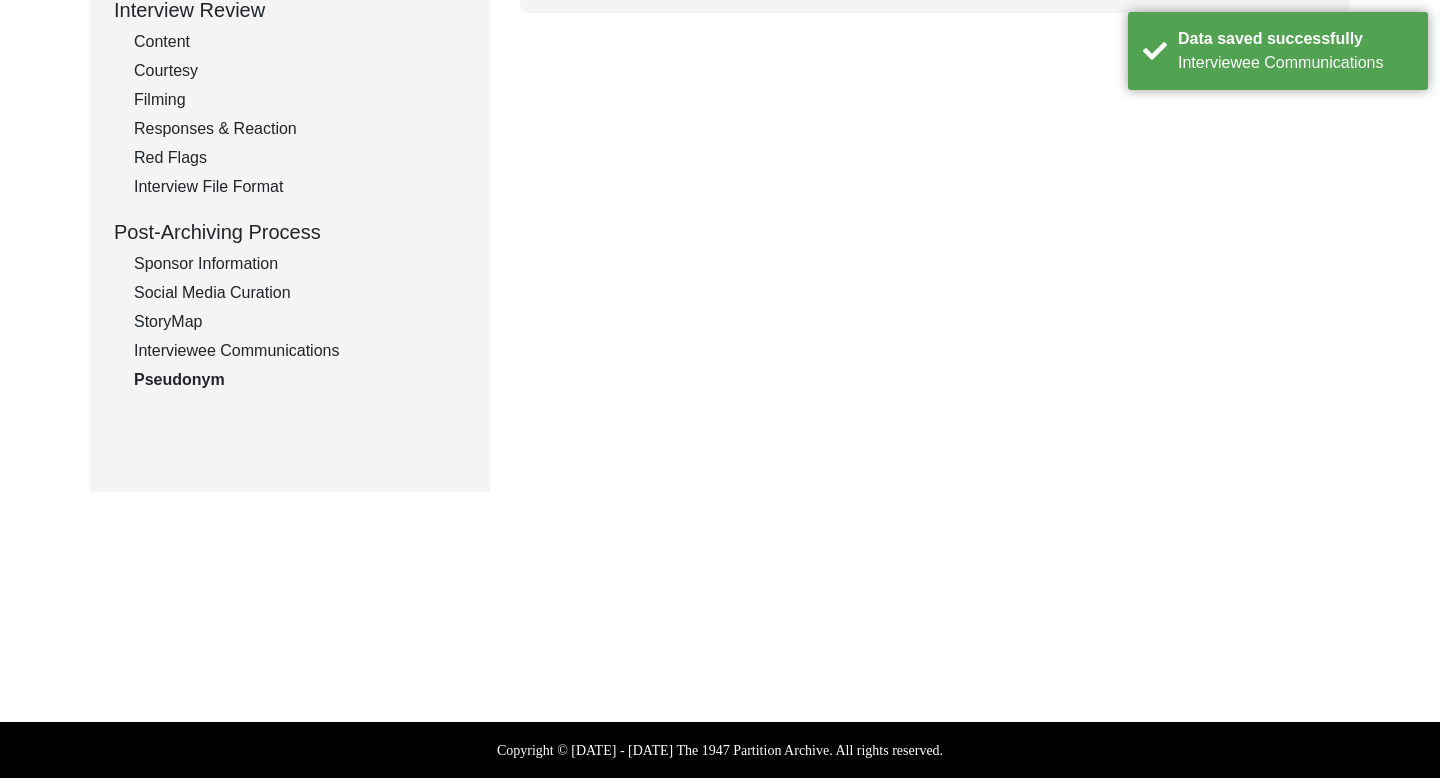 scroll, scrollTop: 0, scrollLeft: 0, axis: both 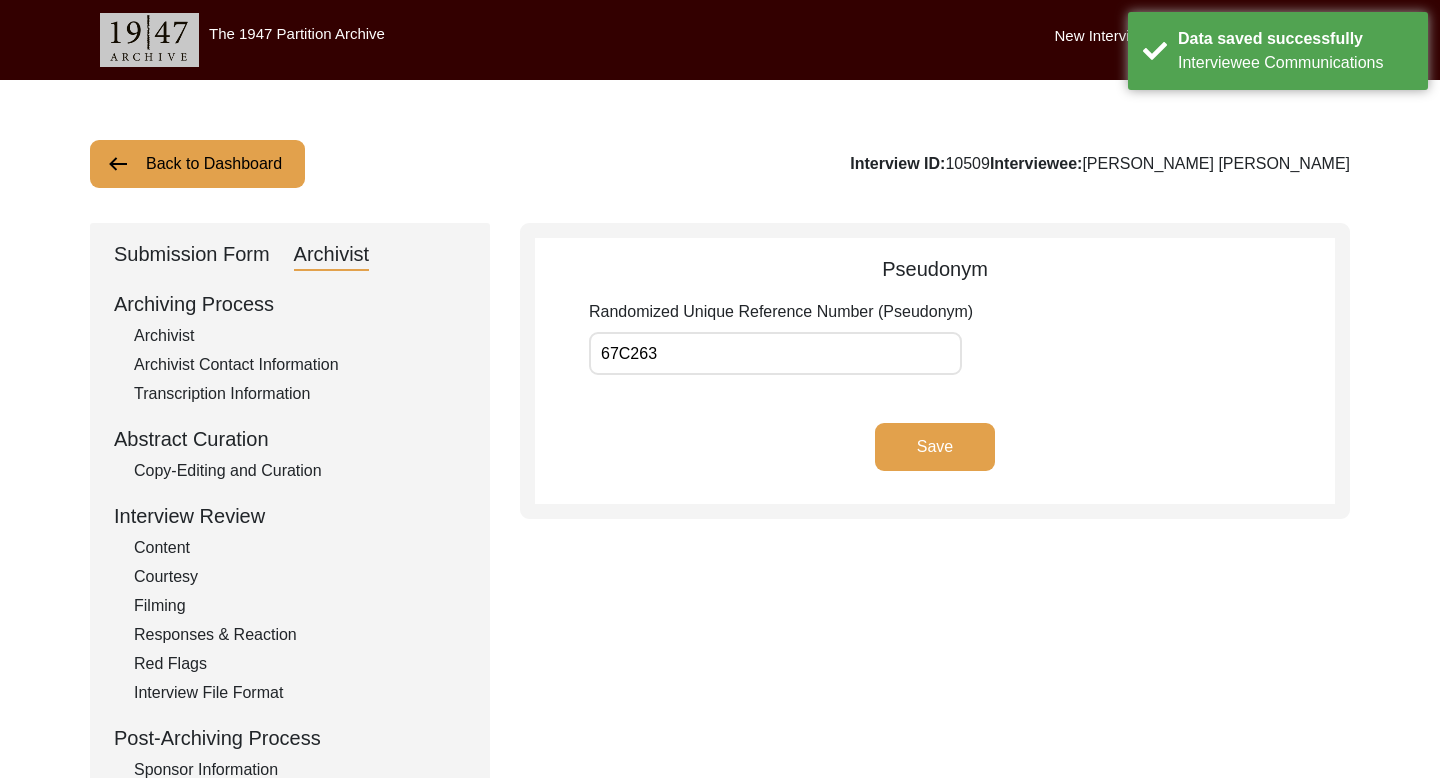 click on "Back to Dashboard  Interview ID:  10509  Interviewee:  [PERSON_NAME] [PERSON_NAME]   Submission Form   Archivist   Archiving Process   Archivist   Archivist Contact Information   Transcription Information   Abstract Curation   Copy-Editing and Curation   Interview Review   Content   Courtesy   Filming   Responses & Reaction   Red Flags   Interview File Format   Post-Archiving Process   Sponsor Information   Social Media Curation   StoryMap   Interviewee Communications   Pseudonym   Pseudonym
Randomized Unique Reference Number (Pseudonym) 67C263 Save" 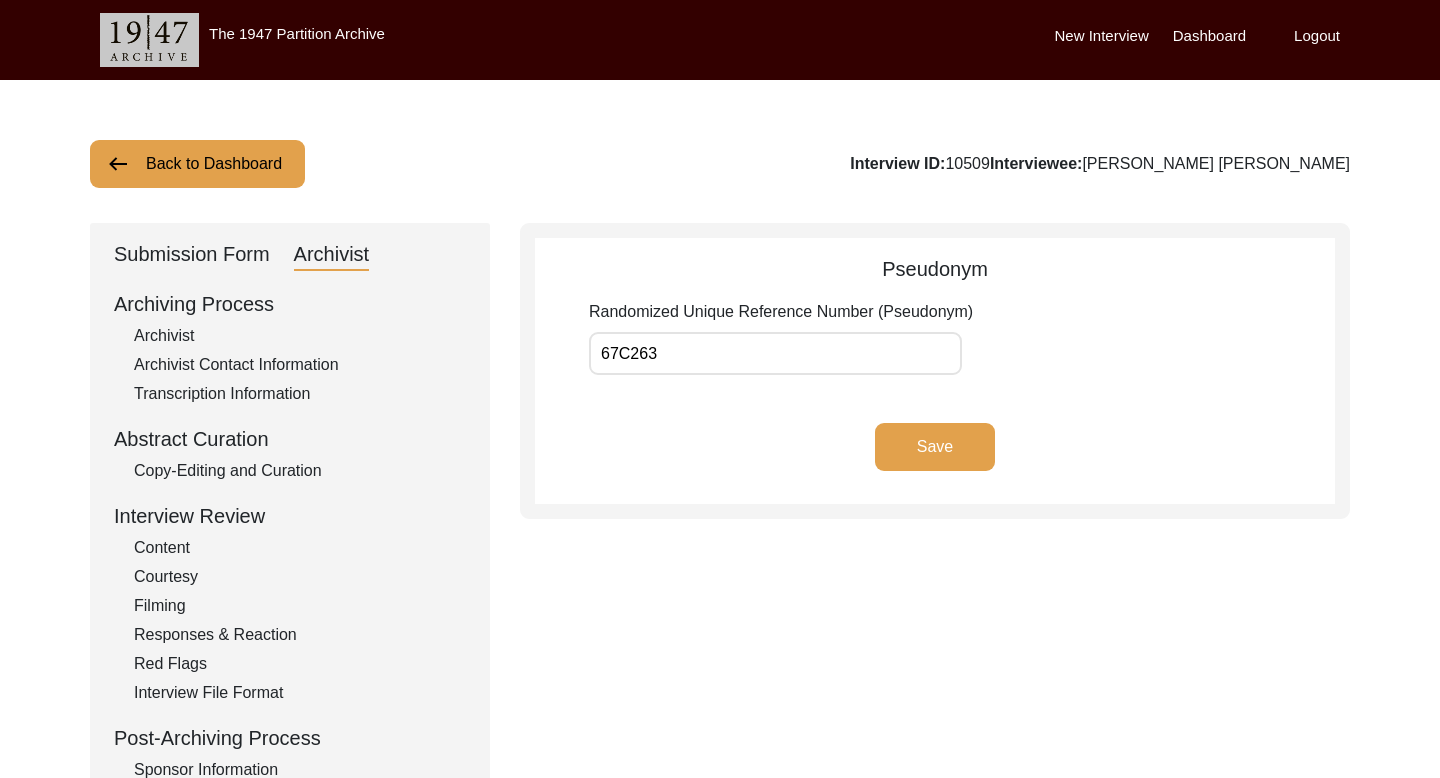 click on "Back to Dashboard" 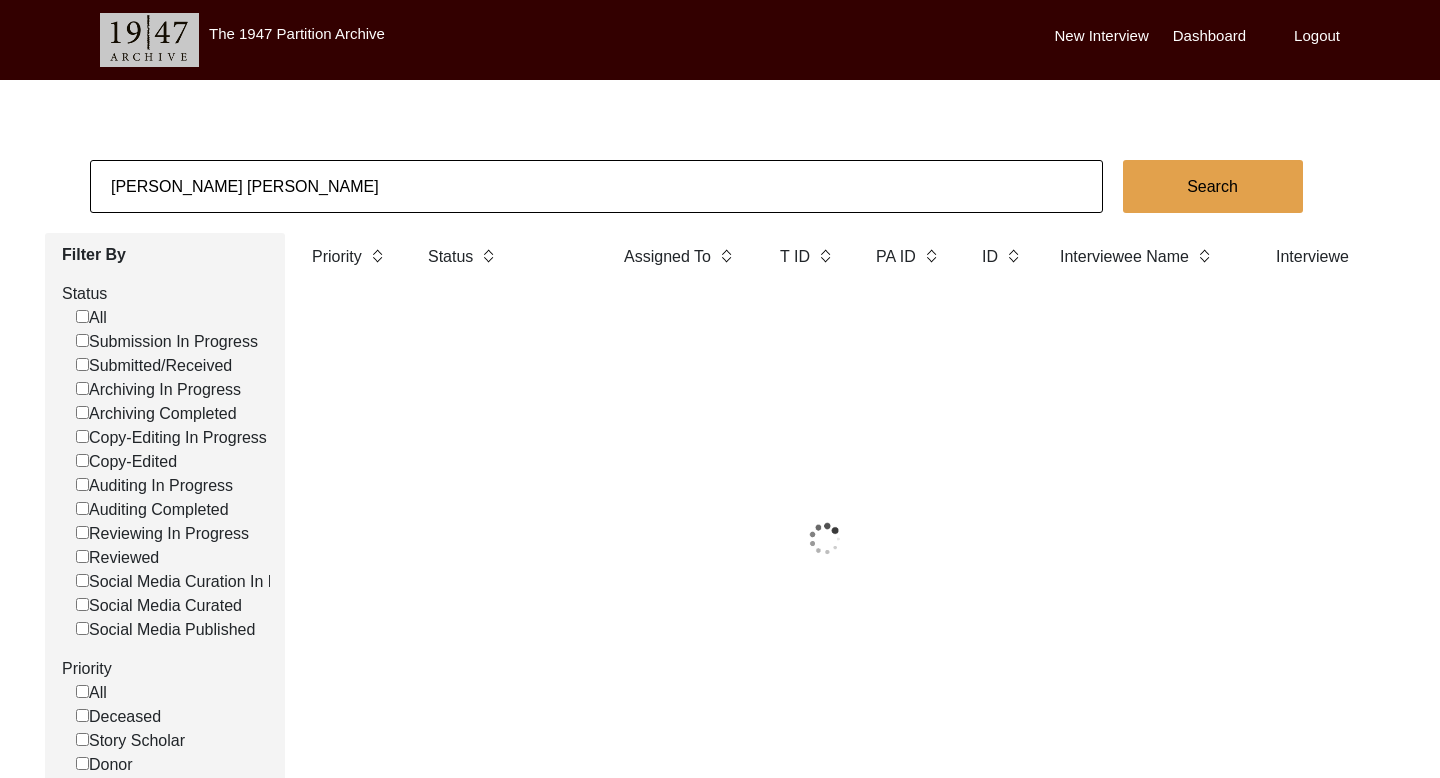 click on "[PERSON_NAME] [PERSON_NAME]" 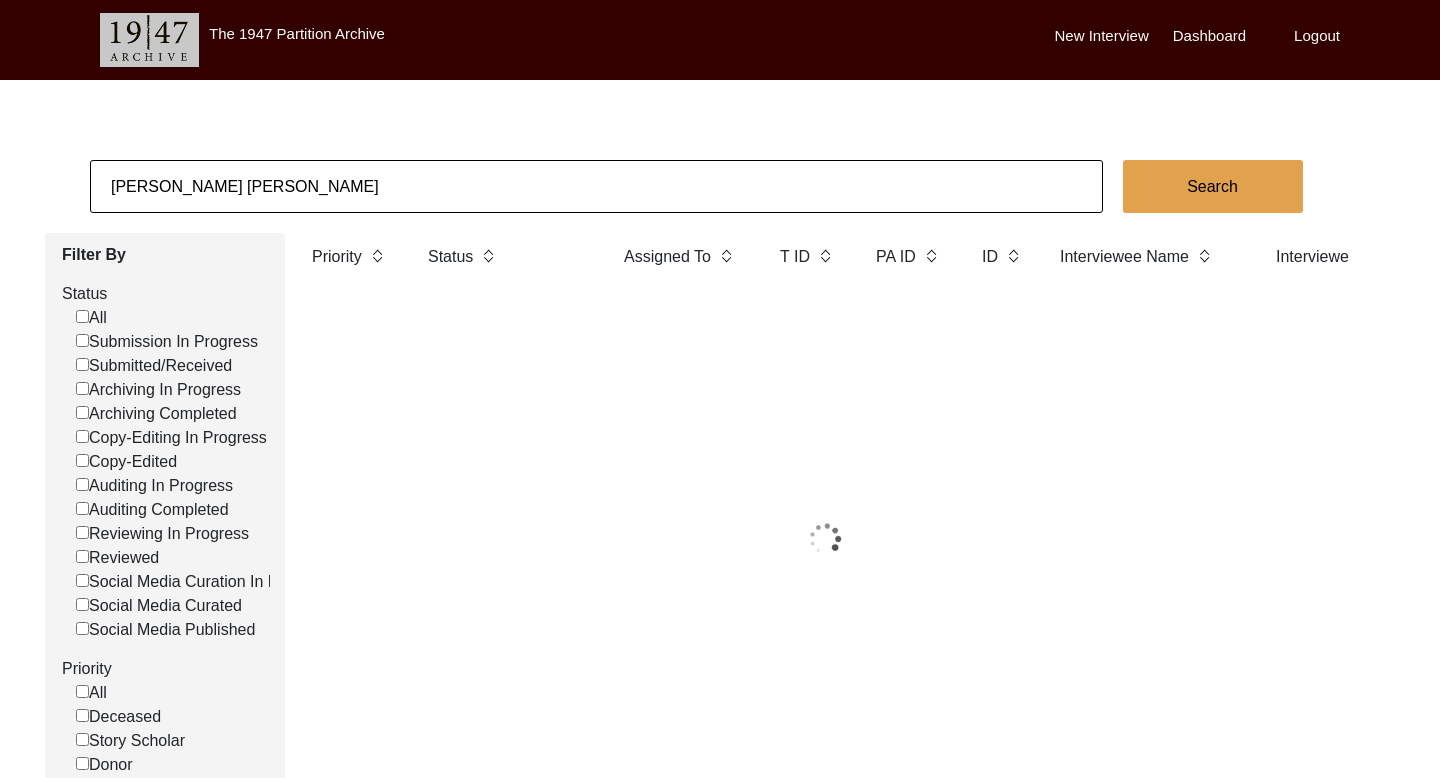 click on "[PERSON_NAME] [PERSON_NAME]" 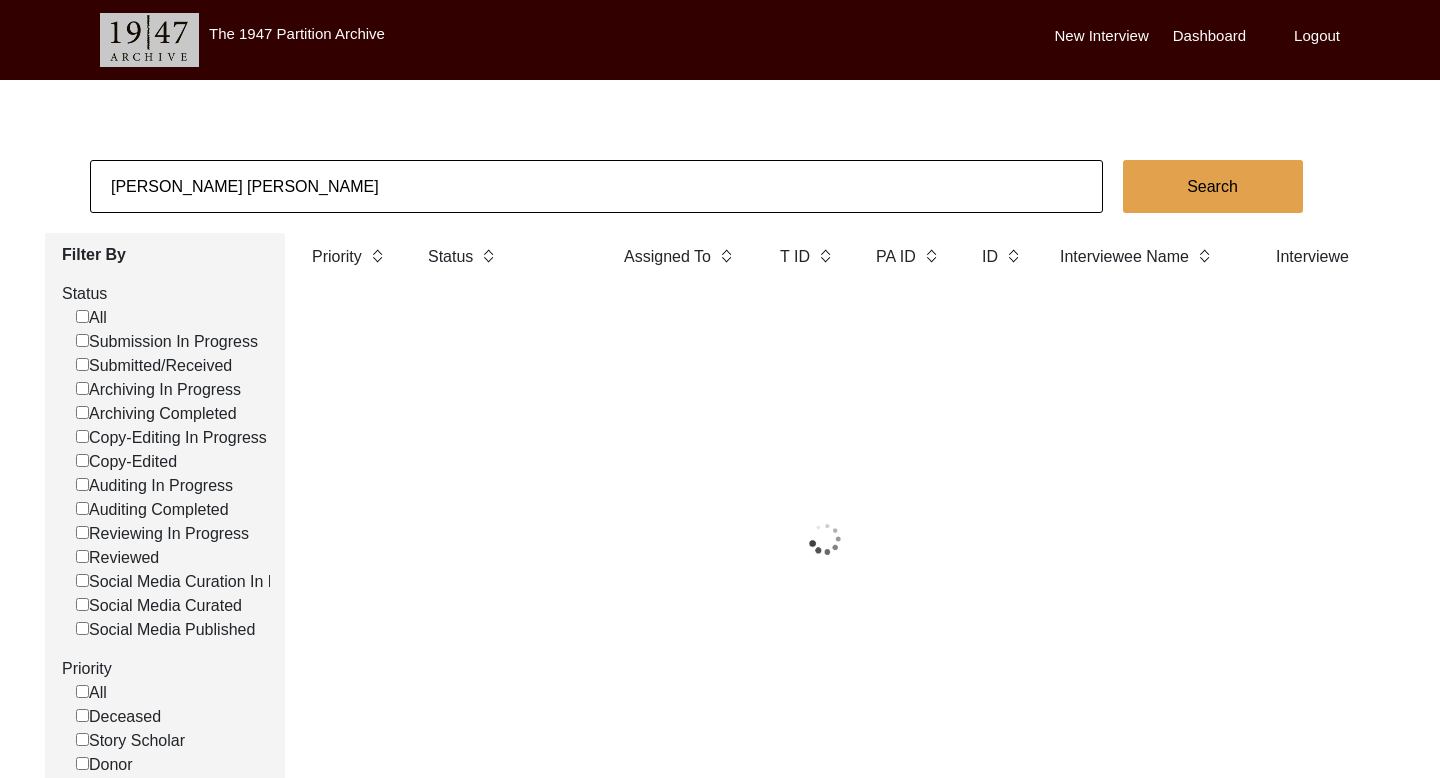 click on "[PERSON_NAME] [PERSON_NAME]" 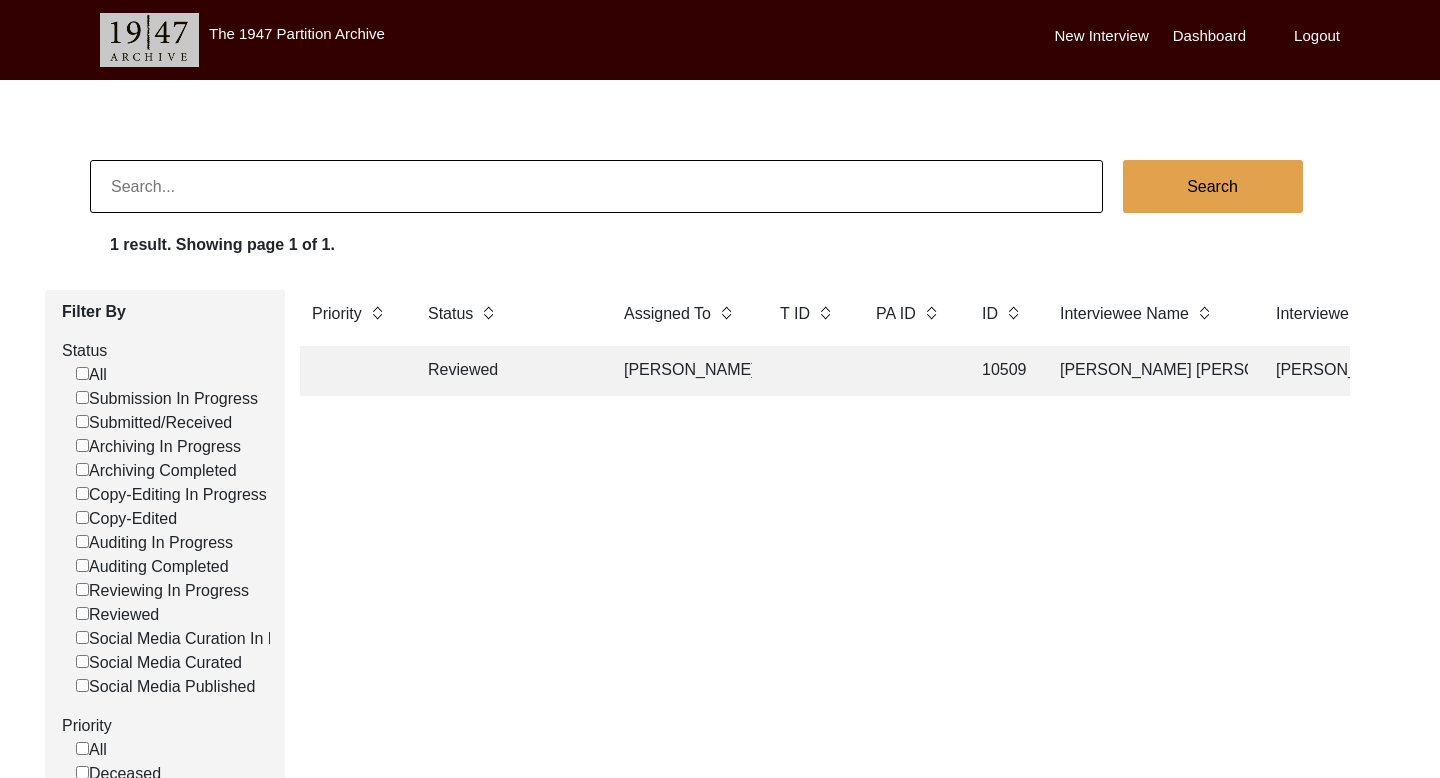 paste on "[PERSON_NAME]" 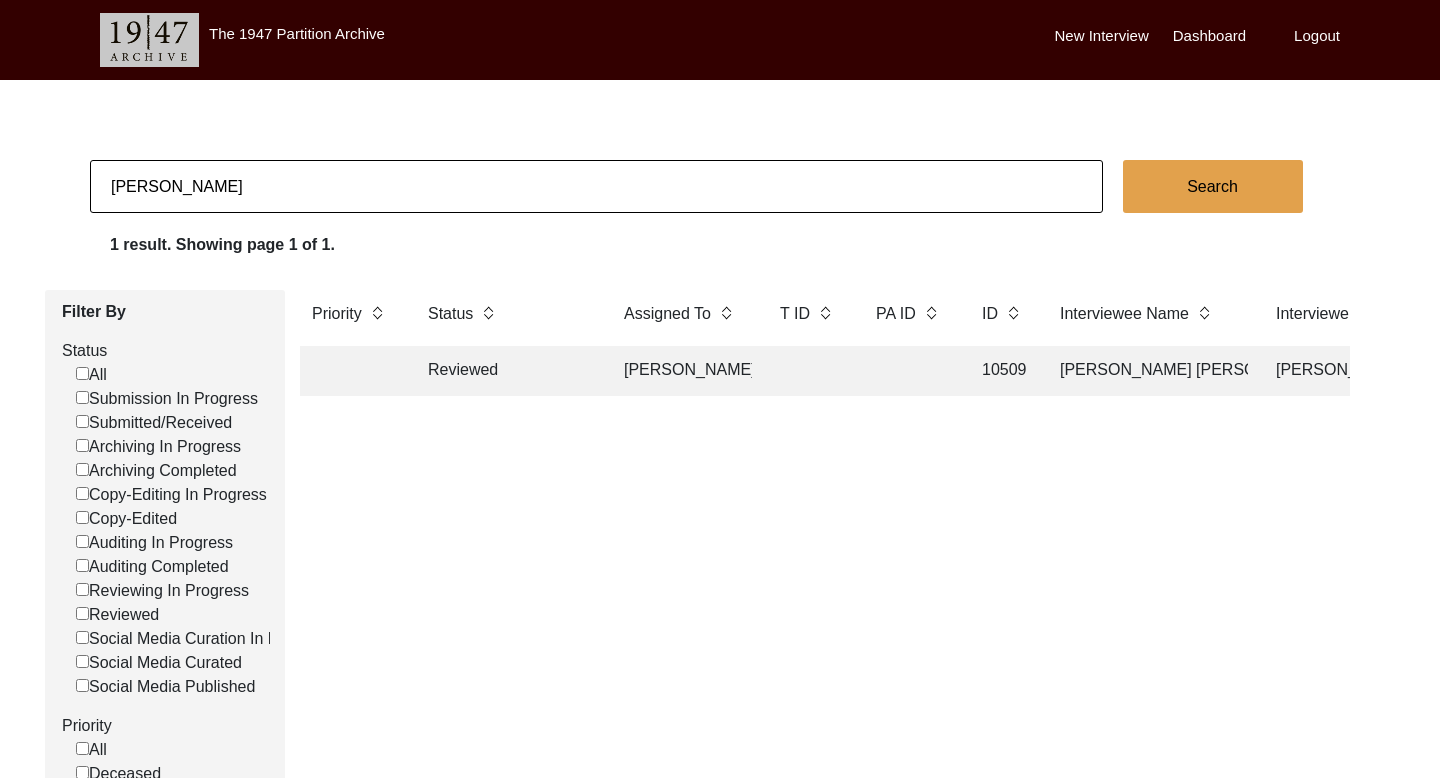 click on "Search" 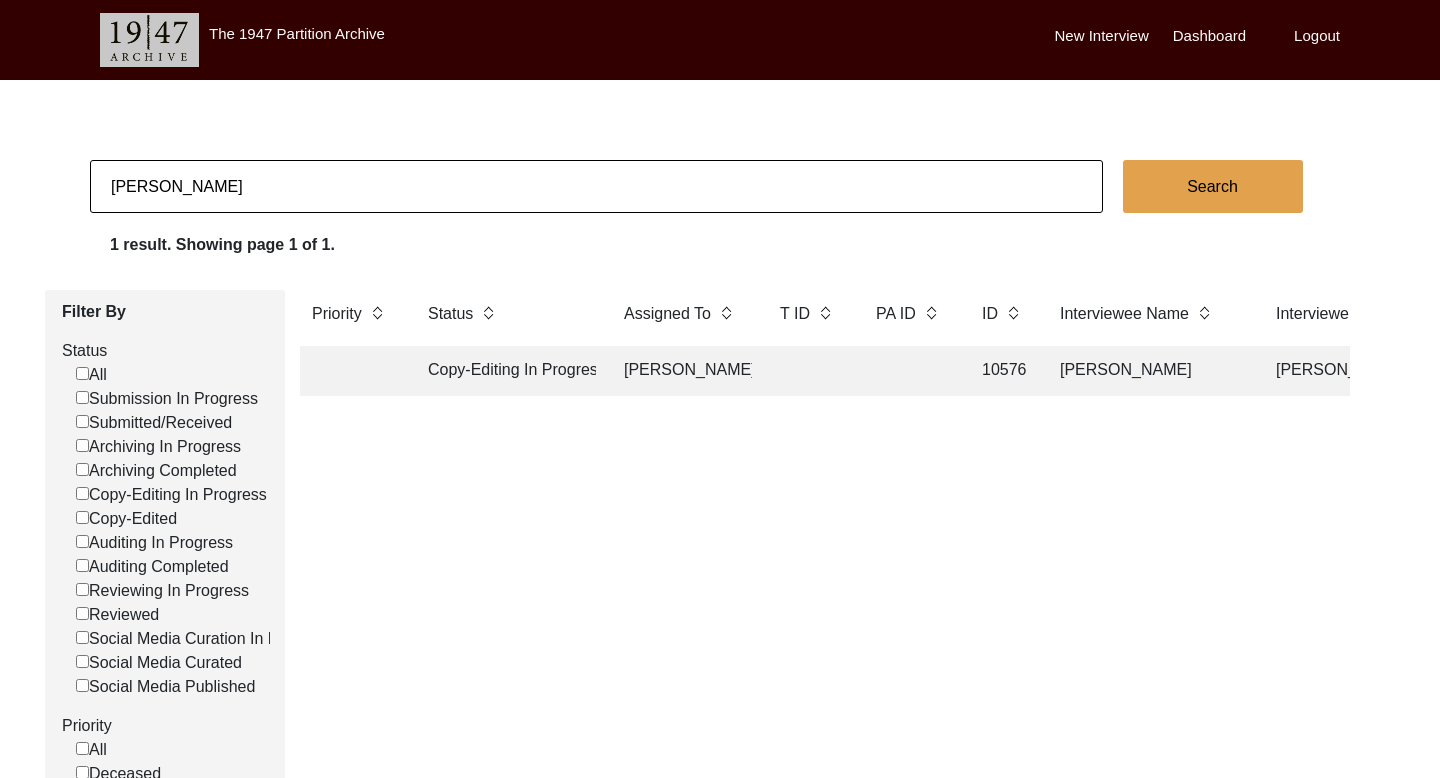 click 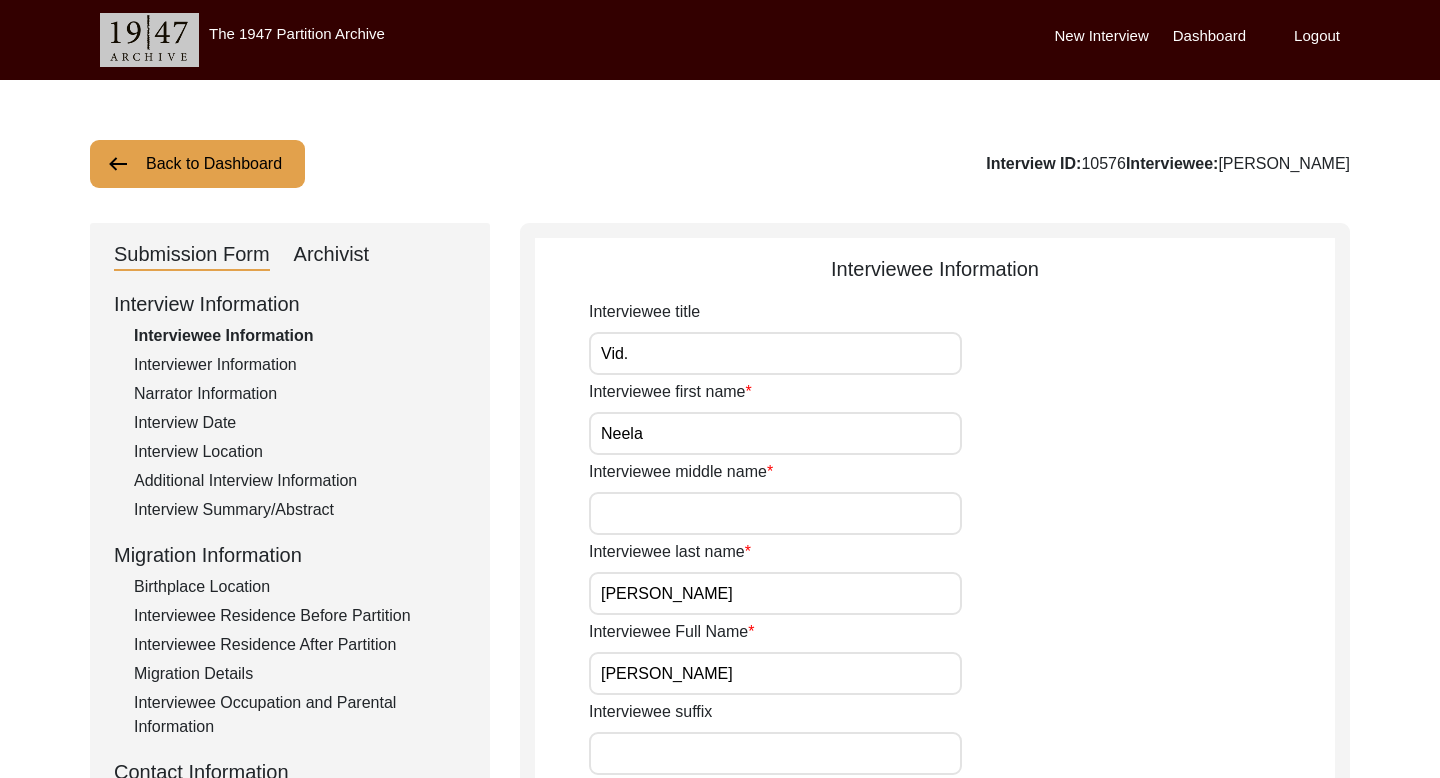 click on "Archivist" 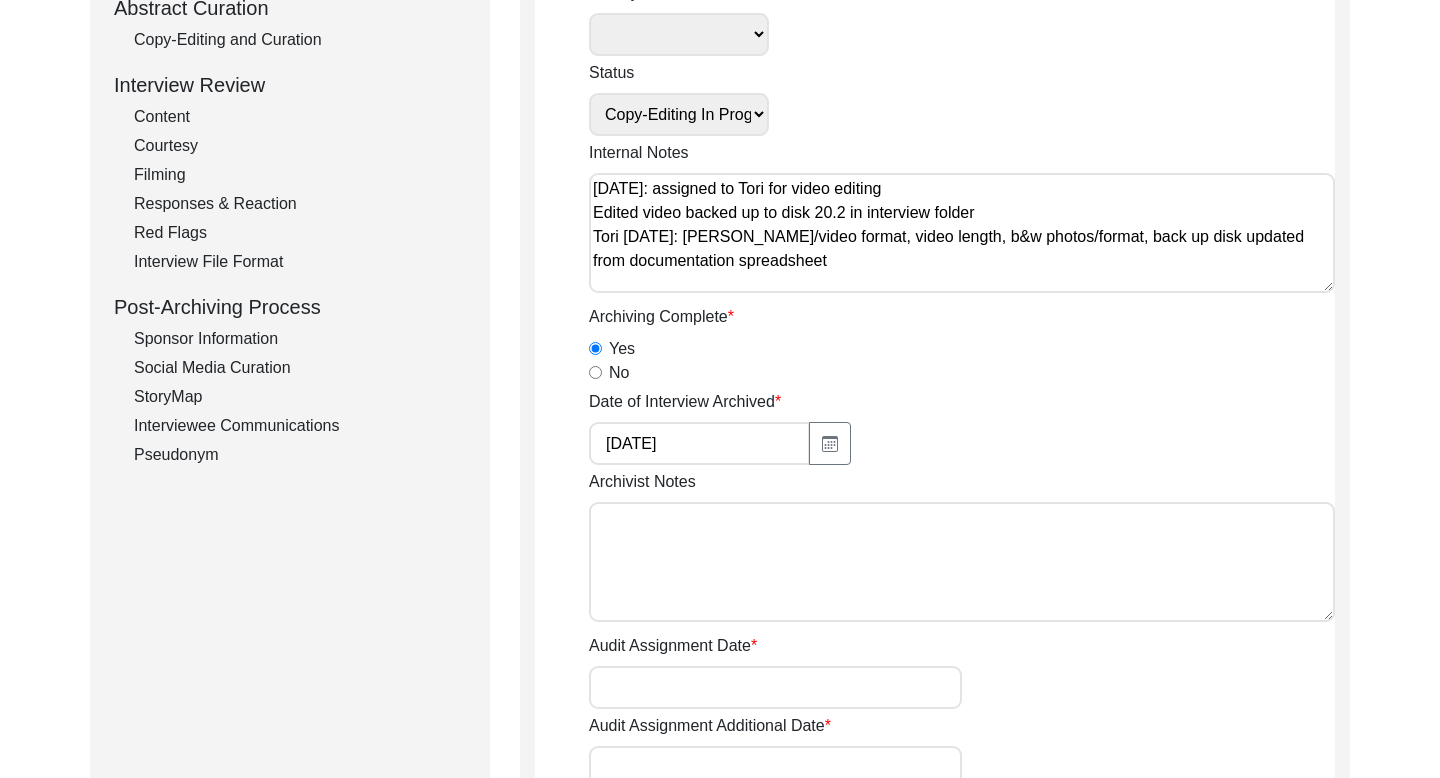 scroll, scrollTop: 378, scrollLeft: 0, axis: vertical 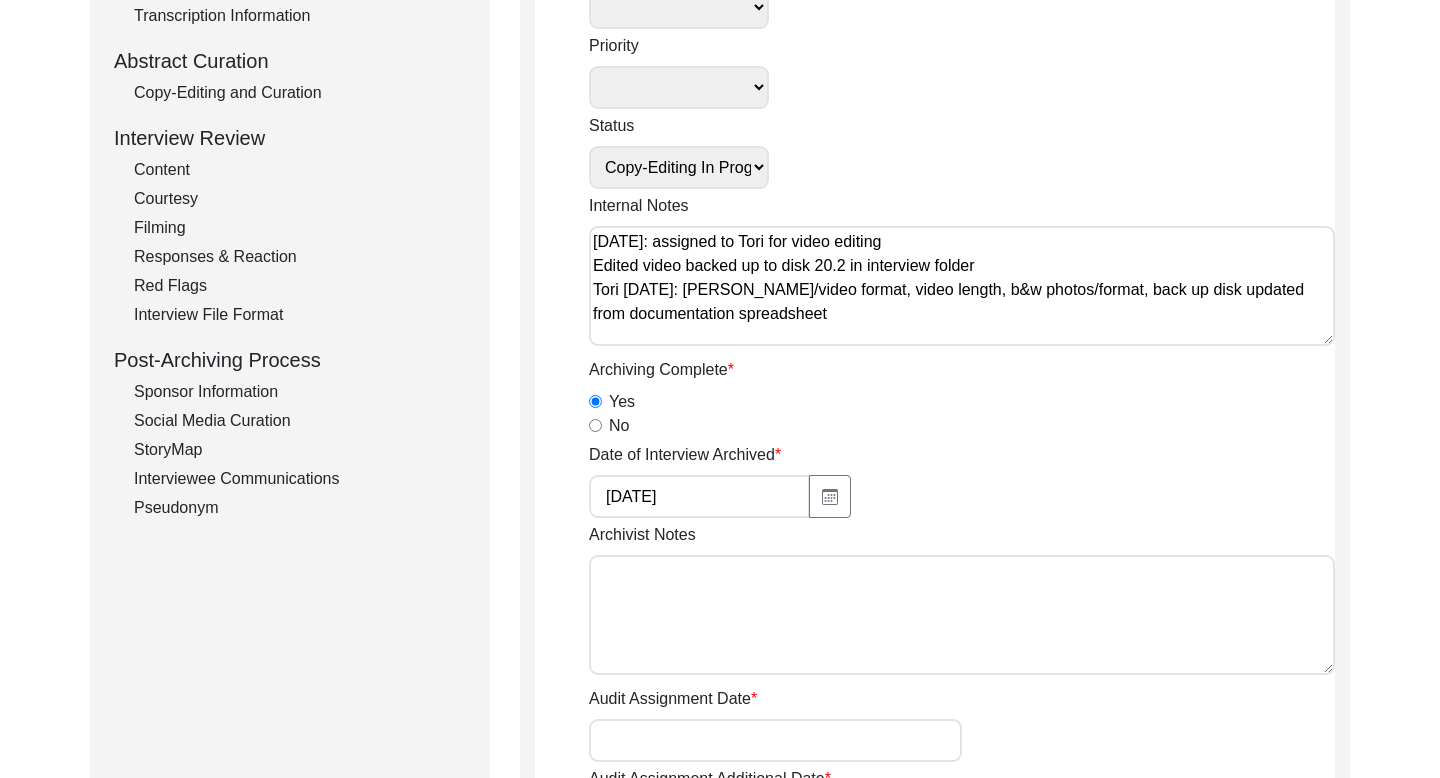 click on "Interviewee Communications" 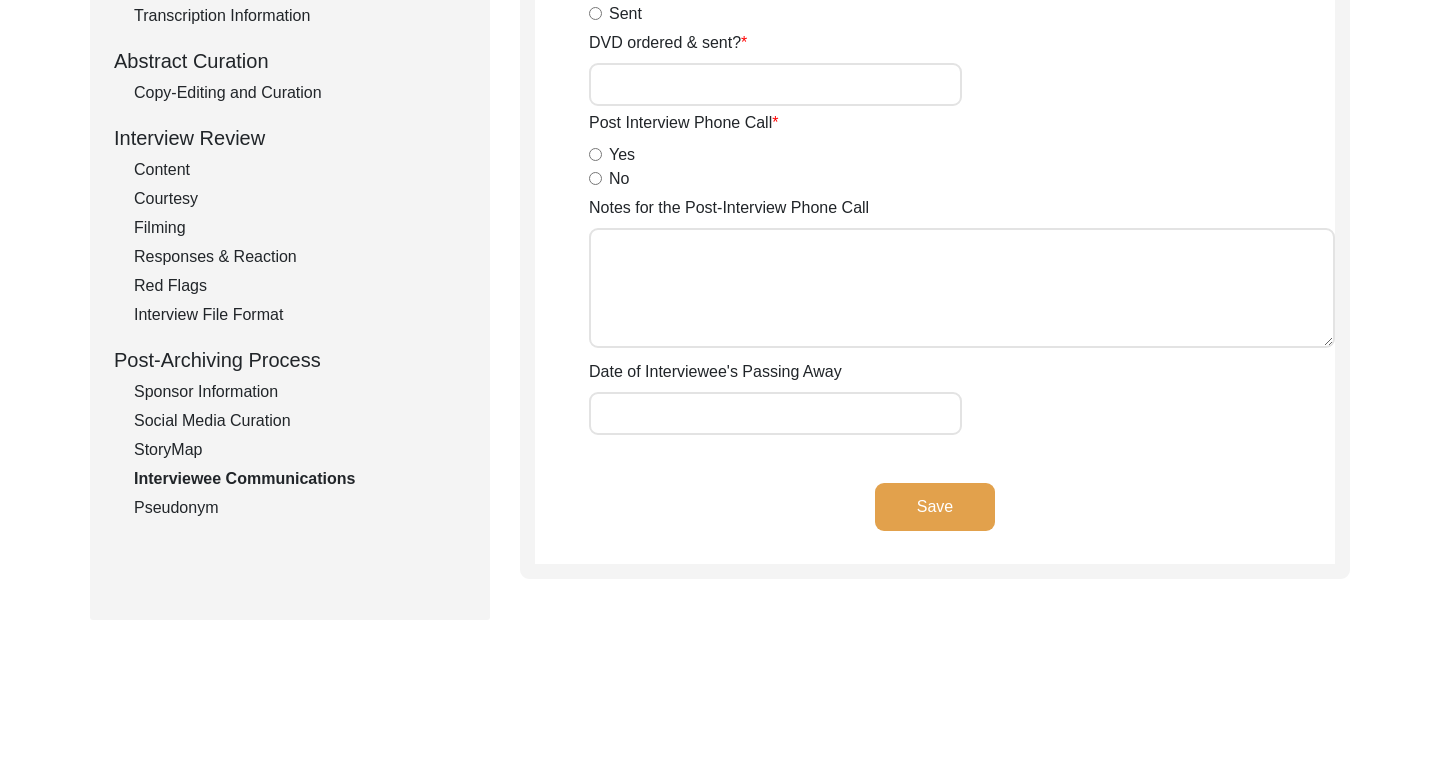 click on "Yes" at bounding box center (595, 154) 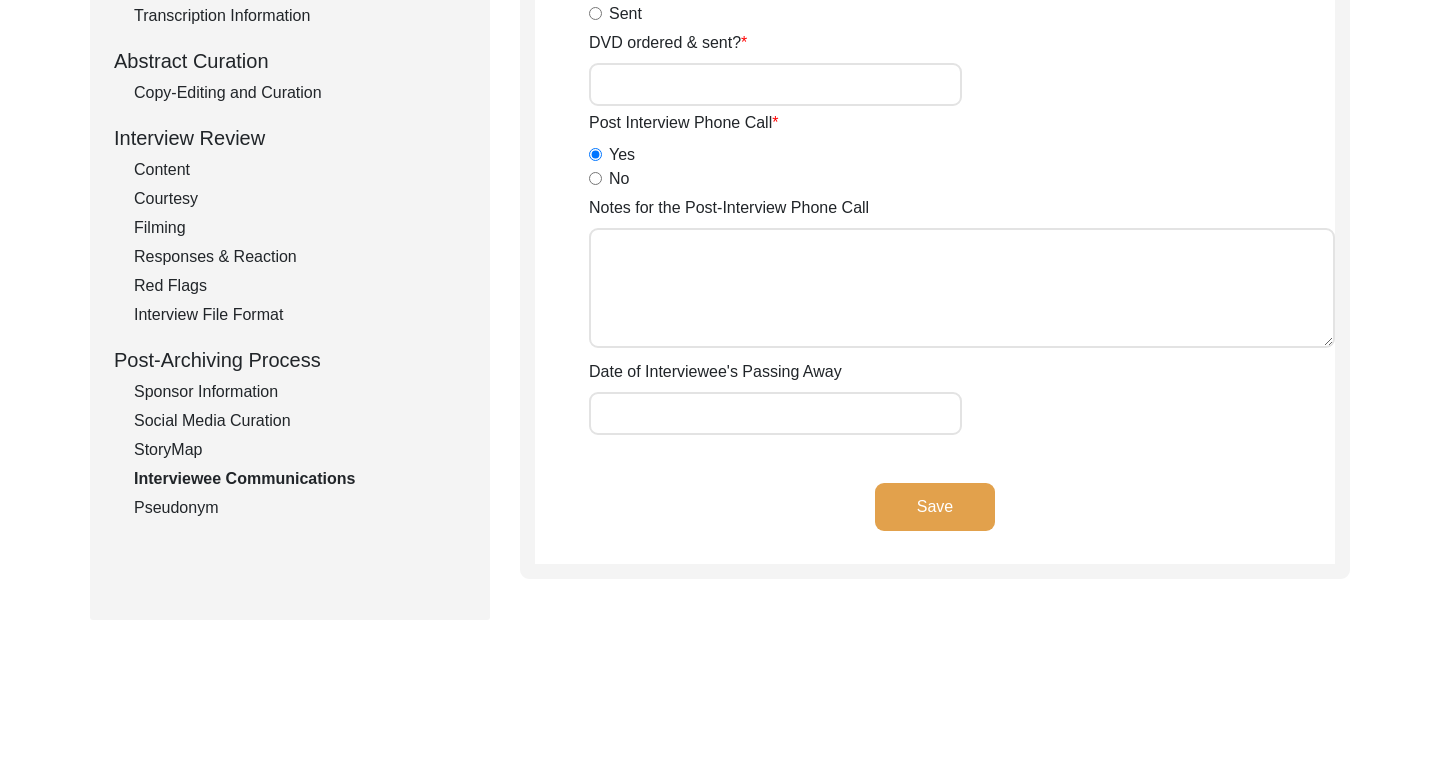 click on "Notes for the Post-Interview Phone Call" at bounding box center [962, 288] 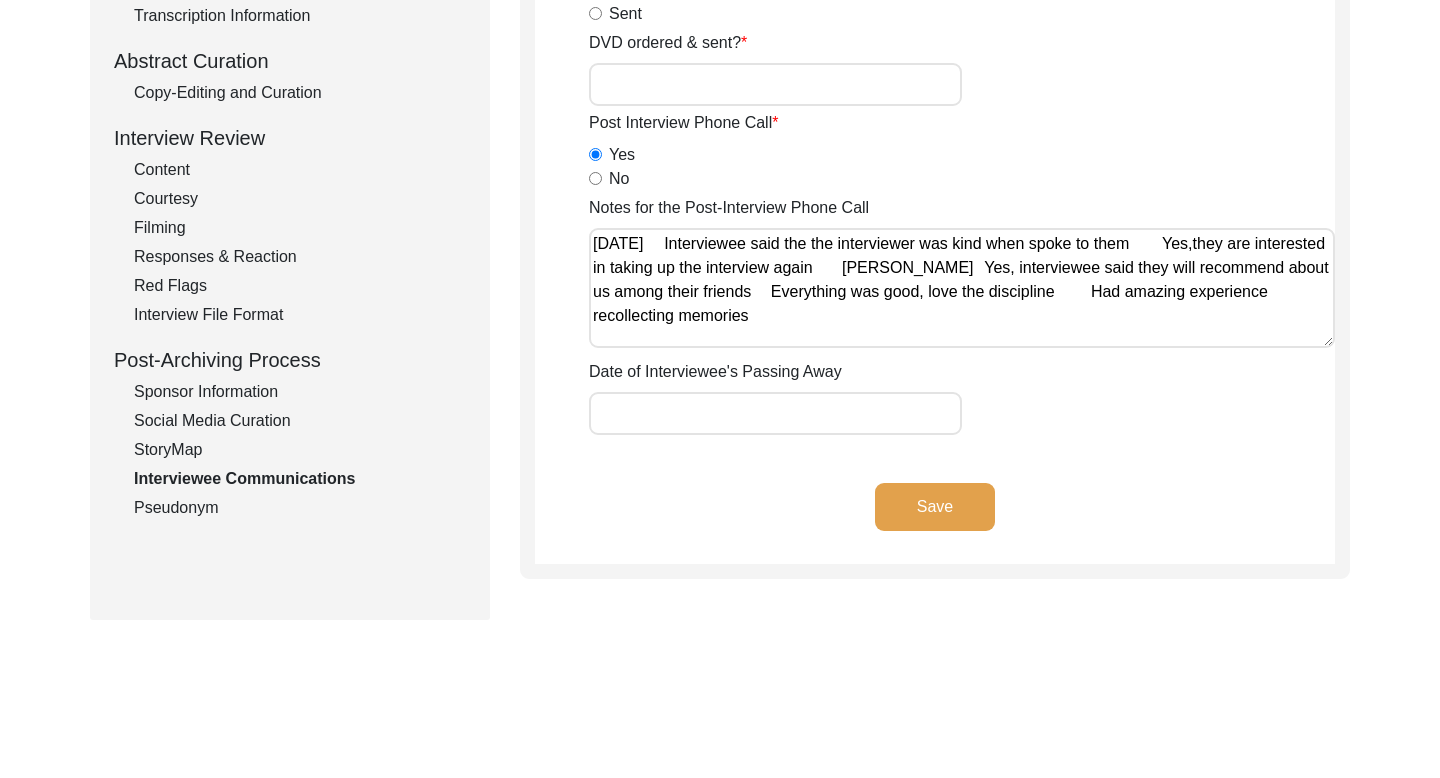 click on "Notes for the Post-Interview Phone Call" at bounding box center [962, 288] 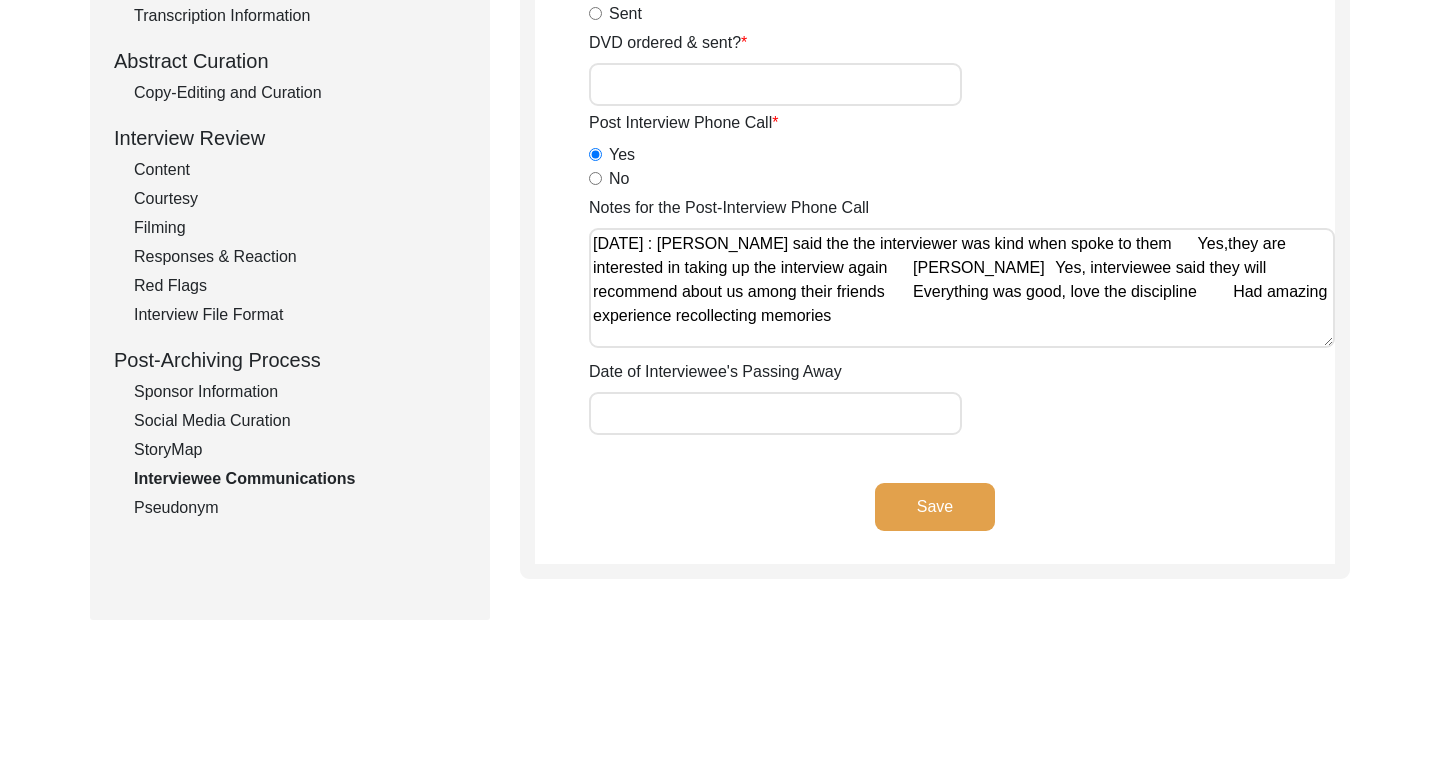 click on "Notes for the Post-Interview Phone Call" at bounding box center (962, 288) 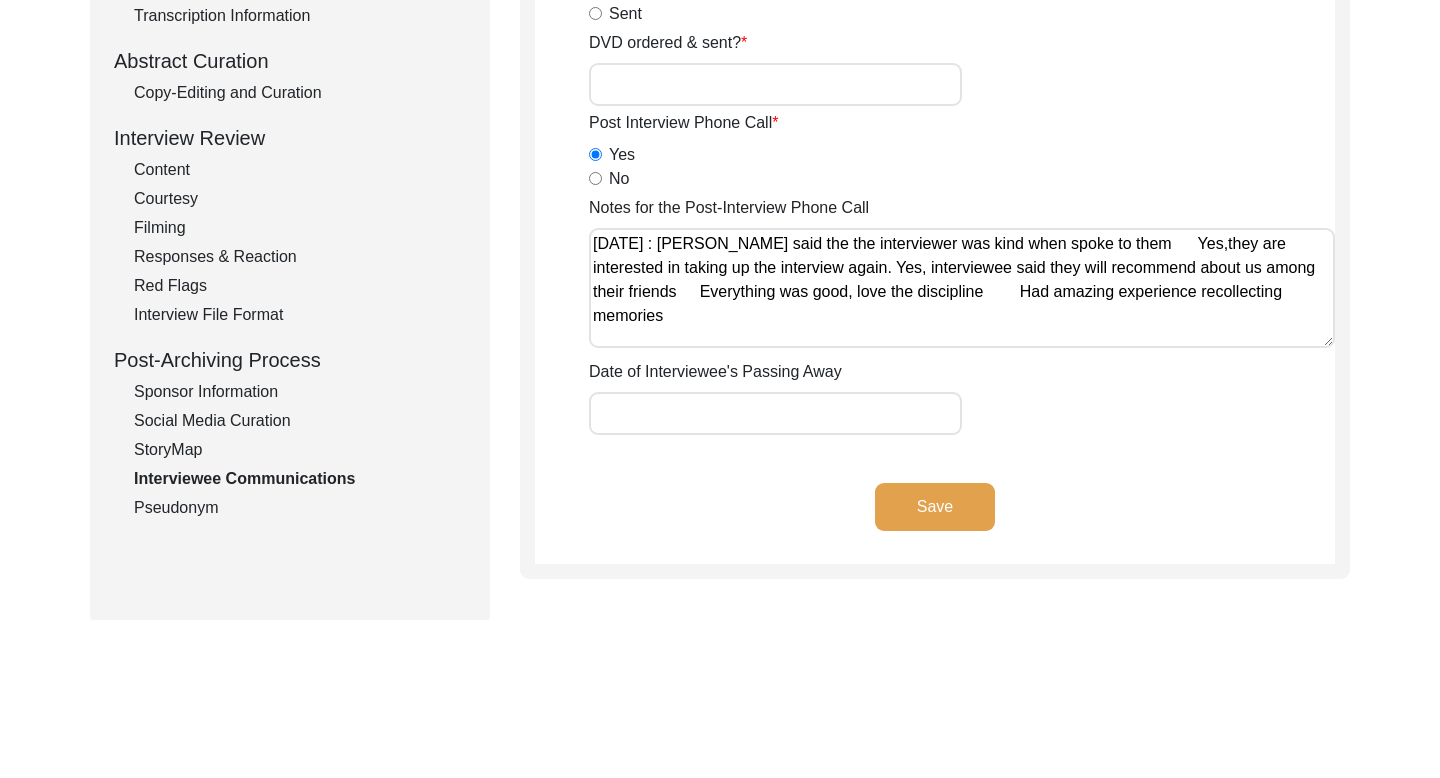 click on "Notes for the Post-Interview Phone Call" at bounding box center (962, 288) 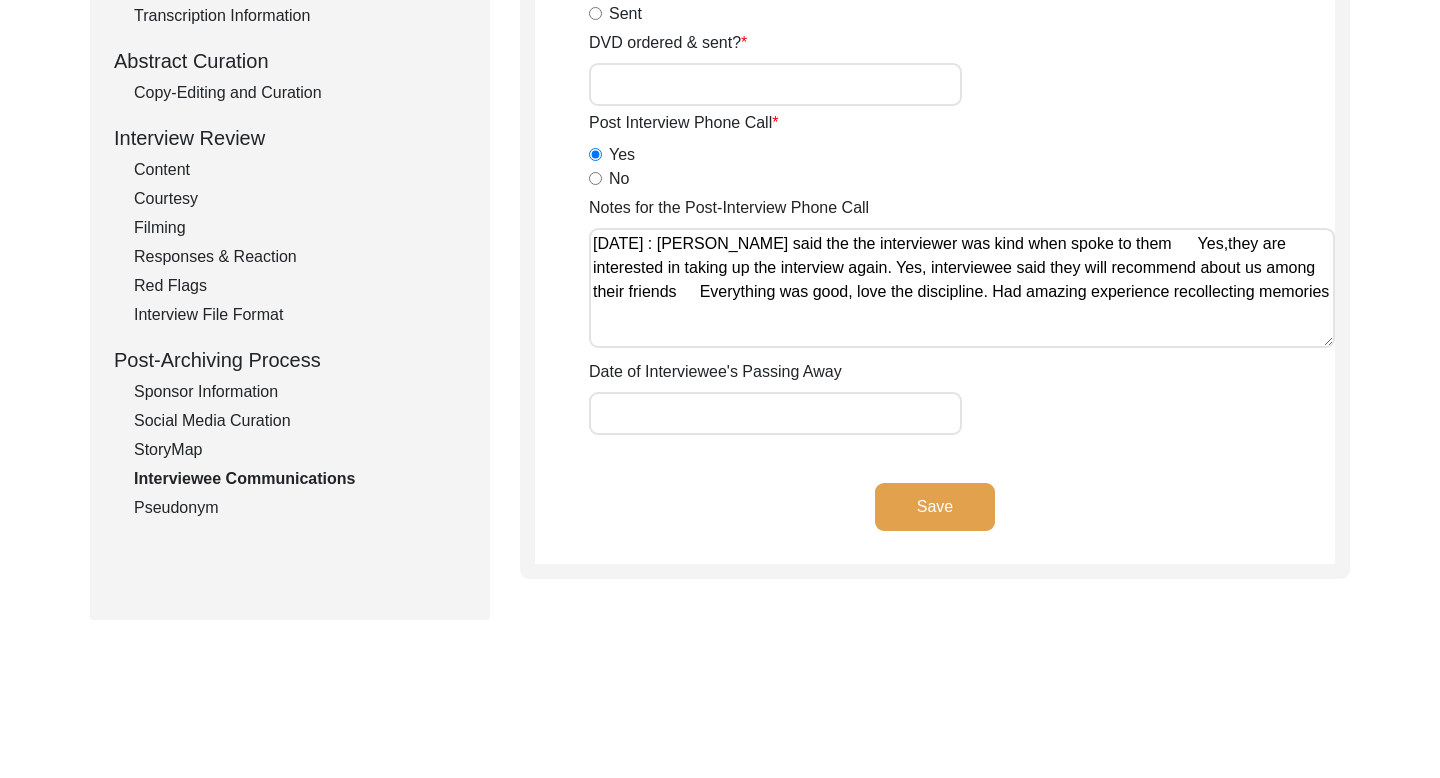 click on "Save" 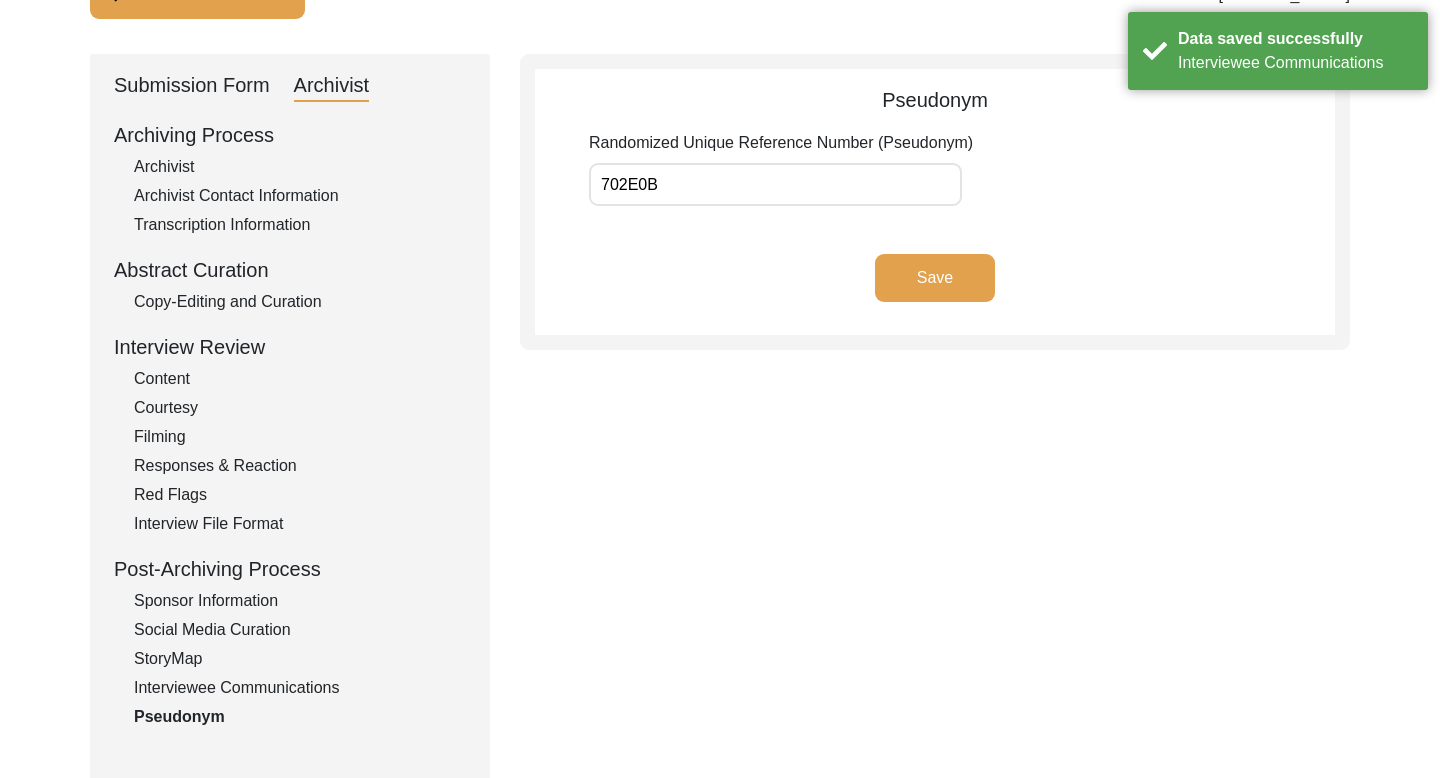 scroll, scrollTop: 0, scrollLeft: 0, axis: both 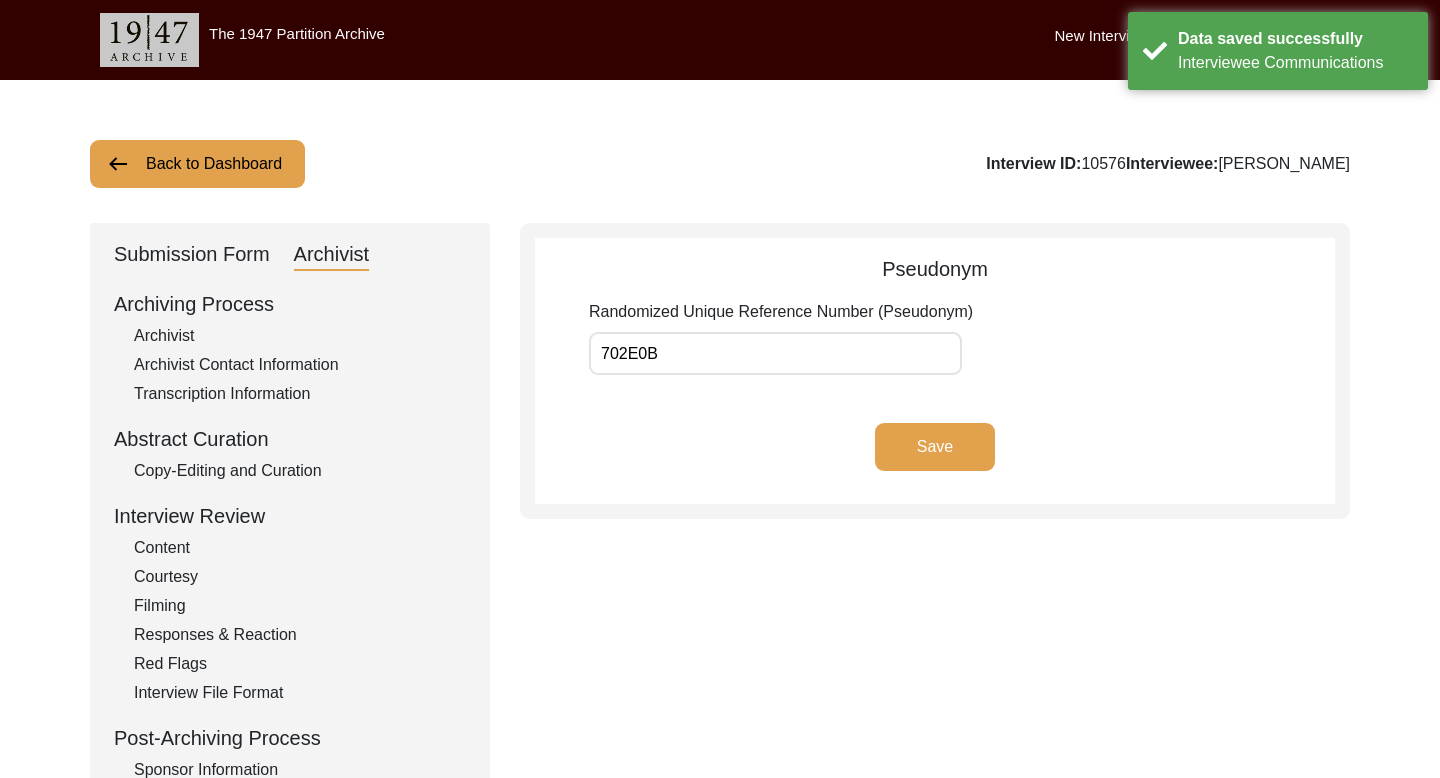 click on "Back to Dashboard" 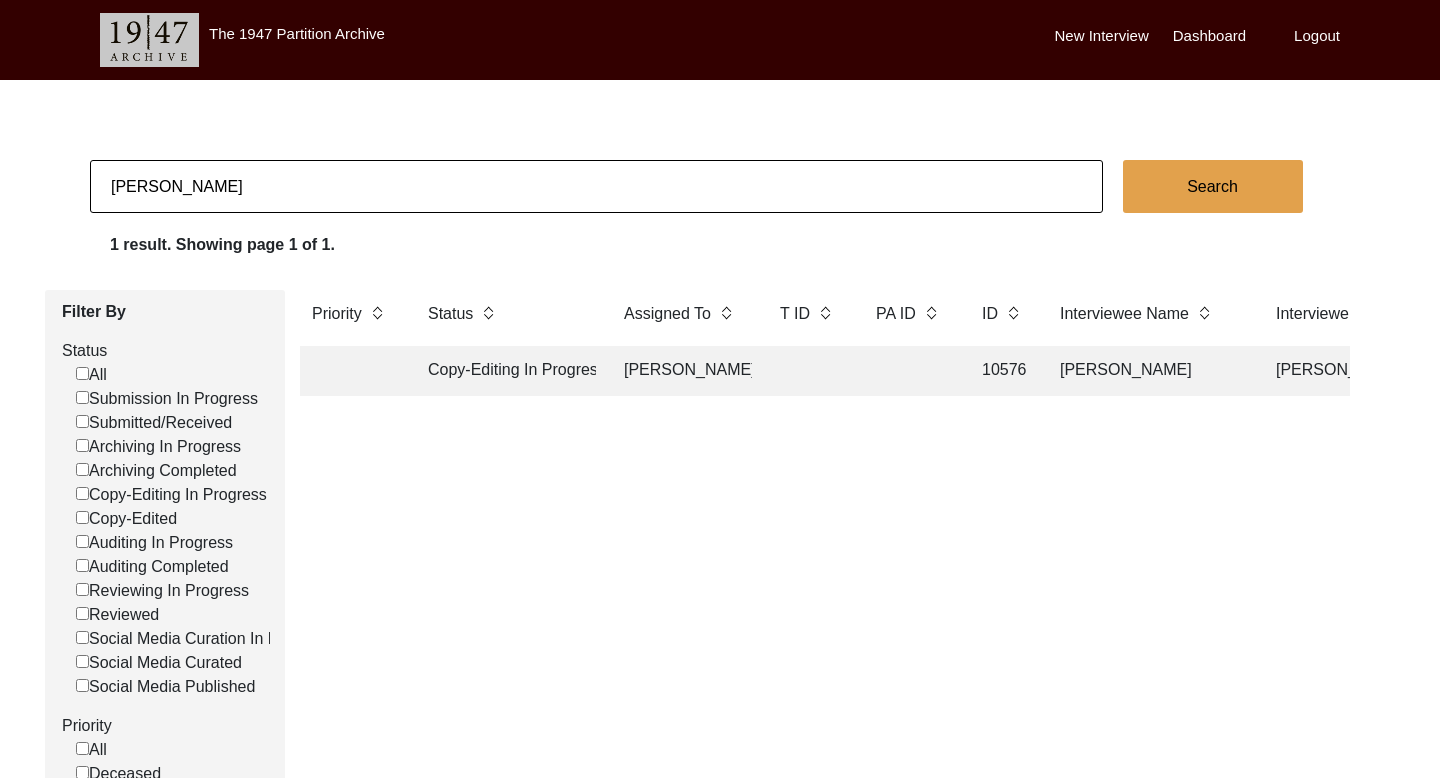 click on "[PERSON_NAME]" 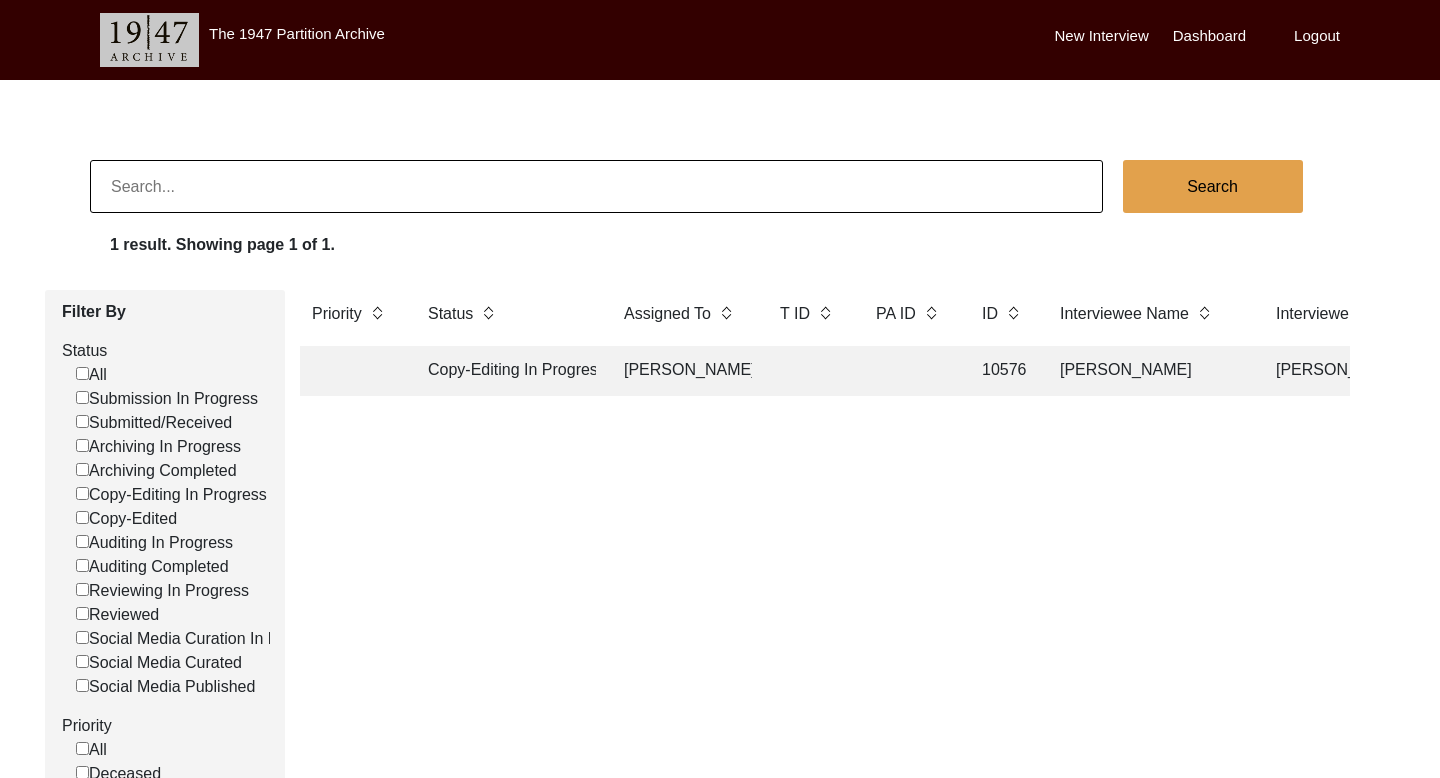 paste on "[PERSON_NAME] [PERSON_NAME]" 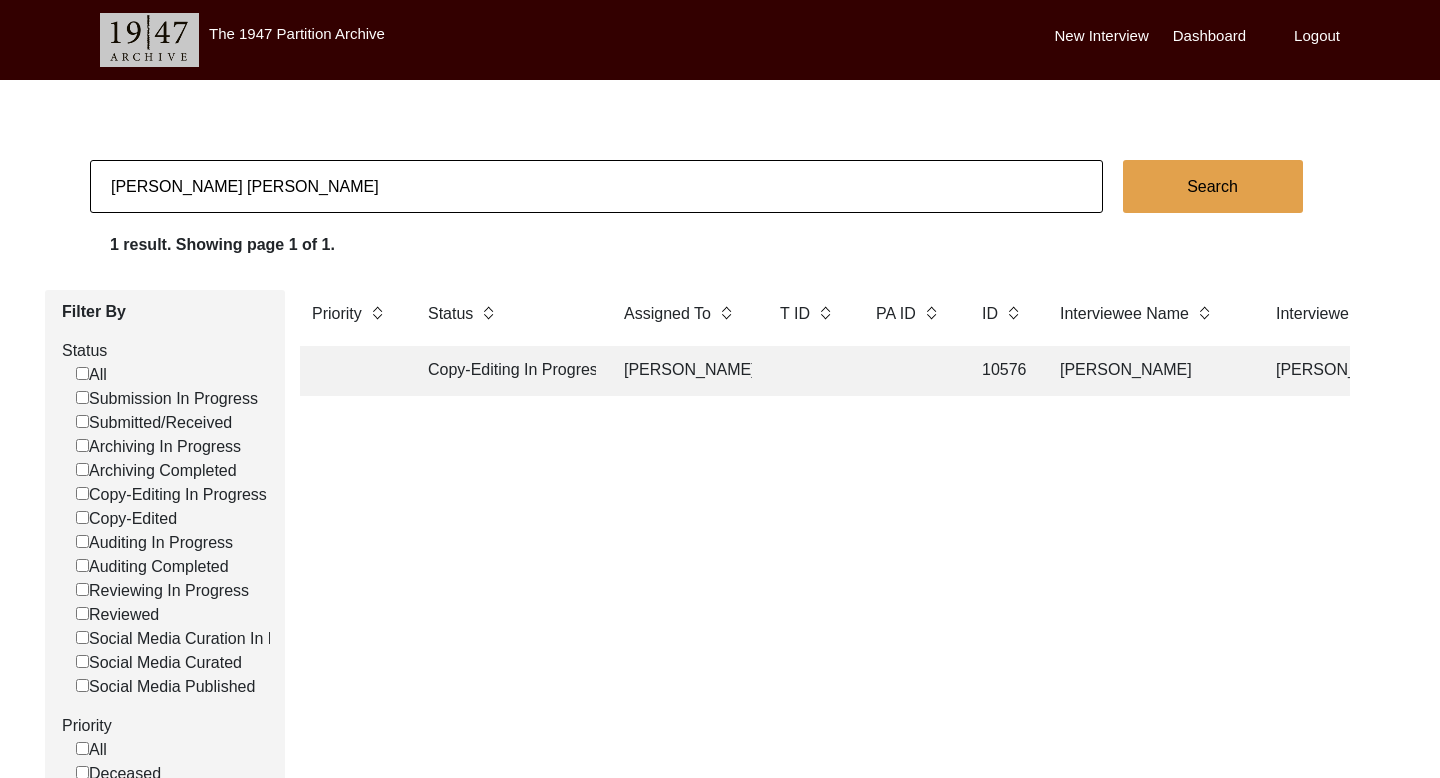 click on "Search" 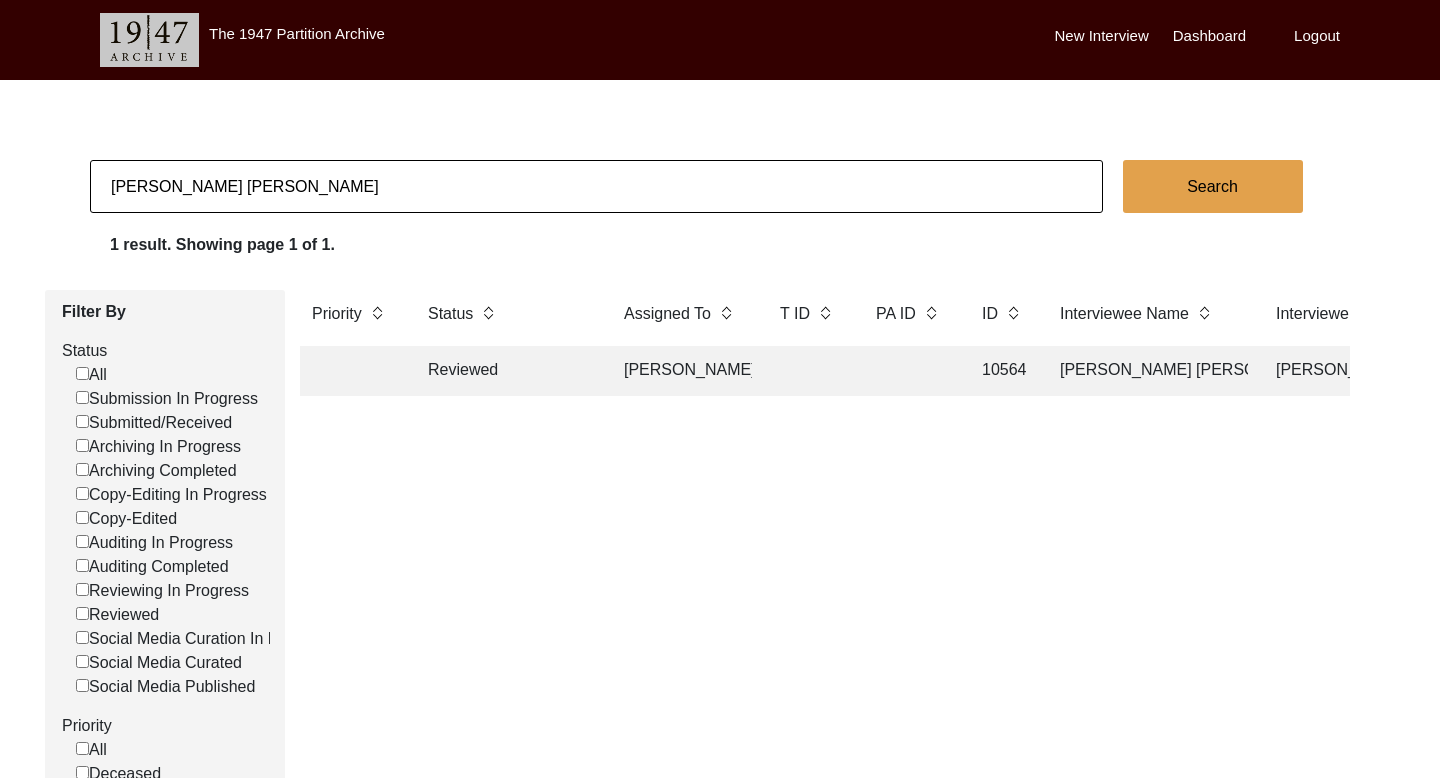 click on "[PERSON_NAME]" 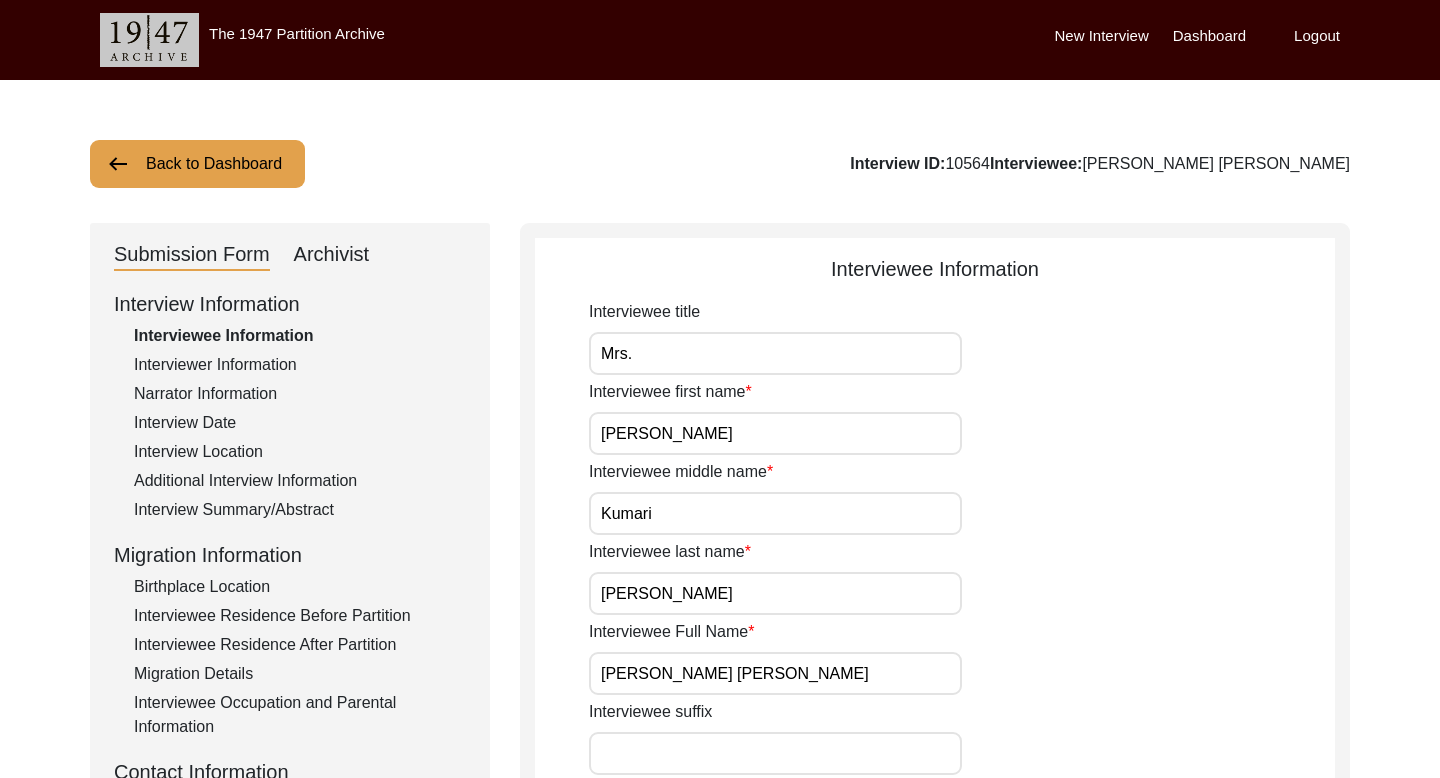 click on "Archivist" 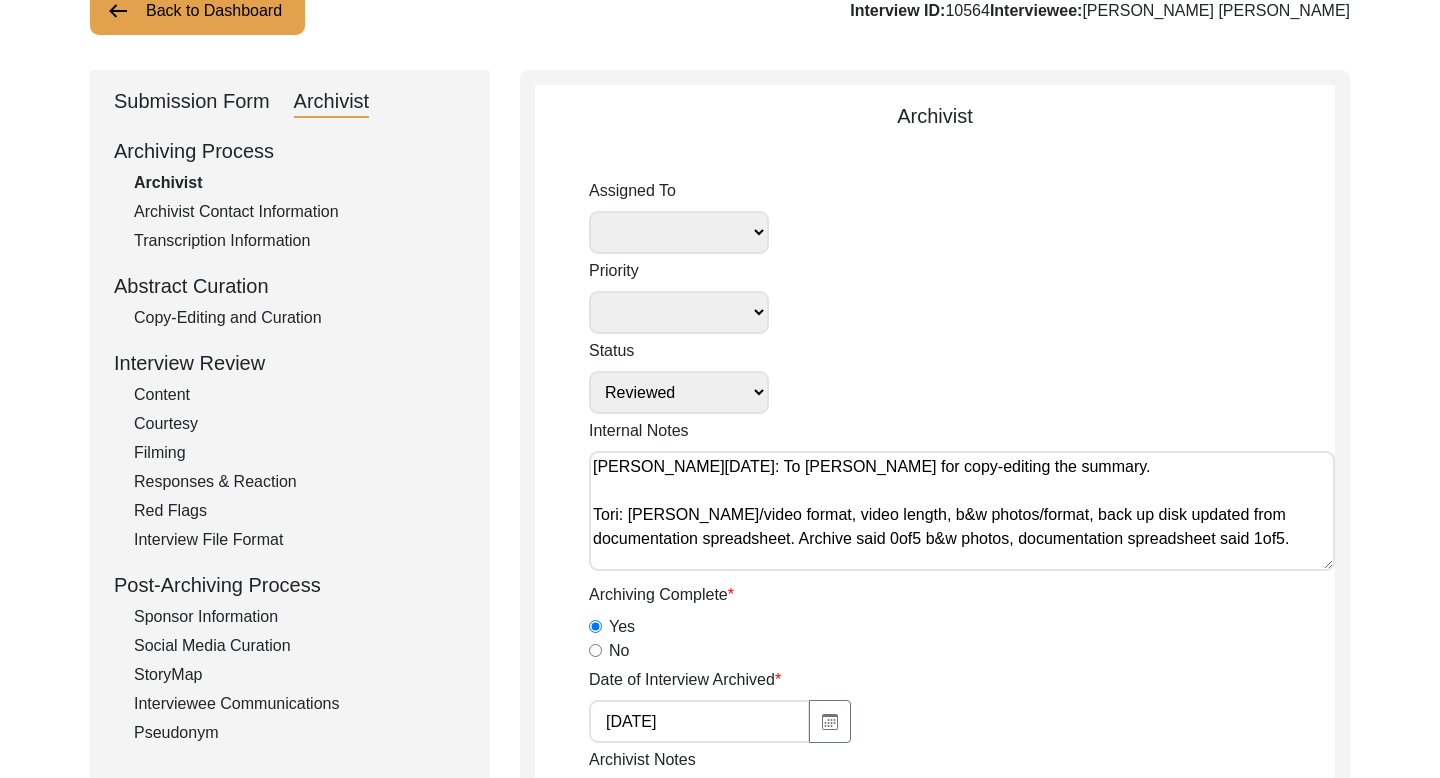scroll, scrollTop: 523, scrollLeft: 0, axis: vertical 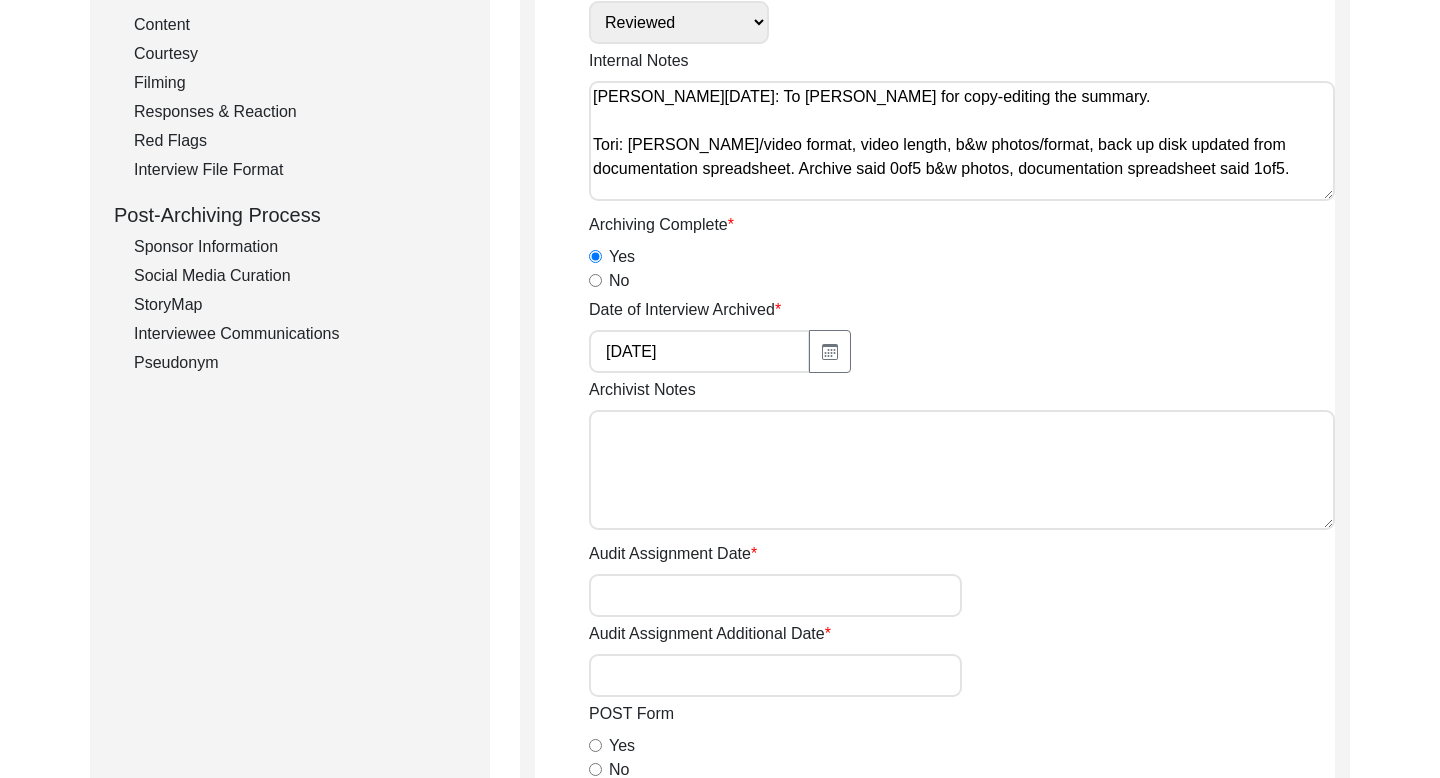 click on "Interviewee Communications" 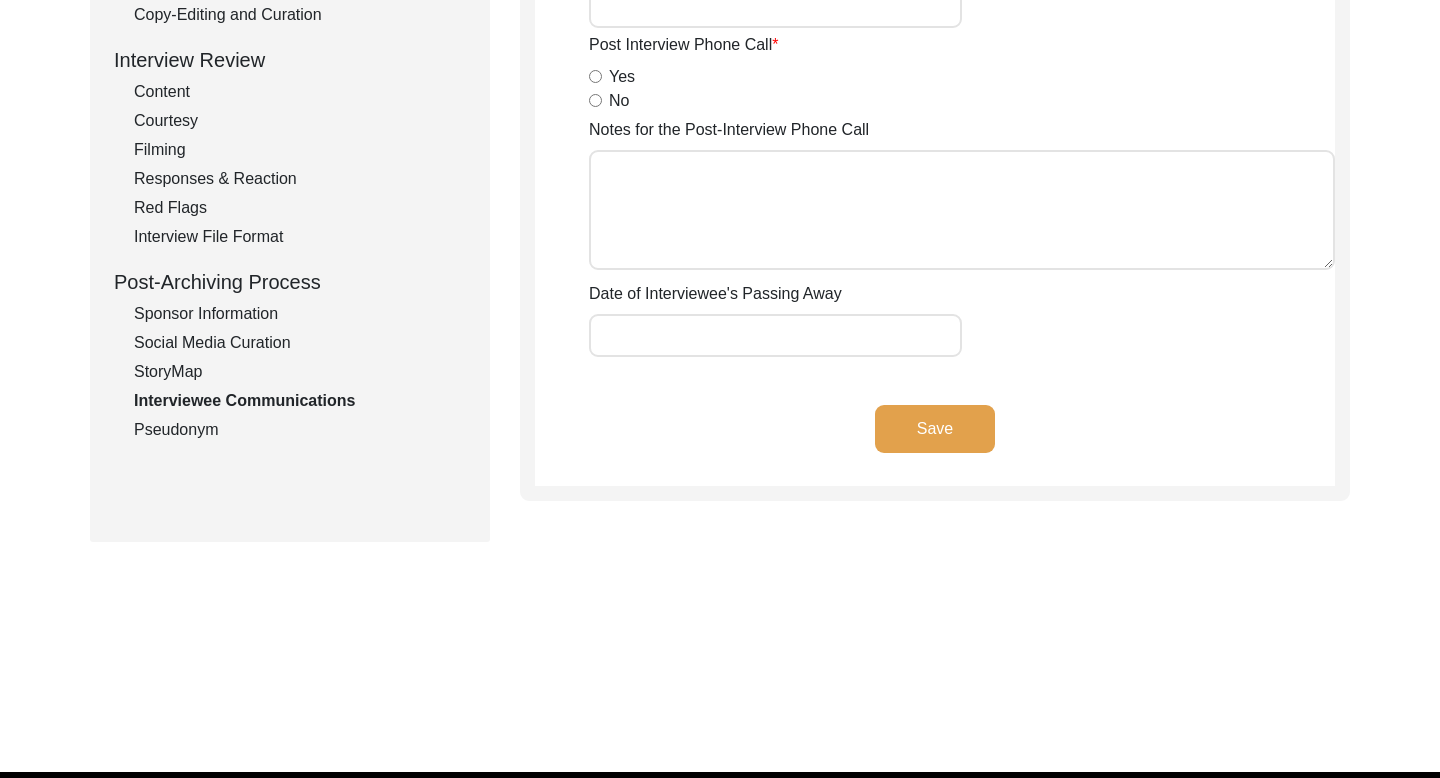 scroll, scrollTop: 436, scrollLeft: 0, axis: vertical 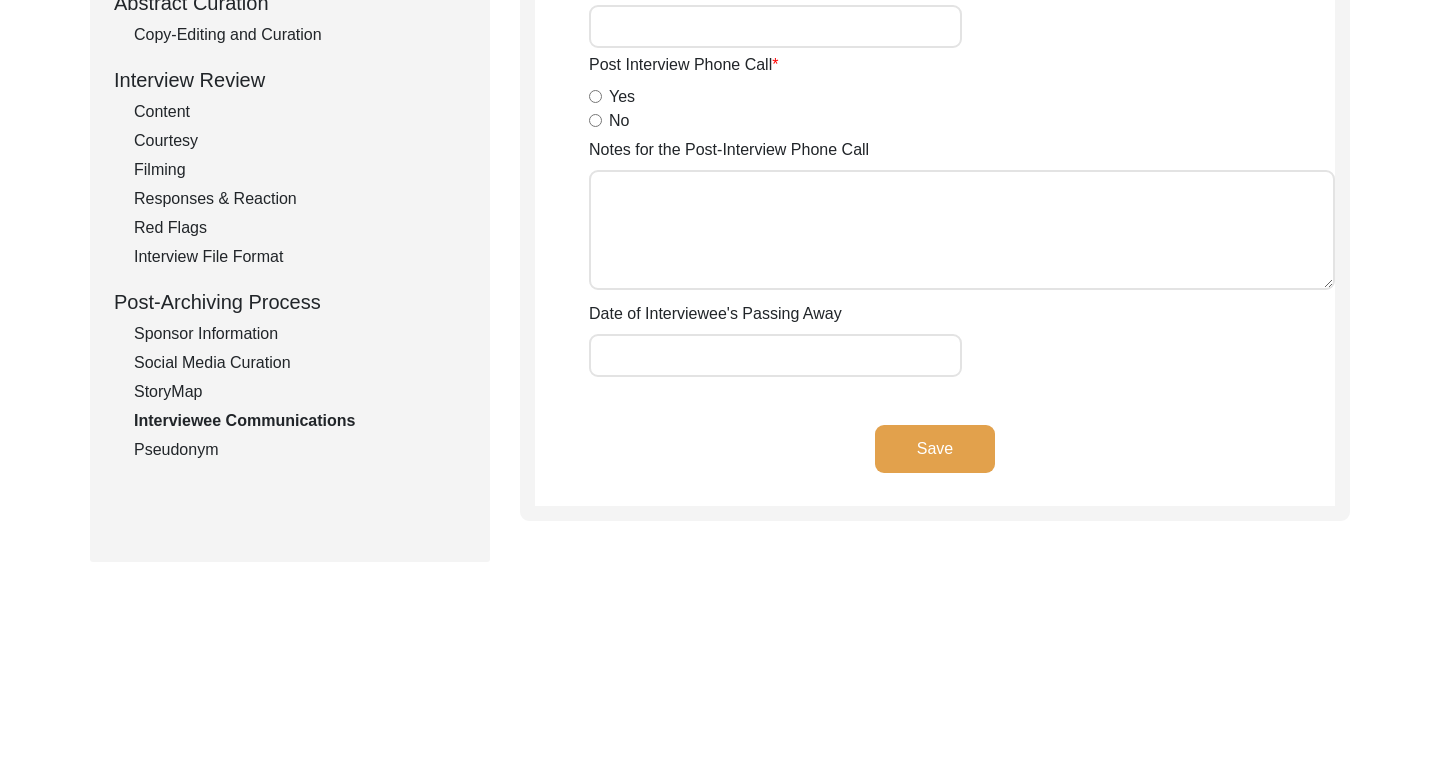 click on "Yes" at bounding box center (595, 96) 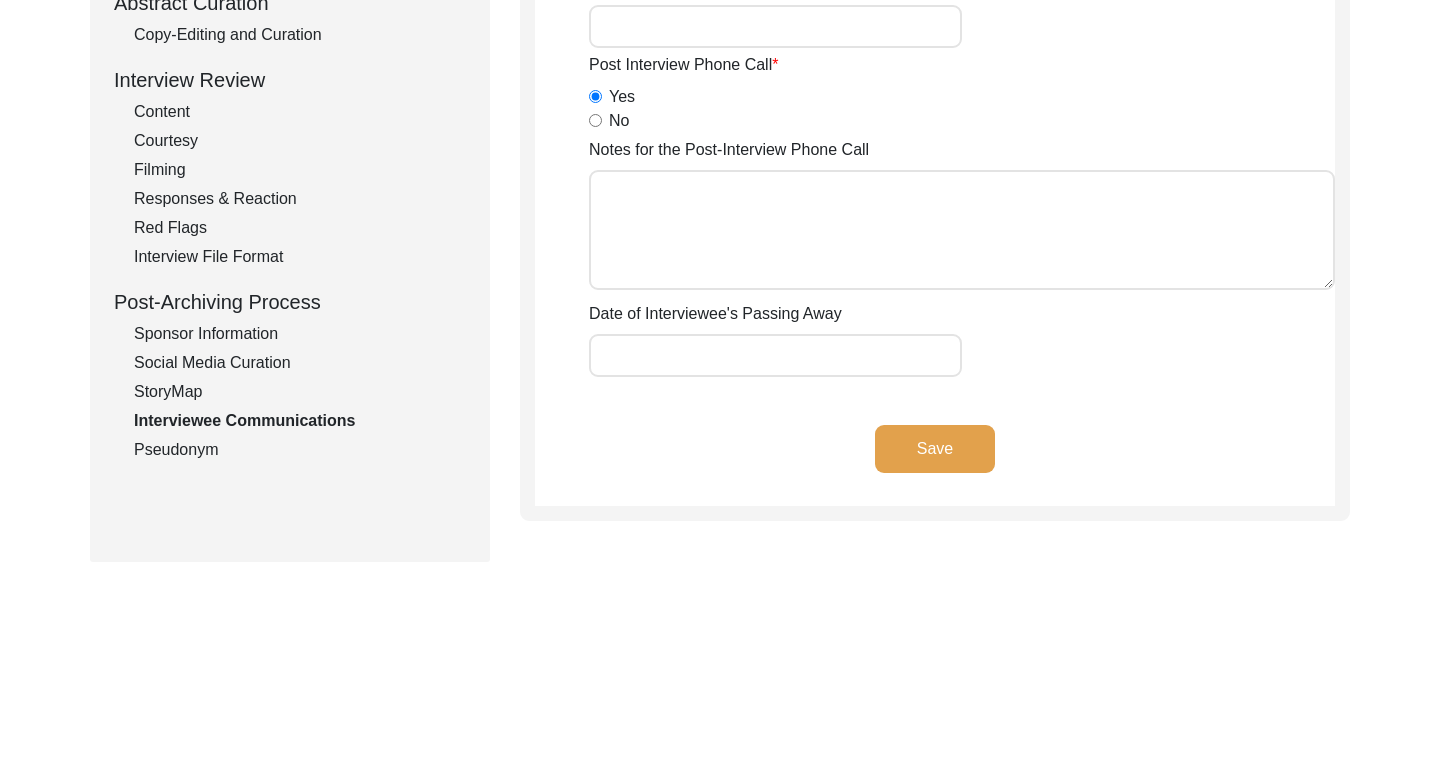 click on "Notes for the Post-Interview Phone Call" at bounding box center (962, 230) 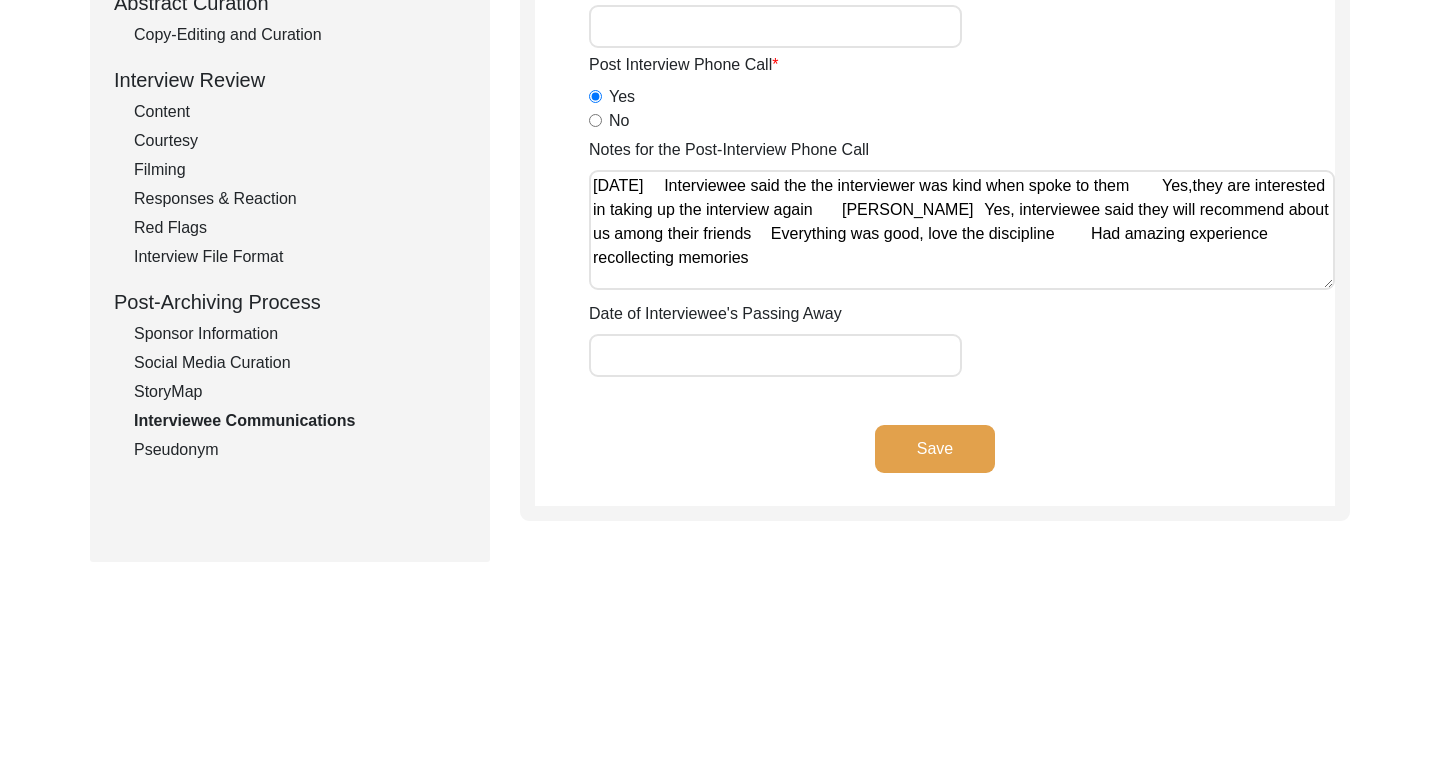 click on "Notes for the Post-Interview Phone Call" at bounding box center (962, 230) 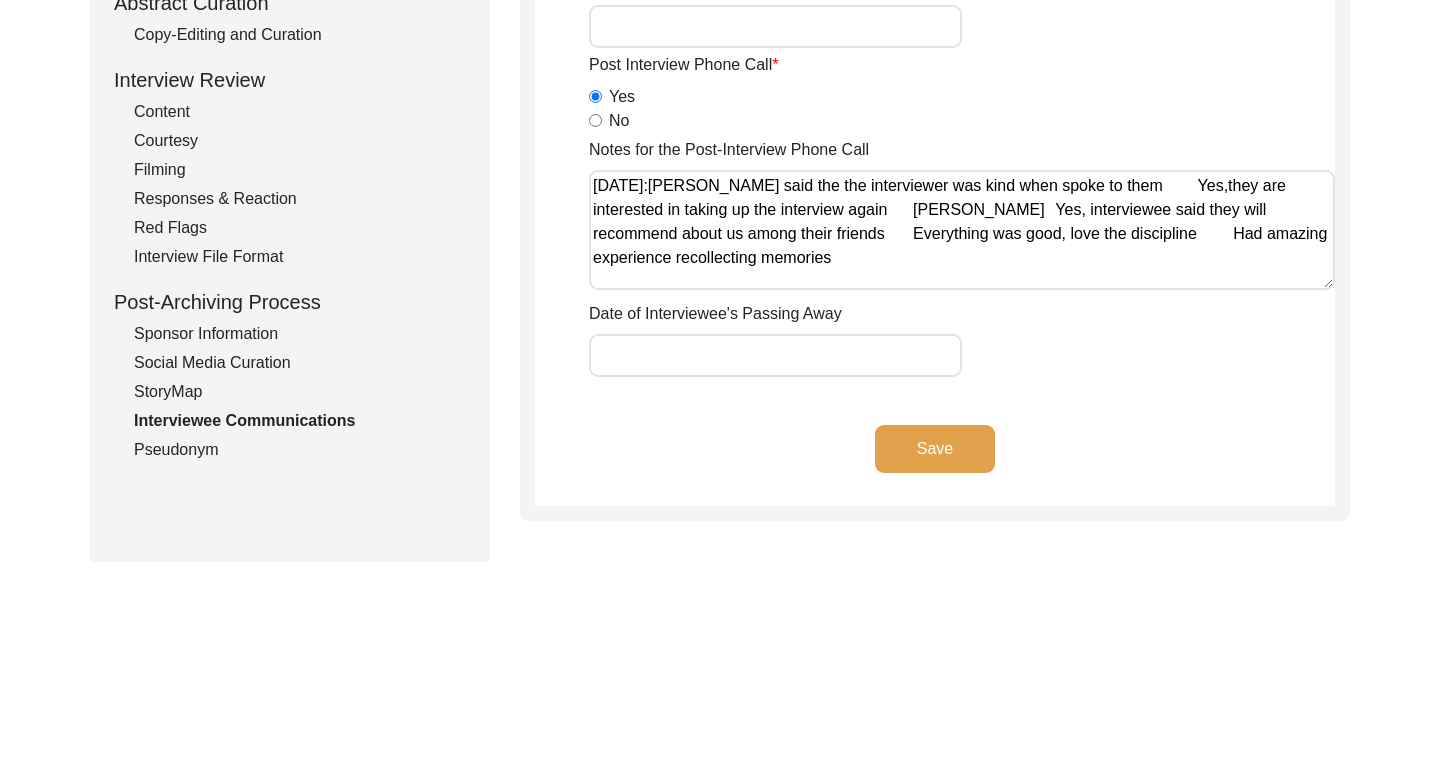 click on "Notes for the Post-Interview Phone Call" at bounding box center (962, 230) 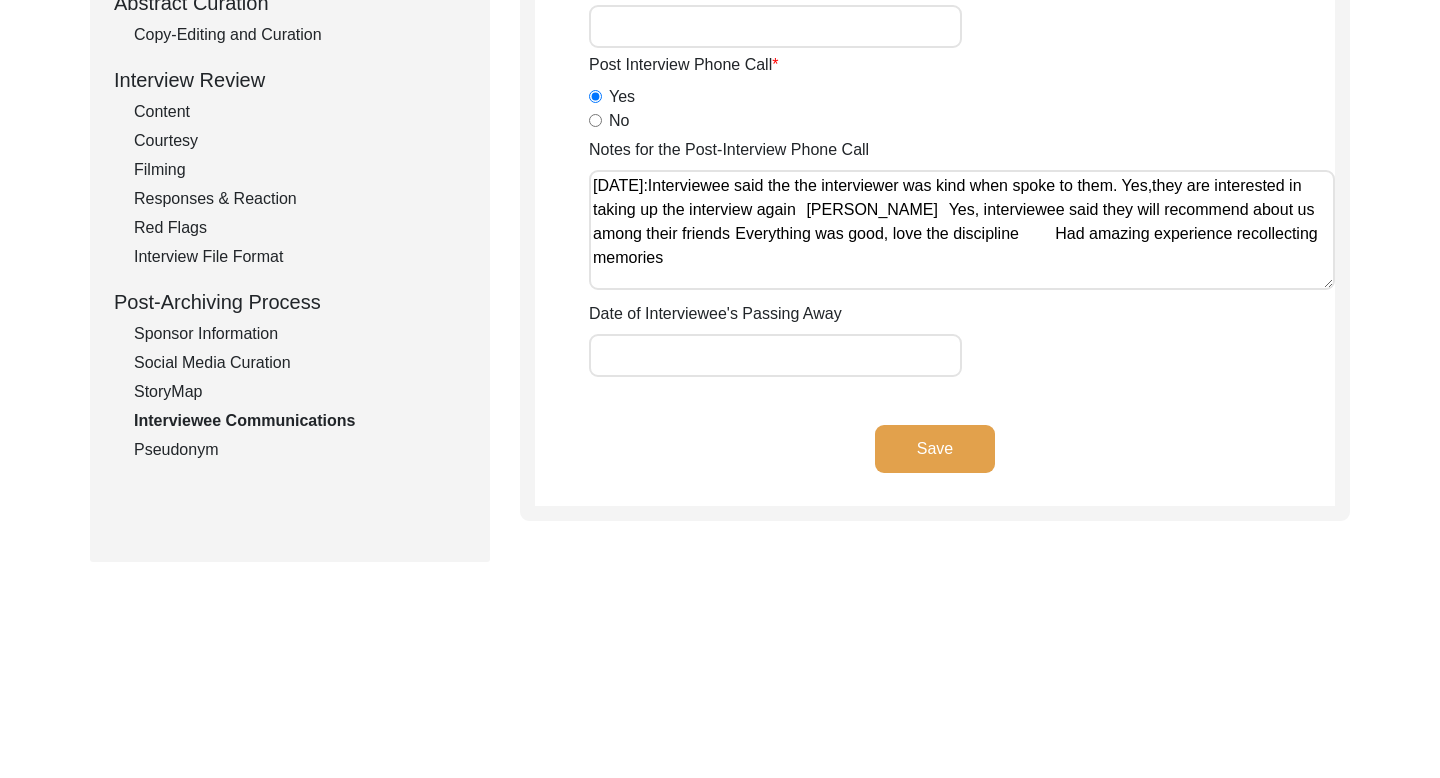 click on "Notes for the Post-Interview Phone Call" at bounding box center [962, 230] 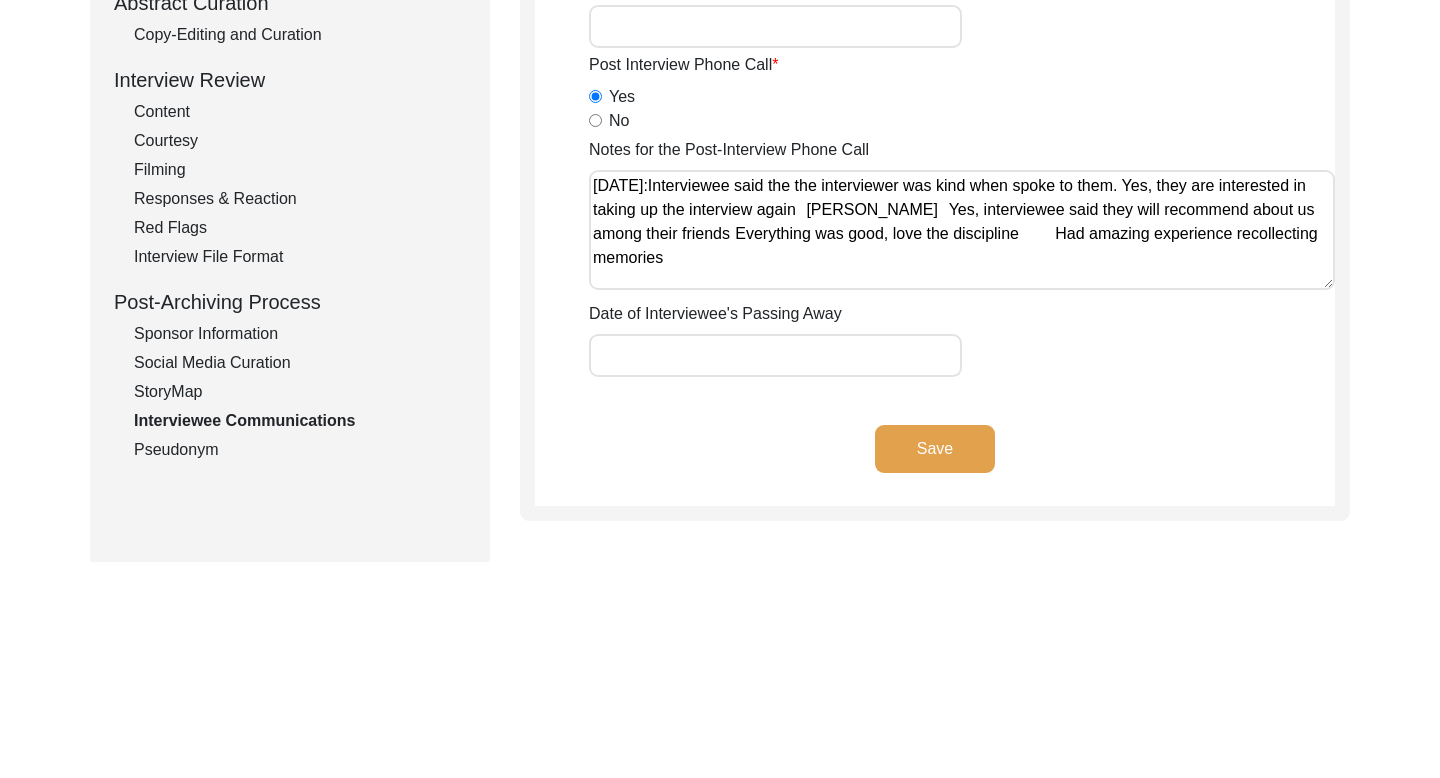 click on "Notes for the Post-Interview Phone Call" at bounding box center [962, 230] 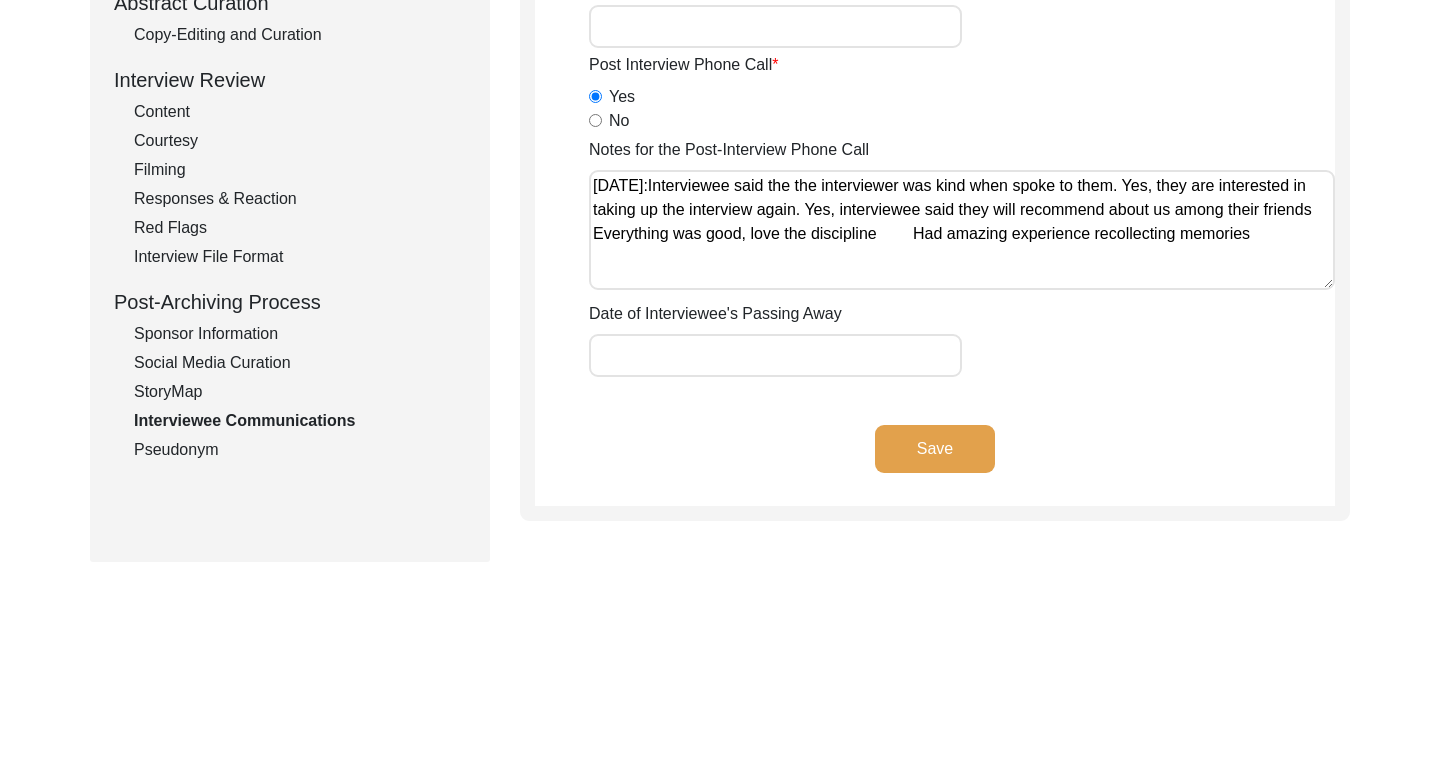 click on "Notes for the Post-Interview Phone Call" at bounding box center (962, 230) 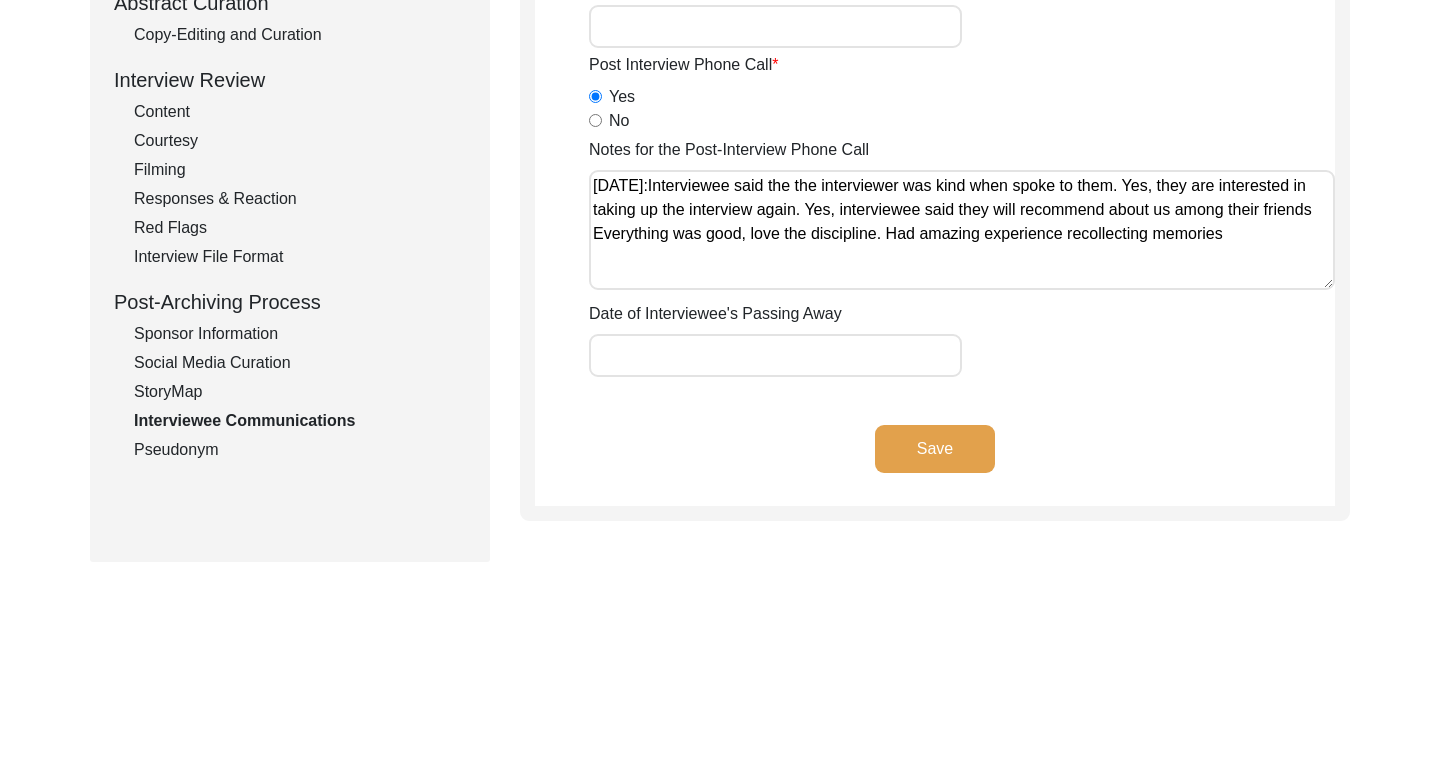 click on "Notes for the Post-Interview Phone Call" at bounding box center (962, 230) 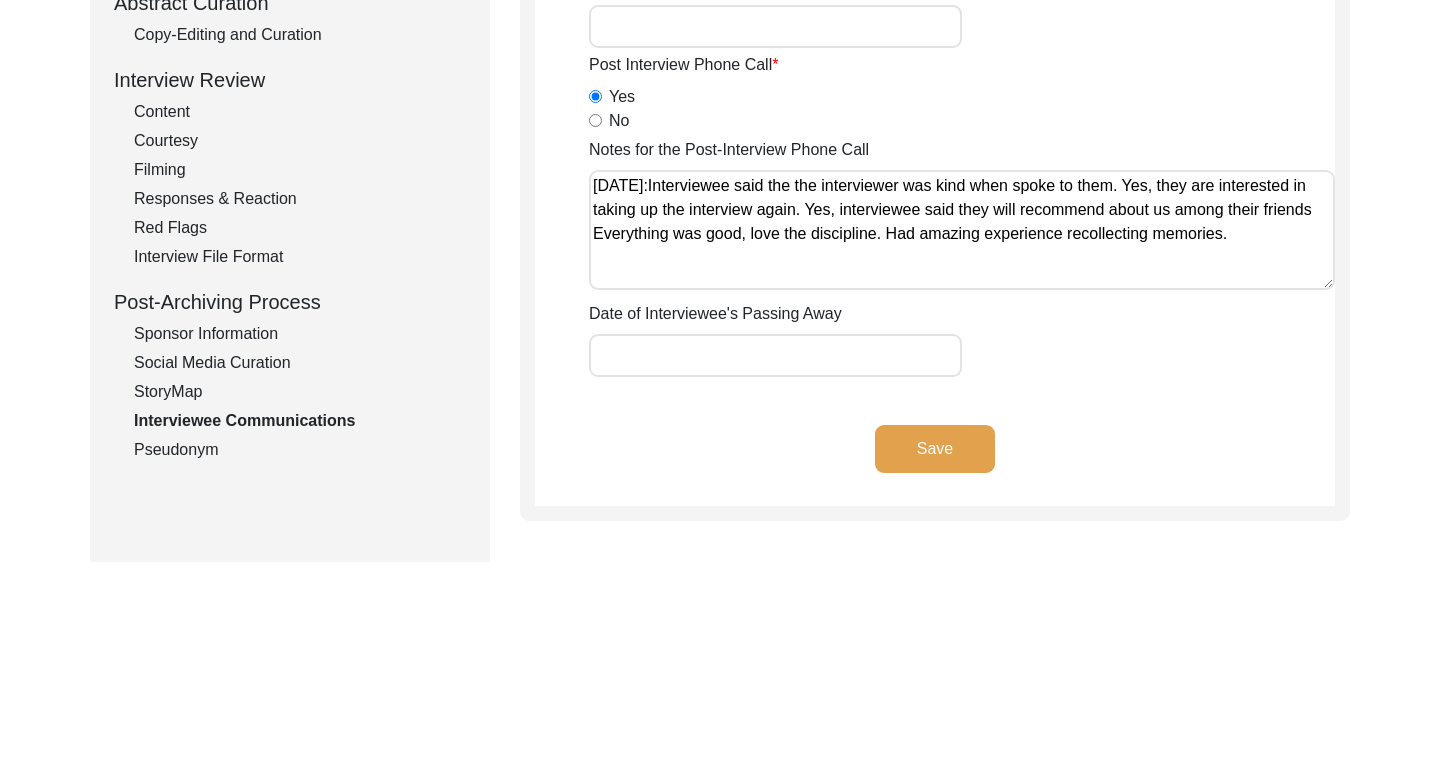 click on "Save" 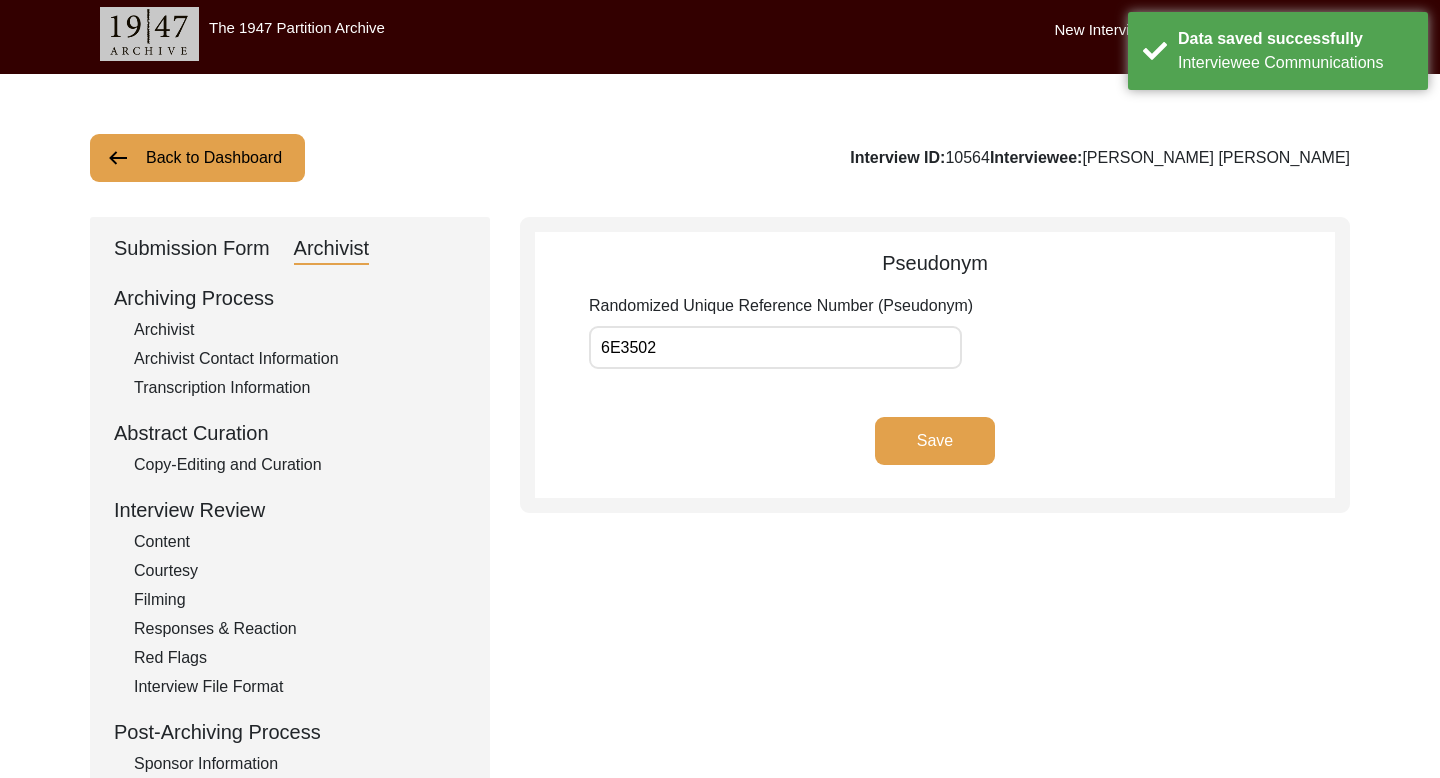 scroll, scrollTop: 0, scrollLeft: 0, axis: both 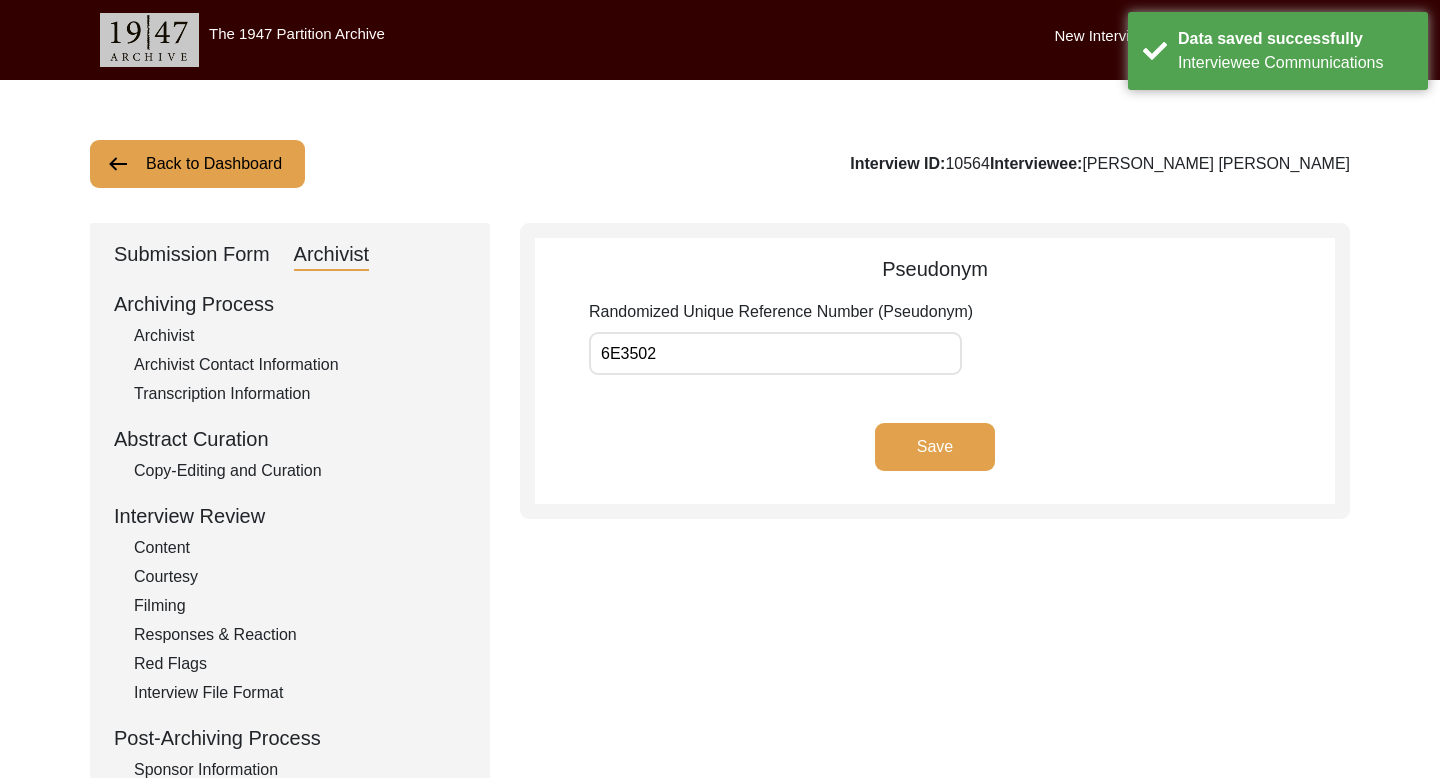 click on "Back to Dashboard" 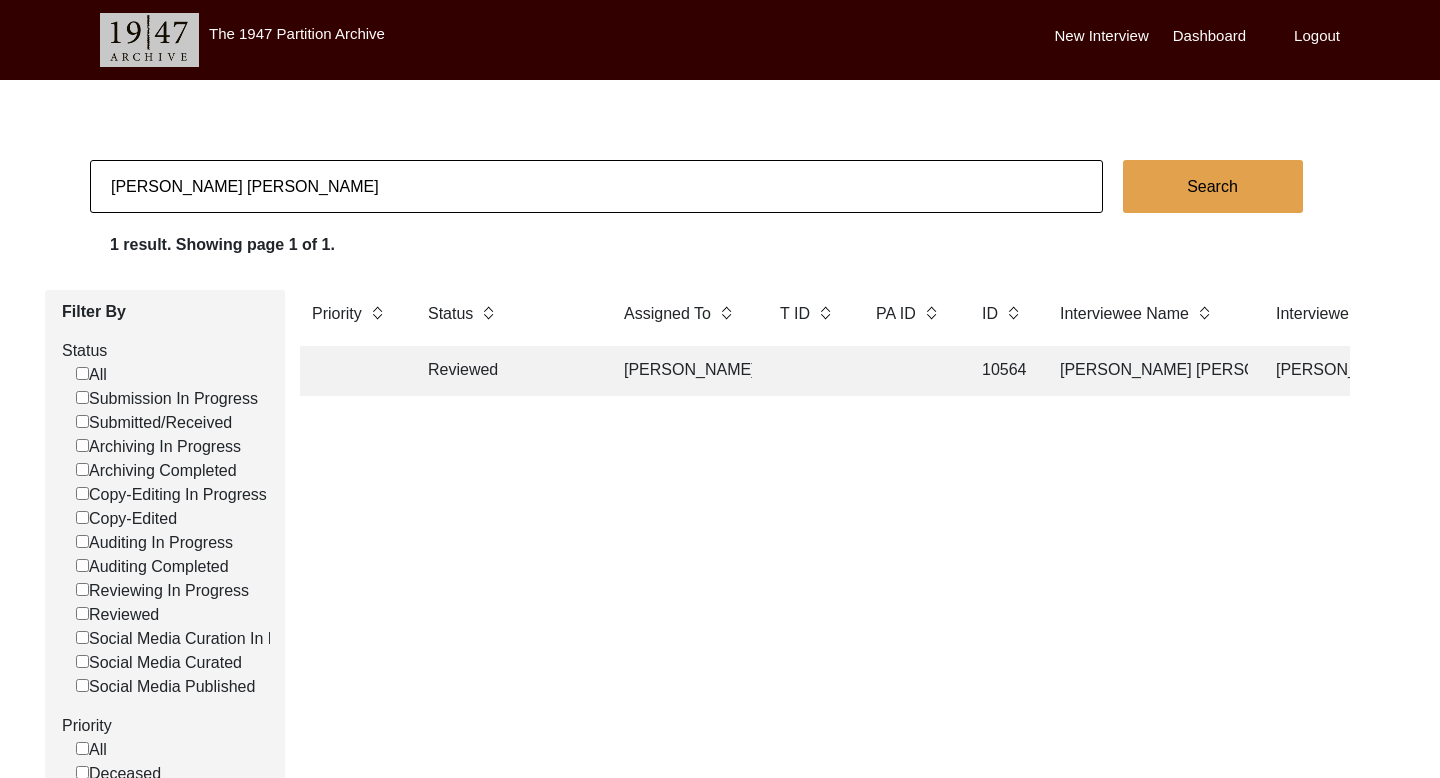 click on "[PERSON_NAME] [PERSON_NAME]" 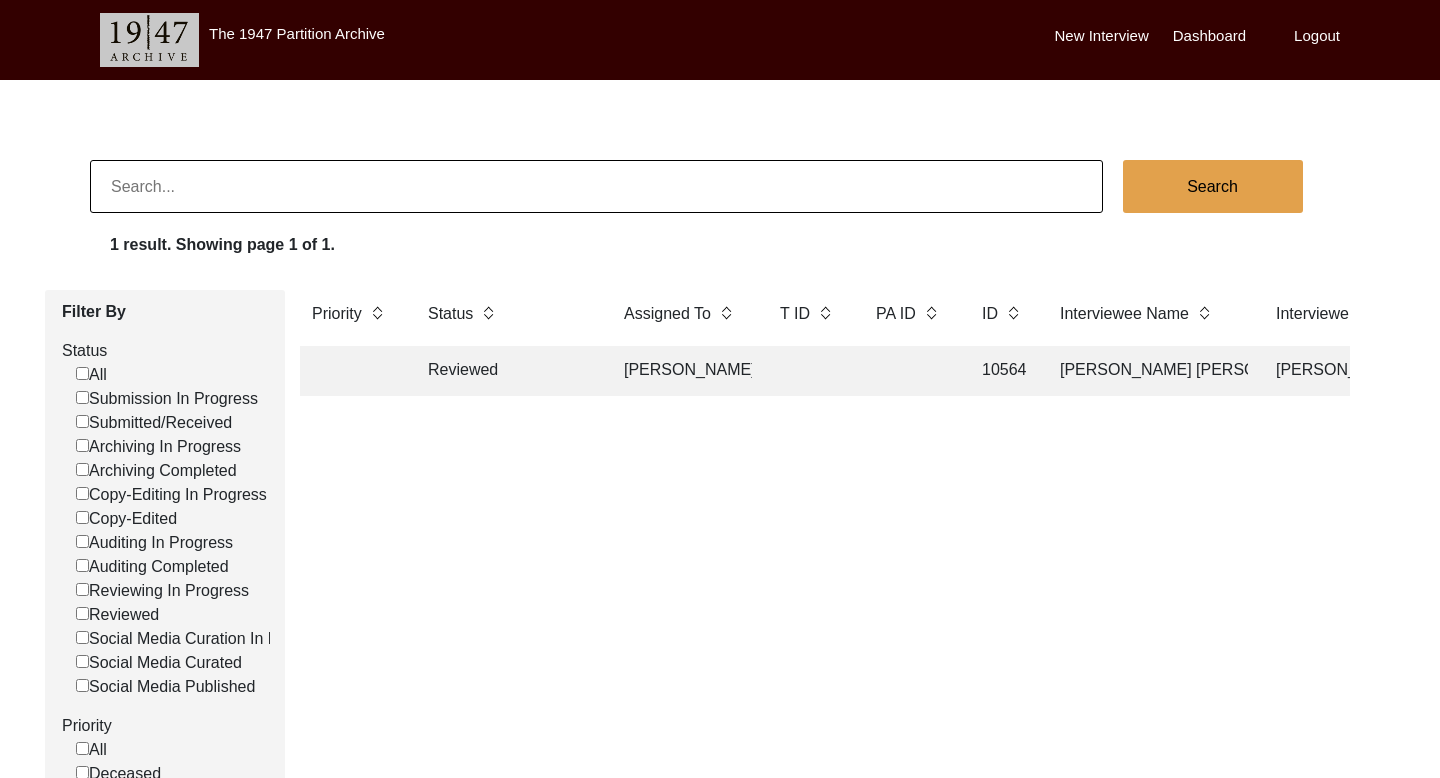 paste on "[PERSON_NAME]" 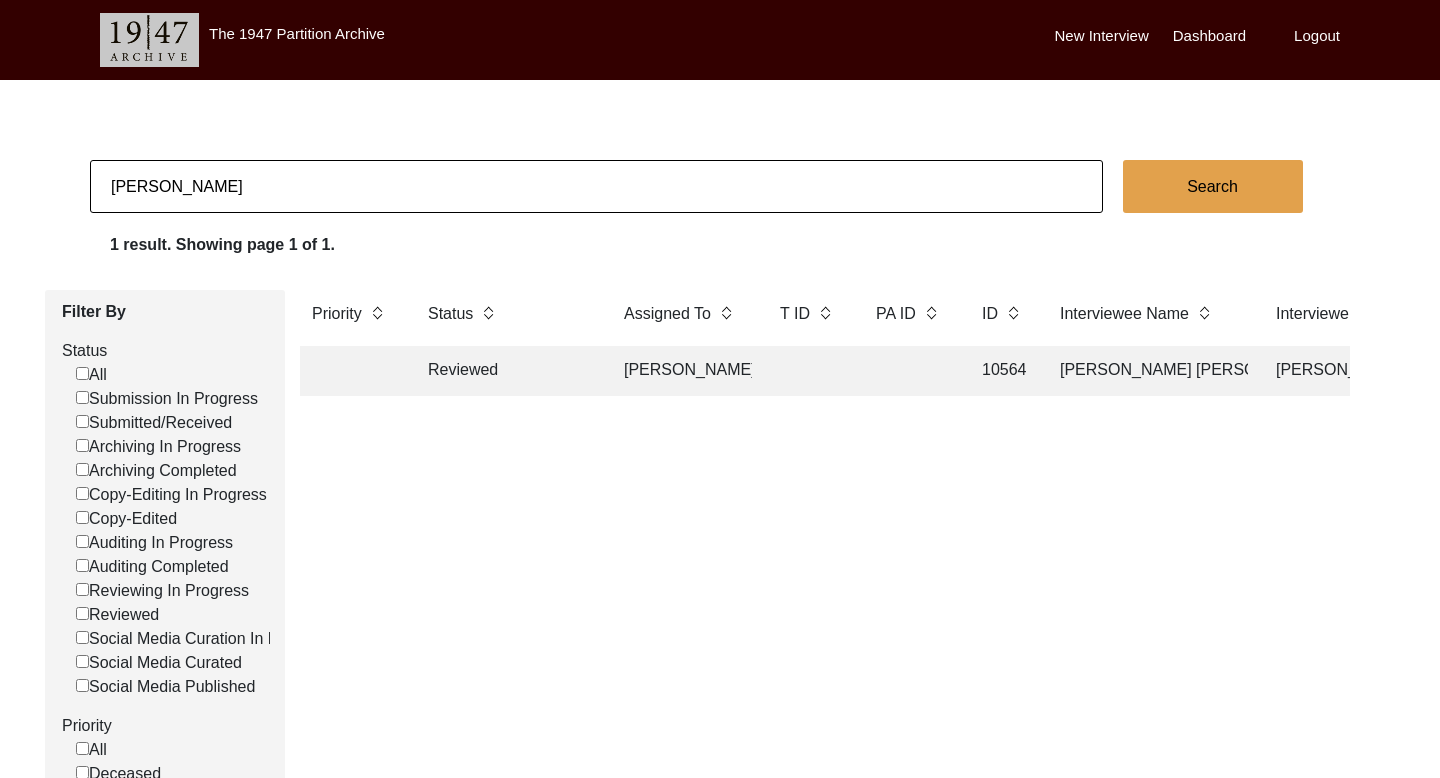 click on "Search" 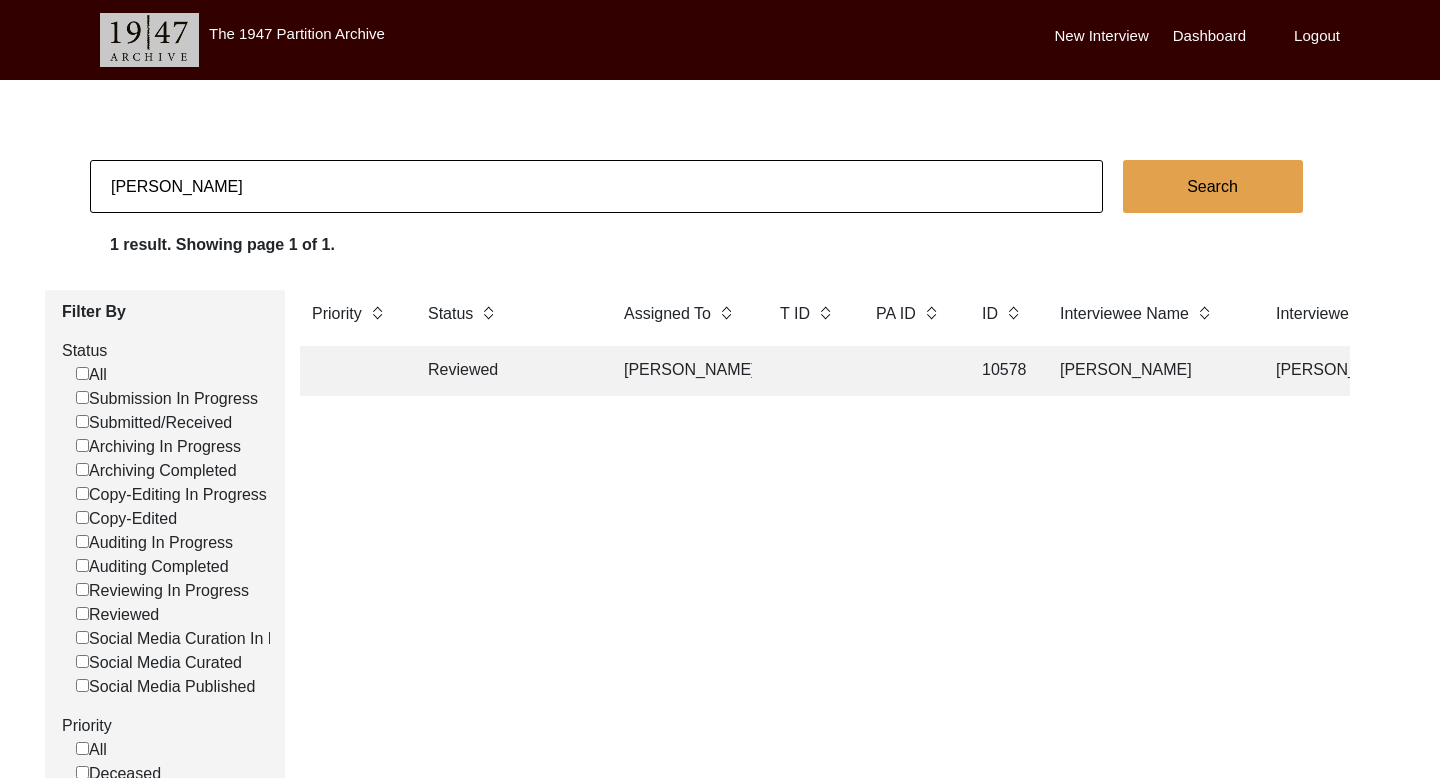 click on "Reviewed" 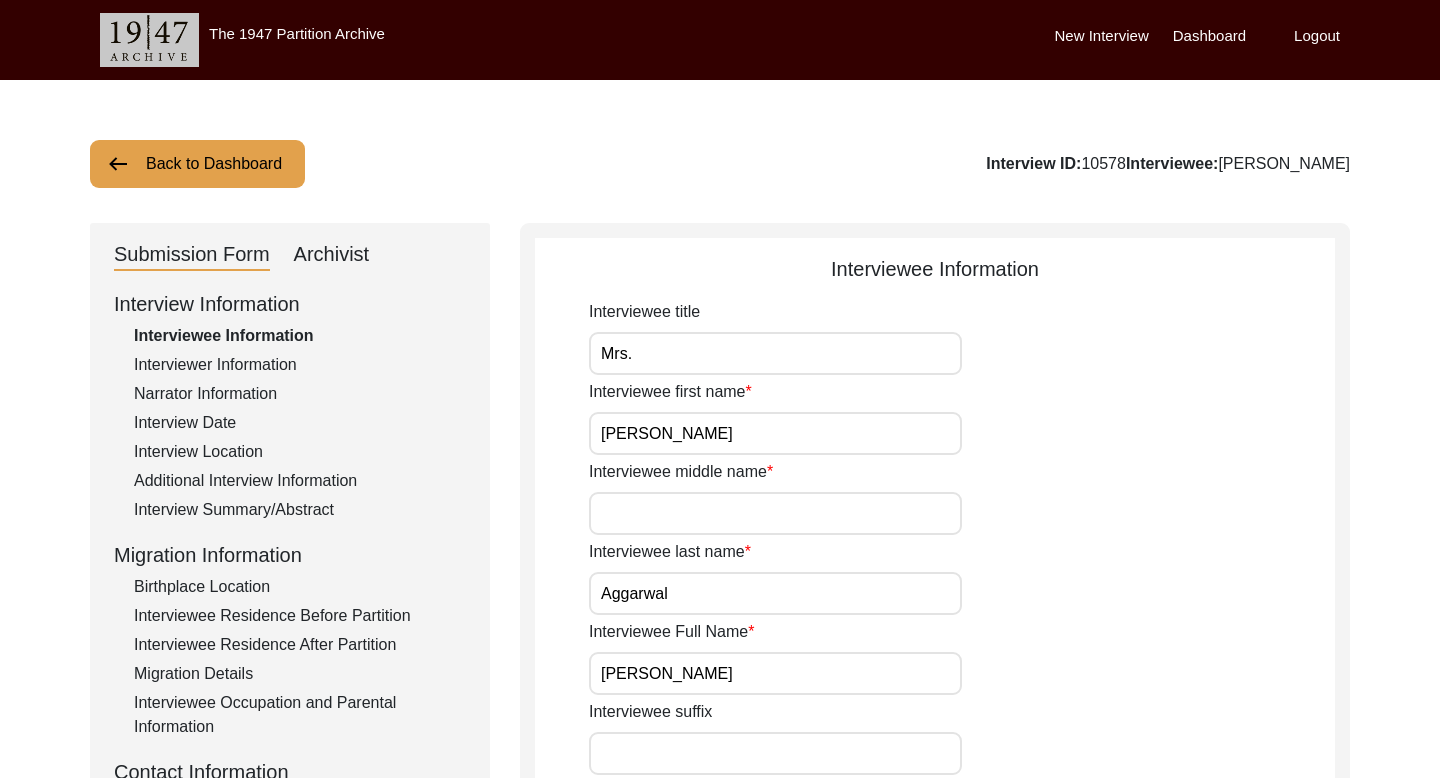 click on "Archivist" 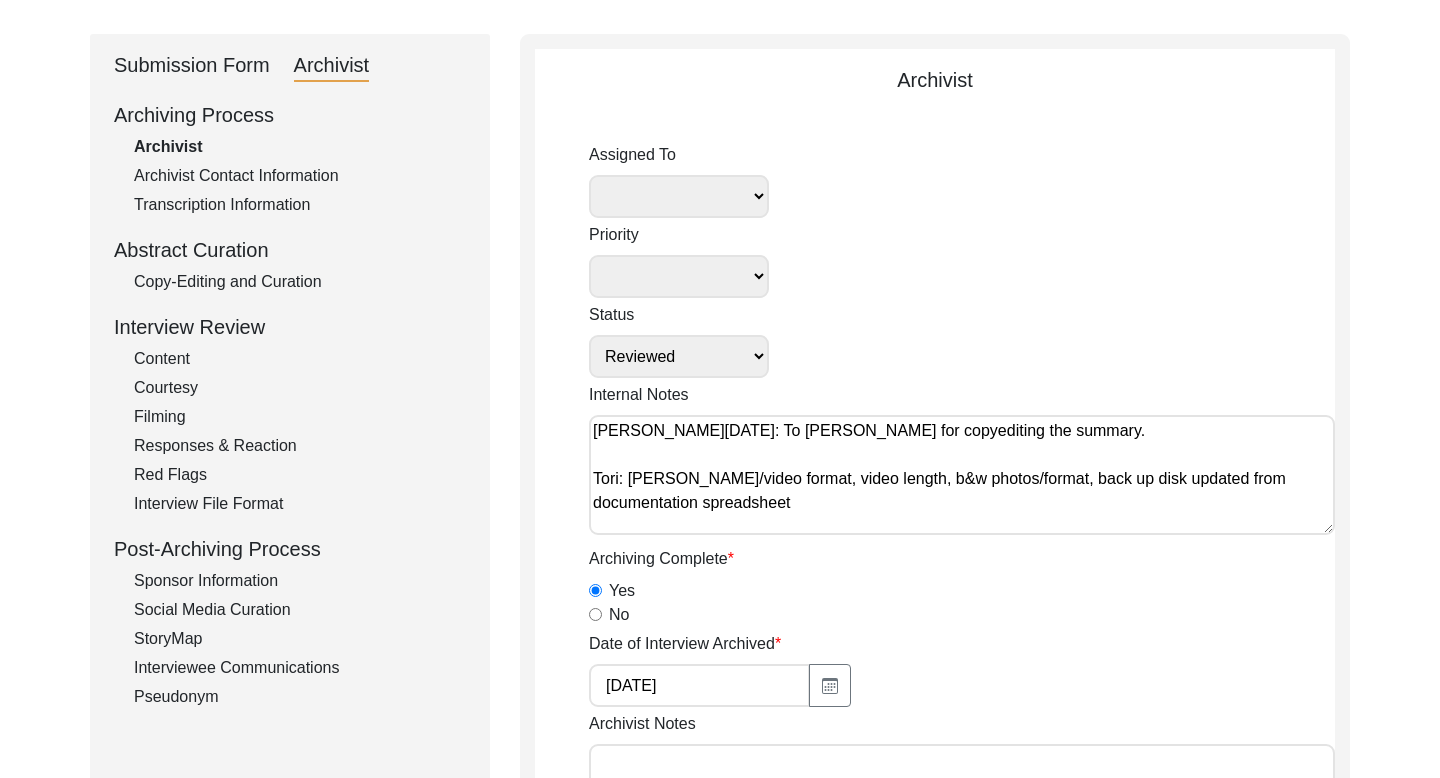 scroll, scrollTop: 275, scrollLeft: 0, axis: vertical 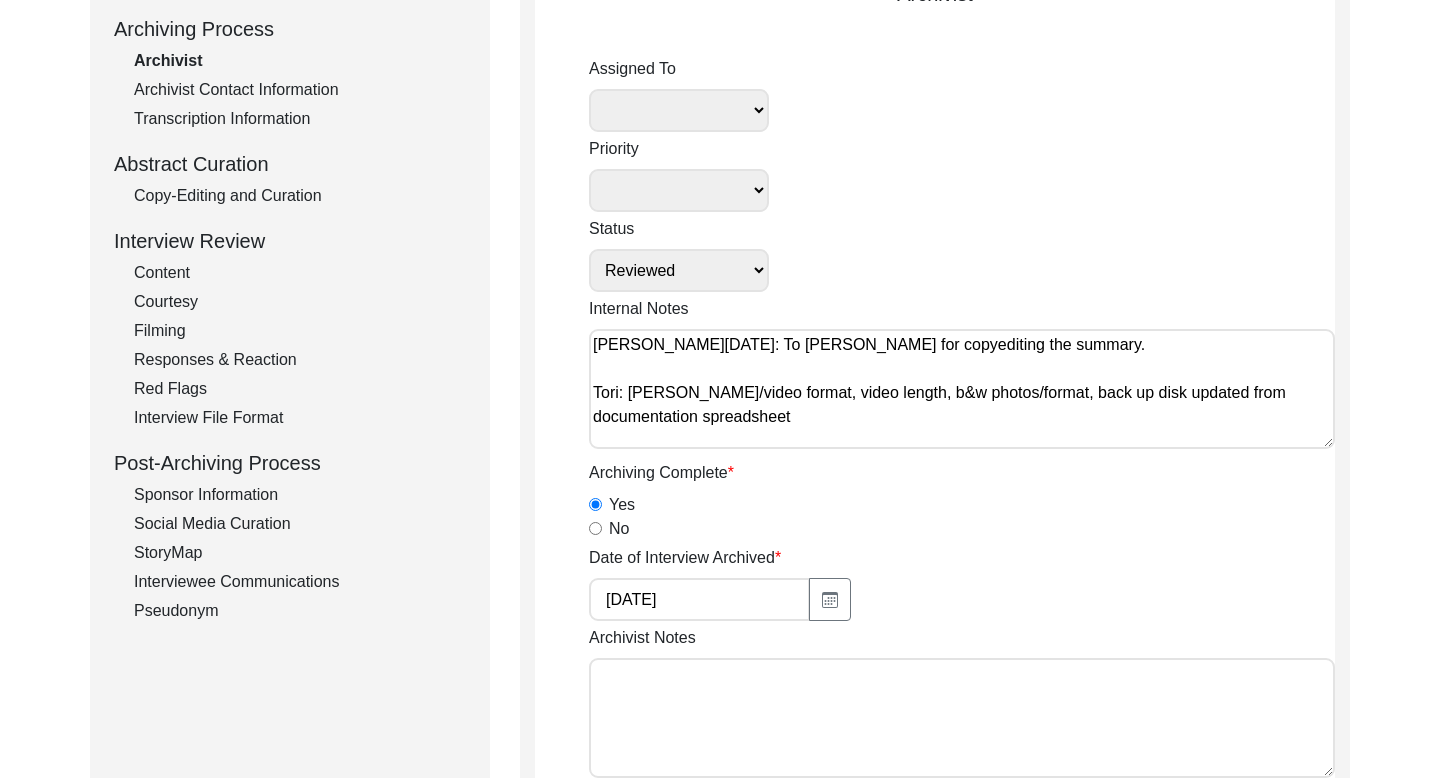 click on "Interviewee Communications" 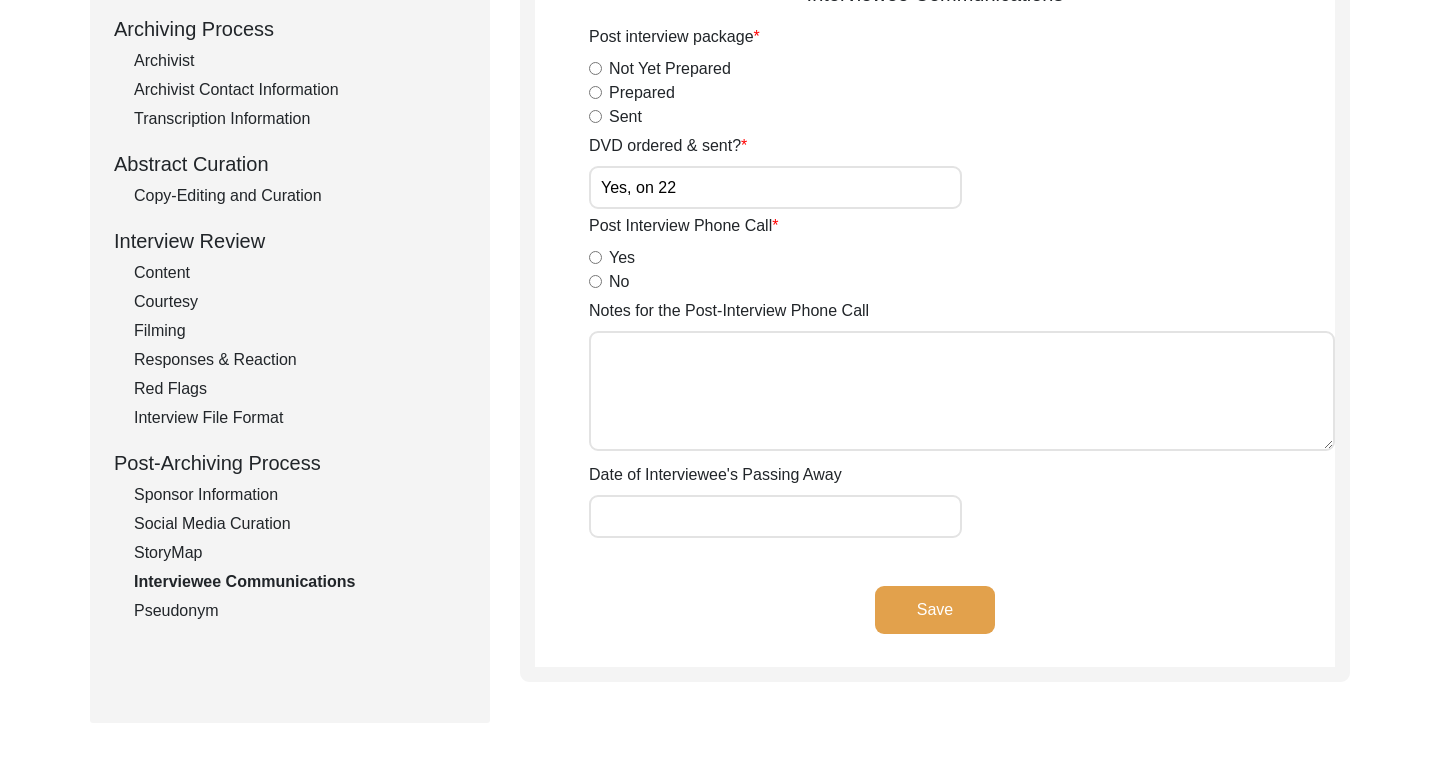 click on "Yes" at bounding box center (595, 257) 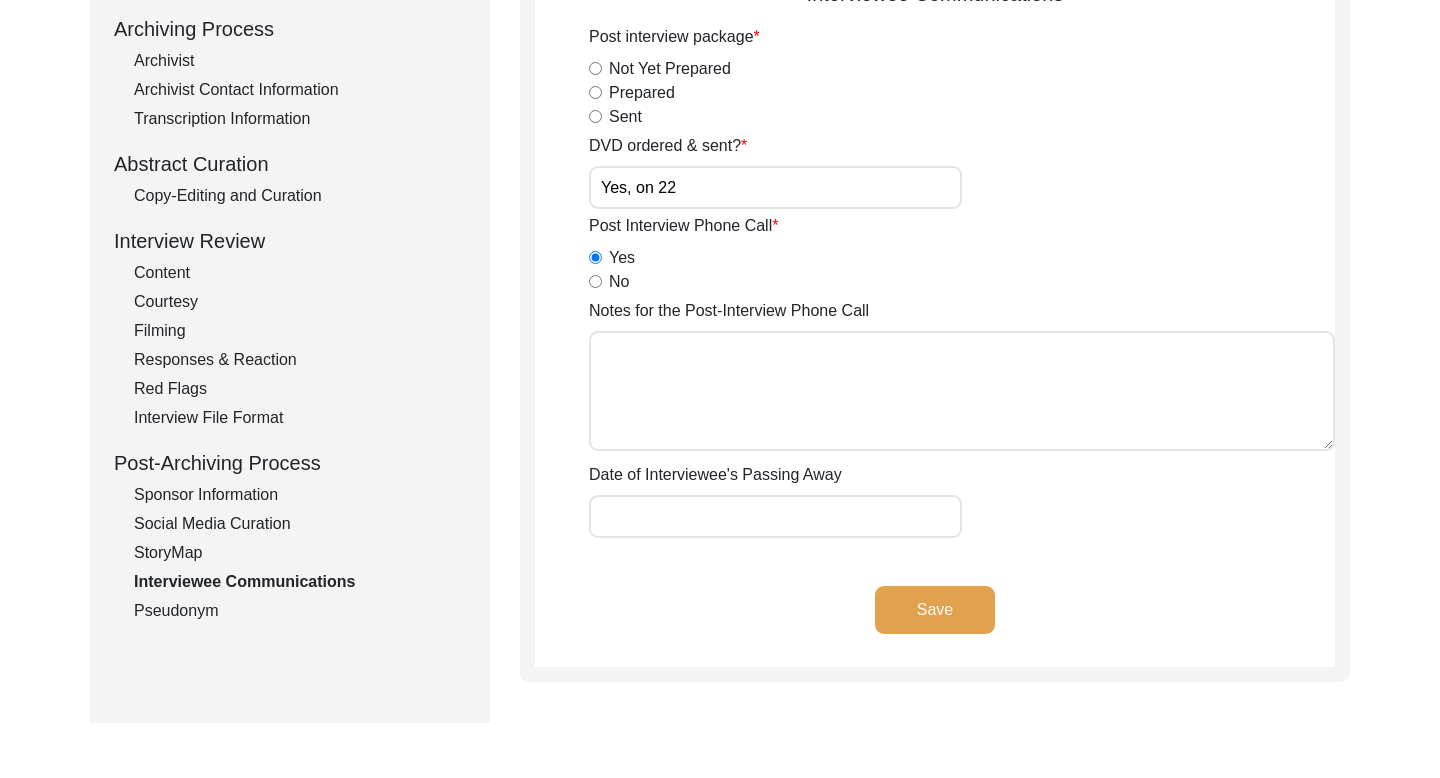 click on "Notes for the Post-Interview Phone Call" at bounding box center (962, 391) 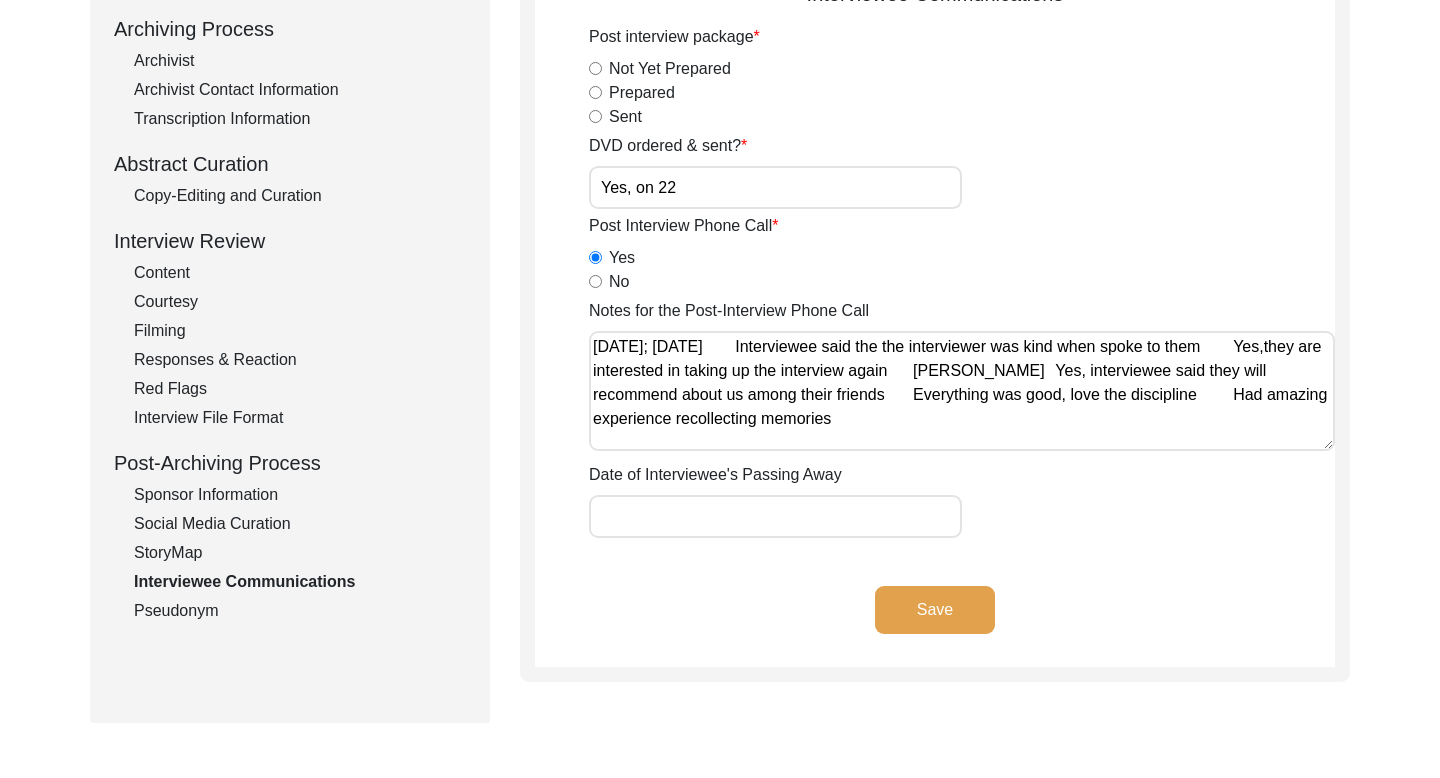click on "Notes for the Post-Interview Phone Call" at bounding box center (962, 391) 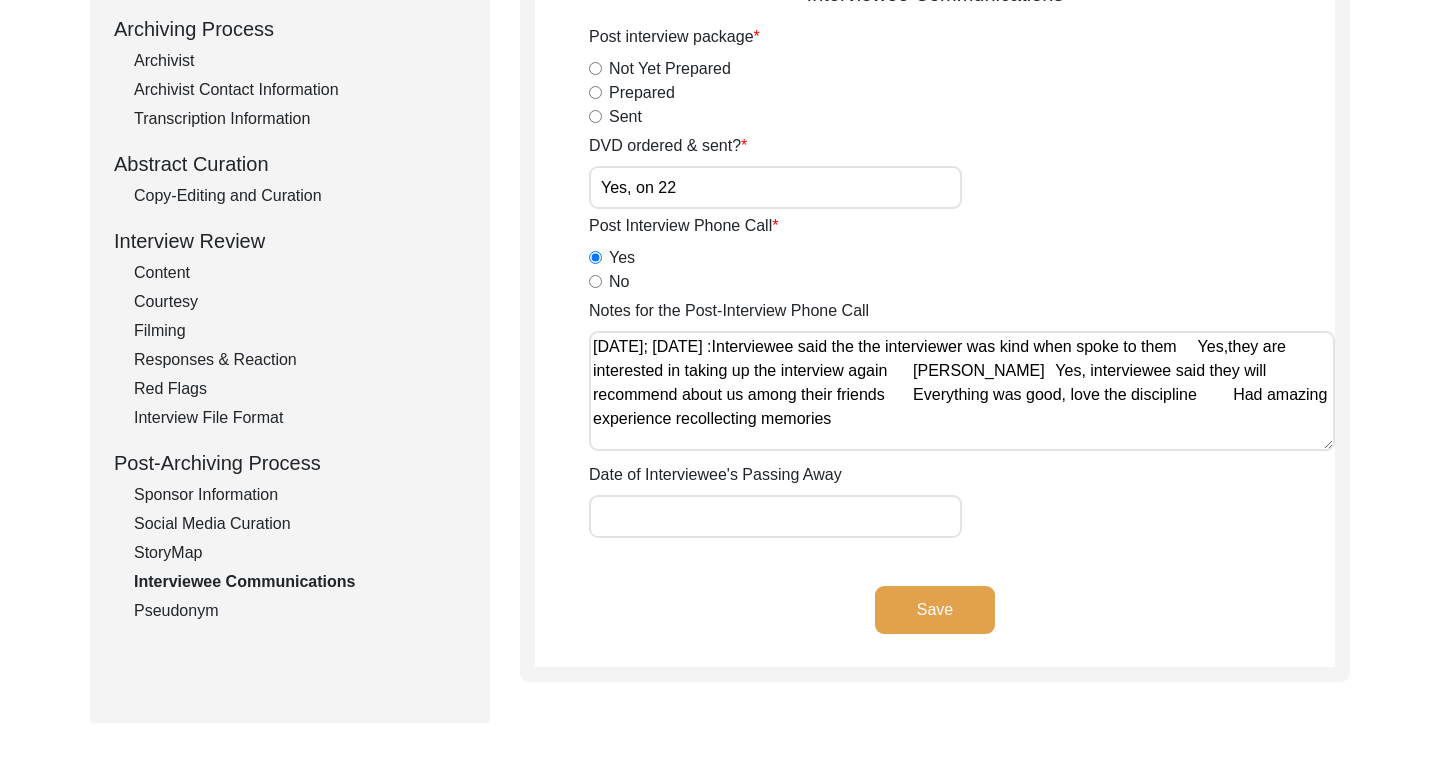 click on "Notes for the Post-Interview Phone Call" at bounding box center (962, 391) 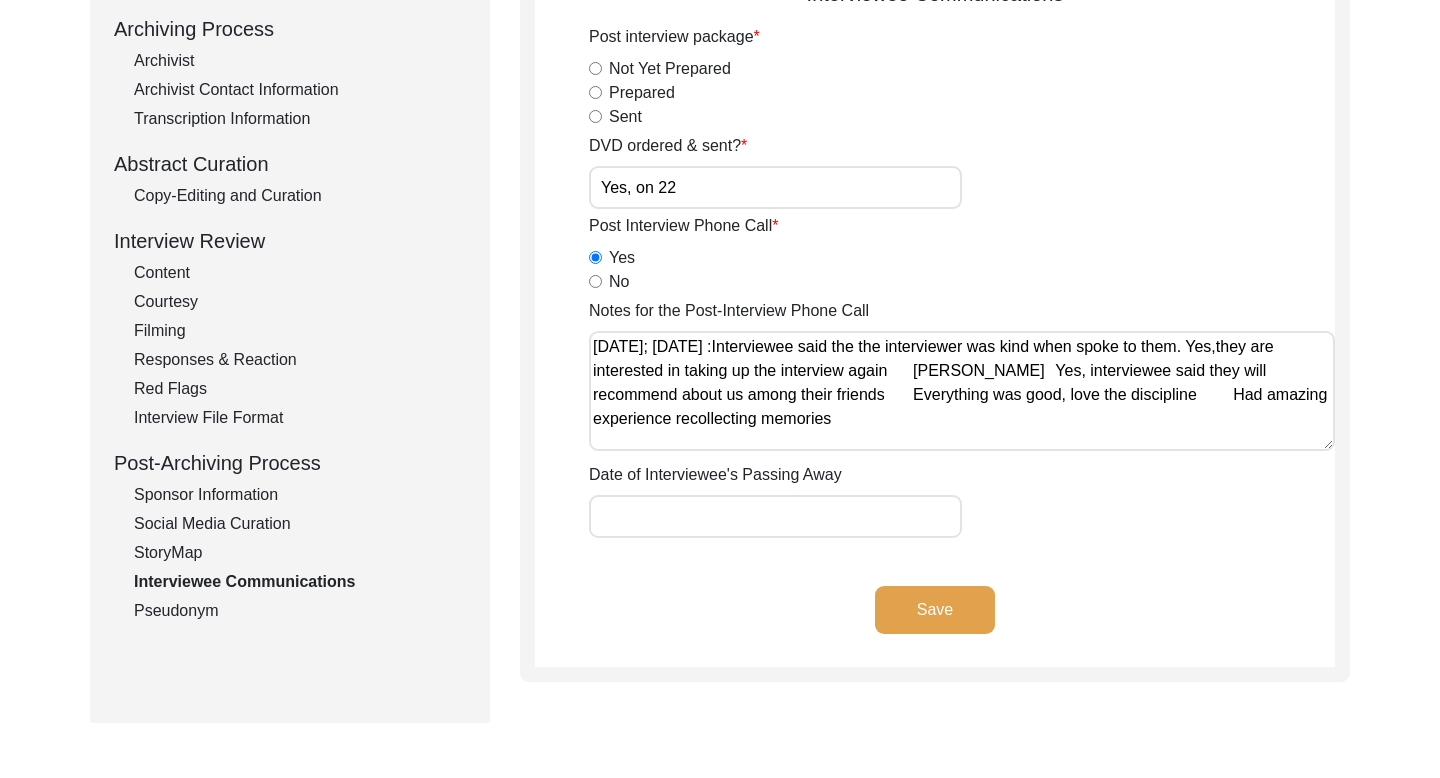click on "Notes for the Post-Interview Phone Call" at bounding box center (962, 391) 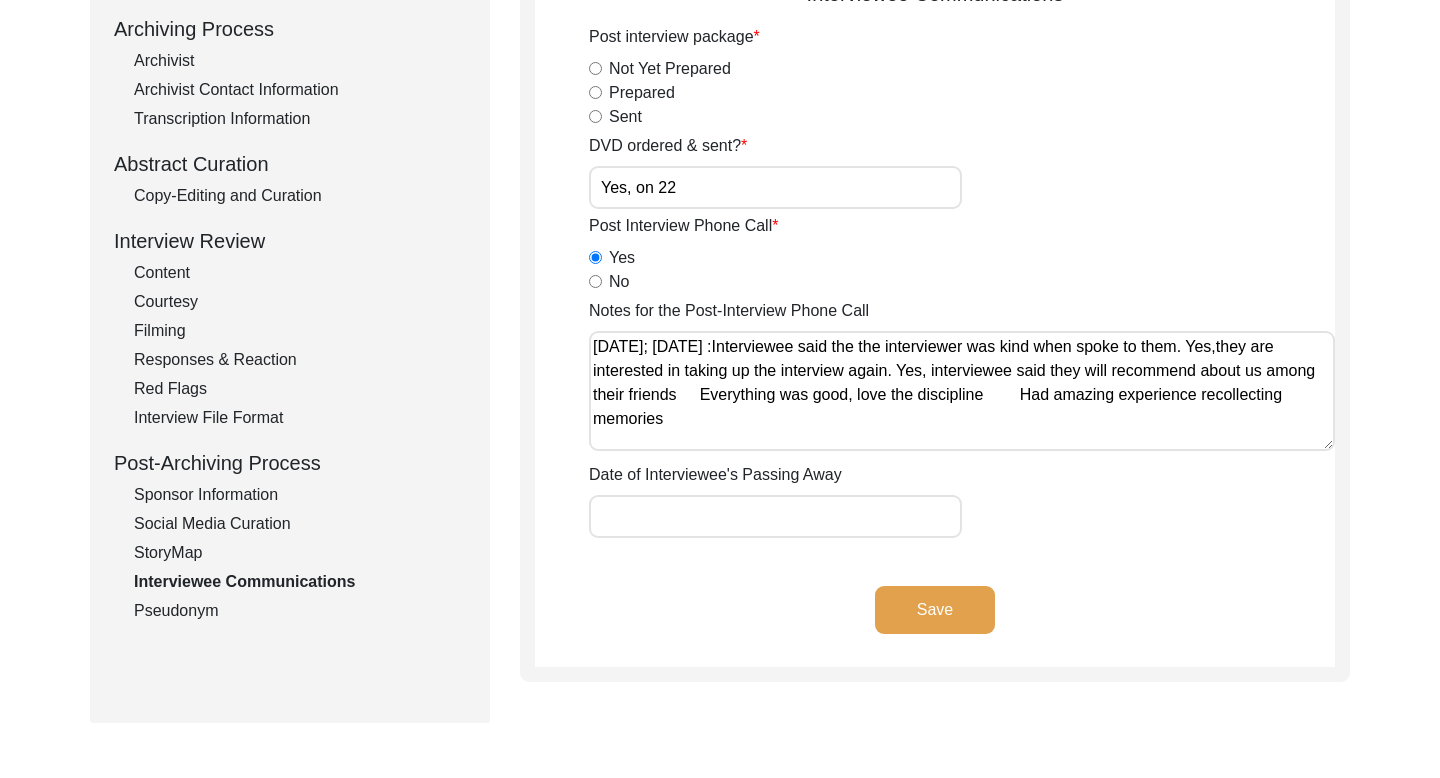 click on "Notes for the Post-Interview Phone Call" at bounding box center (962, 391) 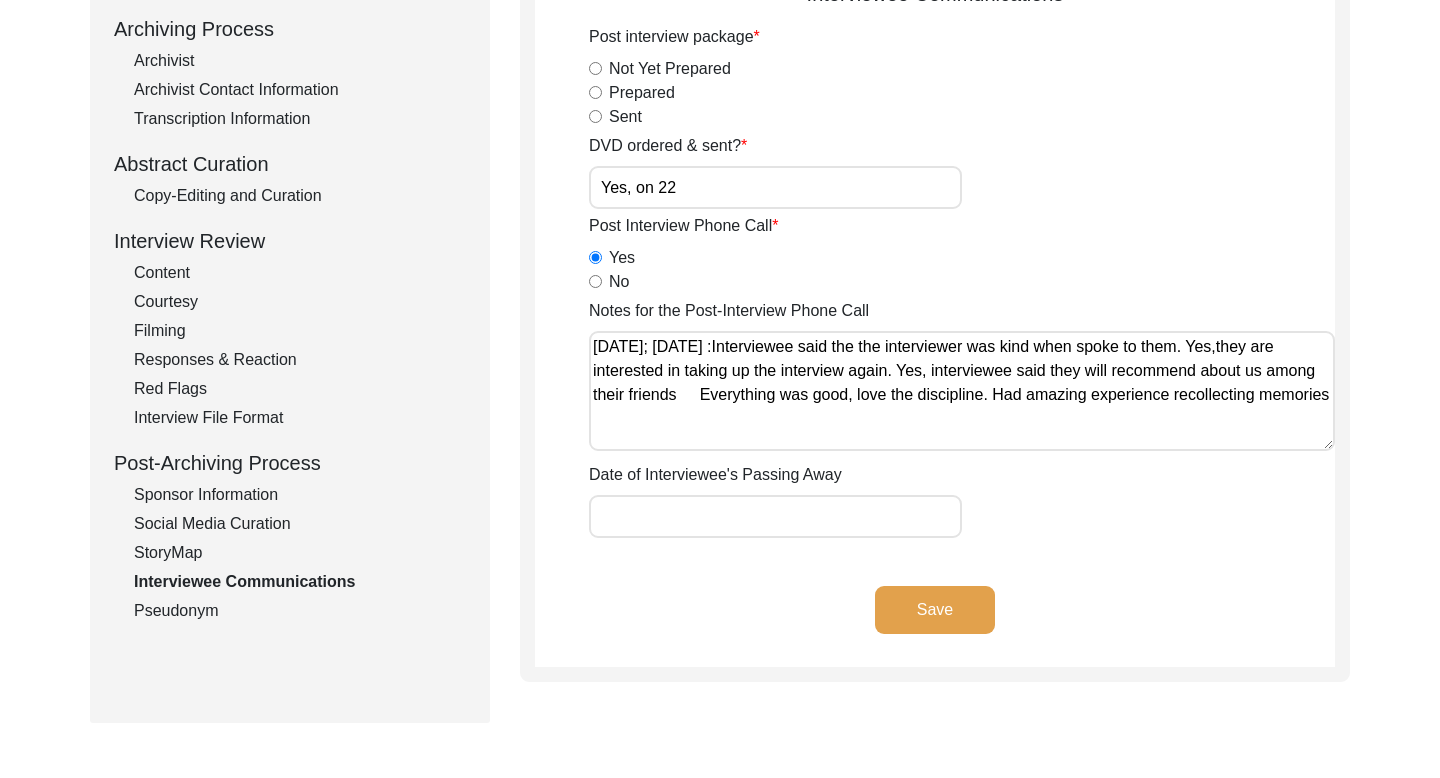 click on "Notes for the Post-Interview Phone Call" at bounding box center (962, 391) 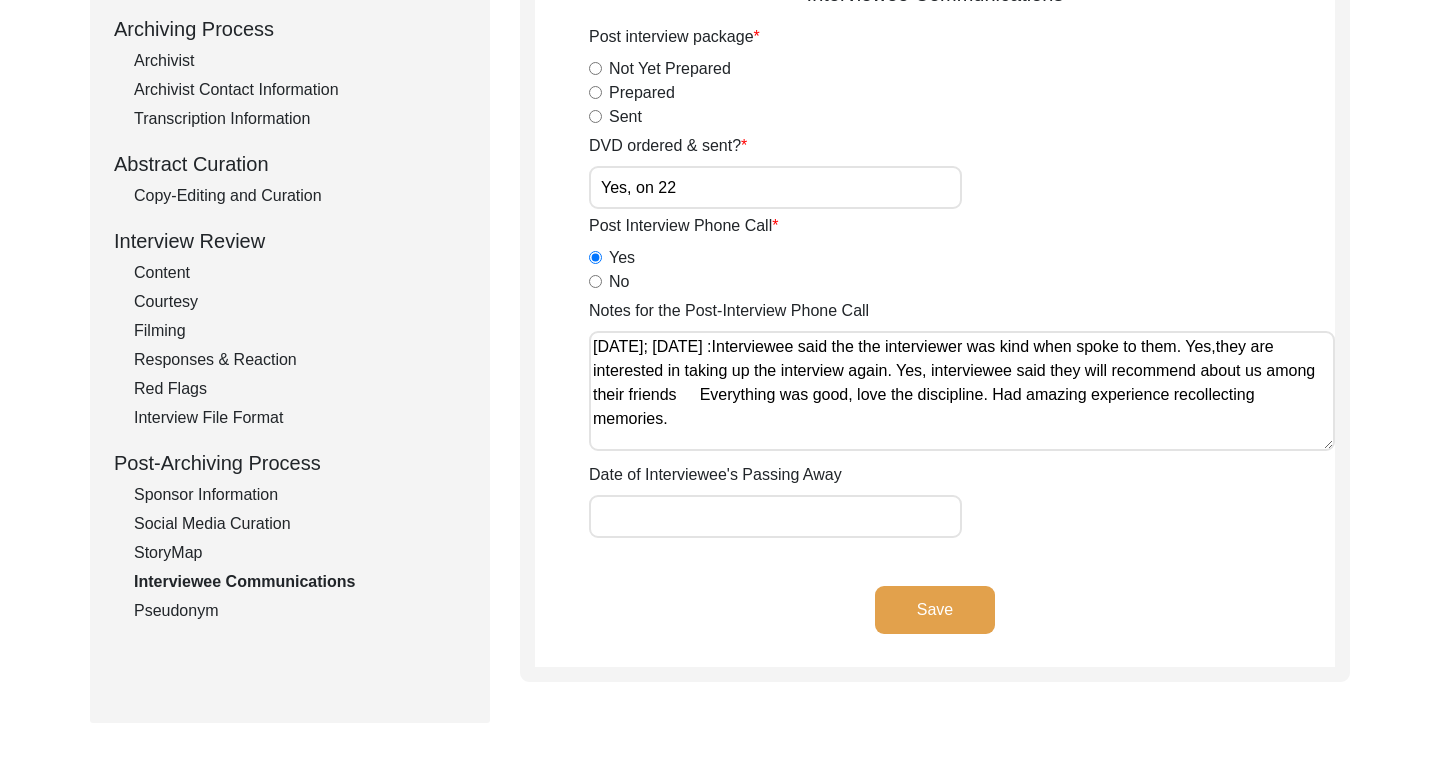 click on "Save" 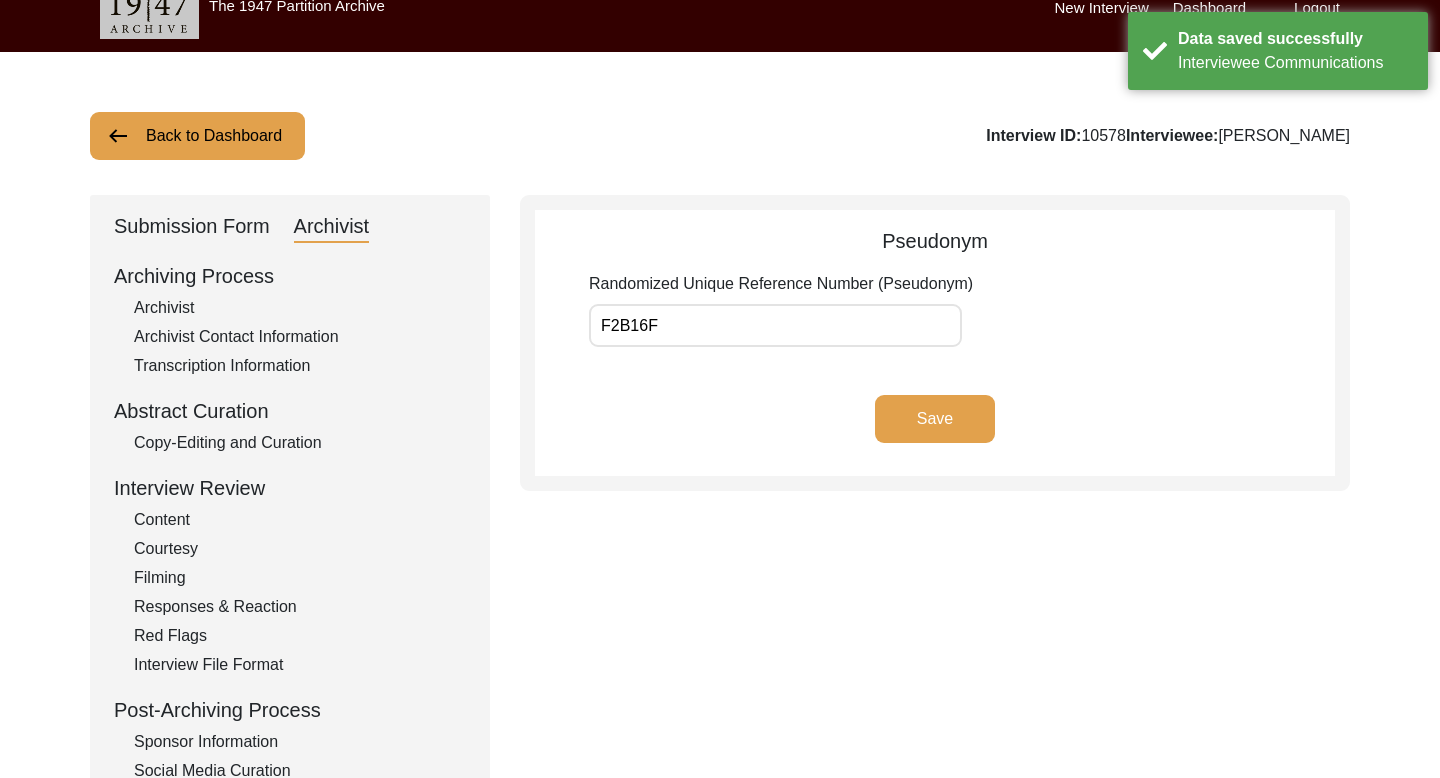 scroll, scrollTop: 0, scrollLeft: 0, axis: both 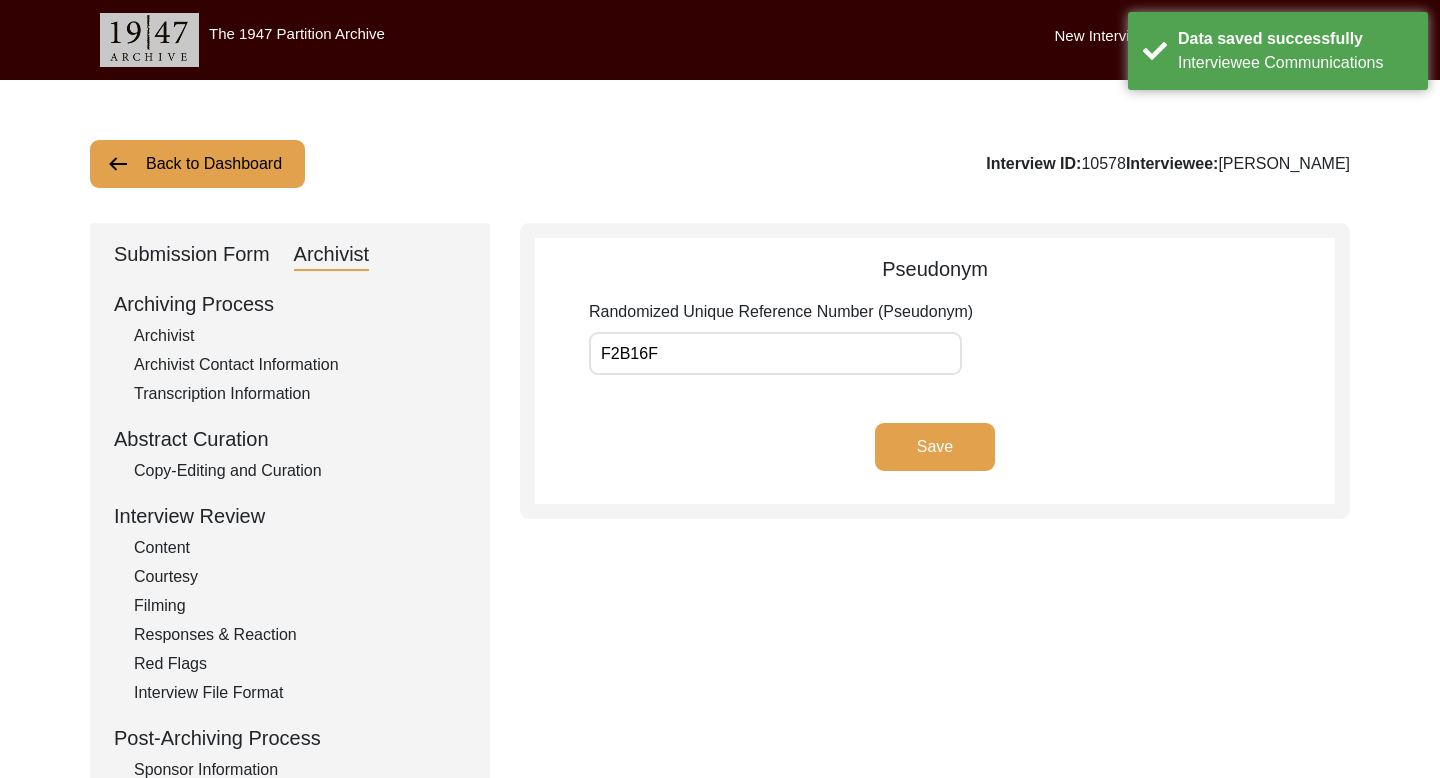 click on "Back to Dashboard" 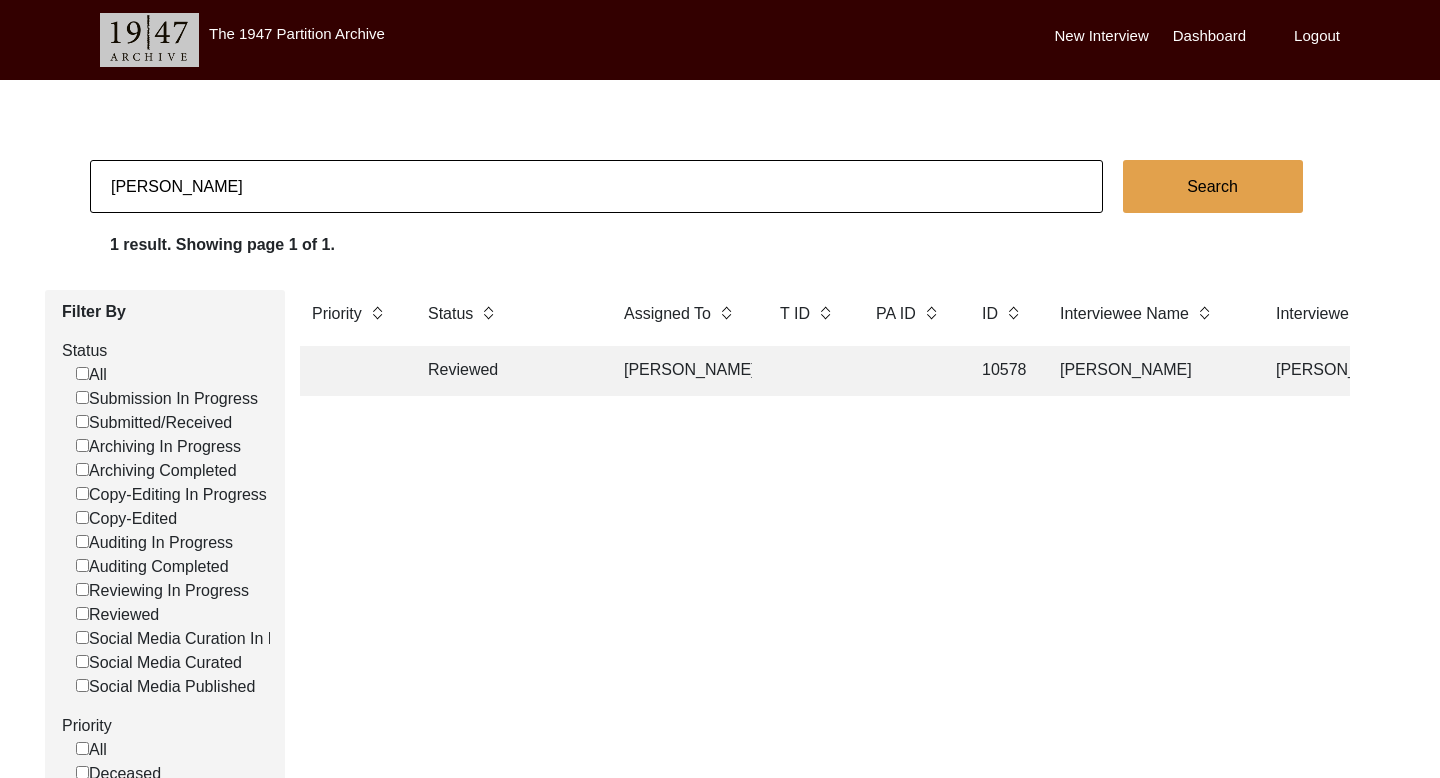 click on "[PERSON_NAME]" 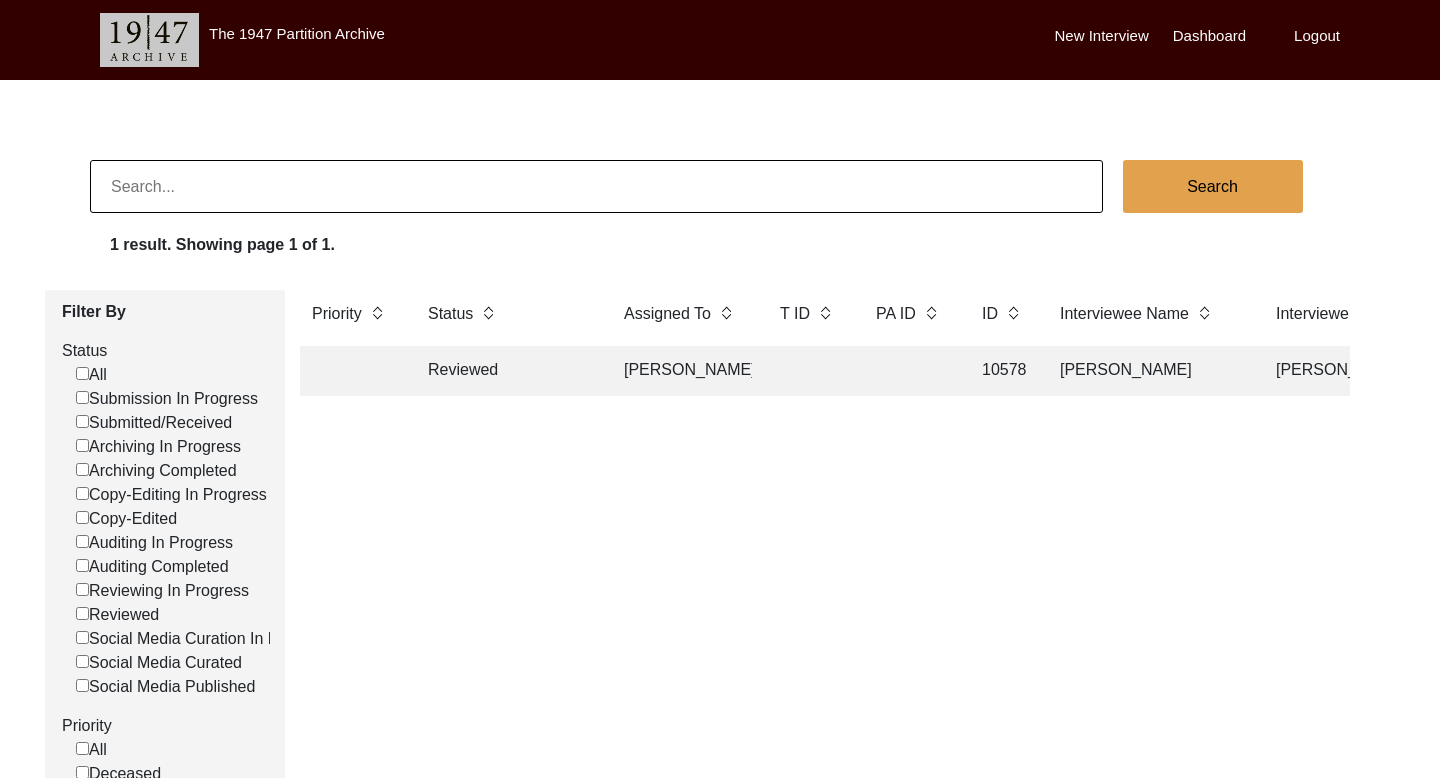 paste on "[PERSON_NAME] [PERSON_NAME]" 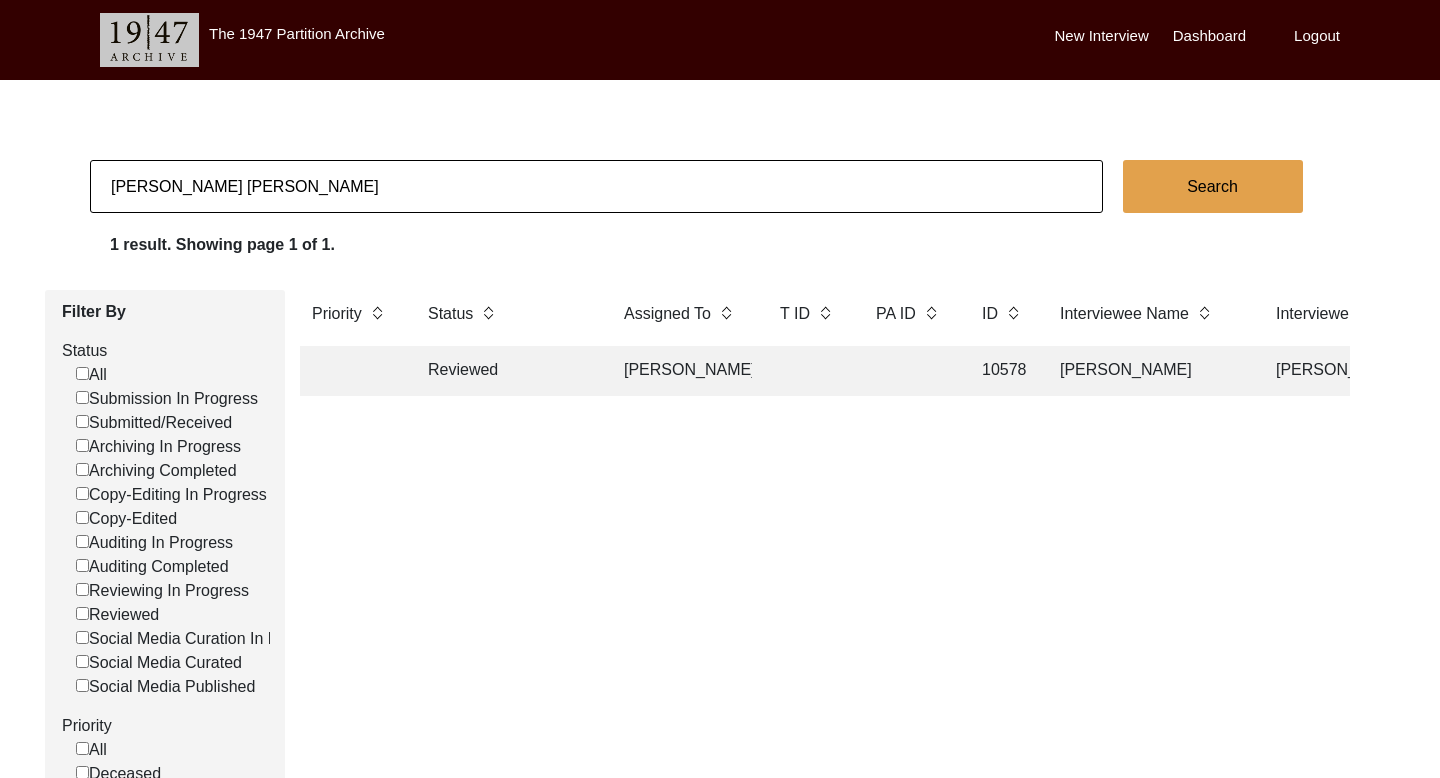 click on "Search" 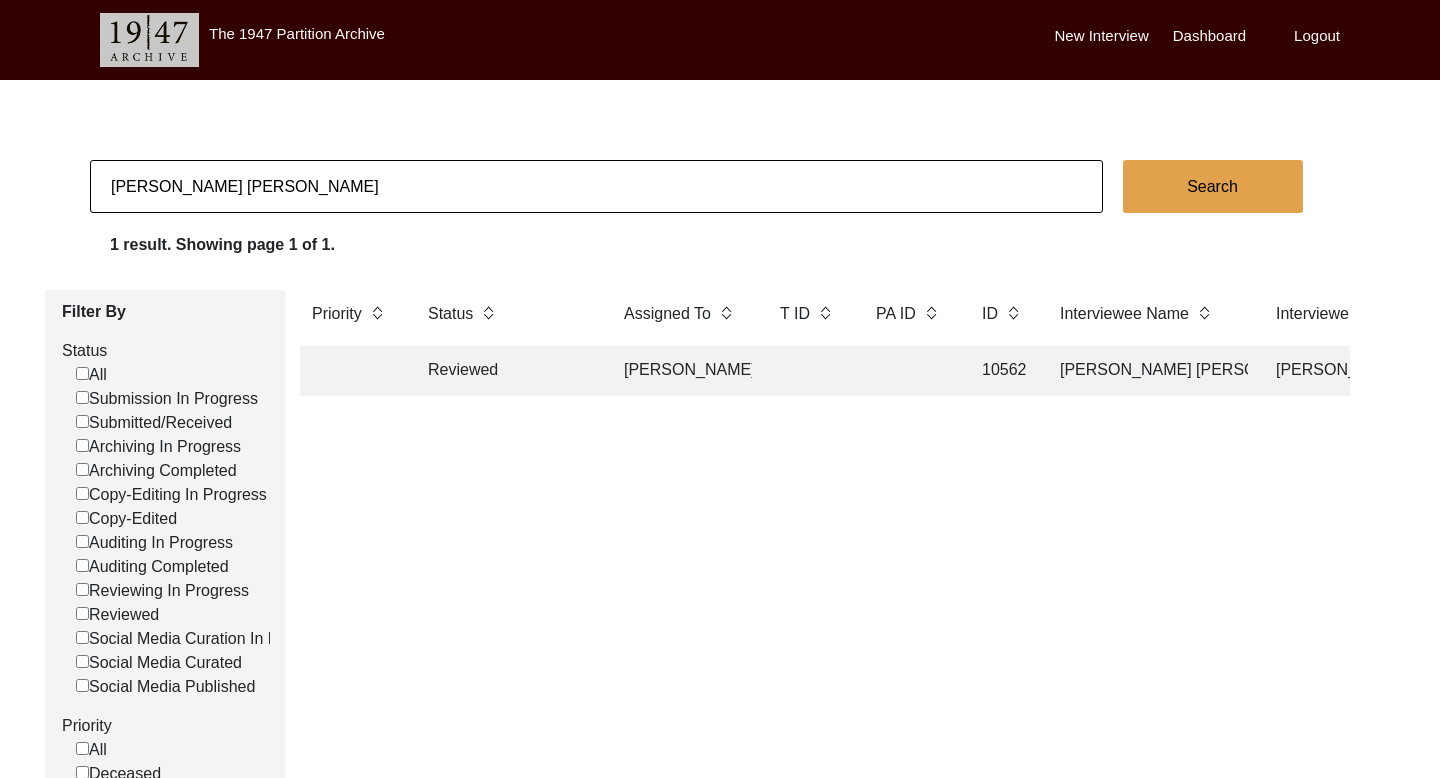 click on "Reviewed" 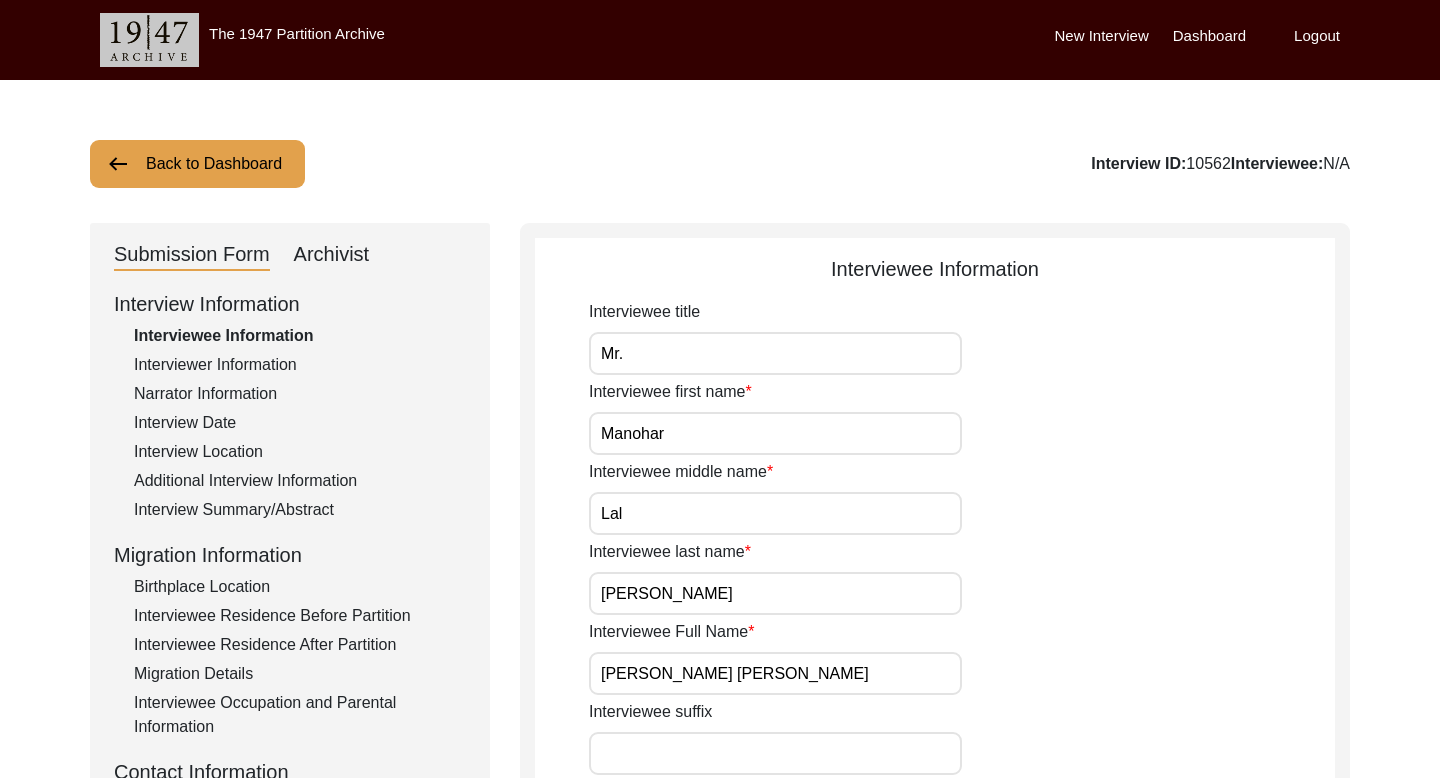 click on "Archivist" 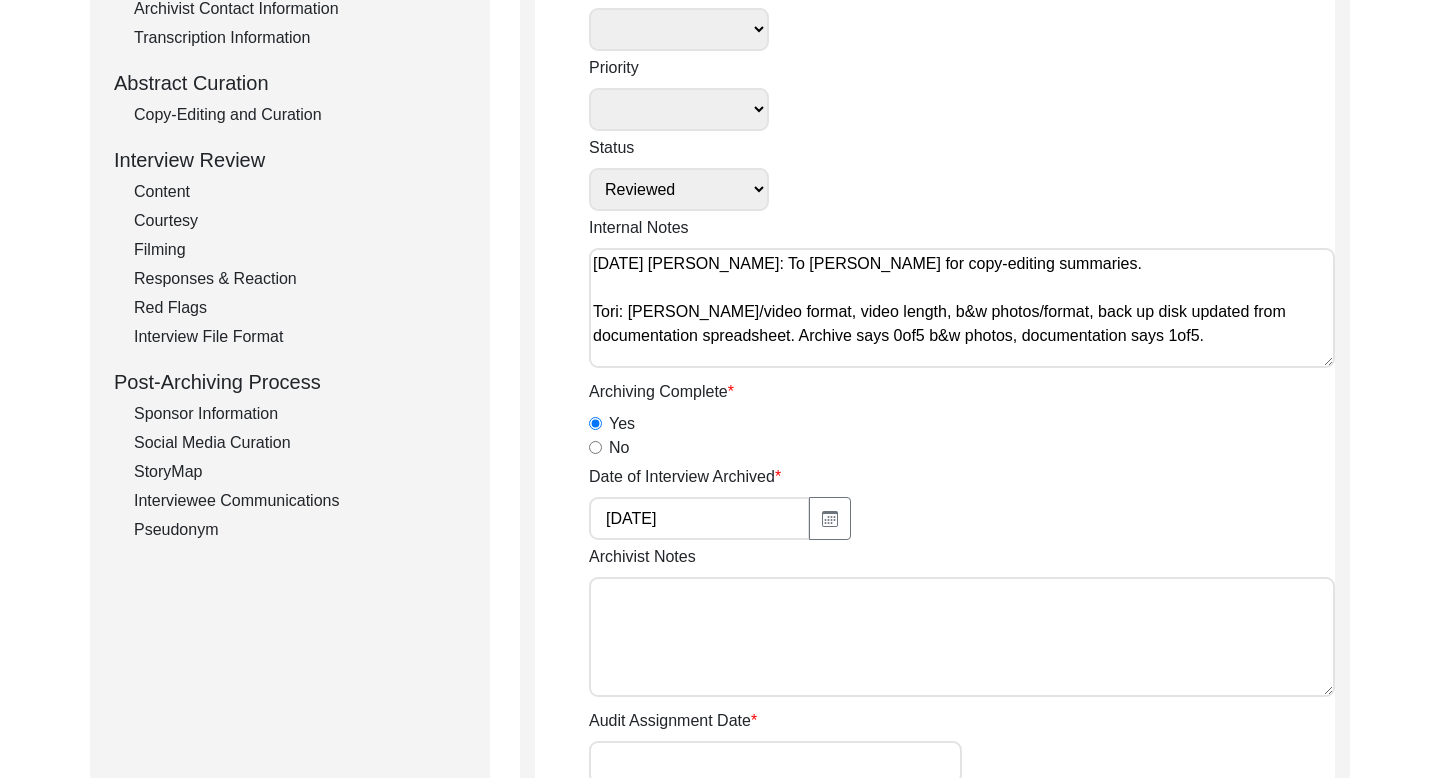 scroll, scrollTop: 403, scrollLeft: 0, axis: vertical 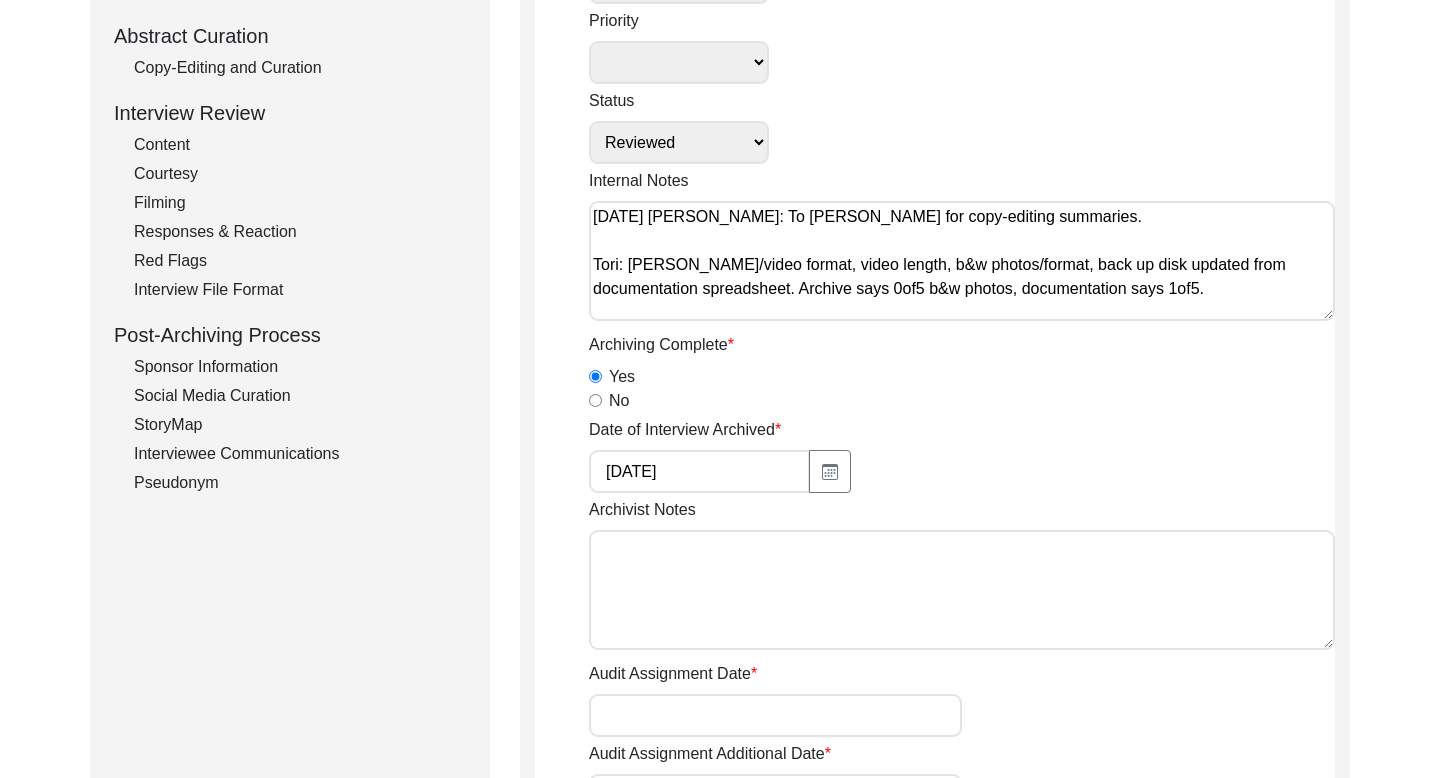 click on "Interviewee Communications" 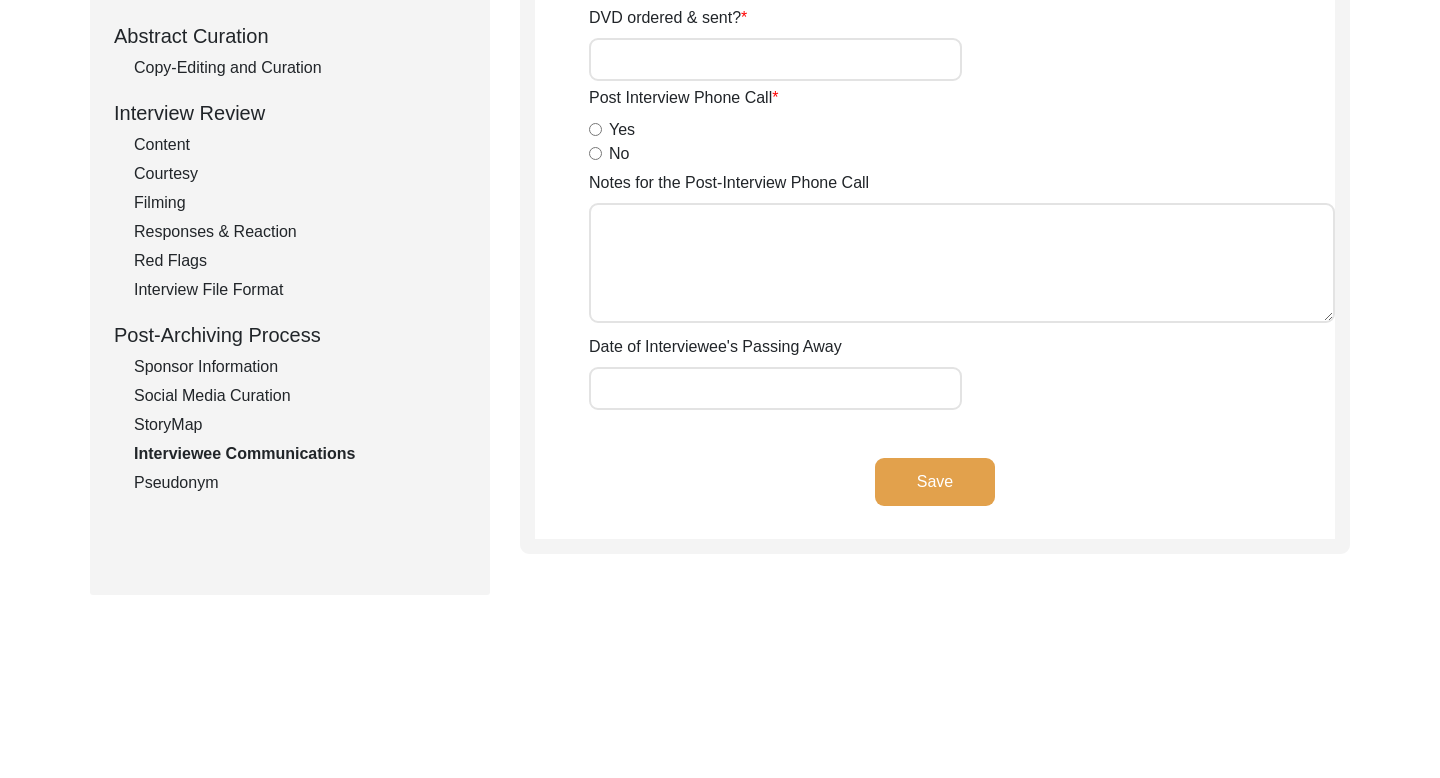 click on "Yes" at bounding box center (595, 129) 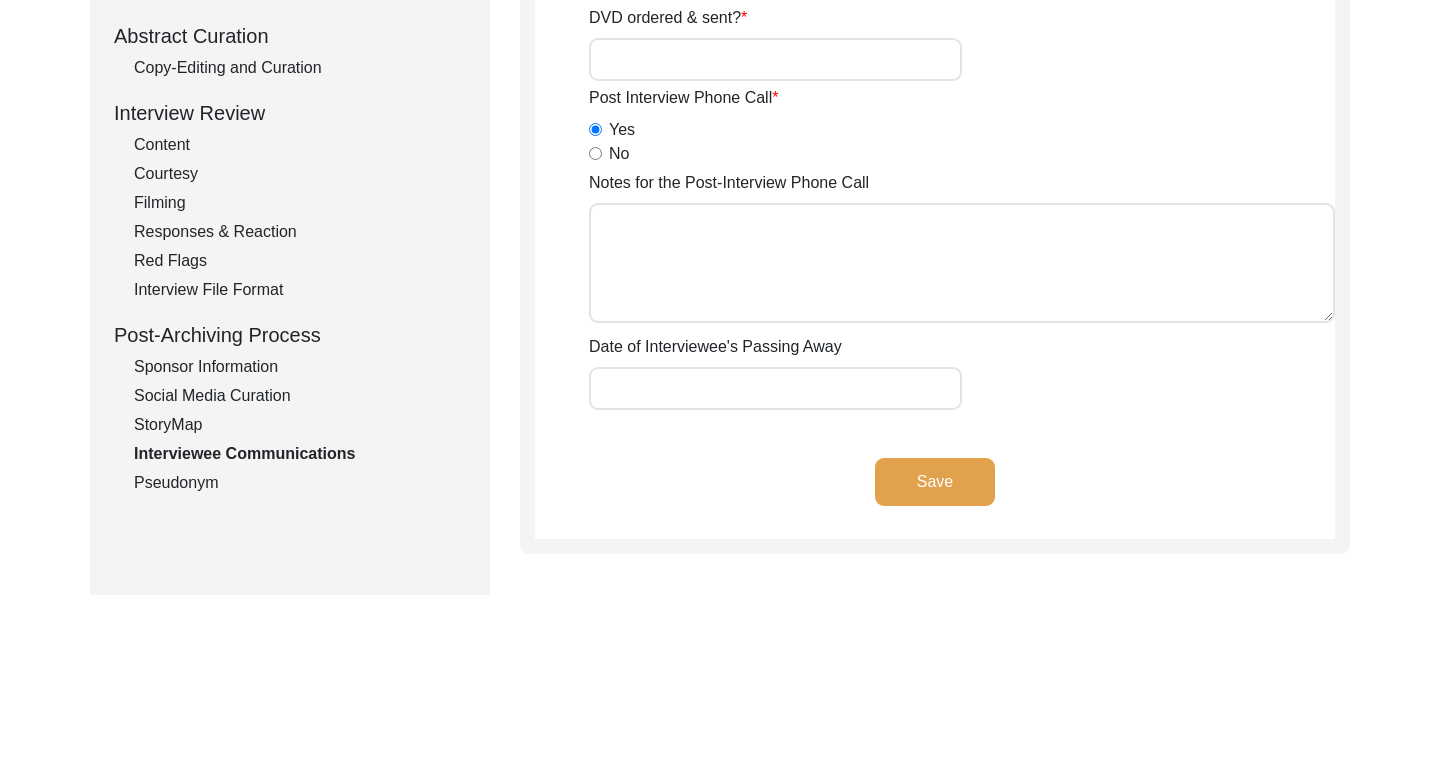 click on "Notes for the Post-Interview Phone Call" at bounding box center (962, 263) 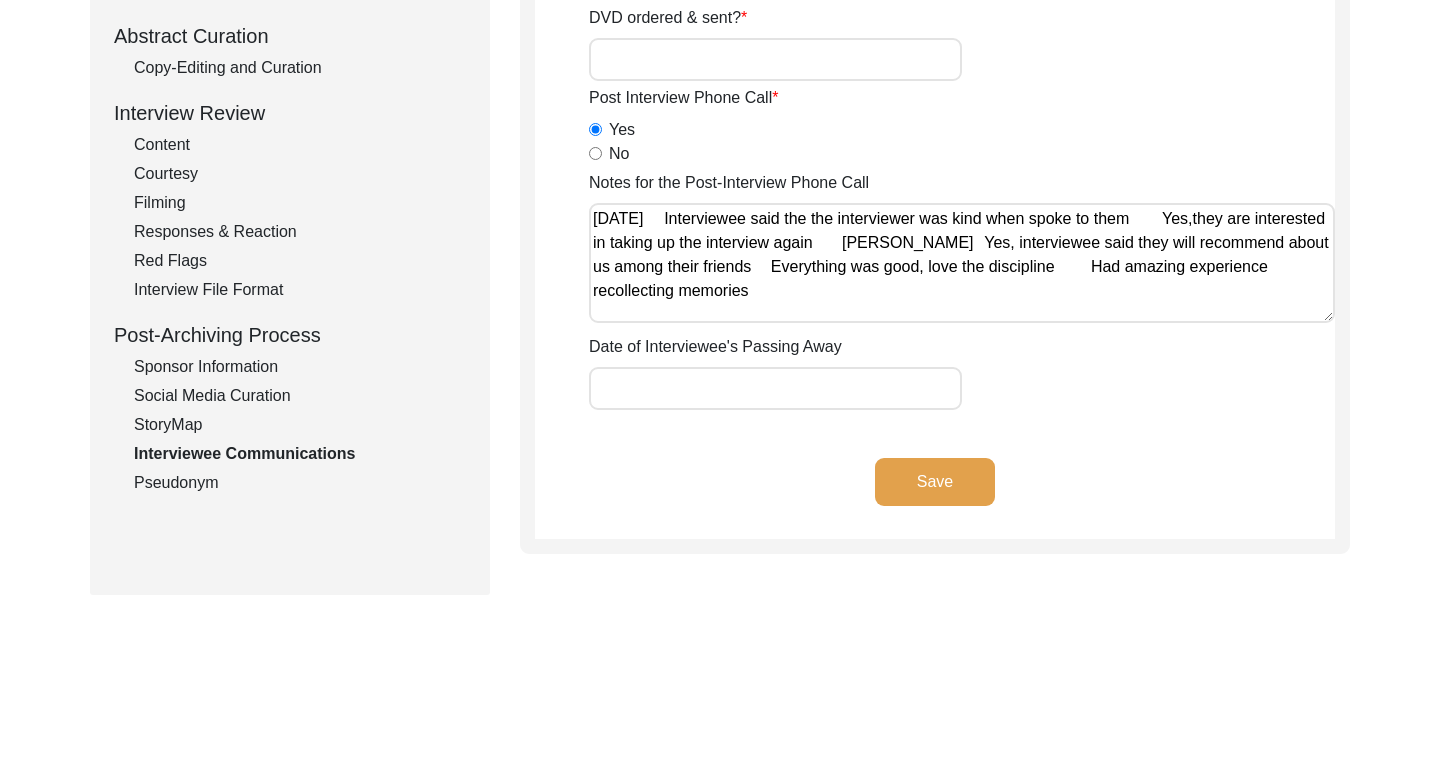 click on "Notes for the Post-Interview Phone Call" at bounding box center (962, 263) 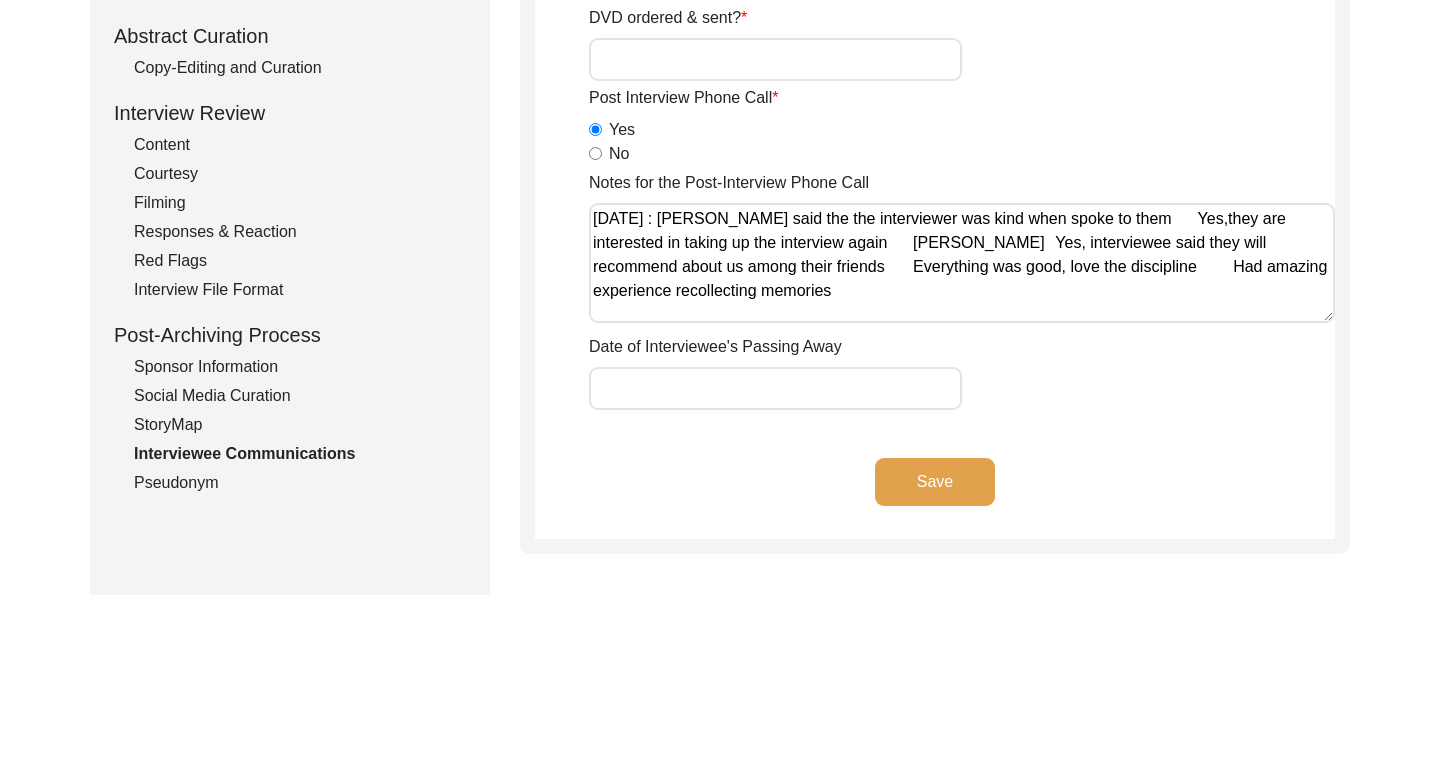 click on "Notes for the Post-Interview Phone Call" at bounding box center (962, 263) 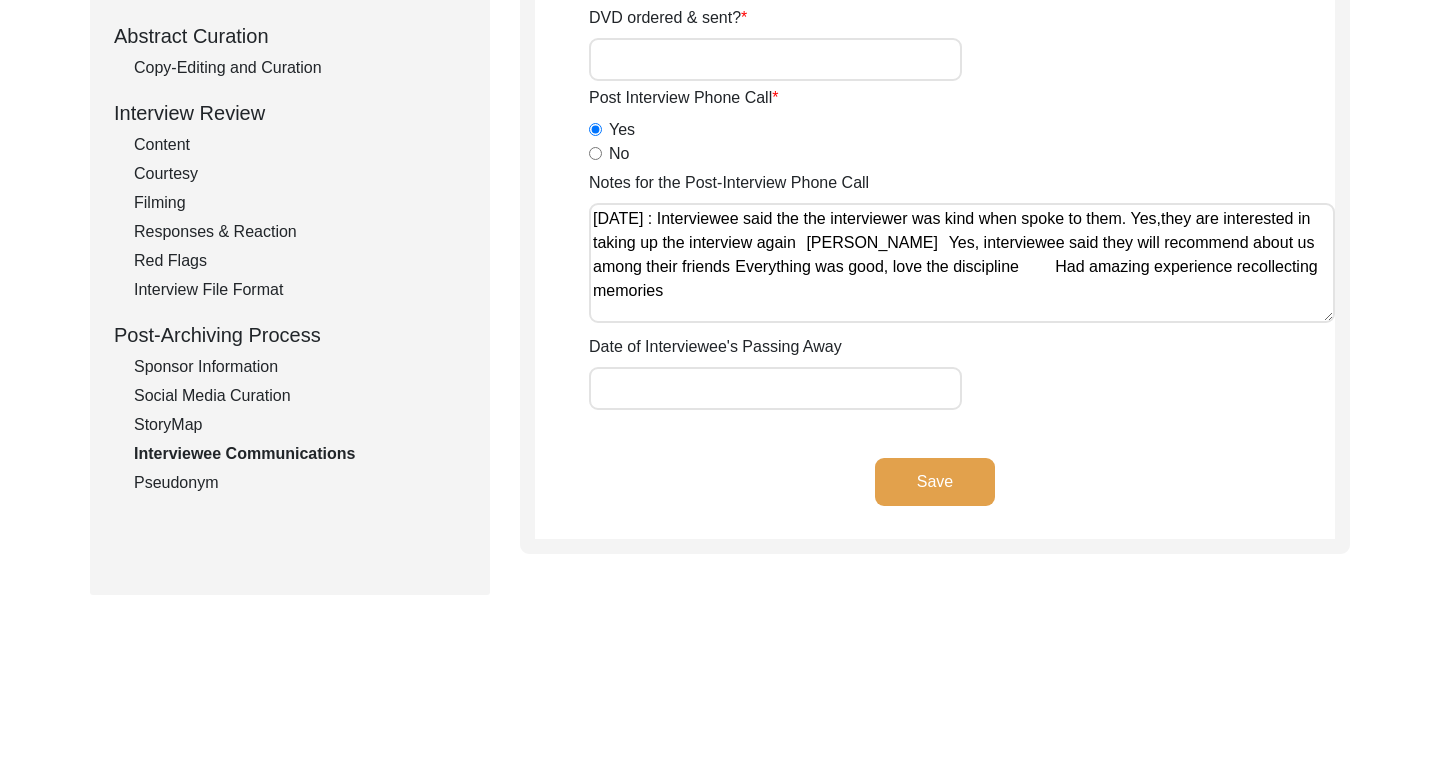 click on "Notes for the Post-Interview Phone Call" at bounding box center (962, 263) 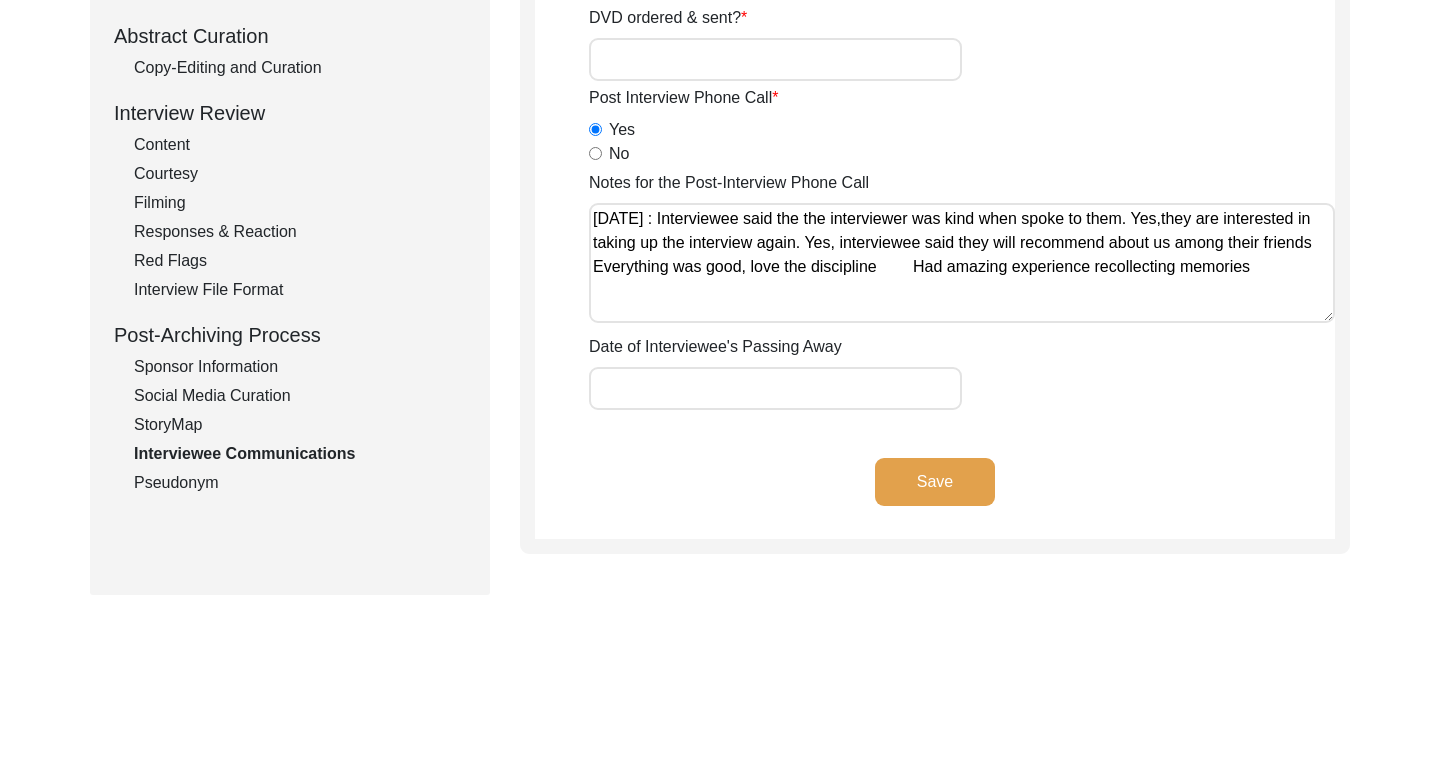 click on "Notes for the Post-Interview Phone Call" at bounding box center [962, 263] 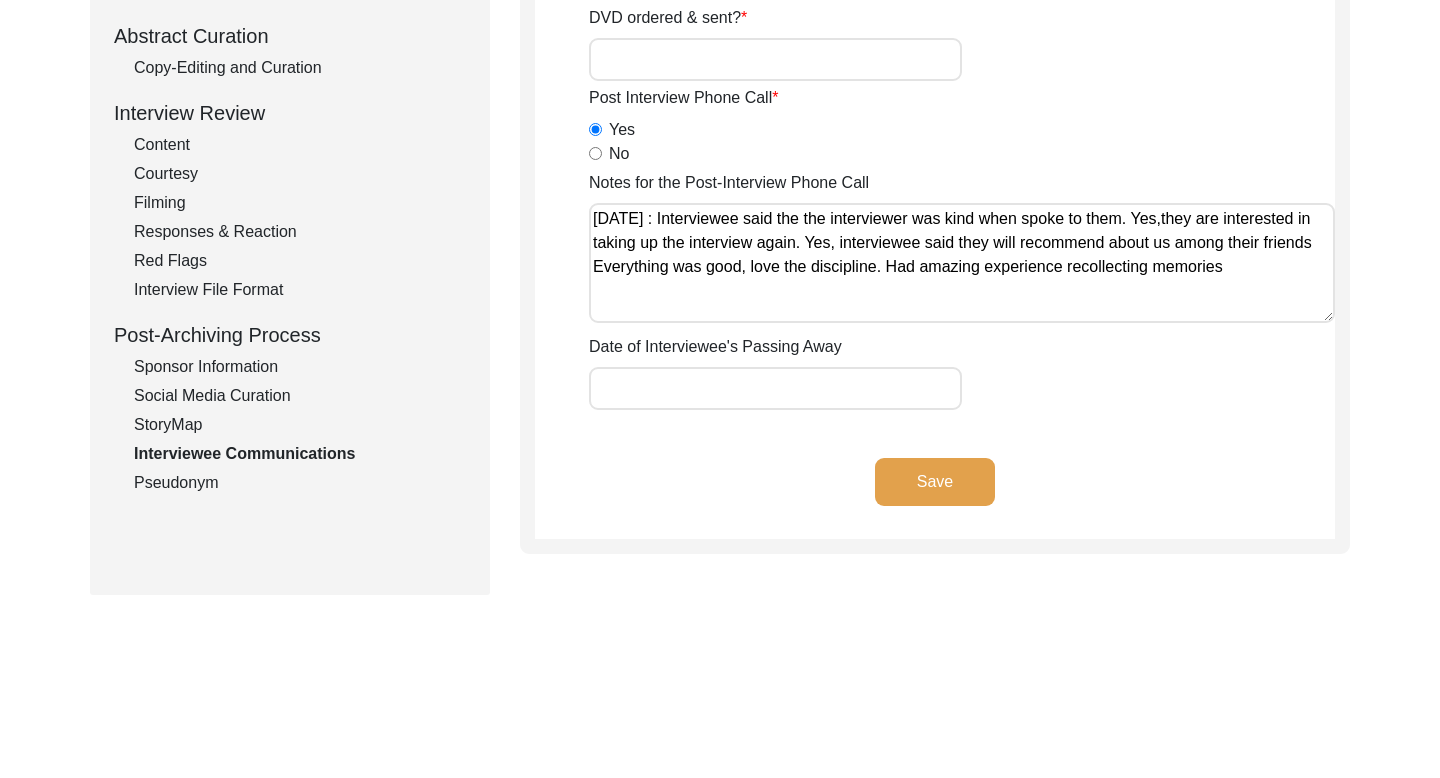 click on "Notes for the Post-Interview Phone Call" at bounding box center [962, 263] 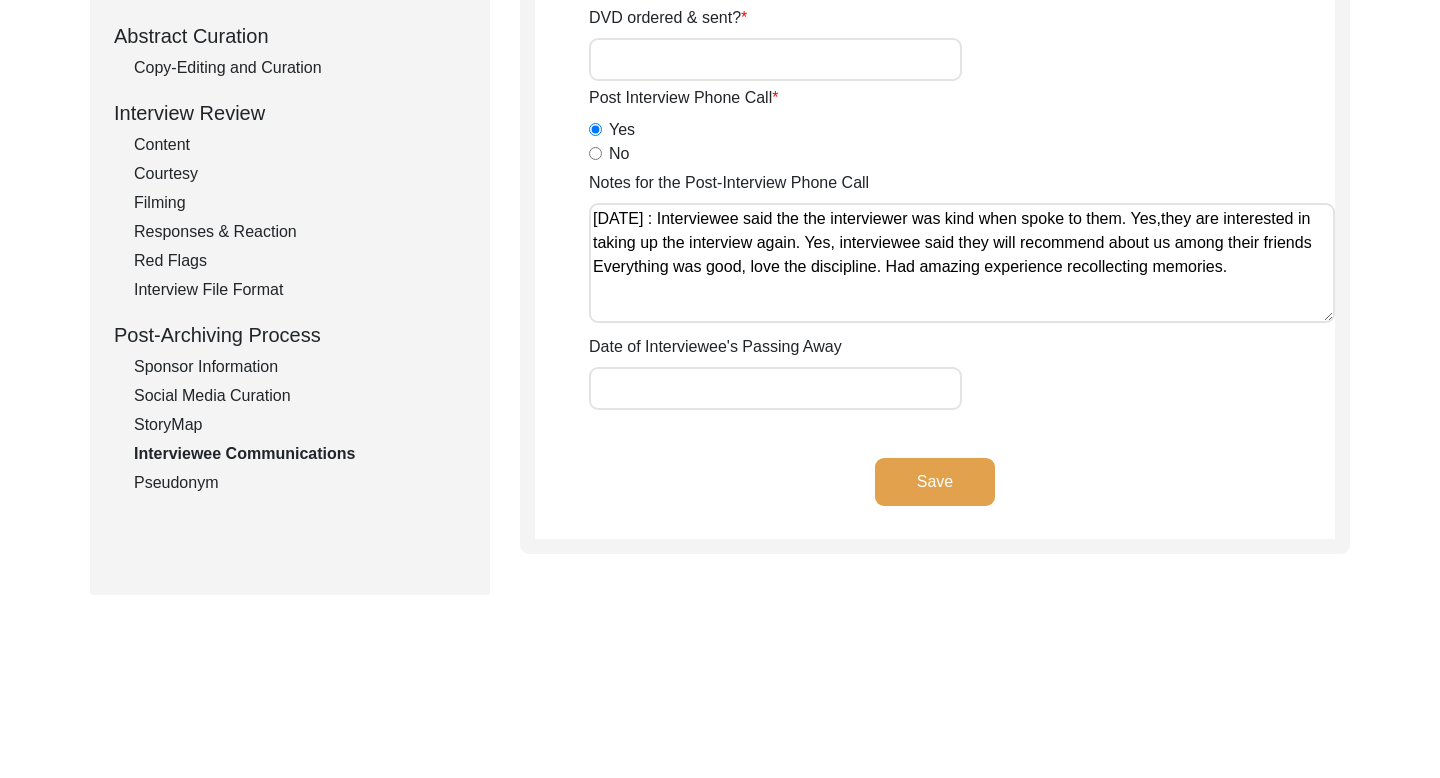click on "Notes for the Post-Interview Phone Call" at bounding box center [962, 263] 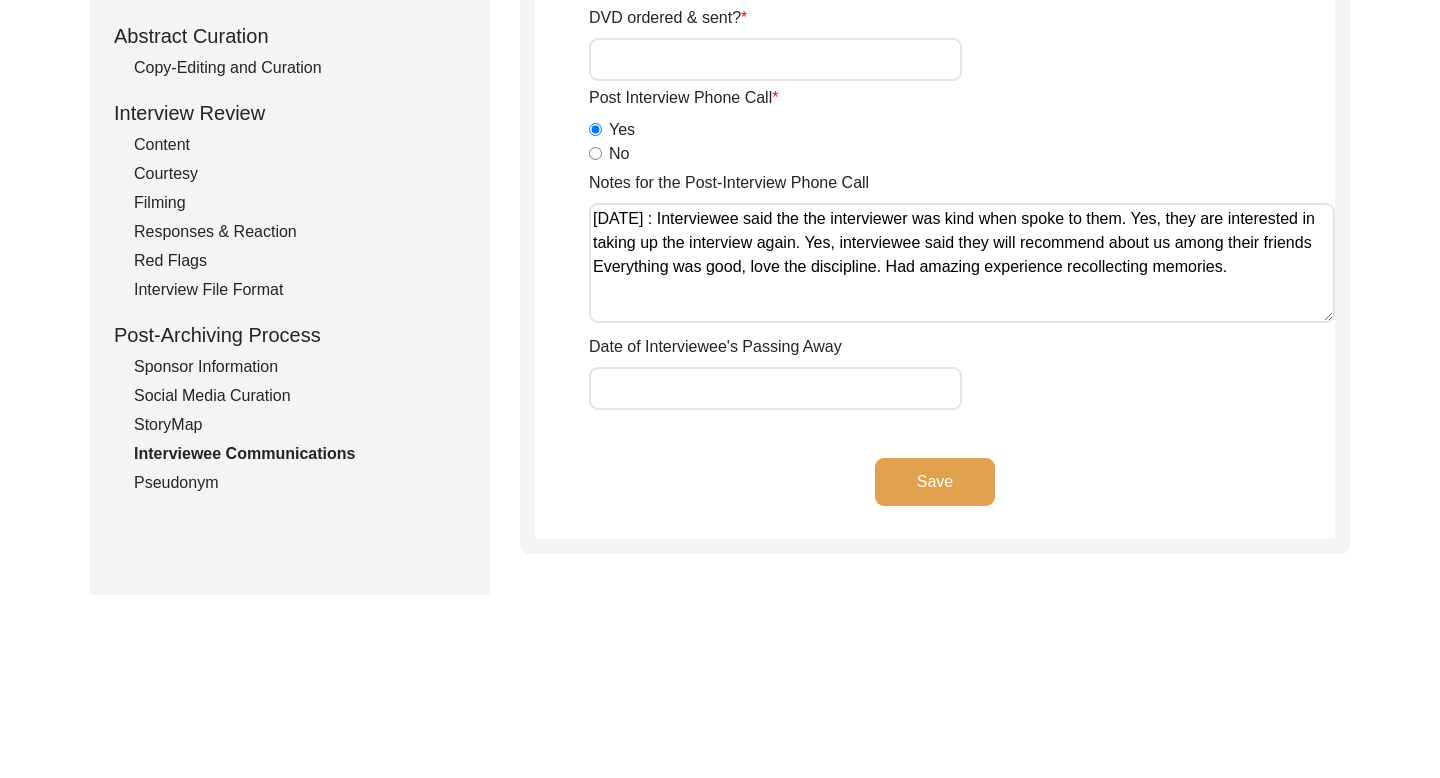 click on "Save" 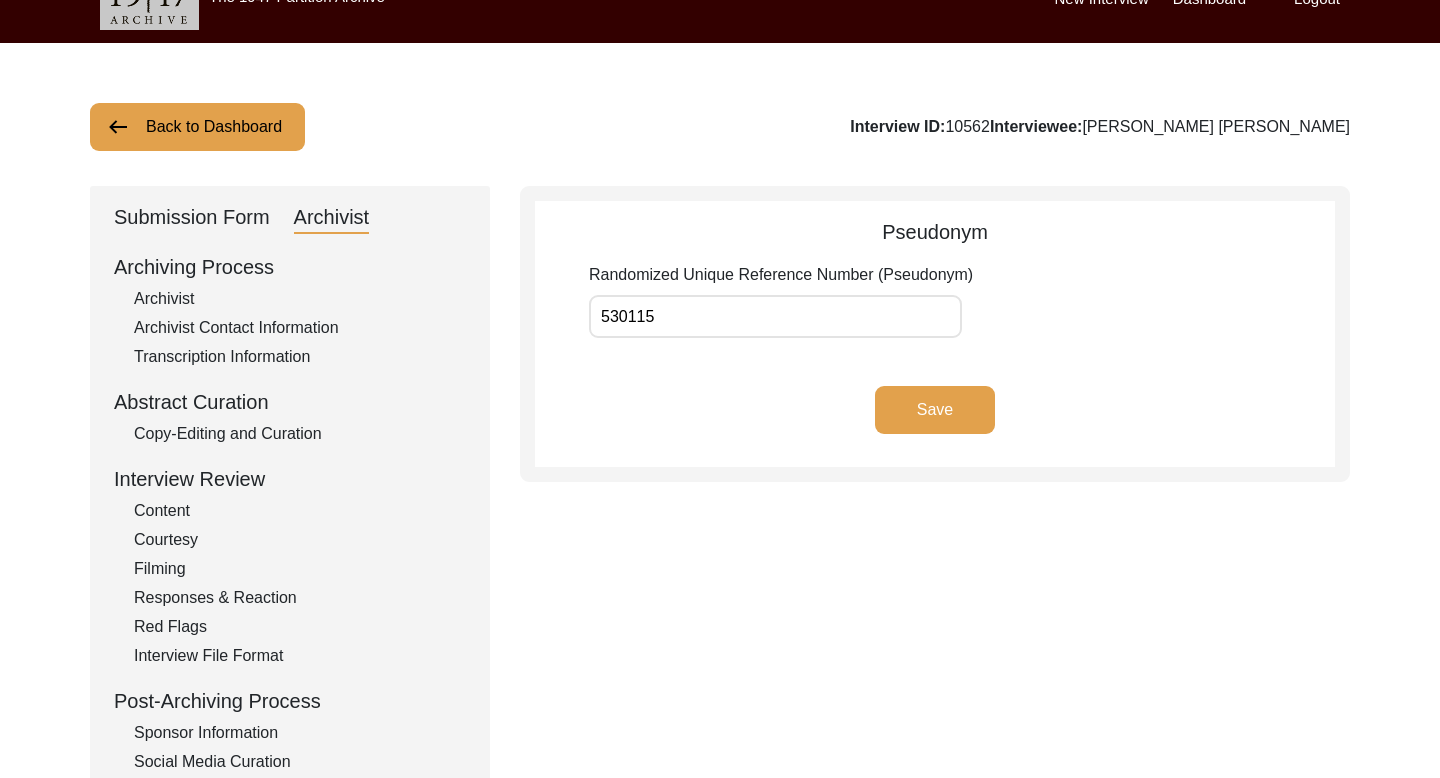 scroll, scrollTop: 0, scrollLeft: 0, axis: both 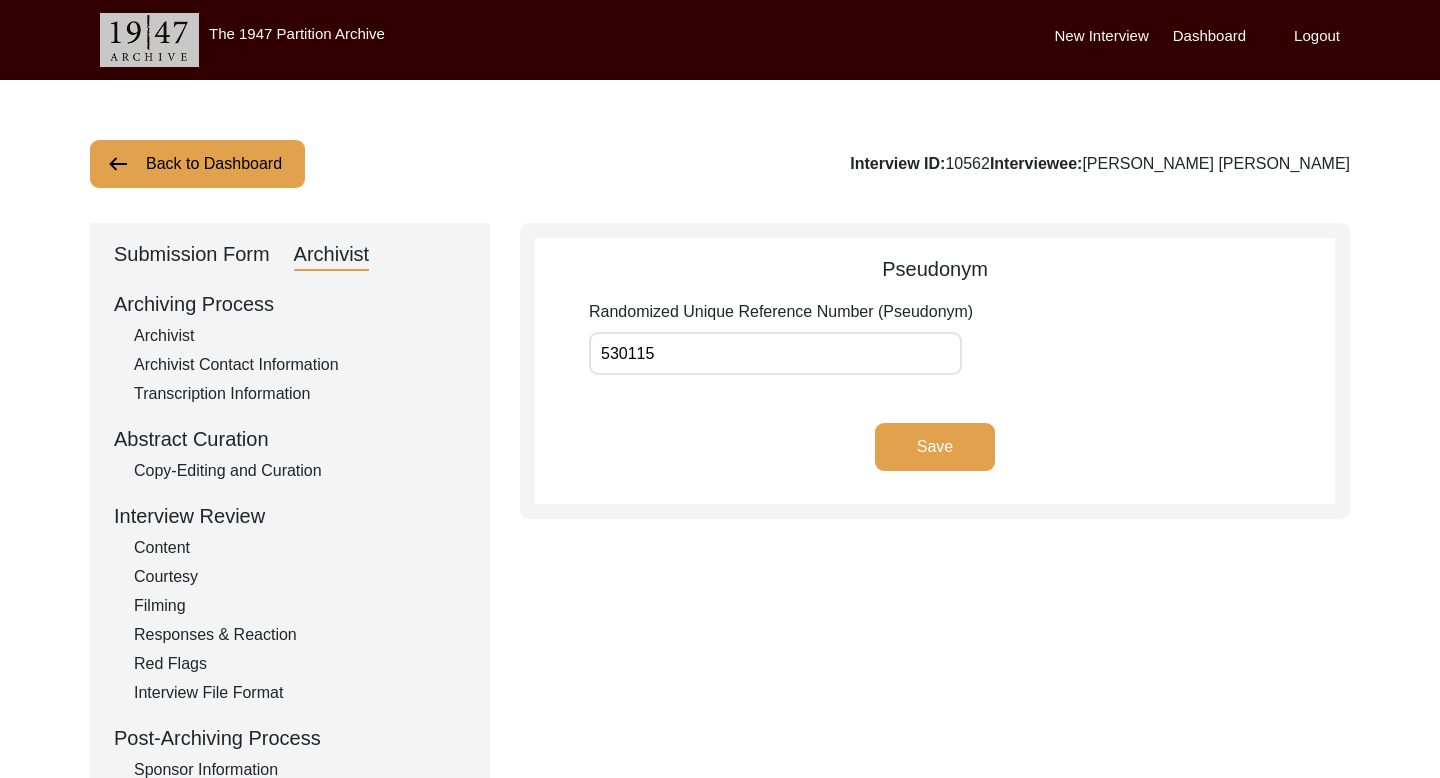 click on "Back to Dashboard" 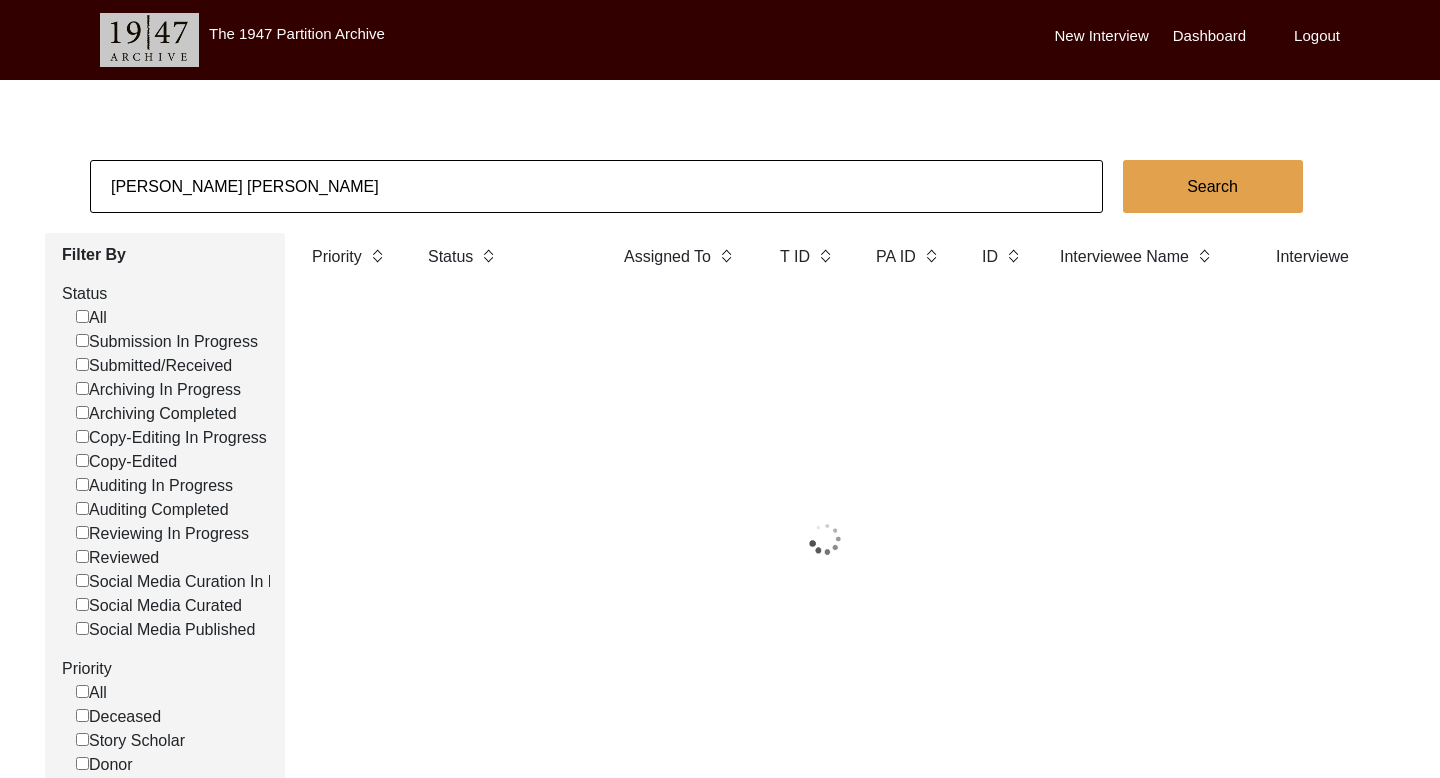 click on "[PERSON_NAME] [PERSON_NAME]" 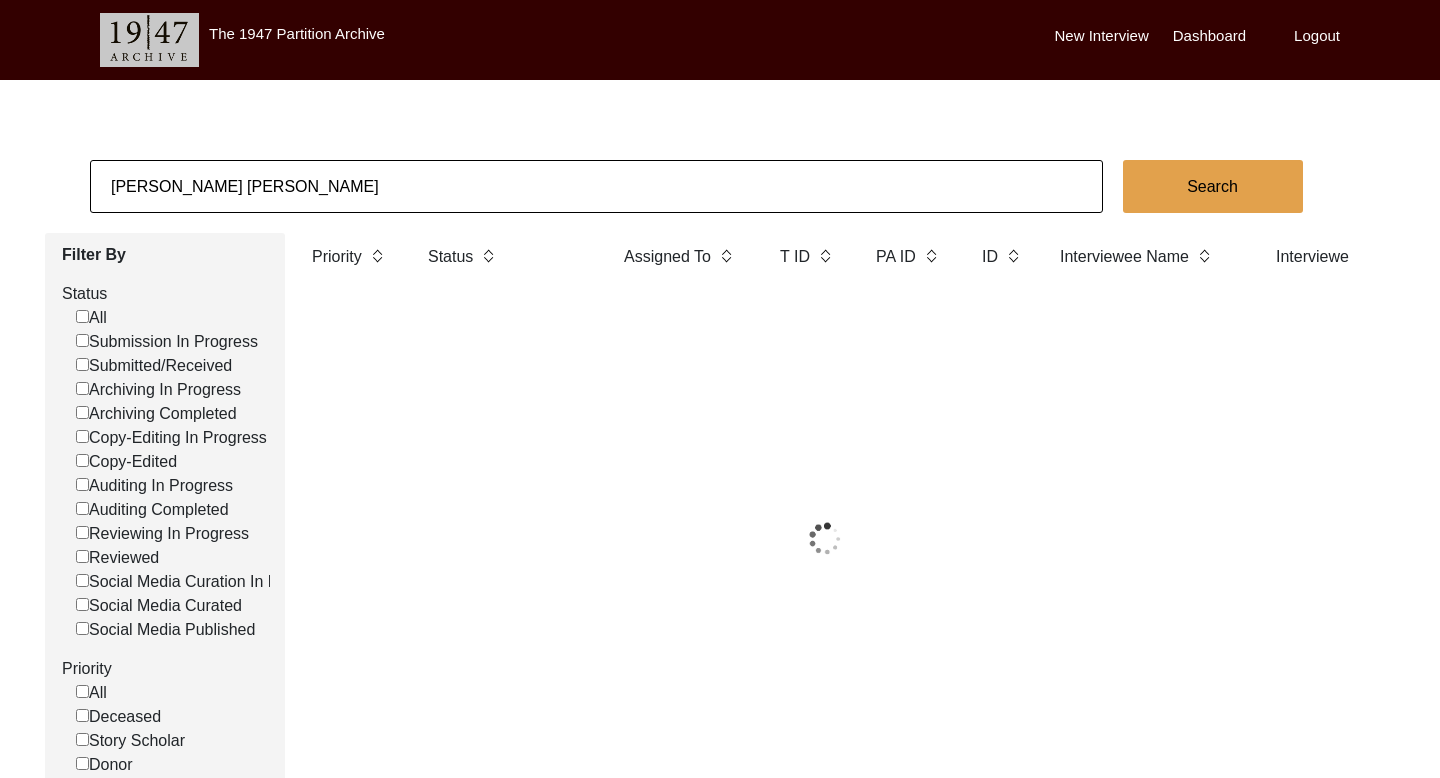 click on "[PERSON_NAME] [PERSON_NAME]" 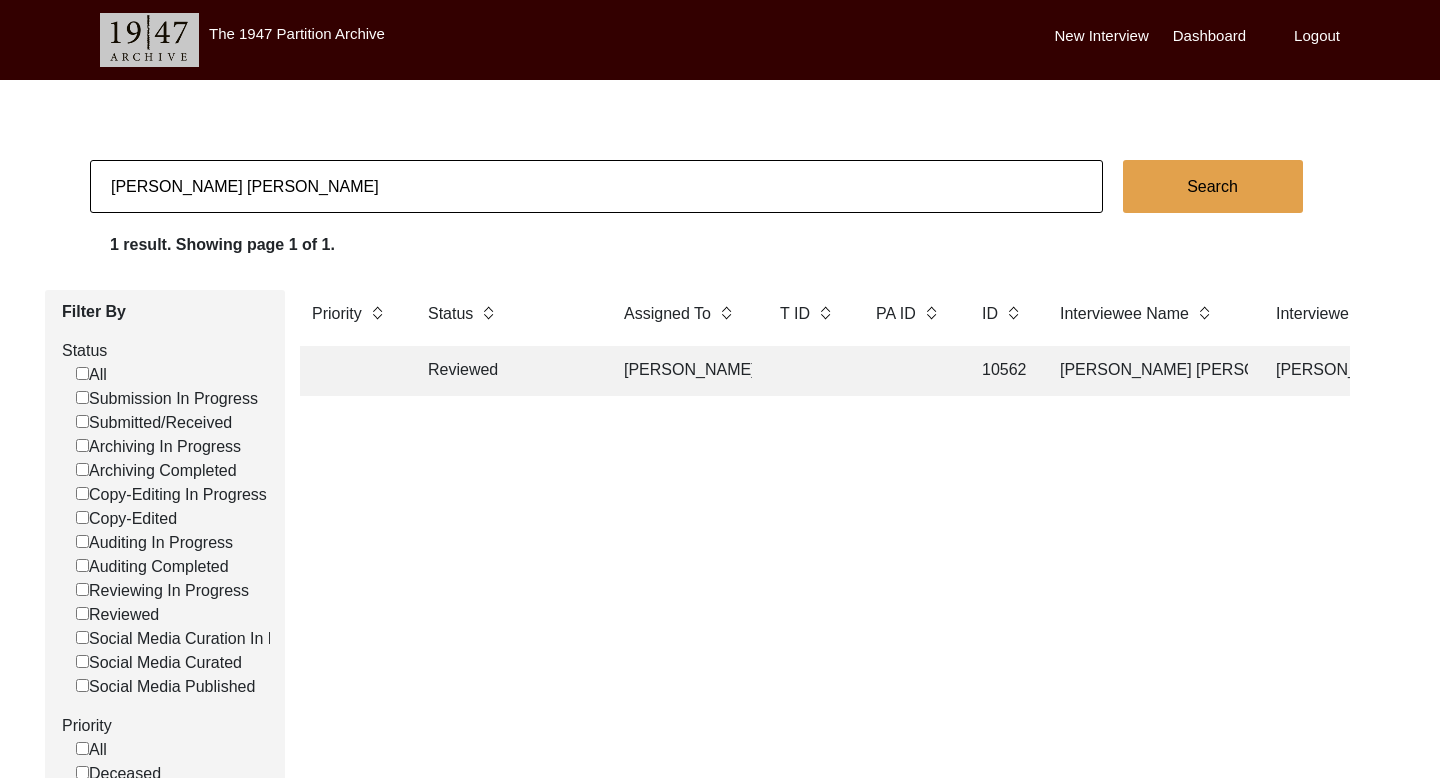 click on "[PERSON_NAME] [PERSON_NAME]" 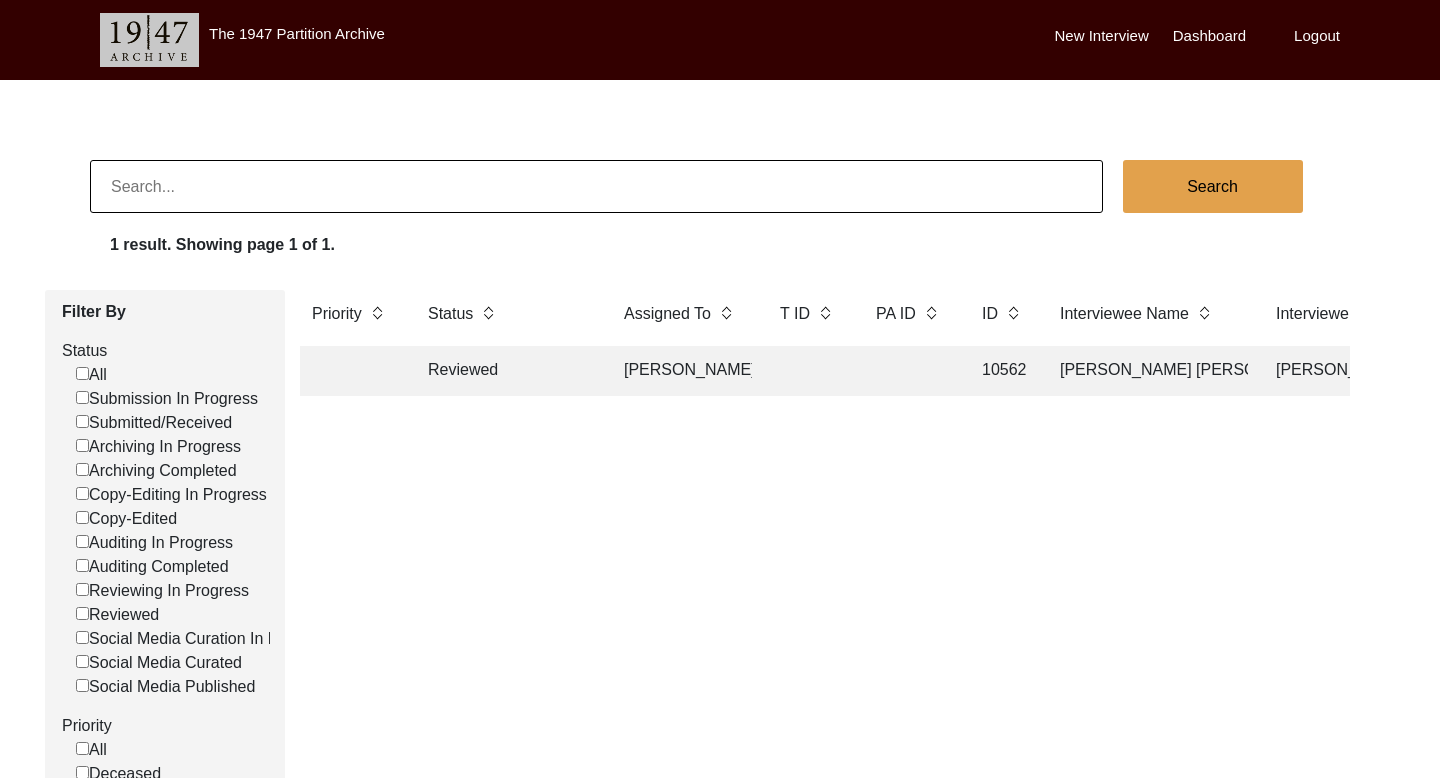 paste on "[PERSON_NAME]" 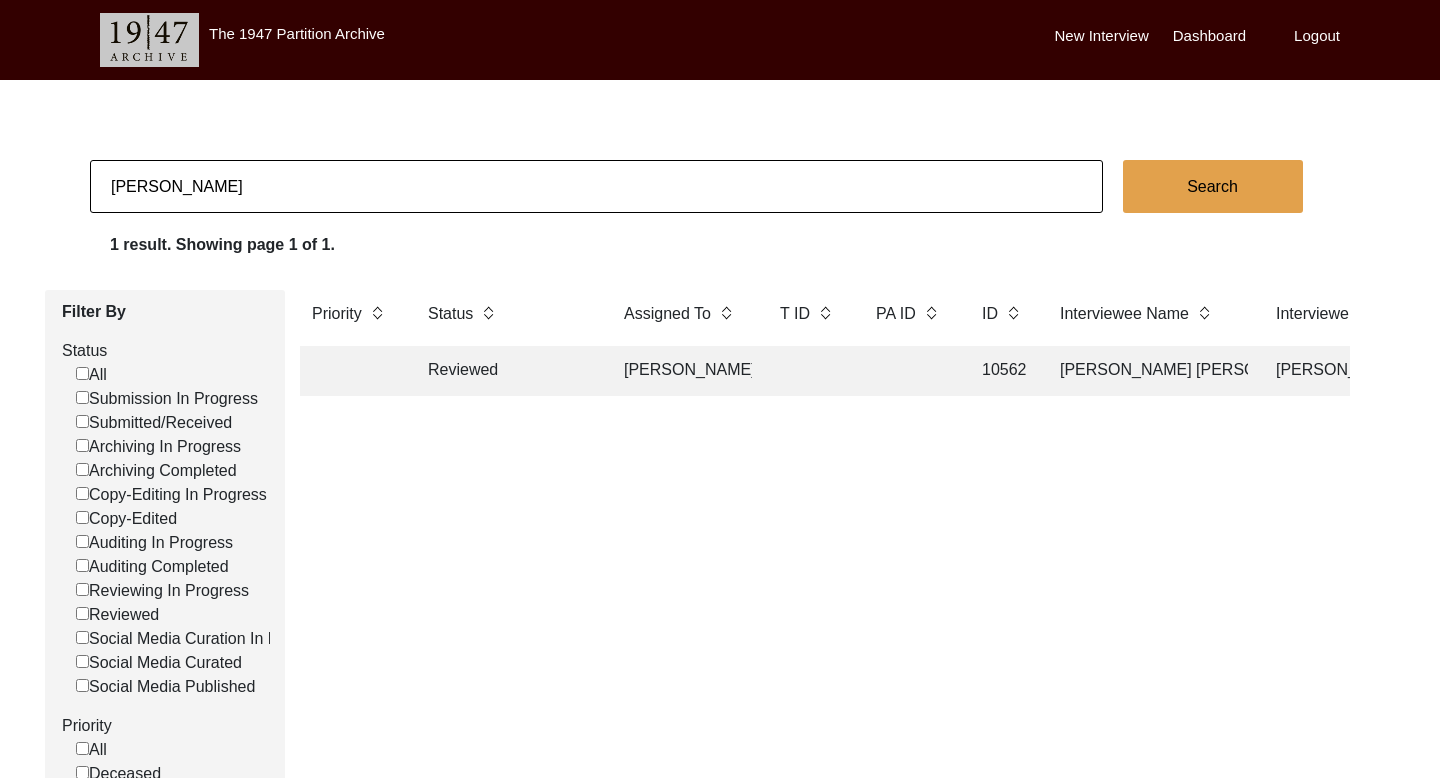 click on "Search" 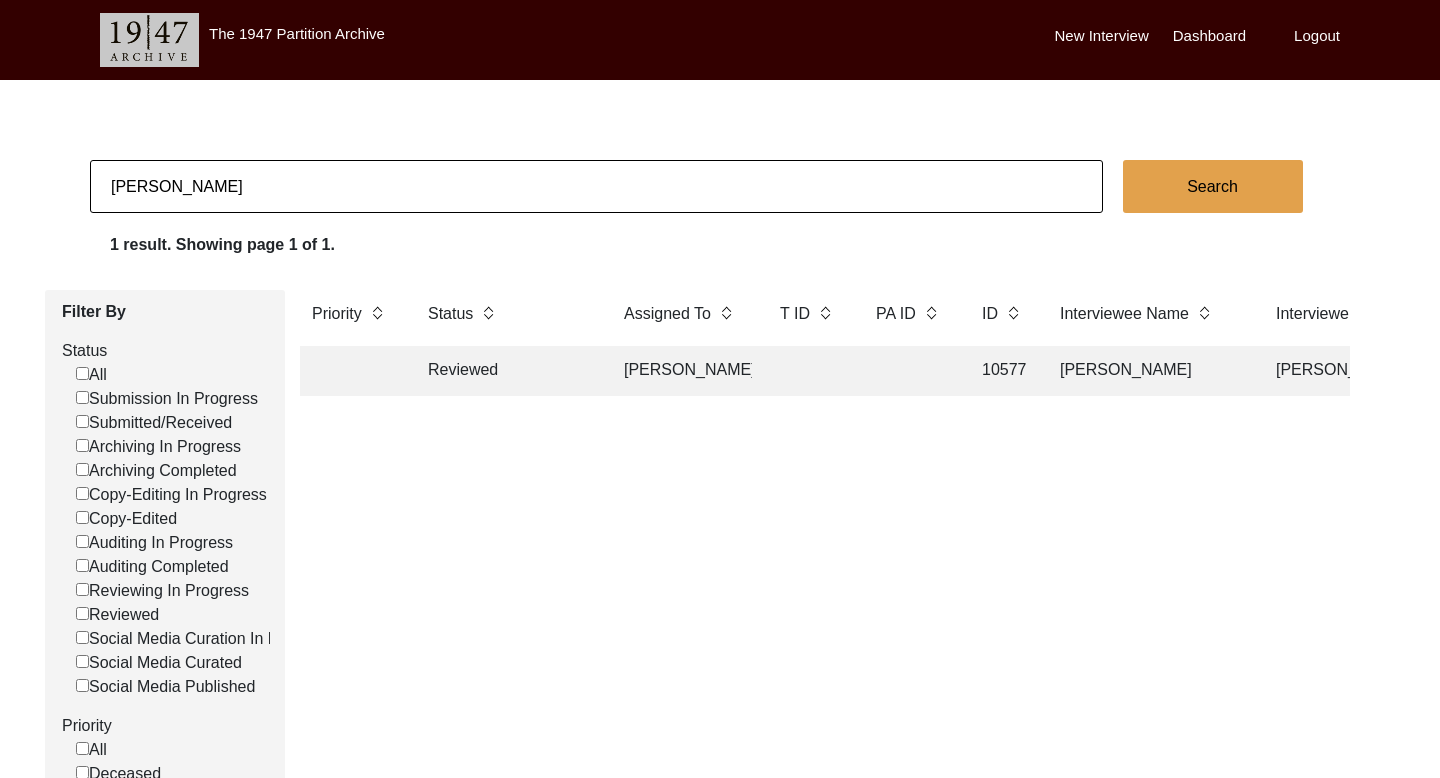 click 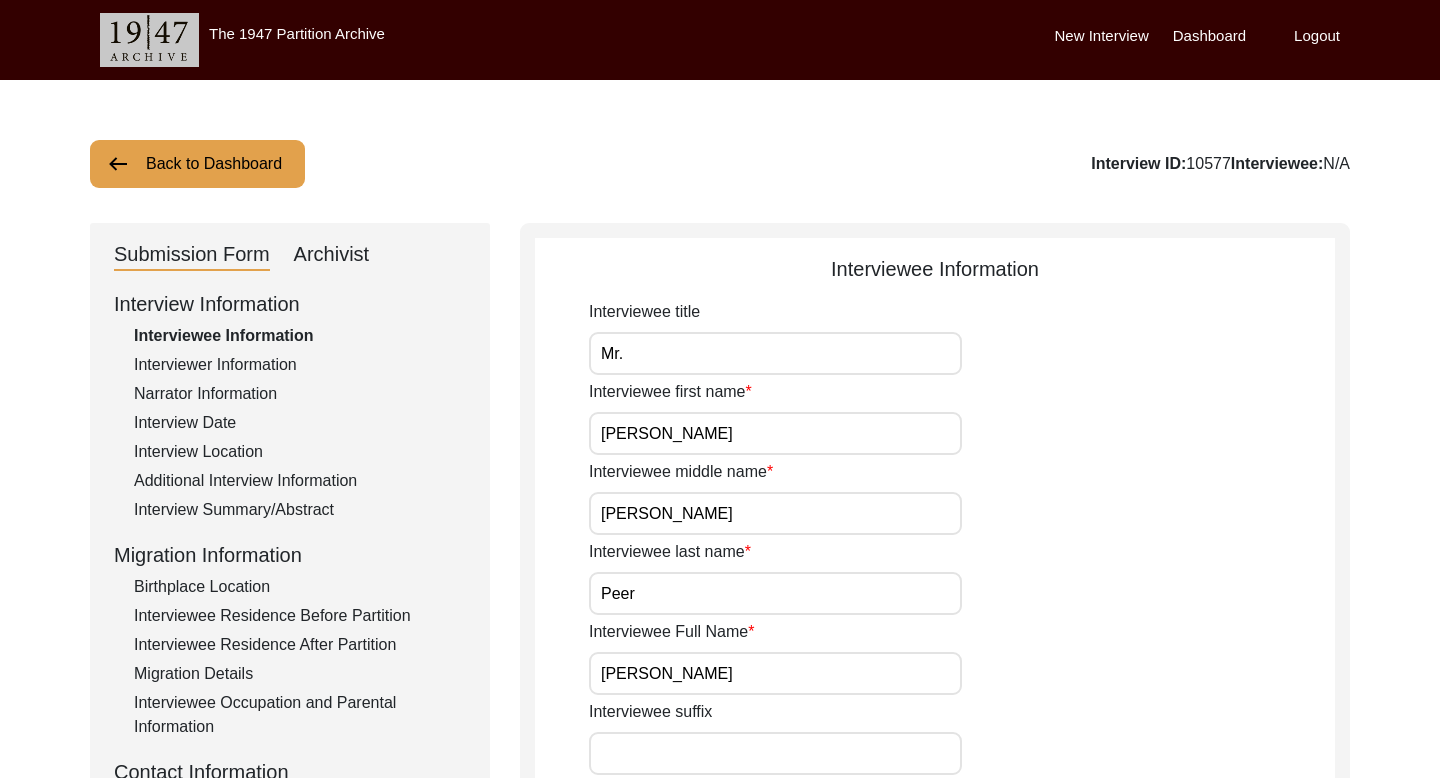 click on "Archivist" 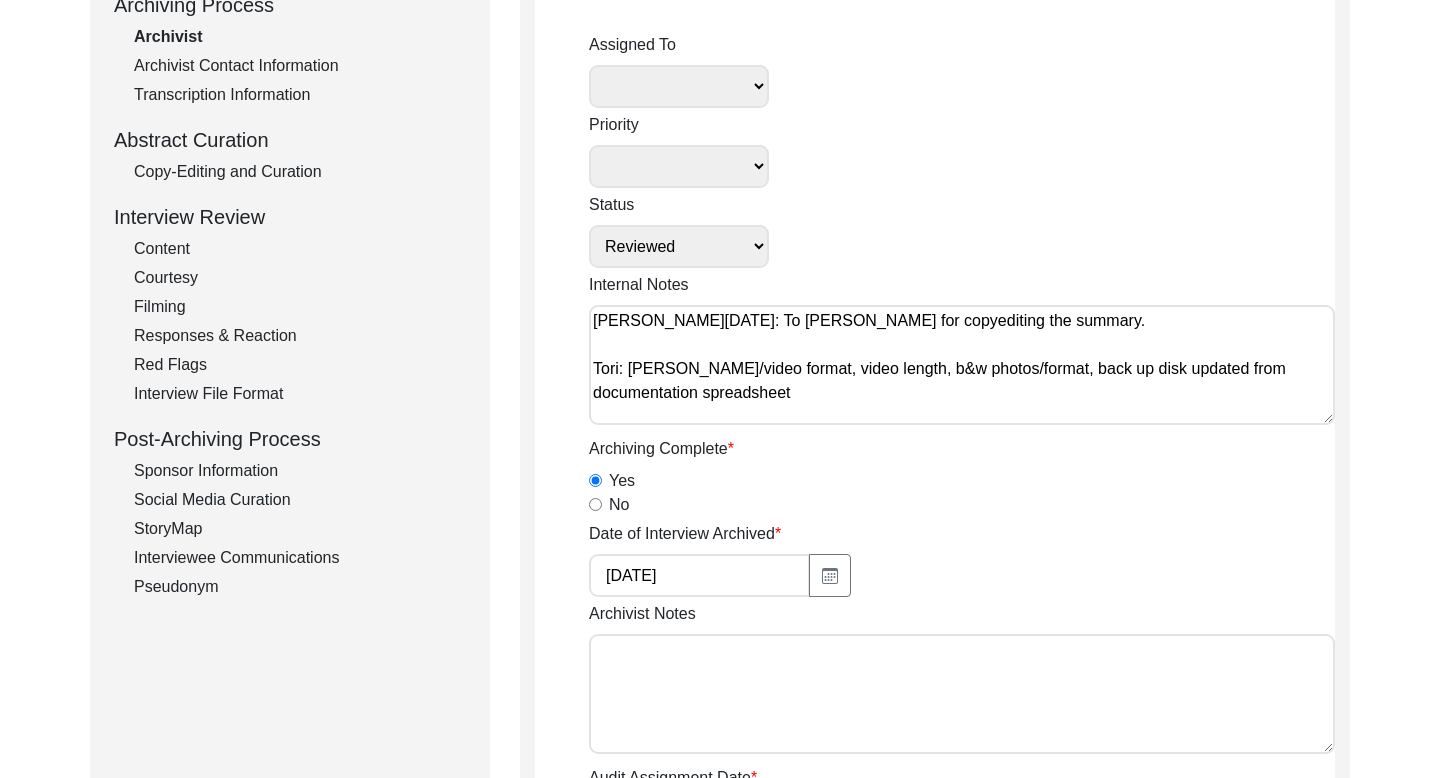 scroll, scrollTop: 311, scrollLeft: 0, axis: vertical 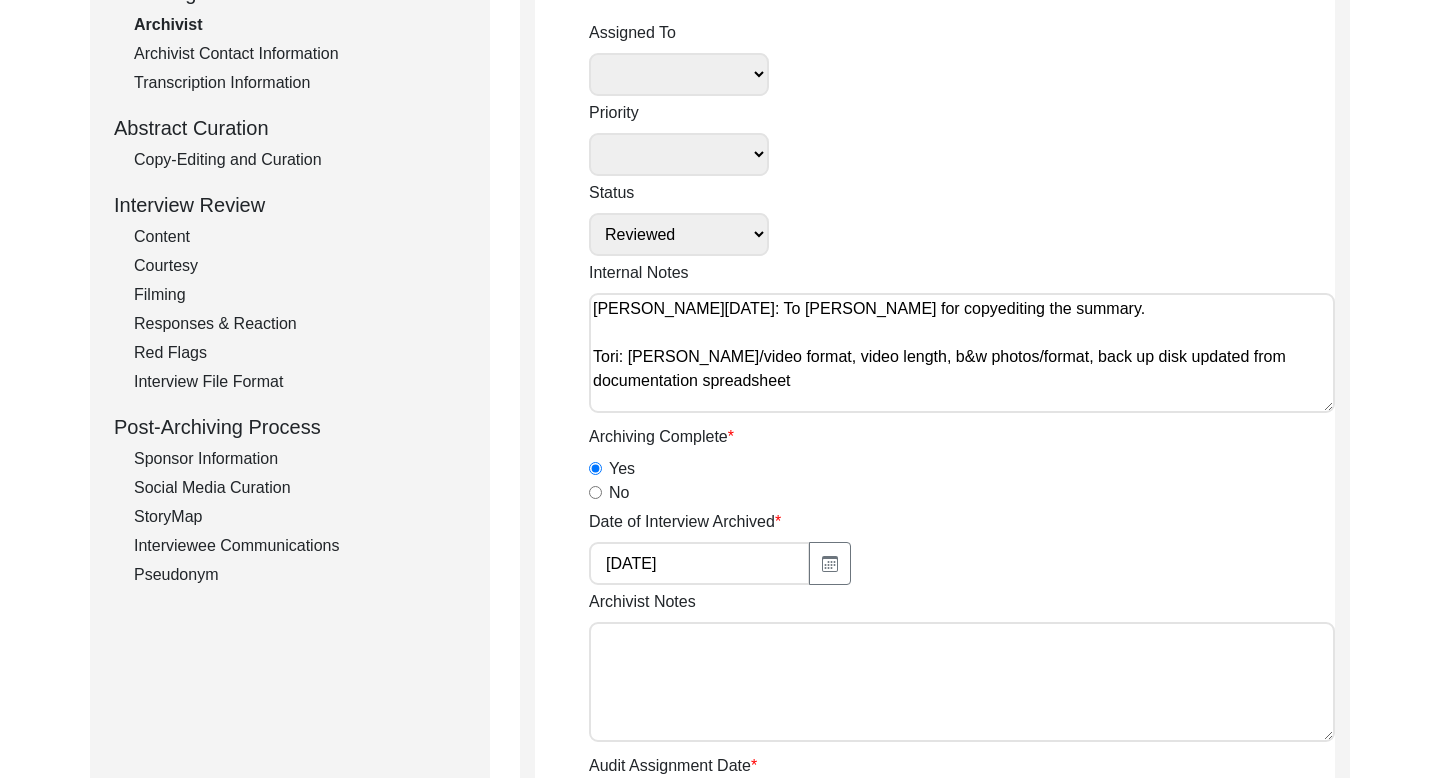 click on "Interviewee Communications" 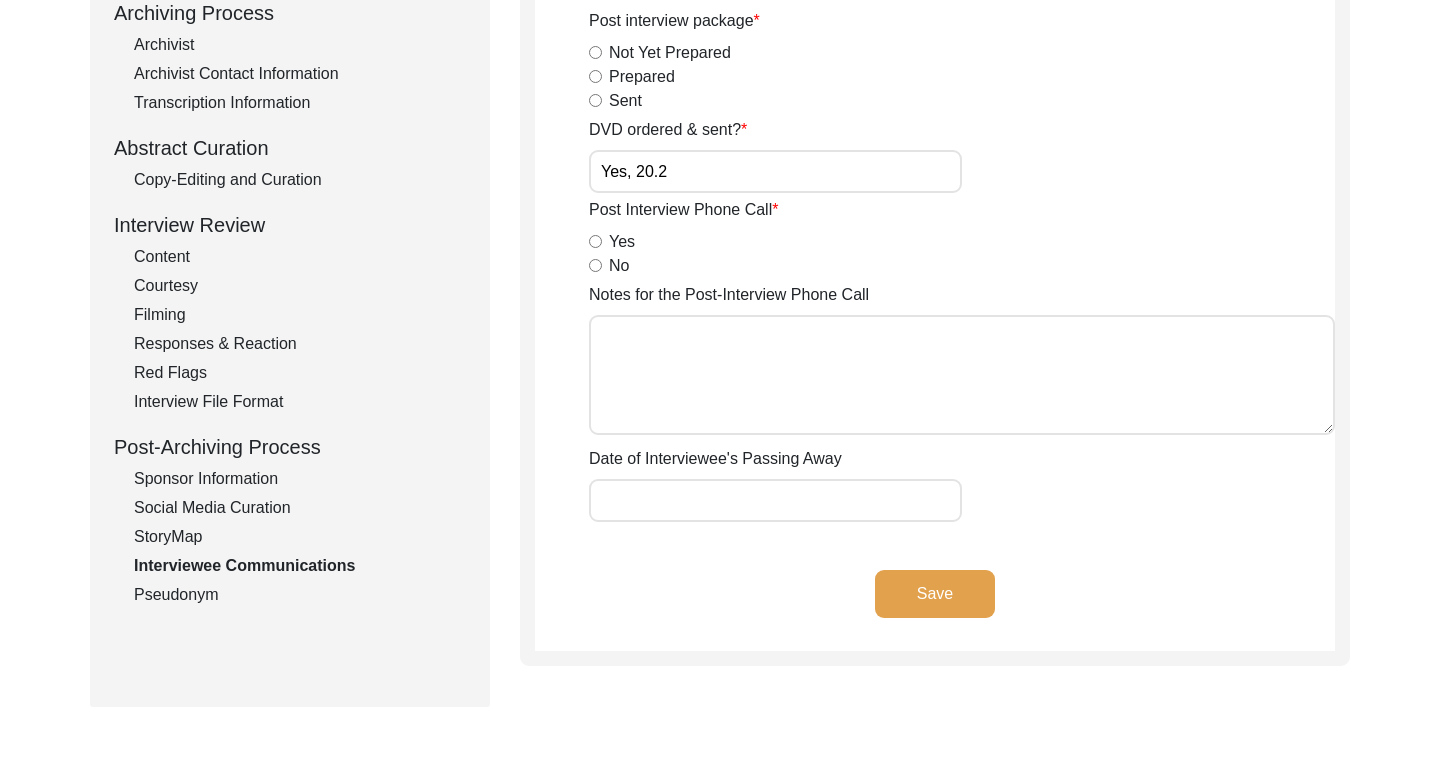 scroll, scrollTop: 289, scrollLeft: 0, axis: vertical 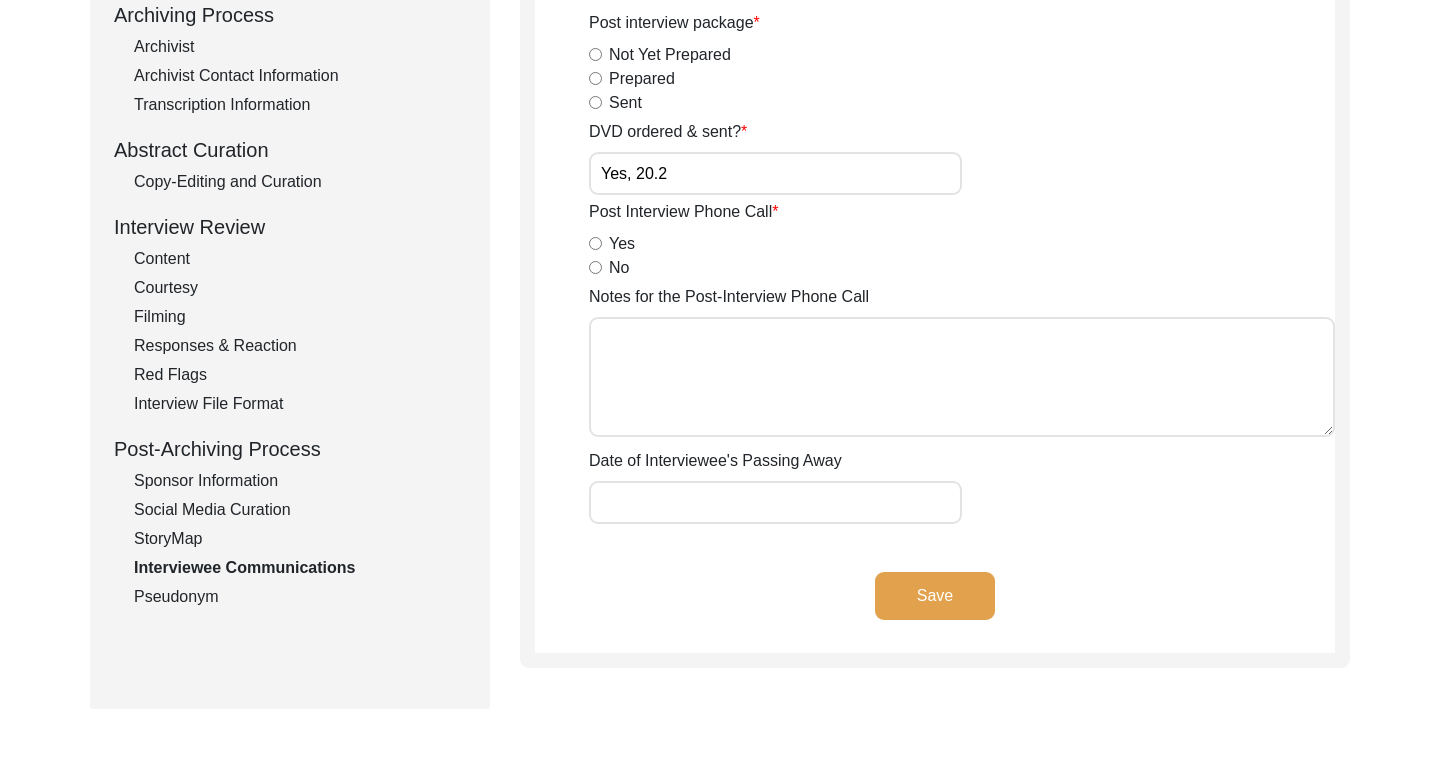 click on "Yes" at bounding box center [595, 243] 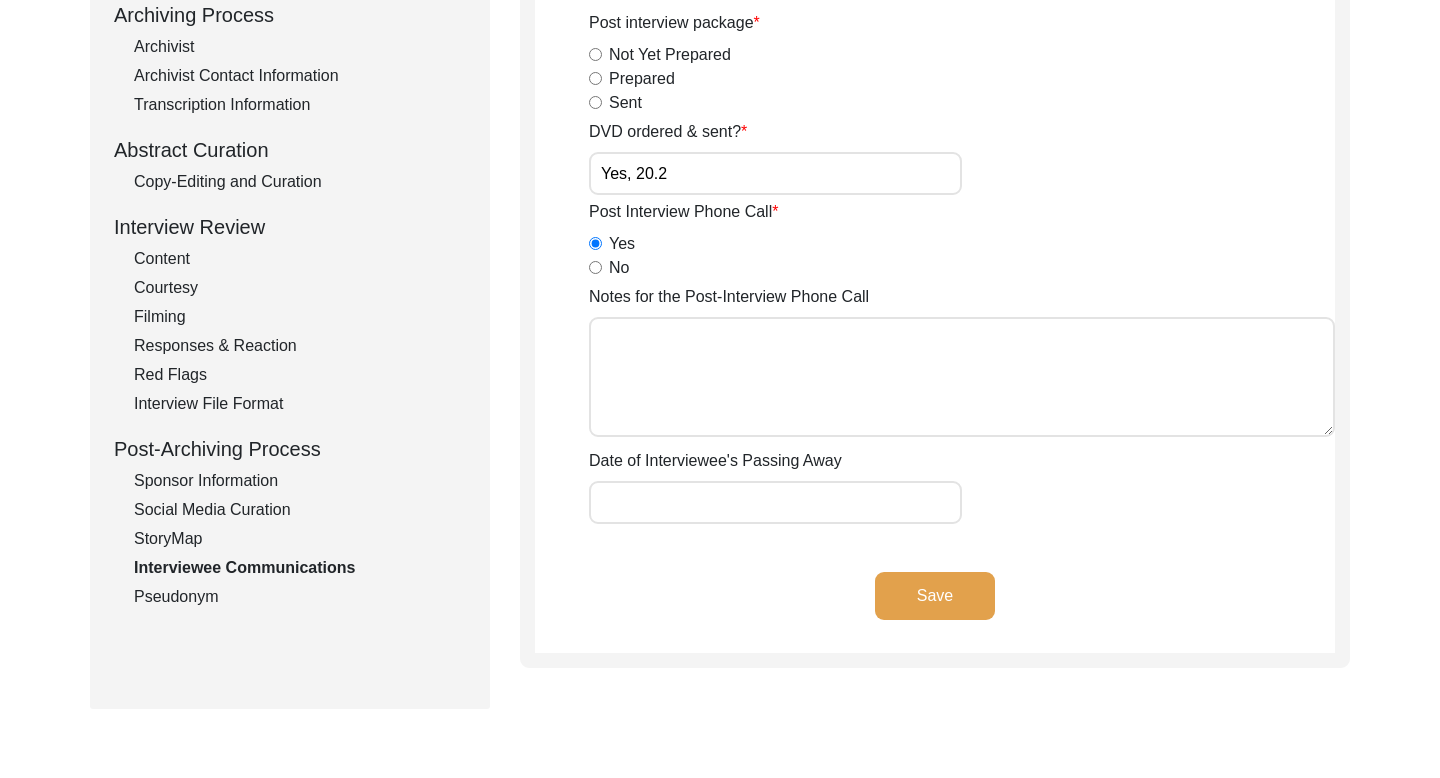 click on "Notes for the Post-Interview Phone Call" at bounding box center [962, 377] 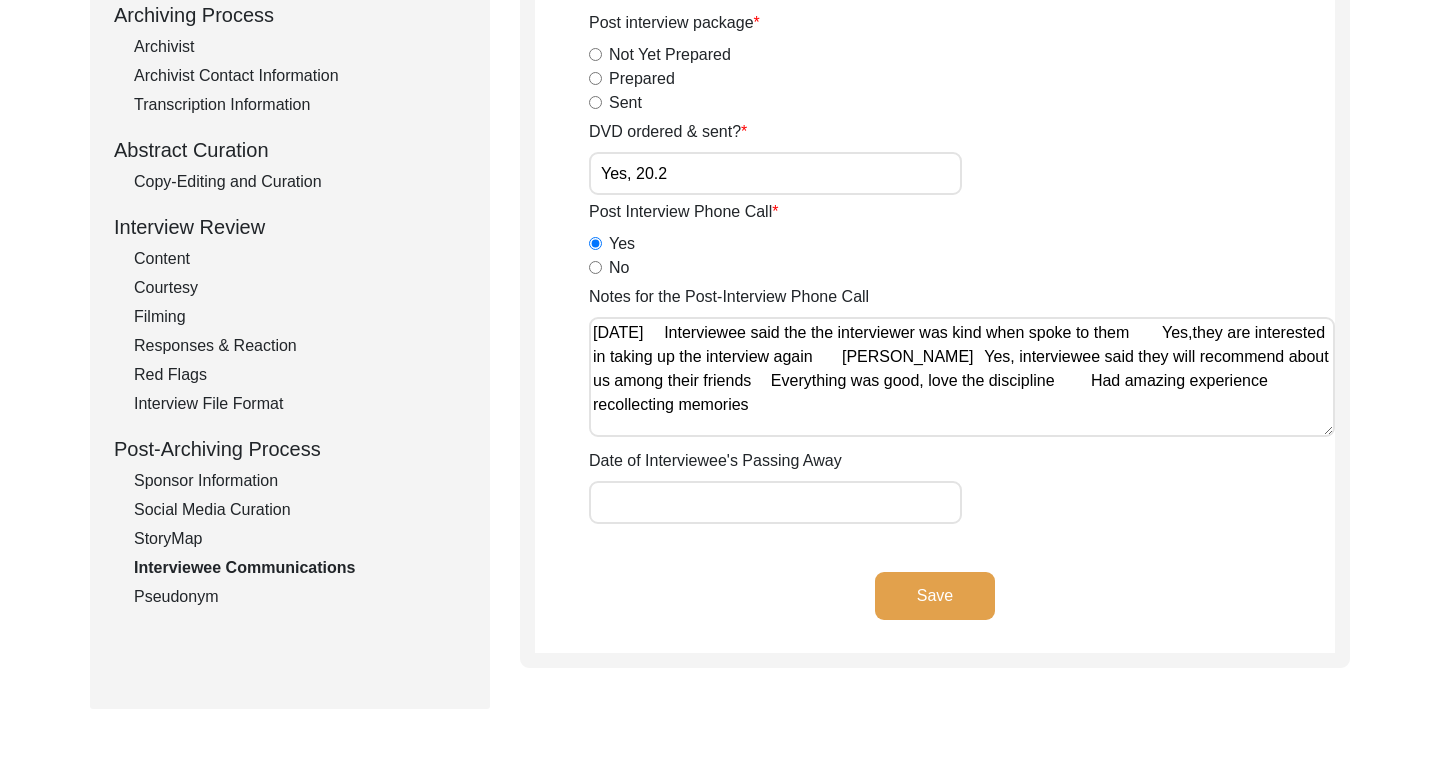 click on "Notes for the Post-Interview Phone Call" at bounding box center [962, 377] 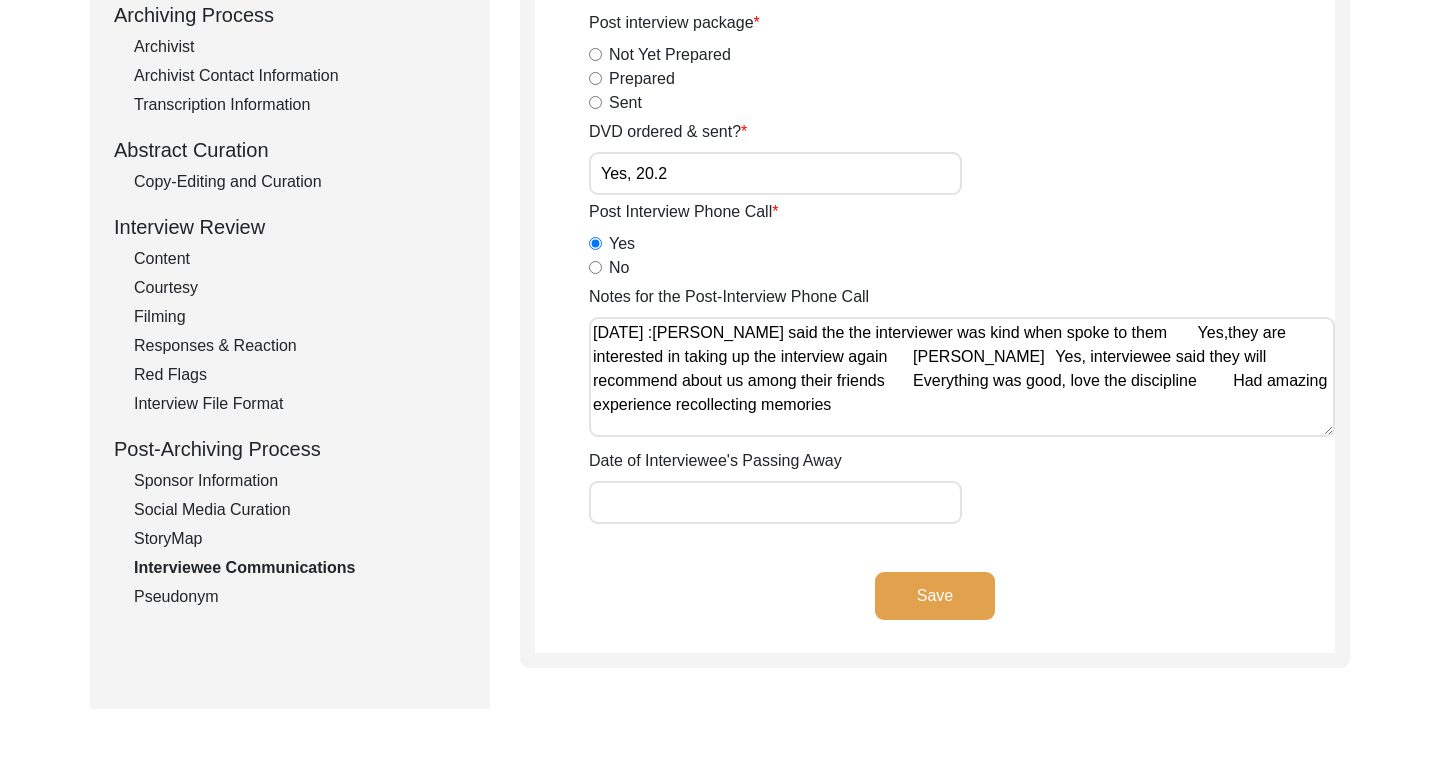 click on "Notes for the Post-Interview Phone Call" at bounding box center (962, 377) 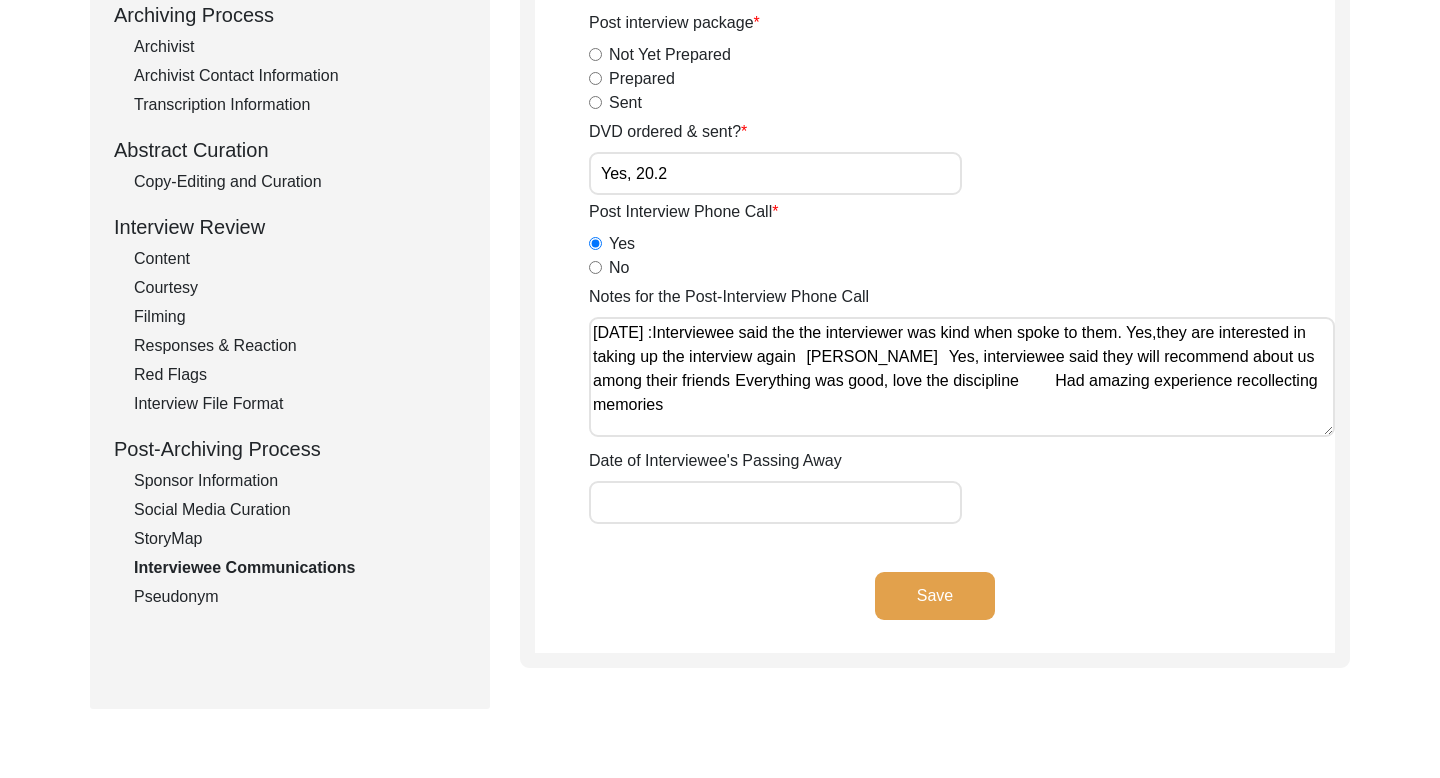 click on "Notes for the Post-Interview Phone Call" at bounding box center [962, 377] 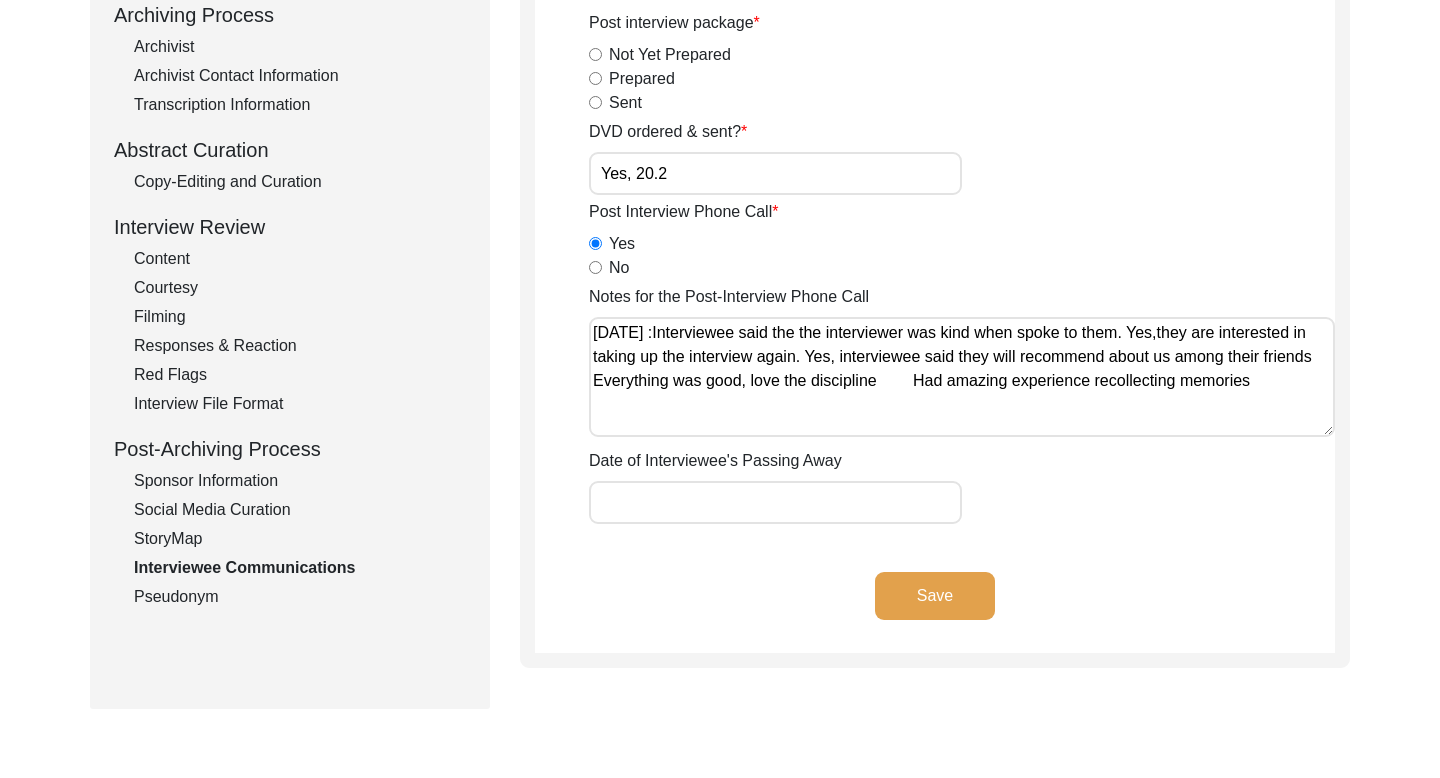 click on "Notes for the Post-Interview Phone Call" at bounding box center (962, 377) 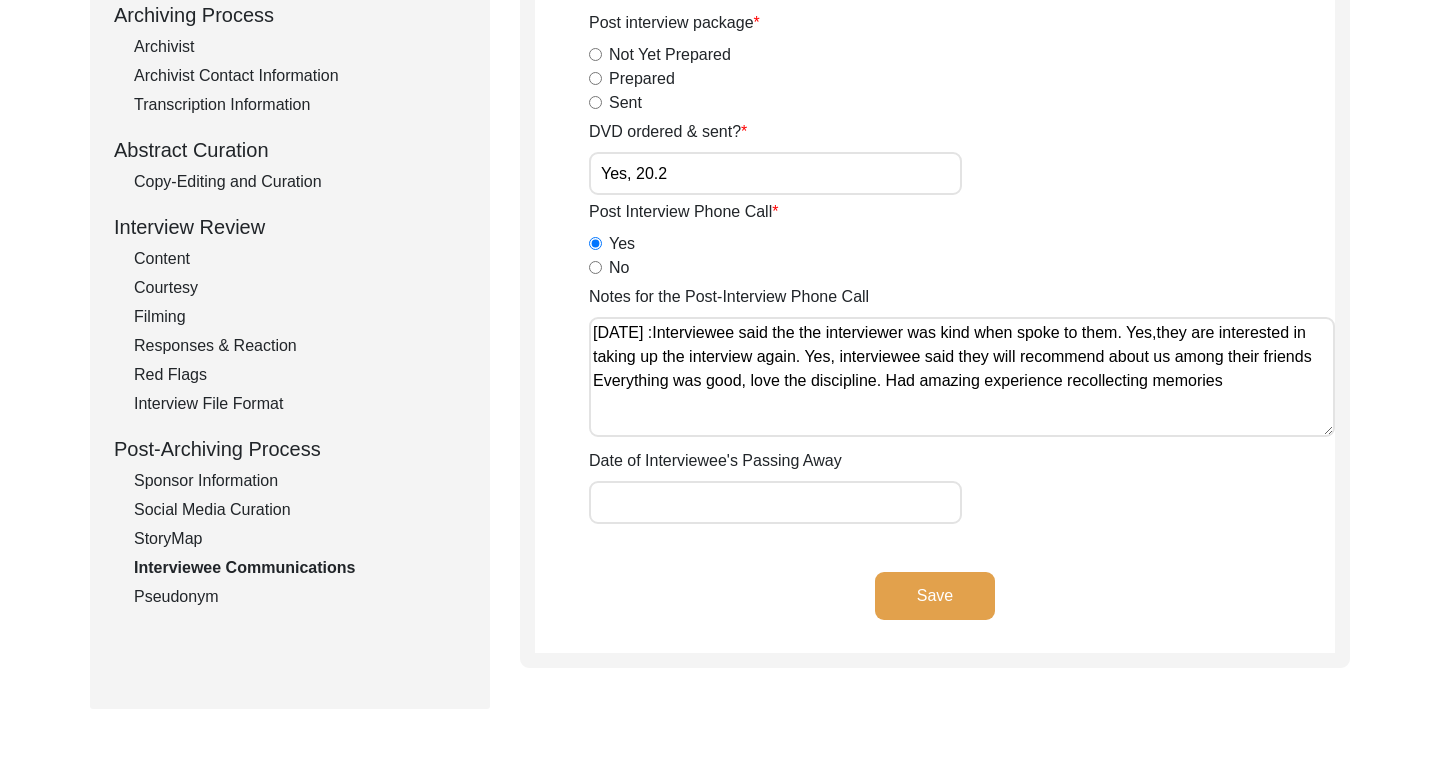 click on "Save" 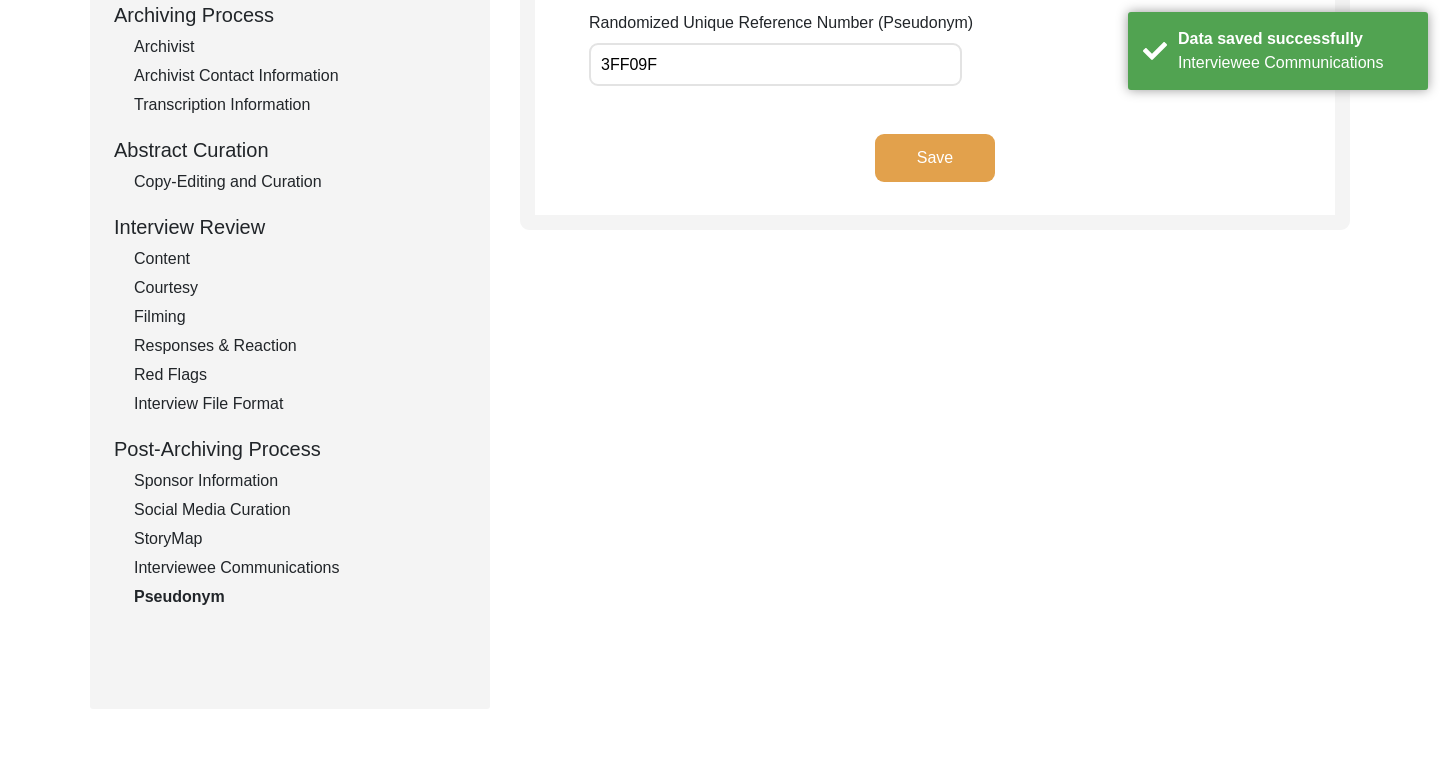 scroll, scrollTop: 0, scrollLeft: 0, axis: both 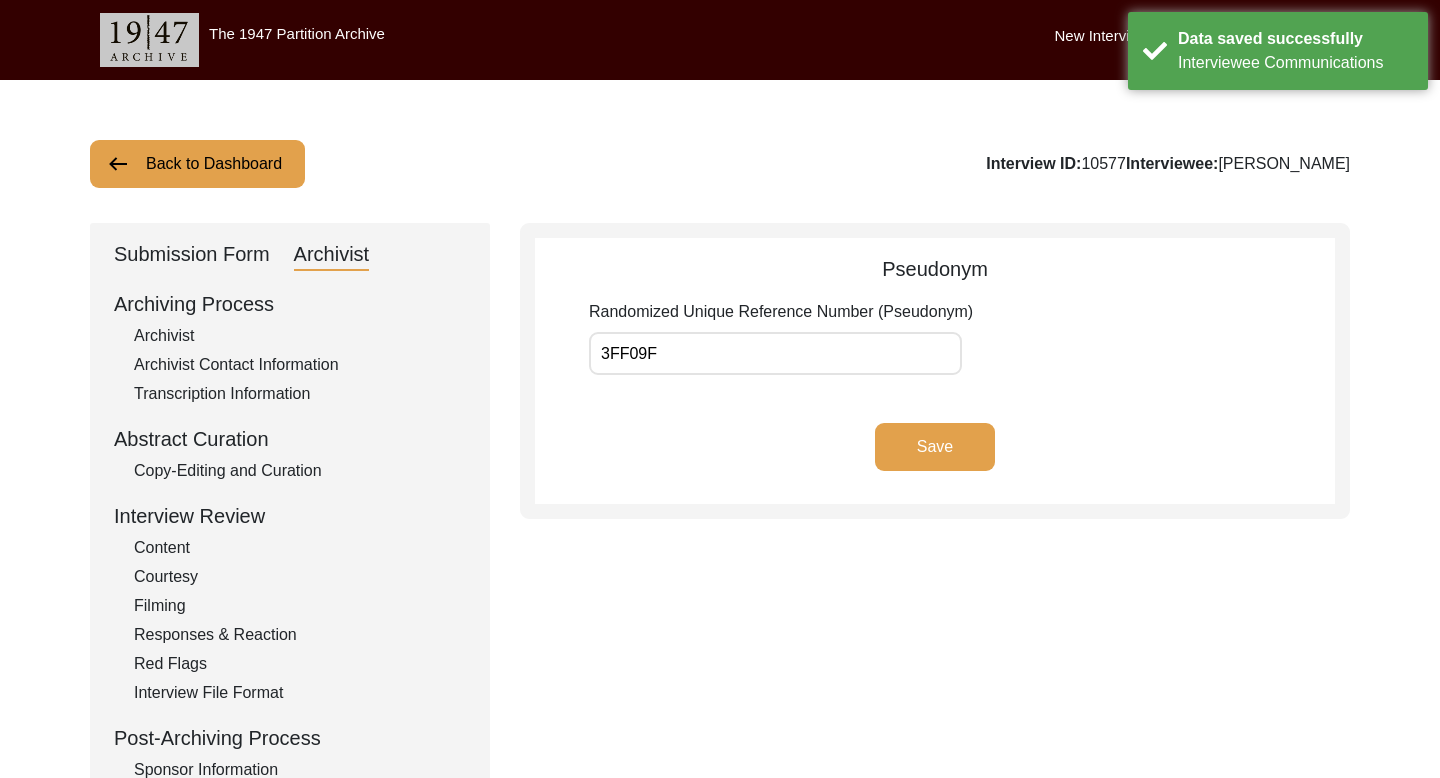 click on "Back to Dashboard" 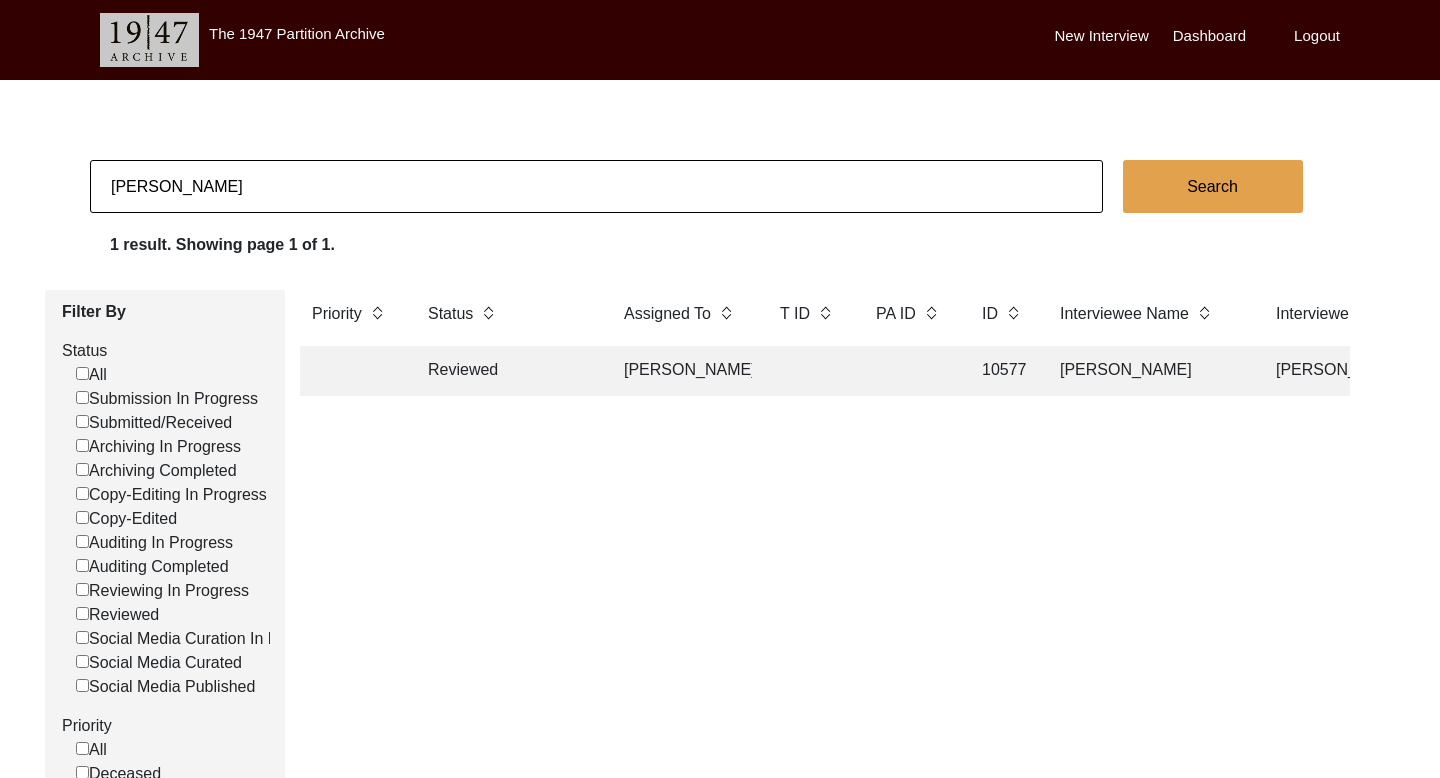 click on "[PERSON_NAME]" 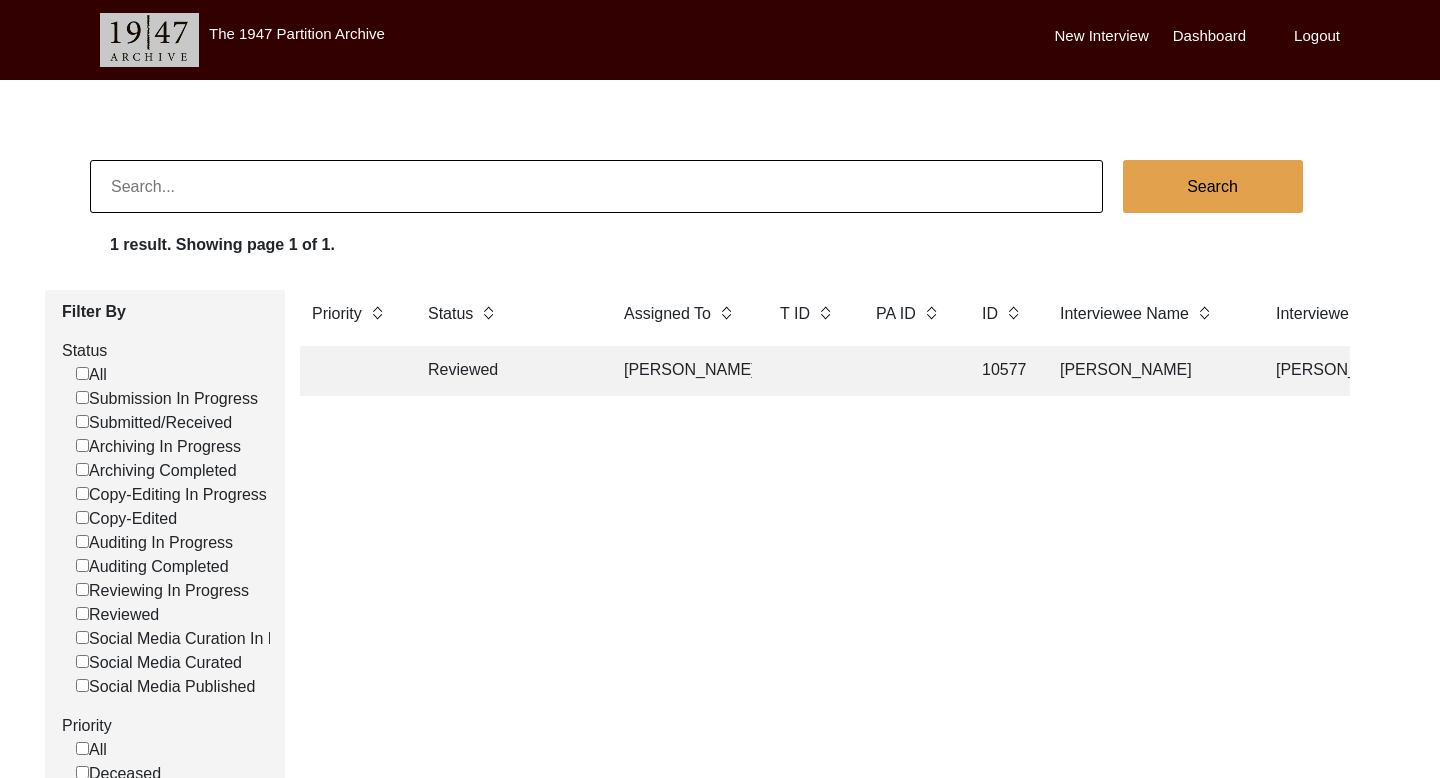 paste on "[PERSON_NAME]" 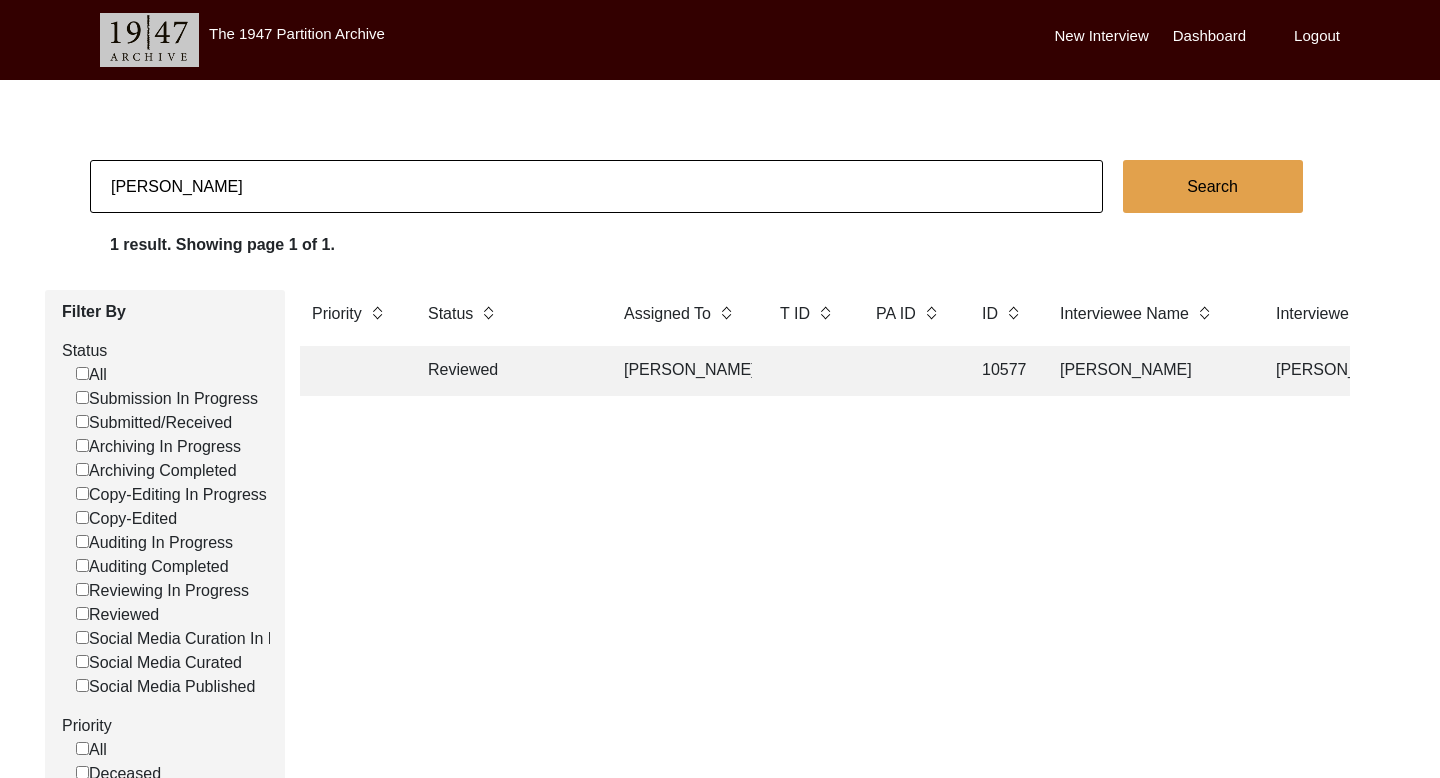 click on "Search" 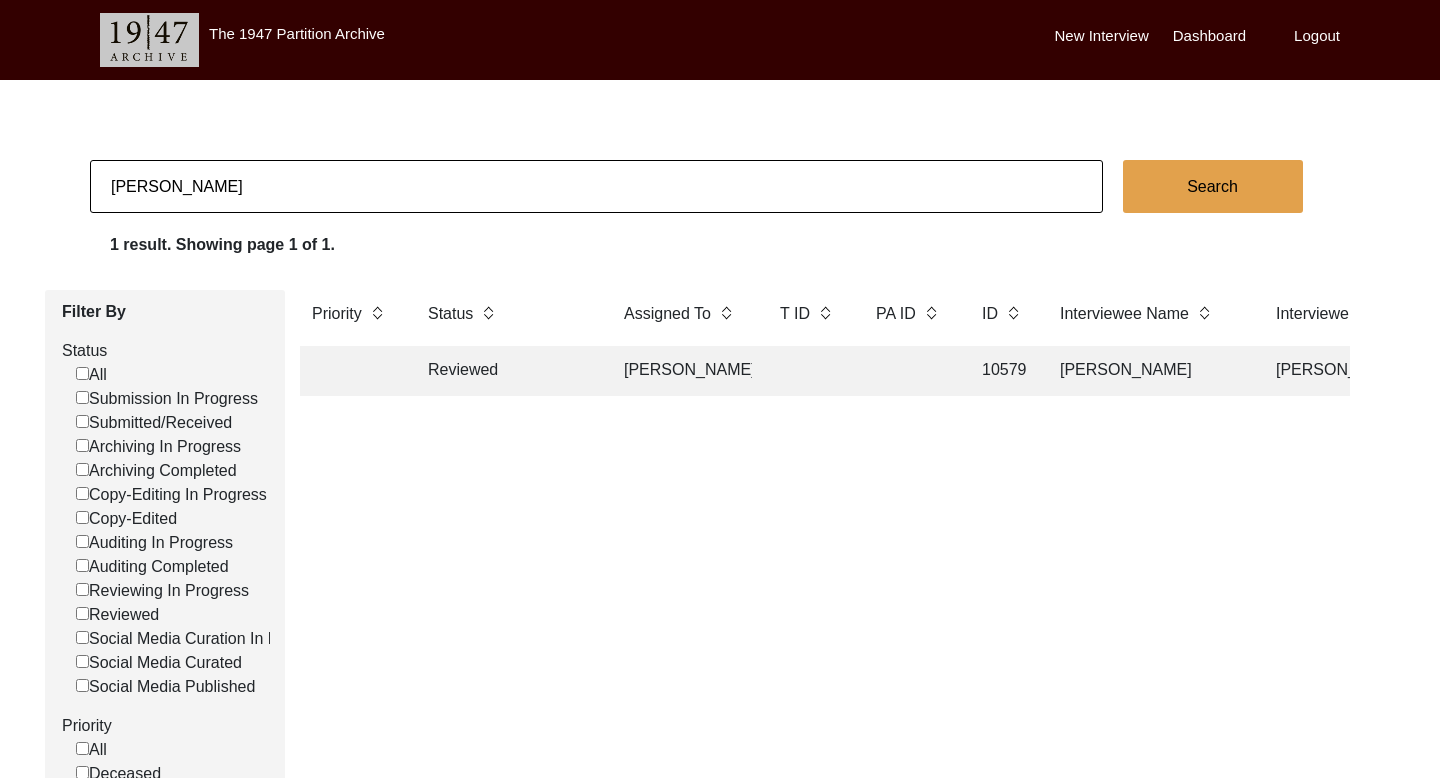 click on "Reviewed" 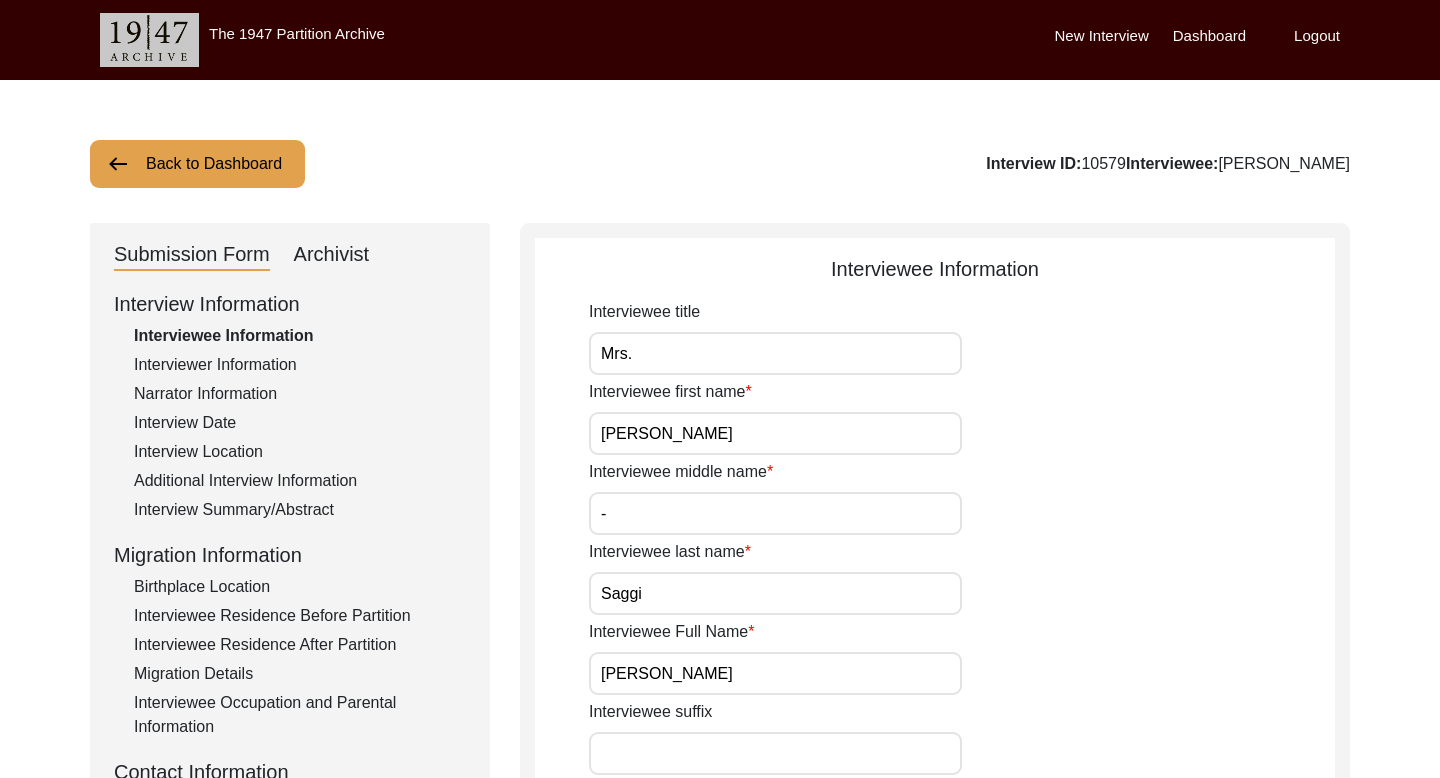 click on "Archivist" 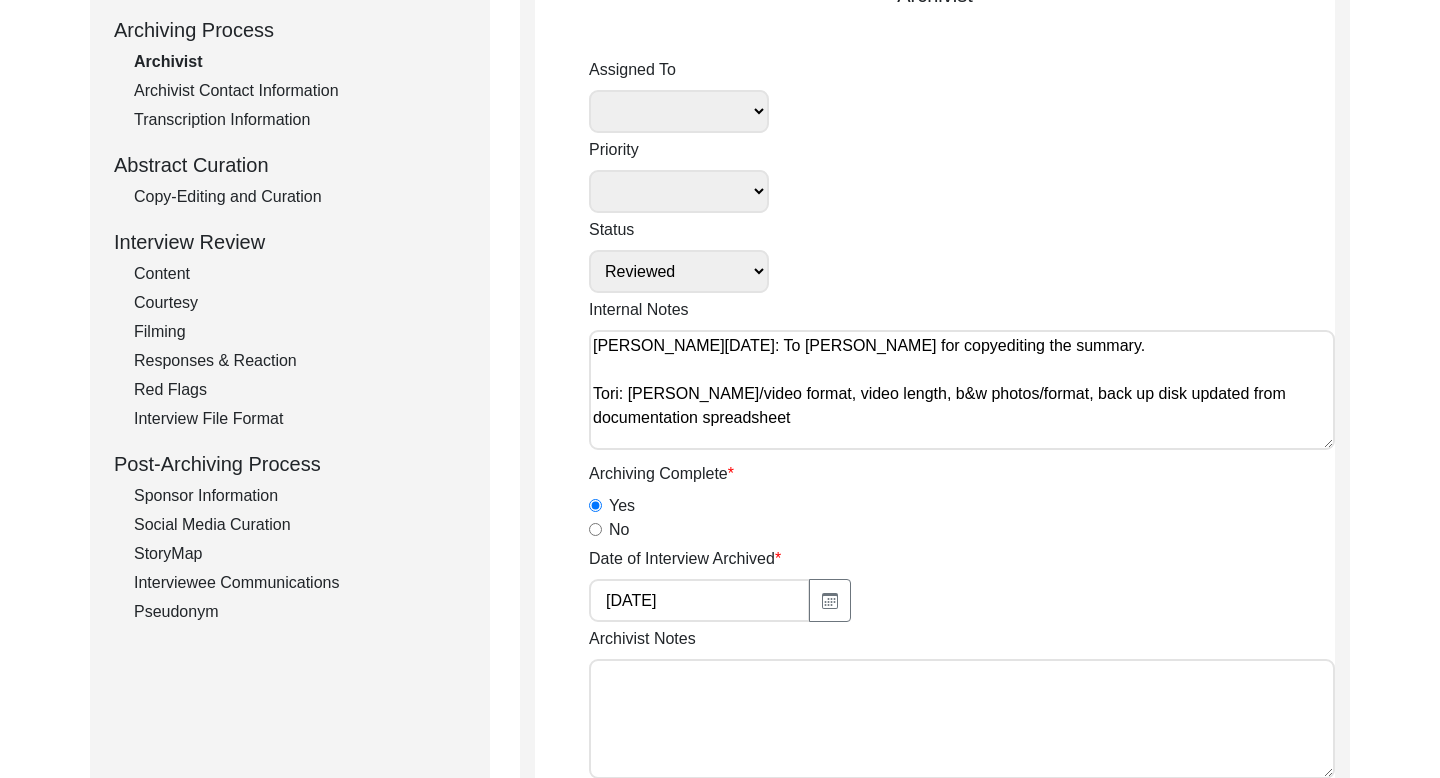 scroll, scrollTop: 430, scrollLeft: 0, axis: vertical 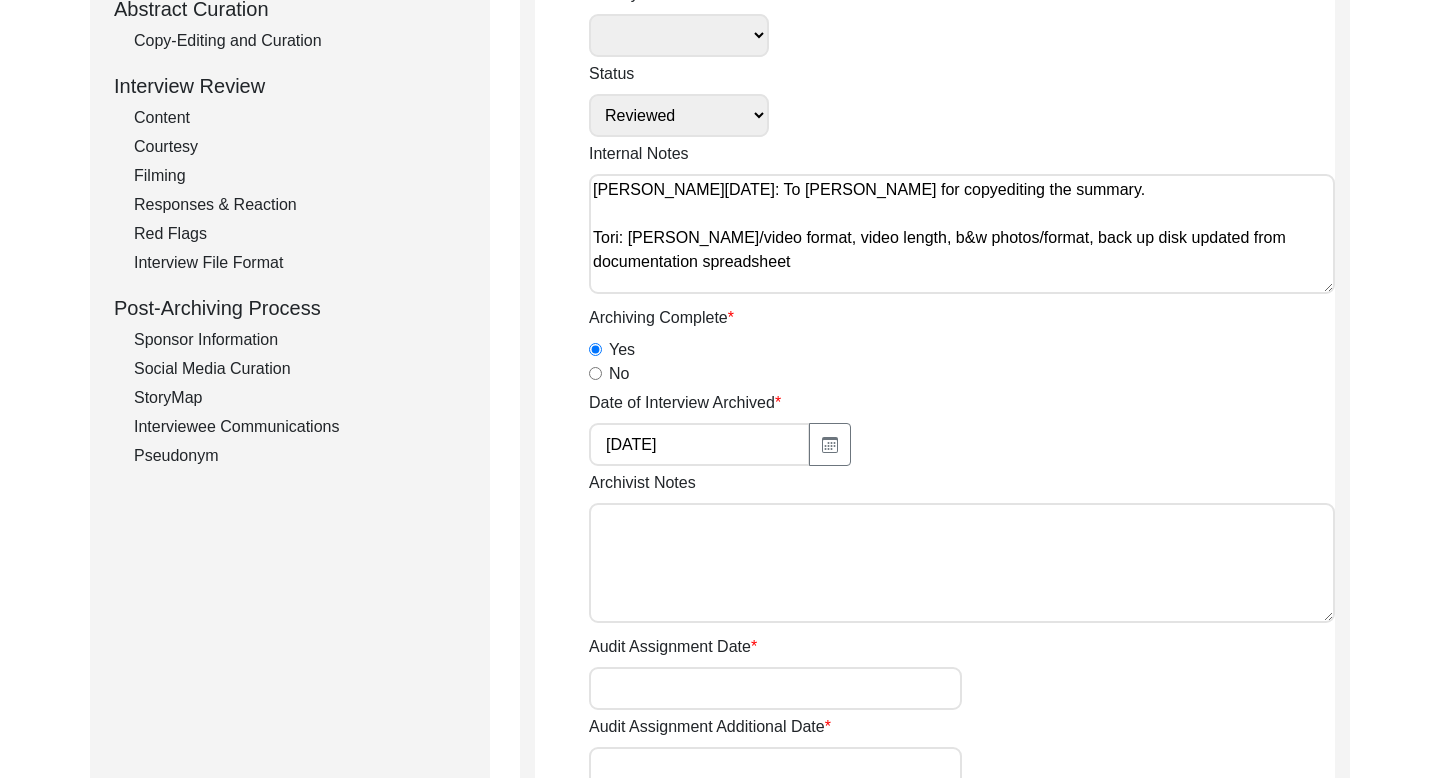 click on "Interviewee Communications" 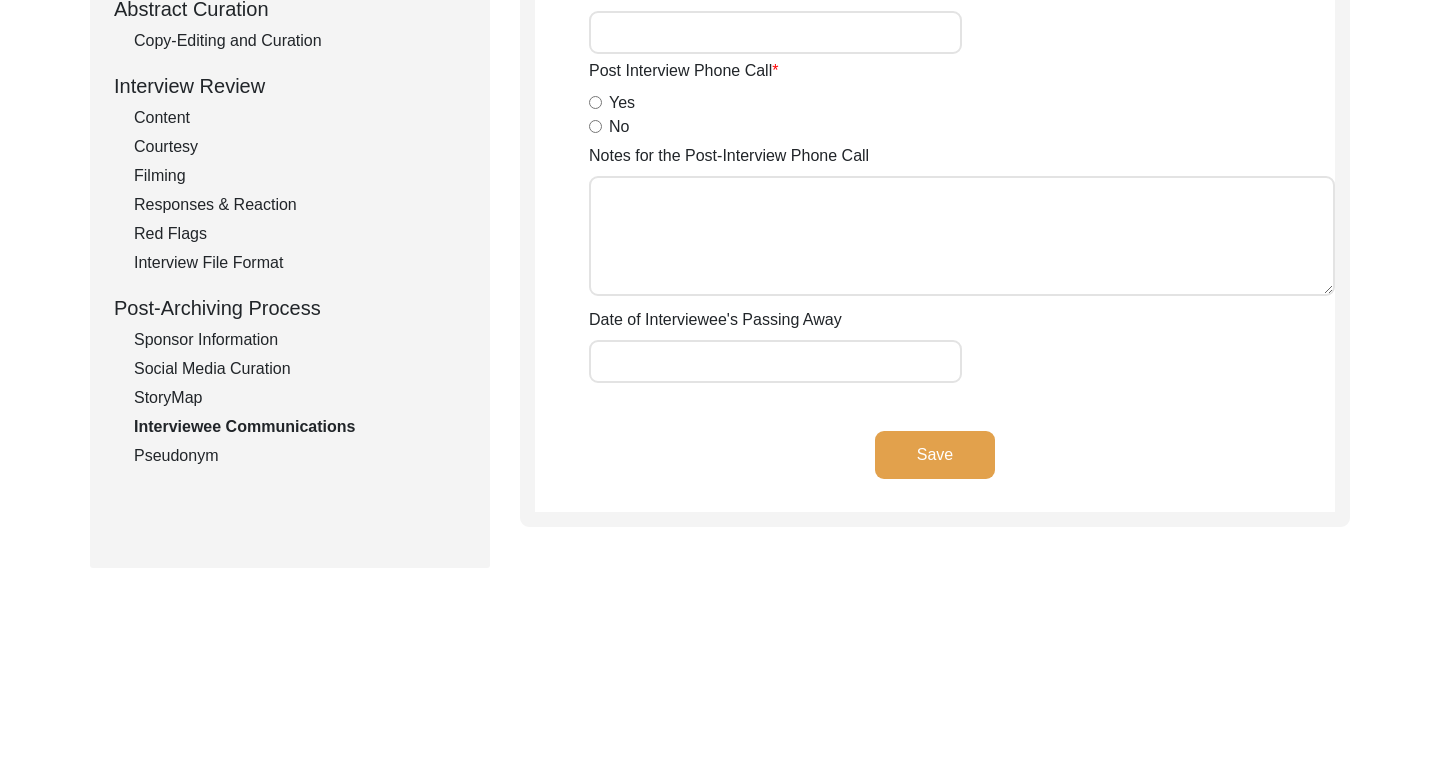 click on "Yes" at bounding box center [595, 102] 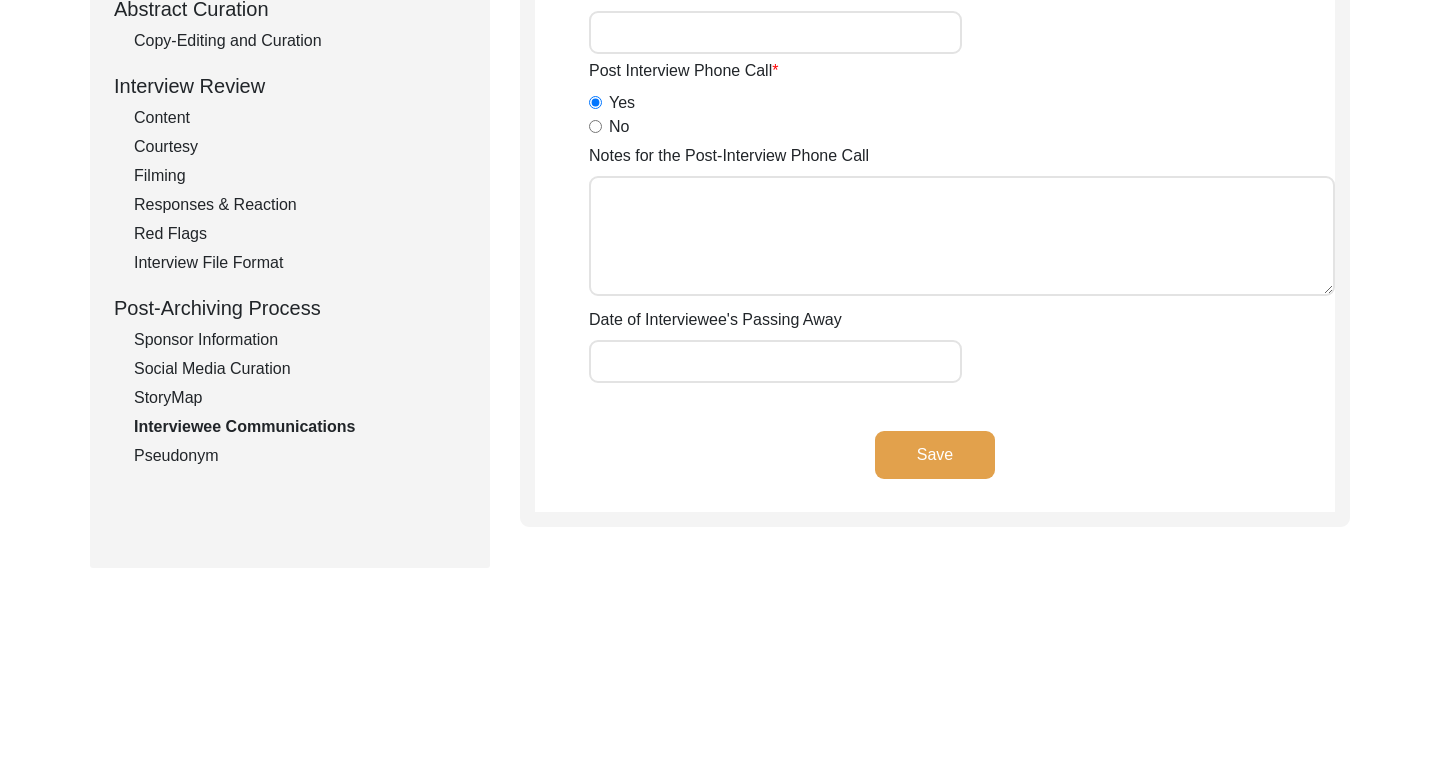 click on "Notes for the Post-Interview Phone Call" at bounding box center [962, 236] 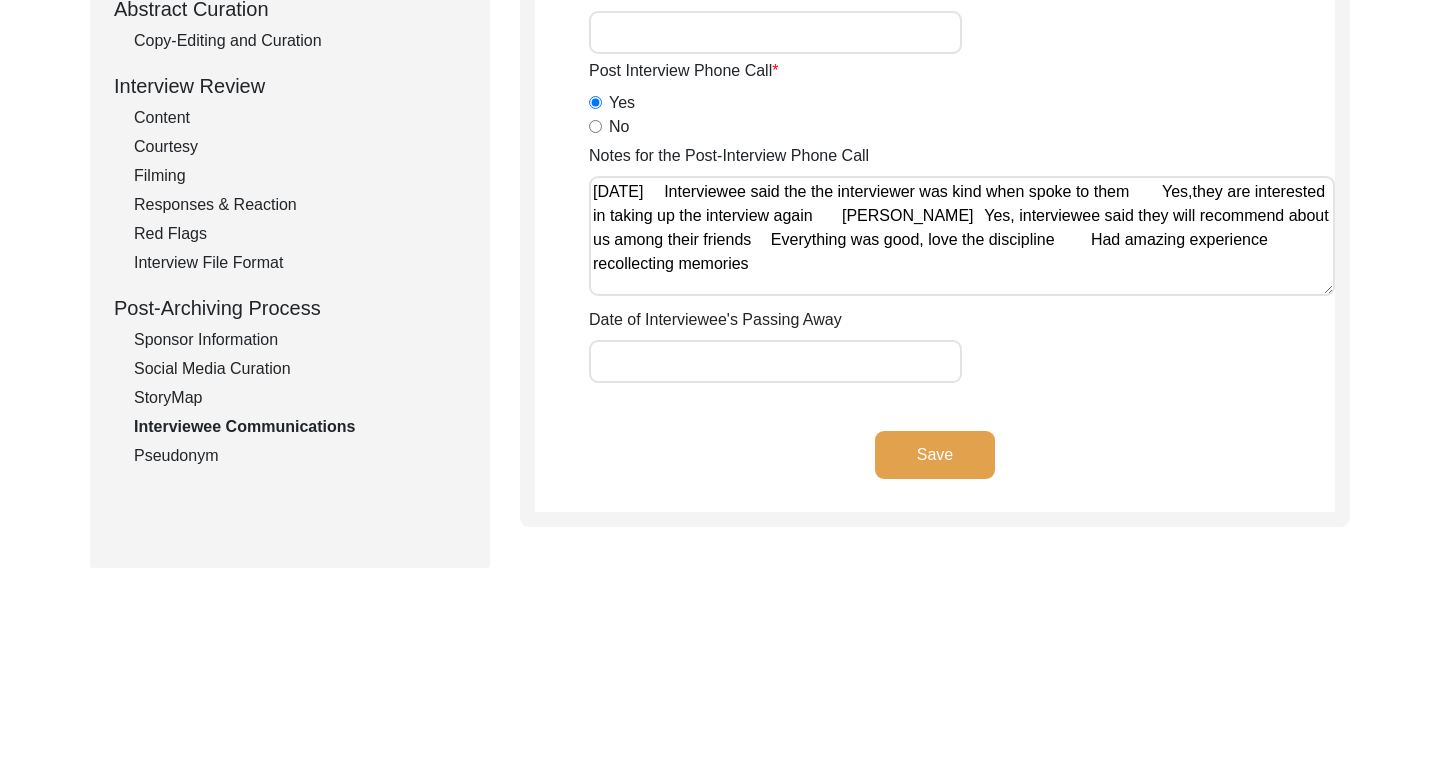click on "Notes for the Post-Interview Phone Call" at bounding box center [962, 236] 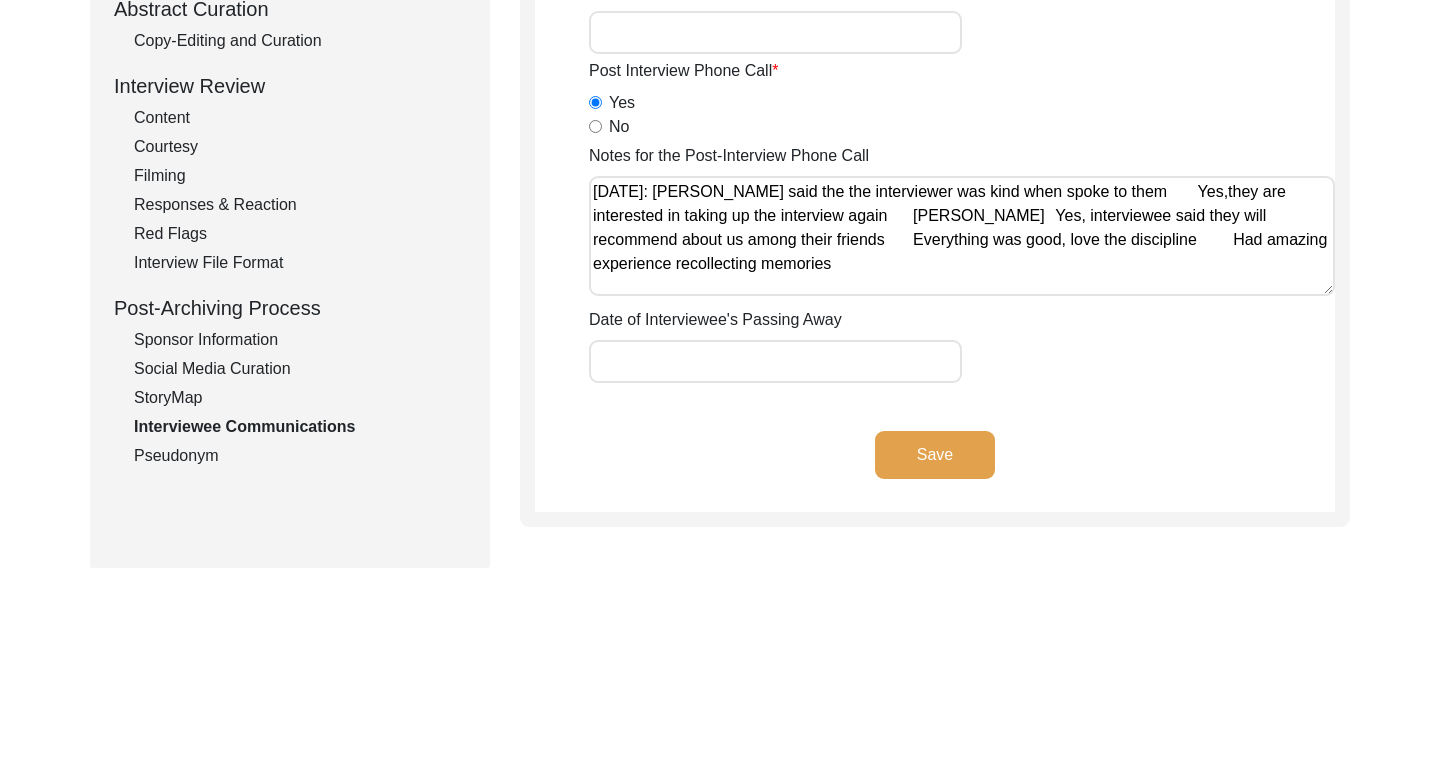 click on "Notes for the Post-Interview Phone Call" at bounding box center (962, 236) 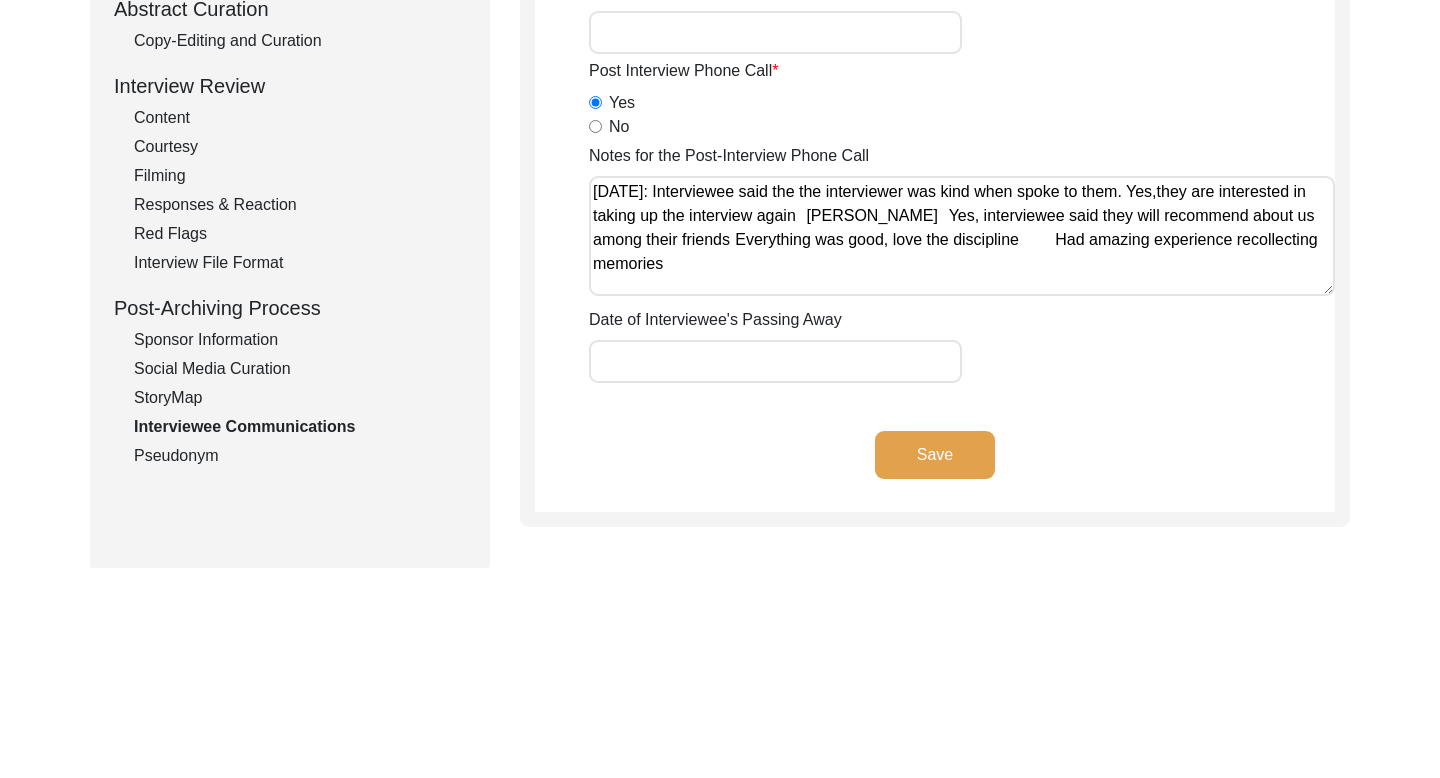 click on "Notes for the Post-Interview Phone Call" at bounding box center (962, 236) 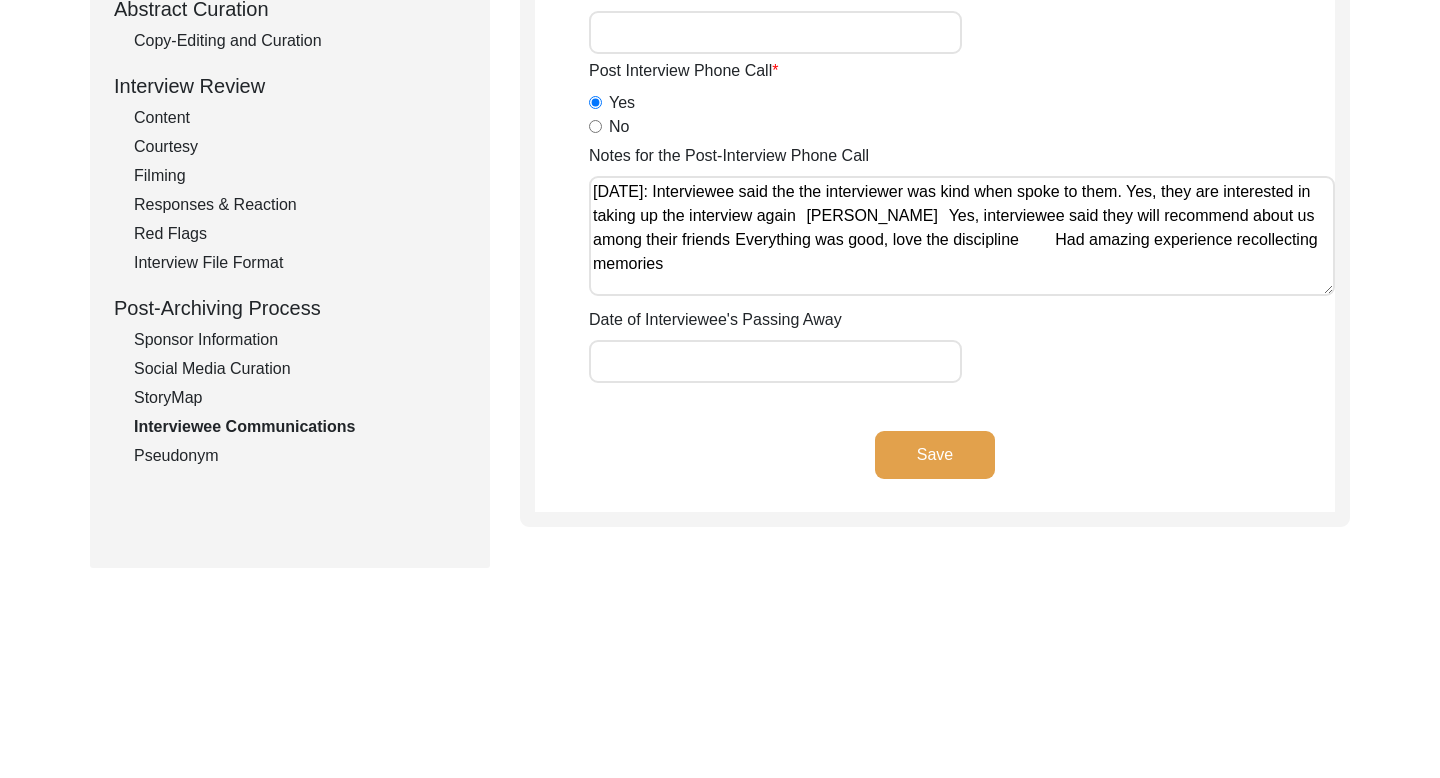 click on "Notes for the Post-Interview Phone Call" at bounding box center (962, 236) 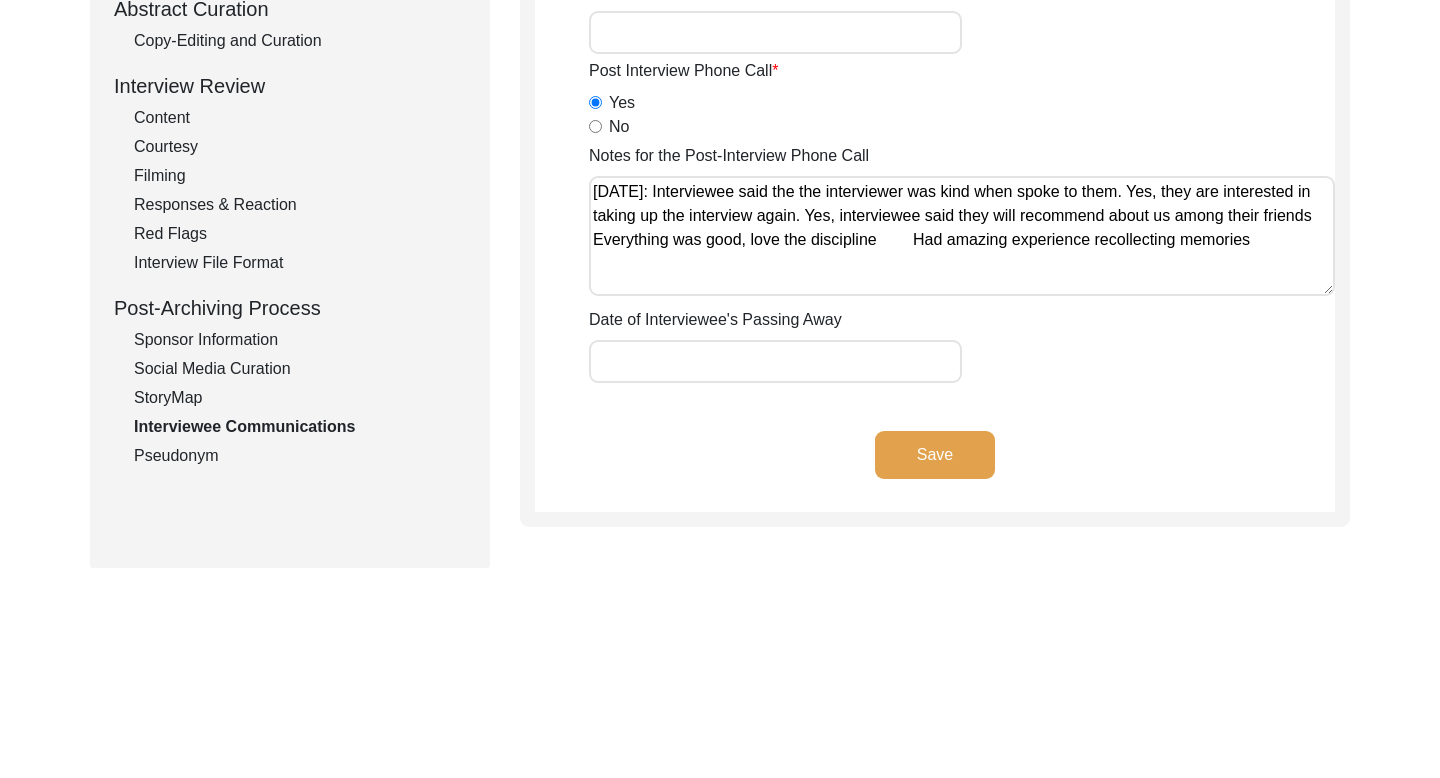 click on "Notes for the Post-Interview Phone Call" at bounding box center [962, 236] 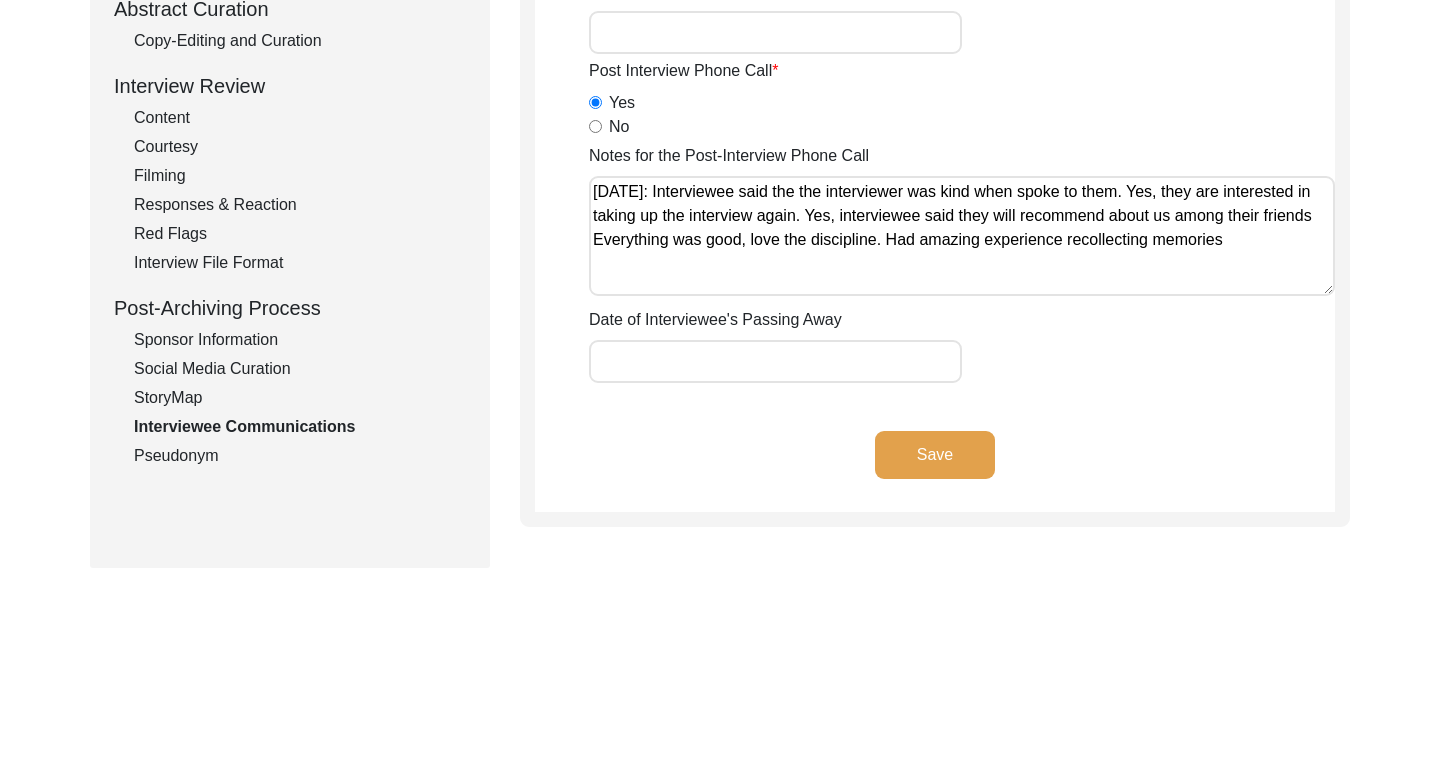click on "Notes for the Post-Interview Phone Call" at bounding box center [962, 236] 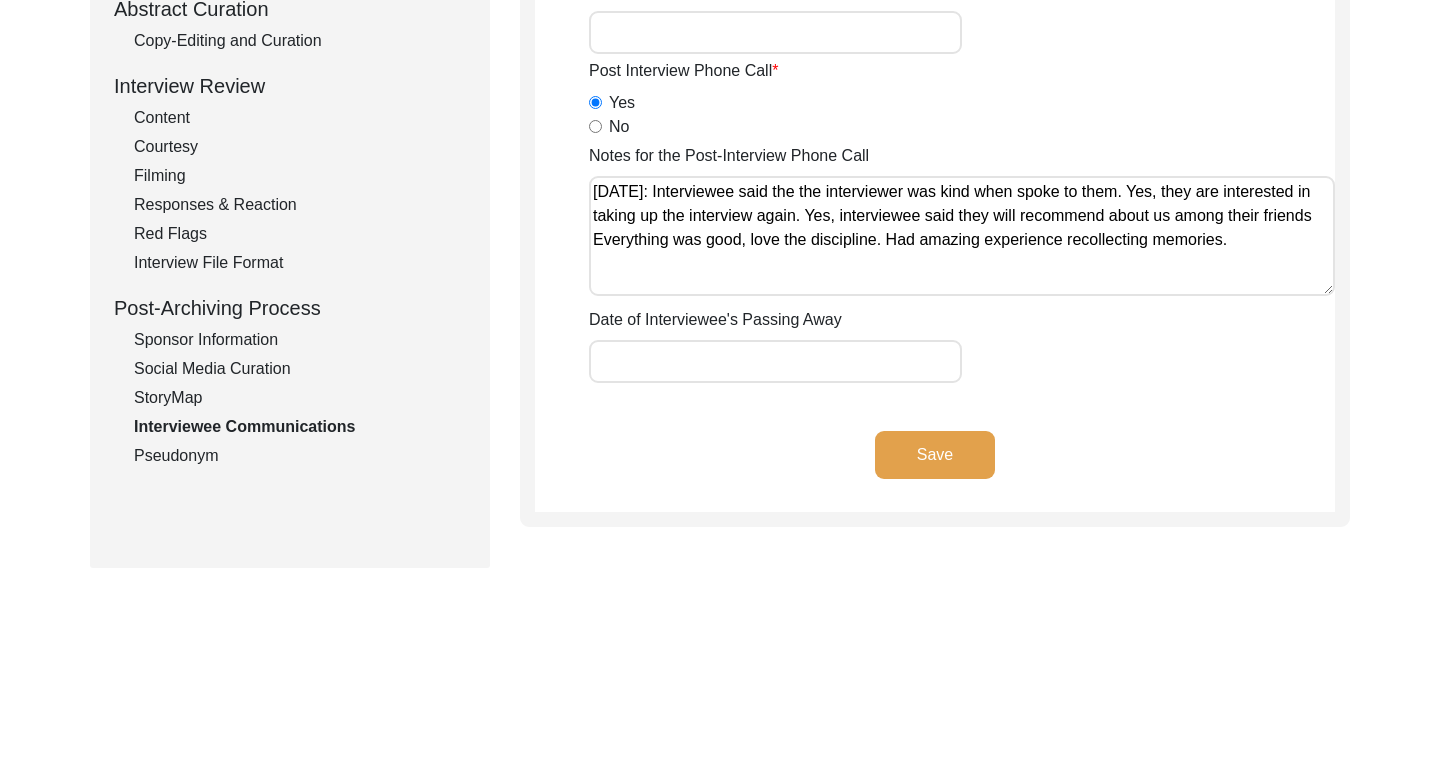 click on "Notes for the Post-Interview Phone Call" at bounding box center [962, 236] 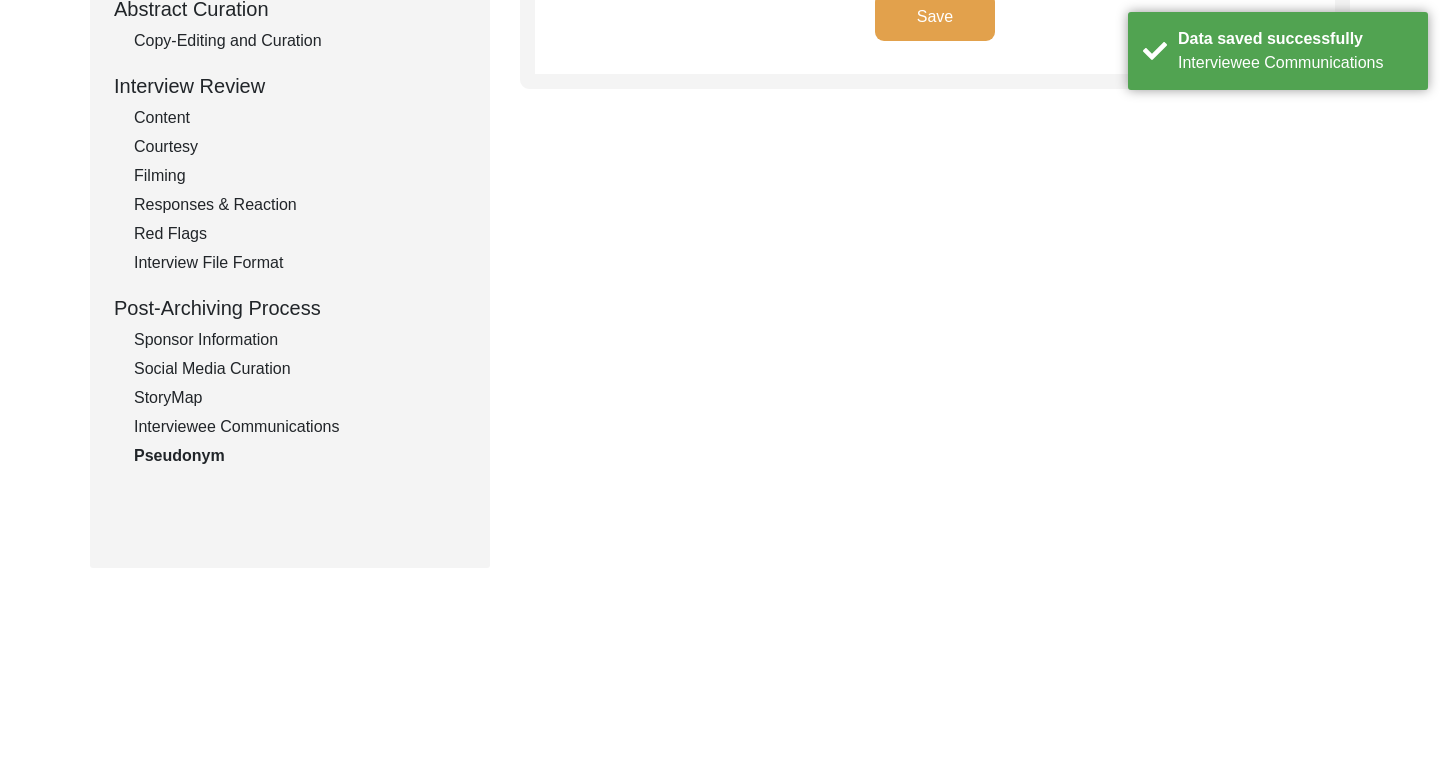 scroll, scrollTop: 0, scrollLeft: 0, axis: both 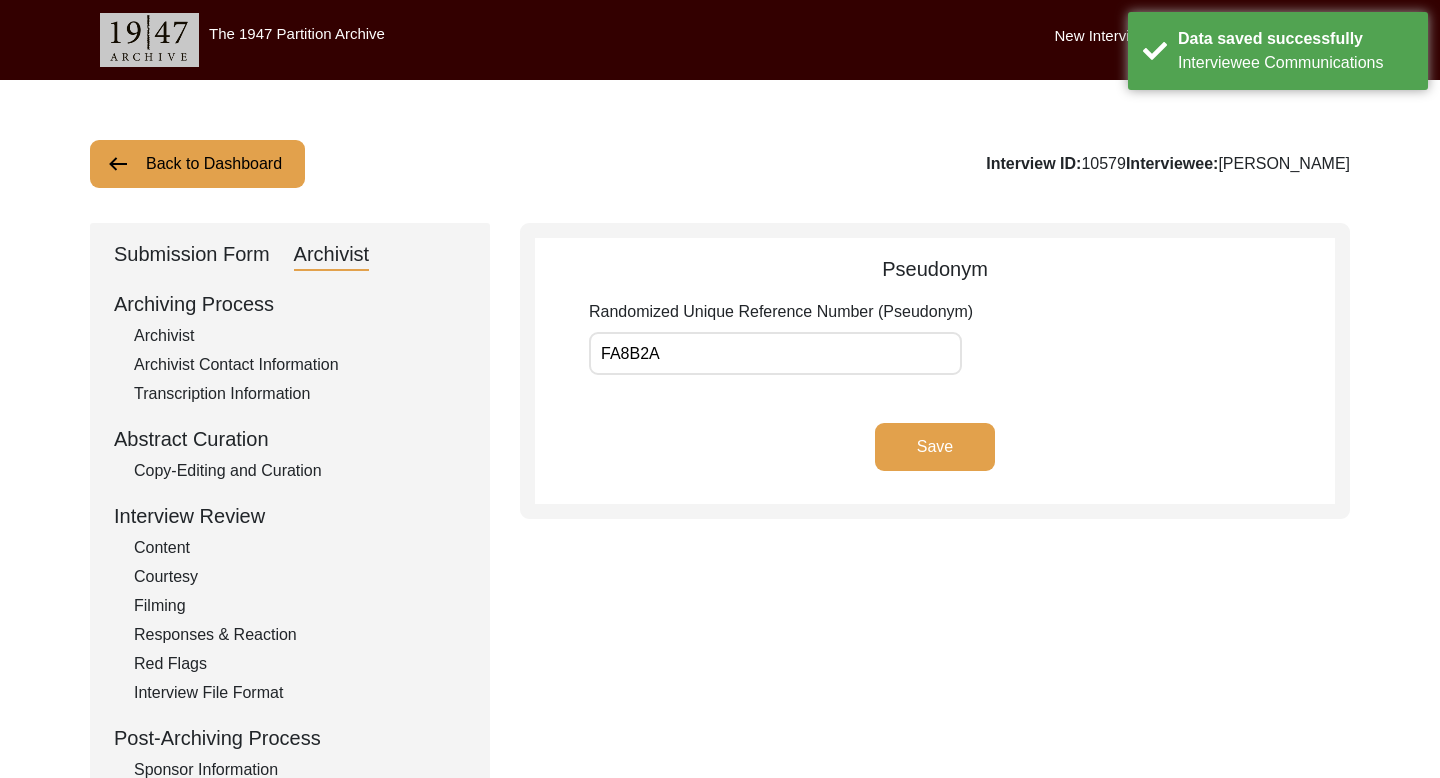 click on "Back to Dashboard" 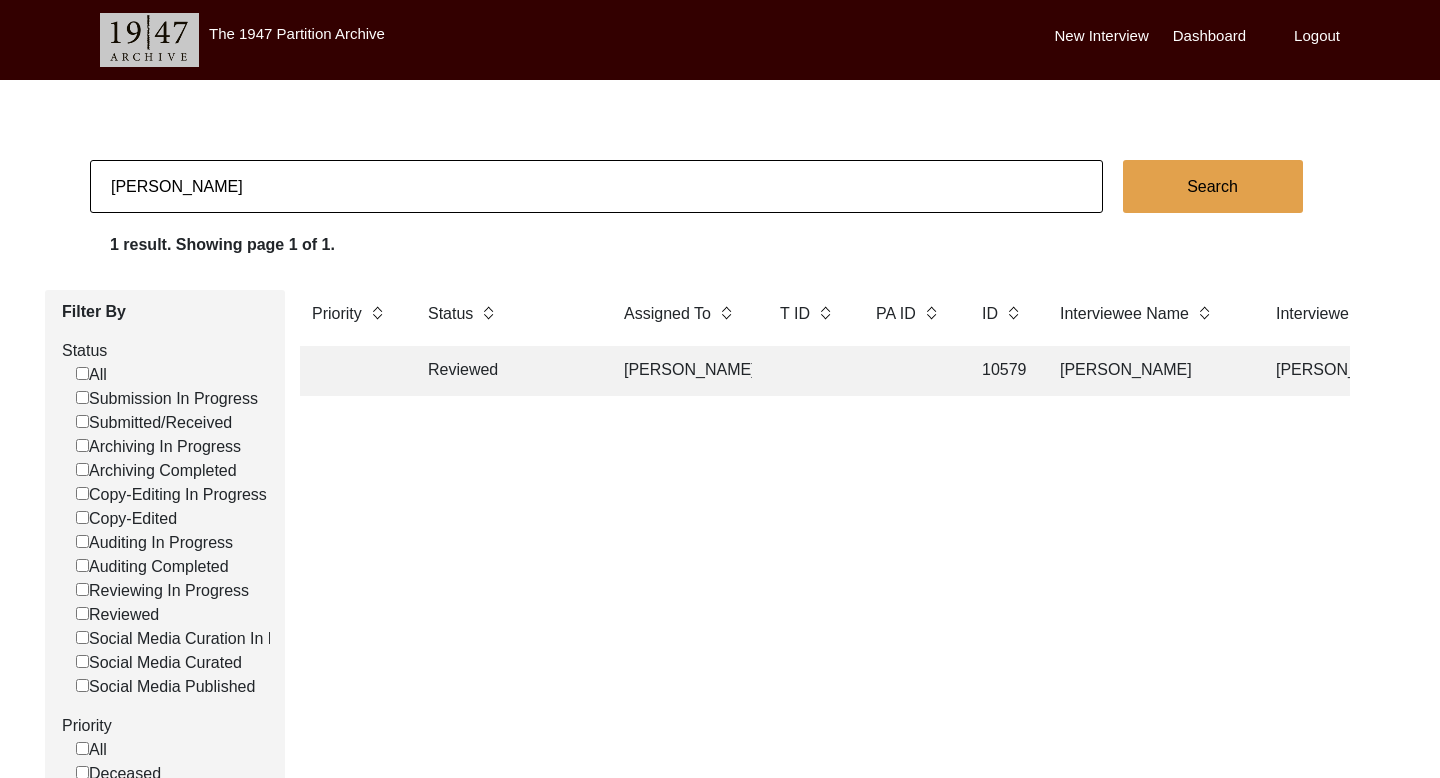 click on "[PERSON_NAME]" 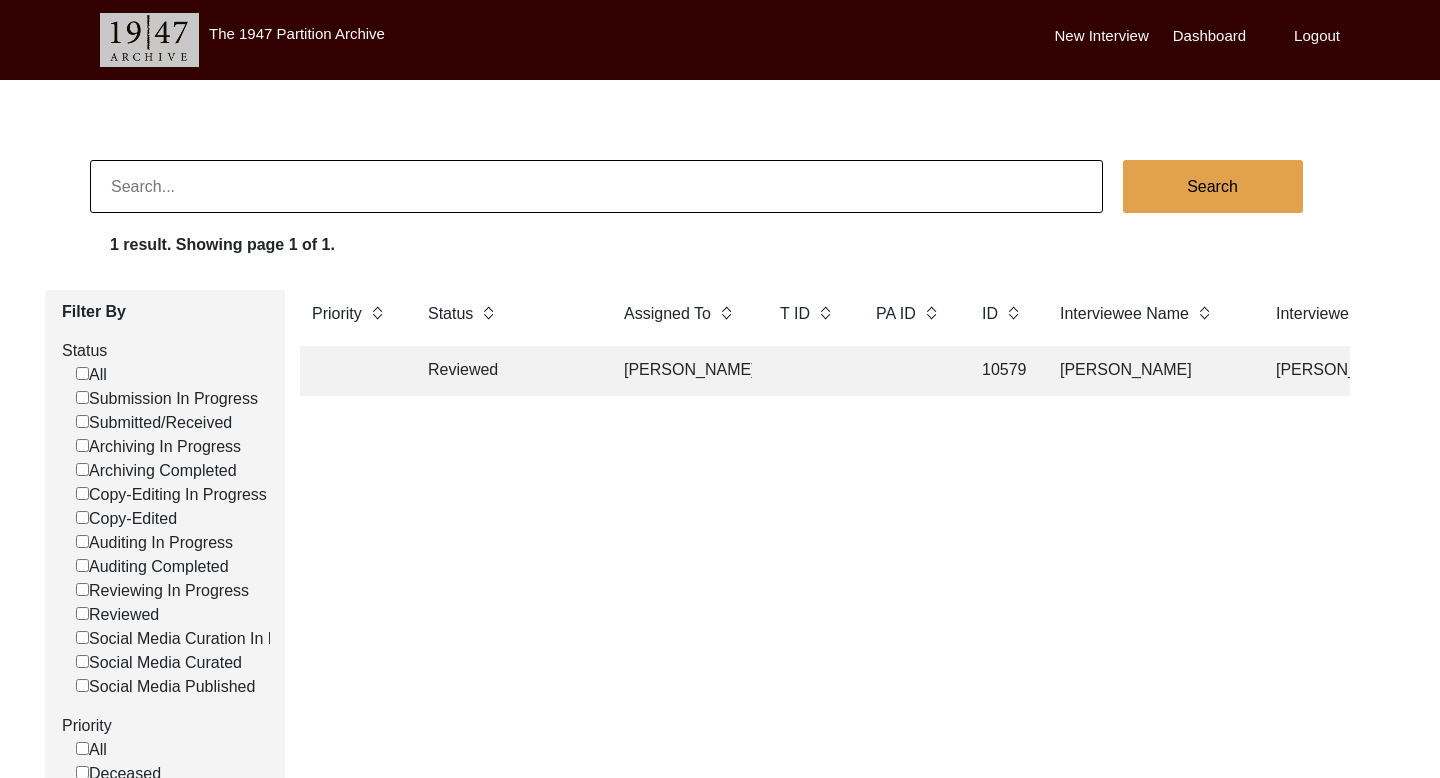 paste on "[PERSON_NAME]" 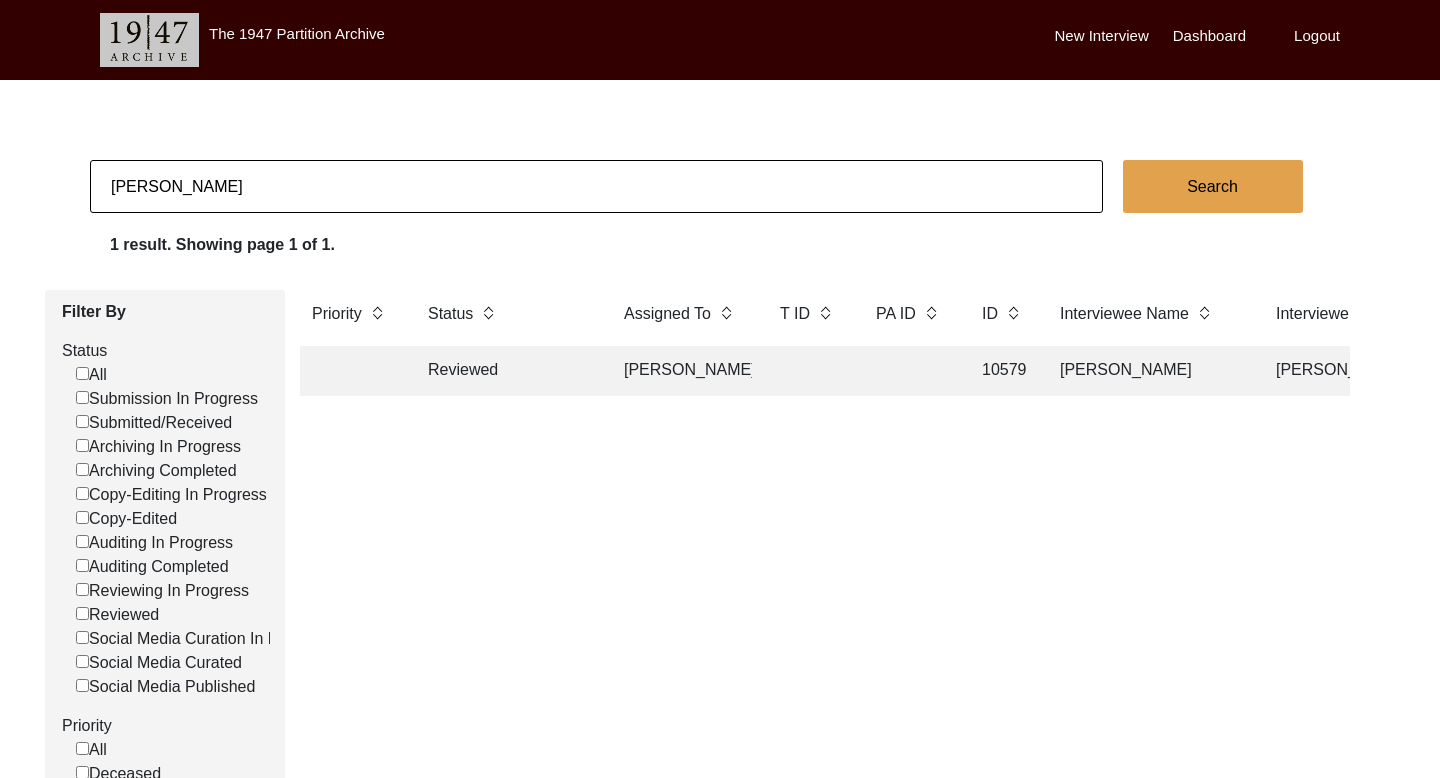 click on "Search" 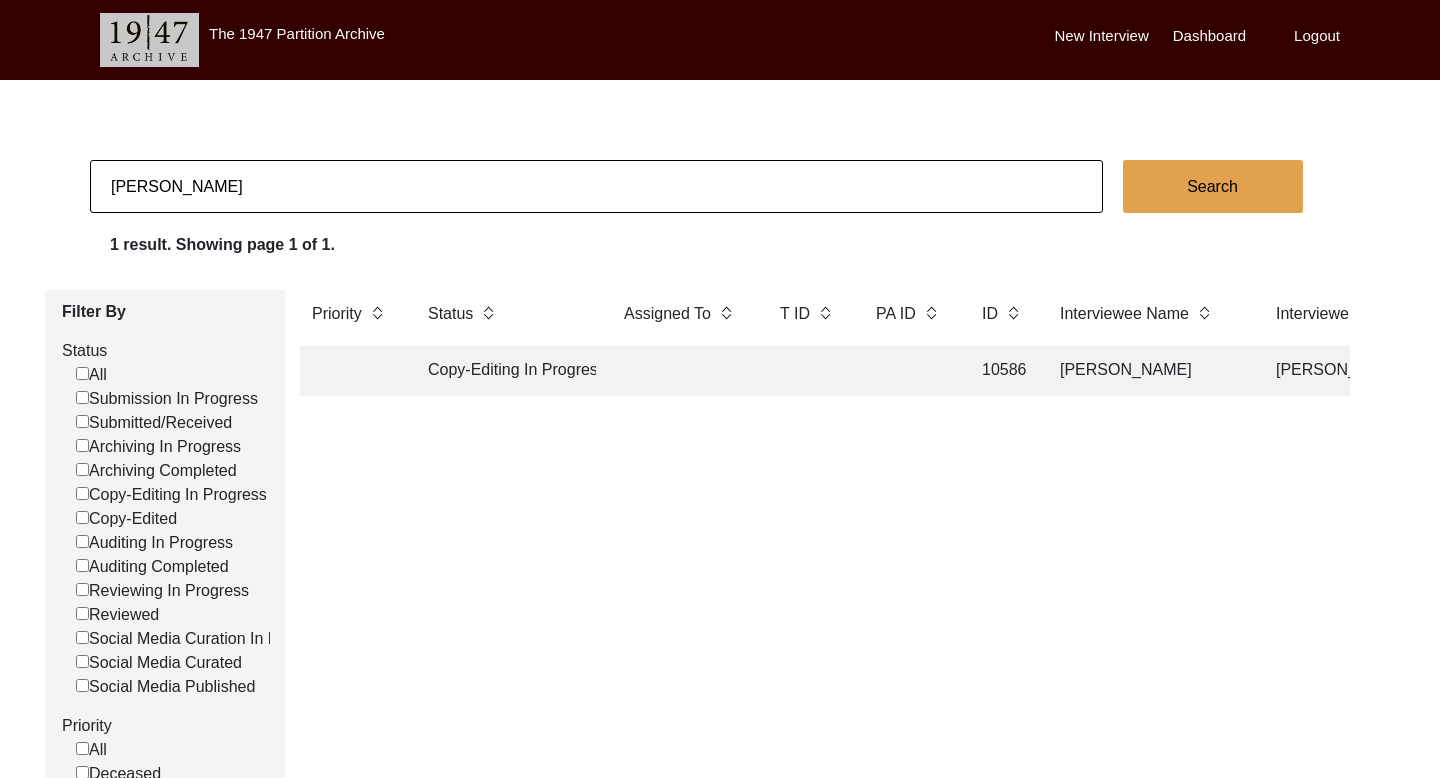 click 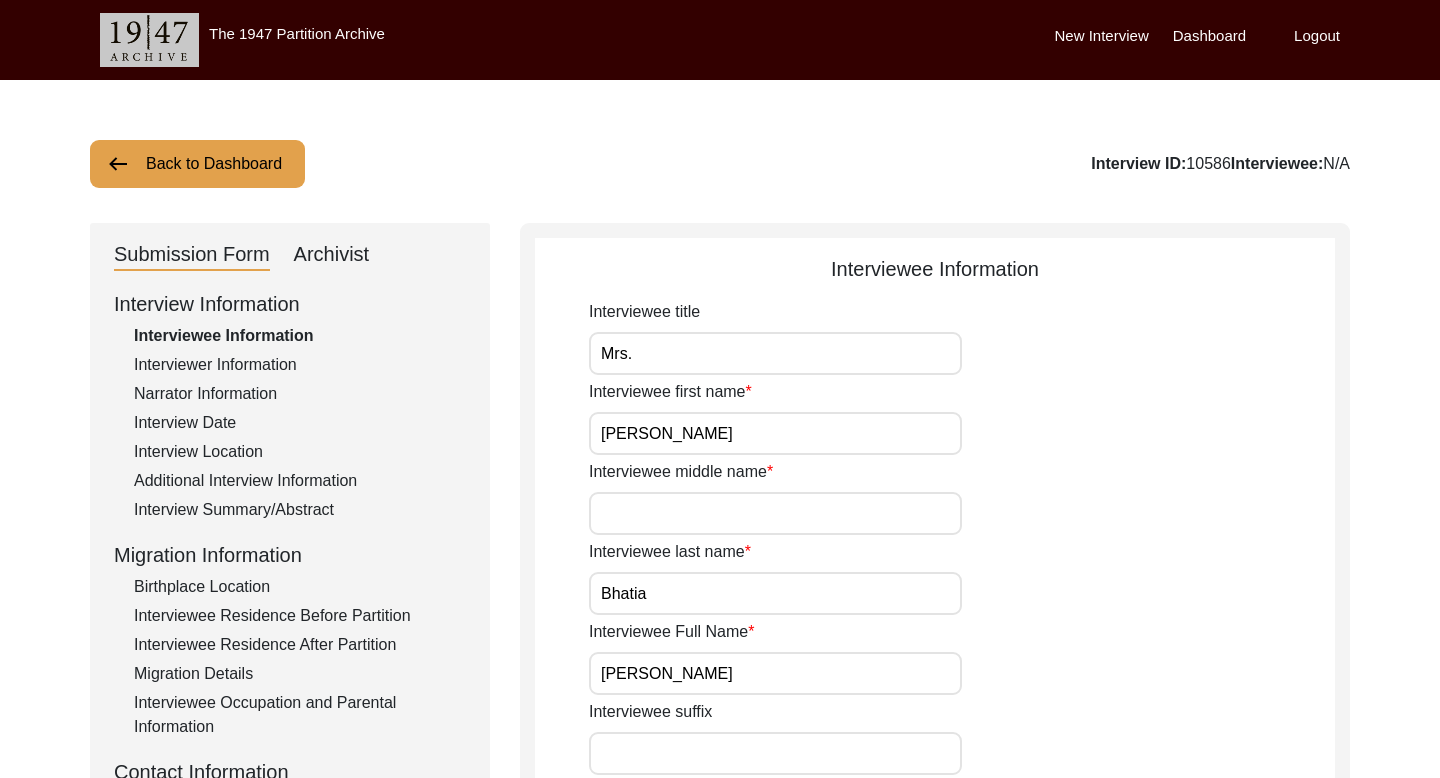 click on "Archivist" 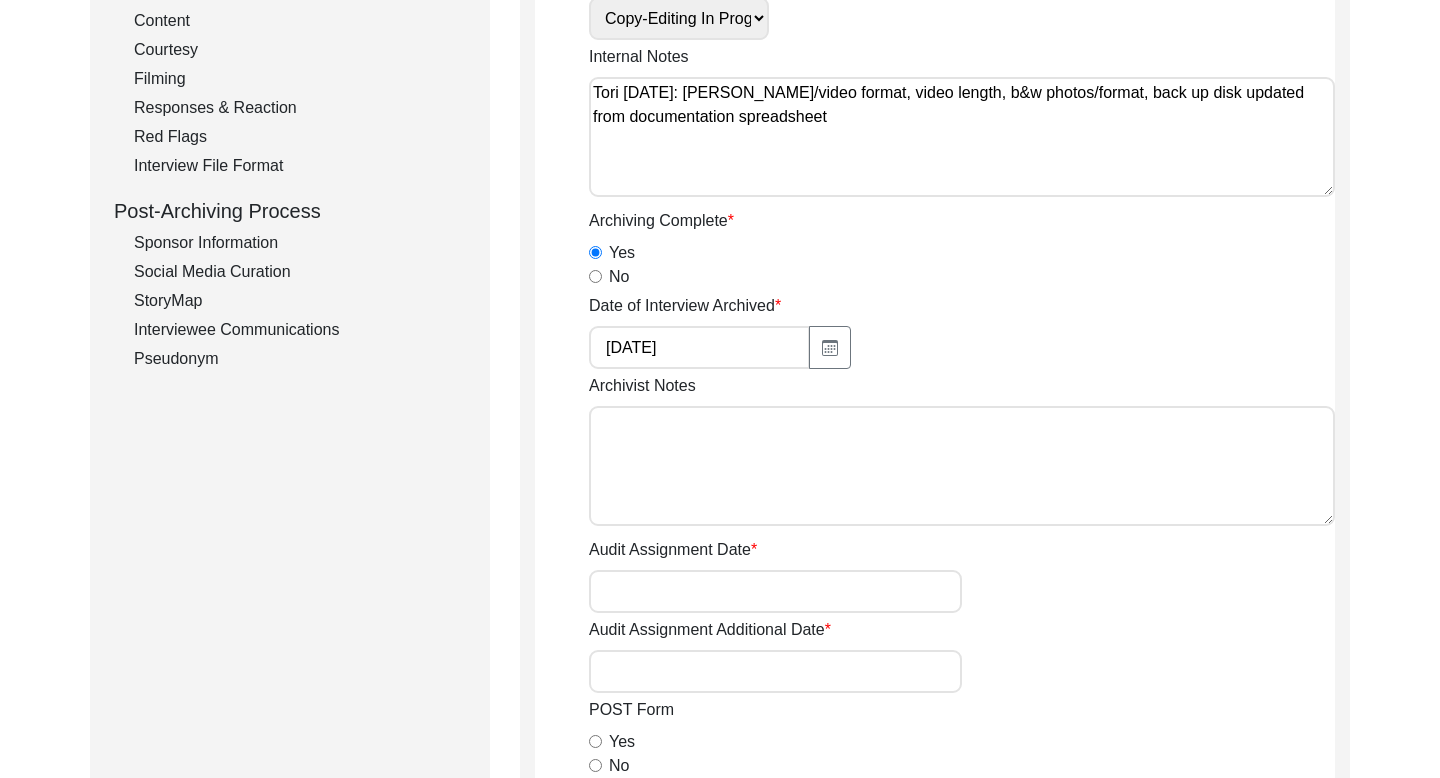 click on "Interviewee Communications" 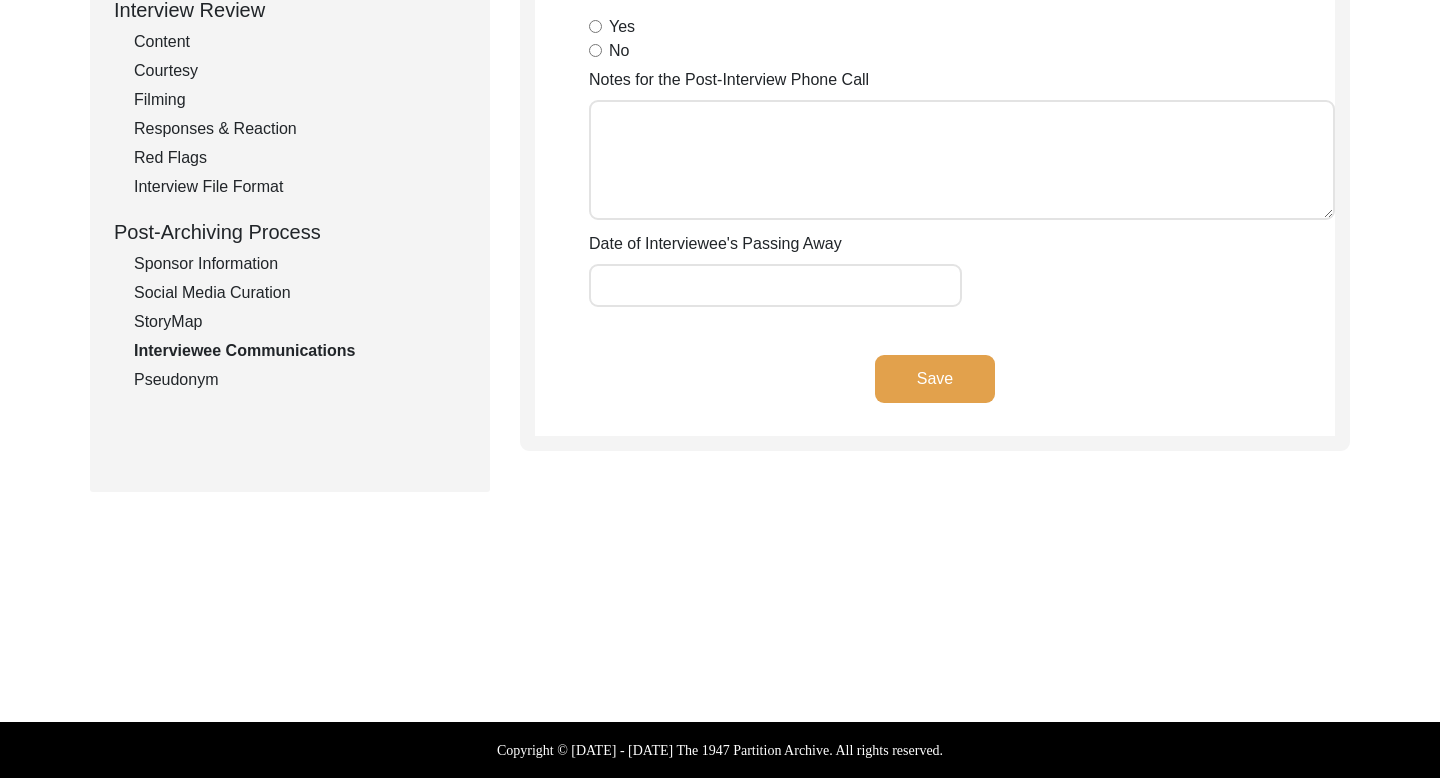 scroll, scrollTop: 506, scrollLeft: 0, axis: vertical 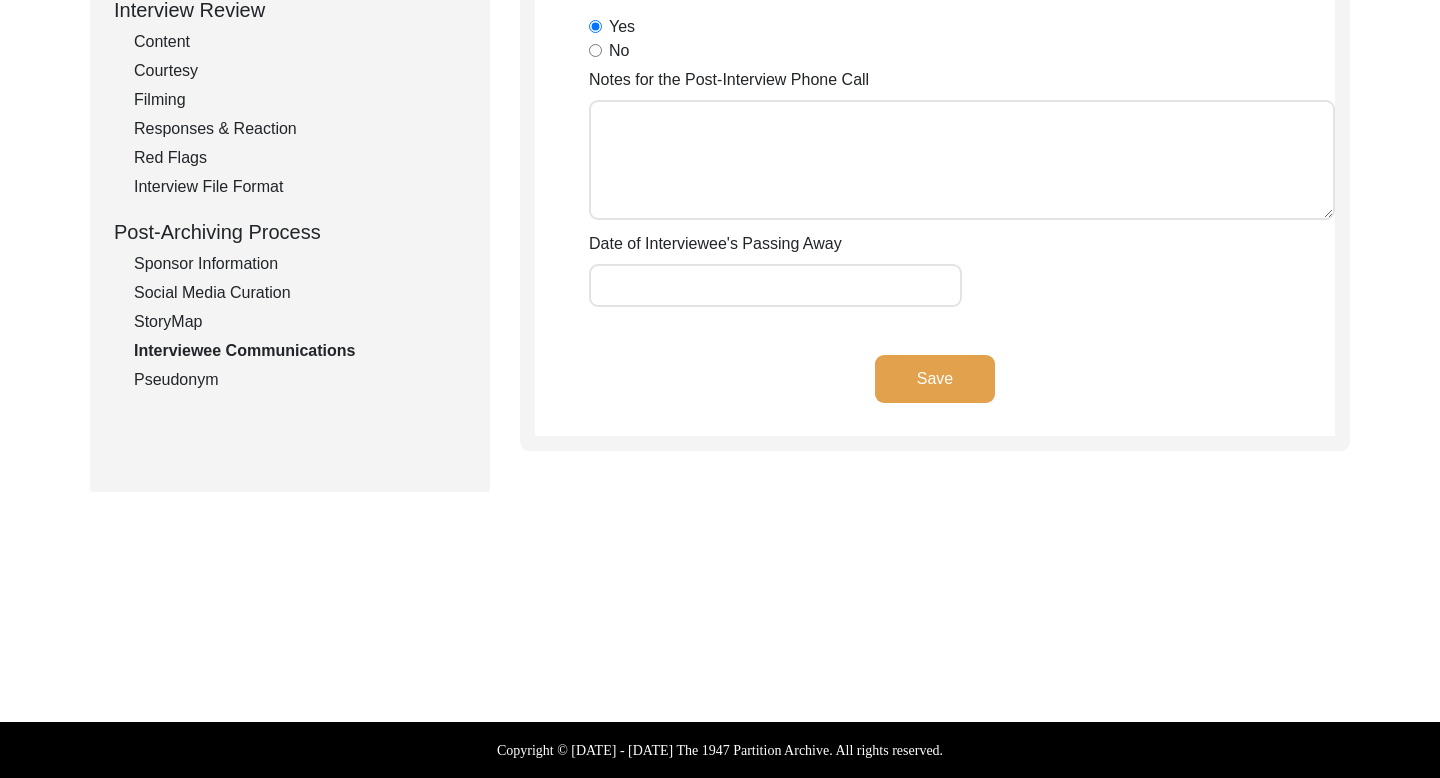 click on "Notes for the Post-Interview Phone Call" at bounding box center [962, 160] 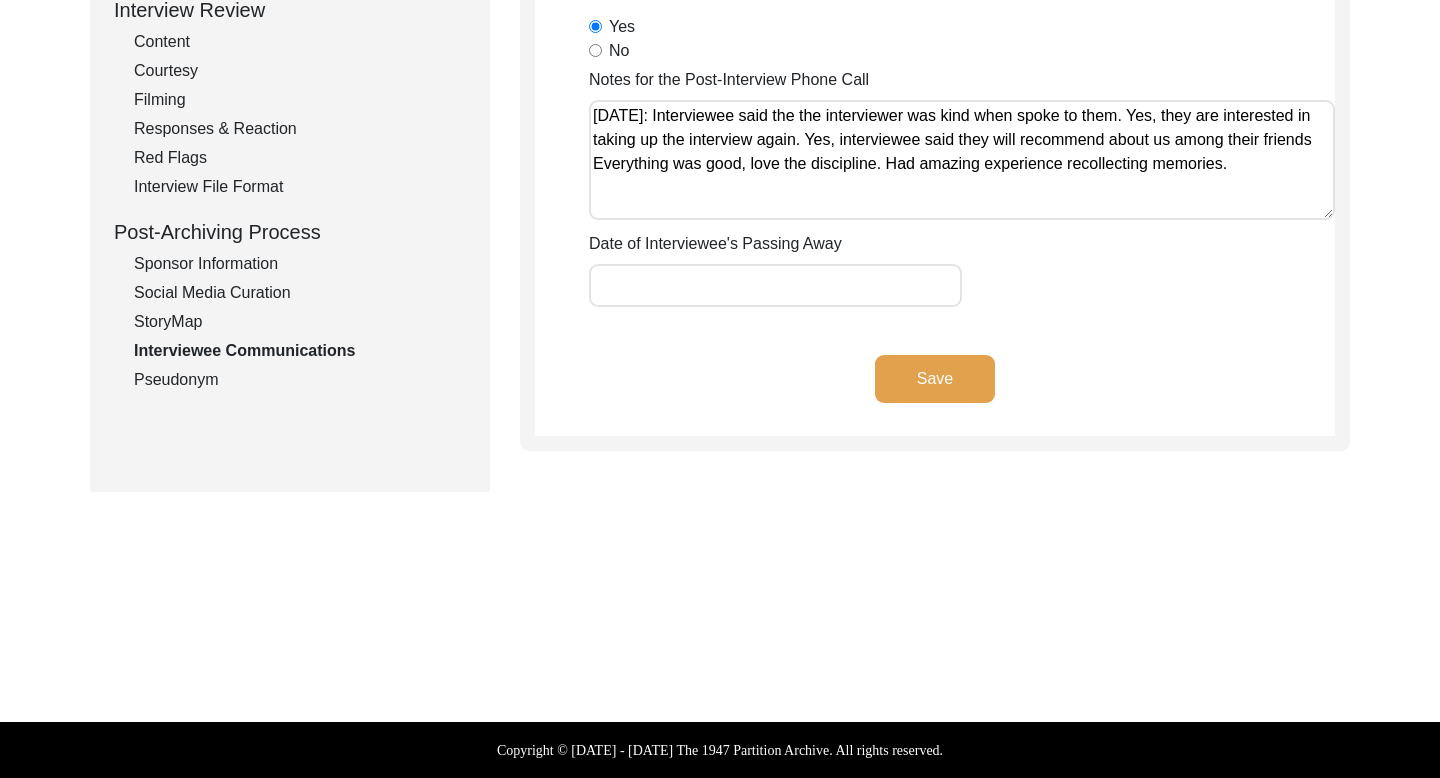 click on "Save" 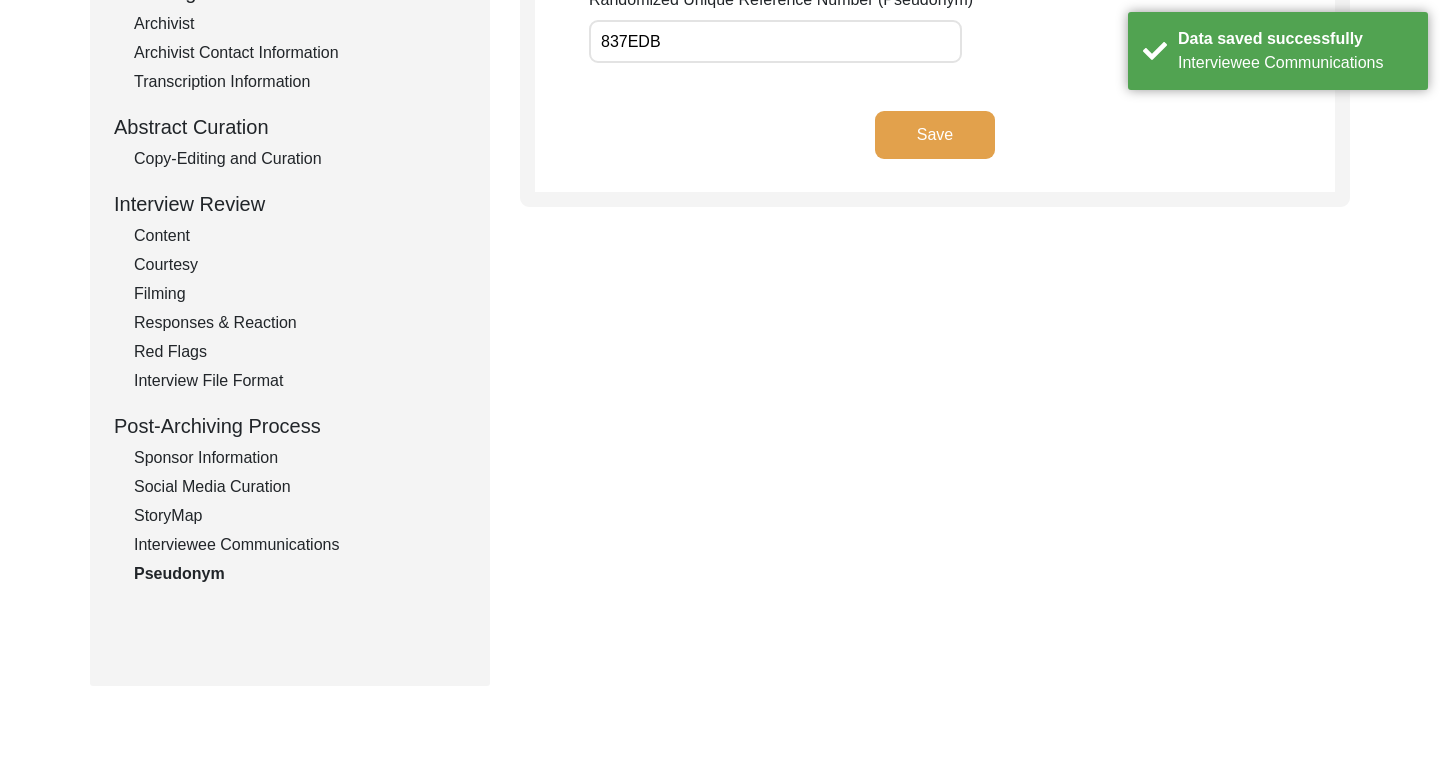 scroll, scrollTop: 0, scrollLeft: 0, axis: both 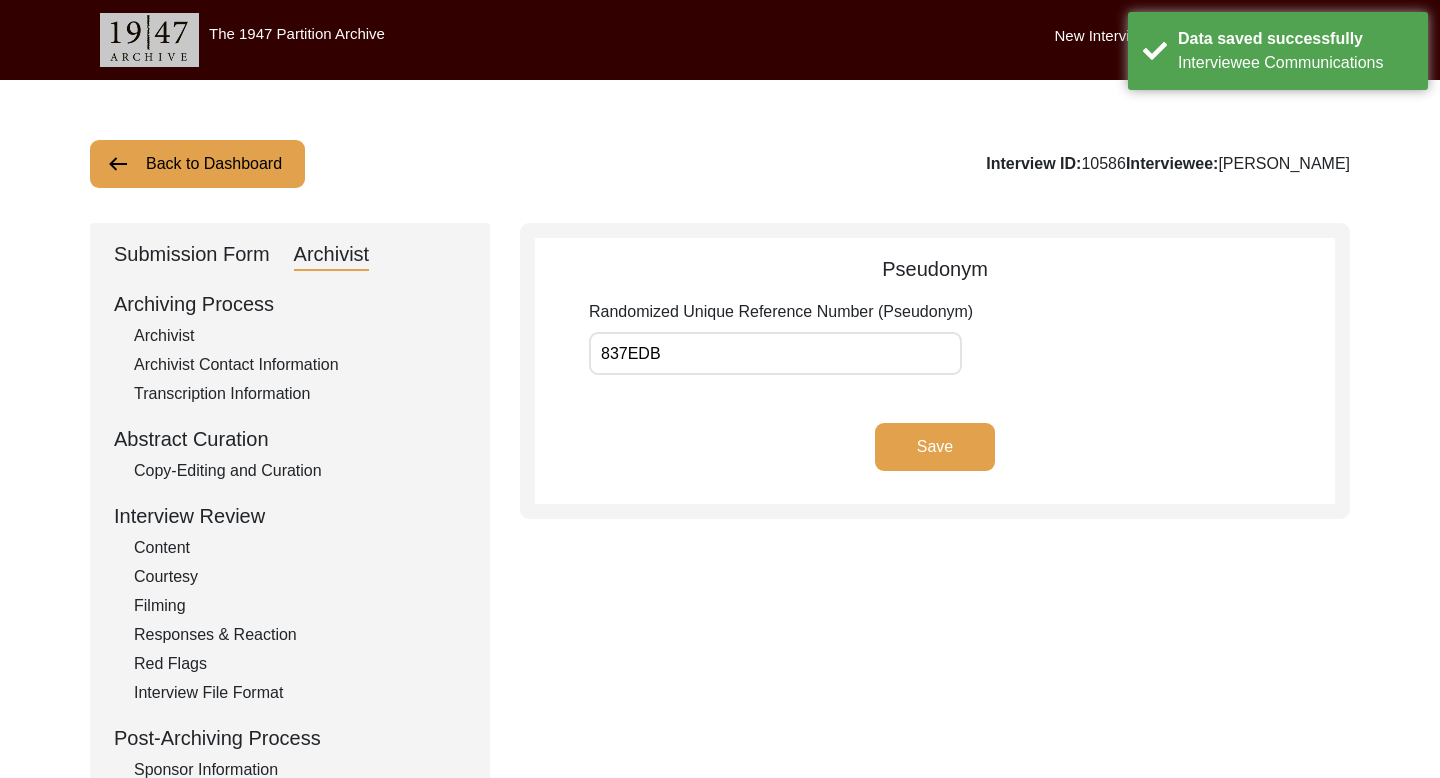 click on "Back to Dashboard" 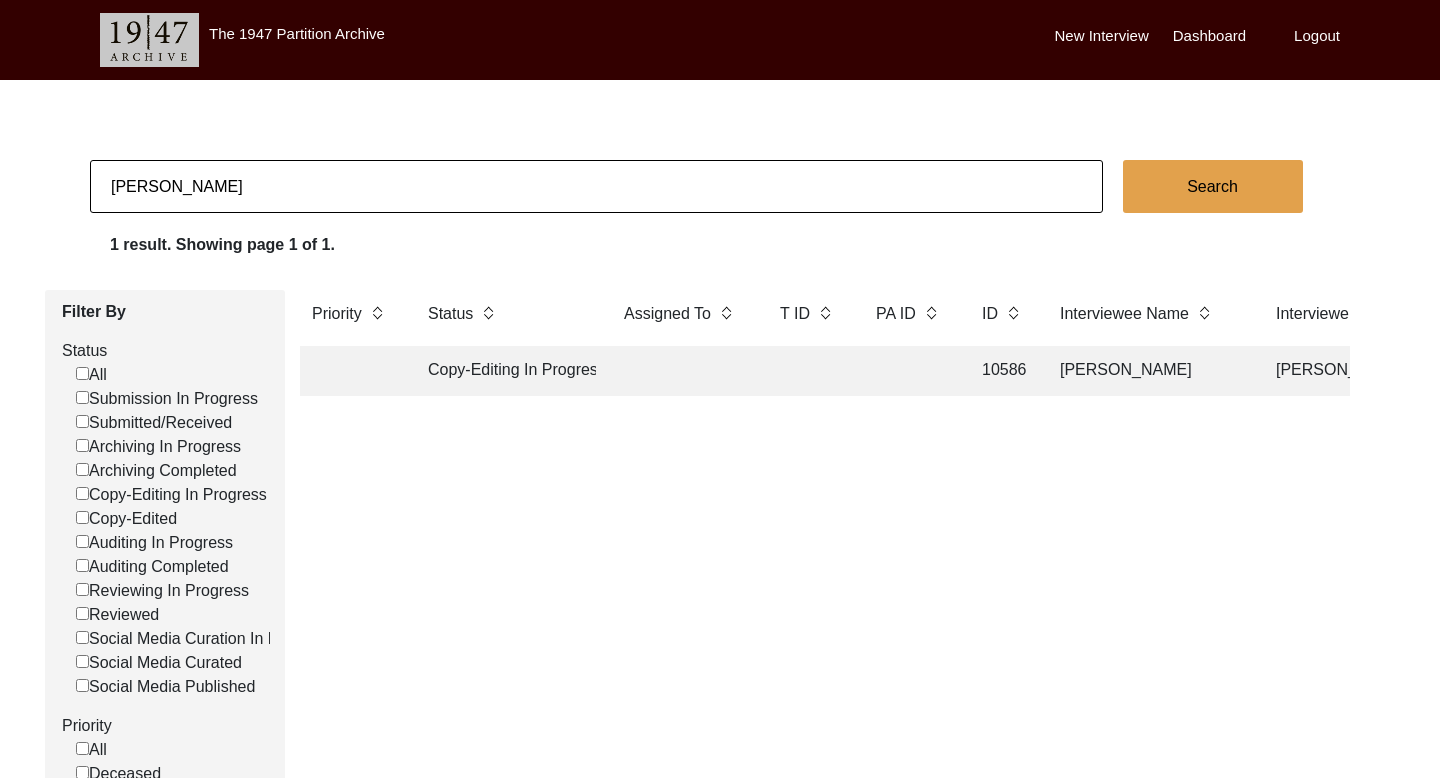 click on "[PERSON_NAME]" 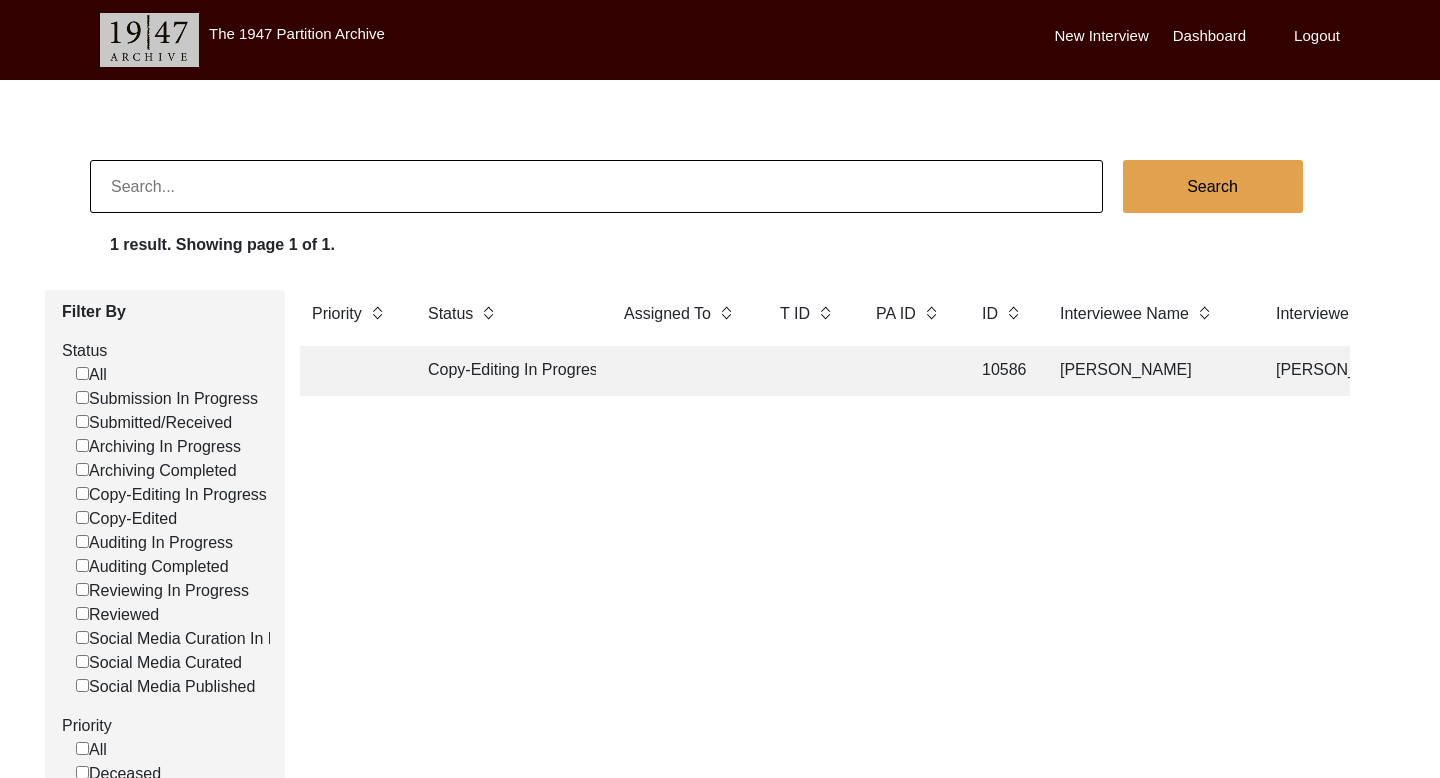paste on "[PERSON_NAME] [PERSON_NAME]" 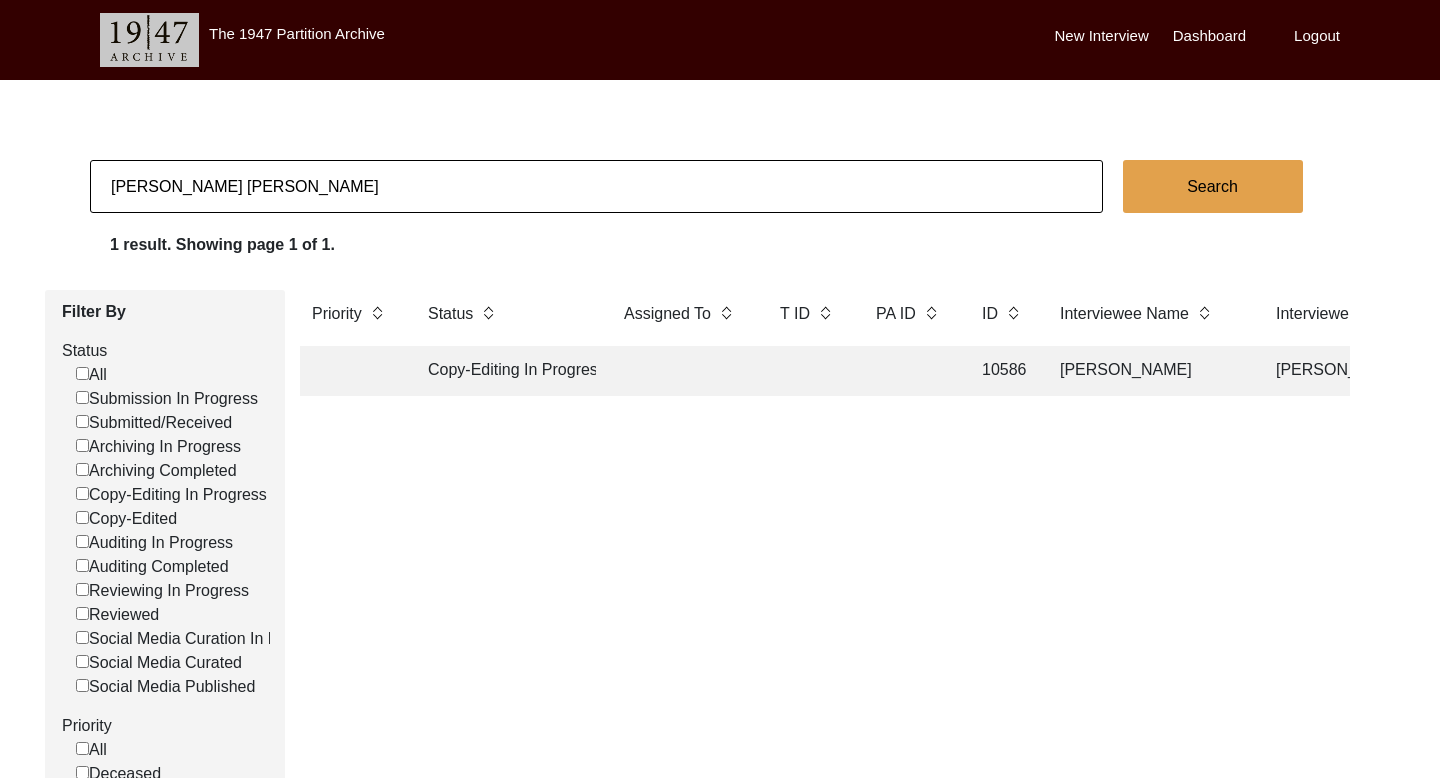 click on "Search" 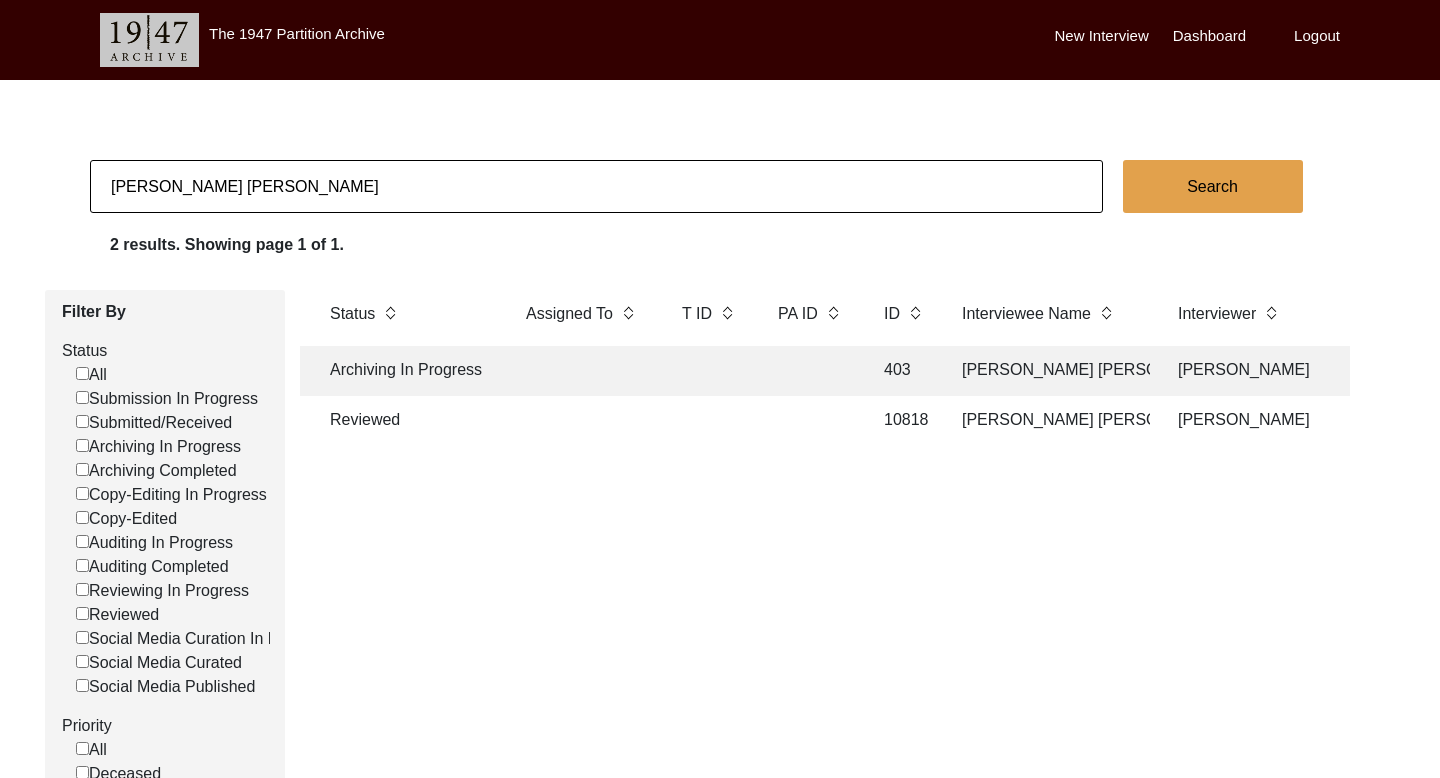 scroll, scrollTop: 0, scrollLeft: 104, axis: horizontal 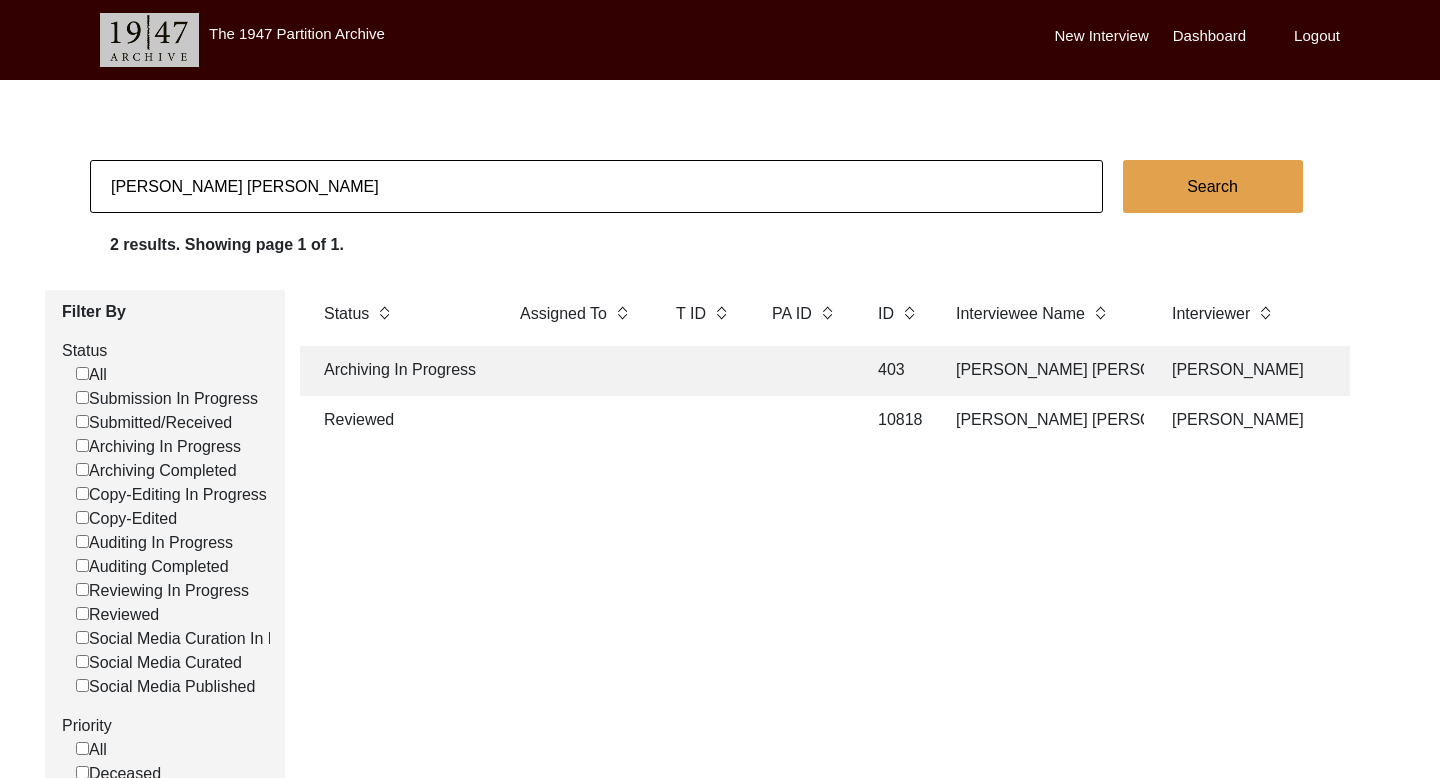 click on "[PERSON_NAME] [PERSON_NAME]" 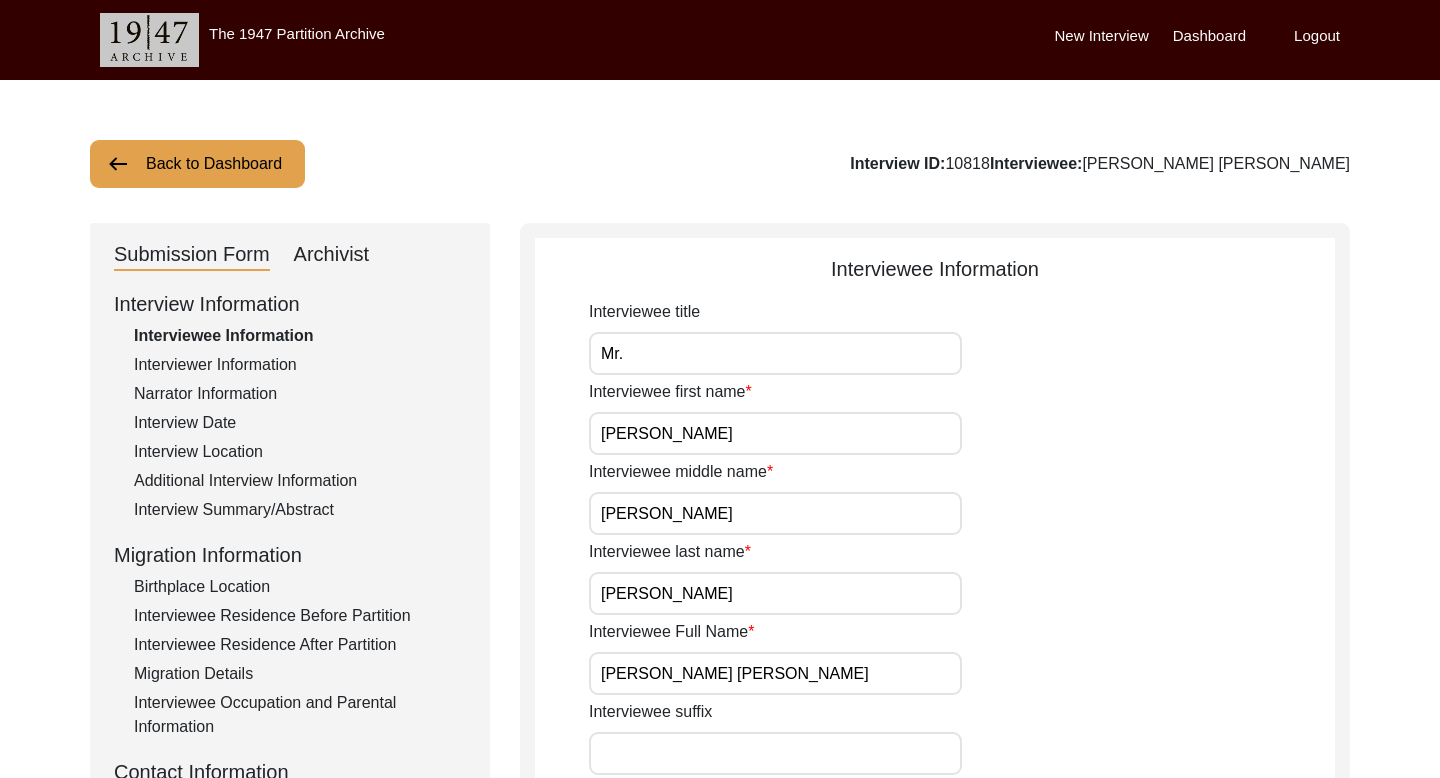 click on "Archivist" 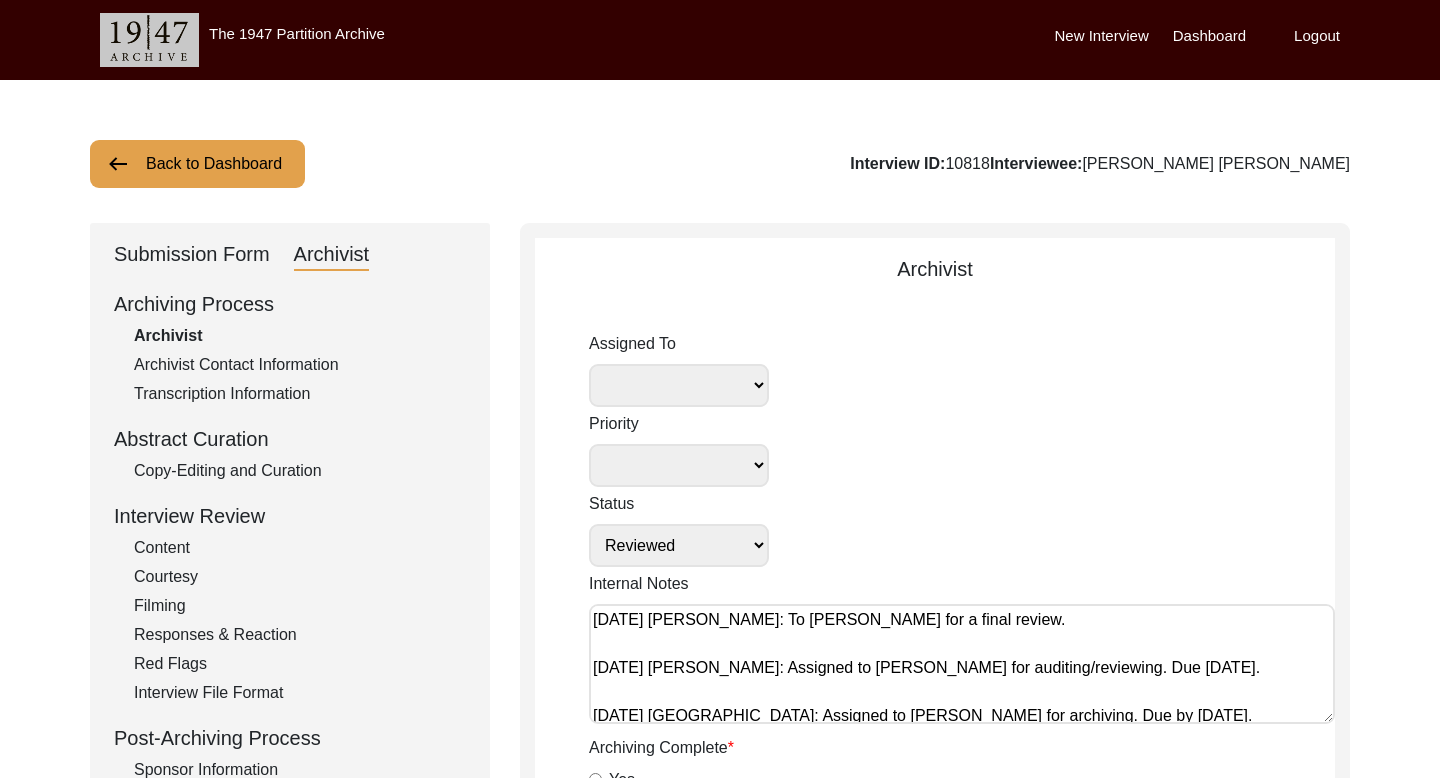 scroll, scrollTop: 326, scrollLeft: 0, axis: vertical 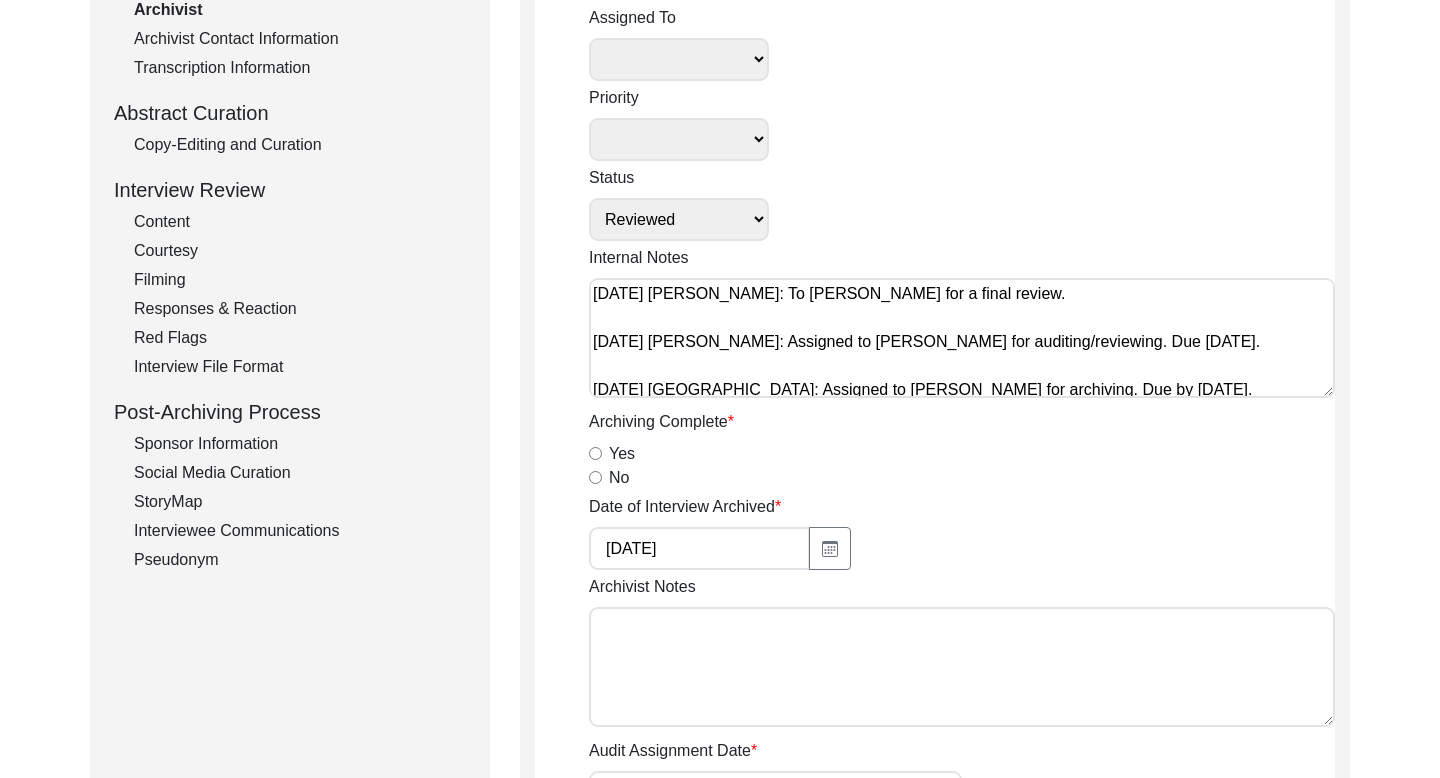 click on "Interviewee Communications" 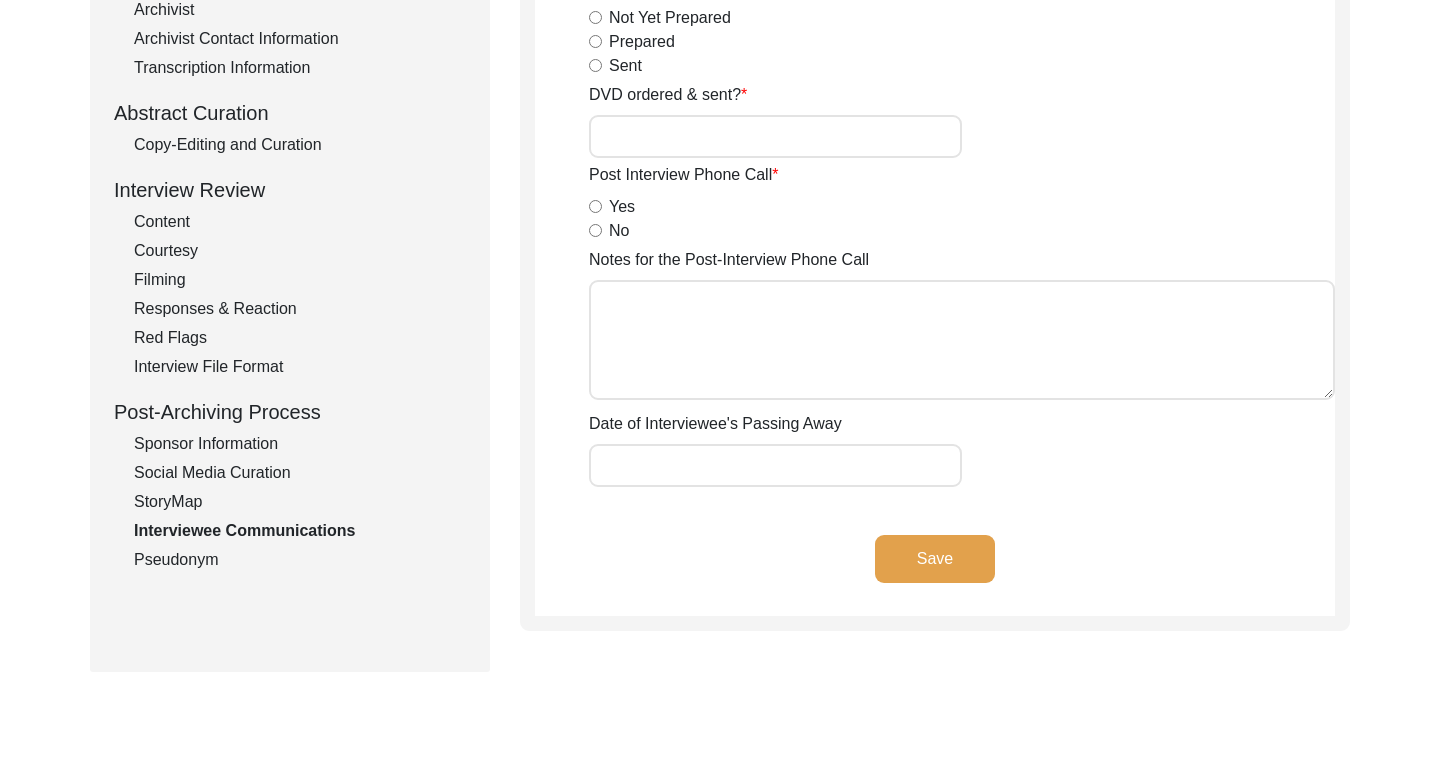 click on "Yes" at bounding box center [595, 206] 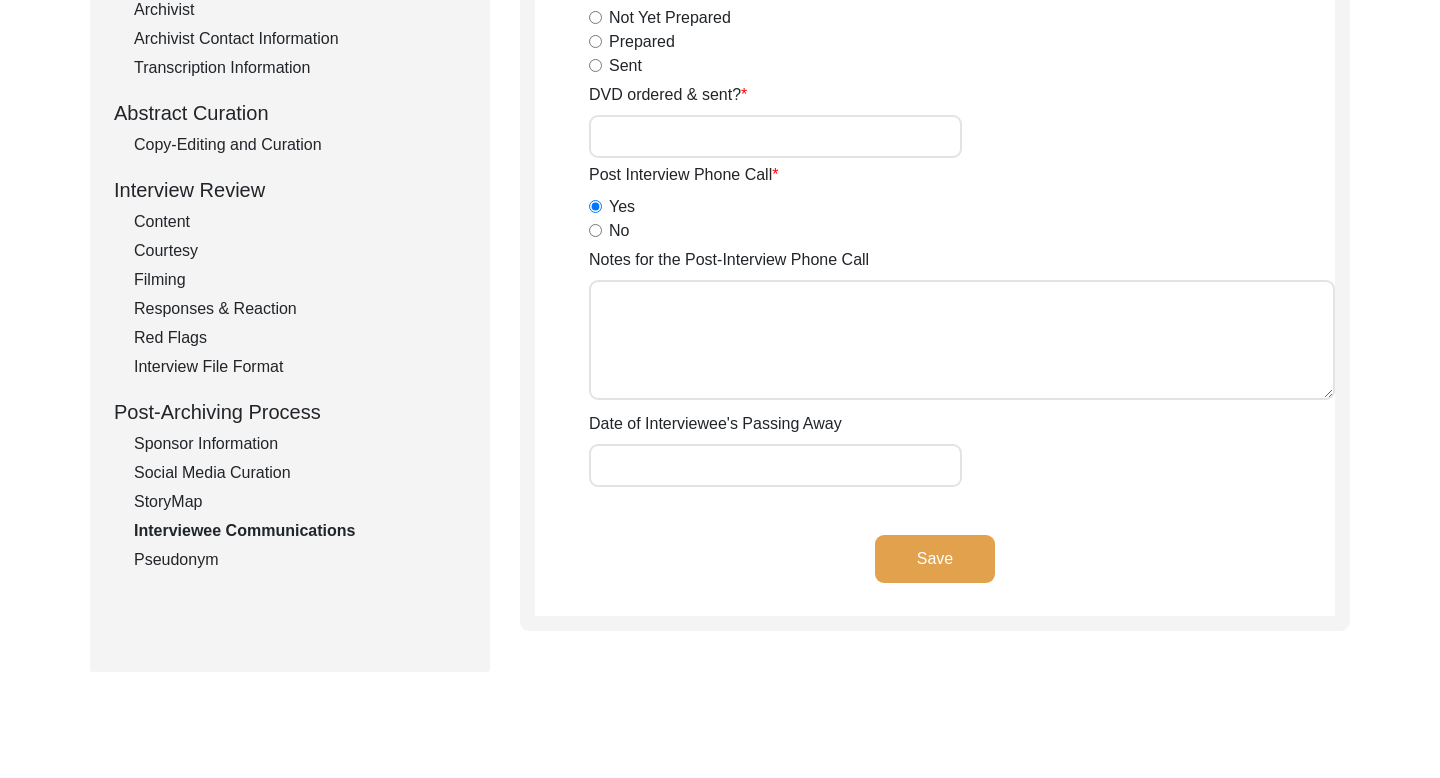 click on "Notes for the Post-Interview Phone Call" at bounding box center [962, 340] 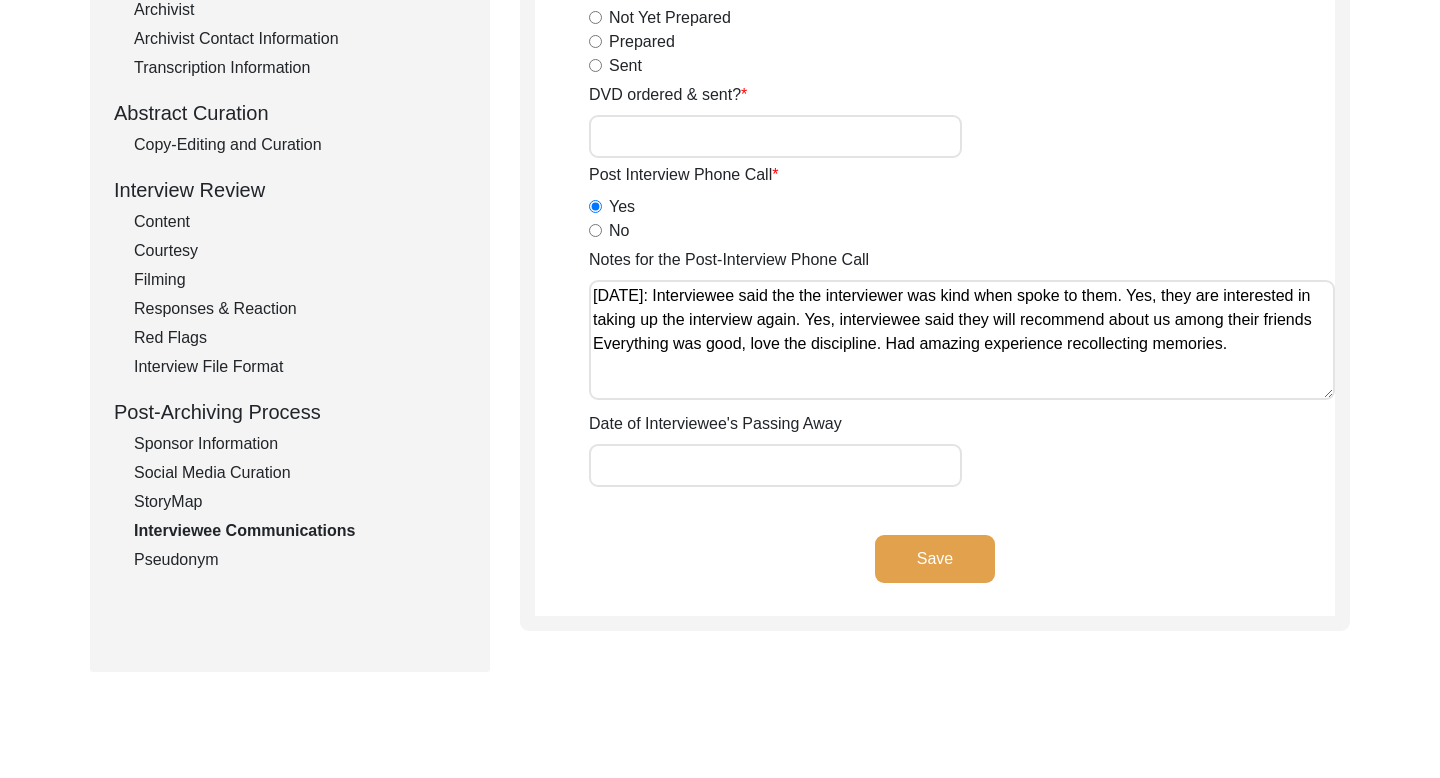click on "Save" 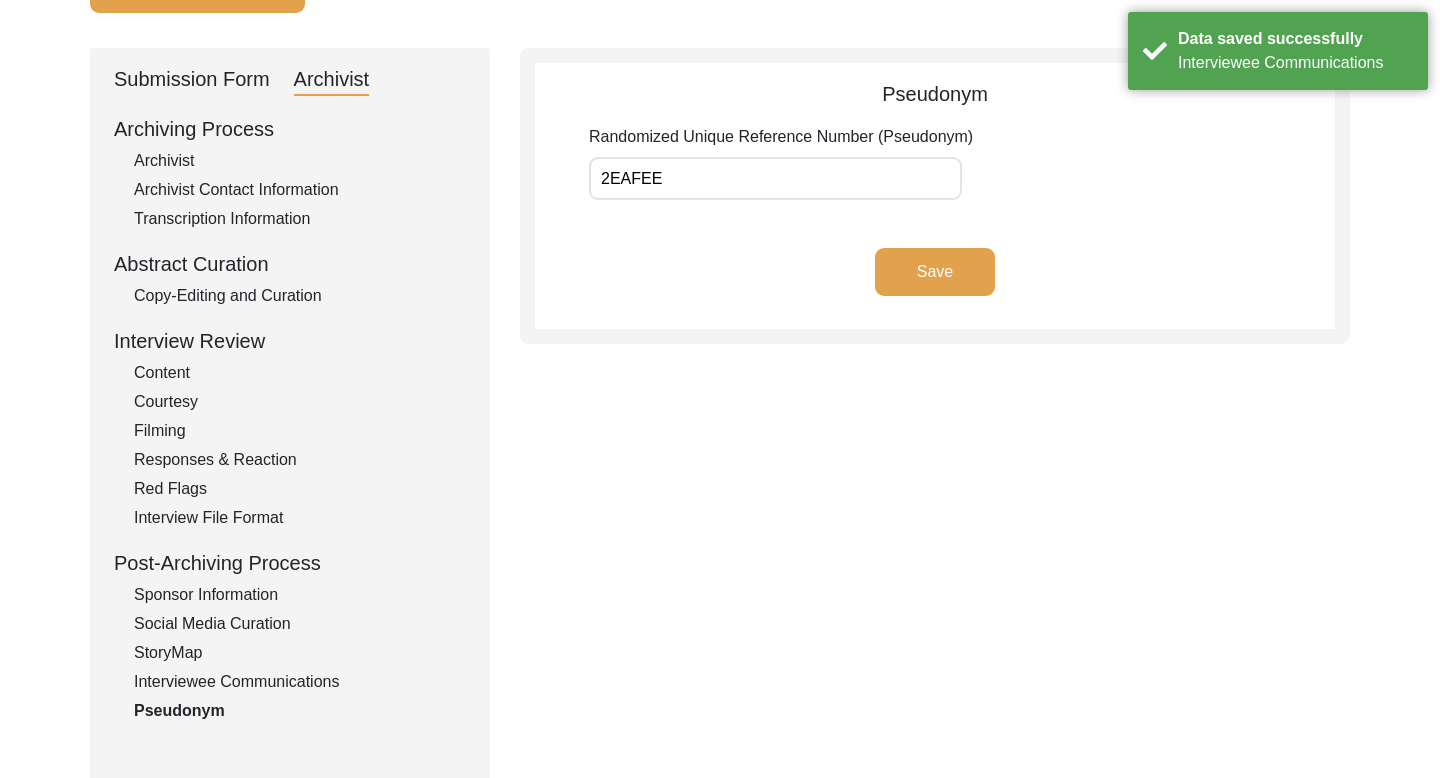 scroll, scrollTop: 0, scrollLeft: 0, axis: both 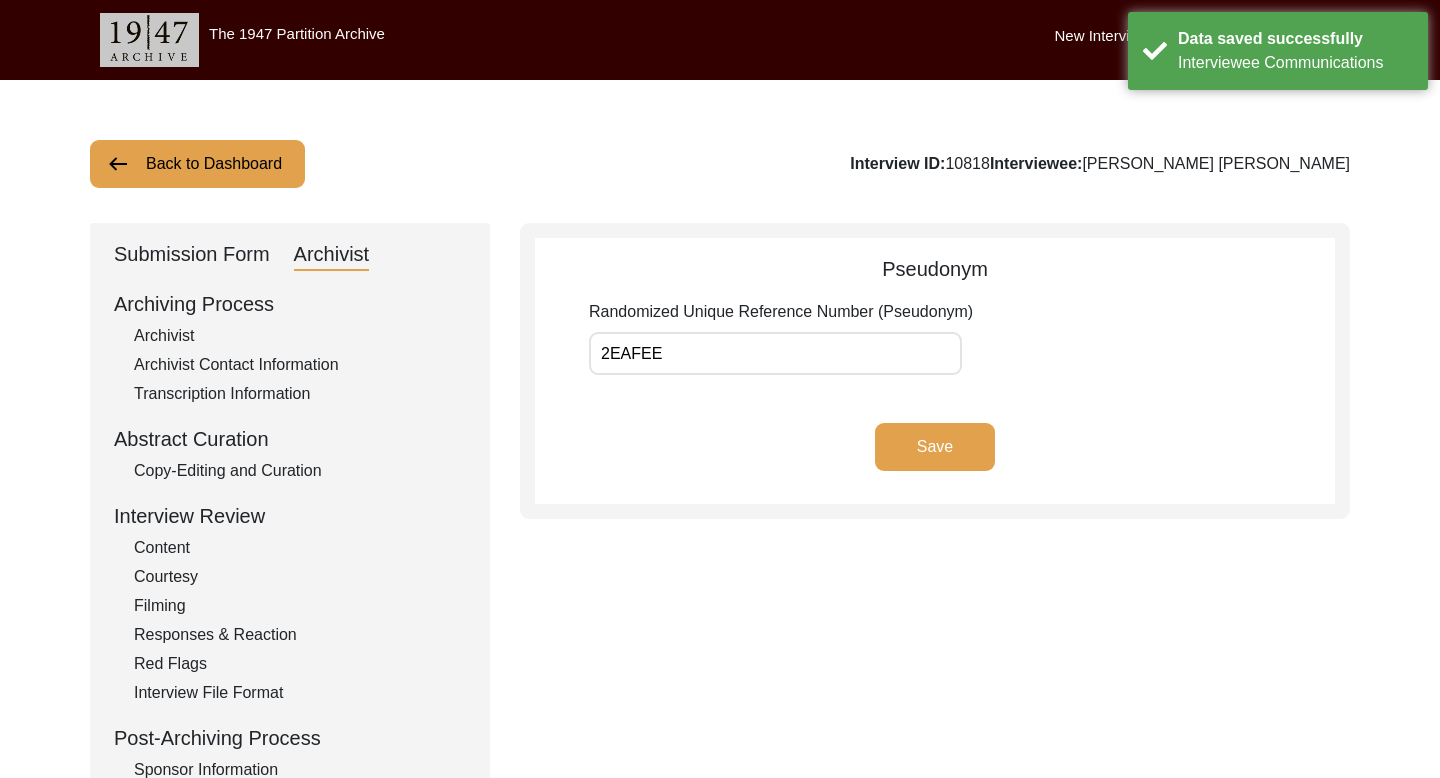 click on "Back to Dashboard" 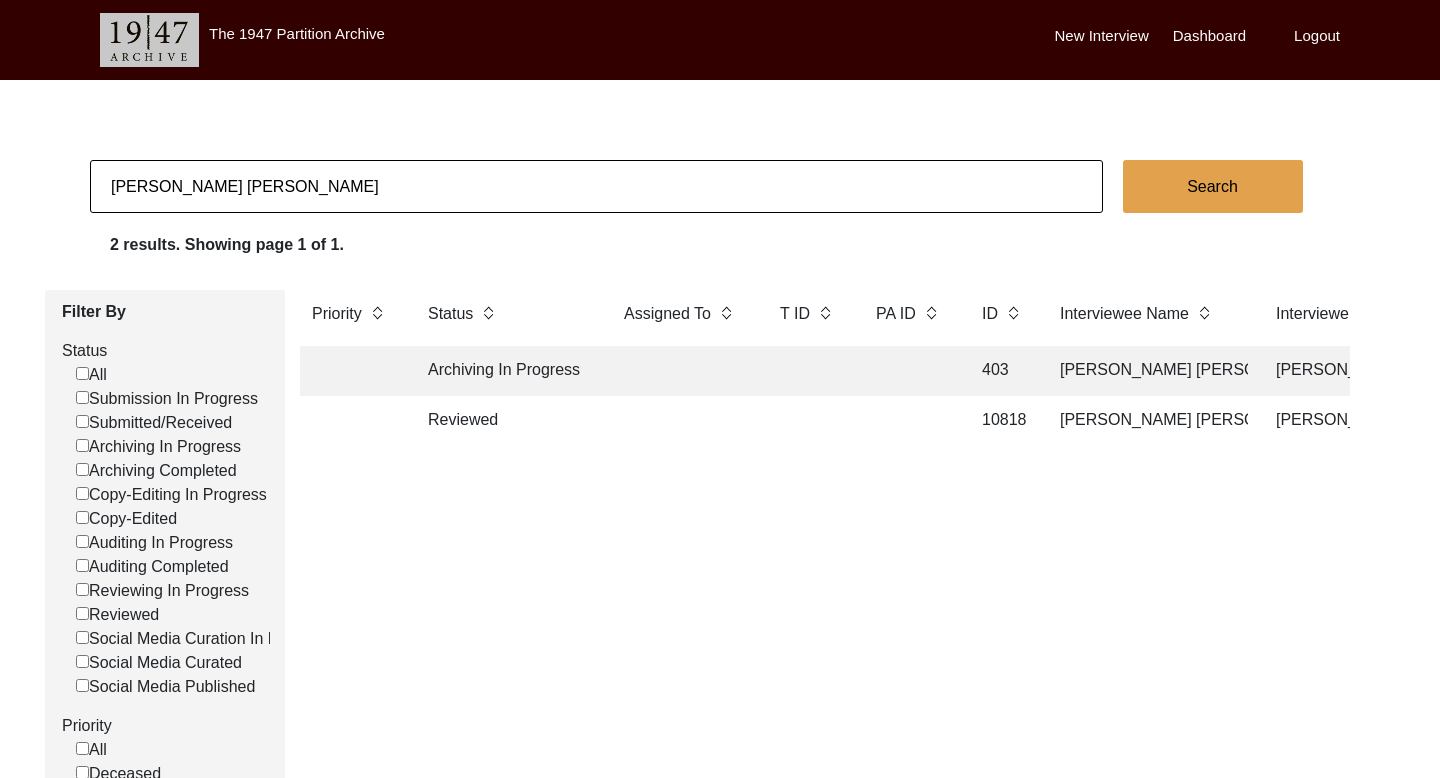 click on "[PERSON_NAME] [PERSON_NAME]" 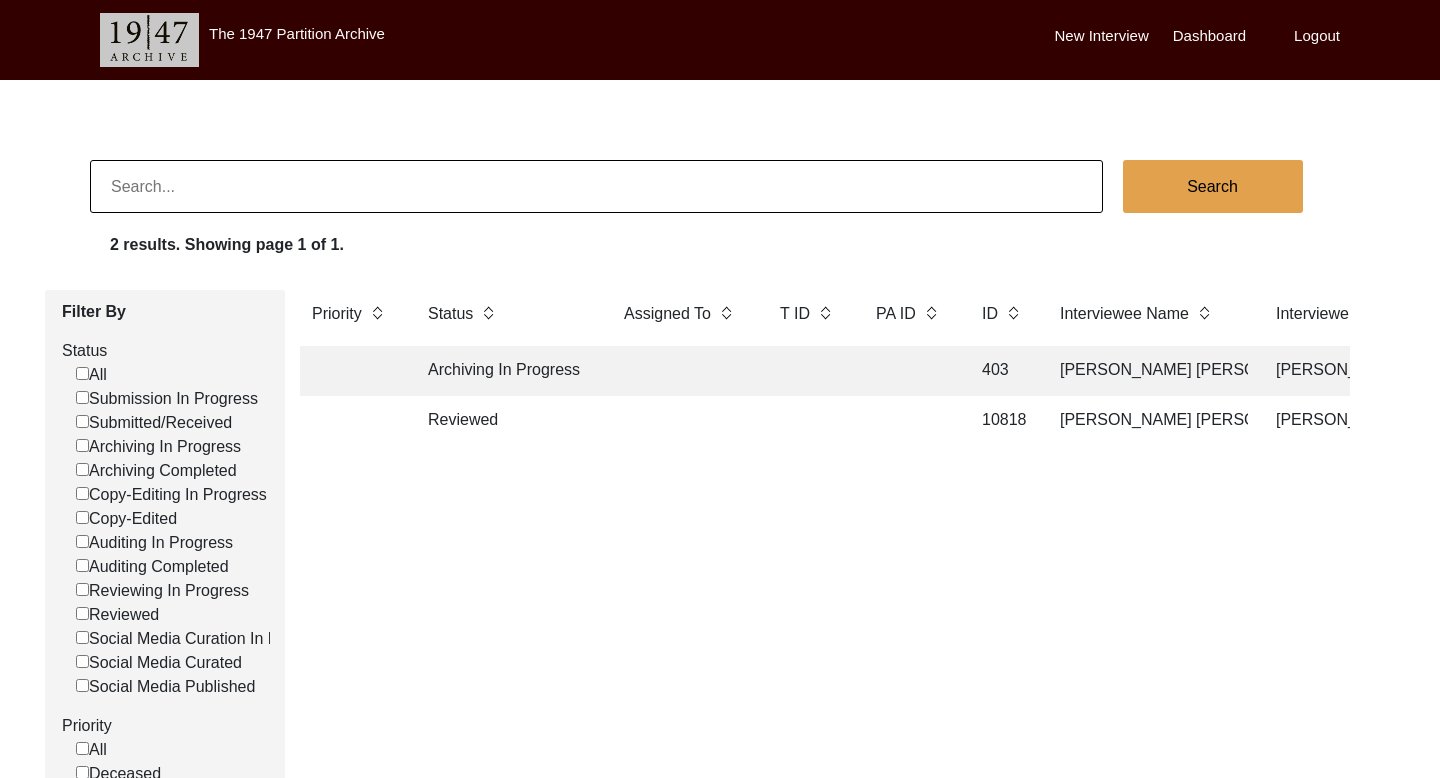 paste on "[PERSON_NAME]" 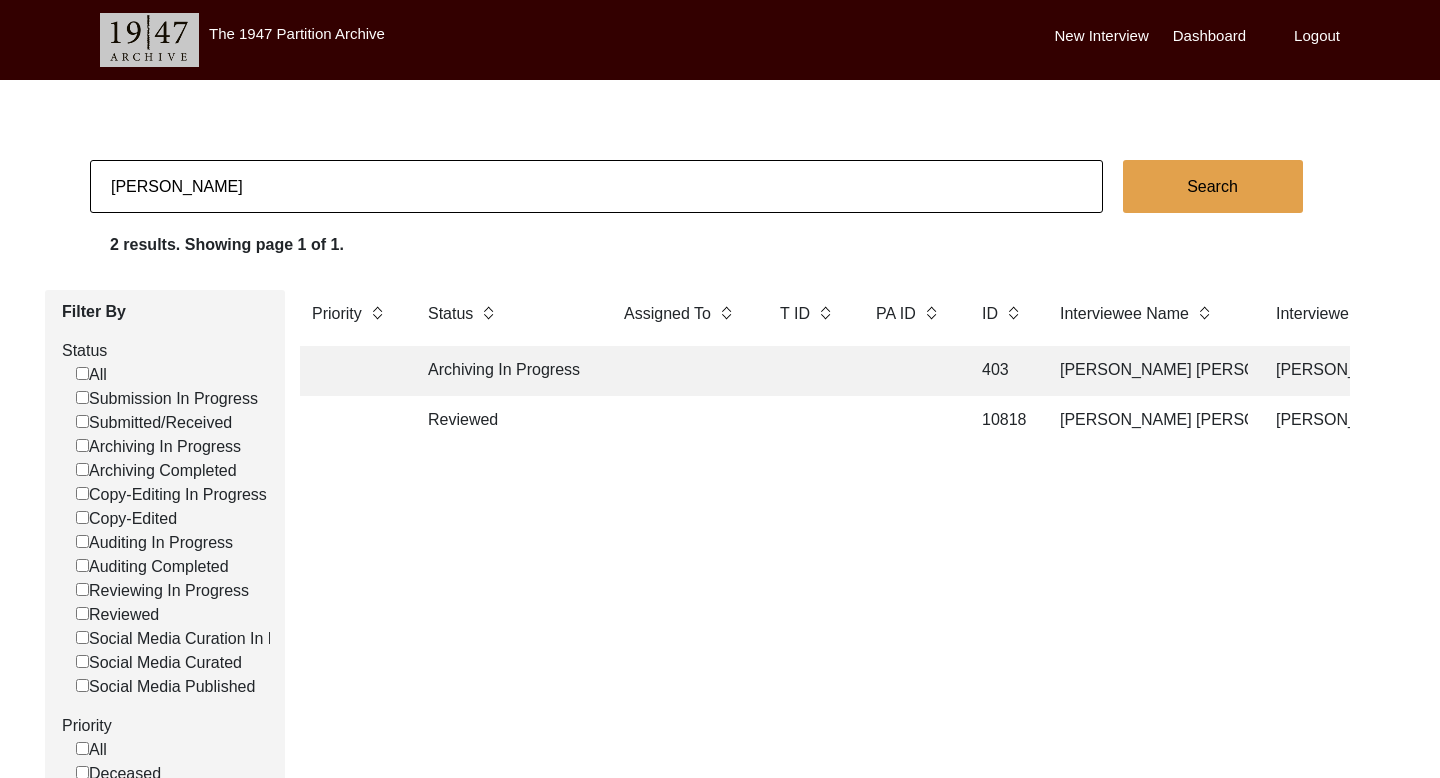 click on "Search" 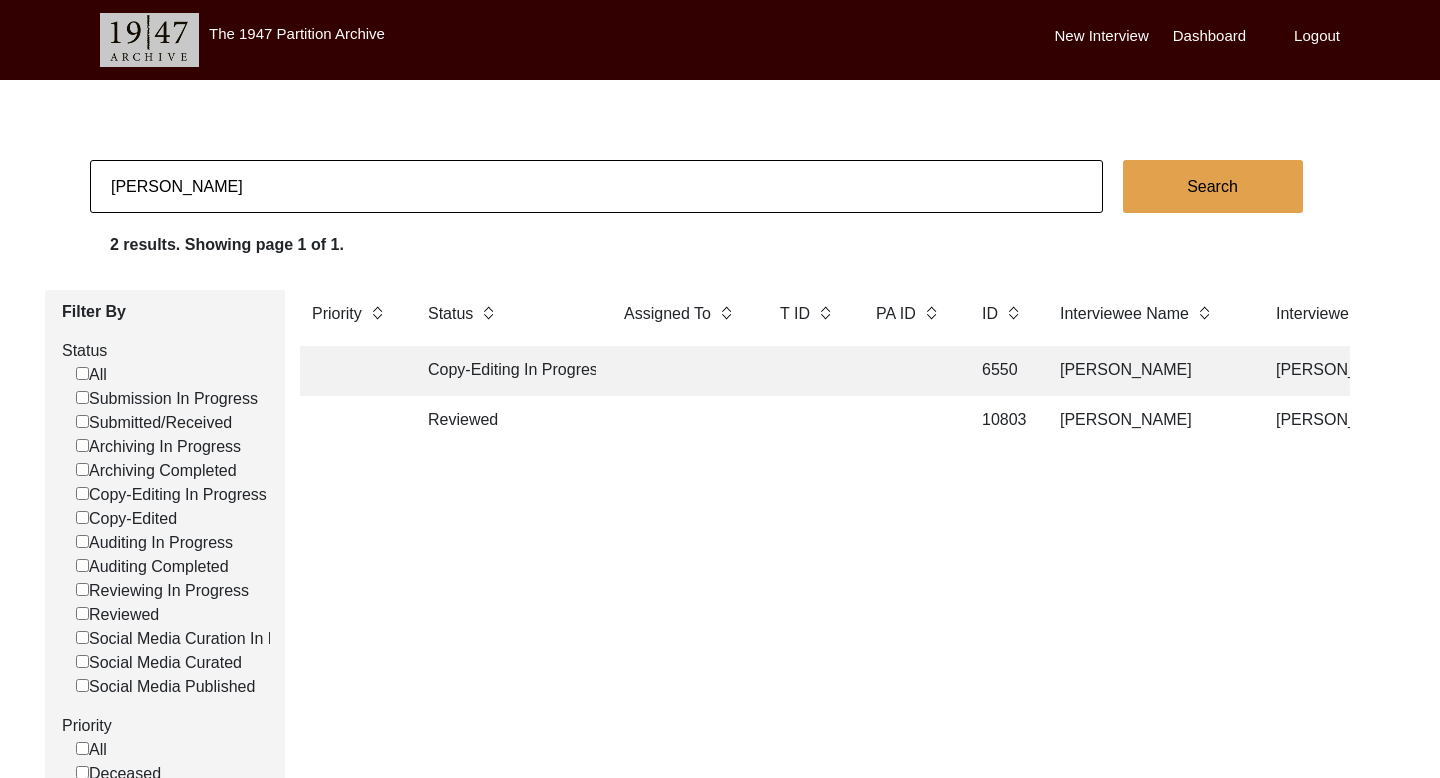 scroll, scrollTop: 0, scrollLeft: 192, axis: horizontal 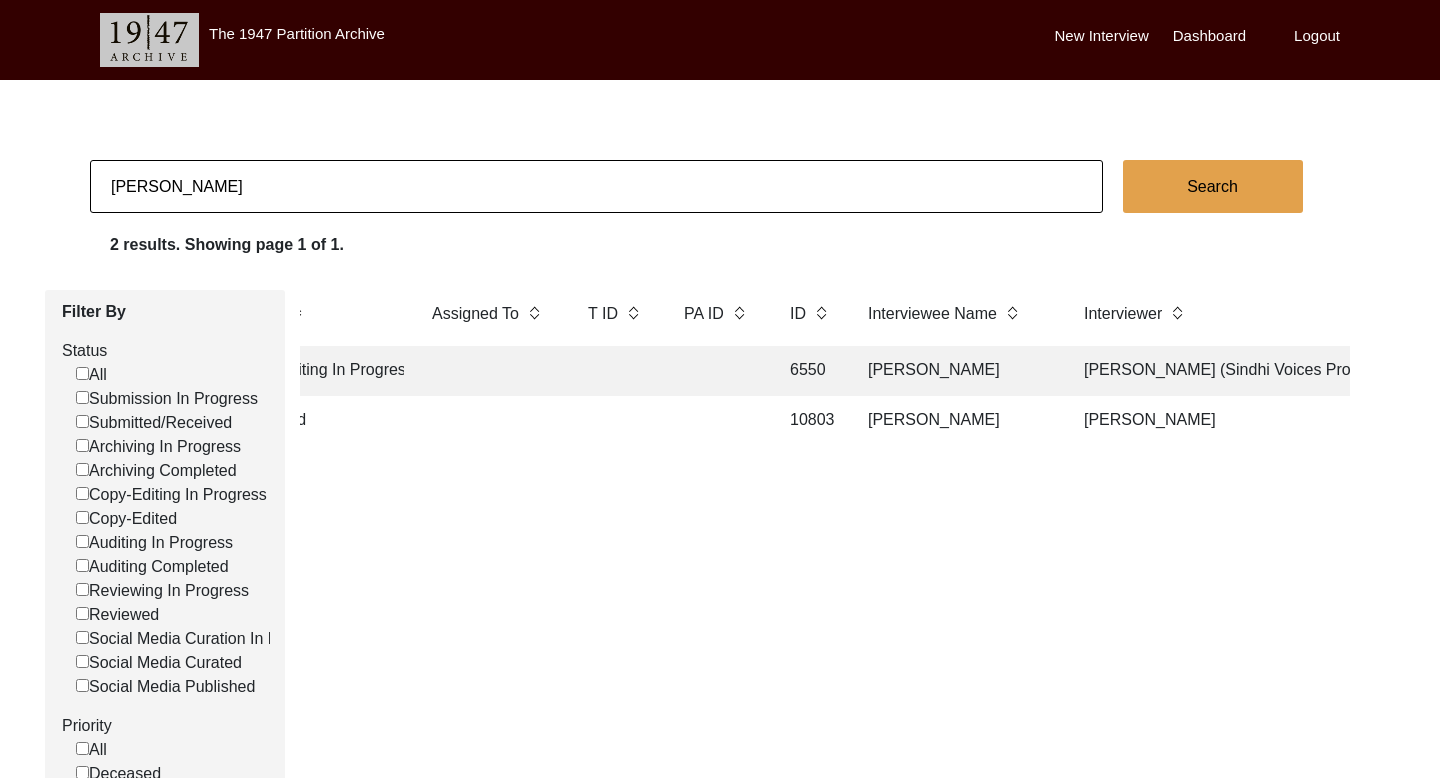 click 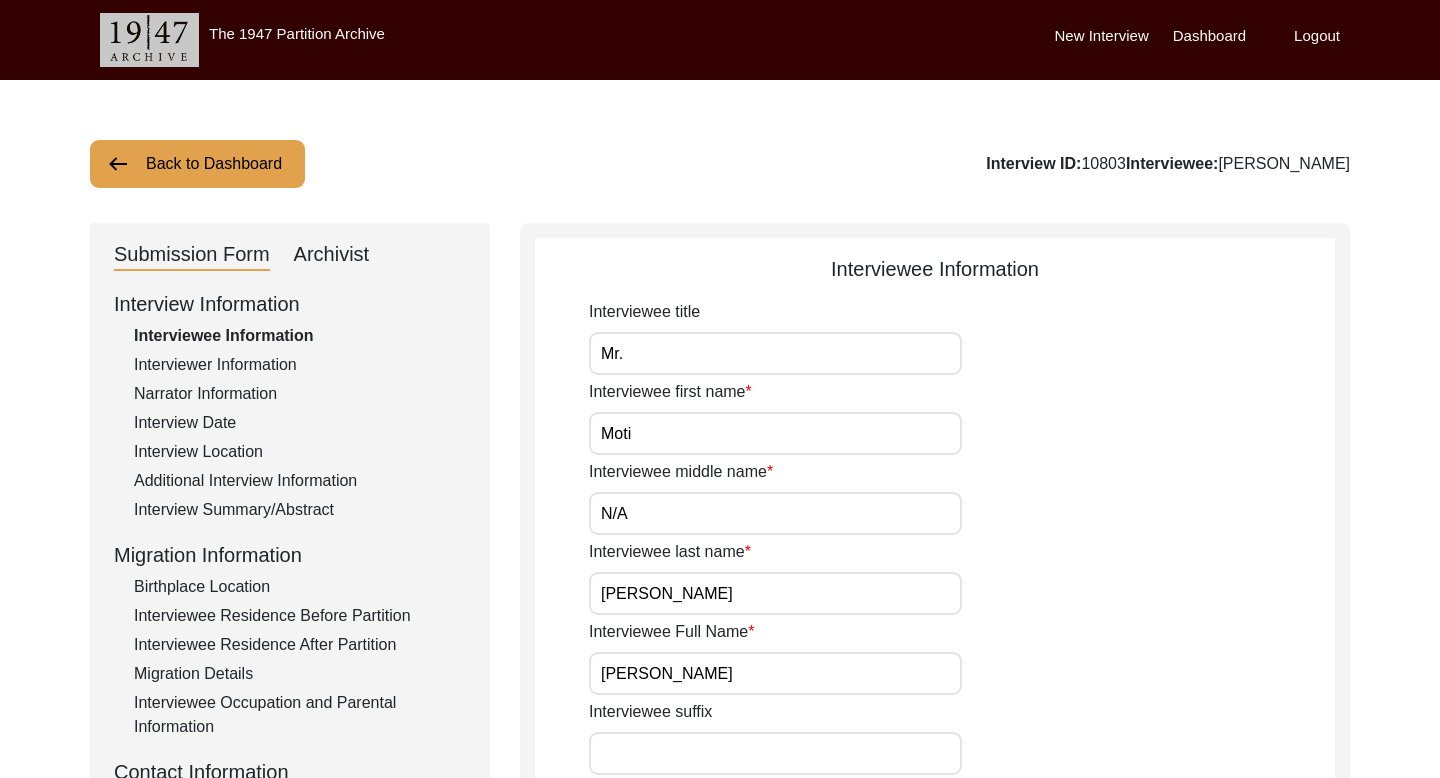 click on "Archivist" 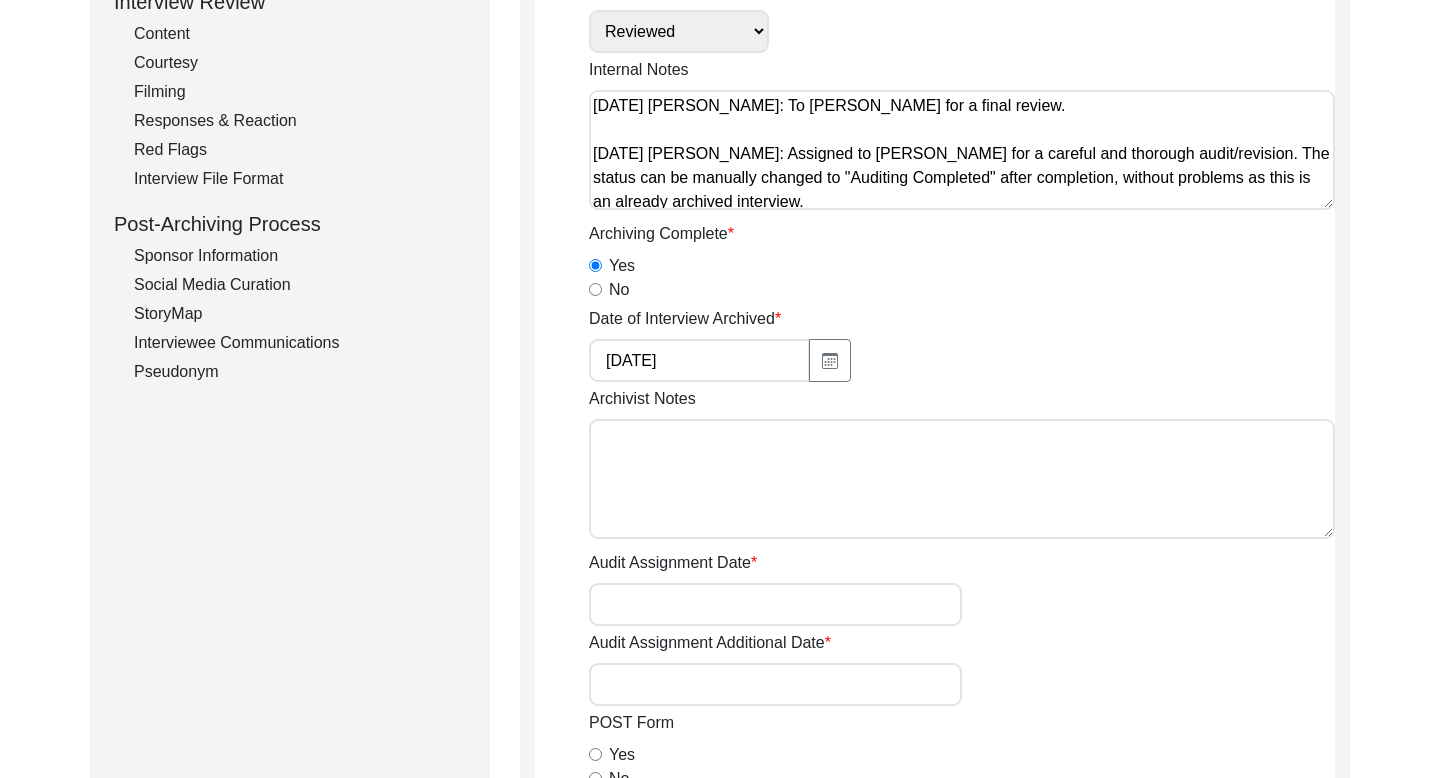 click on "Interviewee Communications" 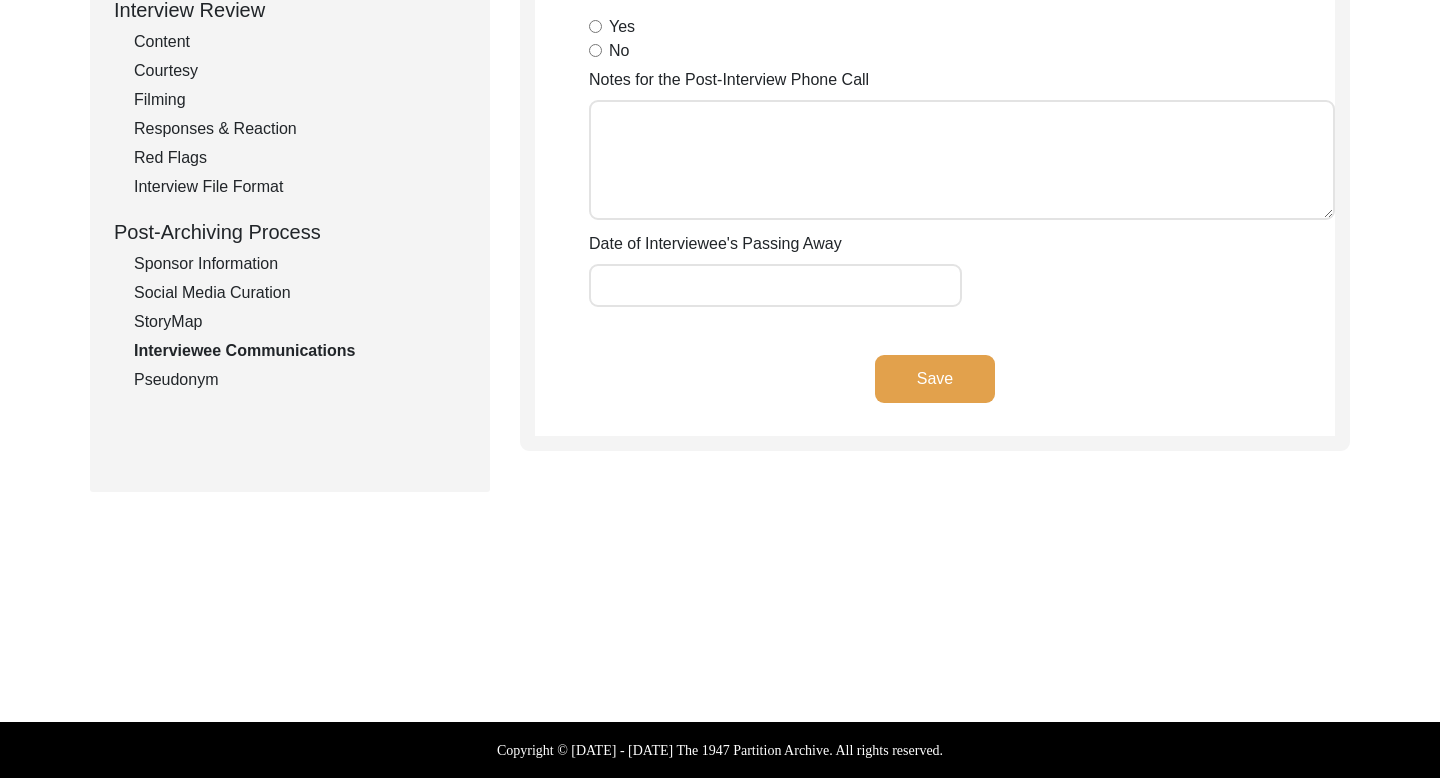 scroll, scrollTop: 506, scrollLeft: 0, axis: vertical 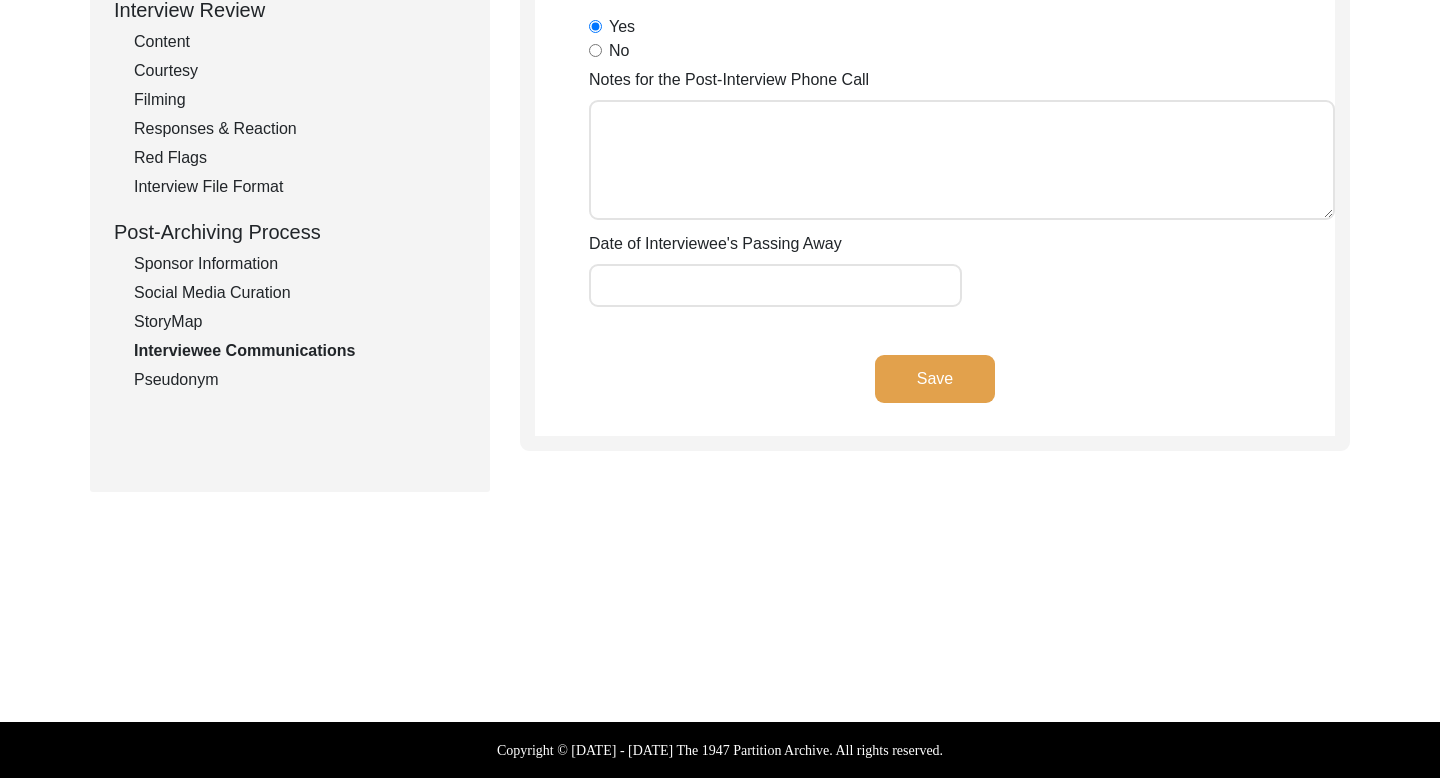 click on "Notes for the Post-Interview Phone Call" at bounding box center (962, 160) 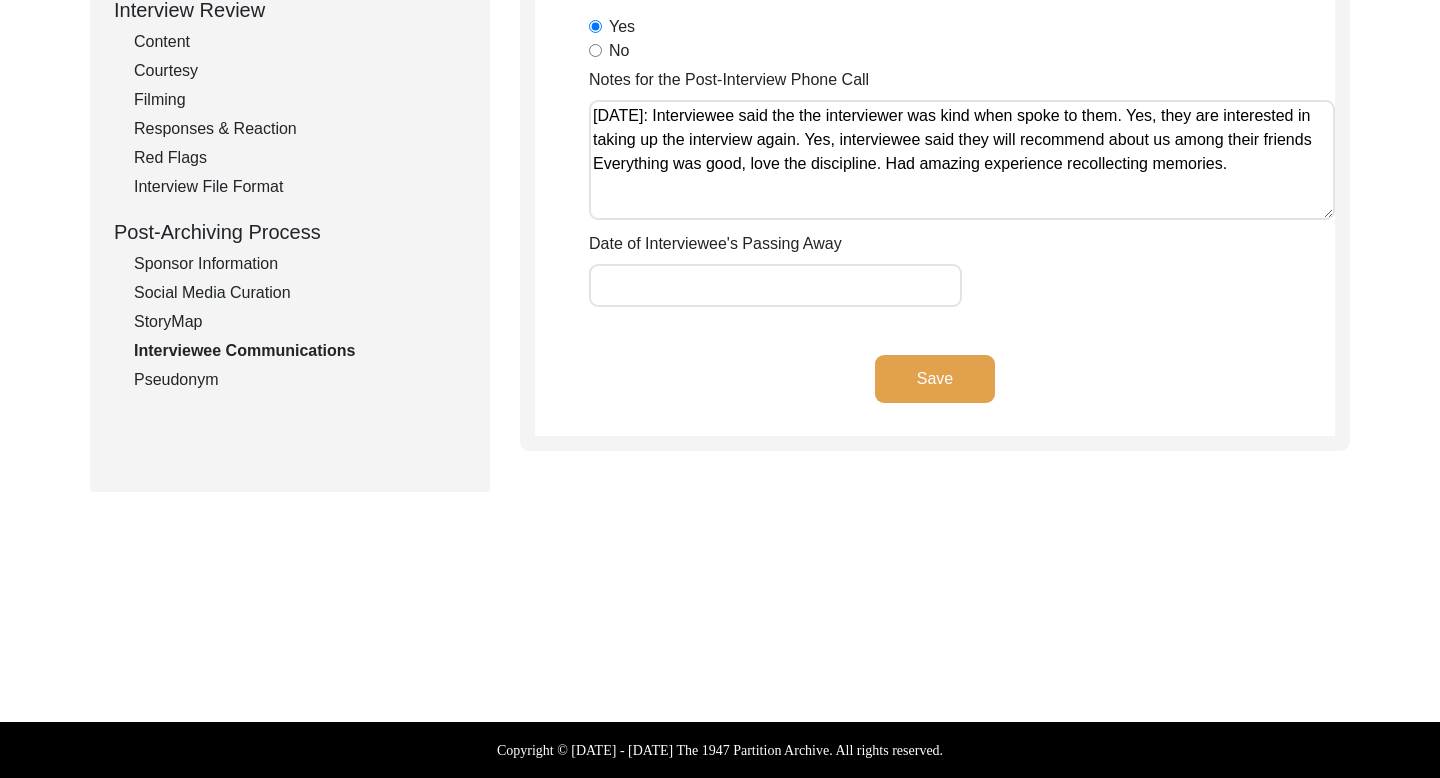 click on "Save" 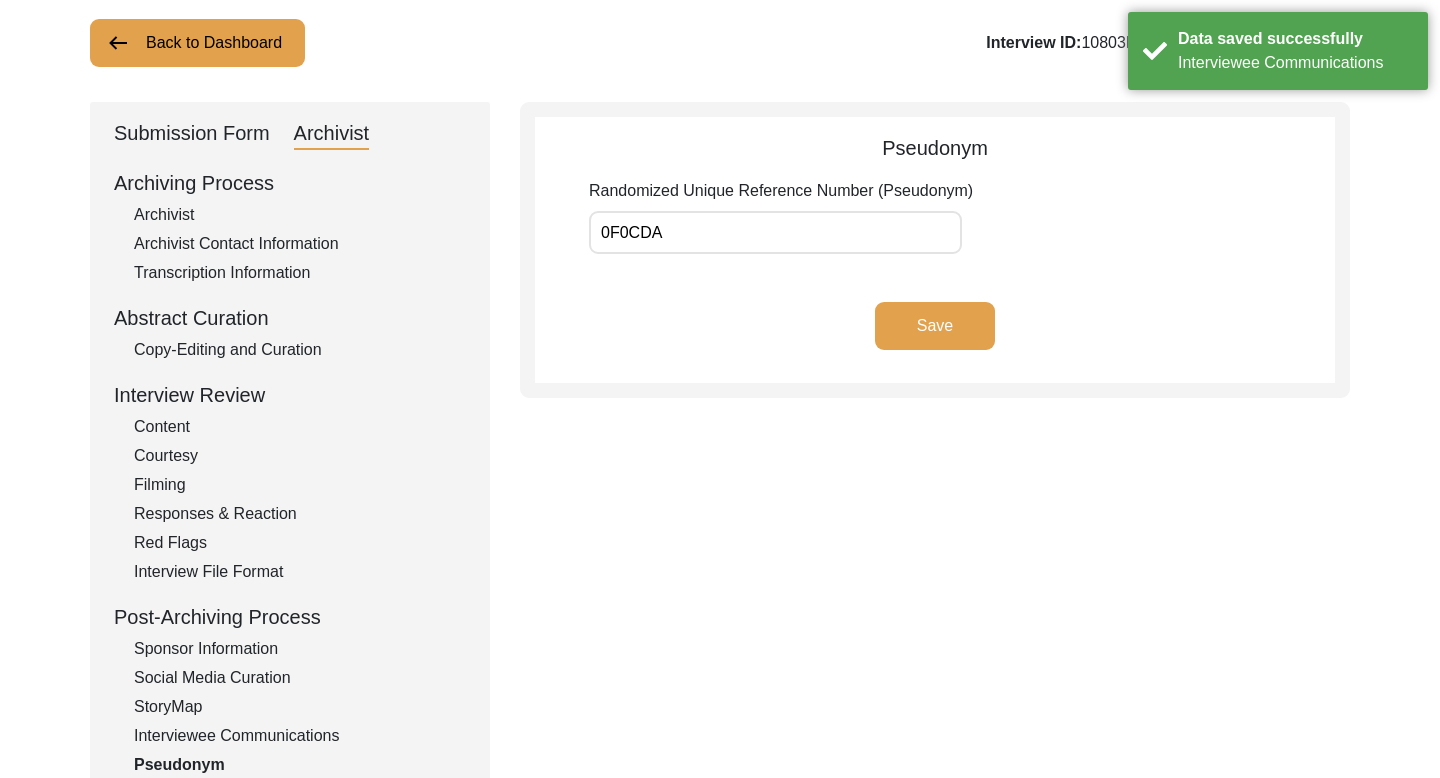 scroll, scrollTop: 0, scrollLeft: 0, axis: both 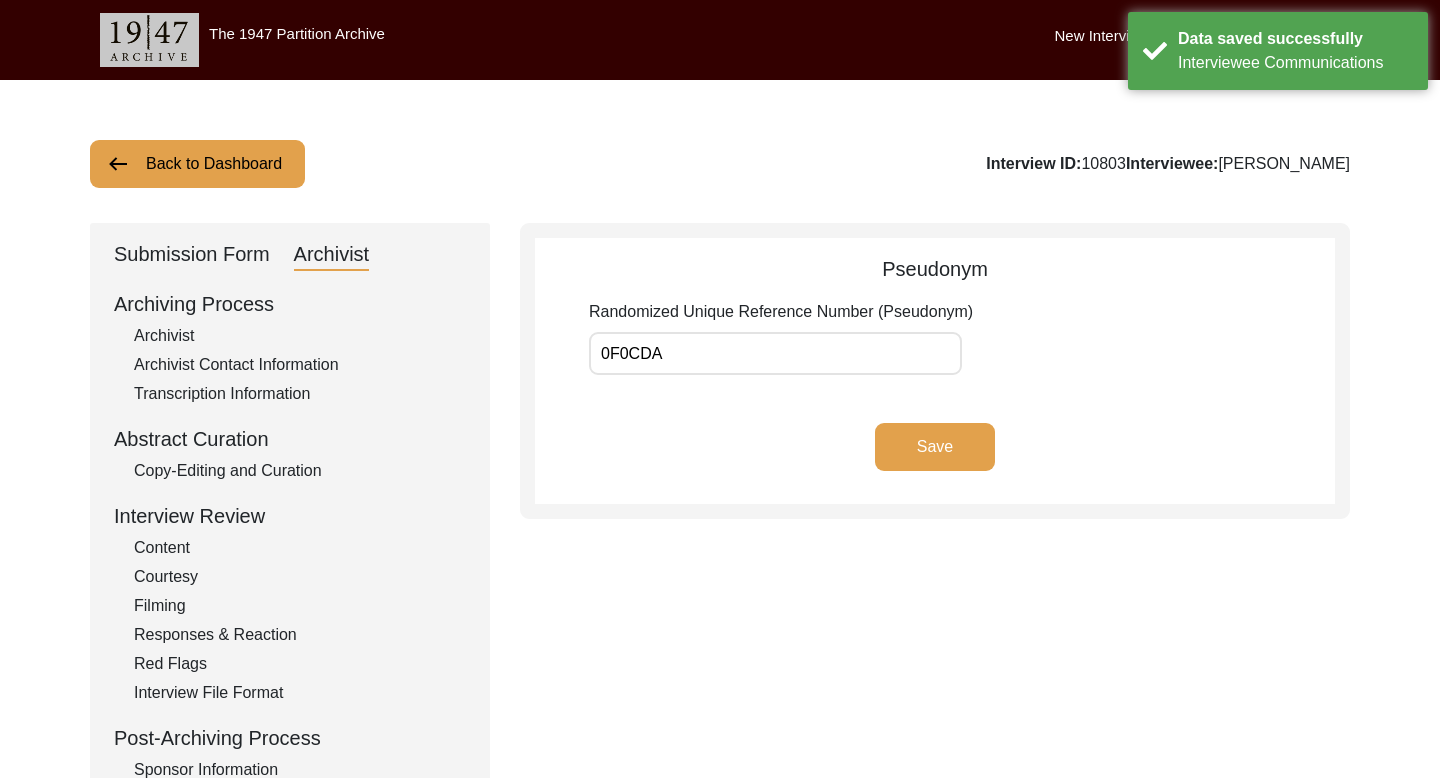 click on "Back to Dashboard" 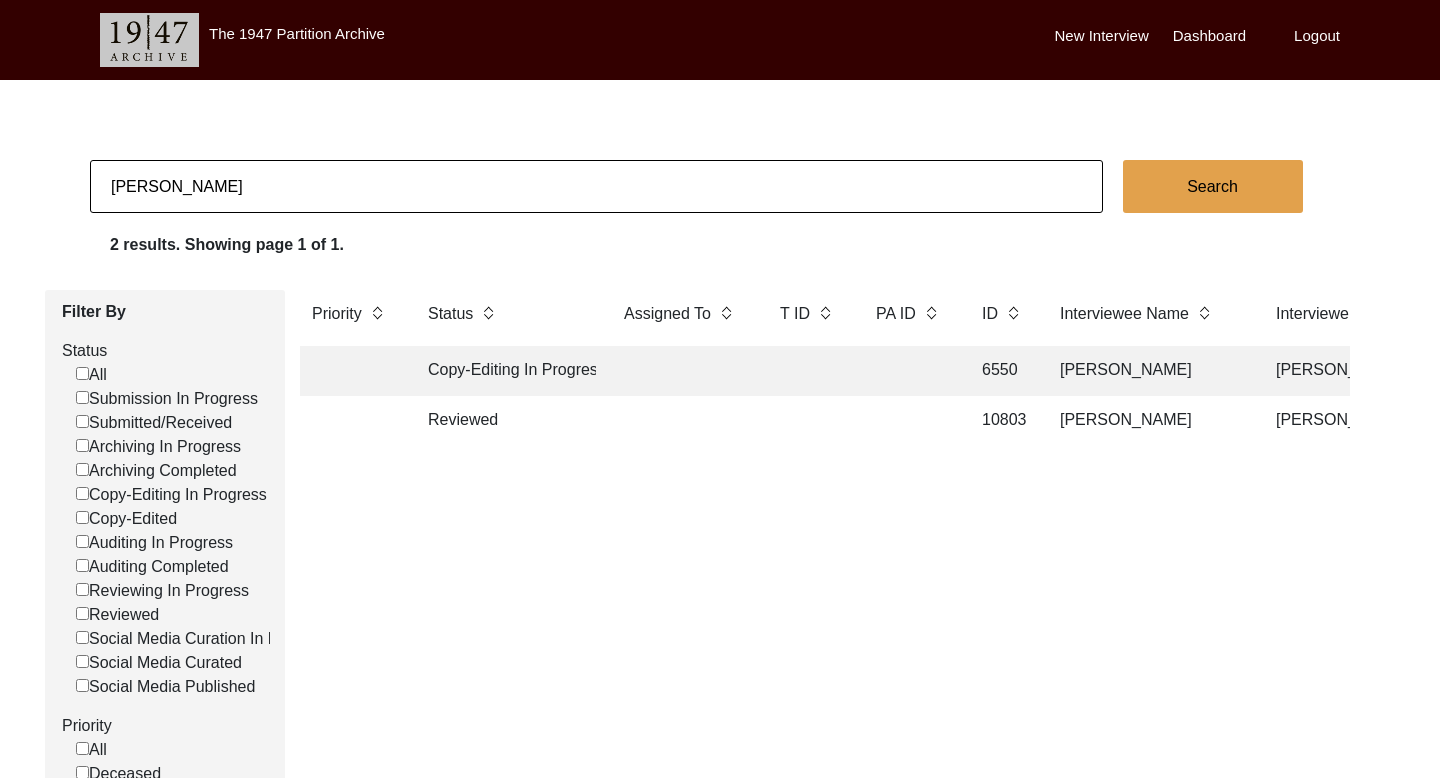 click on "[PERSON_NAME]" 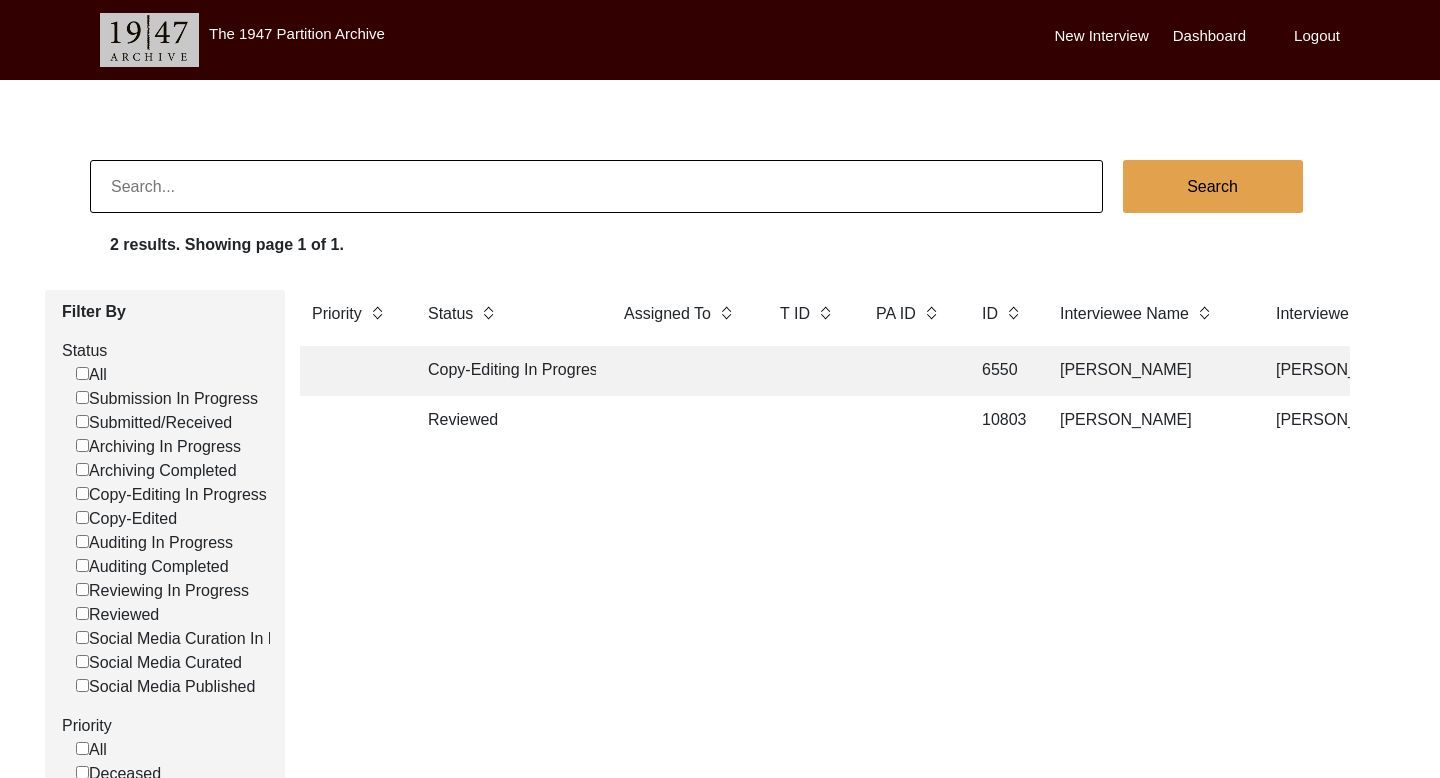 paste on "[PERSON_NAME]" 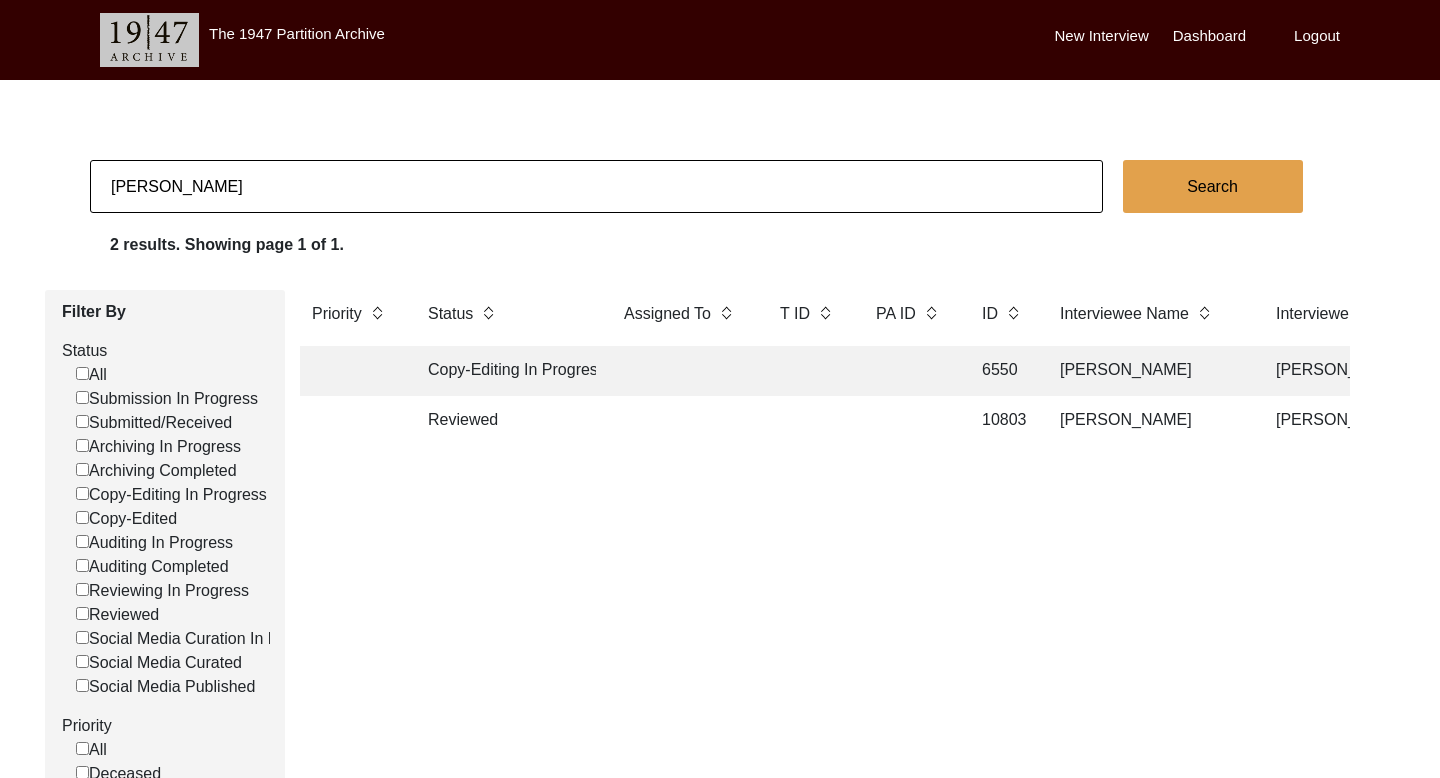 click on "Search" 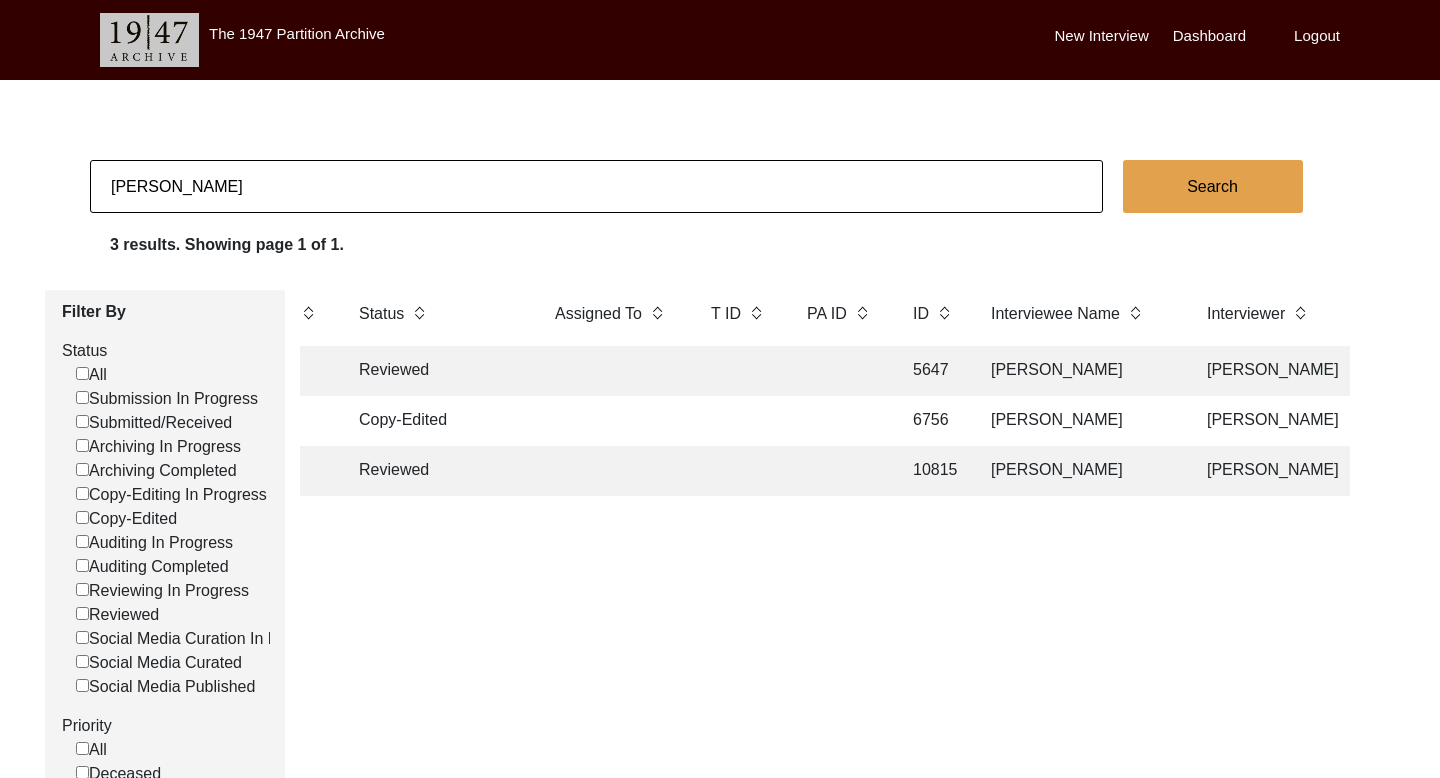 scroll, scrollTop: 0, scrollLeft: 71, axis: horizontal 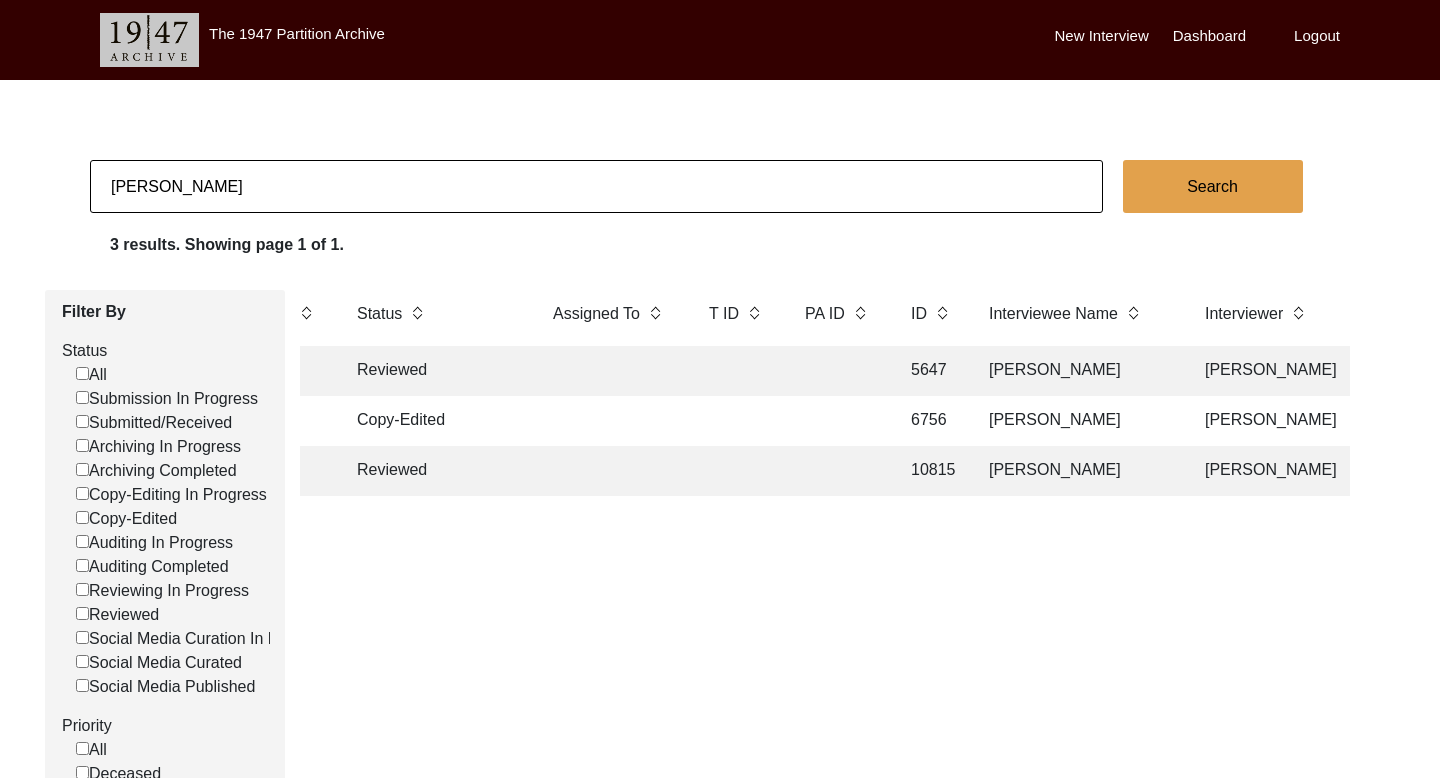 click on "[PERSON_NAME]" 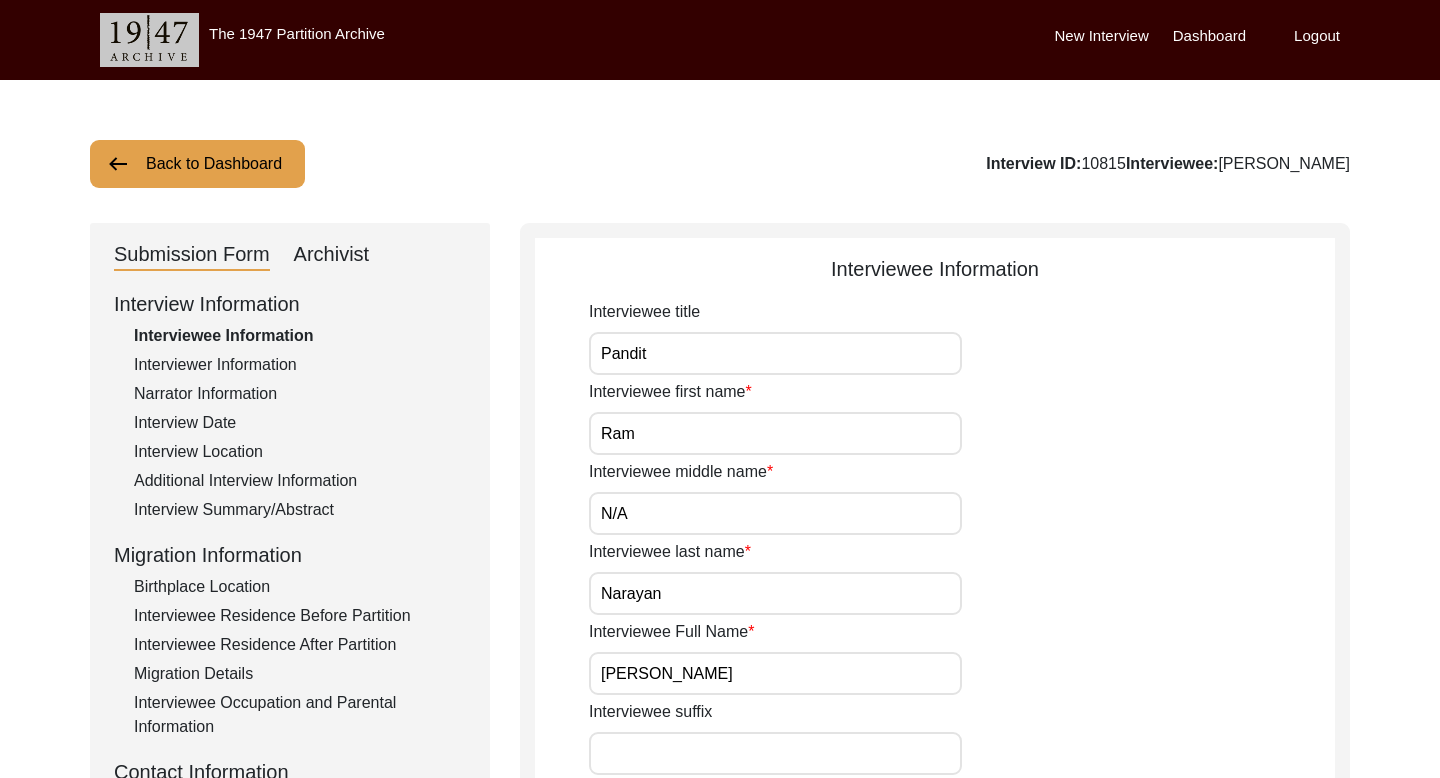 click on "Archivist" 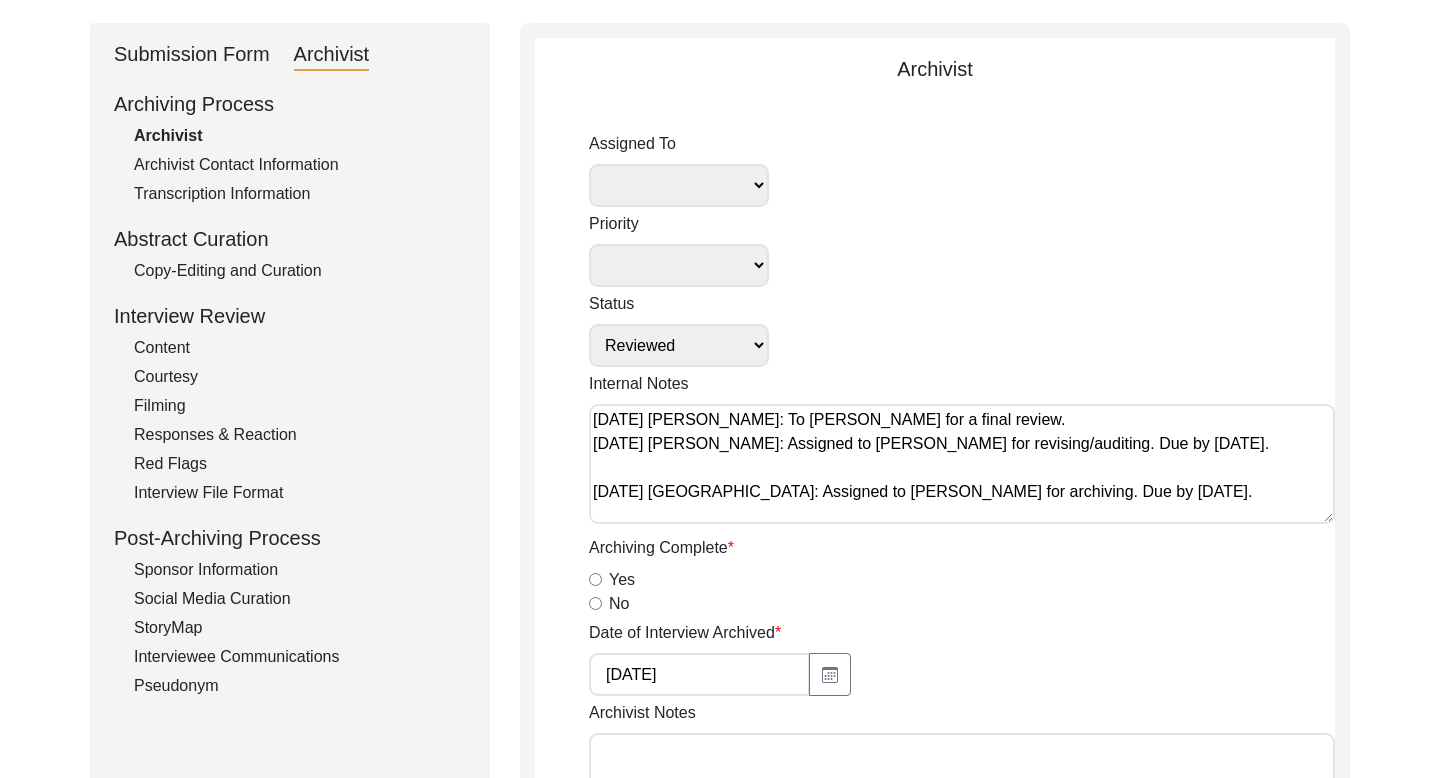 scroll, scrollTop: 232, scrollLeft: 0, axis: vertical 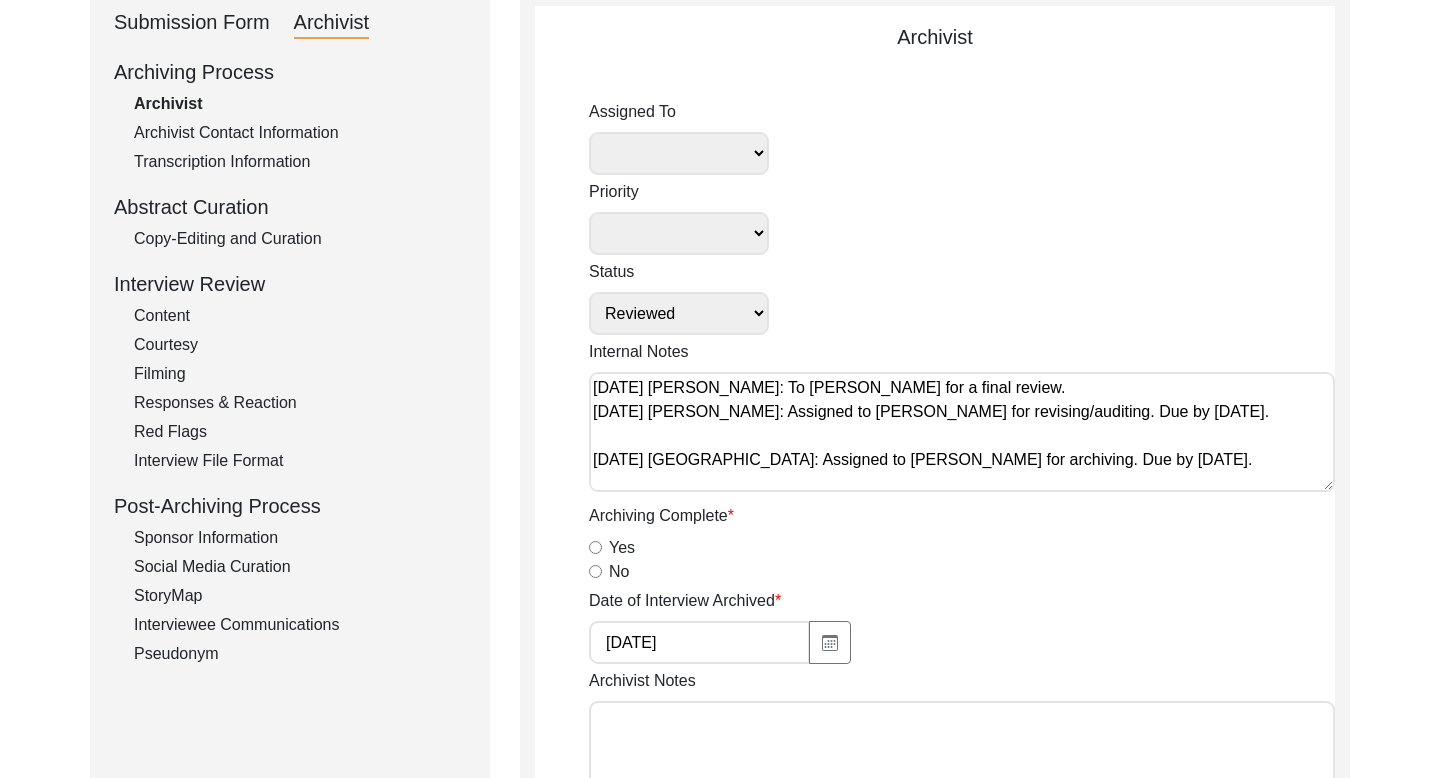 click on "Interviewee Communications" 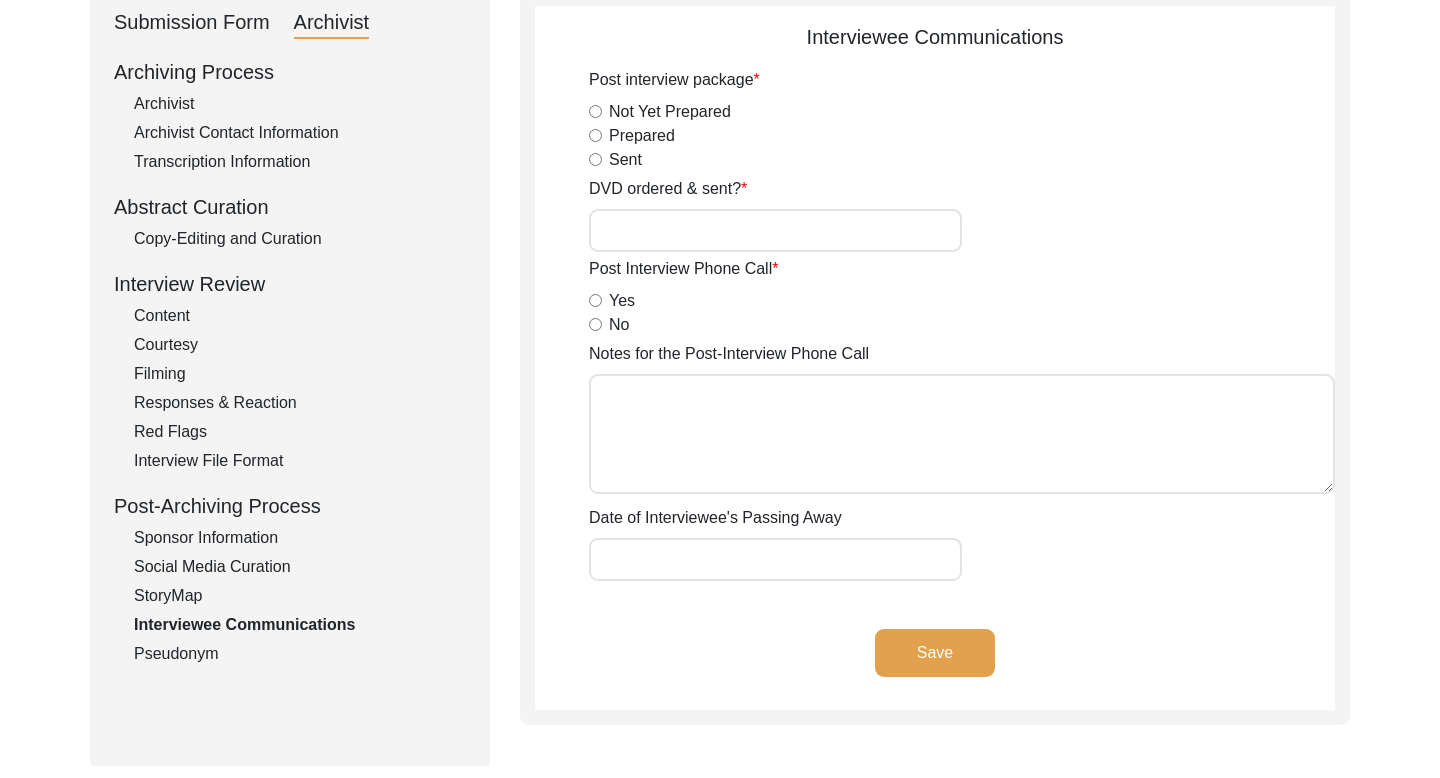 click on "Yes" at bounding box center [595, 300] 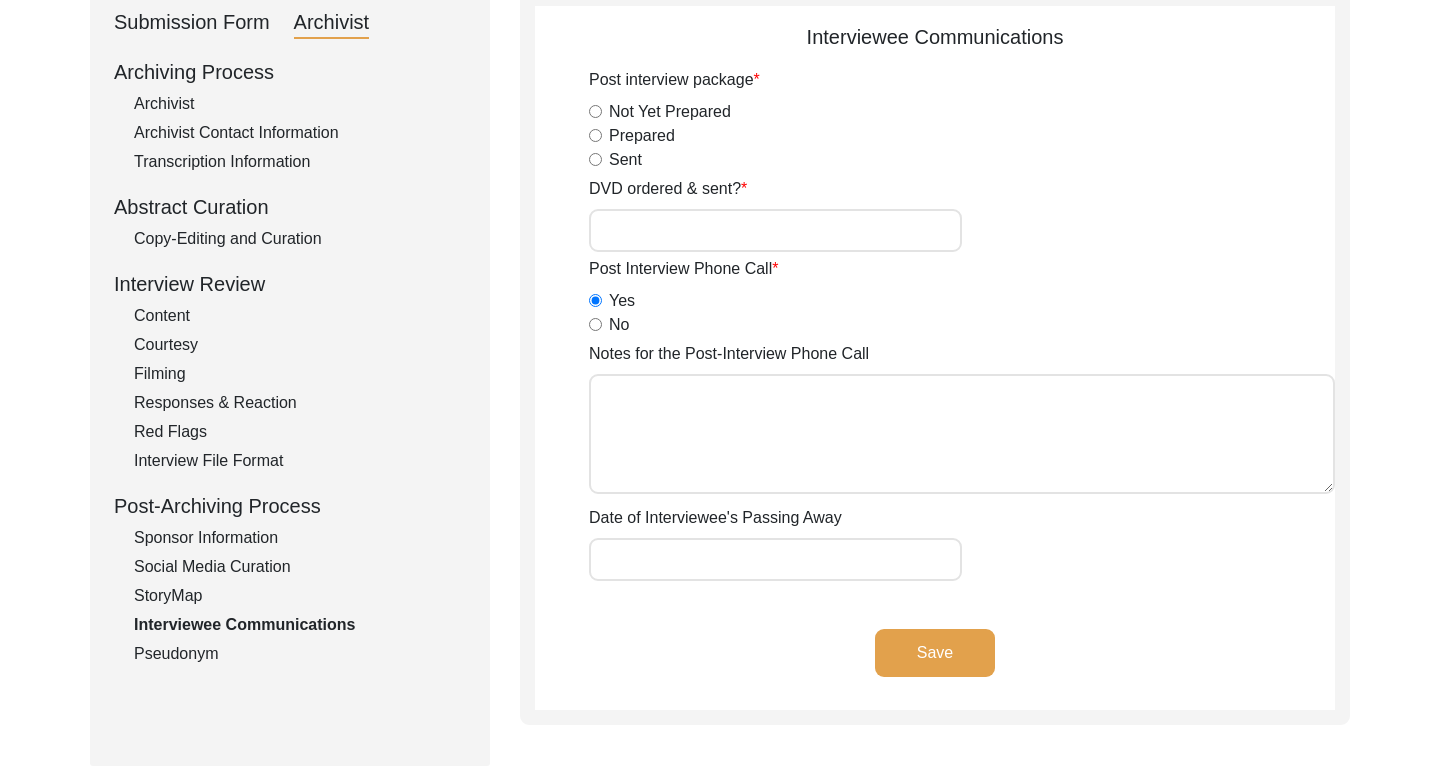 click on "Notes for the Post-Interview Phone Call" at bounding box center [962, 434] 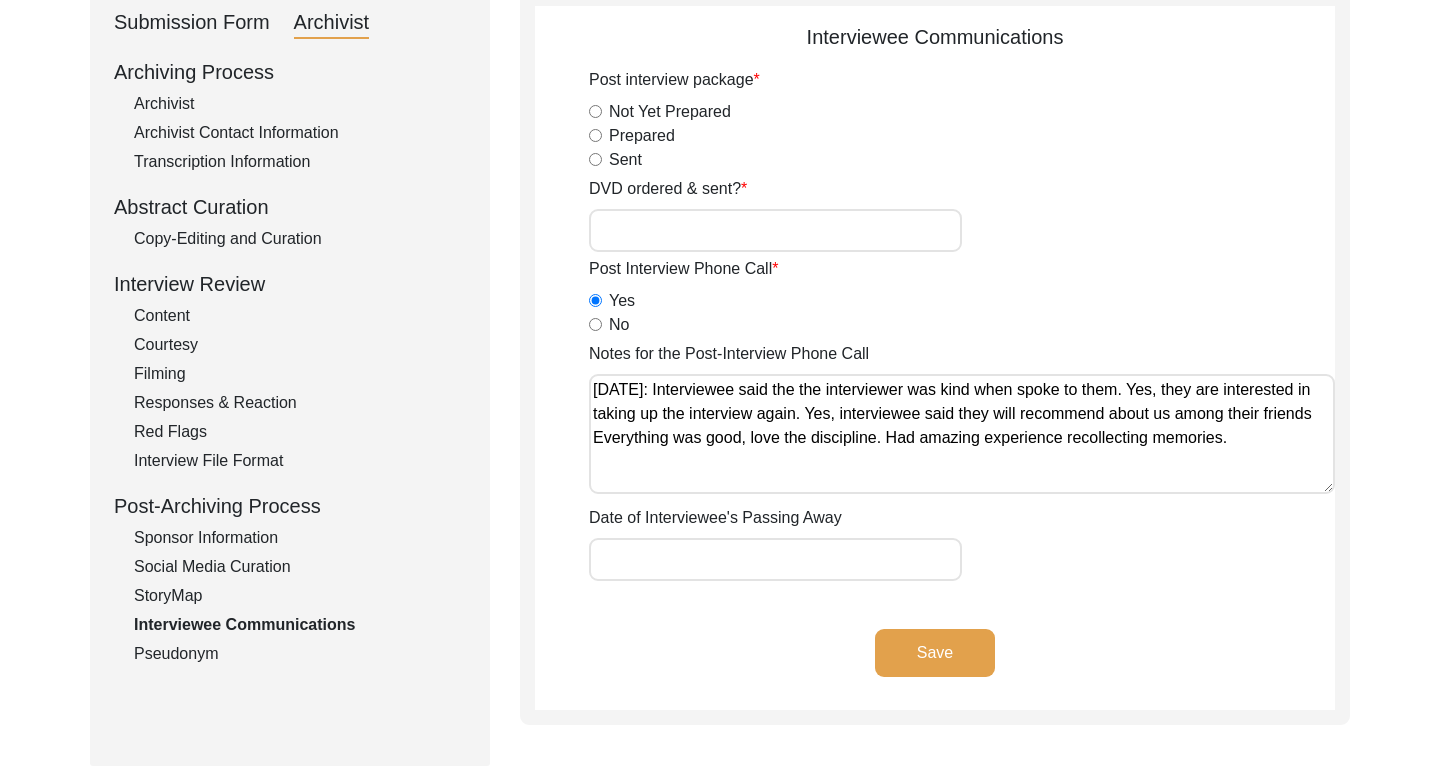 click on "Save" 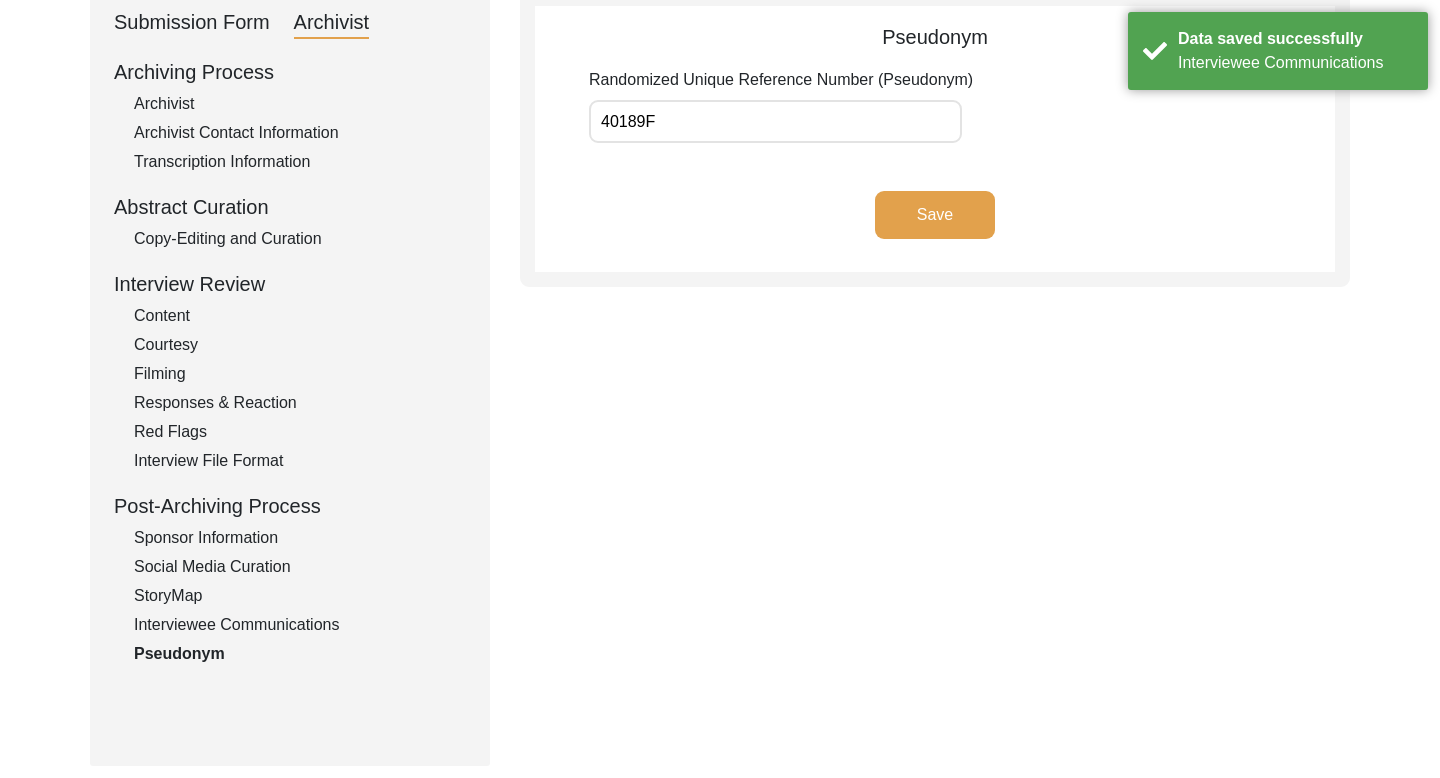 scroll, scrollTop: 0, scrollLeft: 0, axis: both 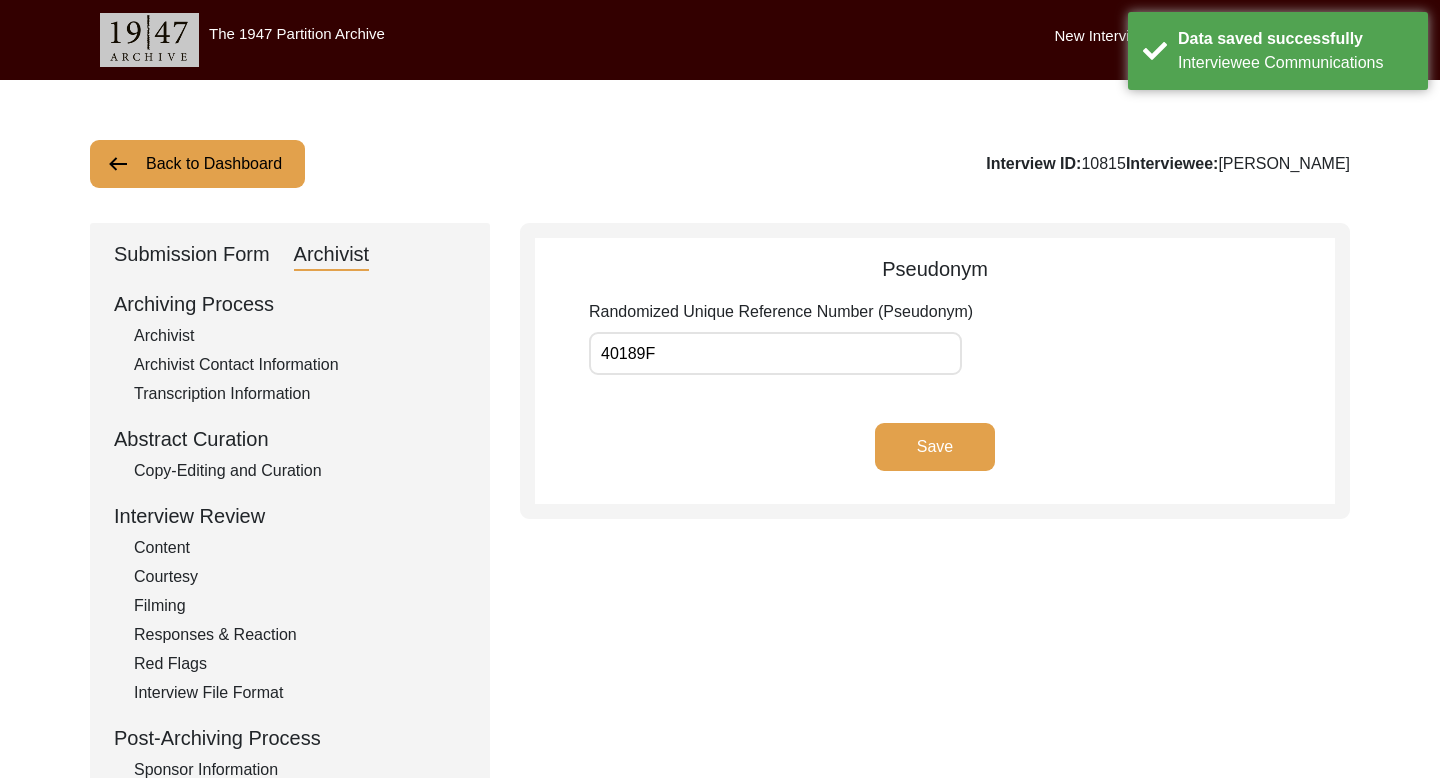 click on "Back to Dashboard" 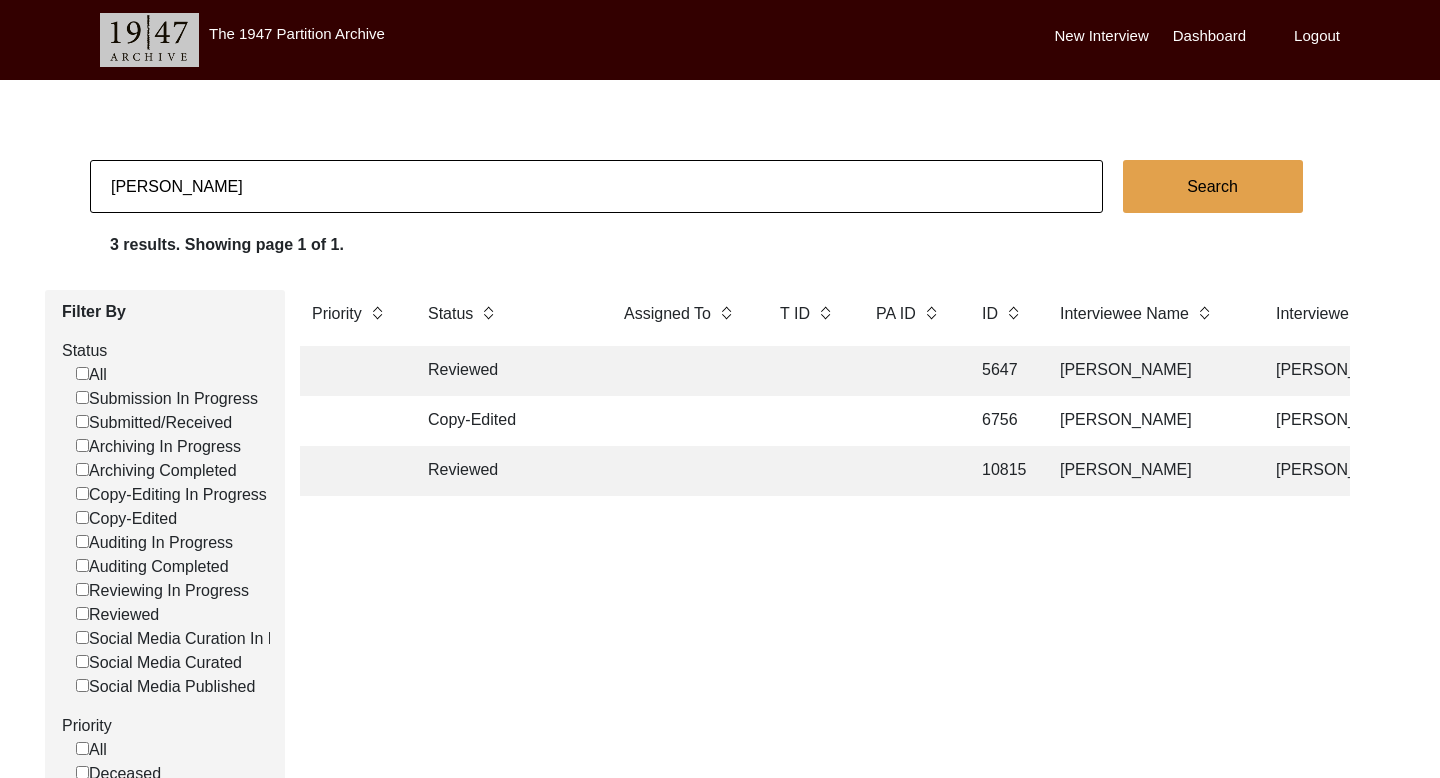 click on "[PERSON_NAME]" 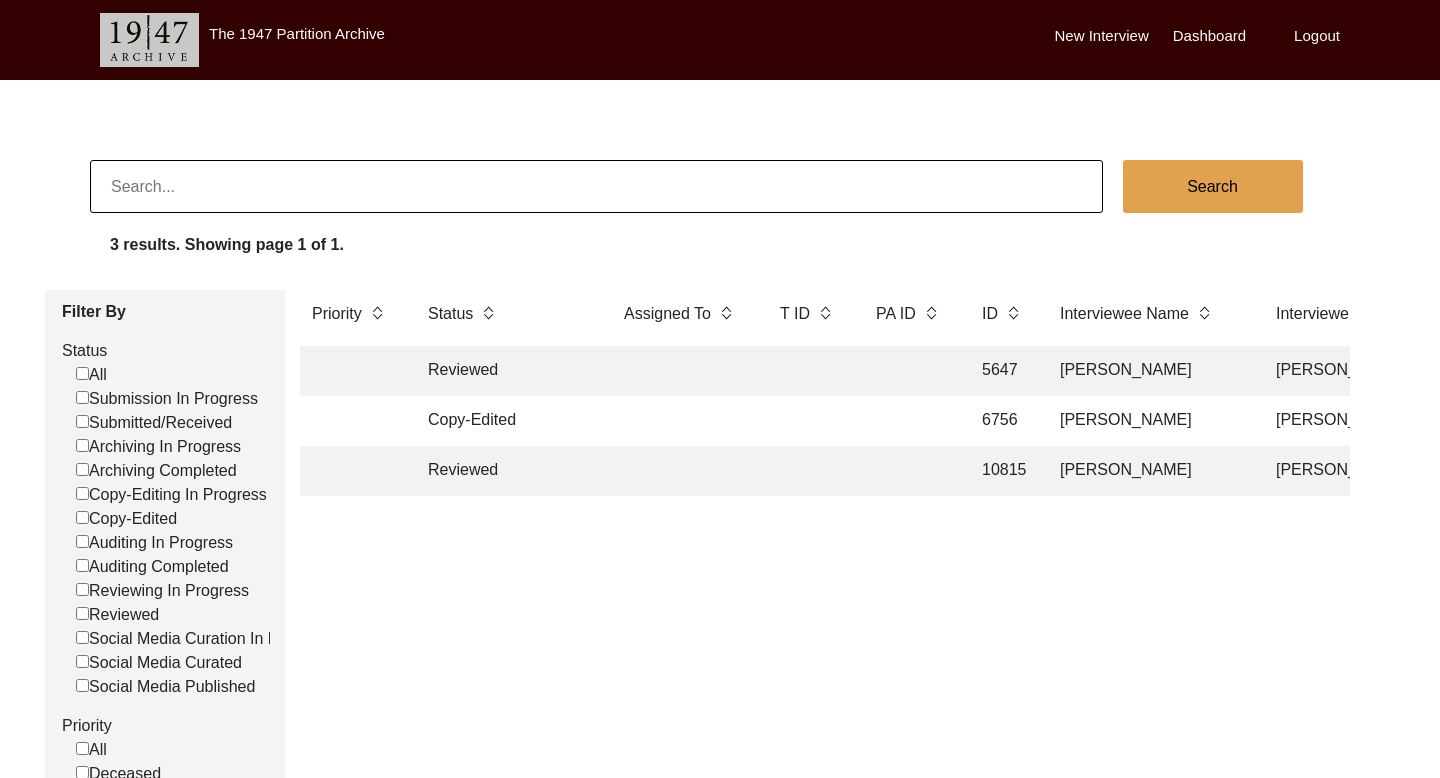 paste on "[PERSON_NAME] [PERSON_NAME]" 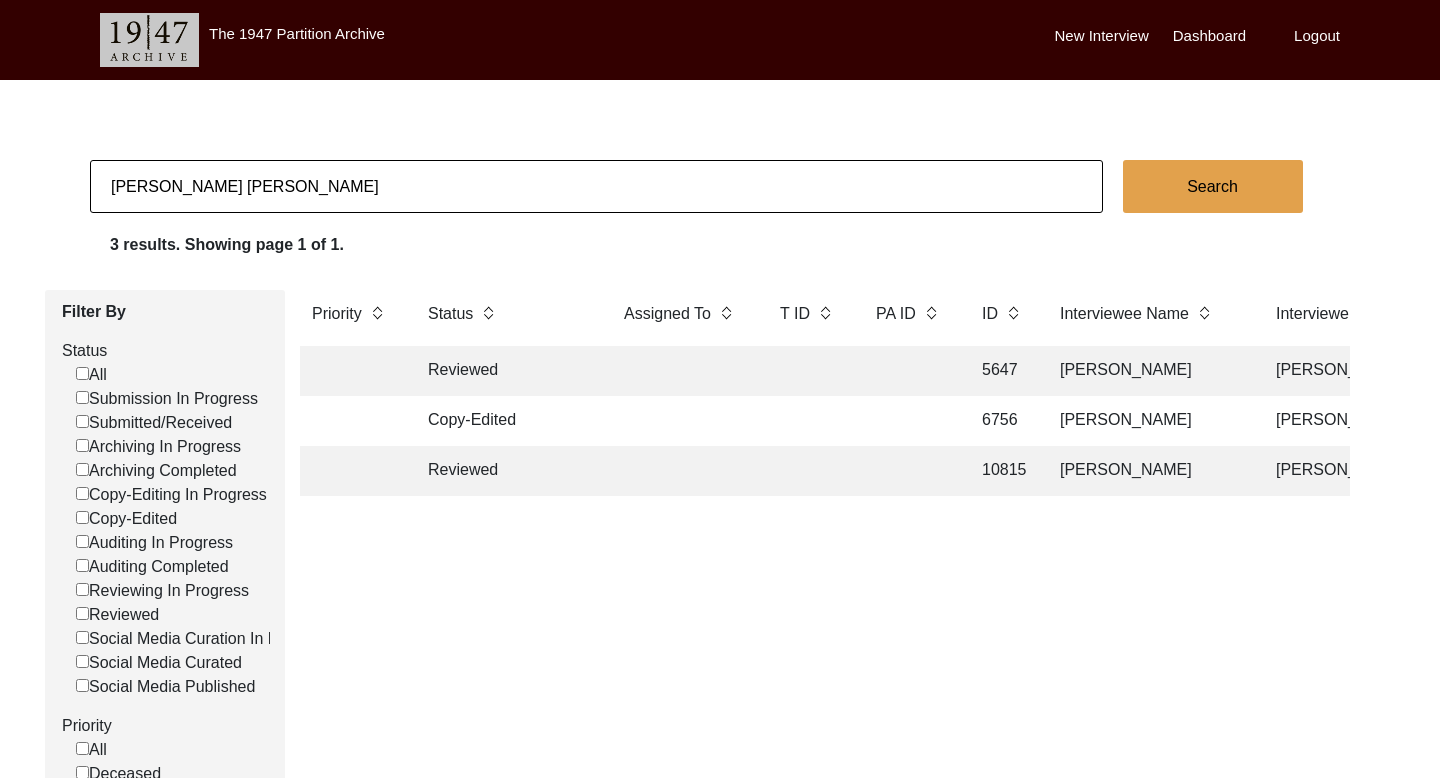 click on "Search" 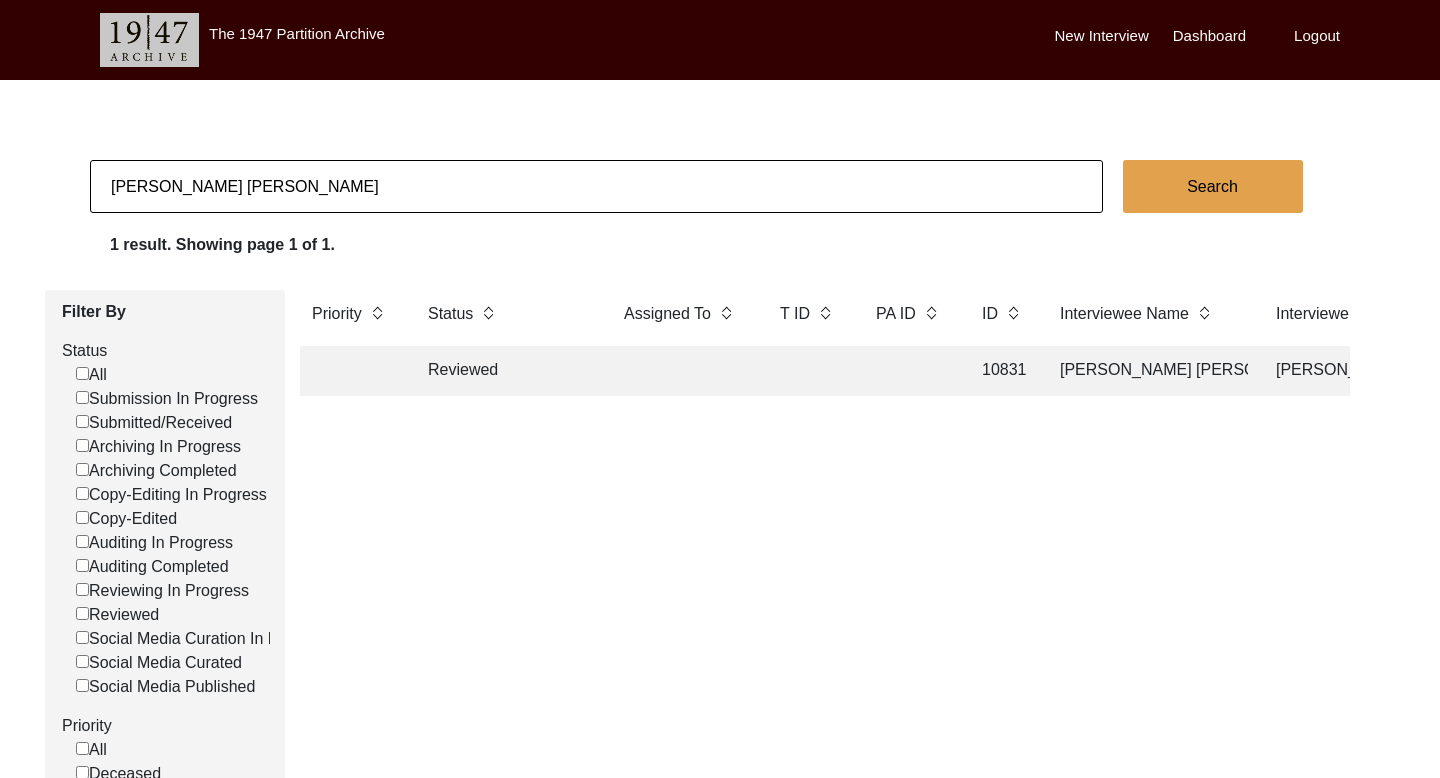 click on "[PERSON_NAME] [PERSON_NAME]" 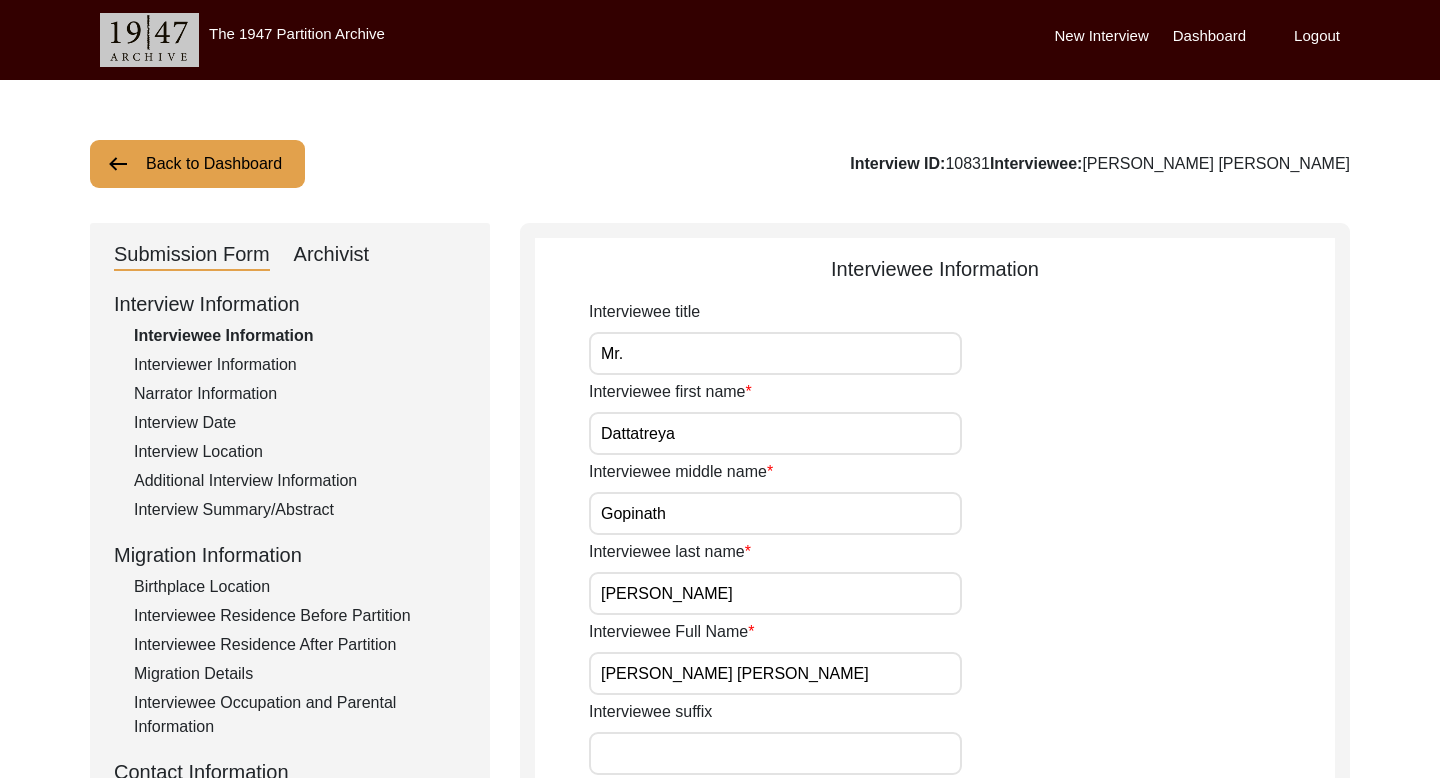 click on "Archivist" 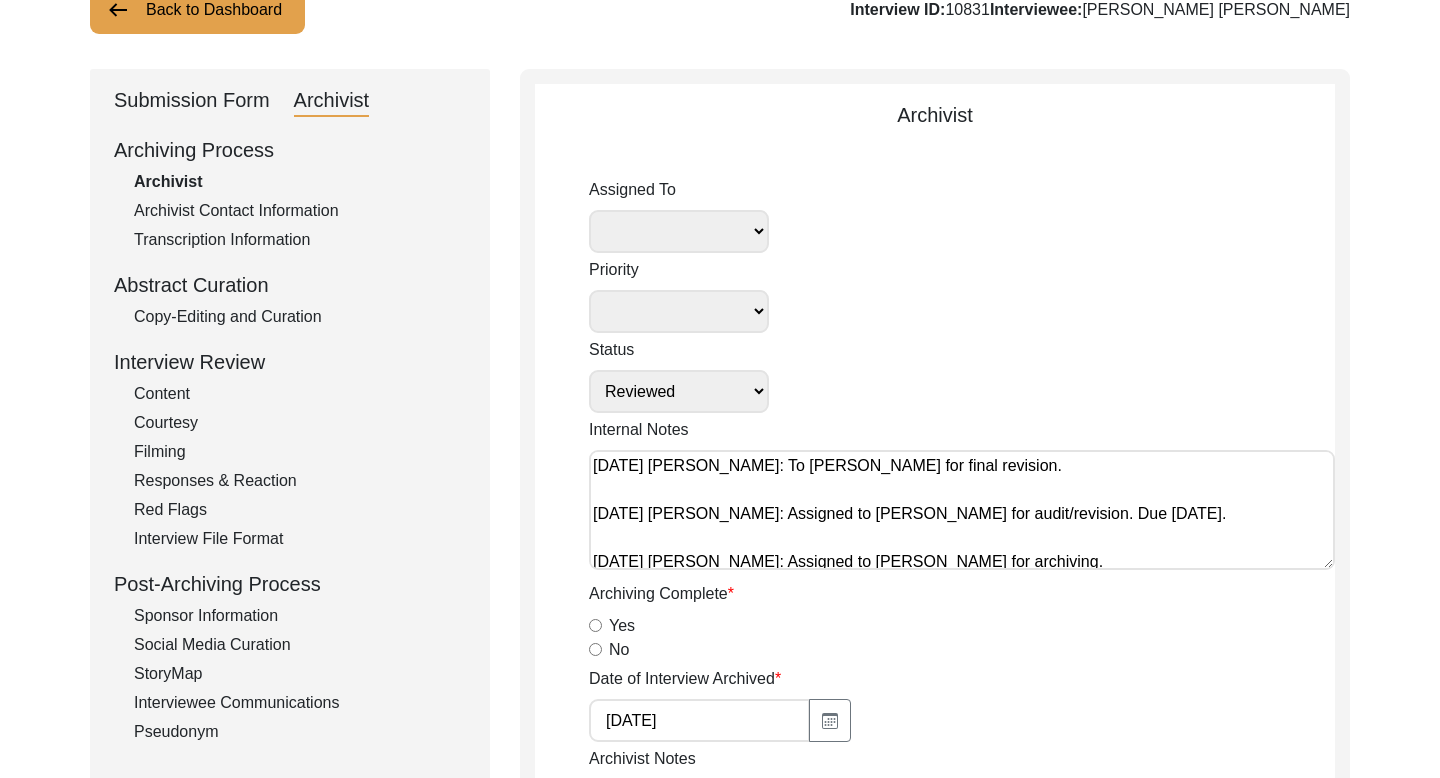 scroll, scrollTop: 221, scrollLeft: 0, axis: vertical 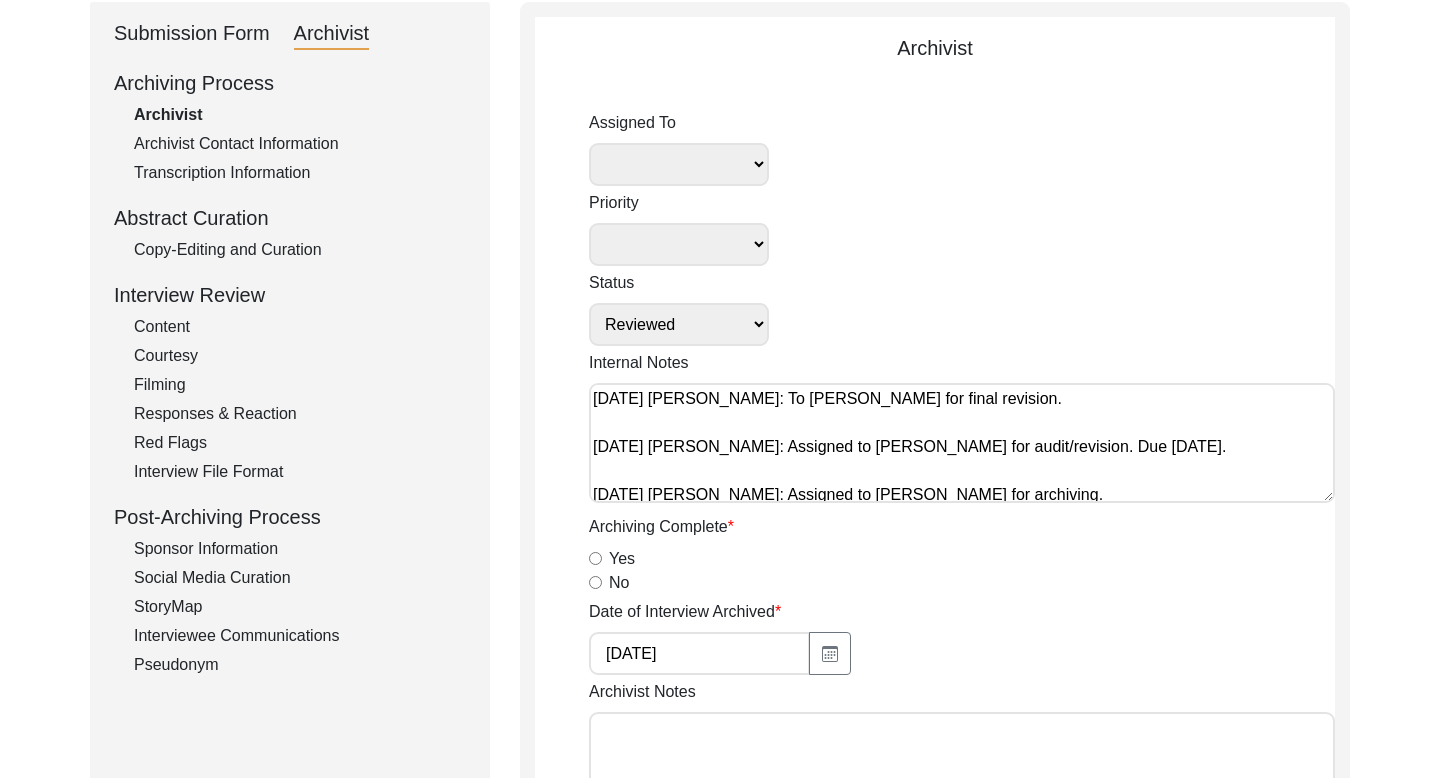 click on "Interviewee Communications" 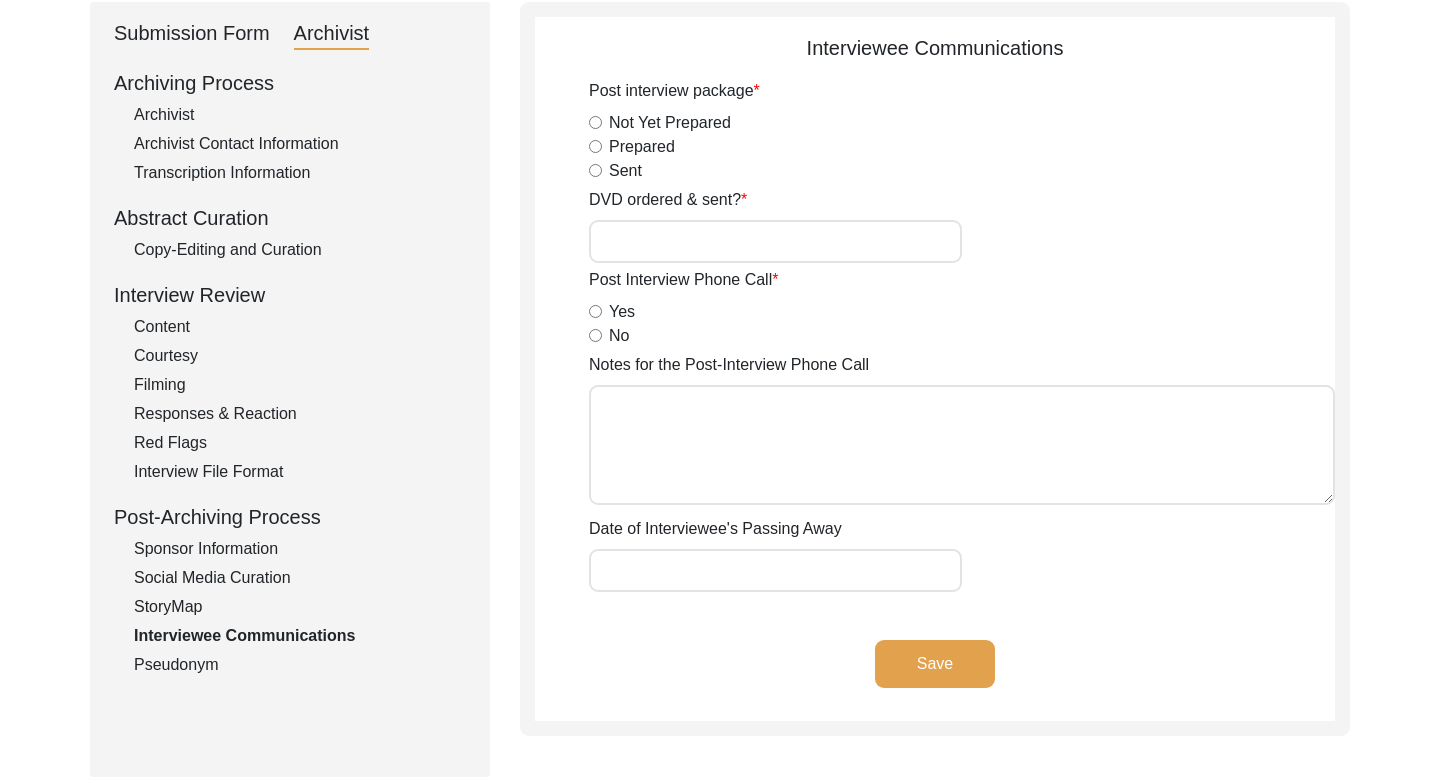 click on "Yes" at bounding box center [595, 311] 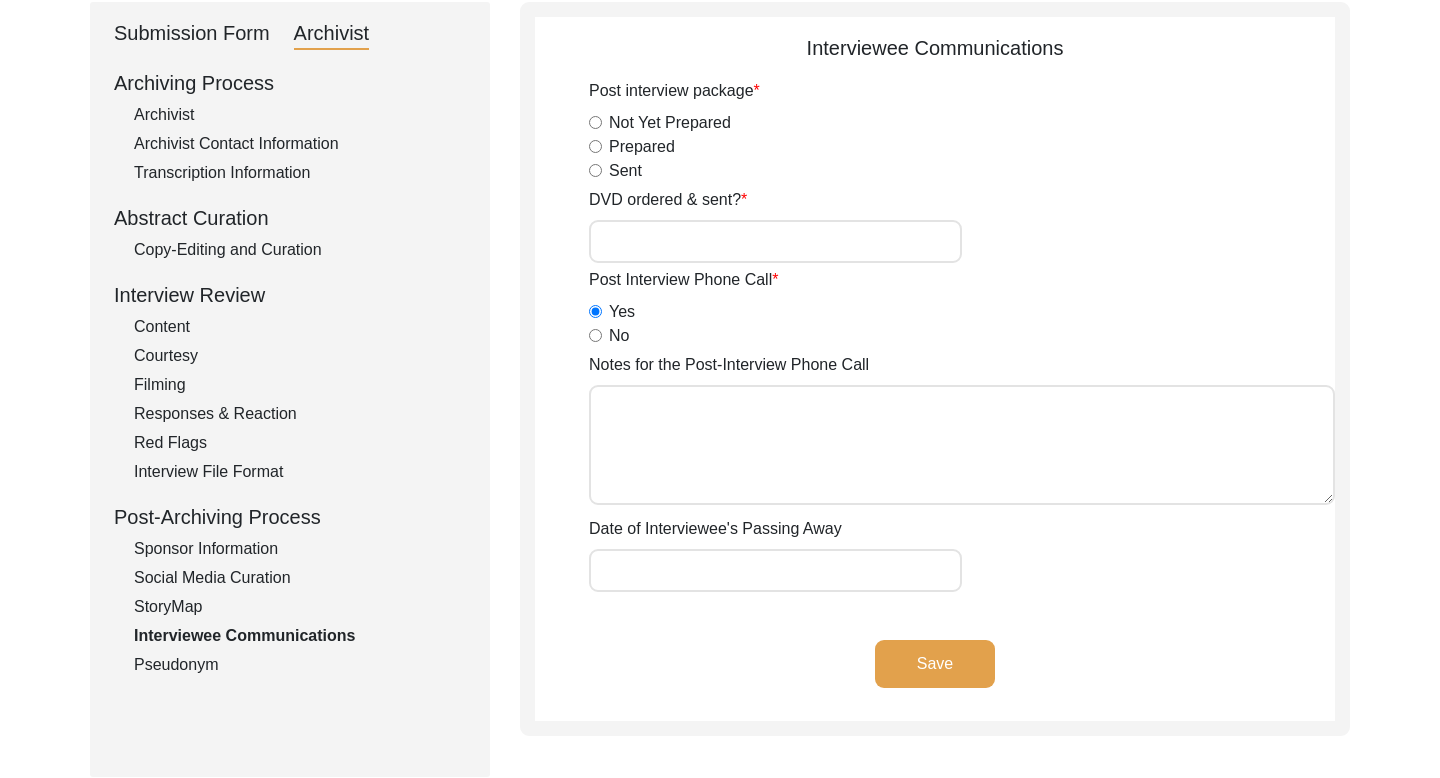 click on "Notes for the Post-Interview Phone Call" at bounding box center [962, 445] 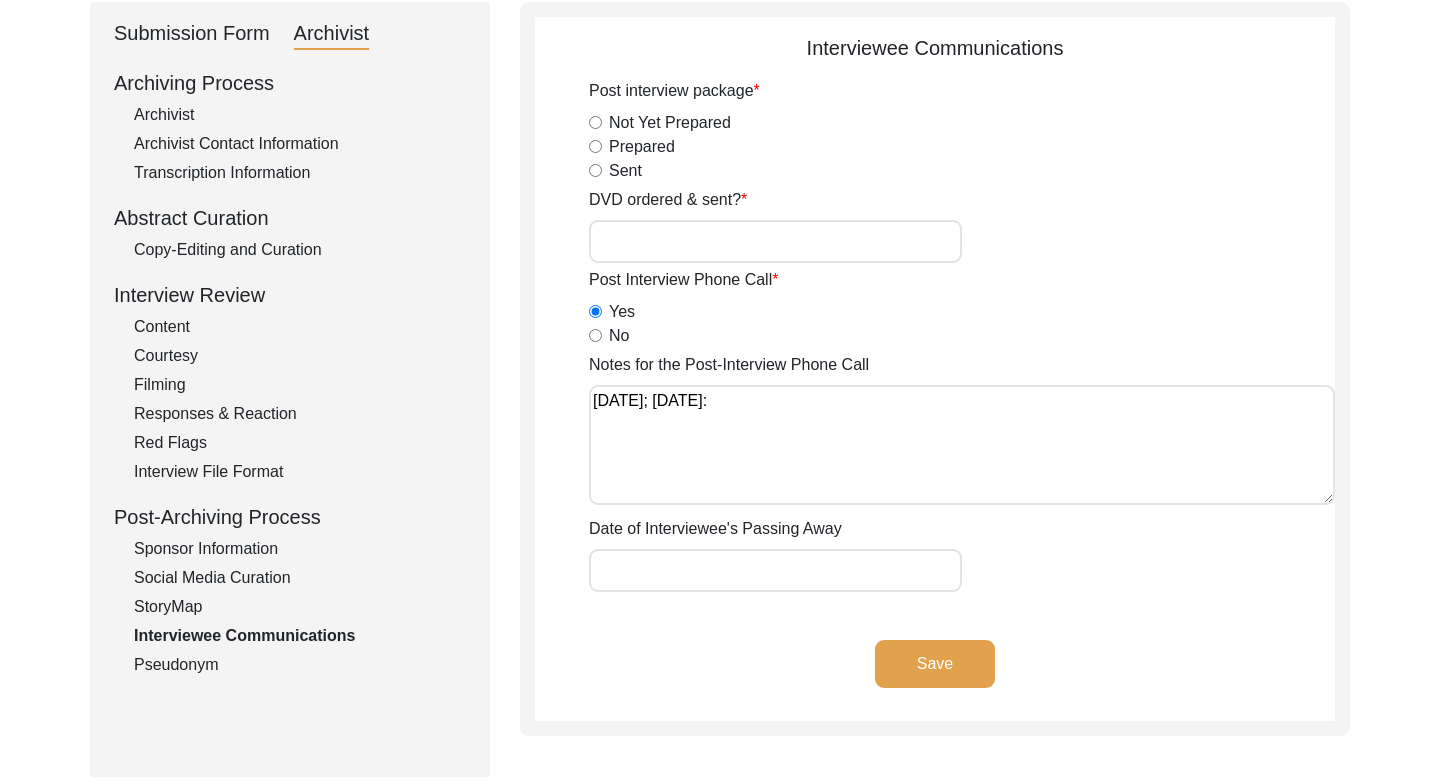 paste on "[DATE]: Interviewee said the the interviewer was kind when spoke to them. Yes, they are interested in taking up the interview again. Yes, interviewee said they will recommend about us among their friends	Everything was good, love the discipline. Had amazing experience recollecting memories." 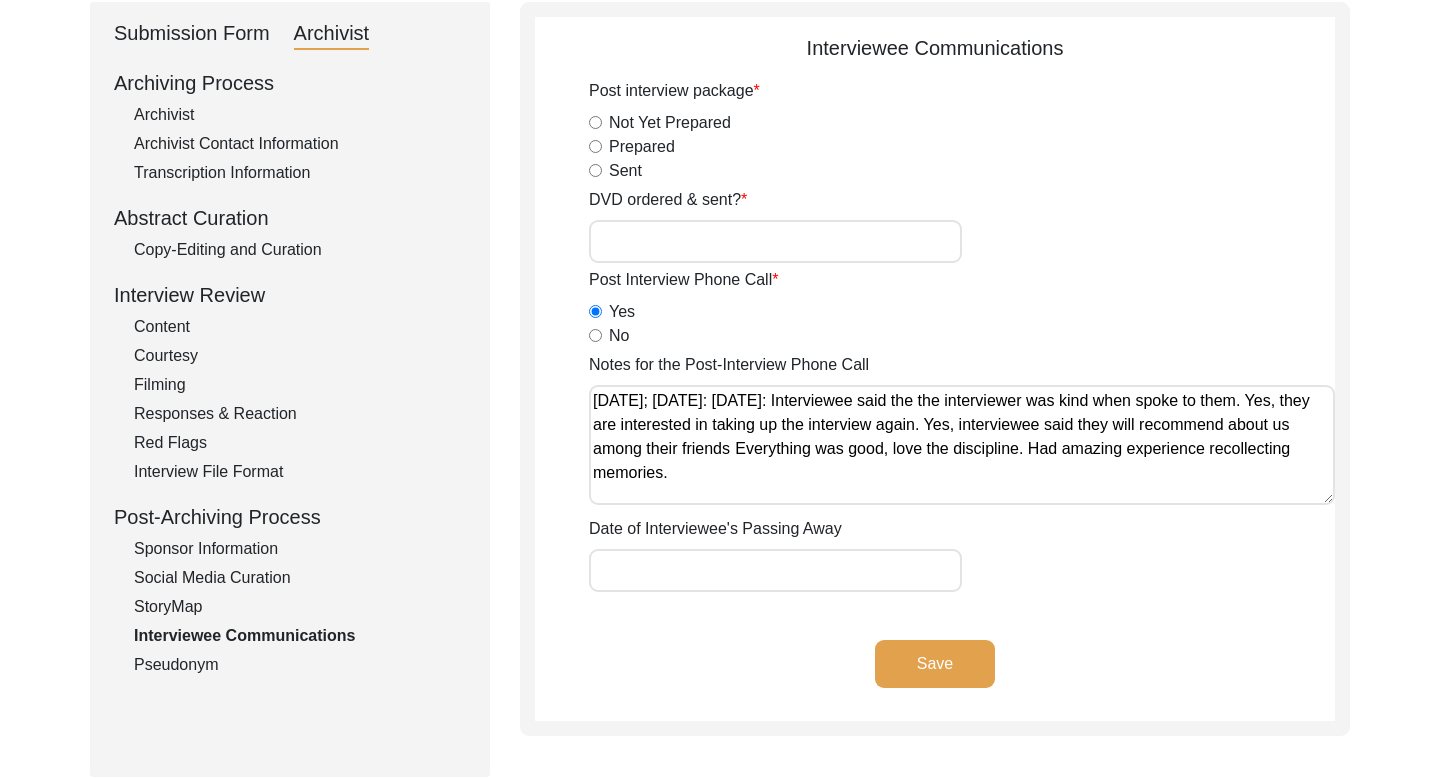 click on "Notes for the Post-Interview Phone Call" at bounding box center (962, 445) 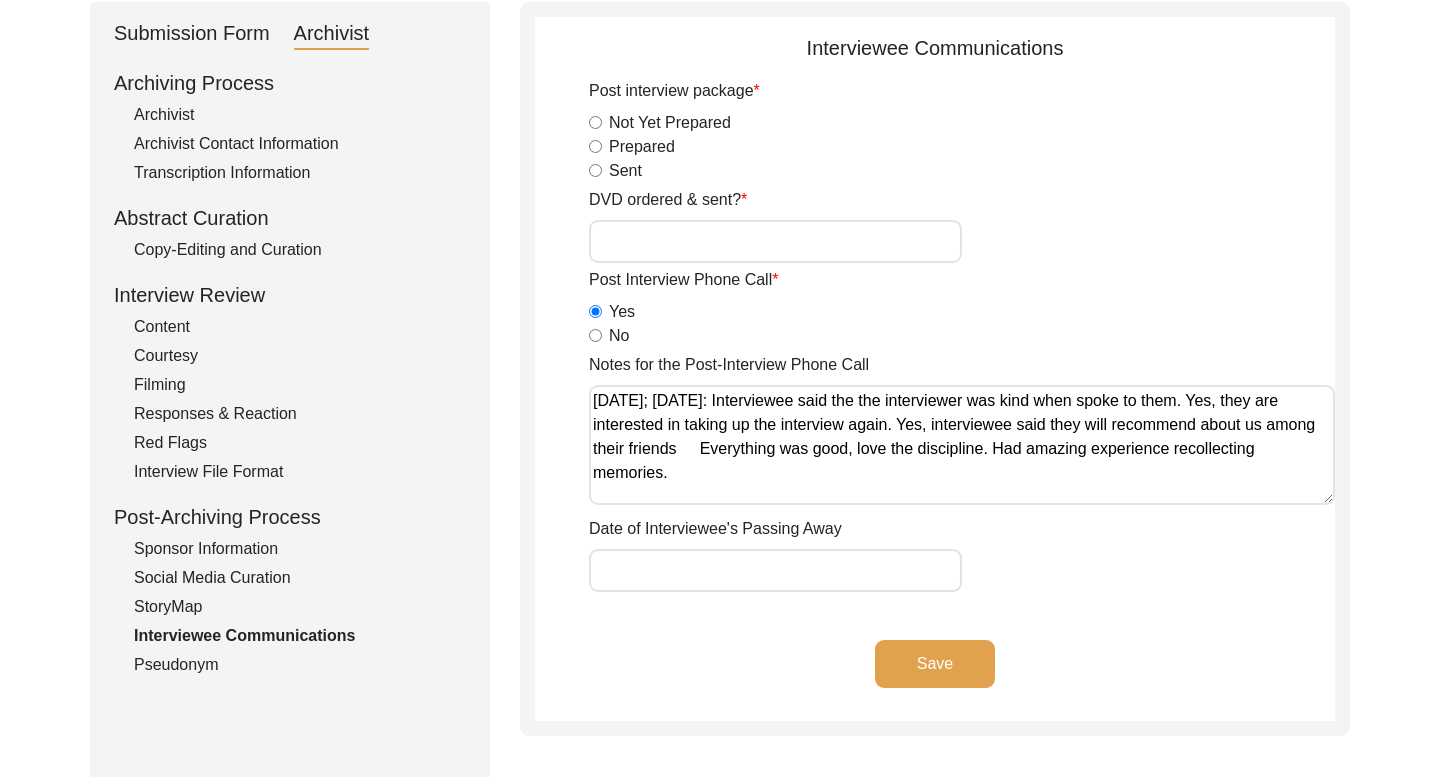 click on "Save" 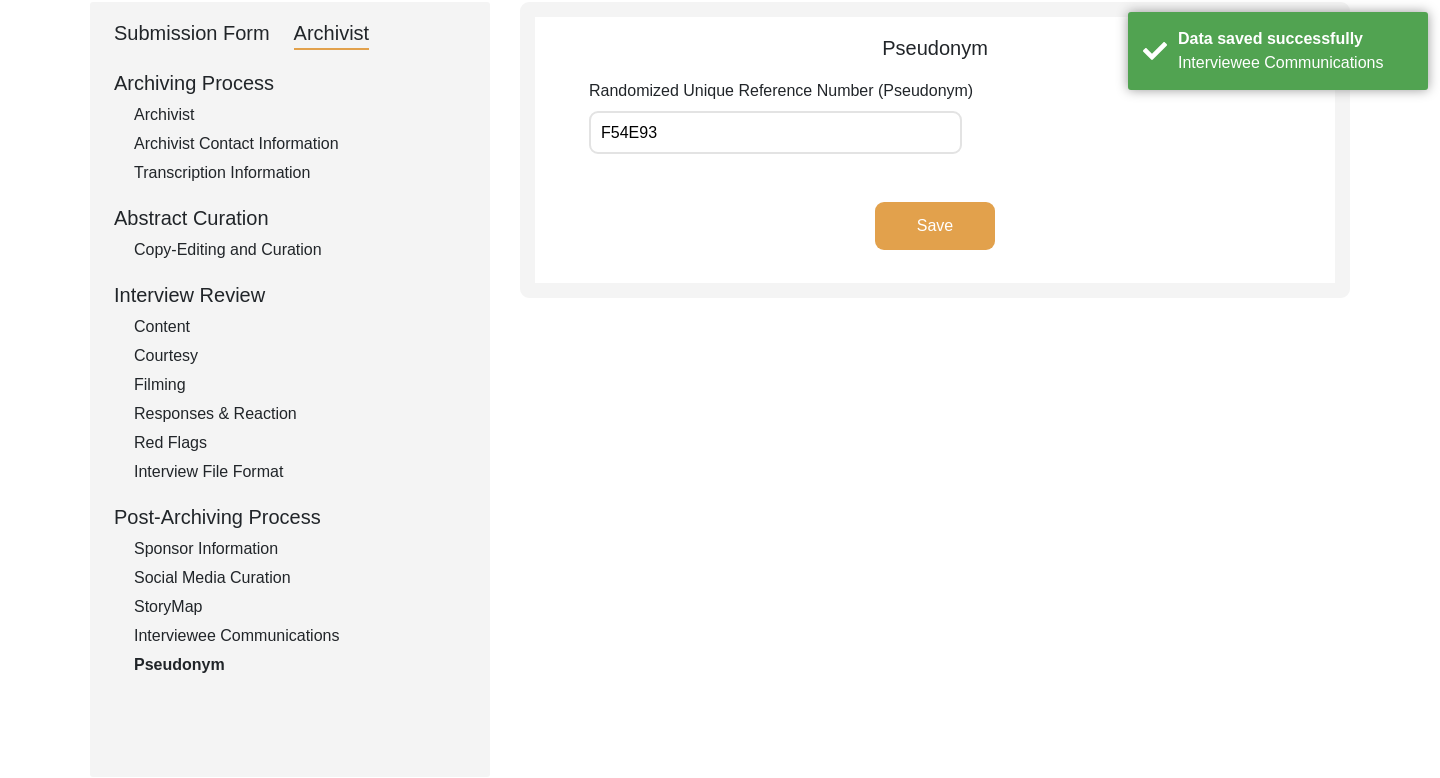 scroll, scrollTop: 0, scrollLeft: 0, axis: both 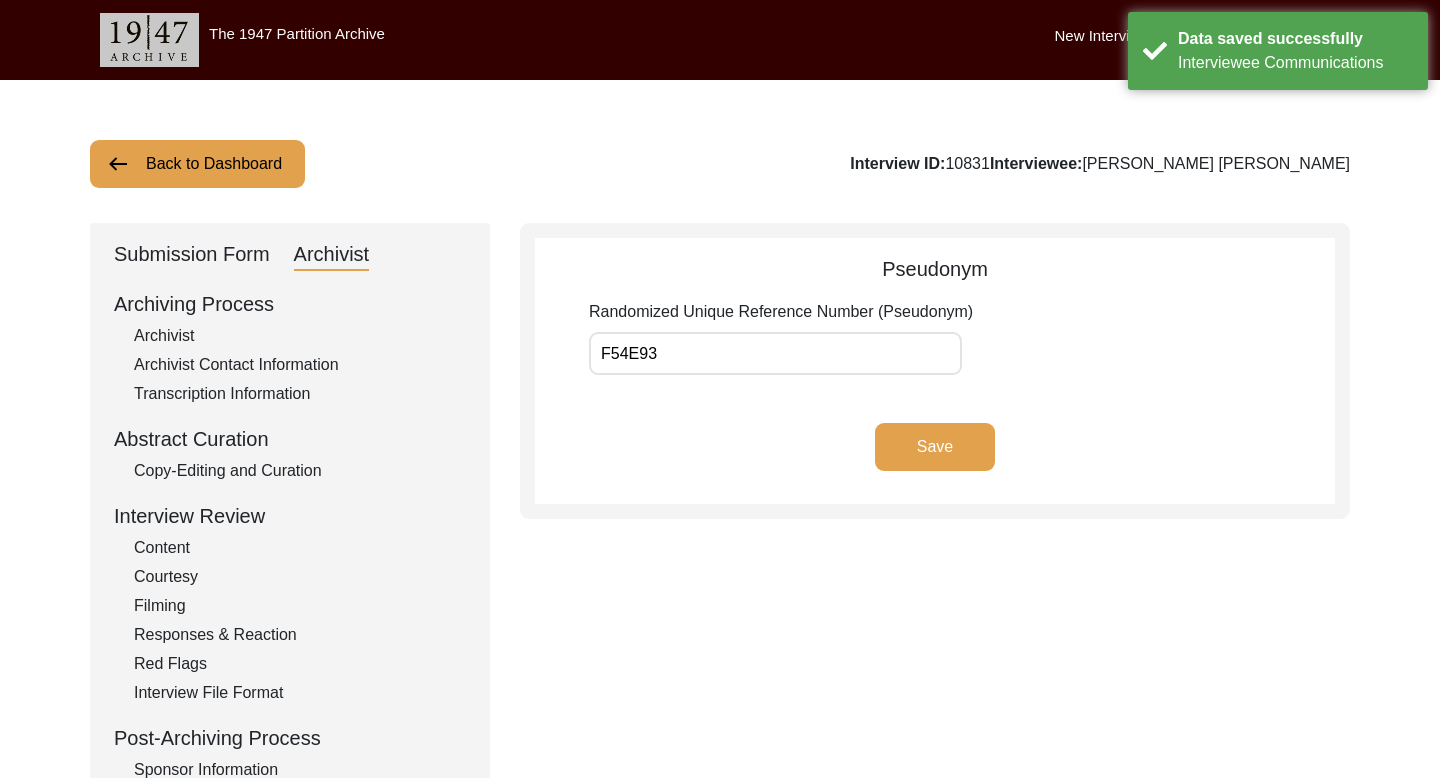 click on "Back to Dashboard" 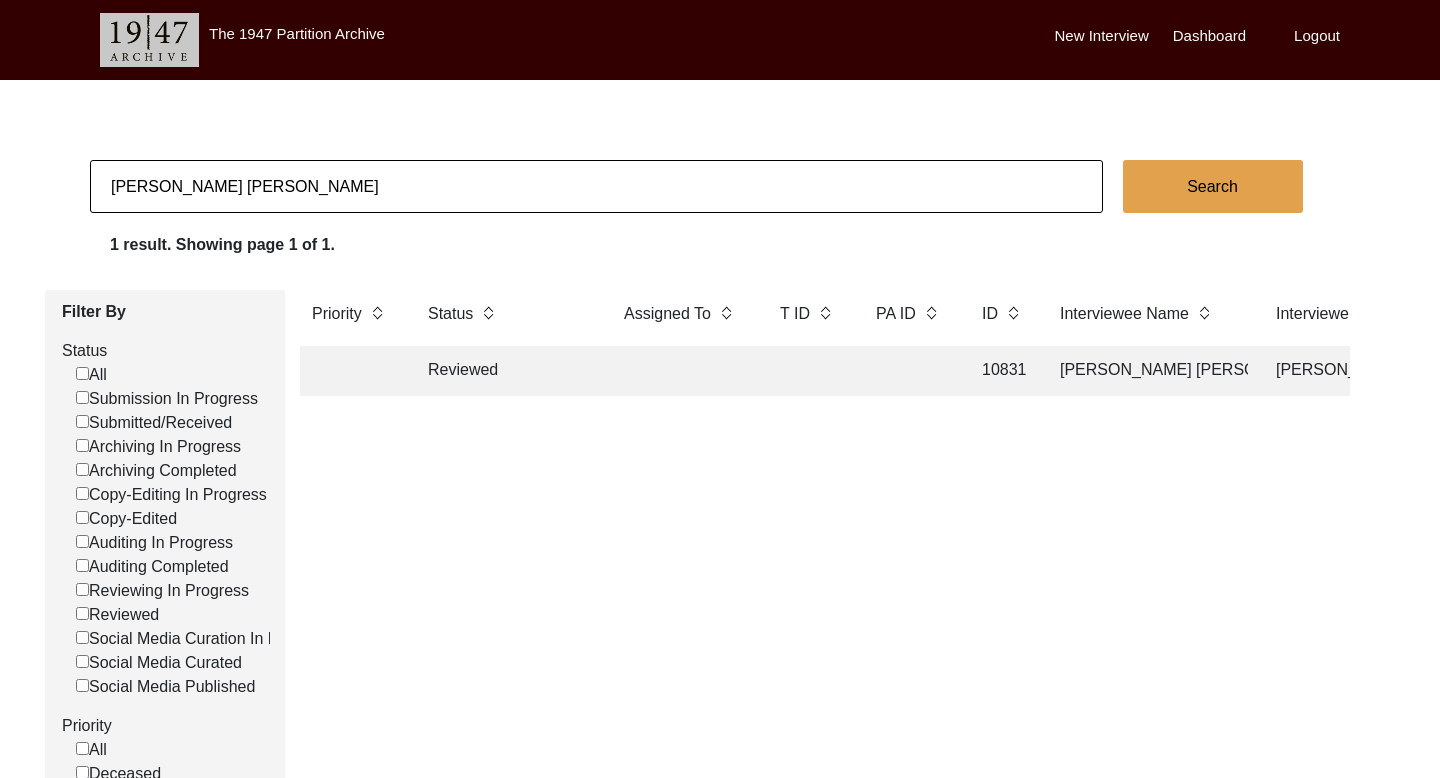 click on "[PERSON_NAME] [PERSON_NAME]" 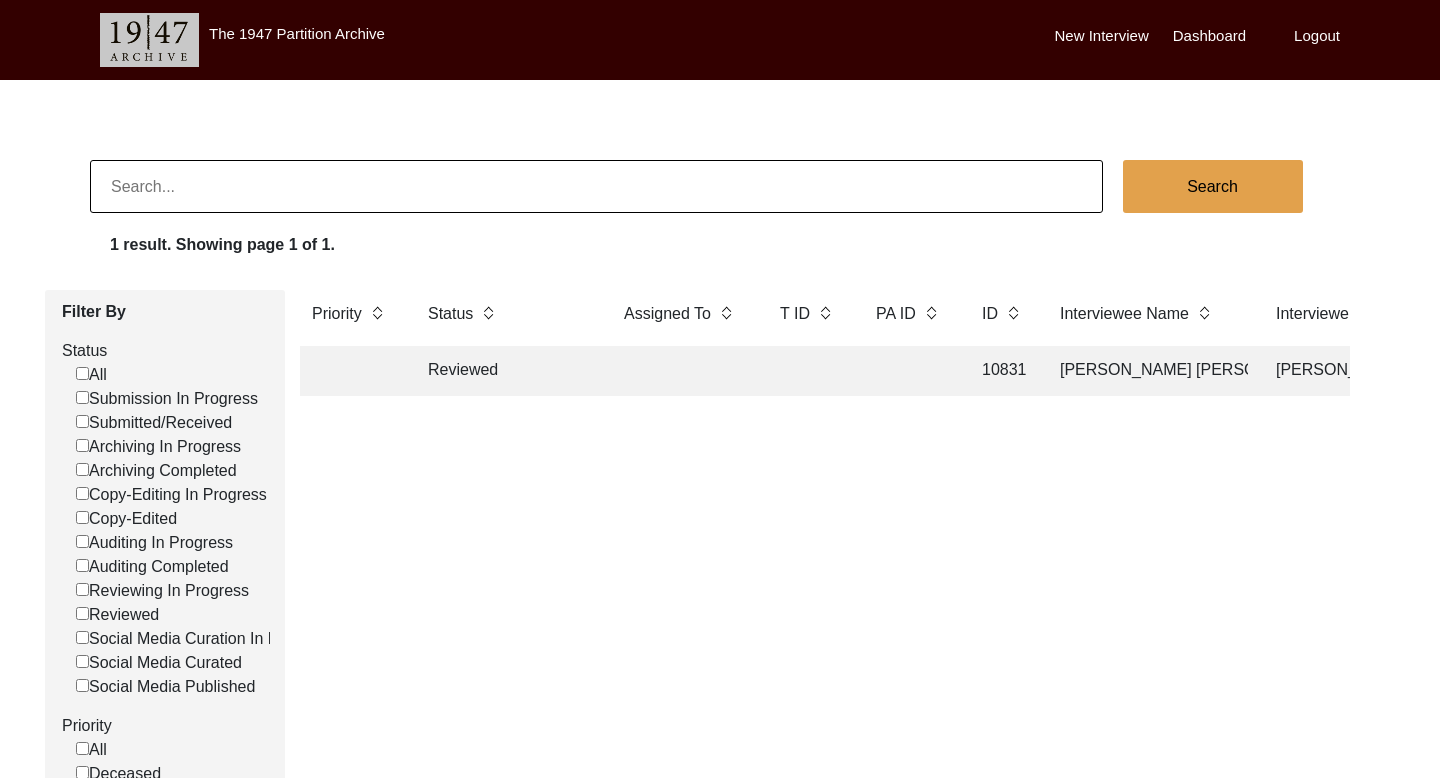 paste on "[PERSON_NAME]" 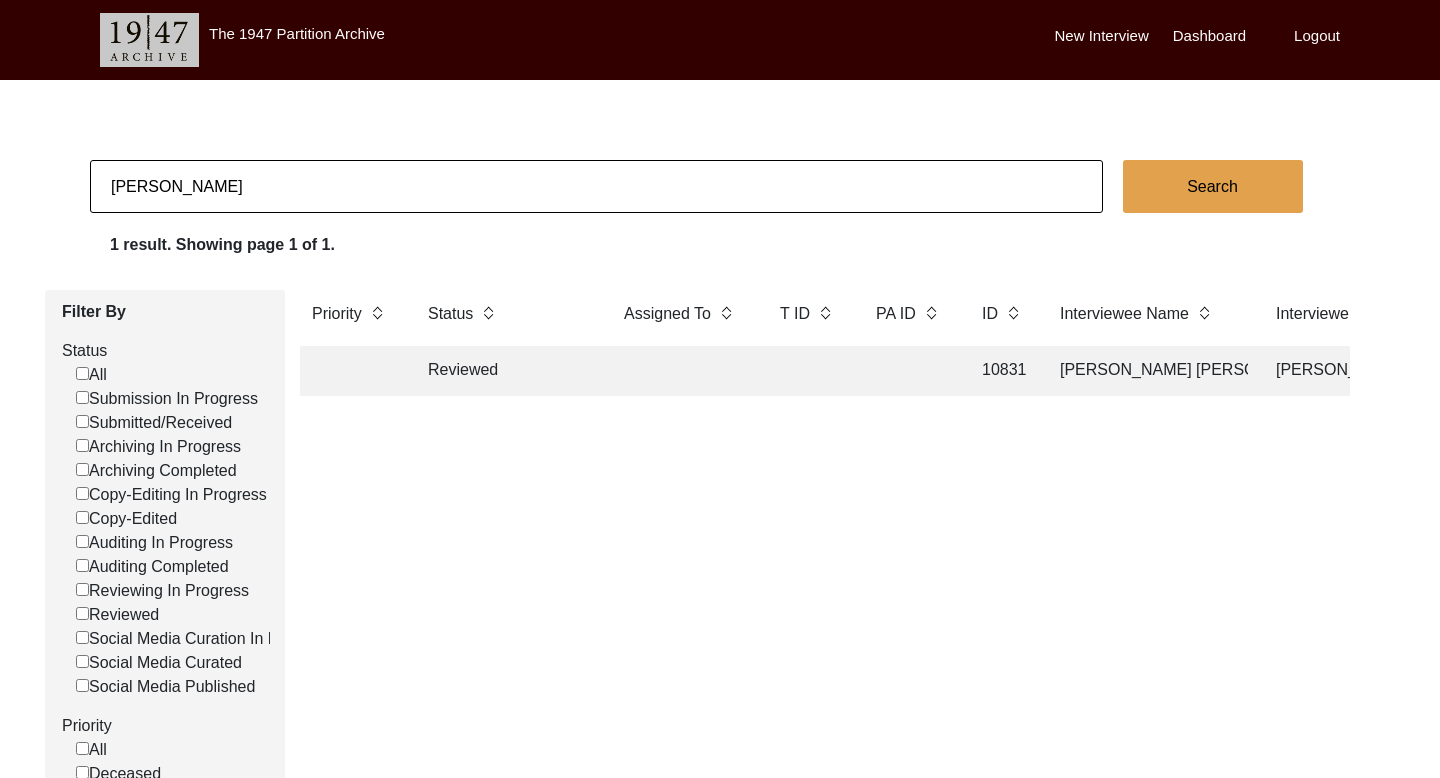 click on "Search" 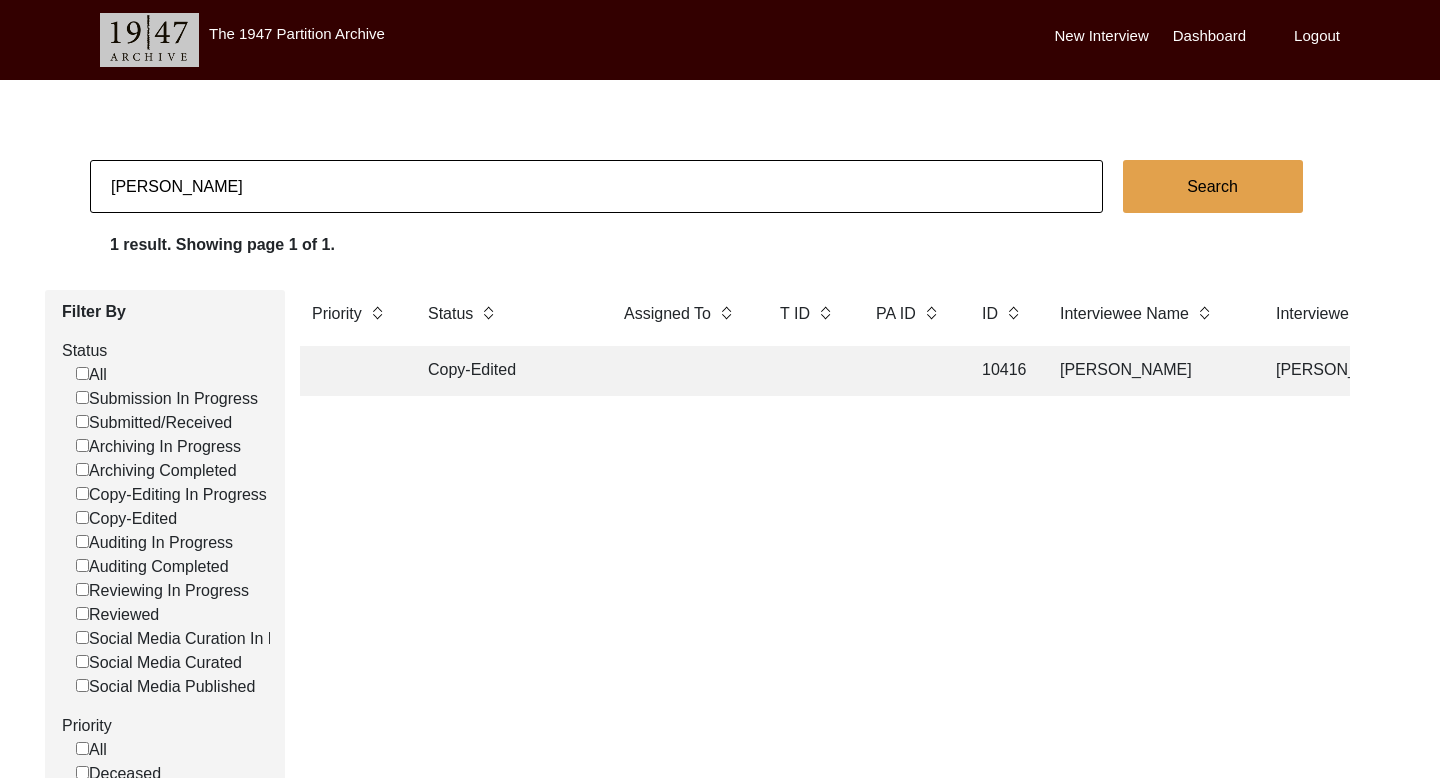 click 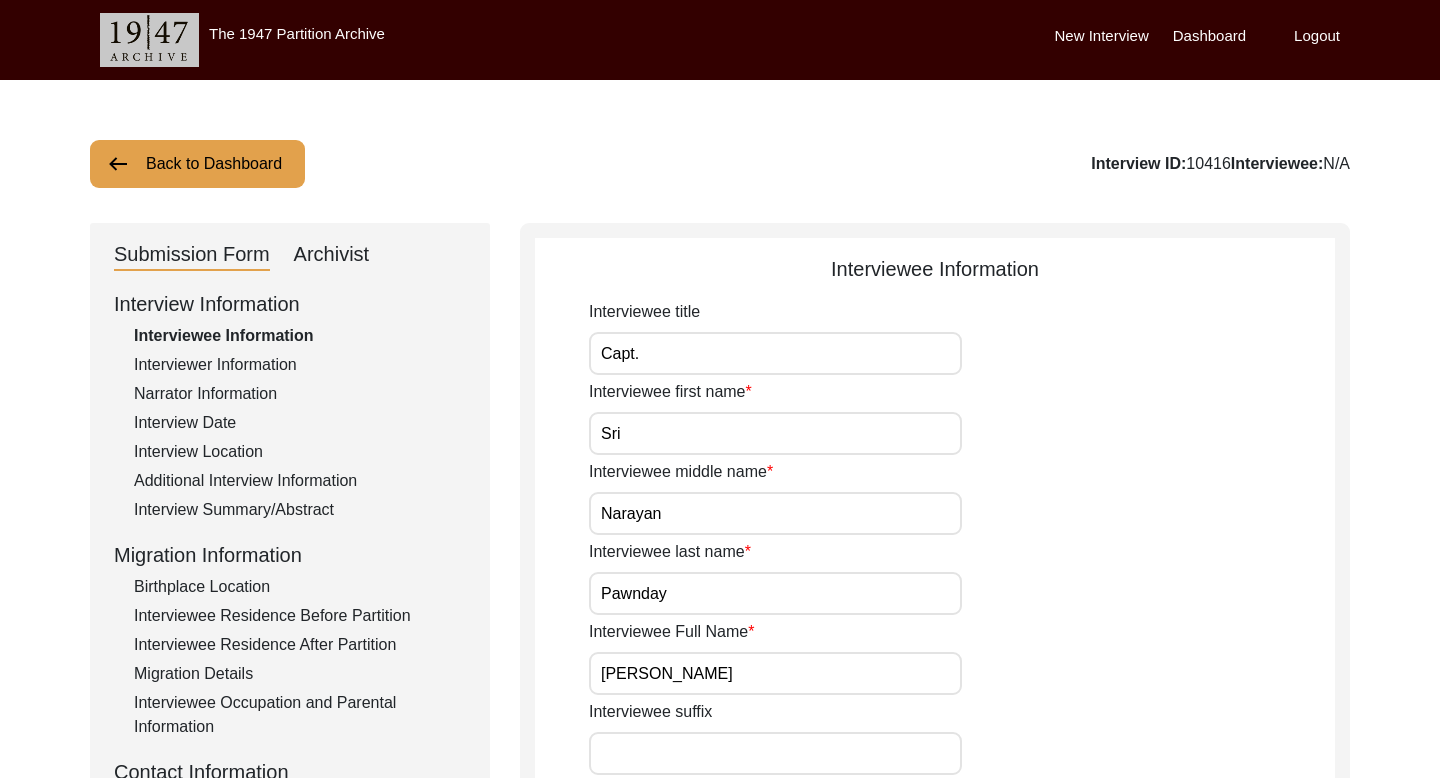 click on "Archivist" 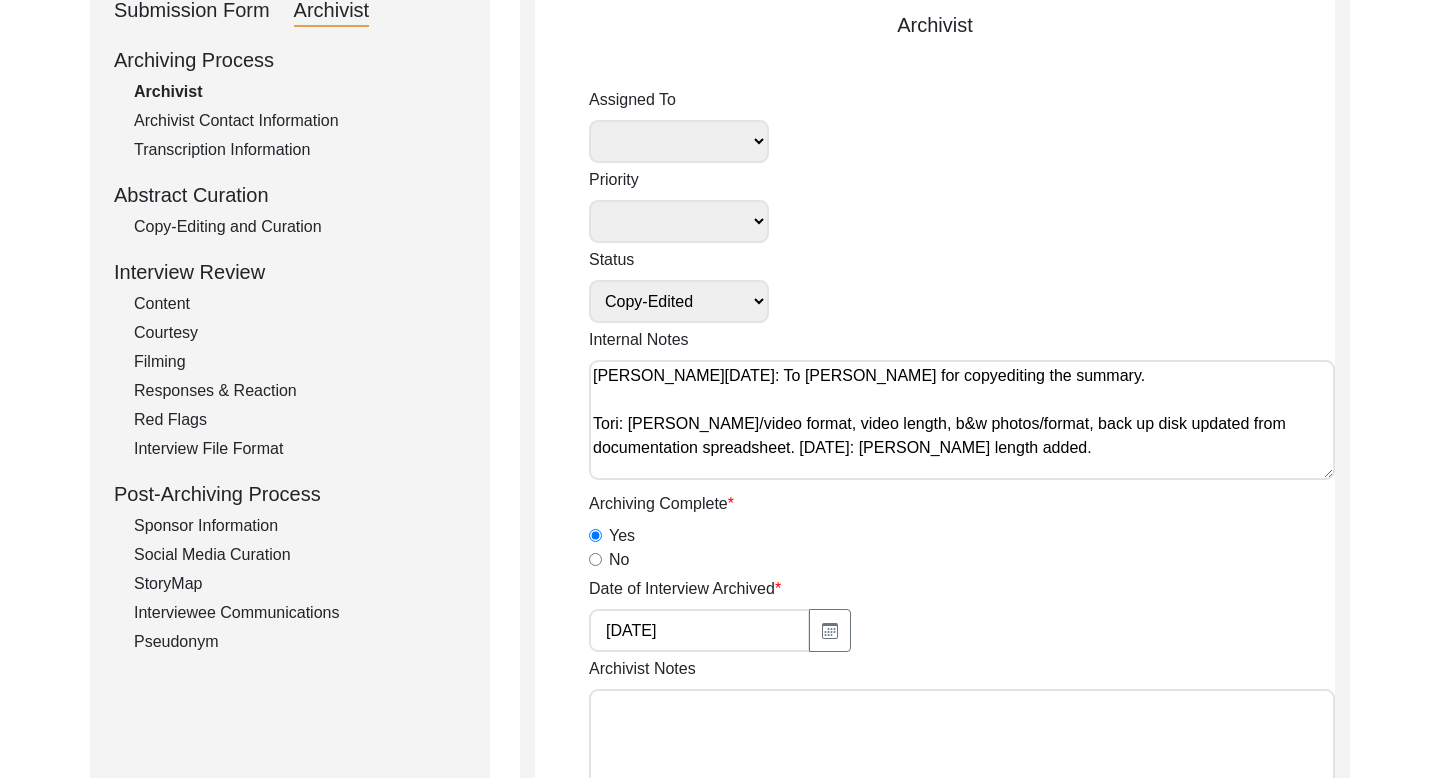 scroll, scrollTop: 450, scrollLeft: 0, axis: vertical 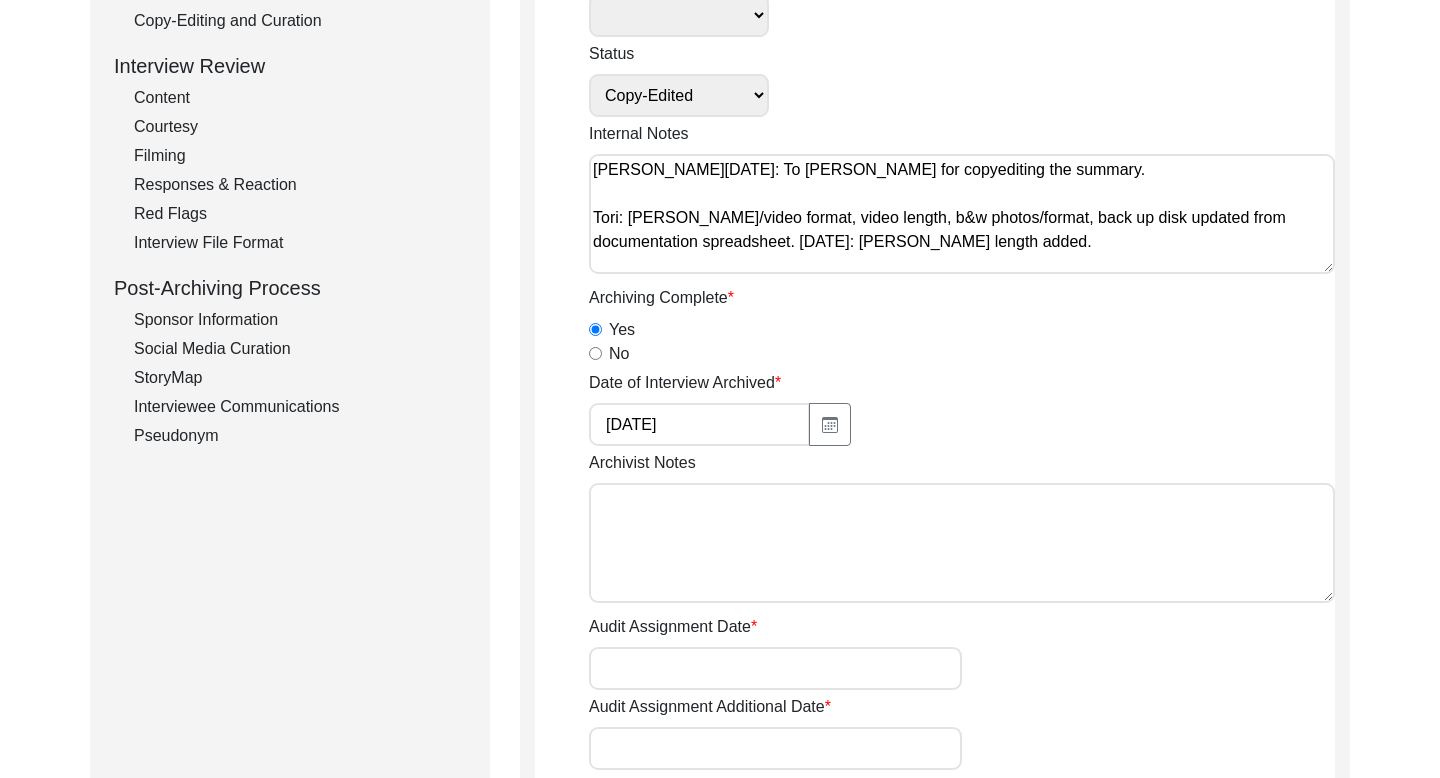 click on "Interviewee Communications" 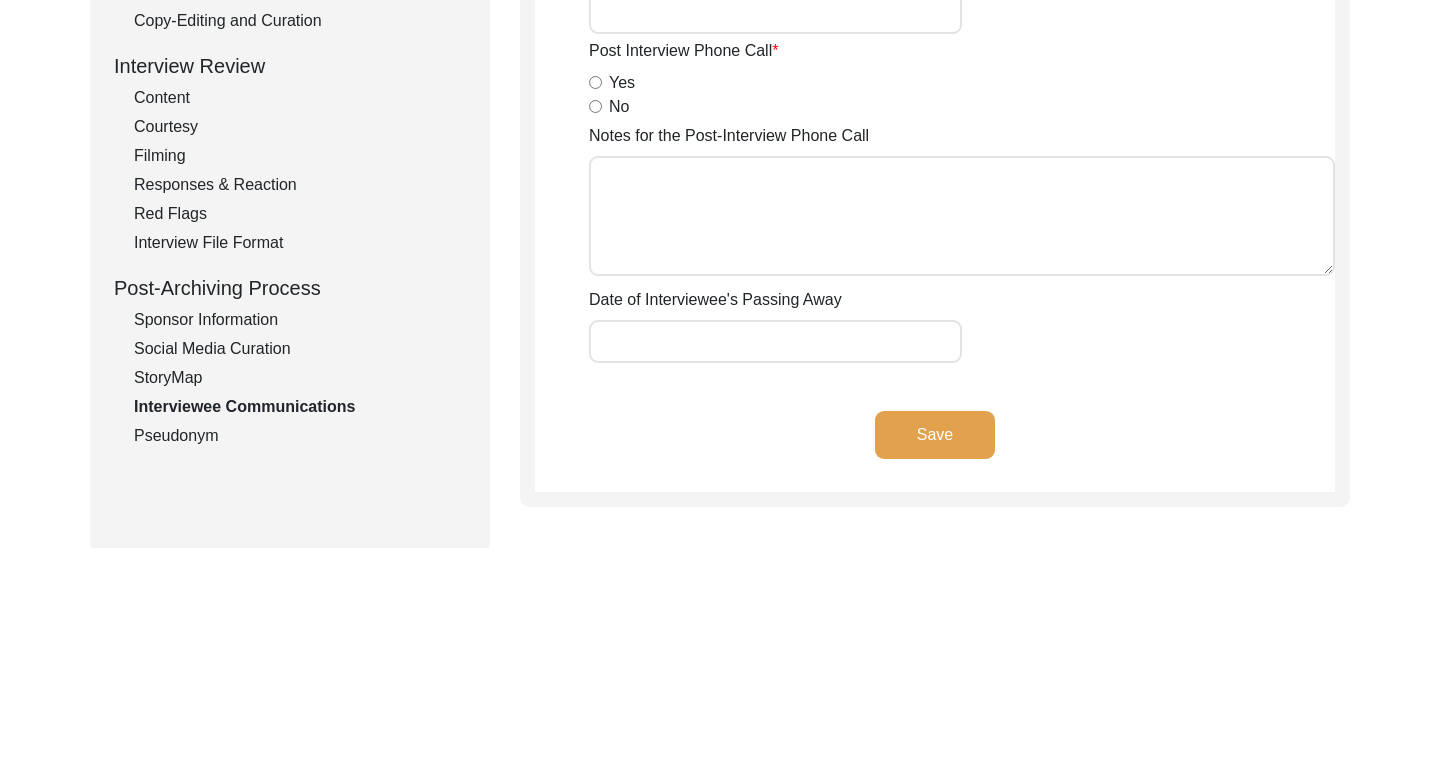 click on "Yes" at bounding box center (595, 82) 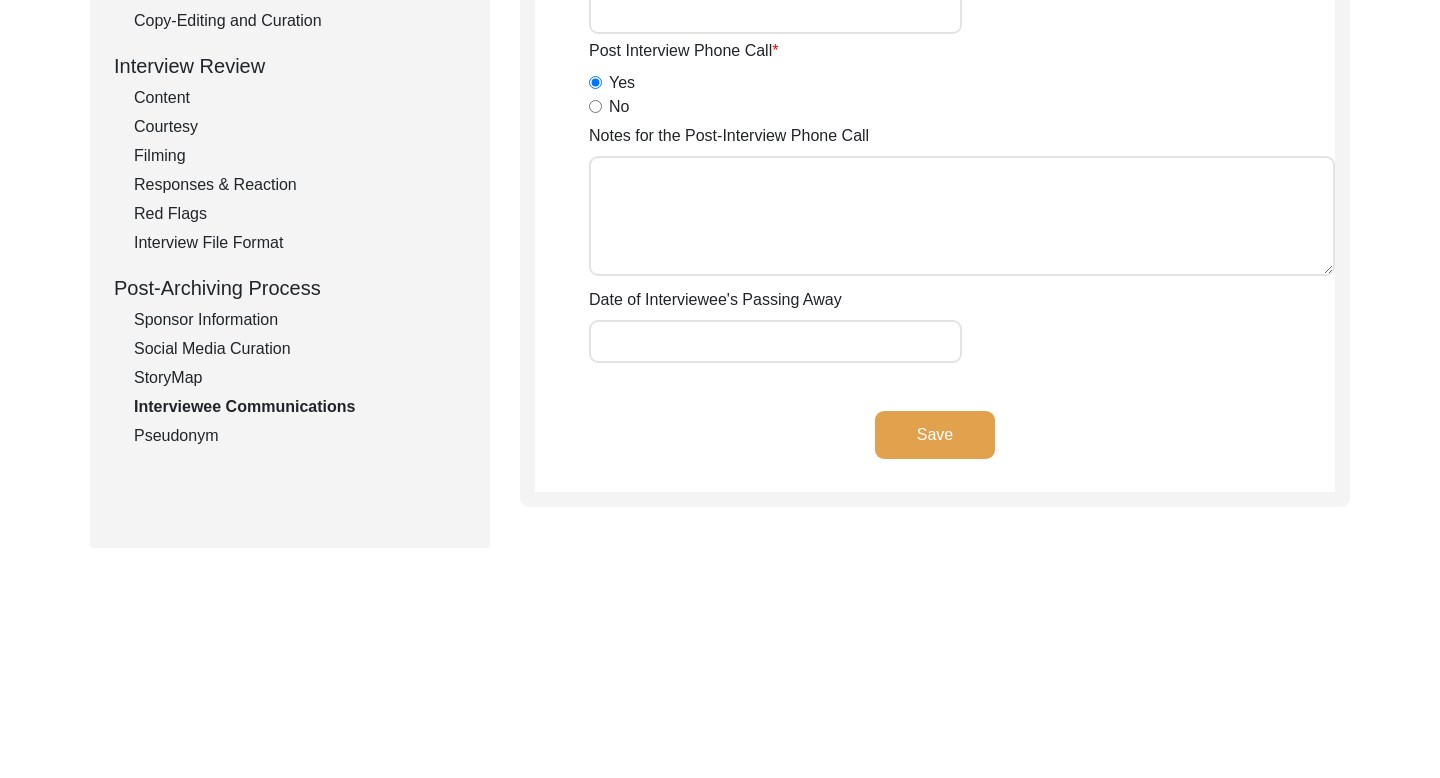 click on "Notes for the Post-Interview Phone Call" at bounding box center (962, 216) 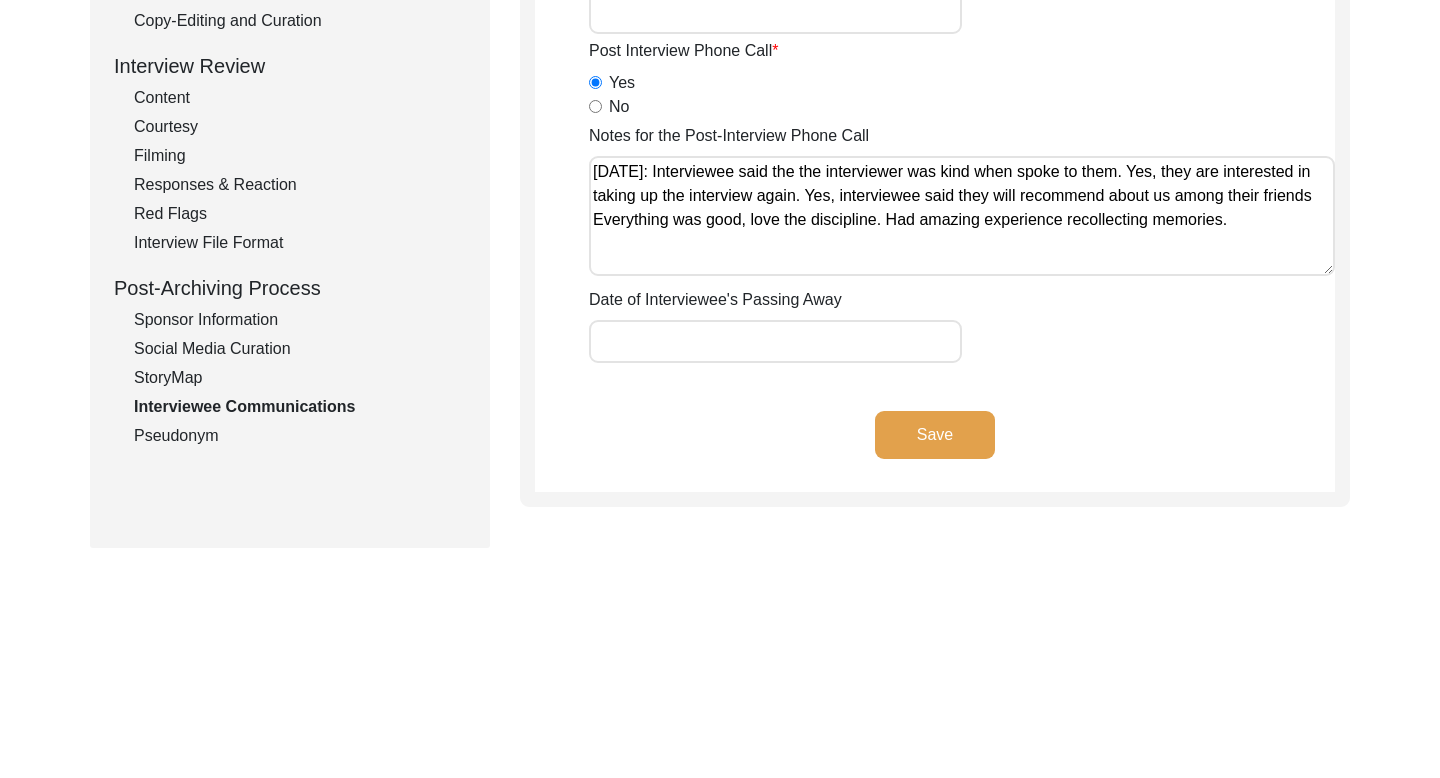 click on "Notes for the Post-Interview Phone Call" at bounding box center (962, 216) 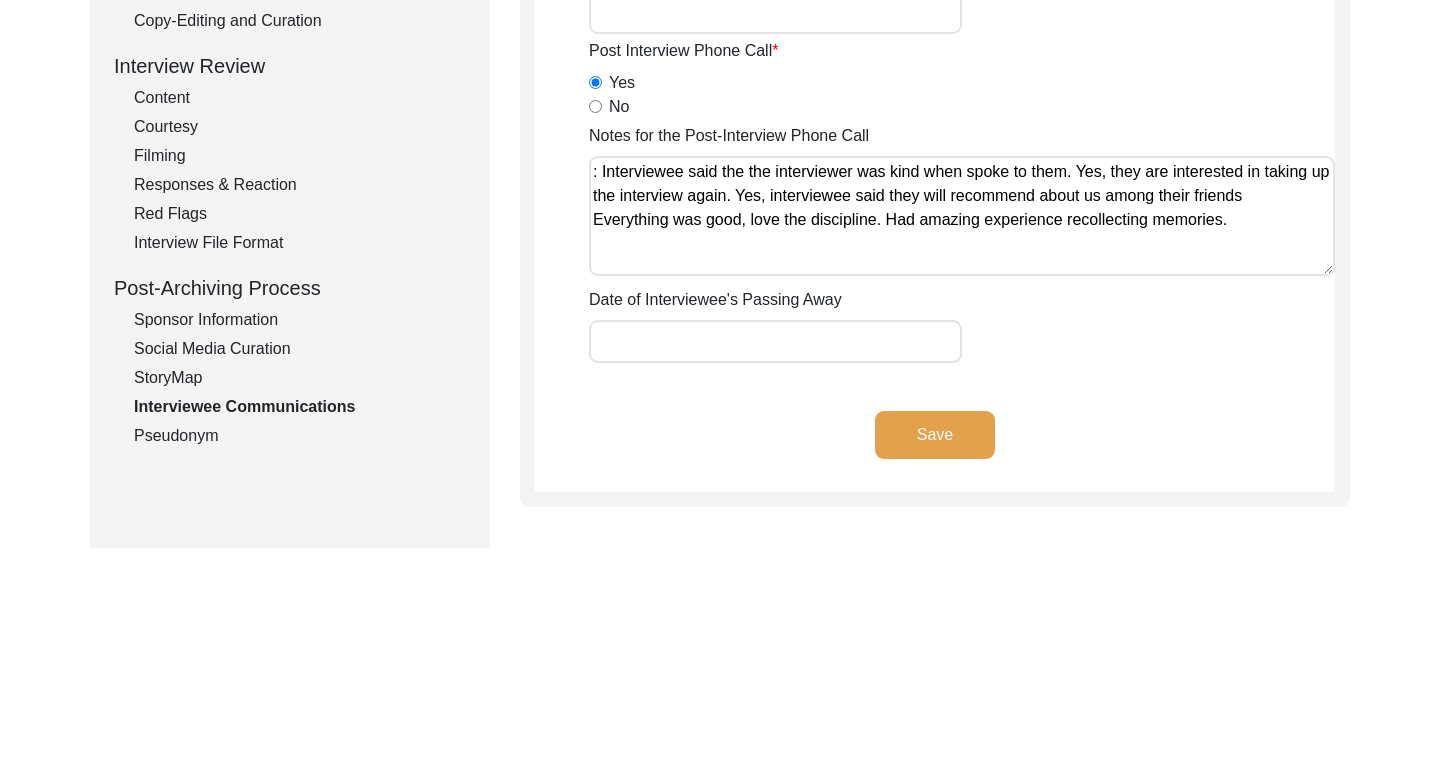 paste on "[DATE]; [DATE]; [DATE]; [DATE]" 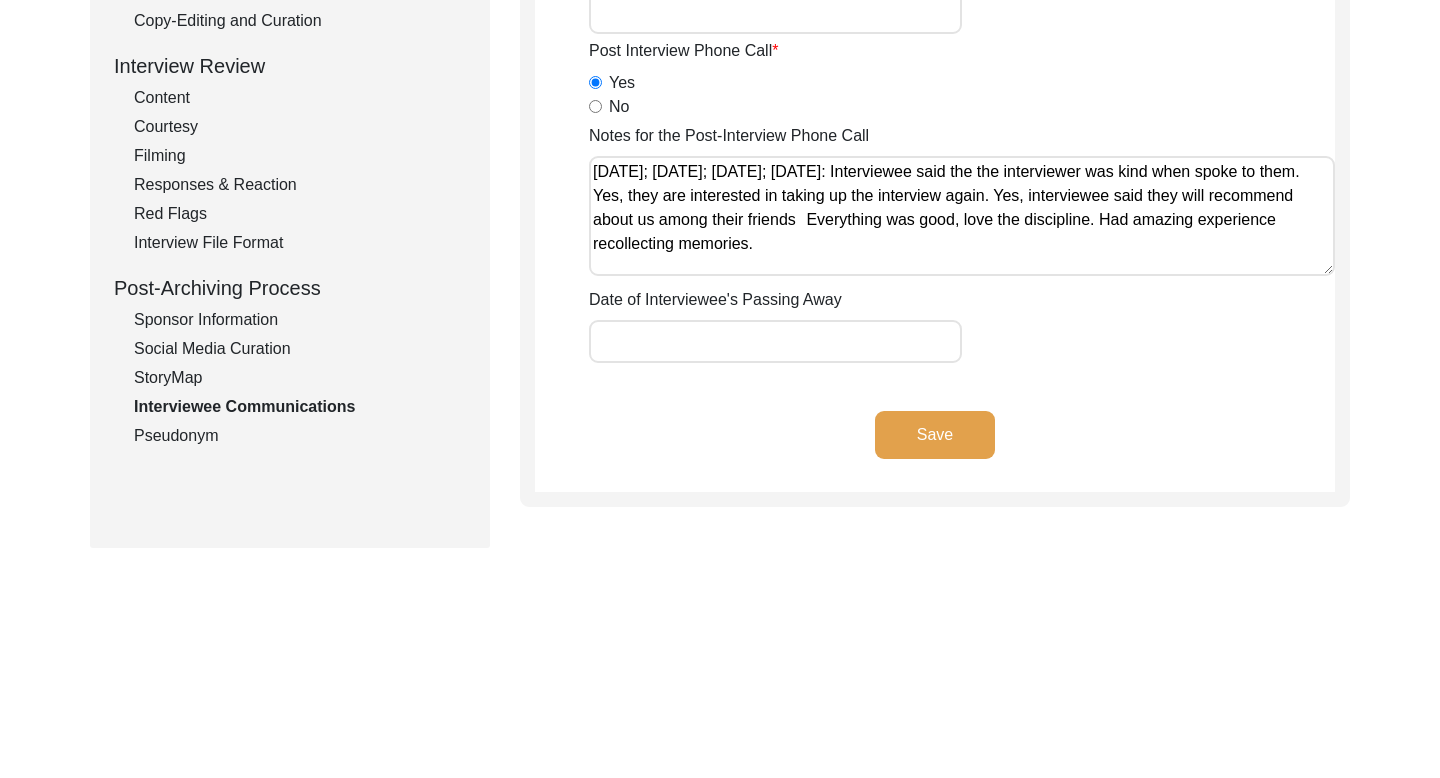 click on "Save" 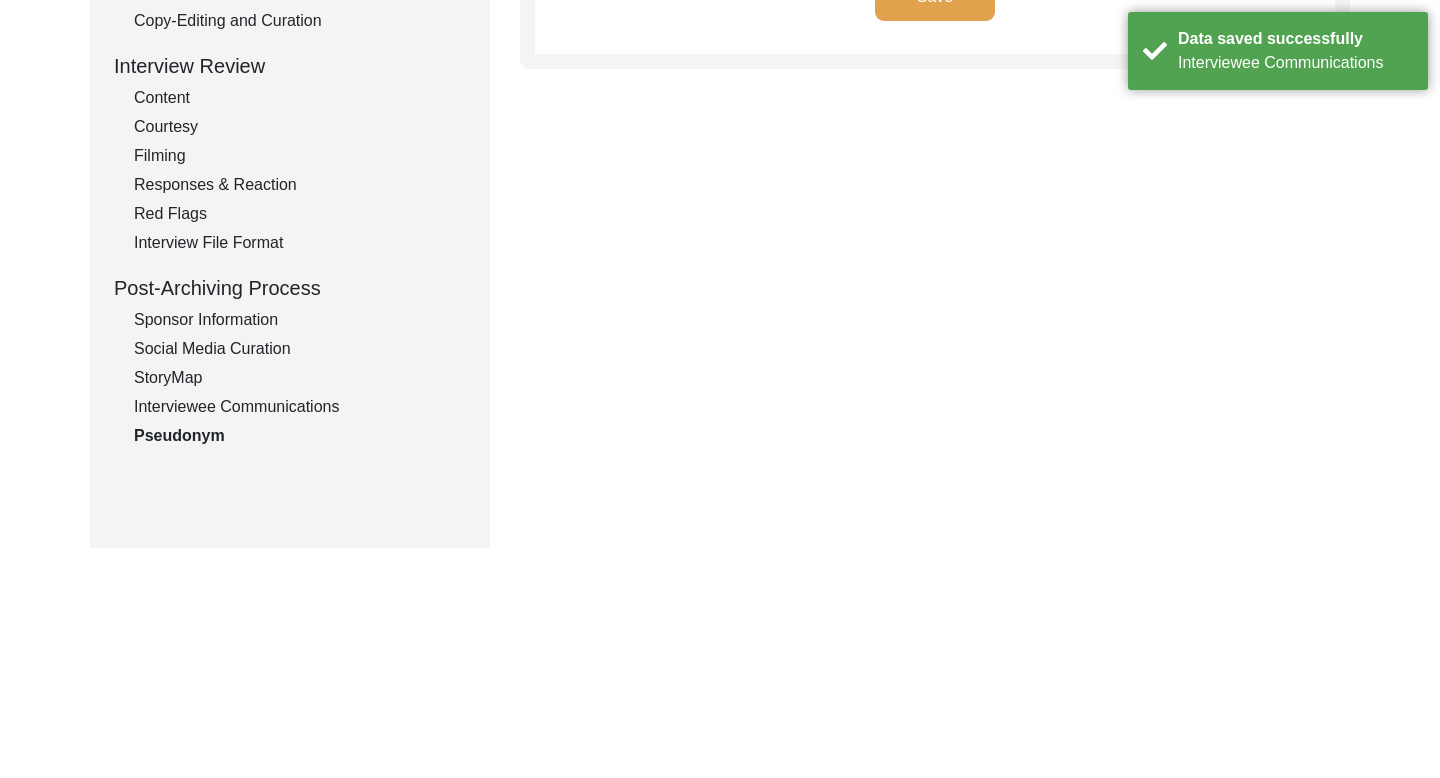 scroll, scrollTop: 59, scrollLeft: 0, axis: vertical 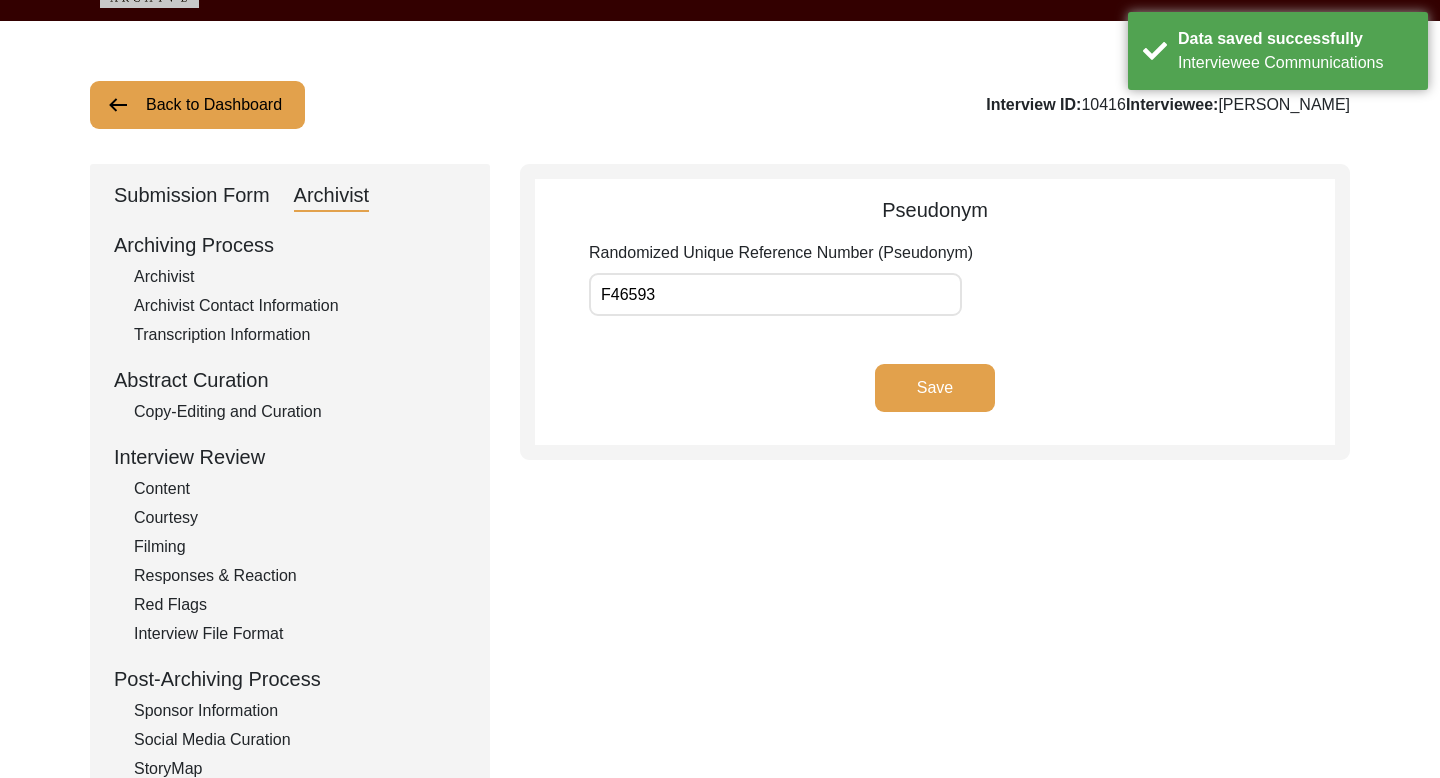 click on "Back to Dashboard" 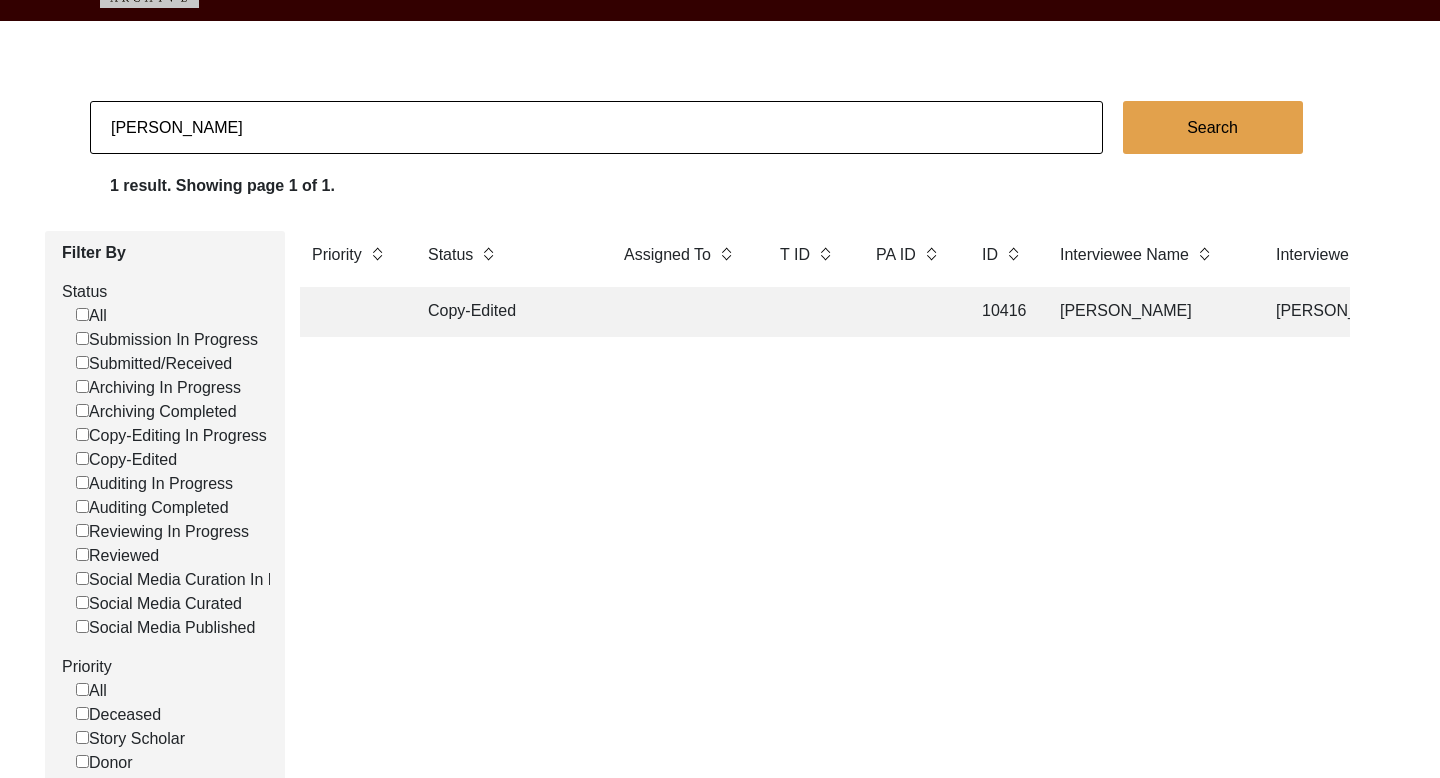 click on "[PERSON_NAME]" 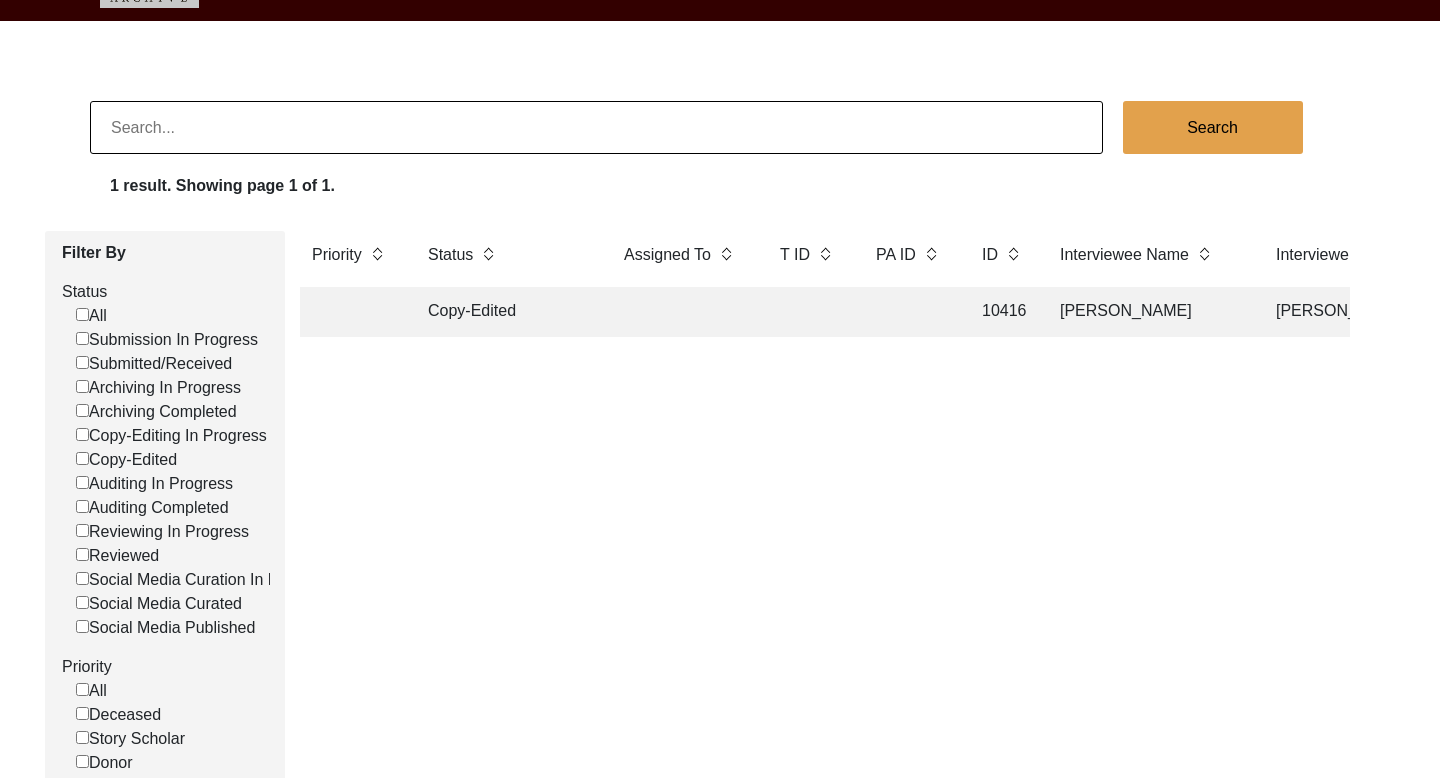 paste on "[PERSON_NAME]" 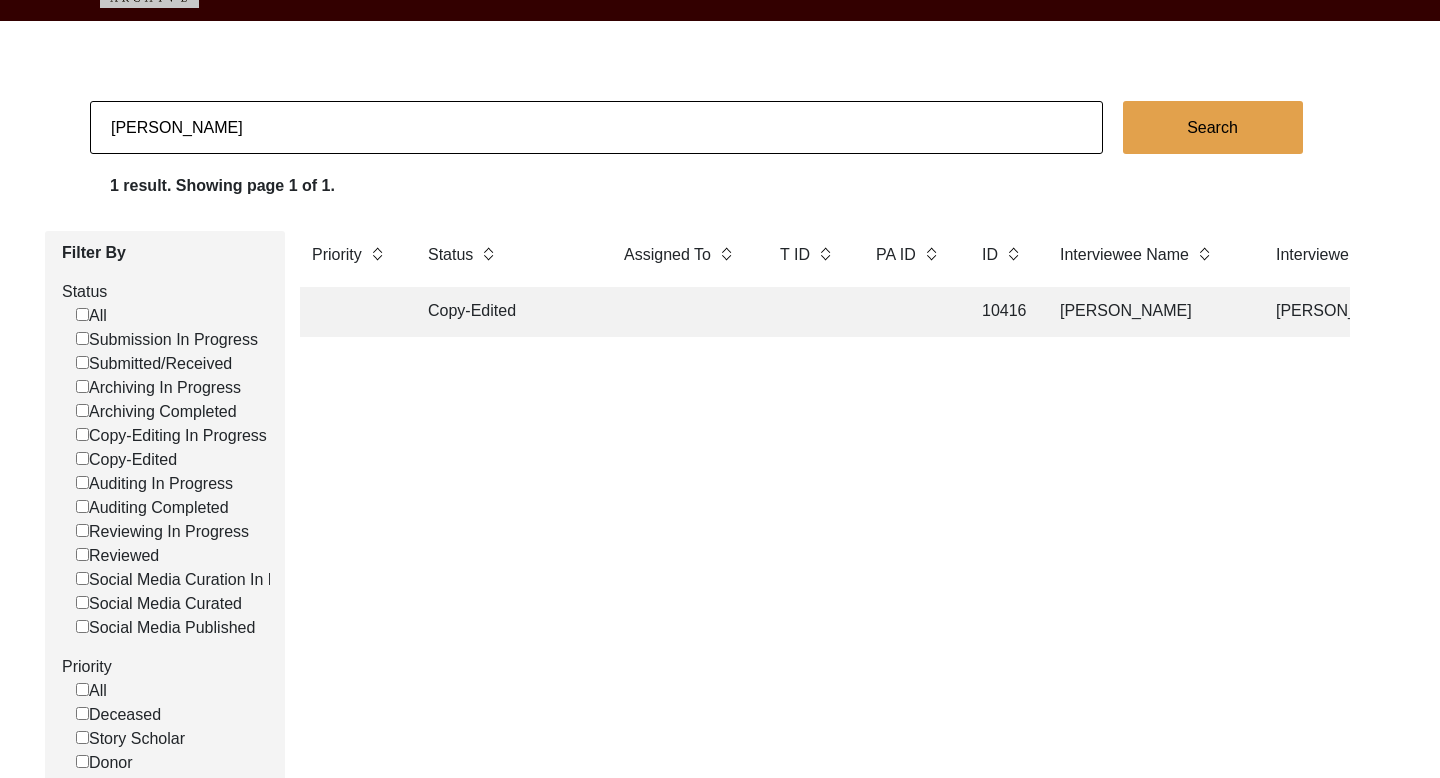 click on "Search" 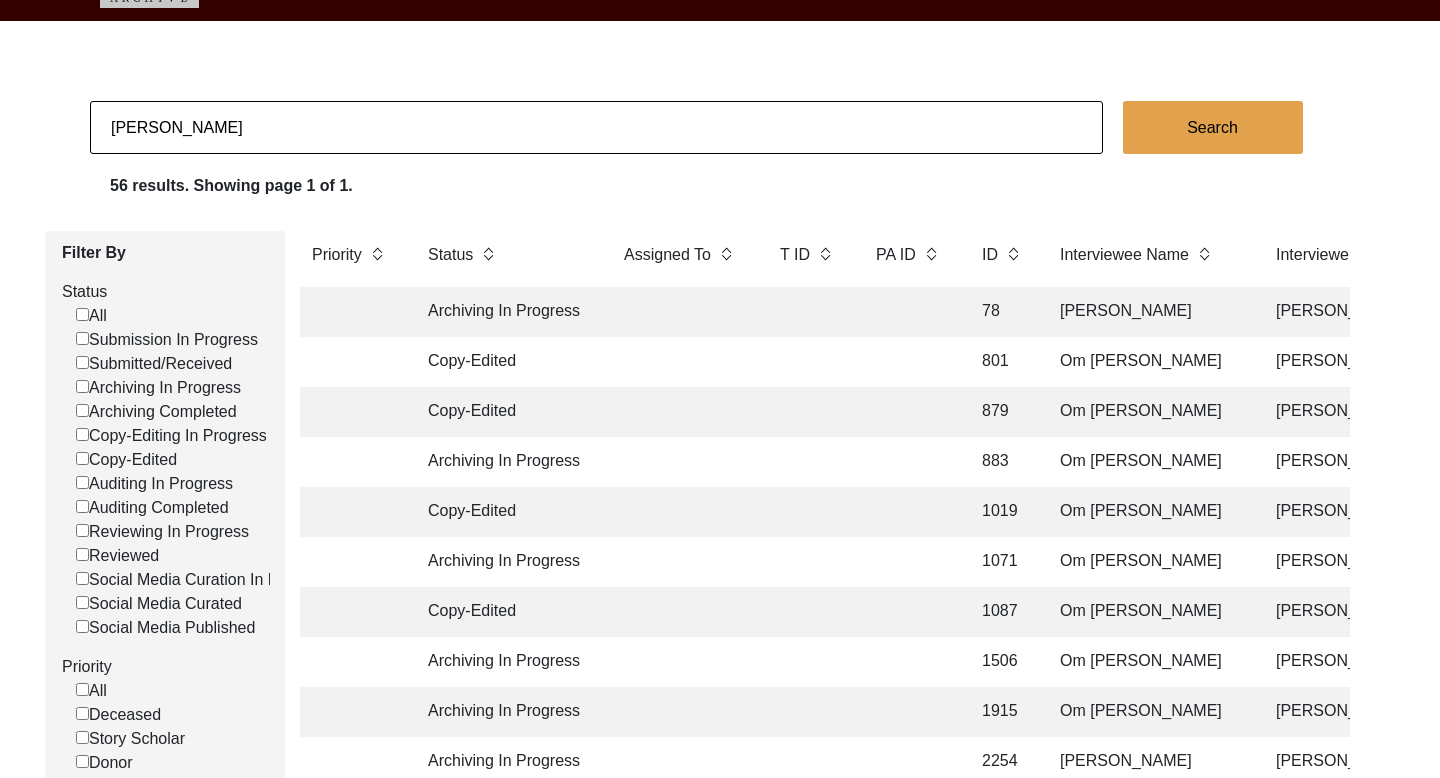 scroll, scrollTop: 0, scrollLeft: 15, axis: horizontal 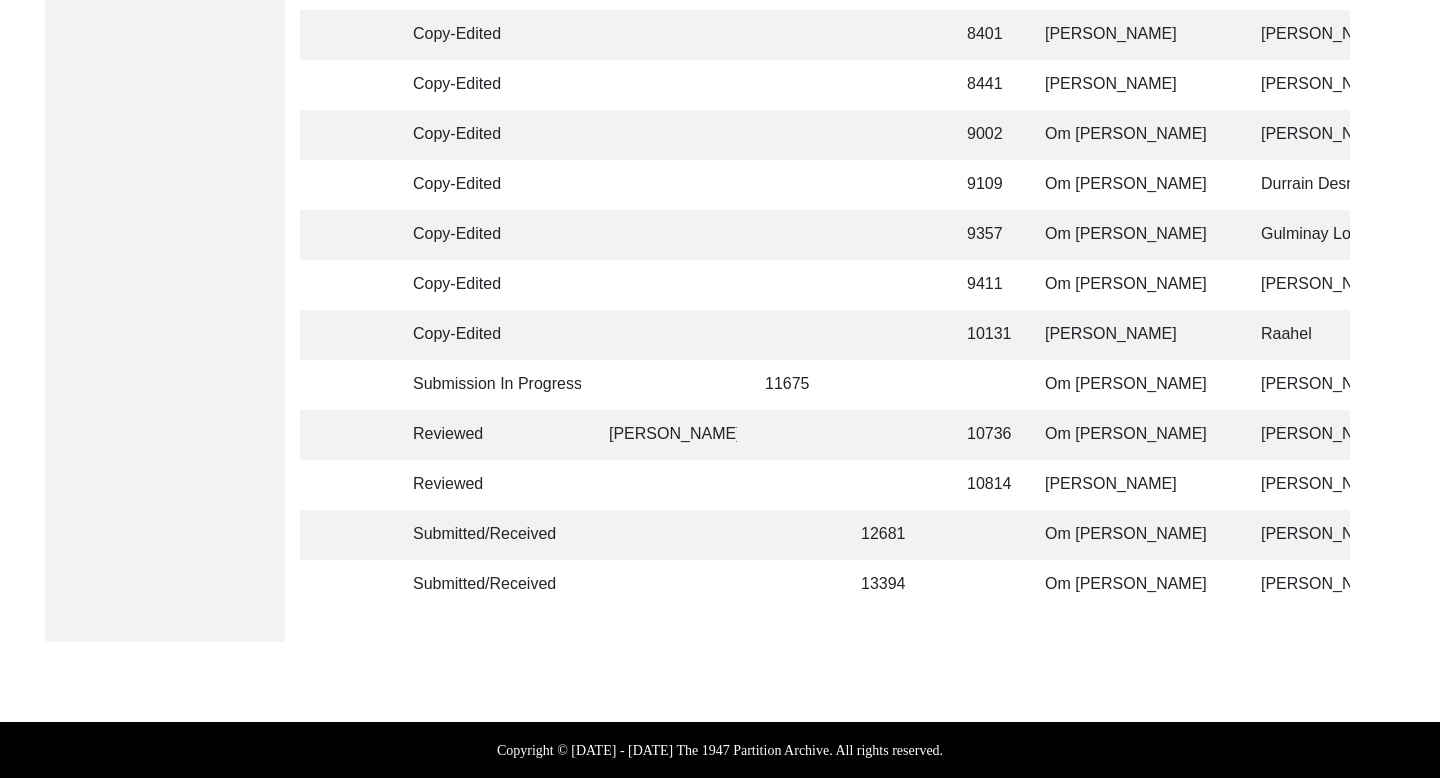 click on "[PERSON_NAME]" 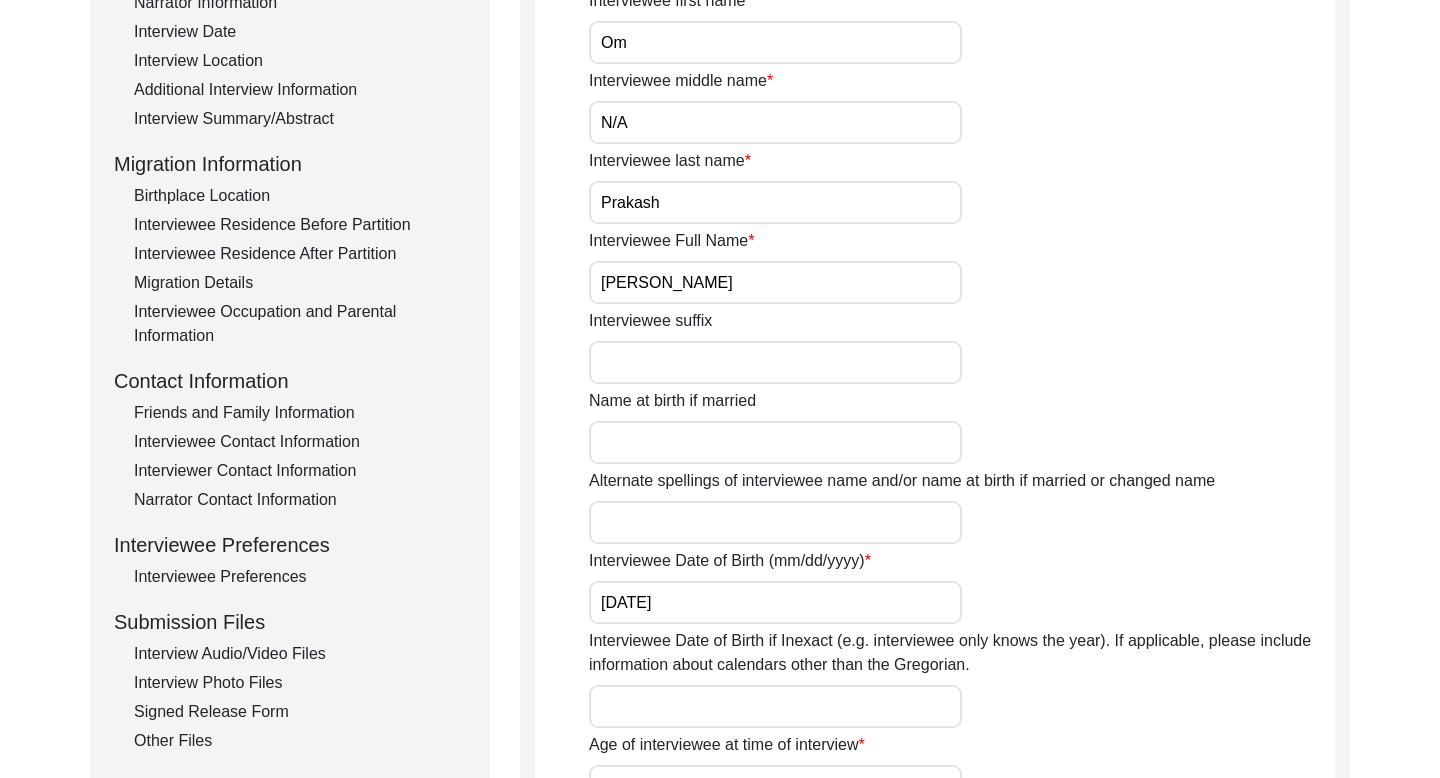 scroll, scrollTop: 96, scrollLeft: 0, axis: vertical 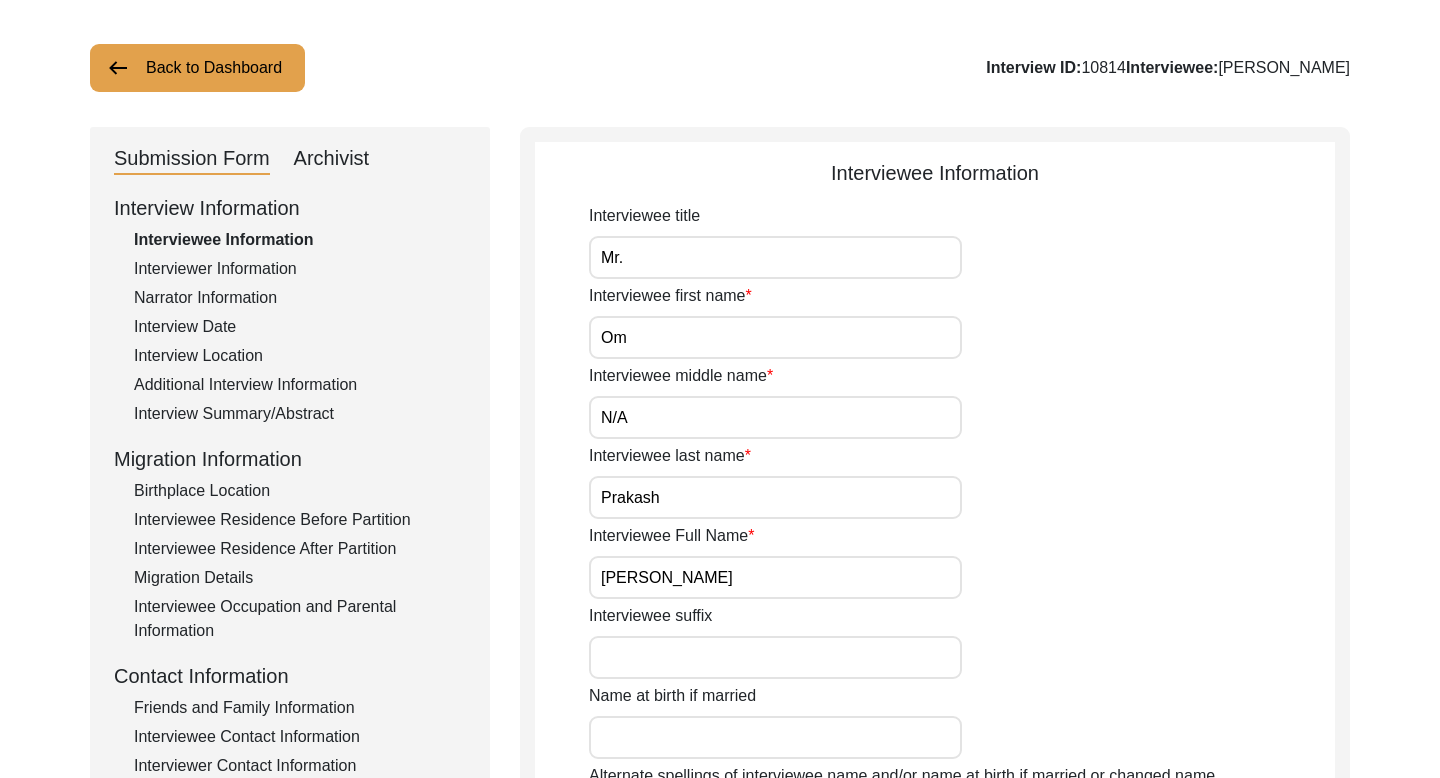 click on "Archivist" 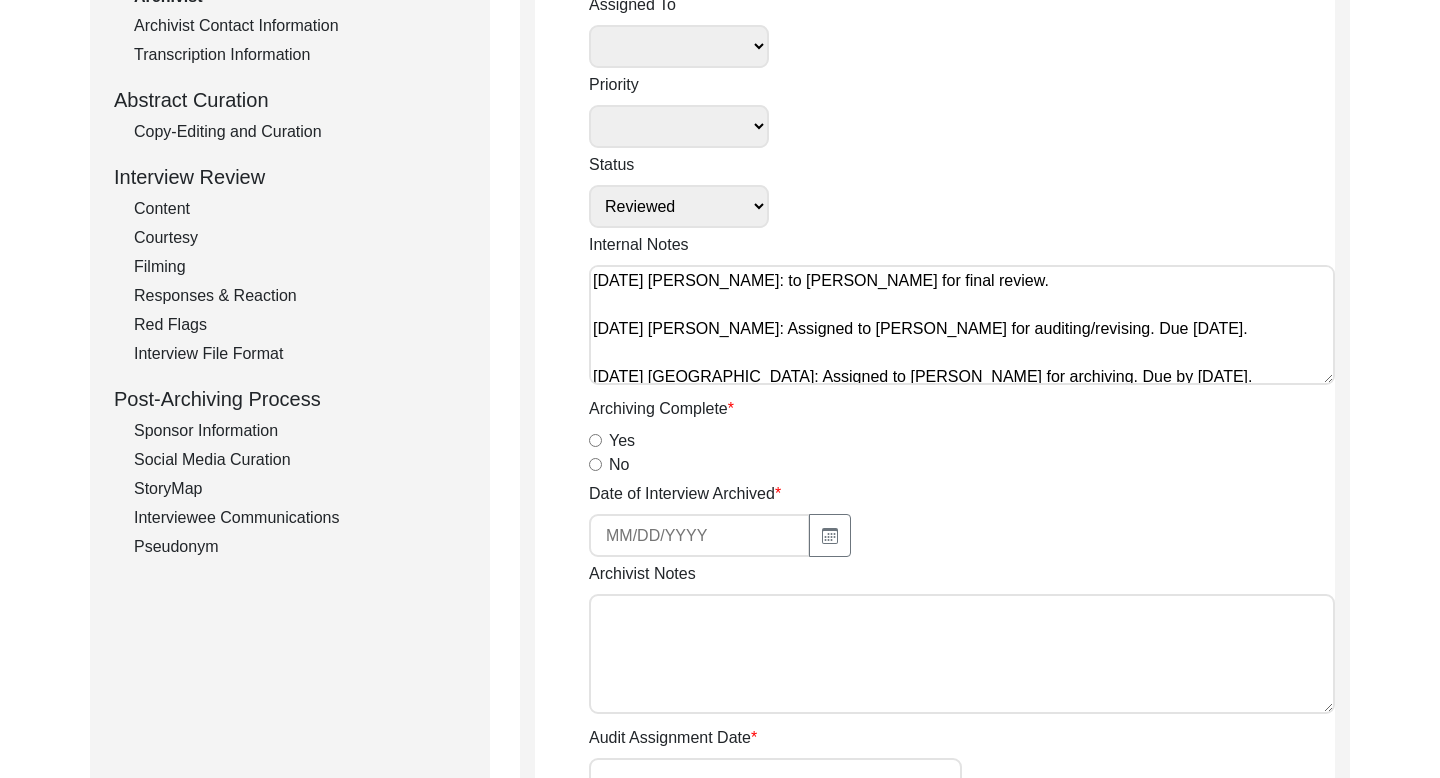 scroll, scrollTop: 452, scrollLeft: 0, axis: vertical 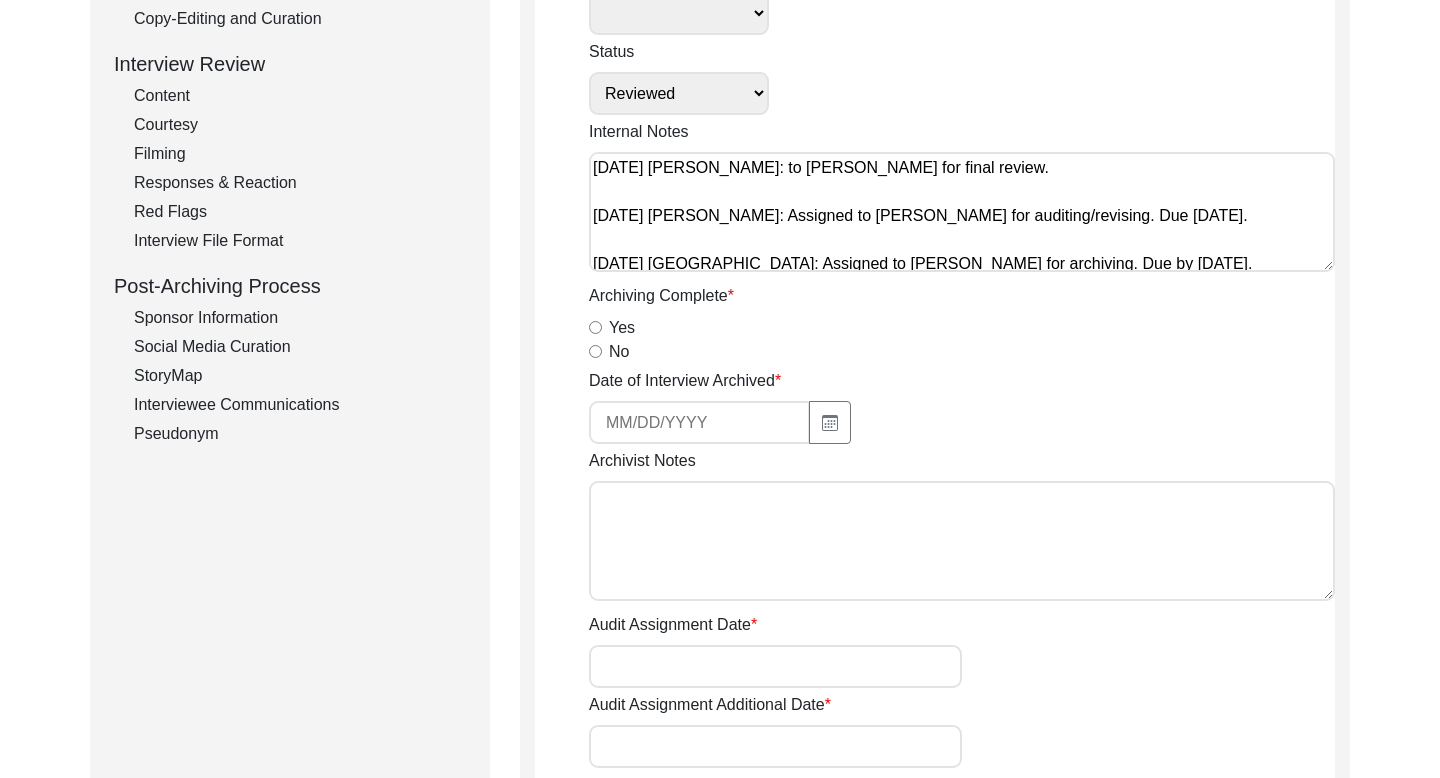 click on "Interviewee Communications" 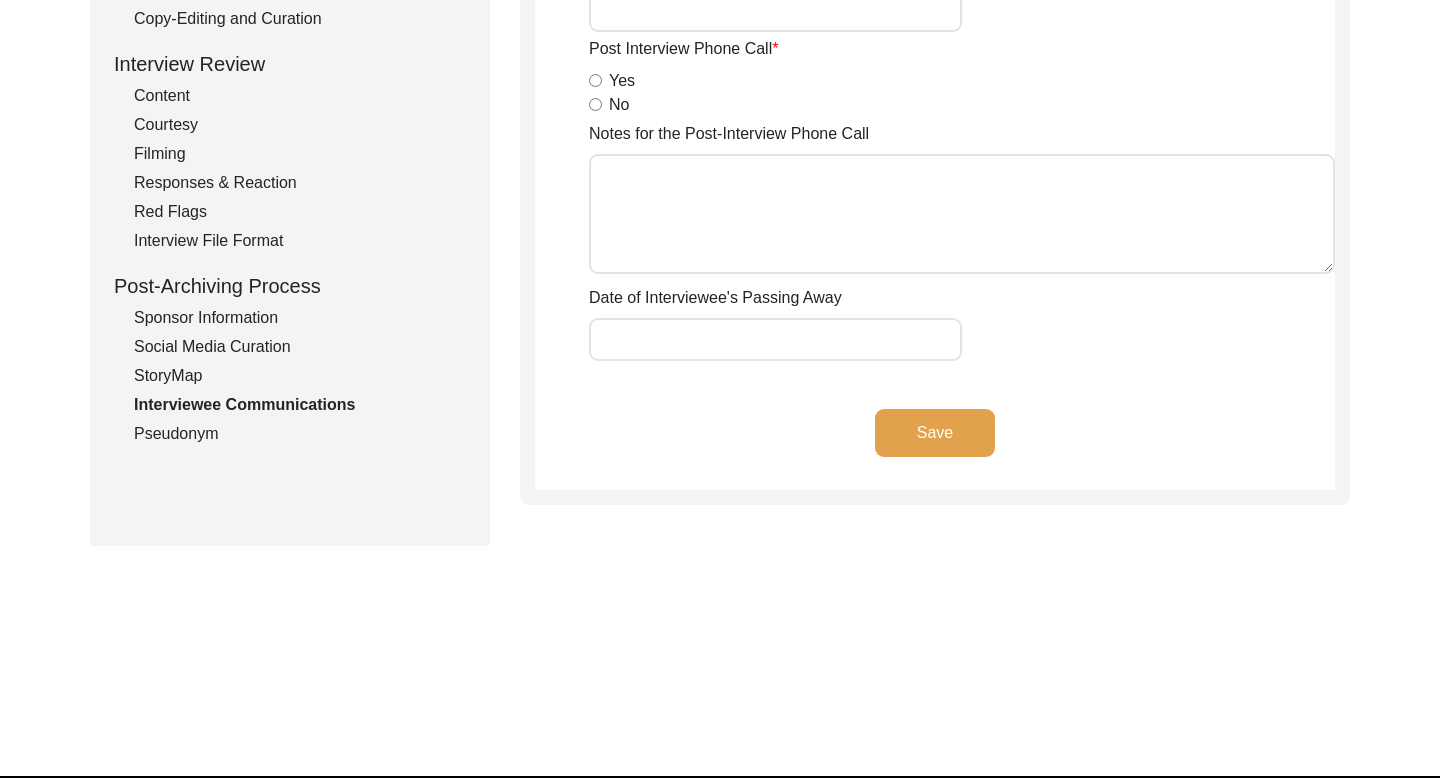 click on "Yes" at bounding box center (595, 80) 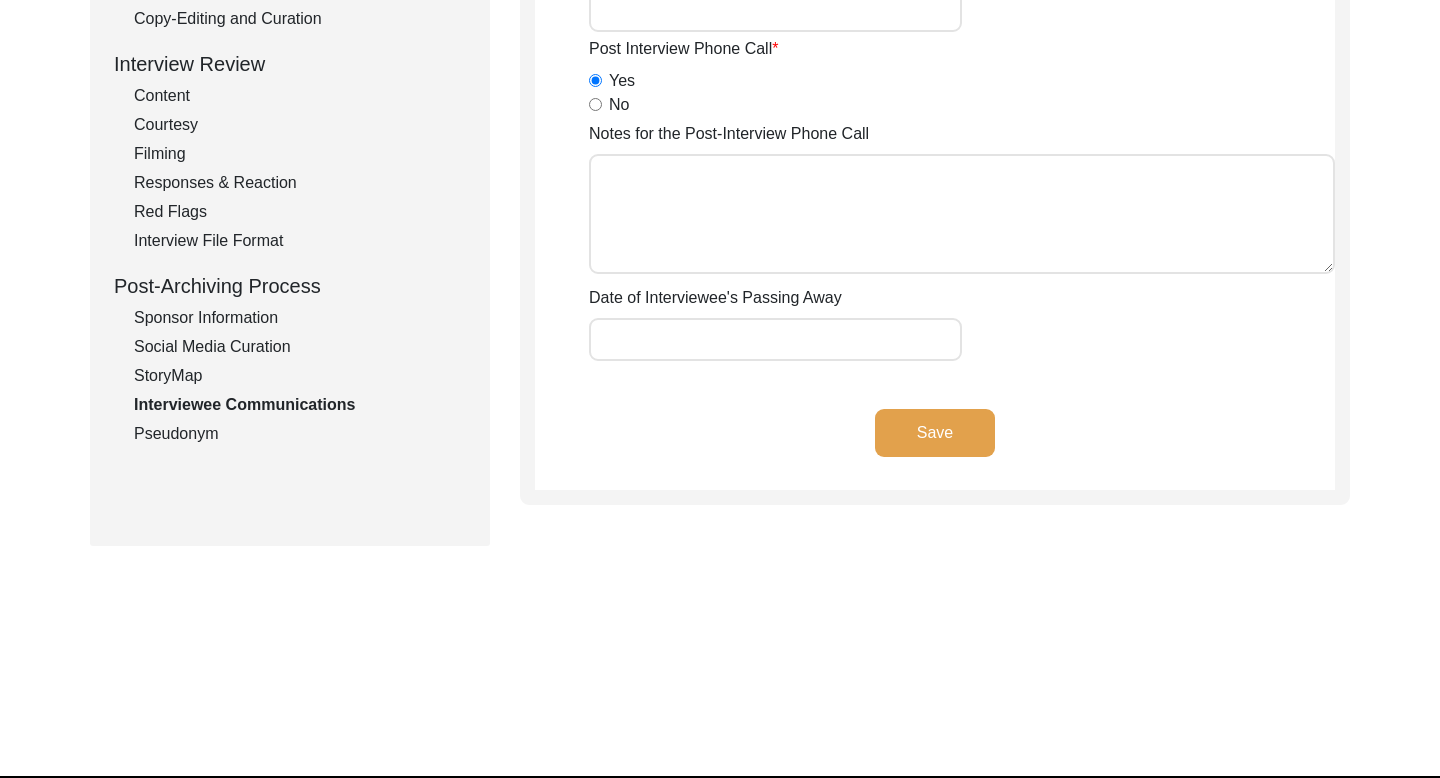 click on "Notes for the Post-Interview Phone Call" at bounding box center (962, 214) 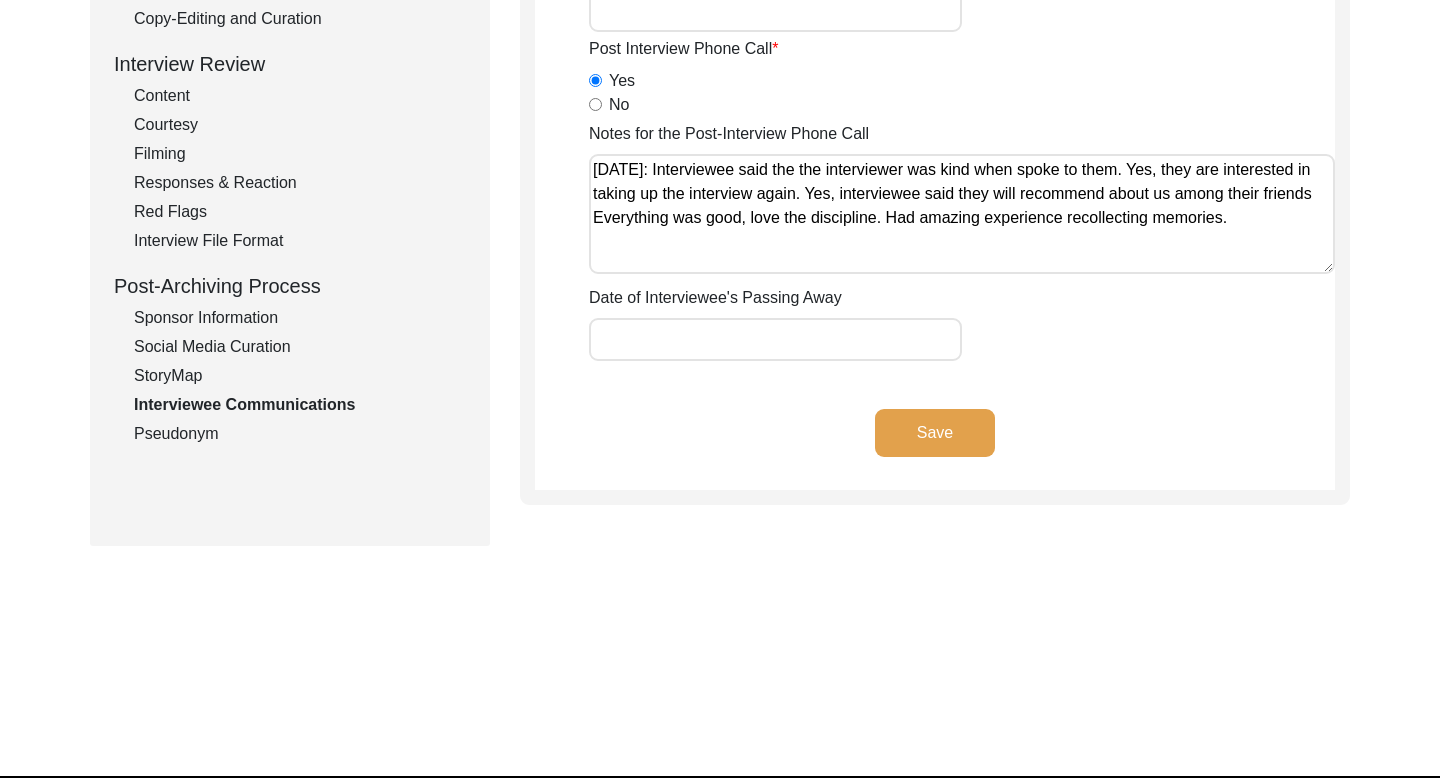 click on "Notes for the Post-Interview Phone Call" at bounding box center (962, 214) 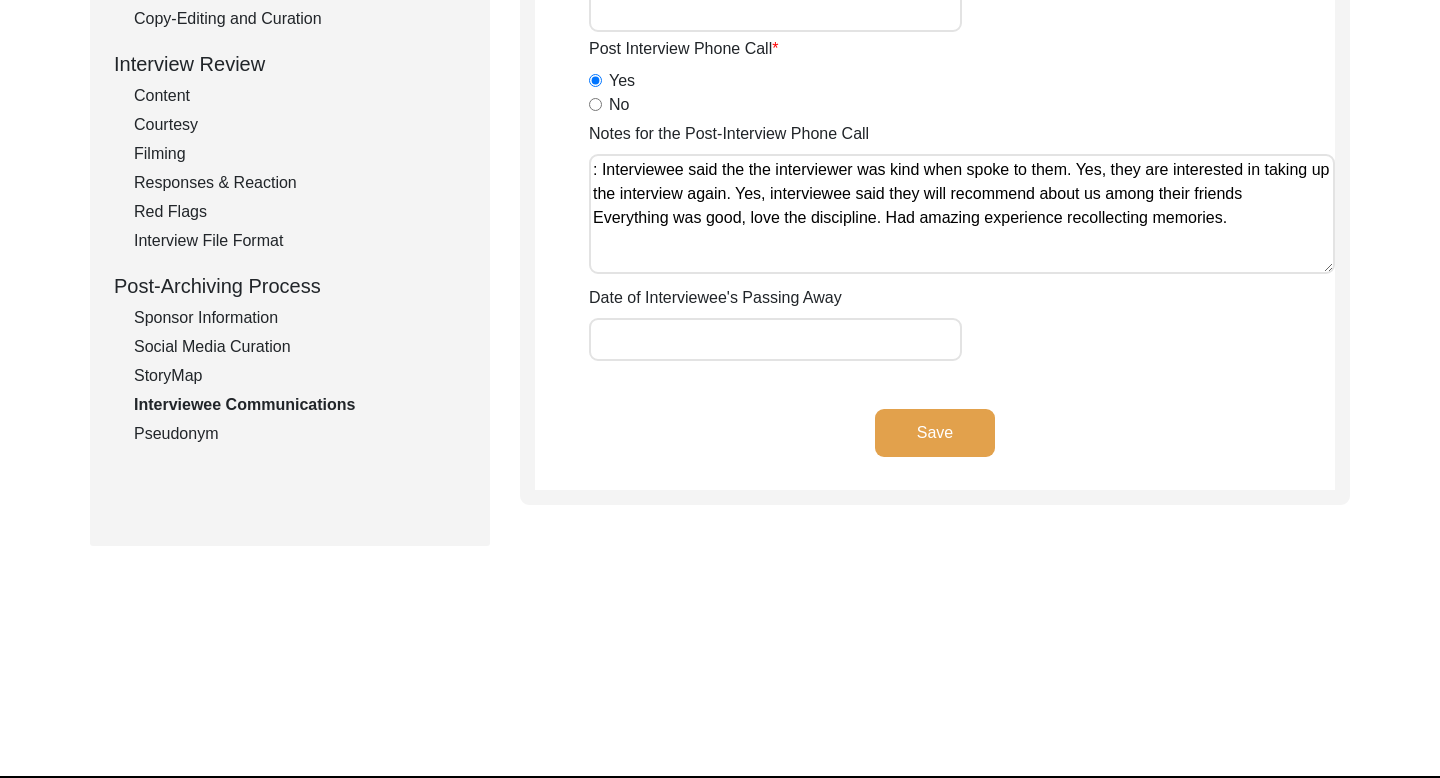 paste on "[DATE]; [DATE]; [DATE]" 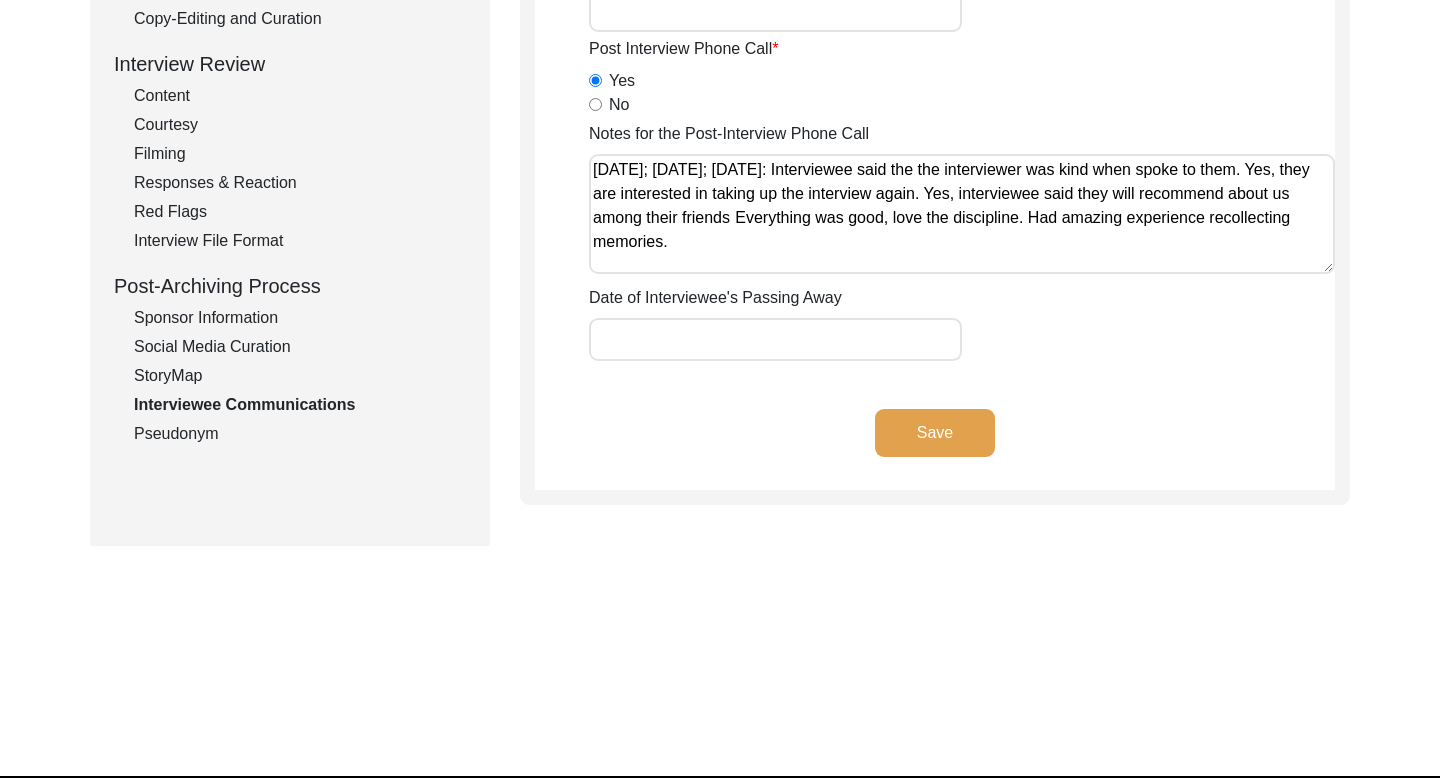 click on "Save" 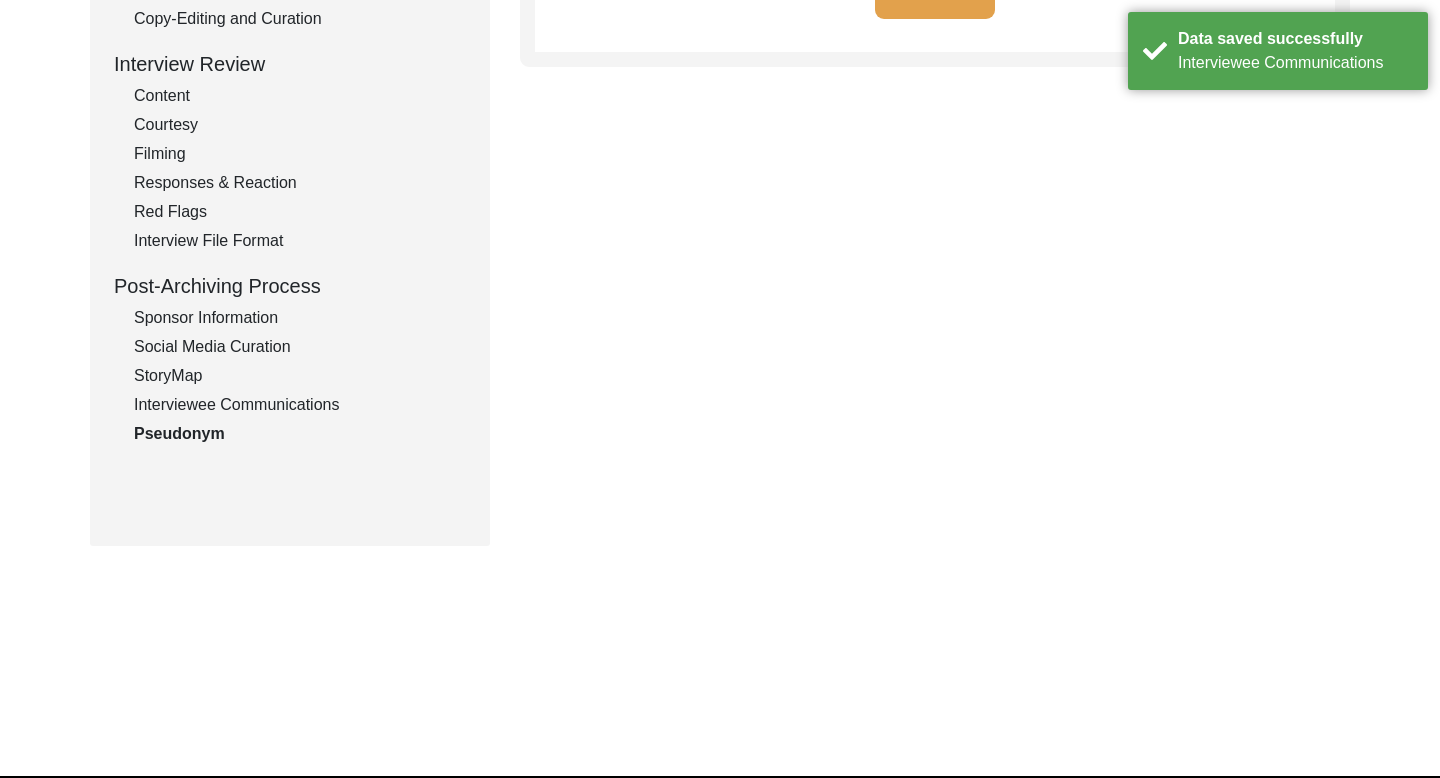scroll, scrollTop: 0, scrollLeft: 0, axis: both 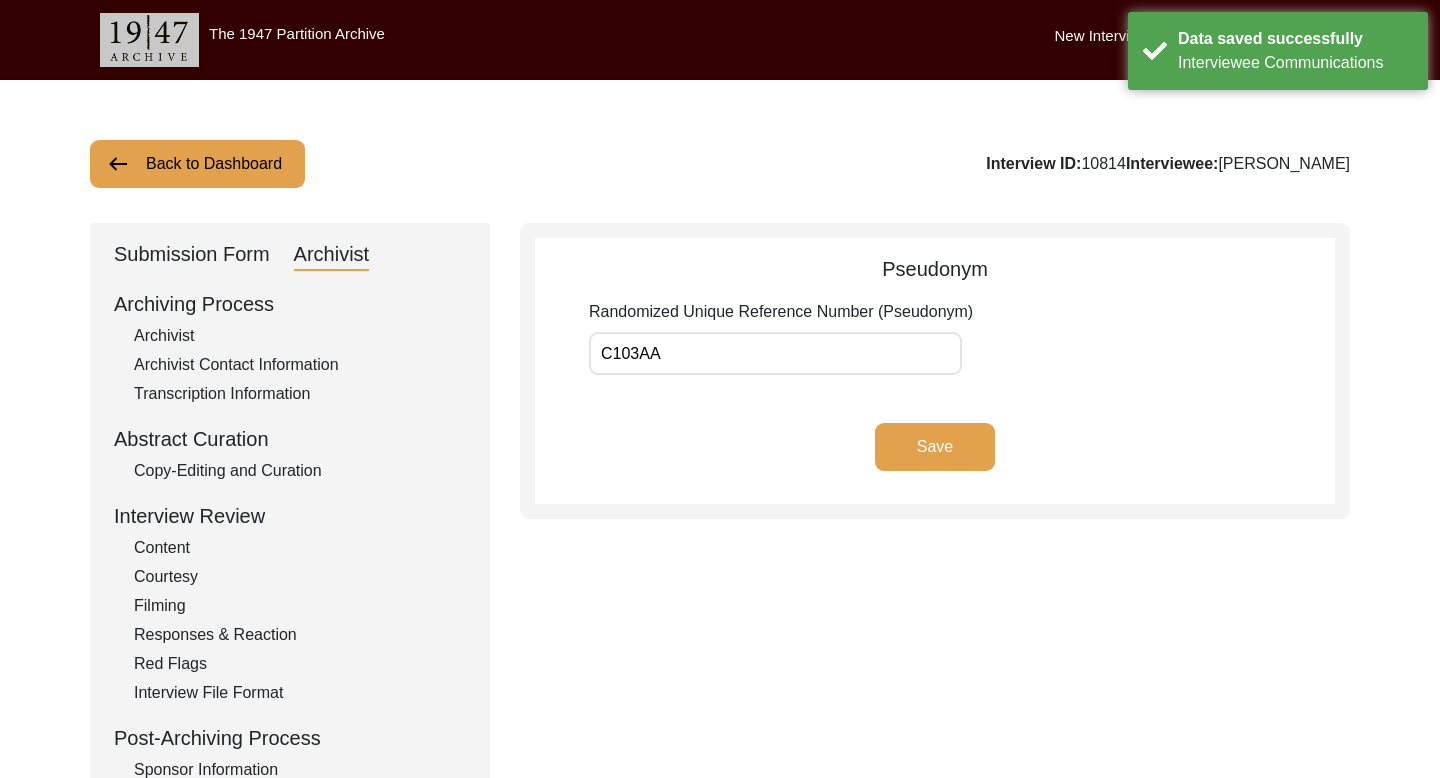 click on "Back to Dashboard" 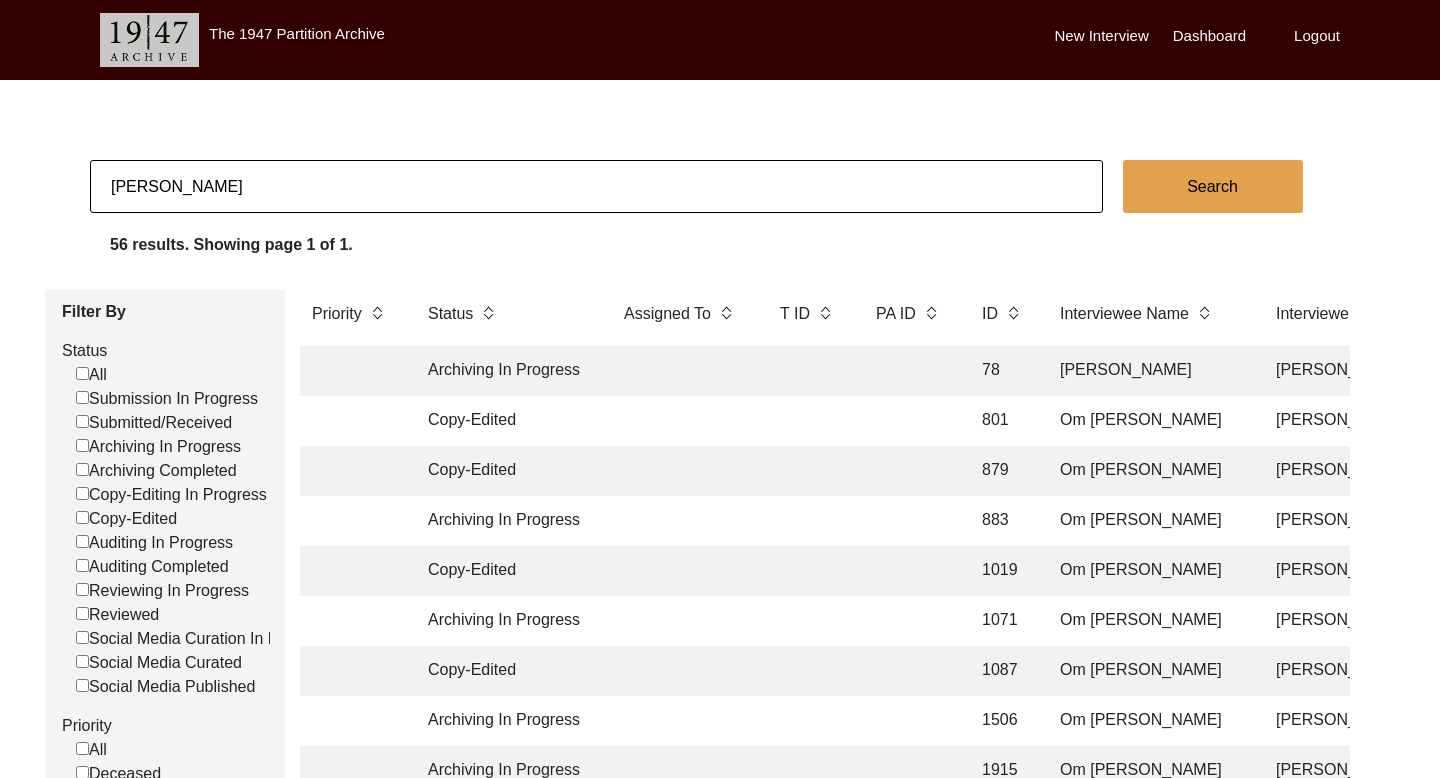 click on "[PERSON_NAME]" 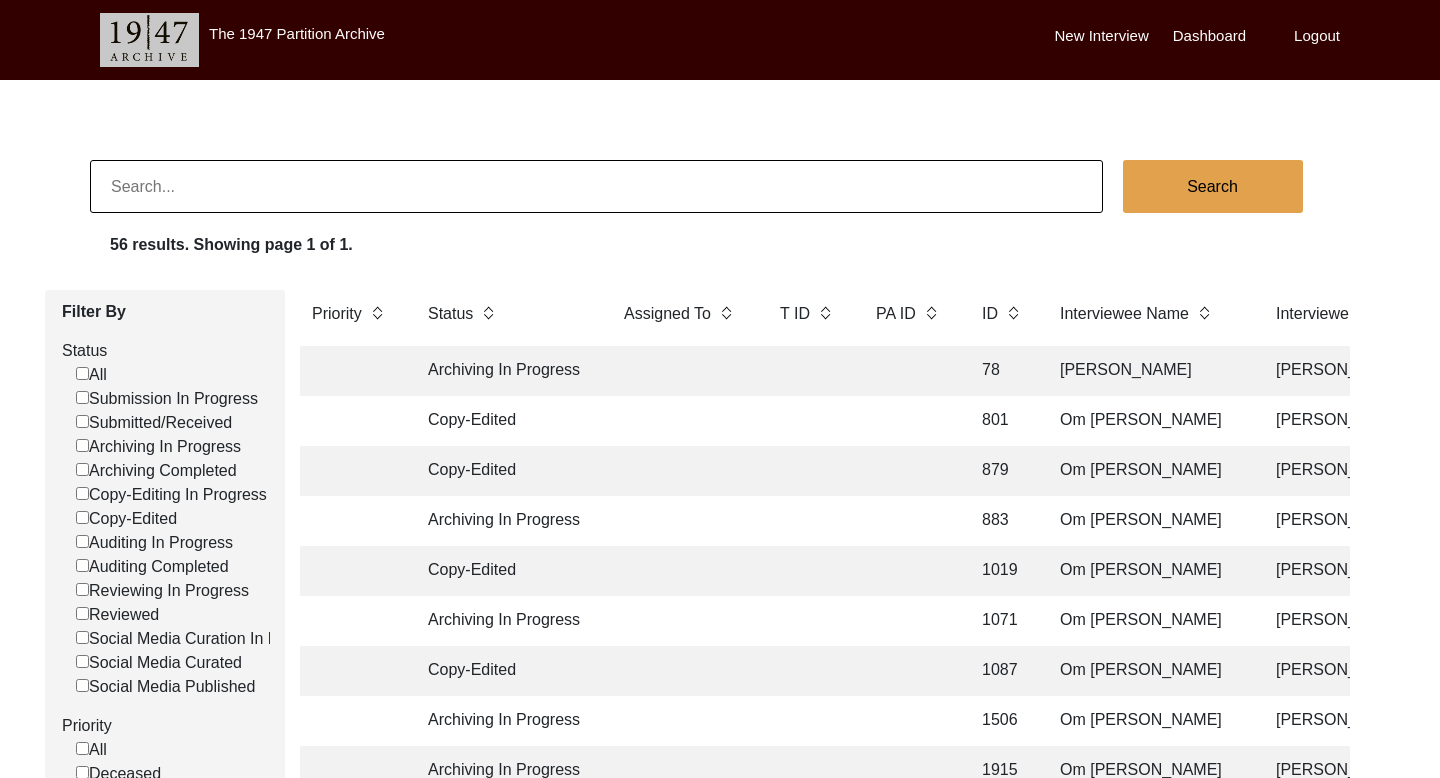 paste on "[PERSON_NAME]" 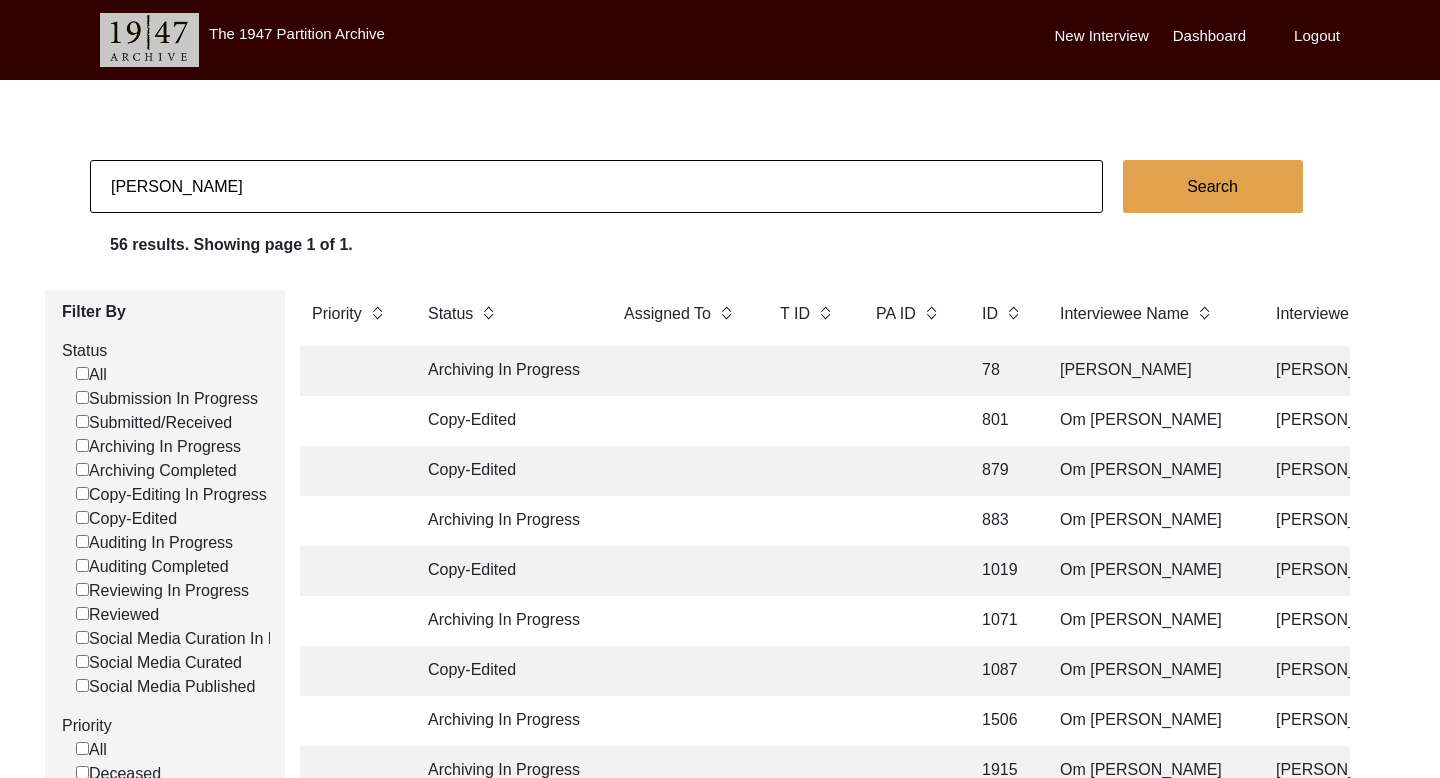 click on "Search" 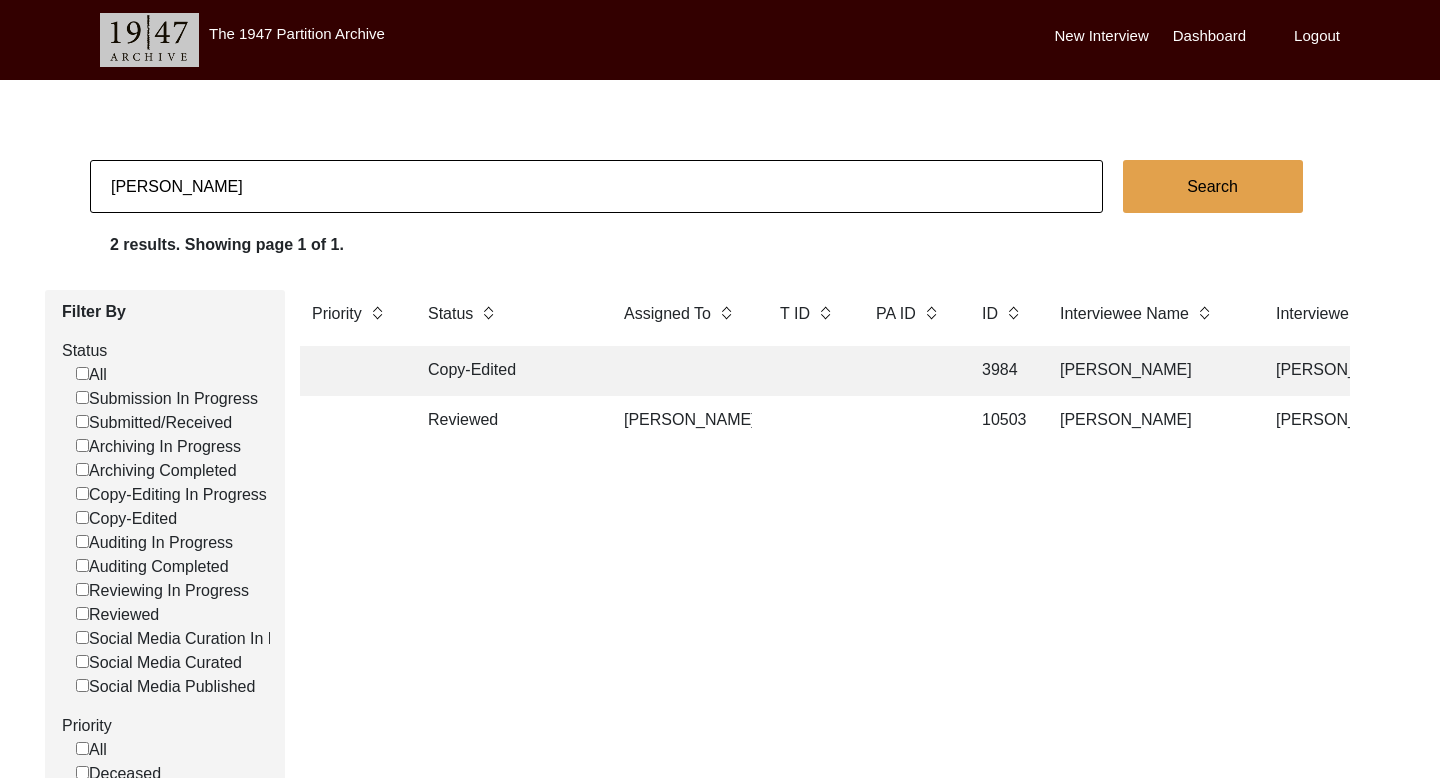 click on "[PERSON_NAME]" 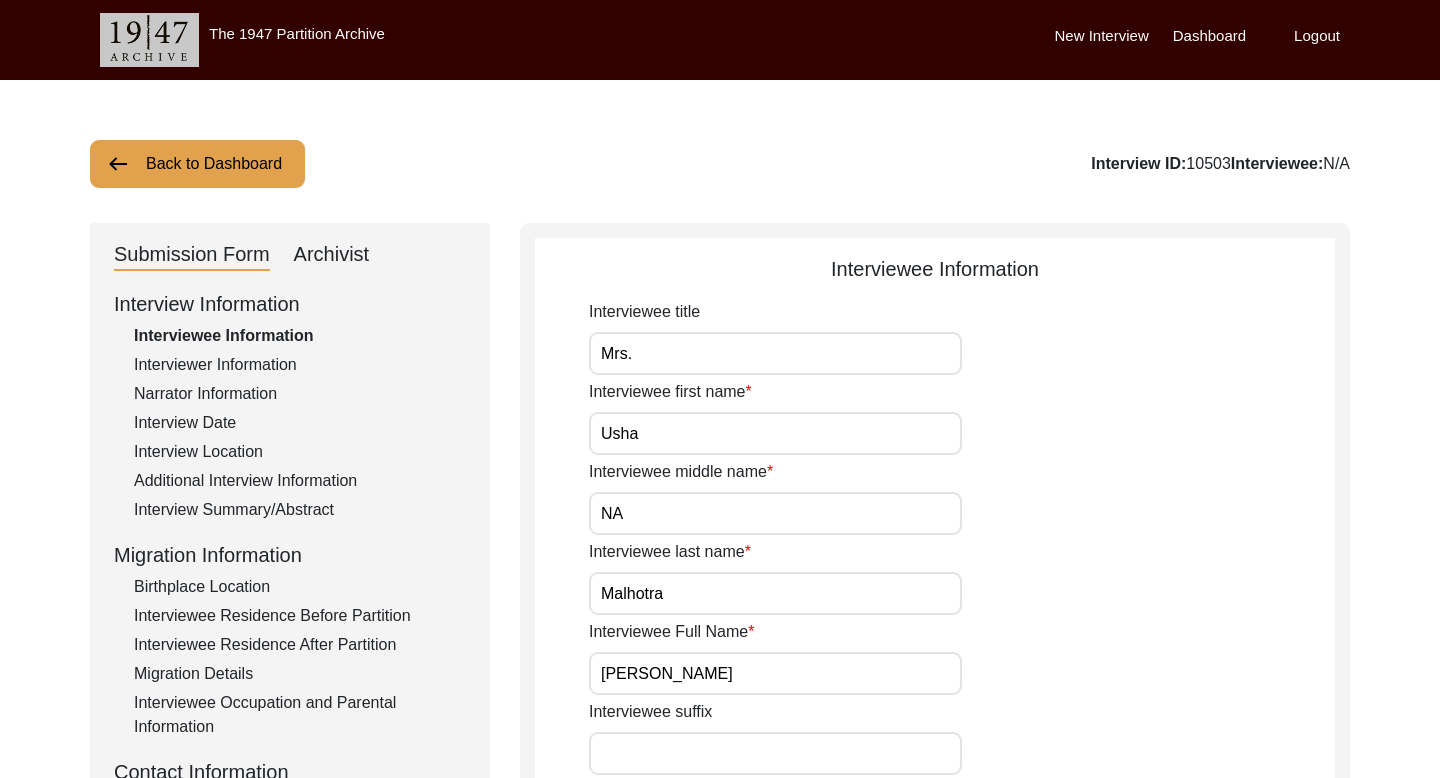click on "Archivist" 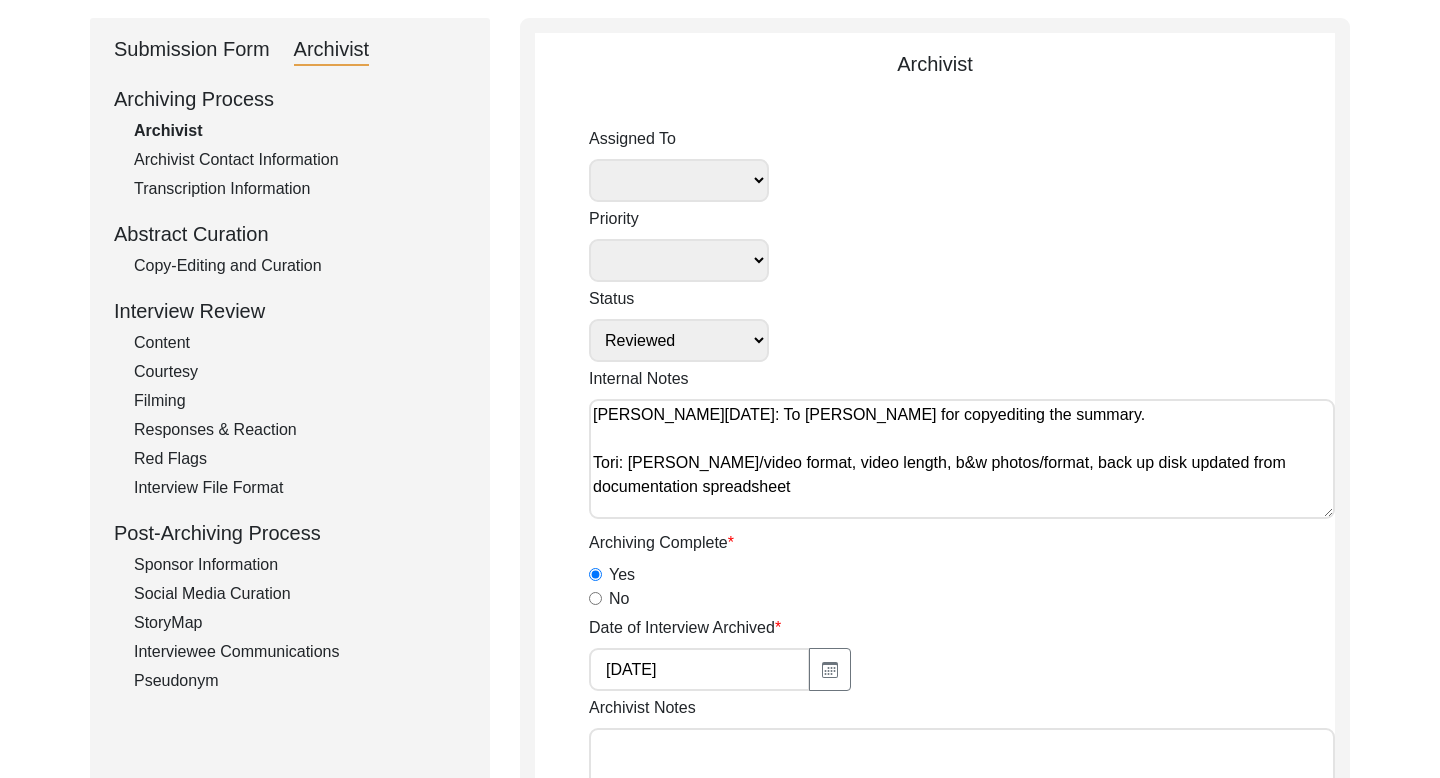 scroll, scrollTop: 283, scrollLeft: 0, axis: vertical 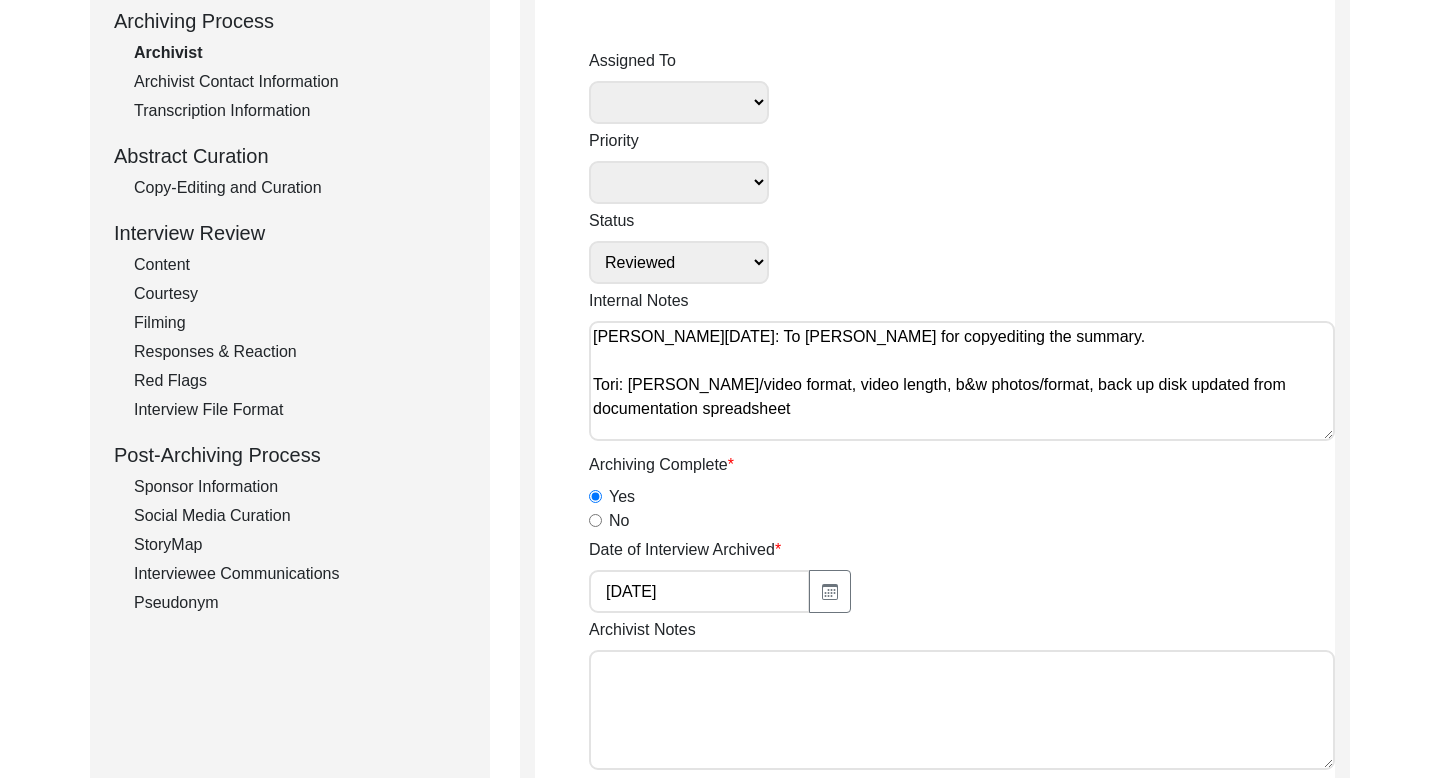 click on "Interviewee Communications" 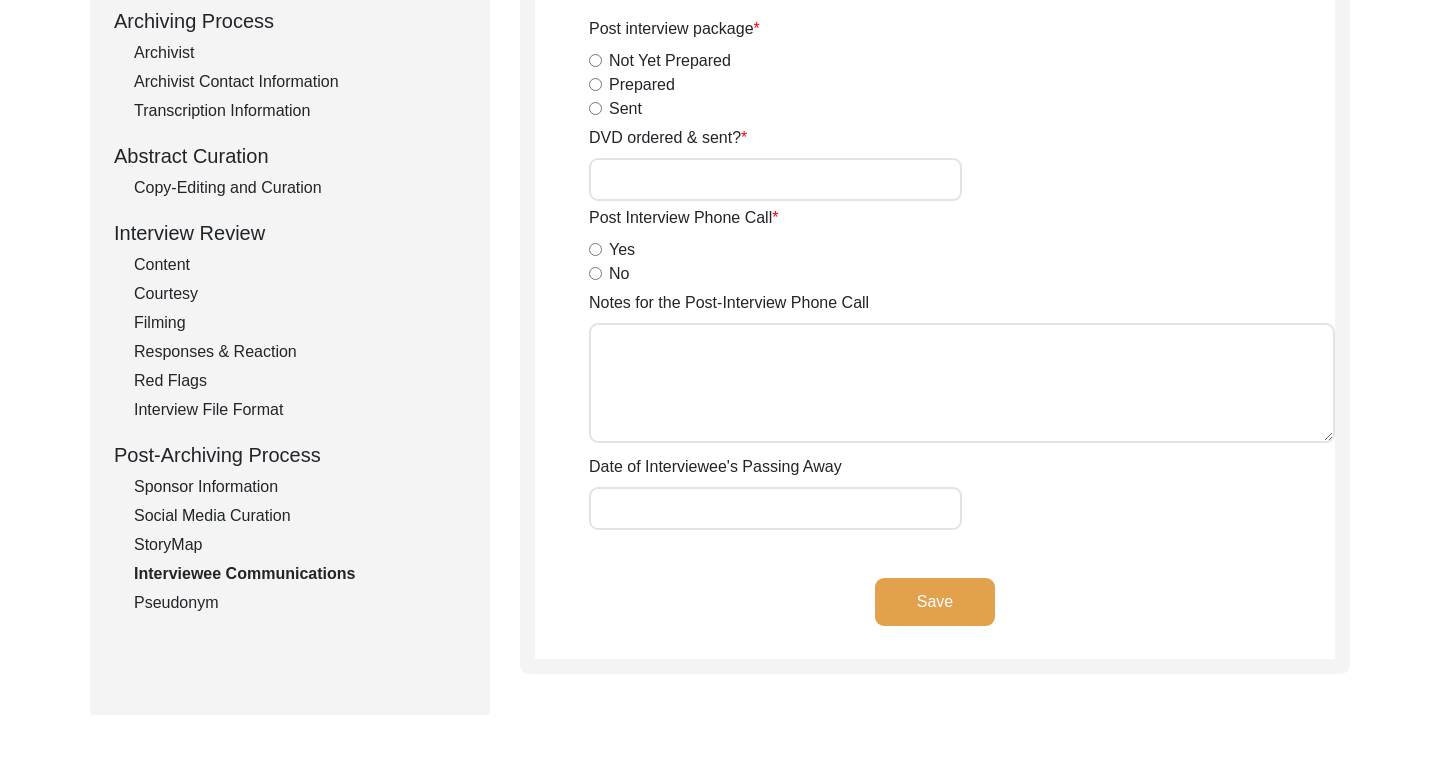 click on "Yes" at bounding box center (595, 249) 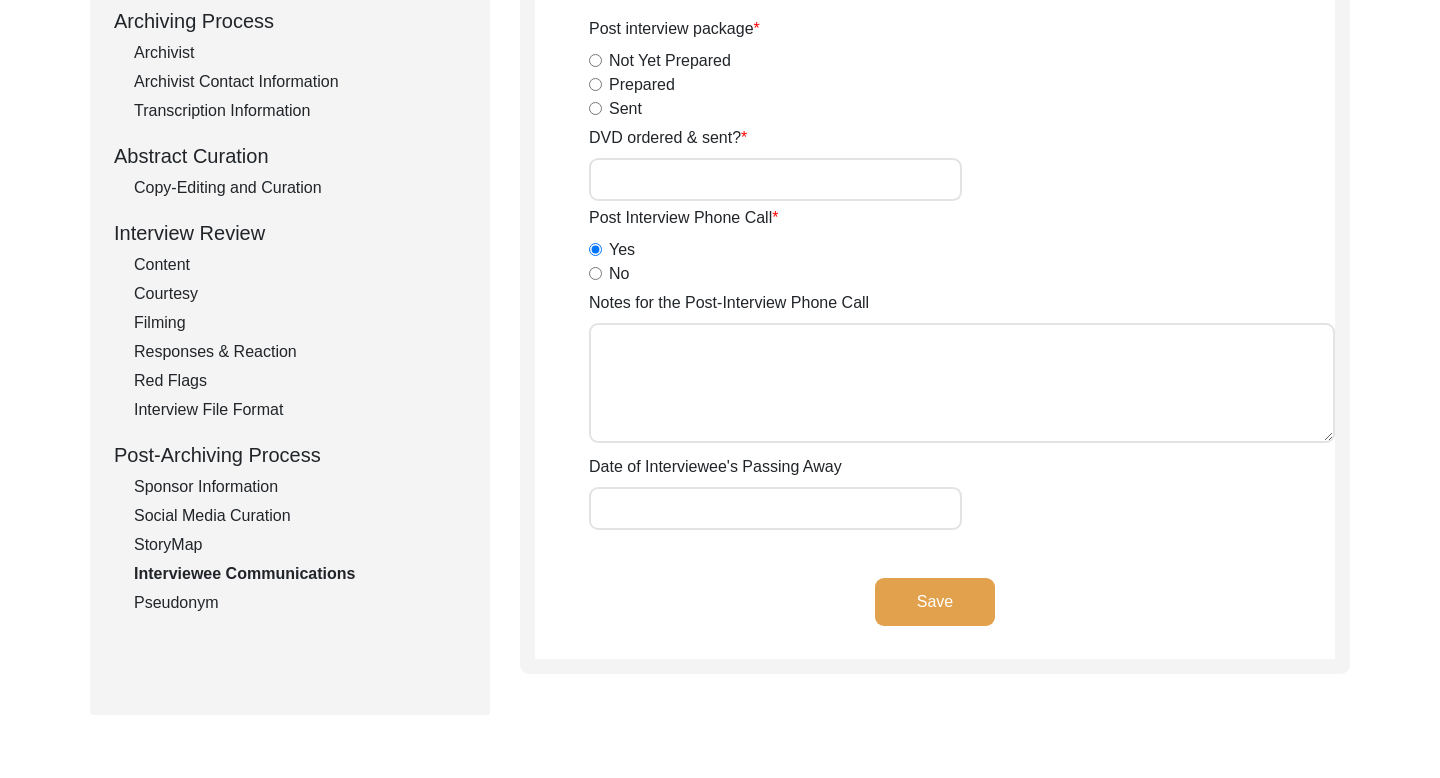 click on "Notes for the Post-Interview Phone Call" at bounding box center [962, 383] 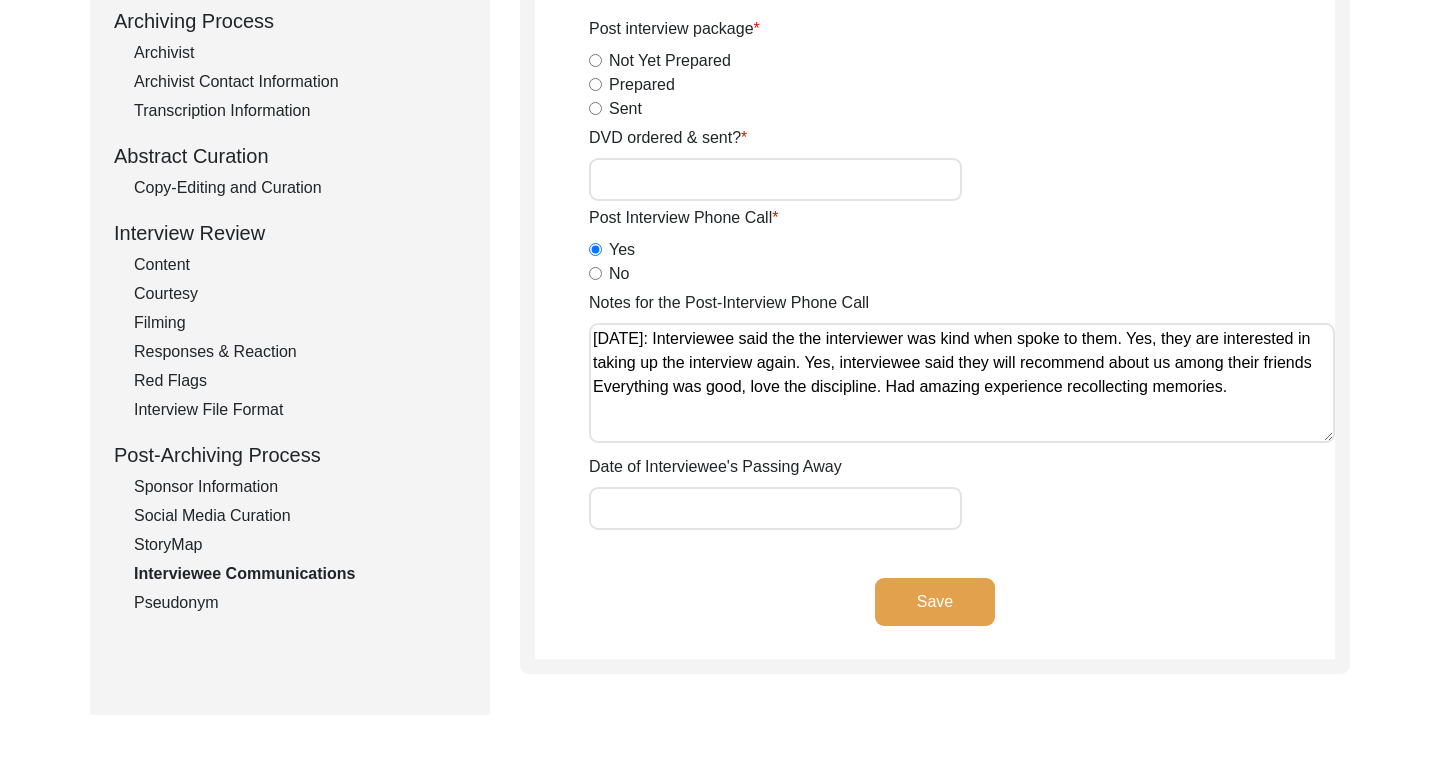 click on "Notes for the Post-Interview Phone Call" at bounding box center [962, 383] 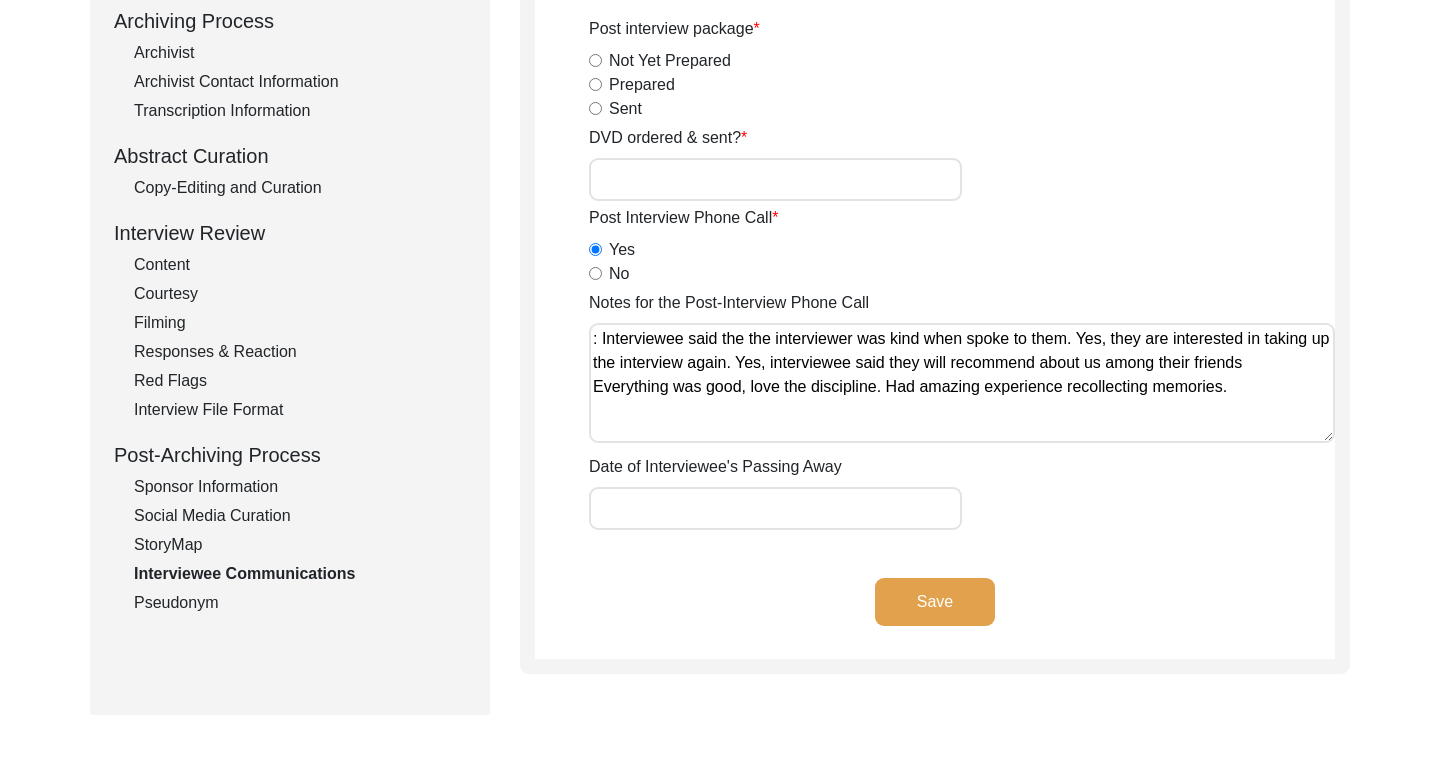 paste on "[DATE]; [DATE]; [DATE]" 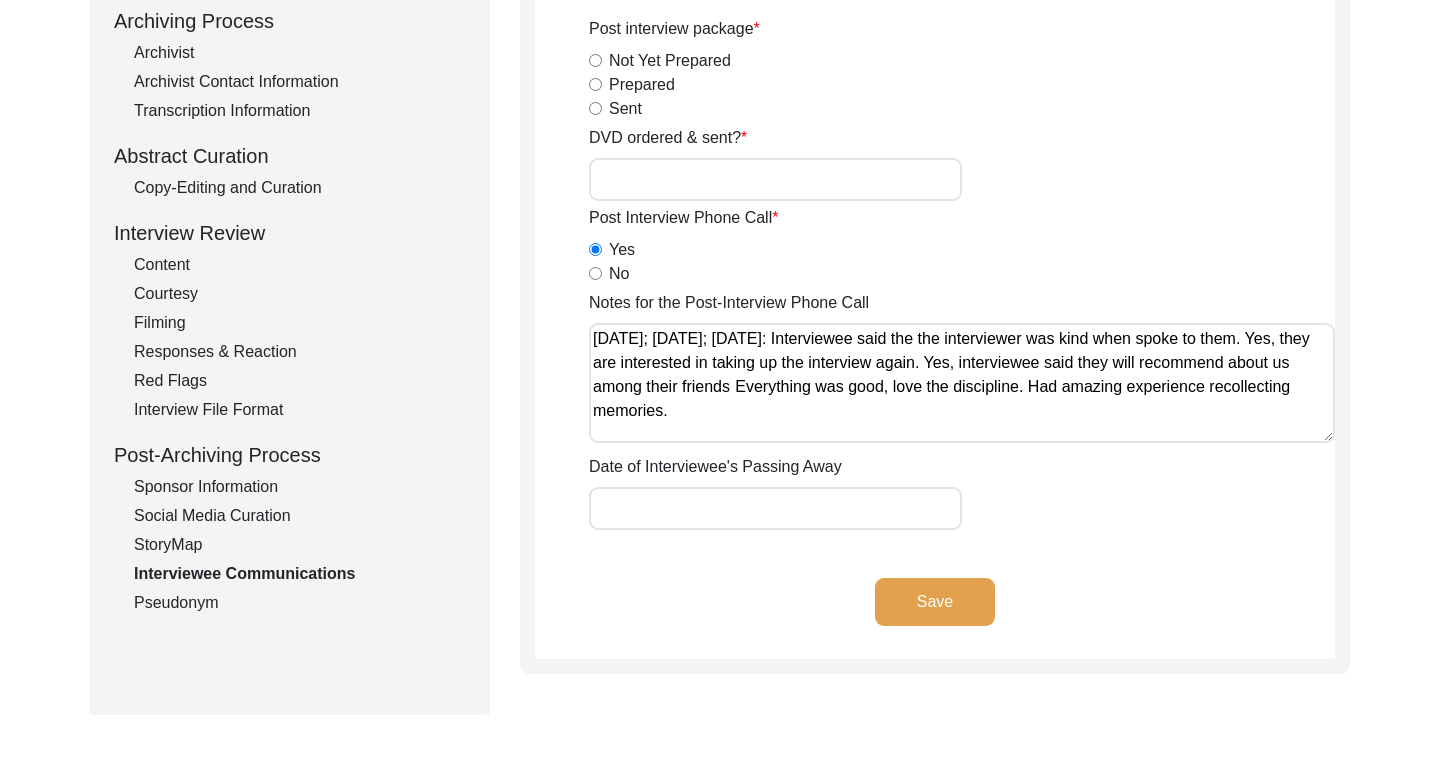 click on "Save" 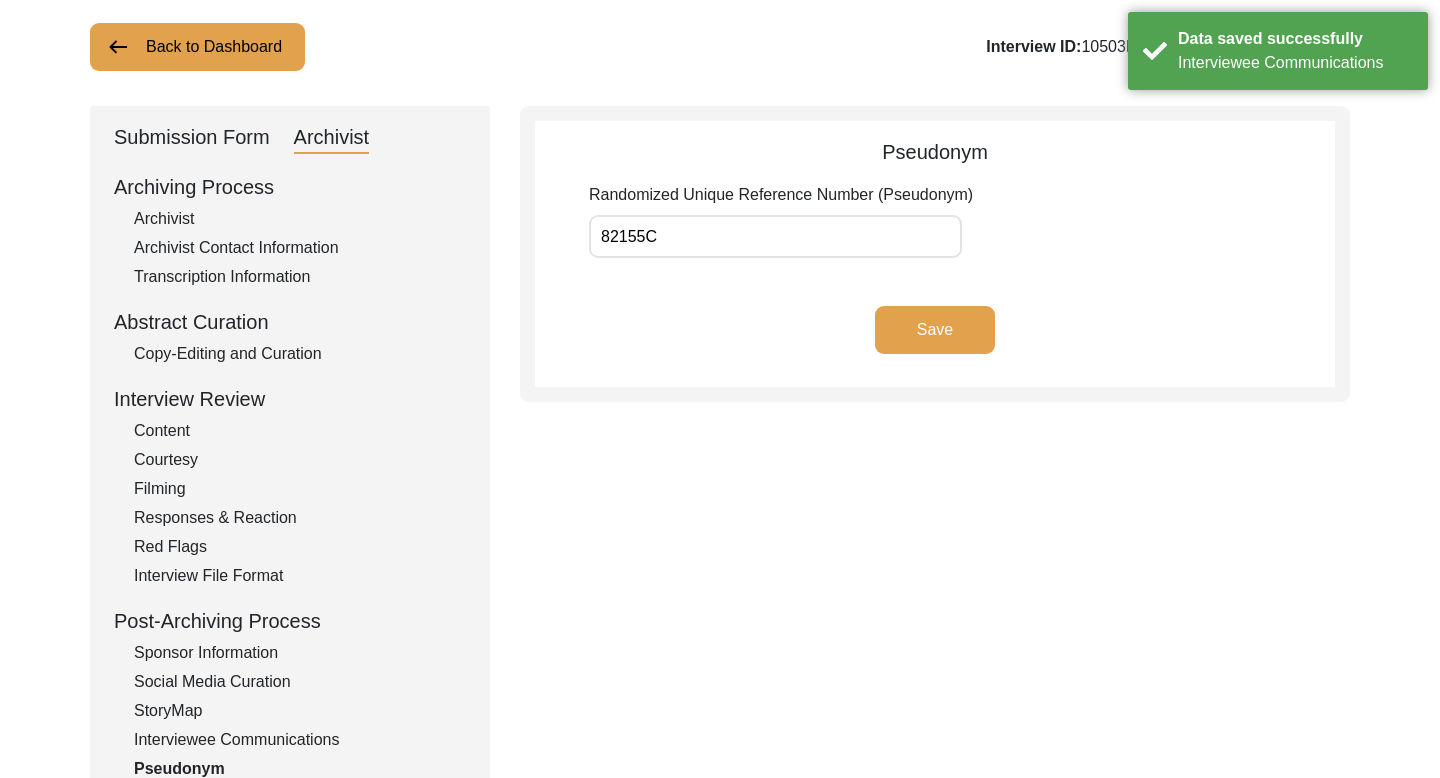 scroll, scrollTop: 0, scrollLeft: 0, axis: both 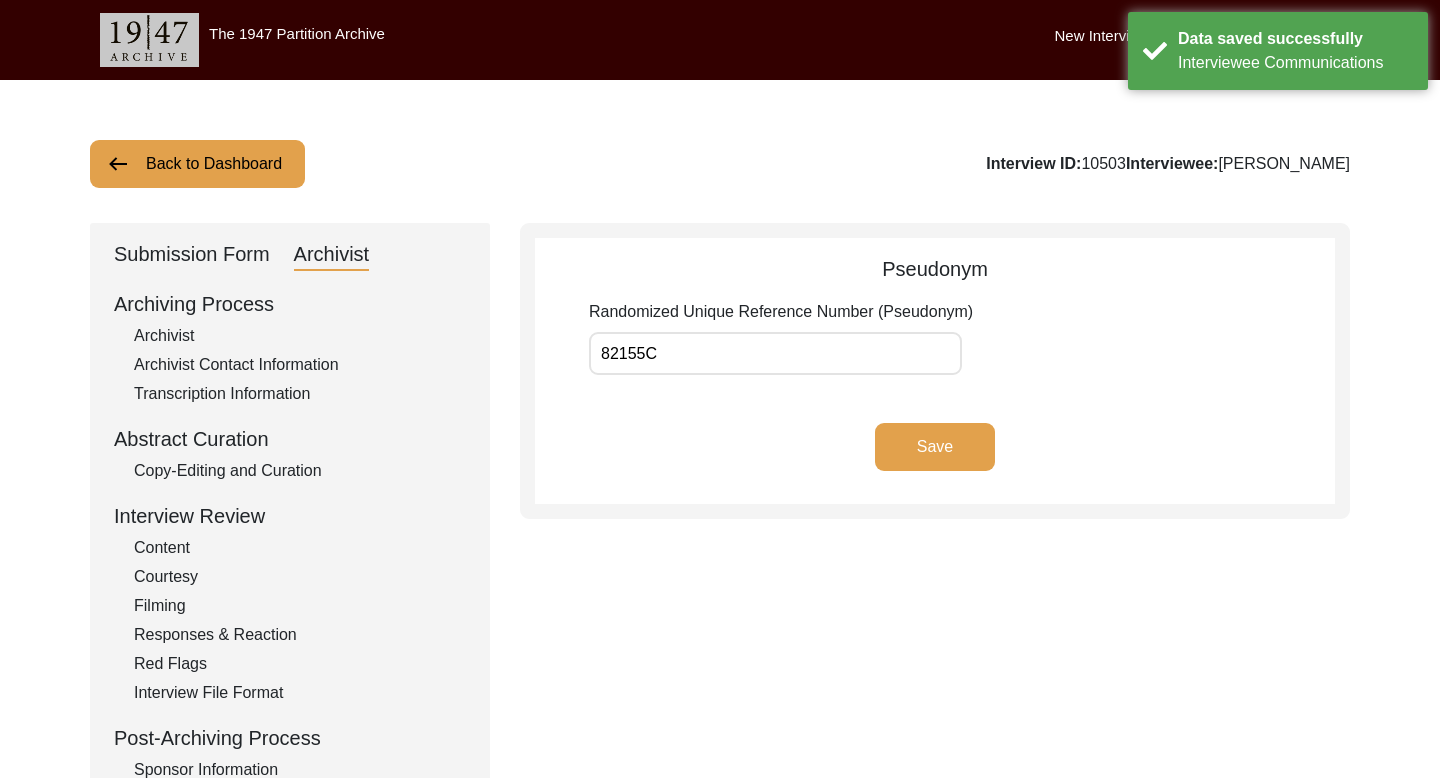 click on "Back to Dashboard" 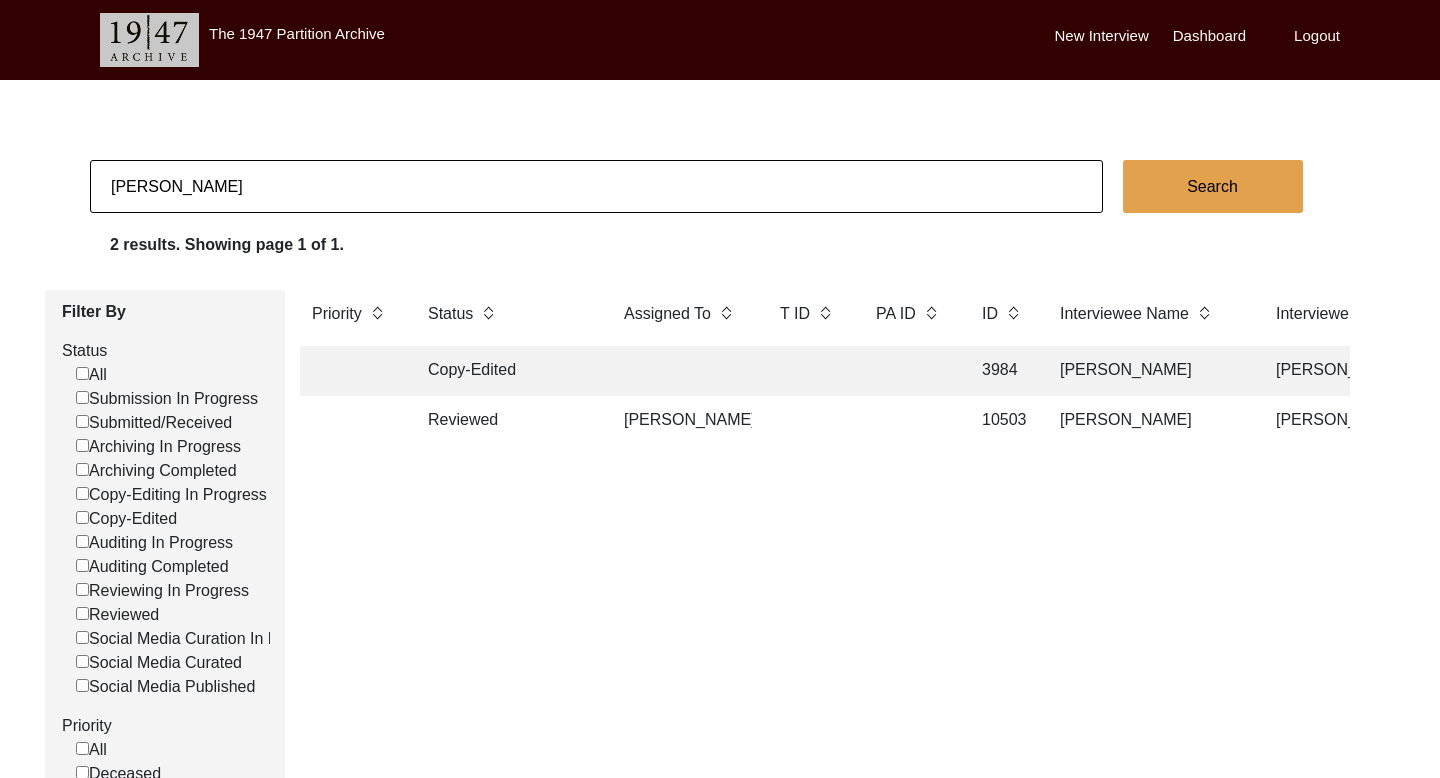 click on "[PERSON_NAME]" 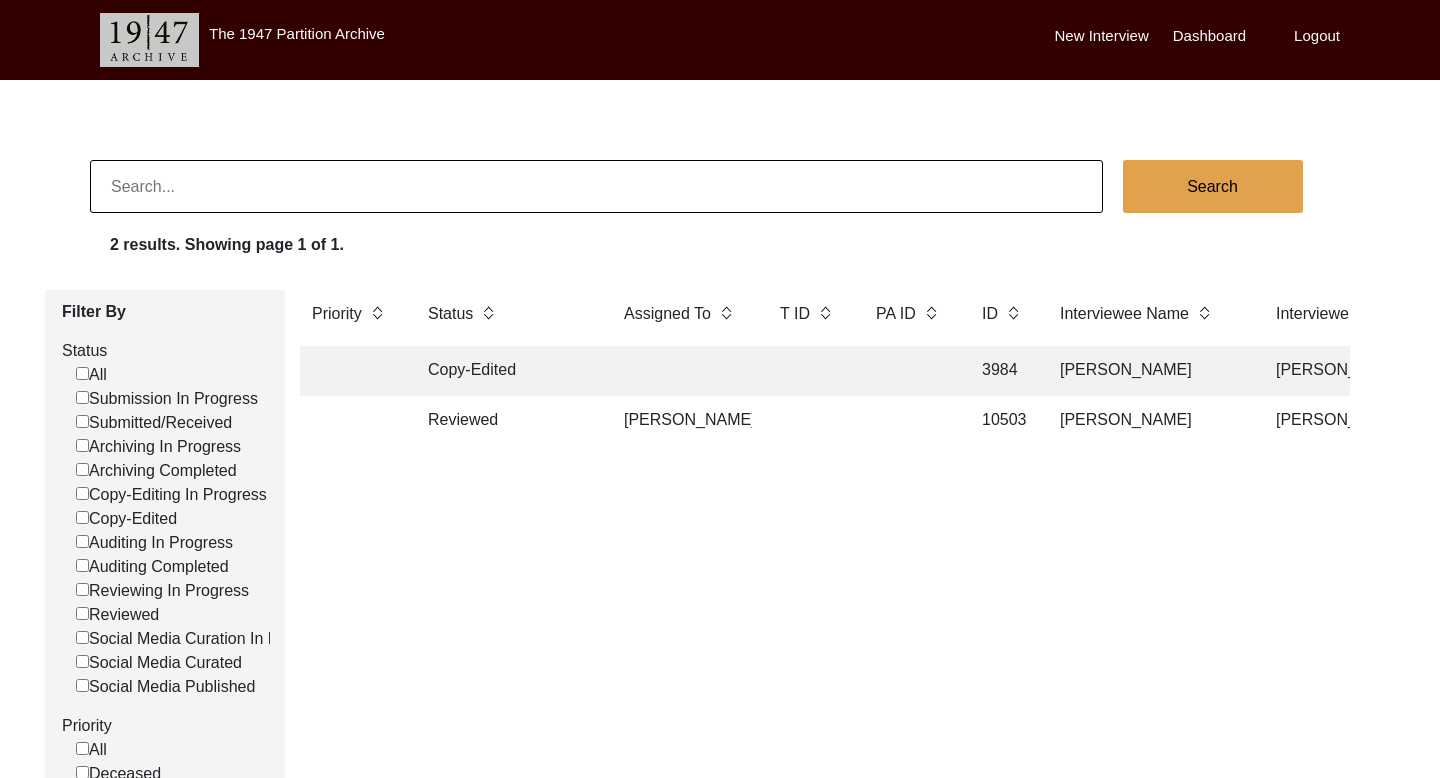 paste on "[PERSON_NAME]" 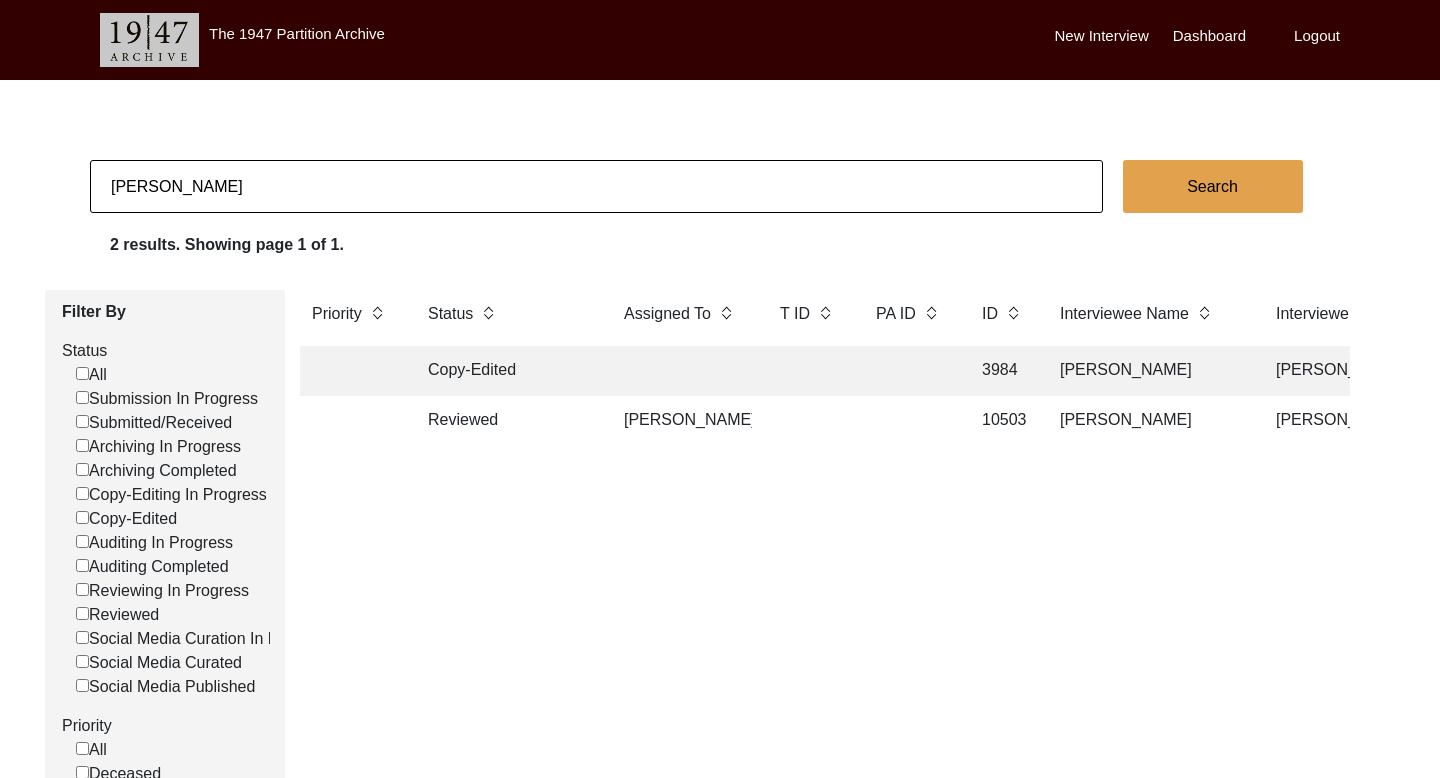 click on "Search" 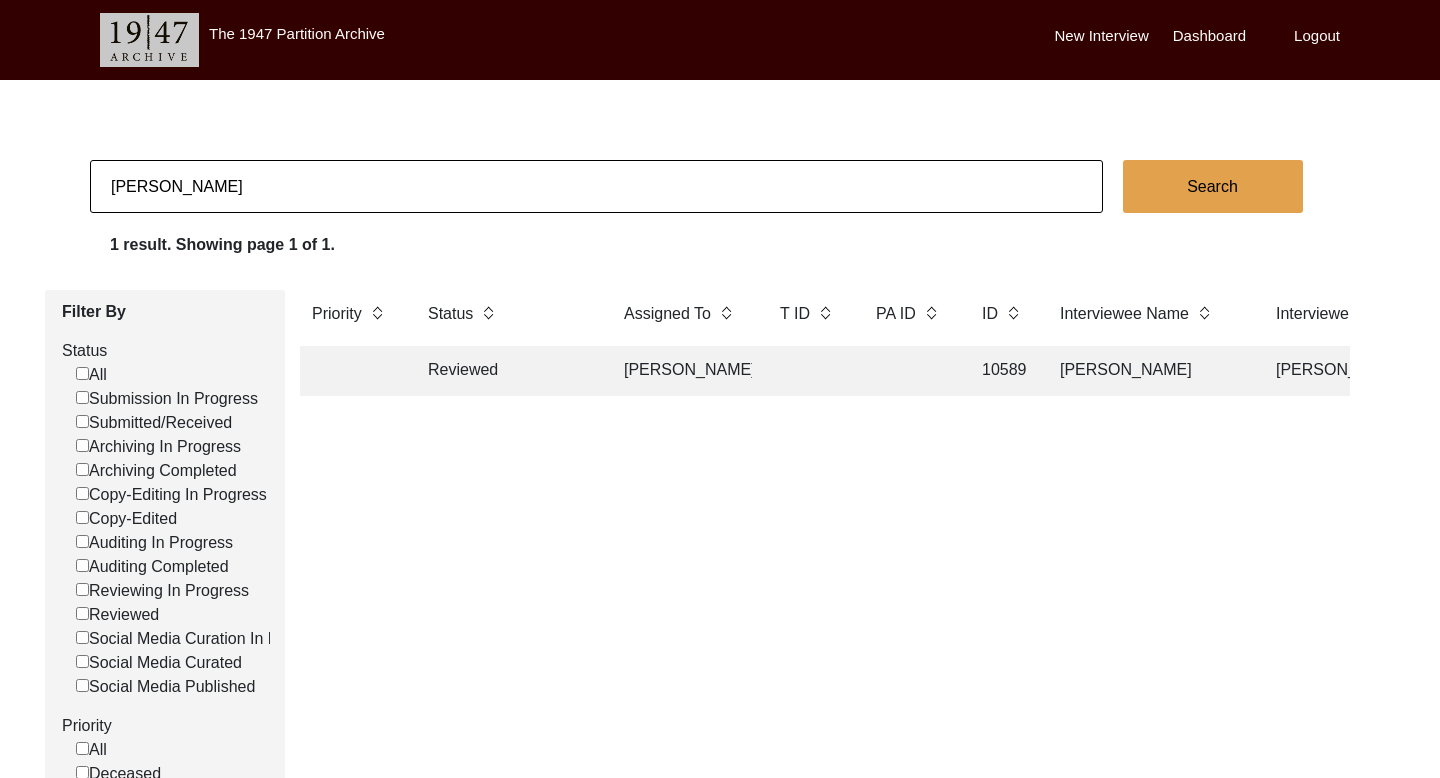 click 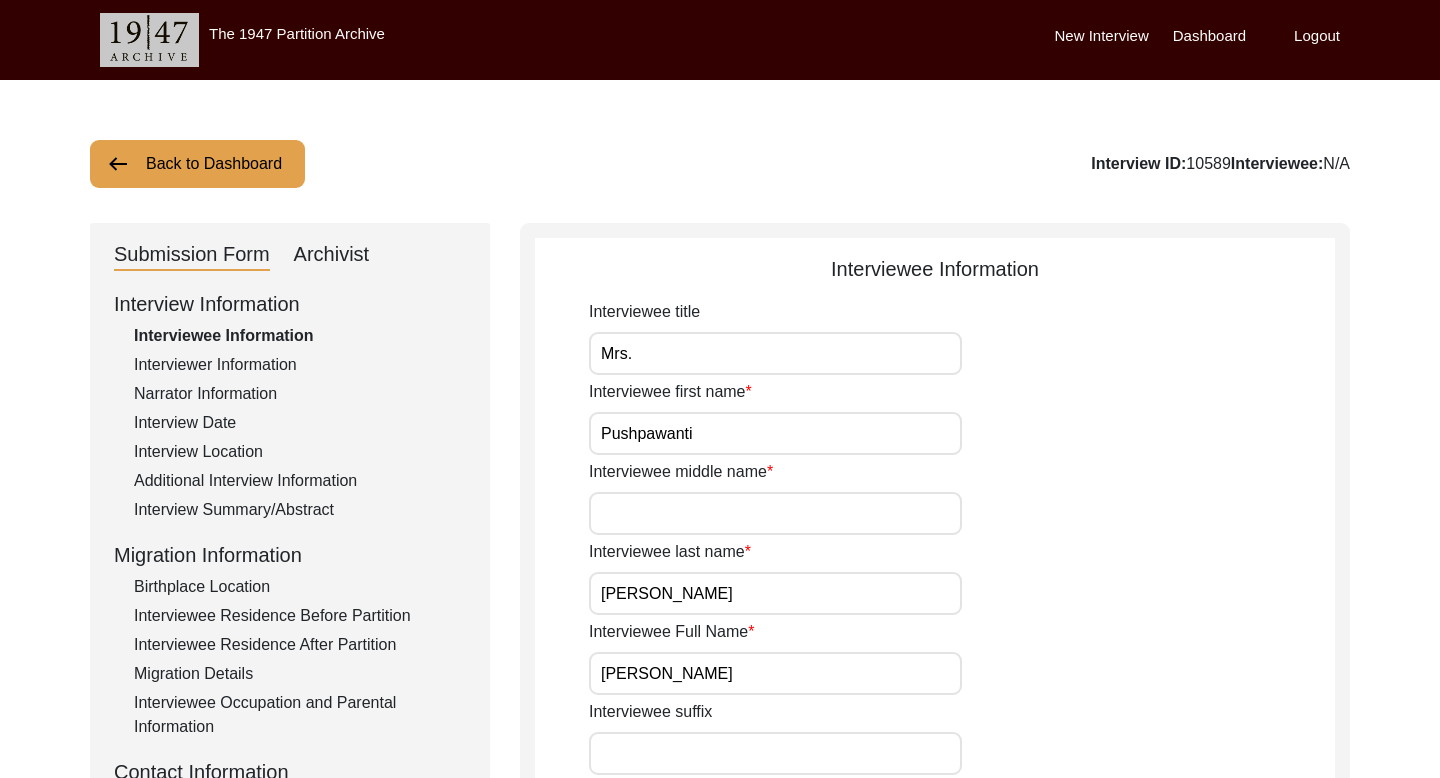 click on "Archivist" 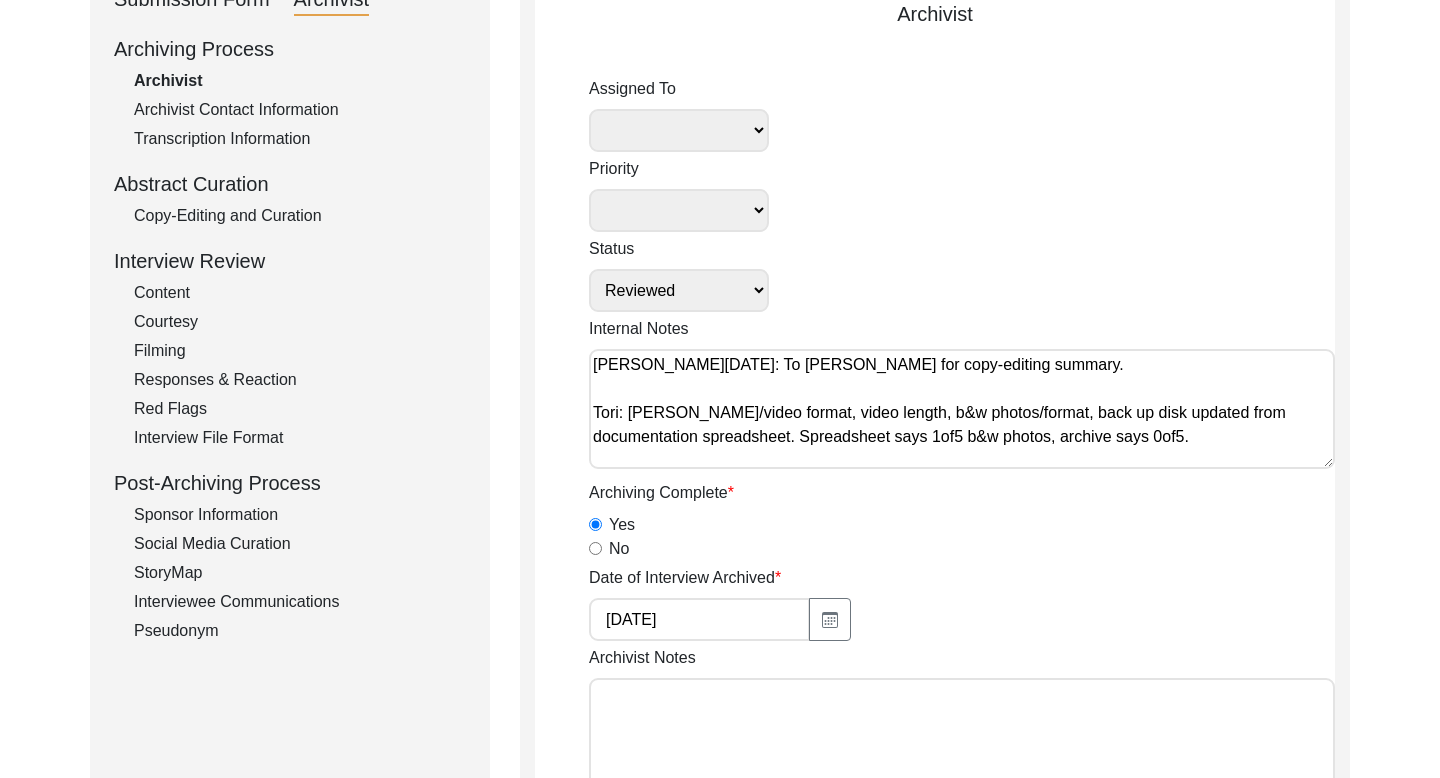 scroll, scrollTop: 288, scrollLeft: 0, axis: vertical 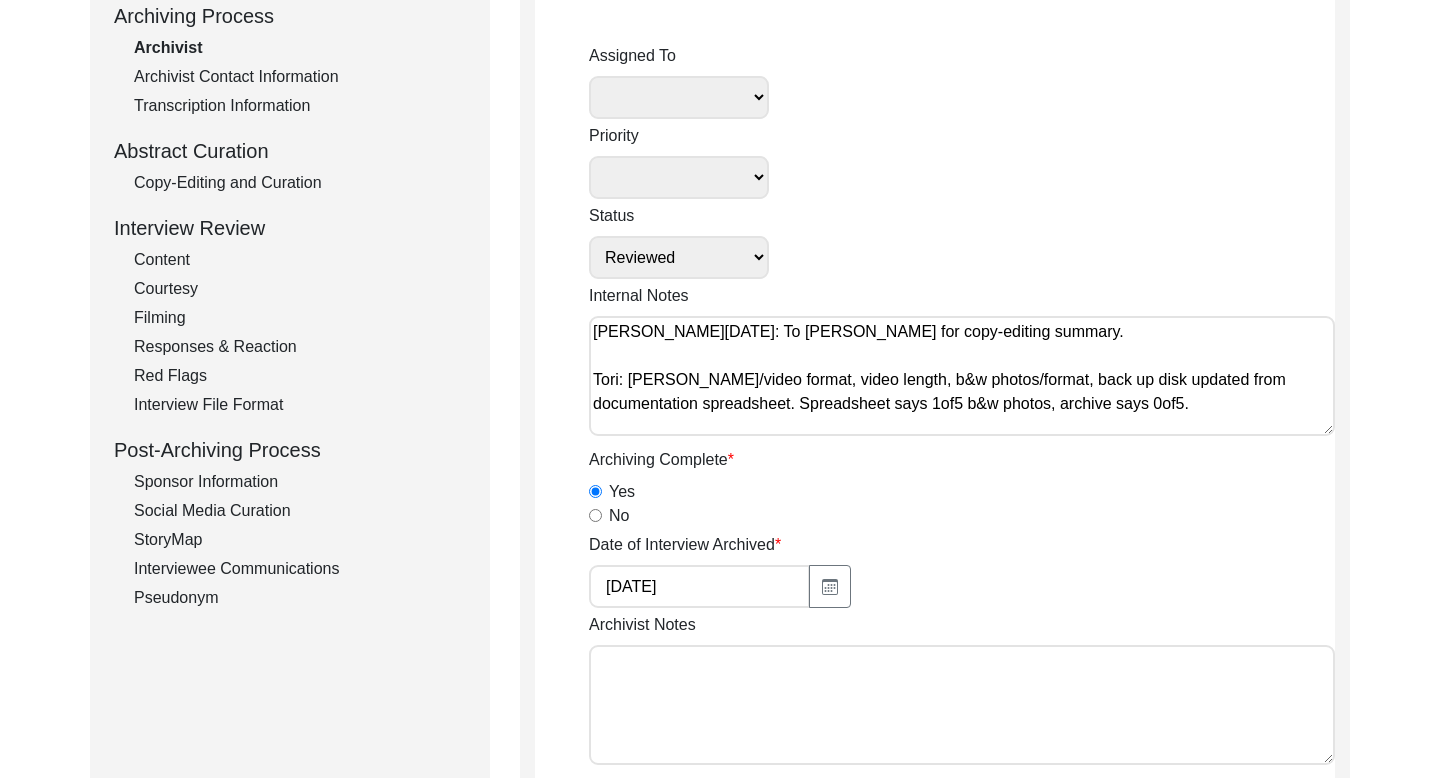 click on "Interviewee Communications" 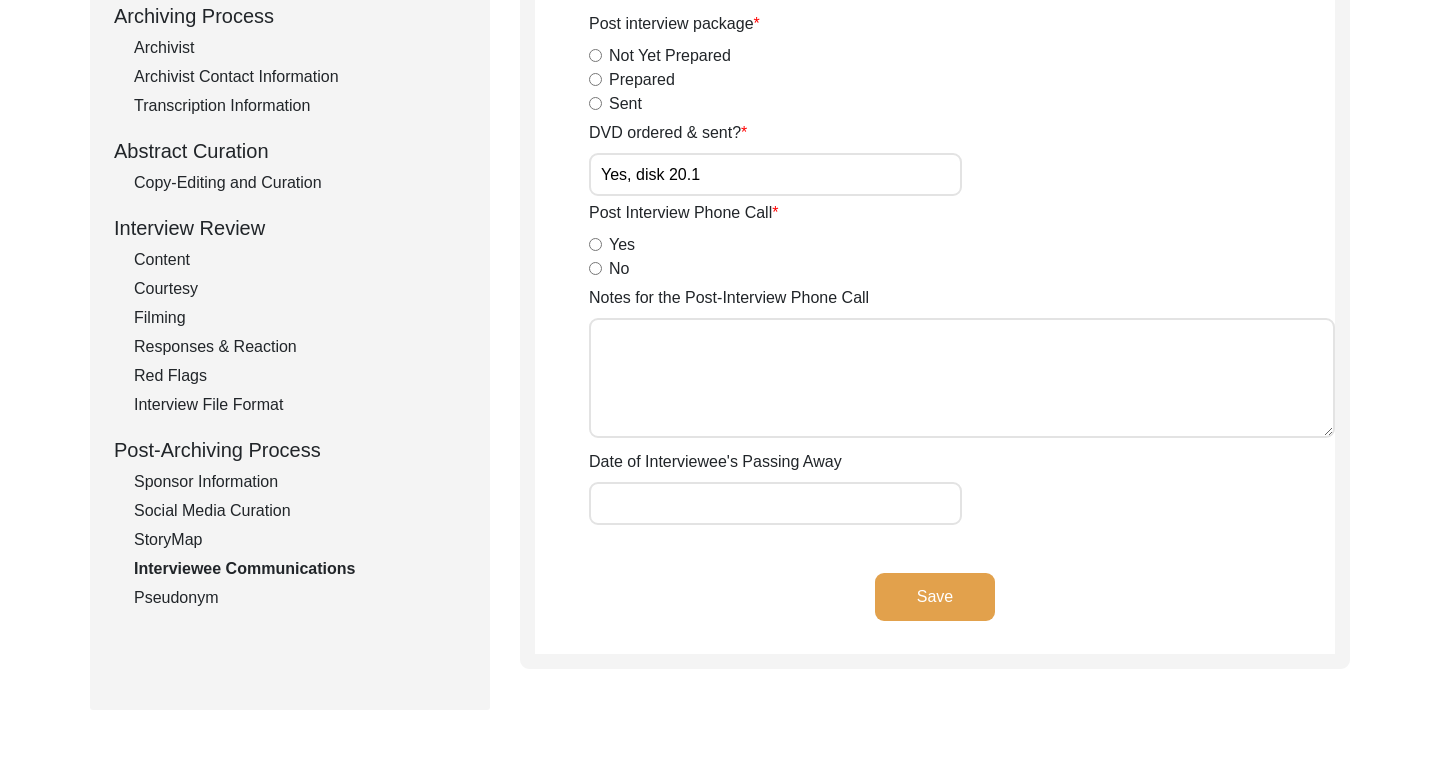 click on "Yes" at bounding box center [595, 244] 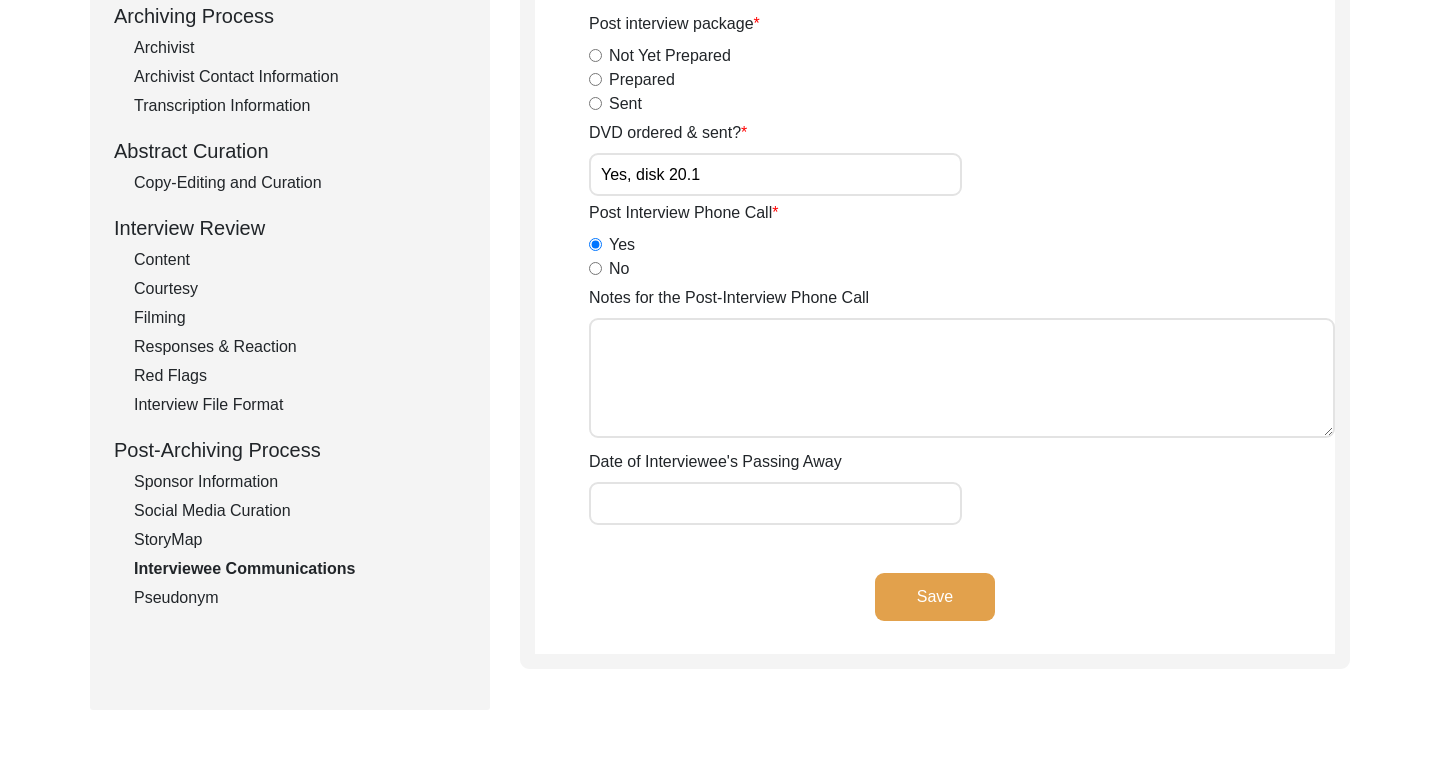 click on "Notes for the Post-Interview Phone Call" at bounding box center (962, 378) 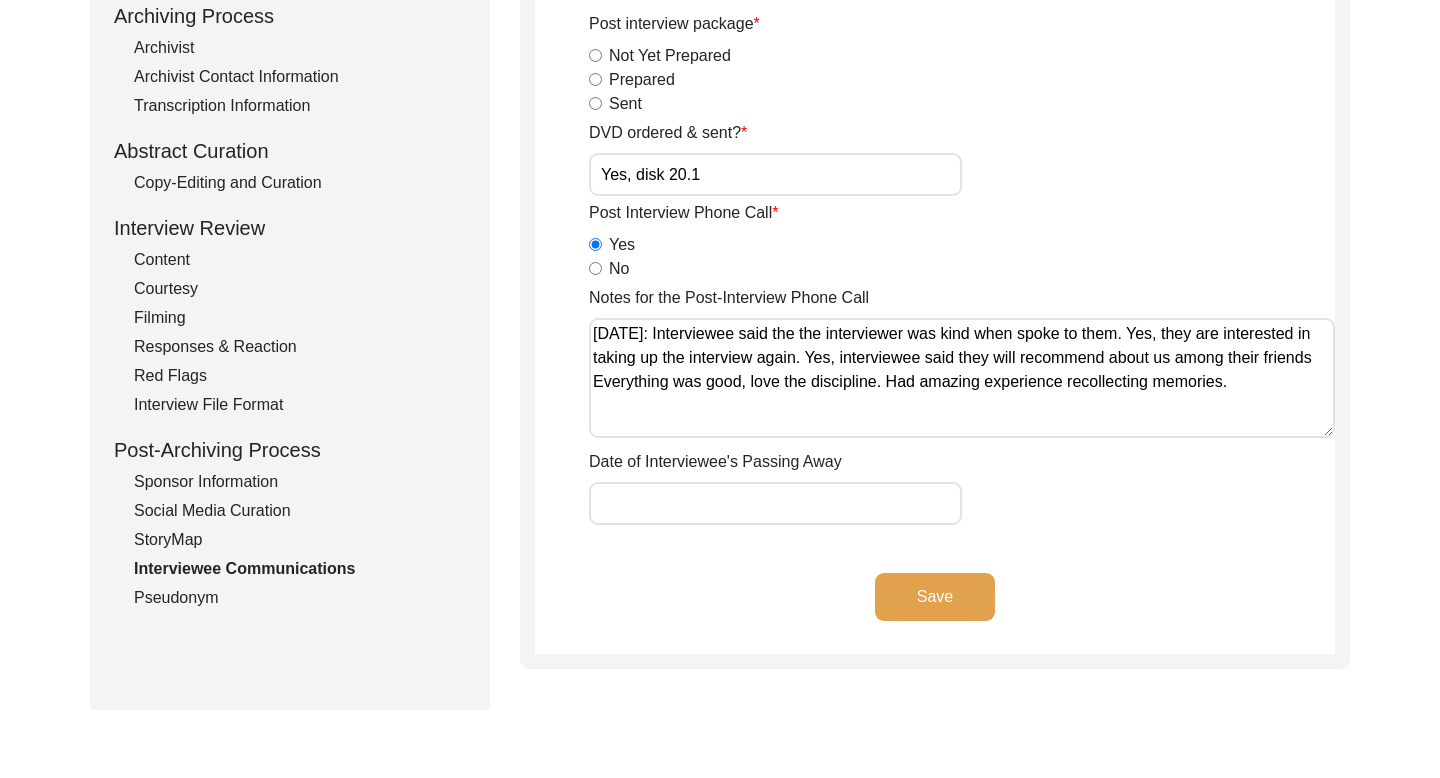 click on "Notes for the Post-Interview Phone Call" at bounding box center [962, 378] 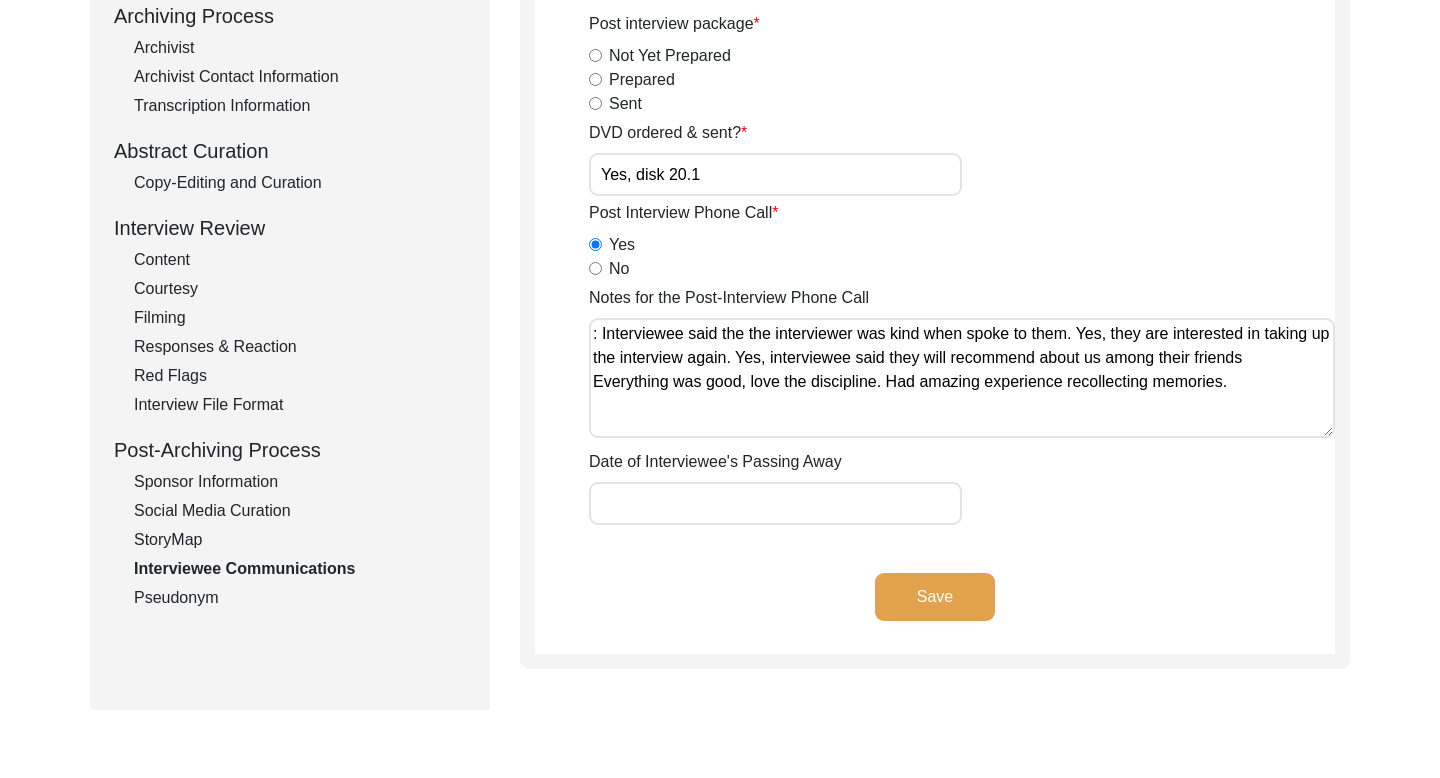 paste on "[DATE]; [DATE]; [DATE]" 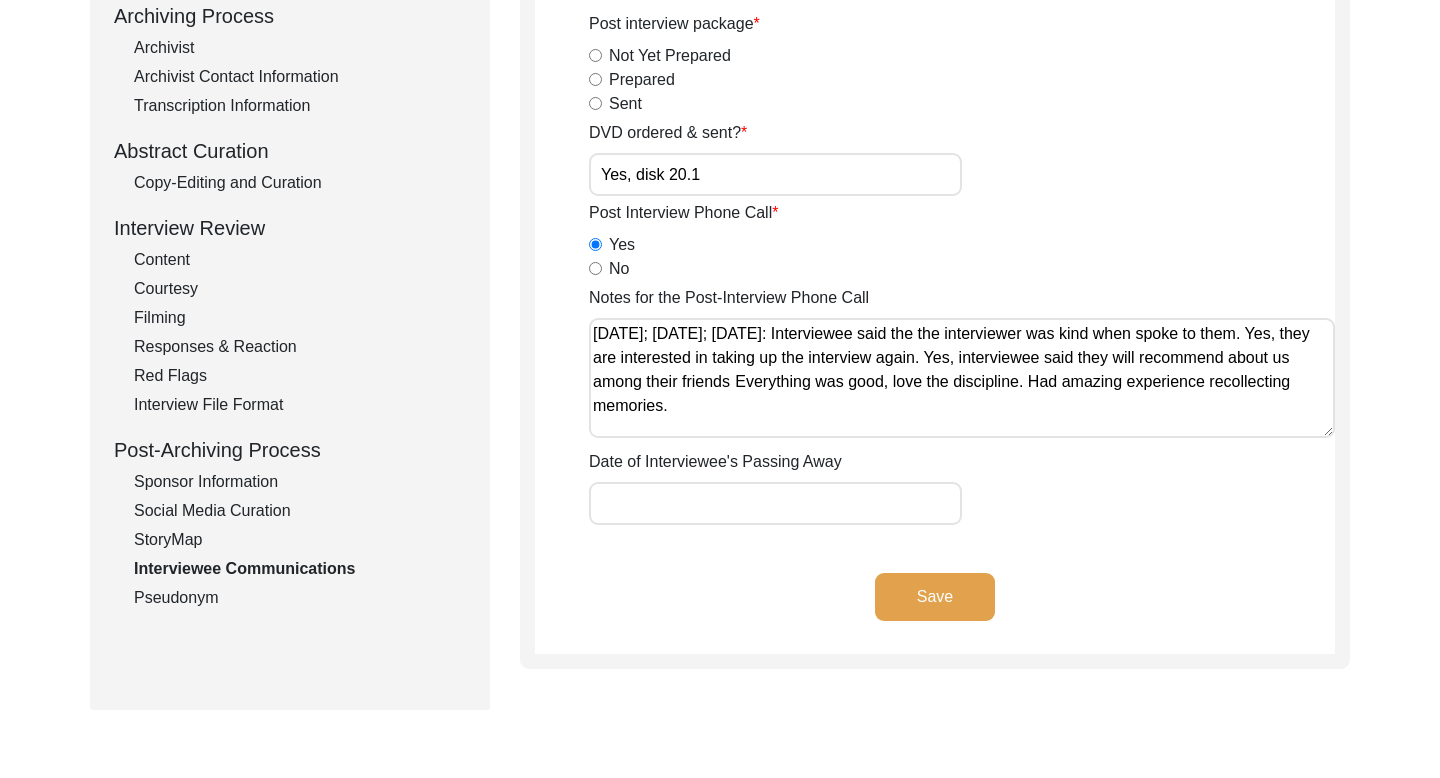 click on "Save" 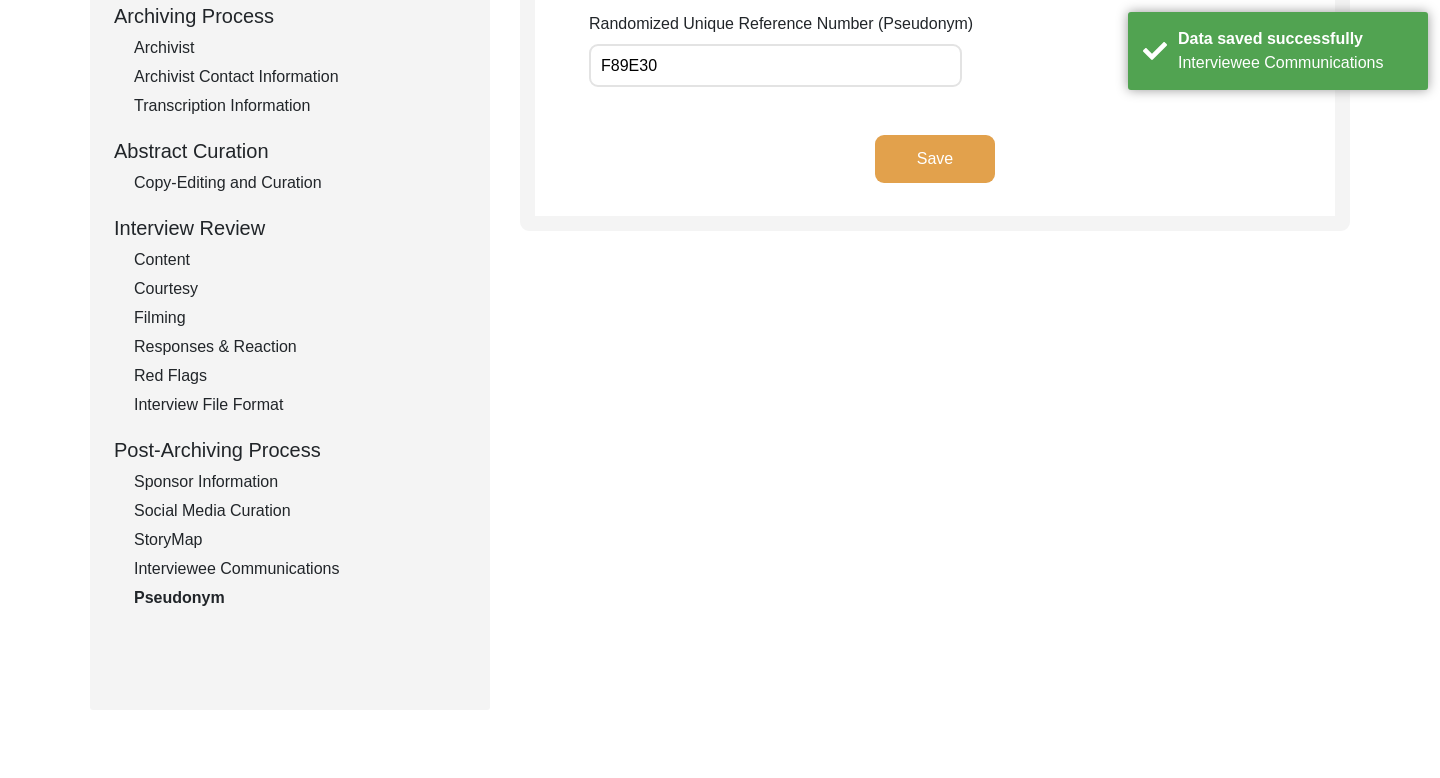 scroll, scrollTop: 0, scrollLeft: 0, axis: both 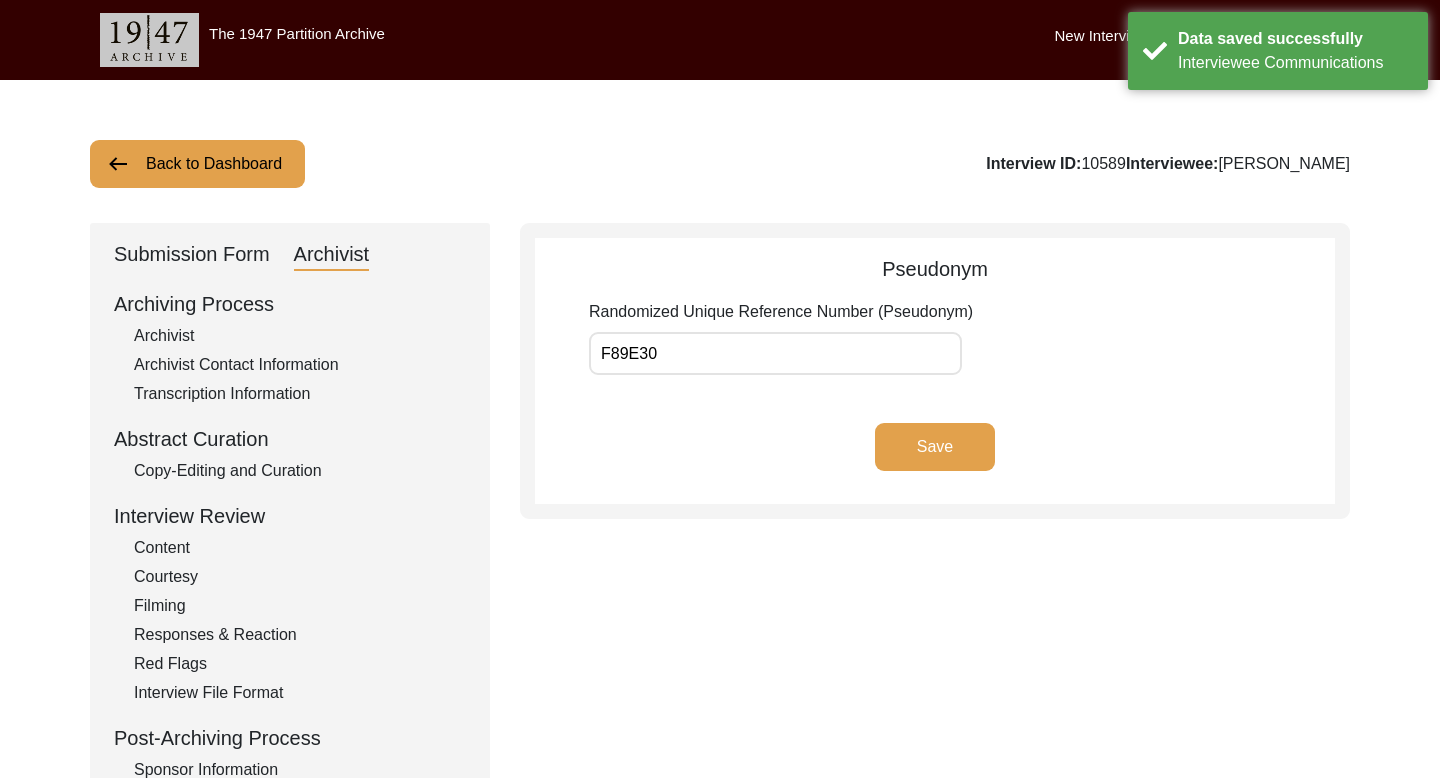 click on "Back to Dashboard" 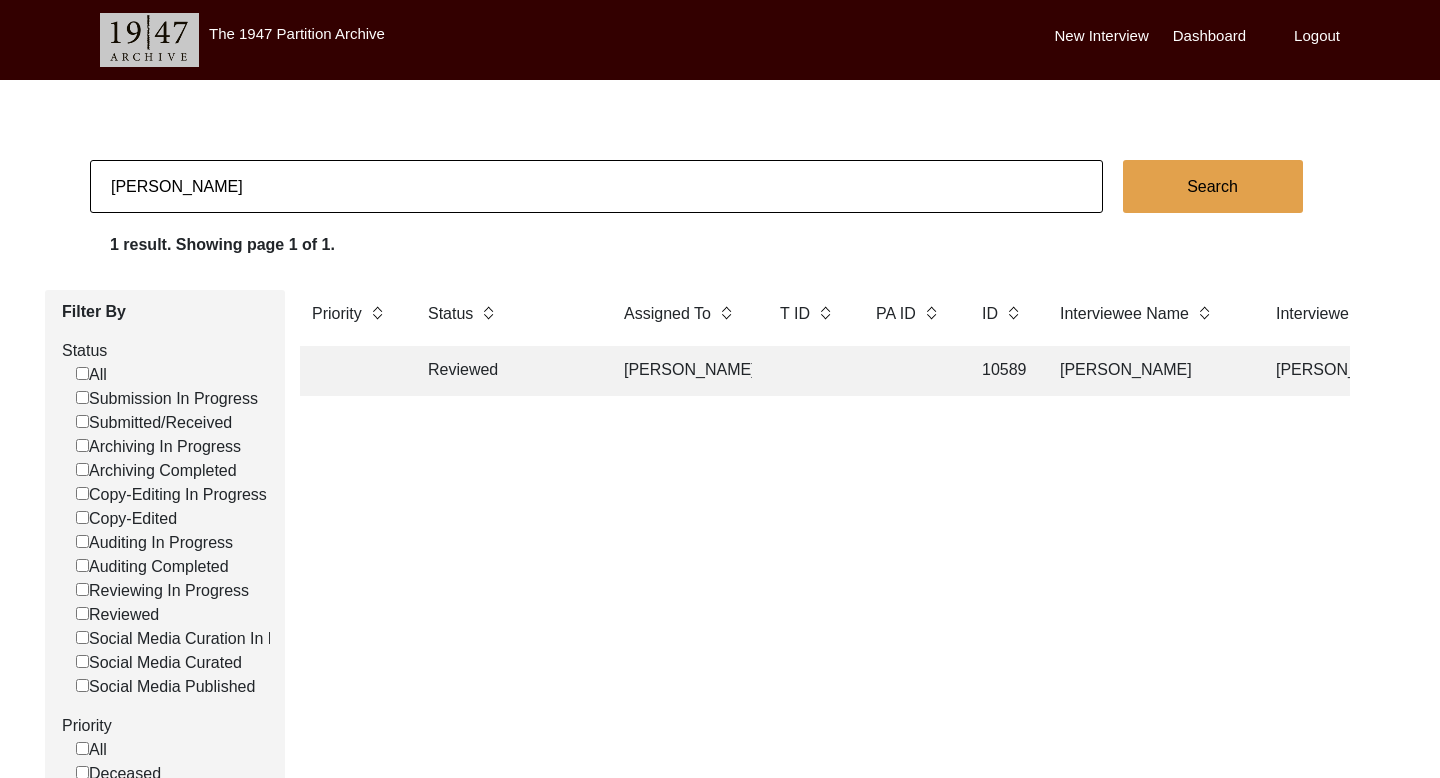click on "[PERSON_NAME]" 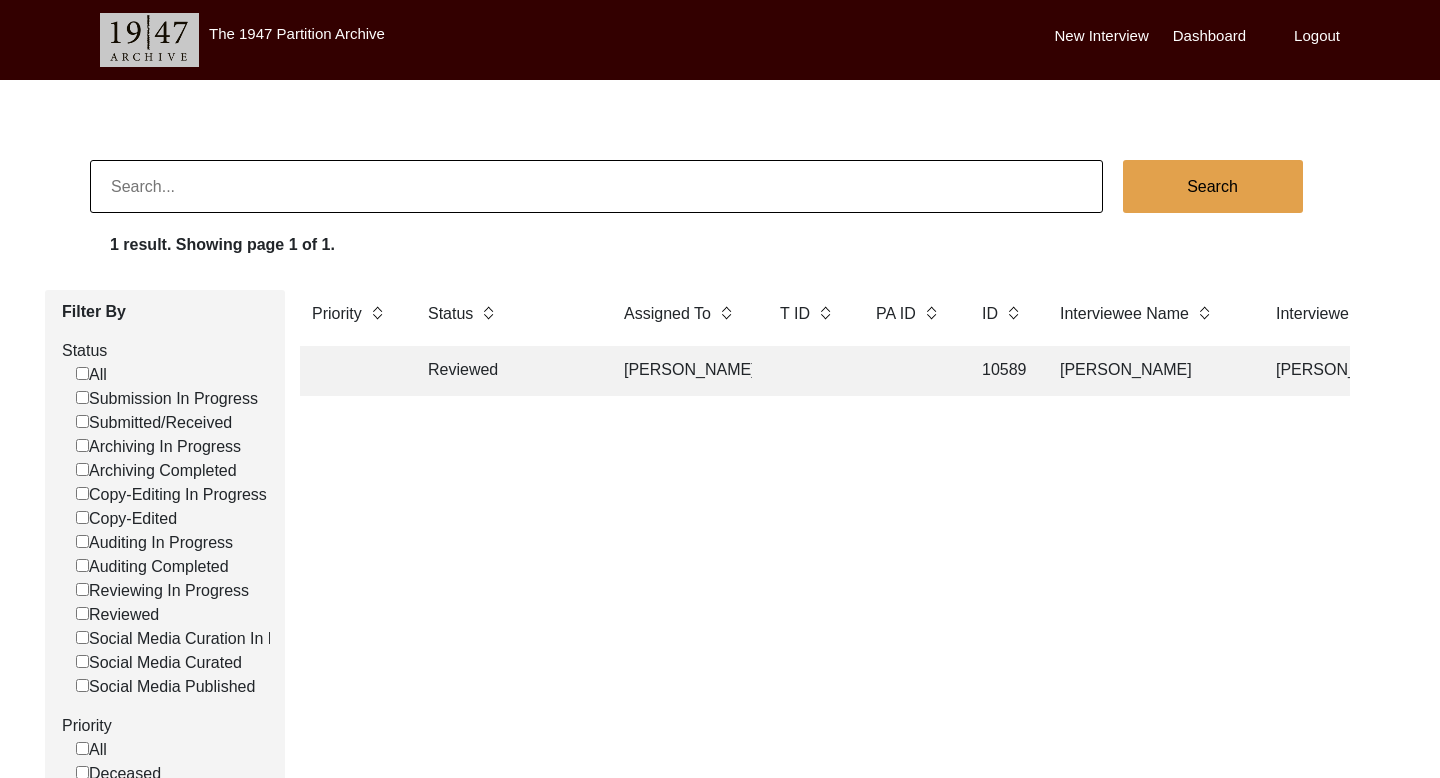 paste on "[PERSON_NAME] [PERSON_NAME]" 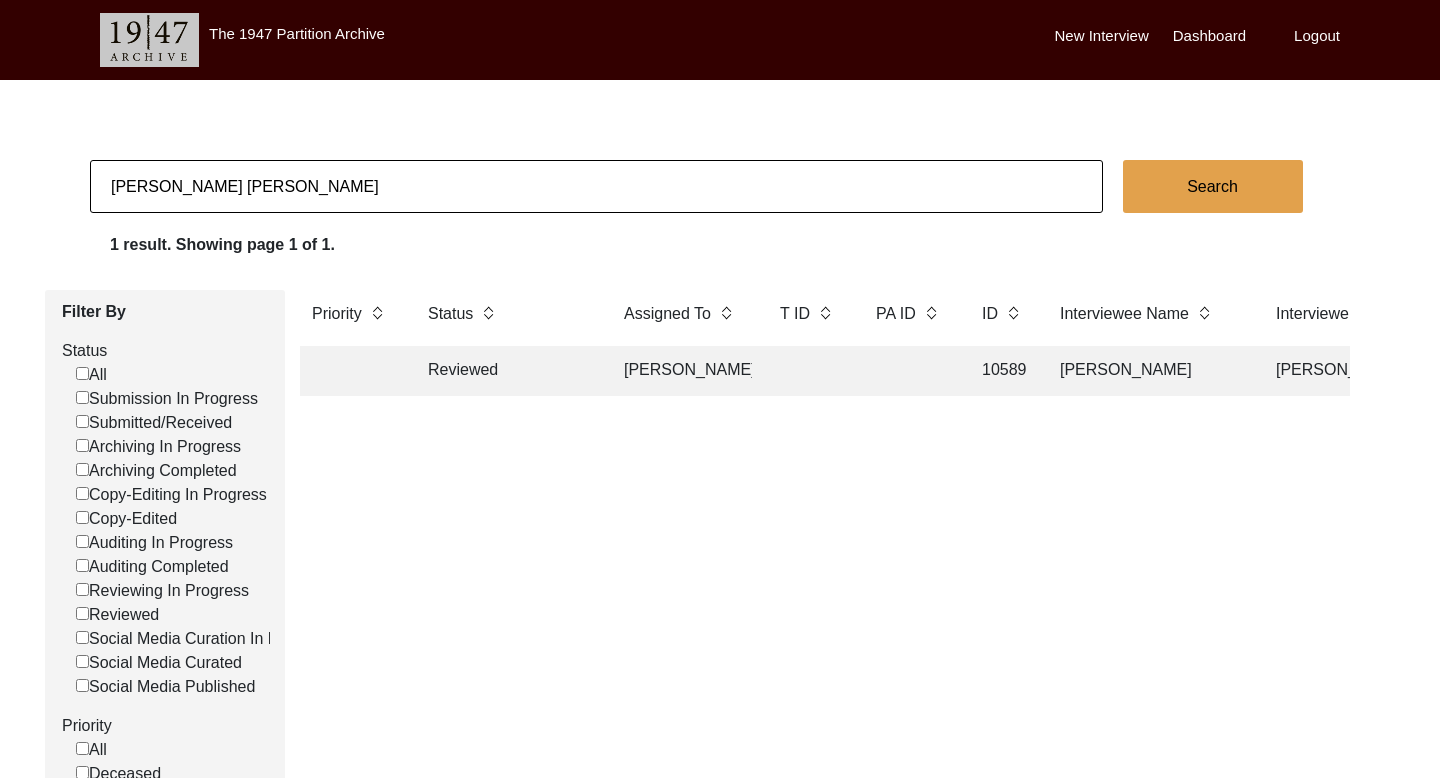 click on "Search" 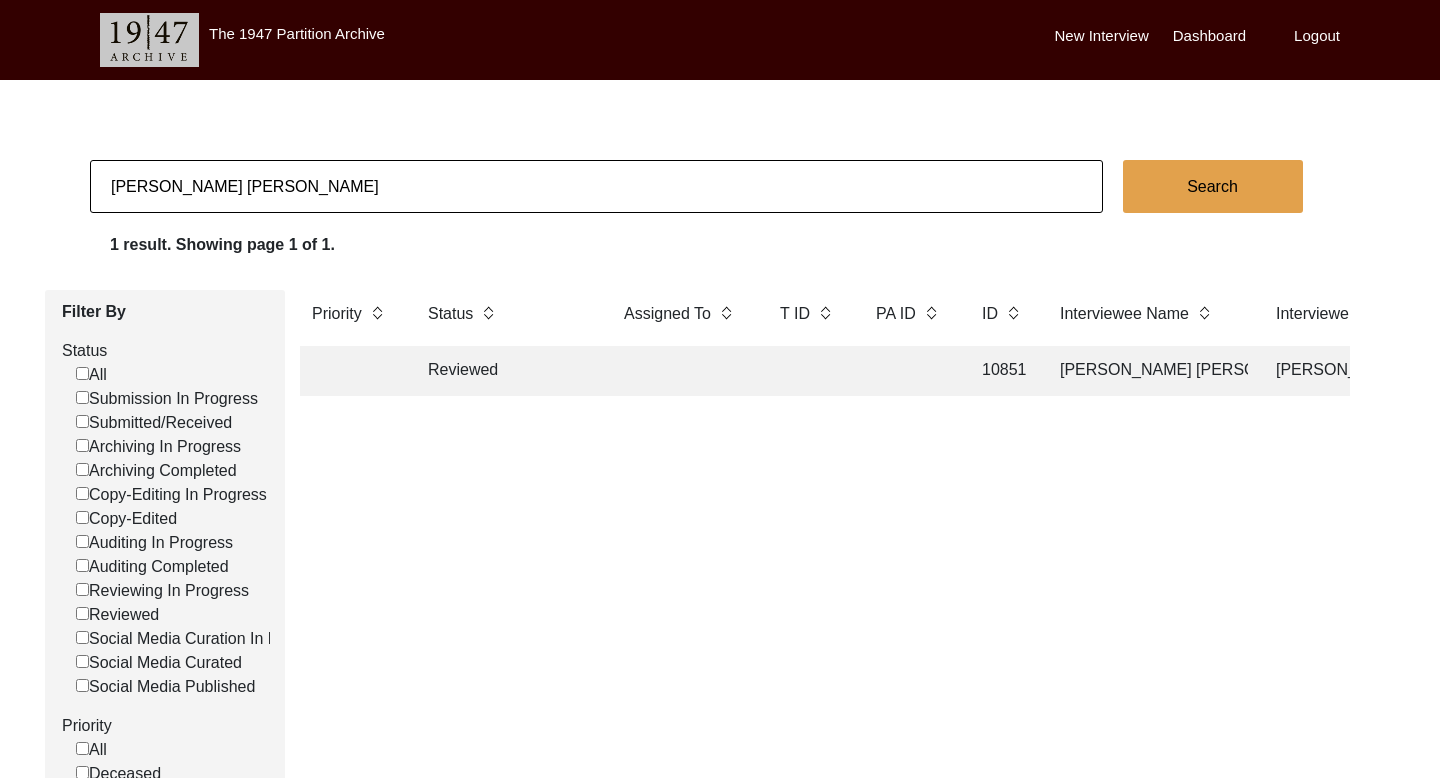 click 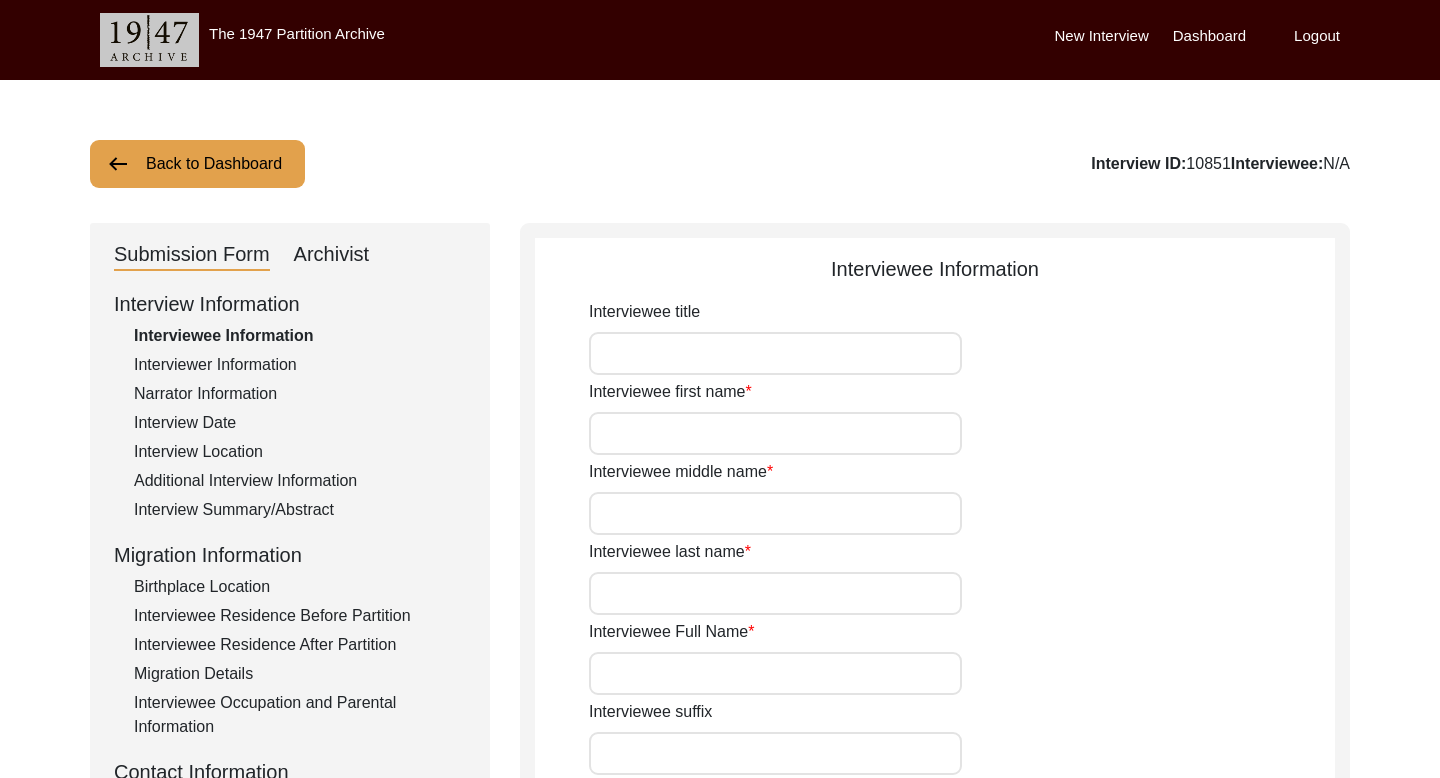 click on "Interviewee first name" 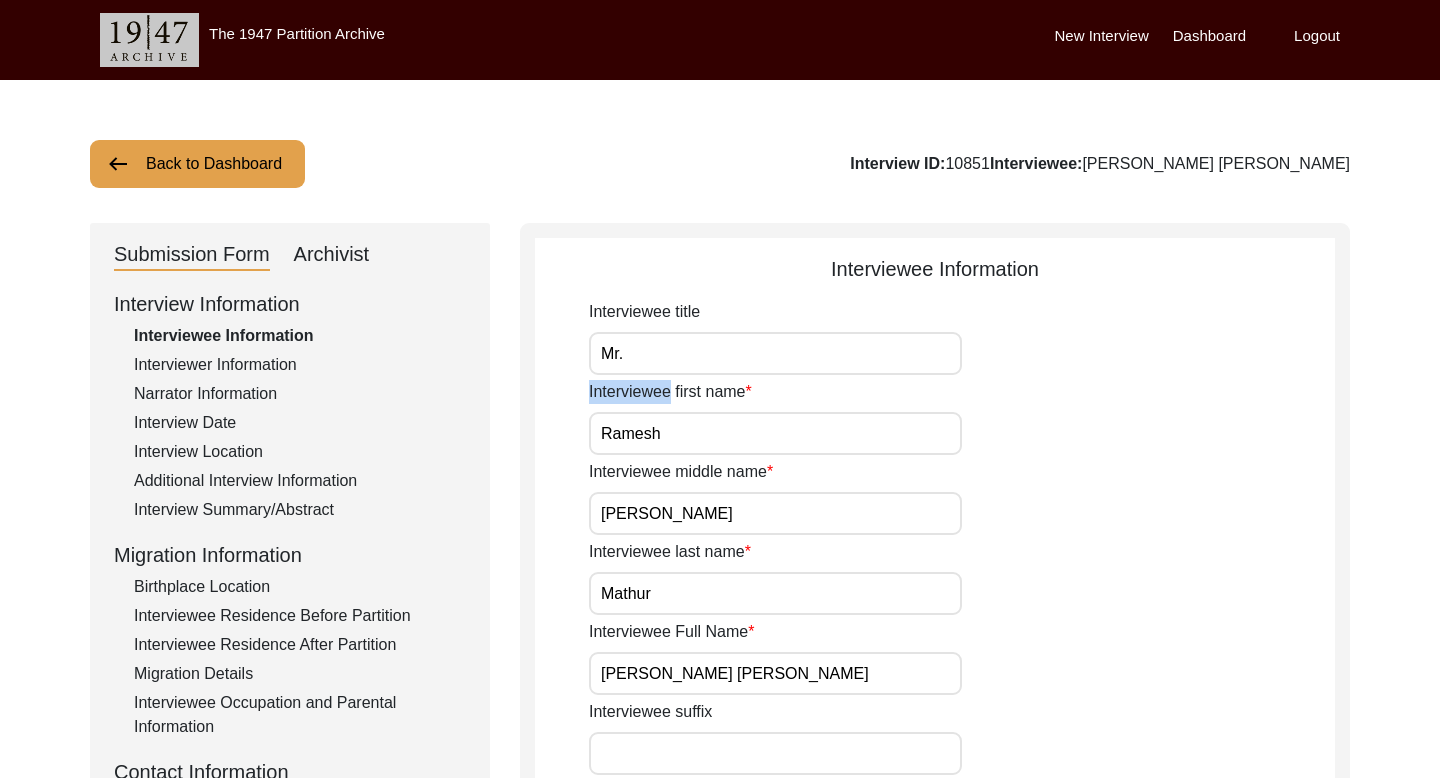 click on "Archivist" 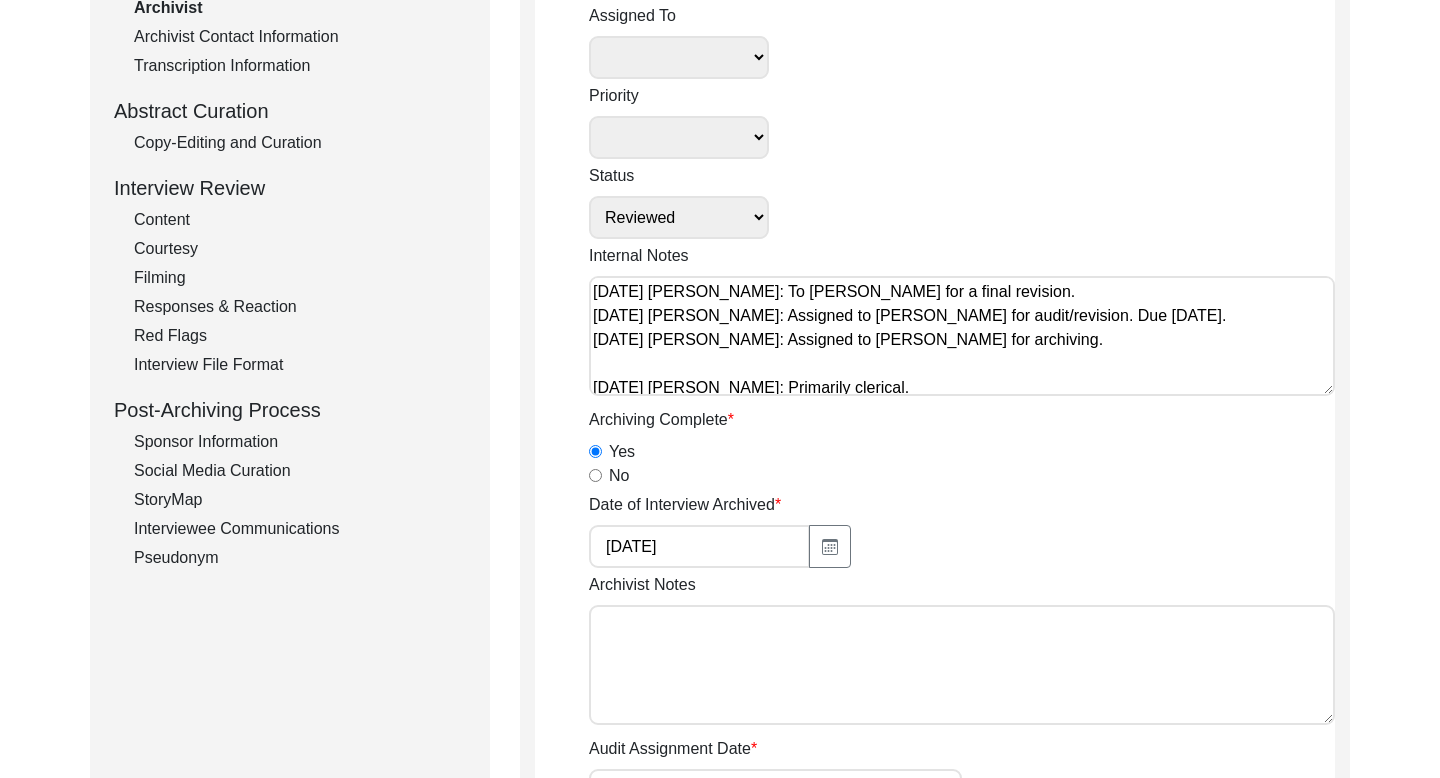 scroll, scrollTop: 479, scrollLeft: 0, axis: vertical 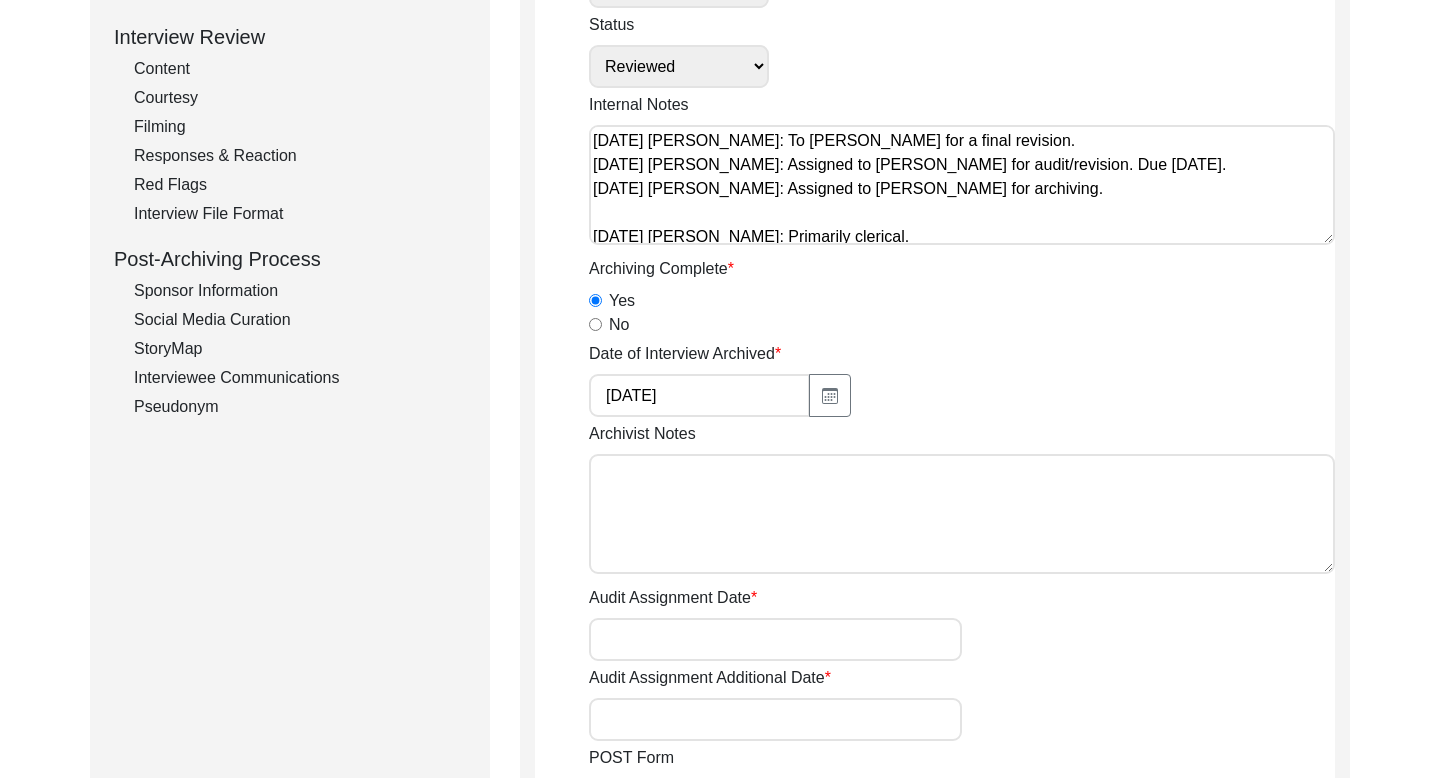 click on "Interviewee Communications" 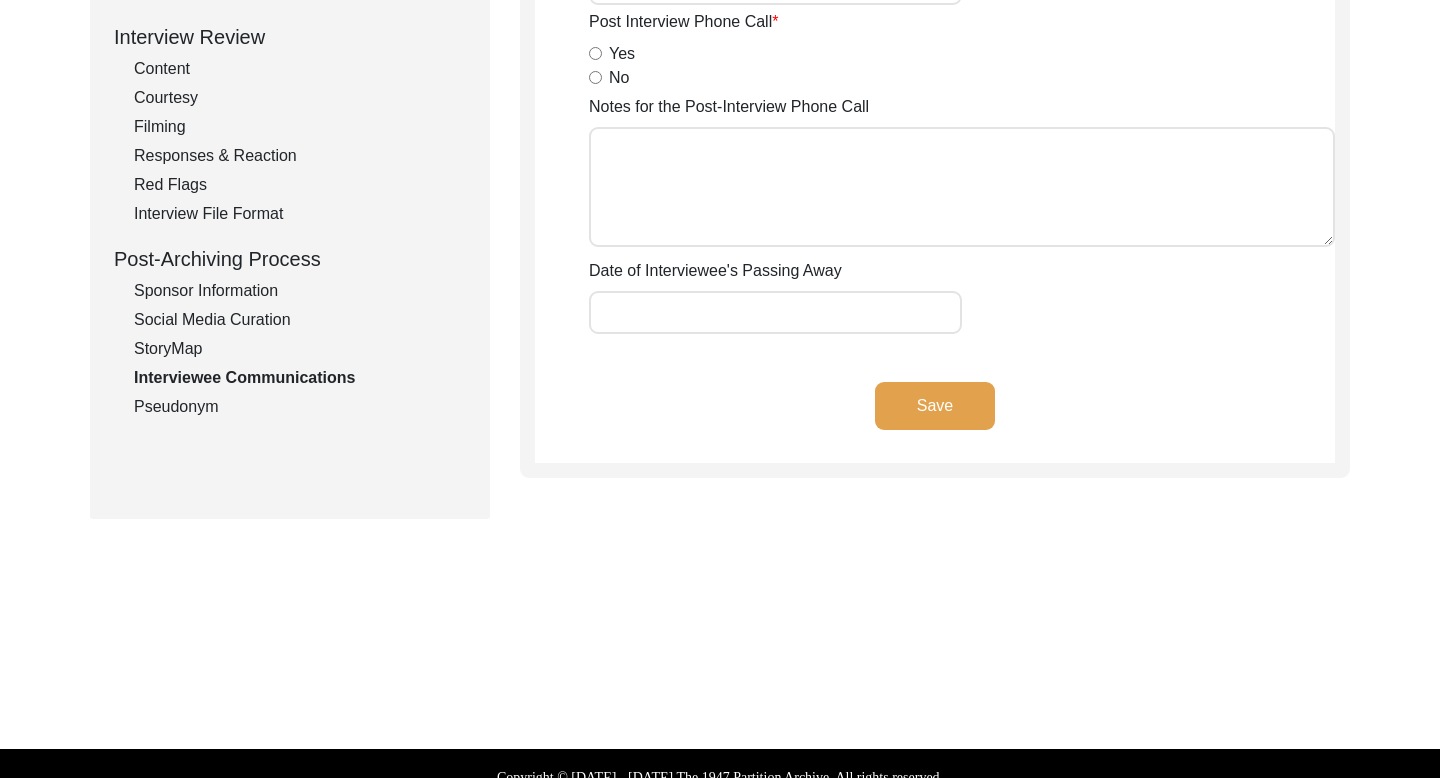 click on "Yes" at bounding box center (595, 53) 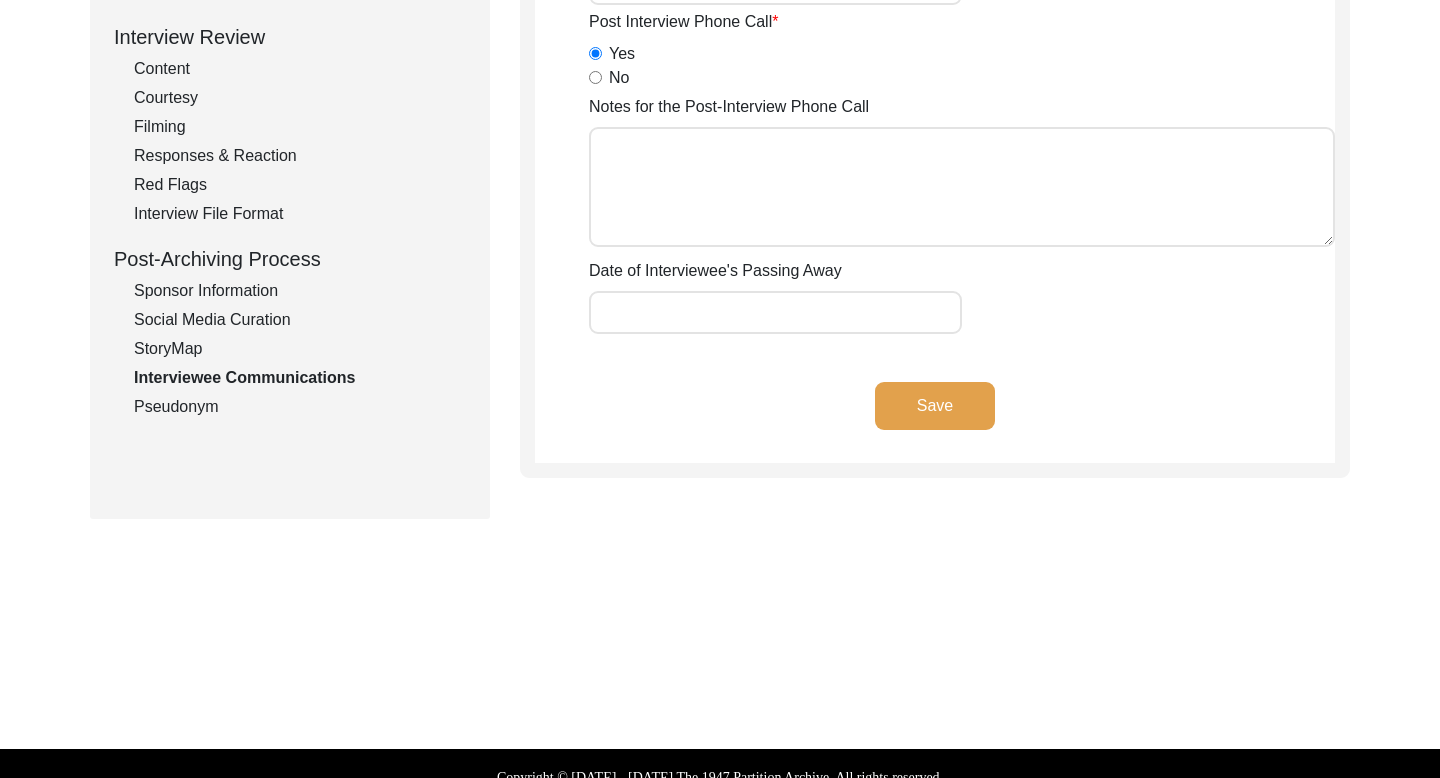 click on "Notes for the Post-Interview Phone Call" at bounding box center (962, 187) 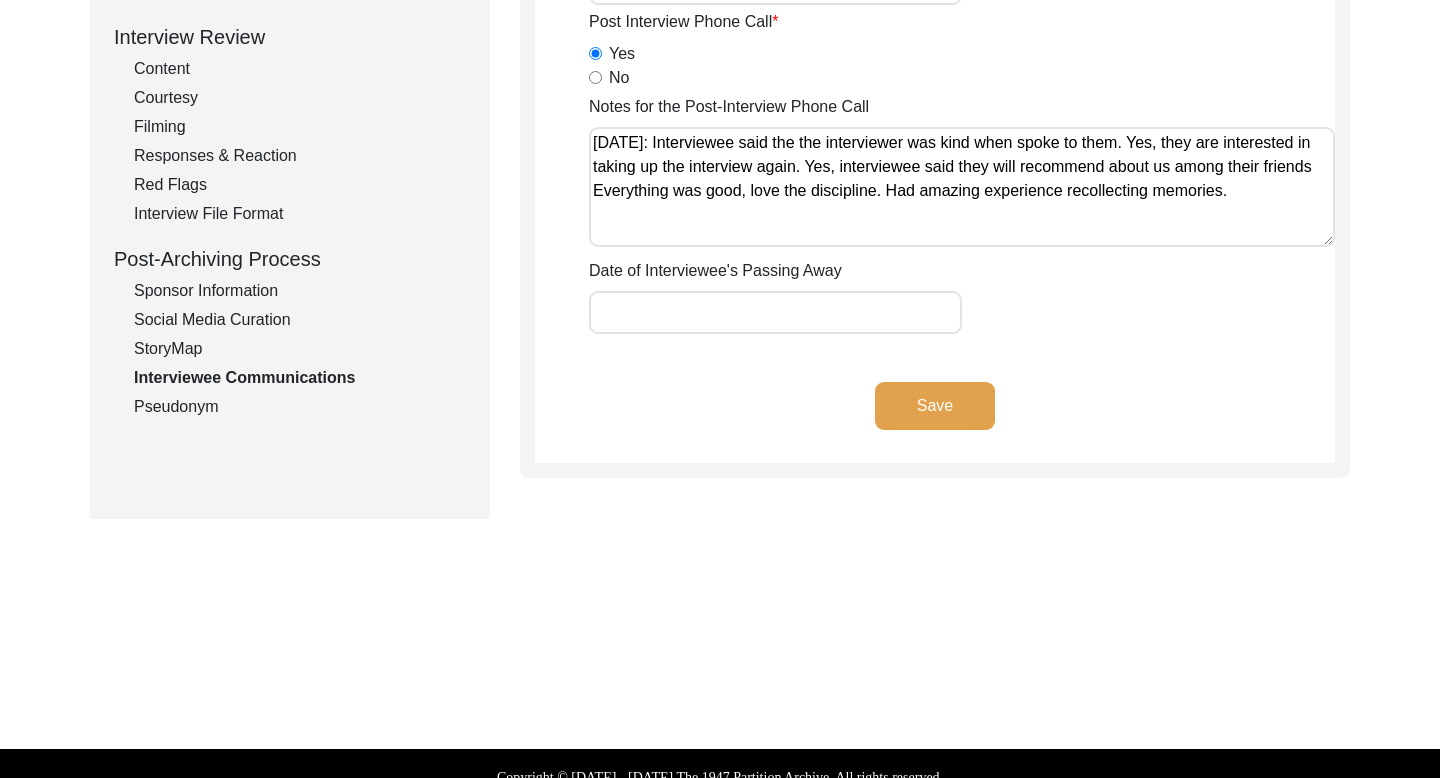 click on "Notes for the Post-Interview Phone Call" at bounding box center (962, 187) 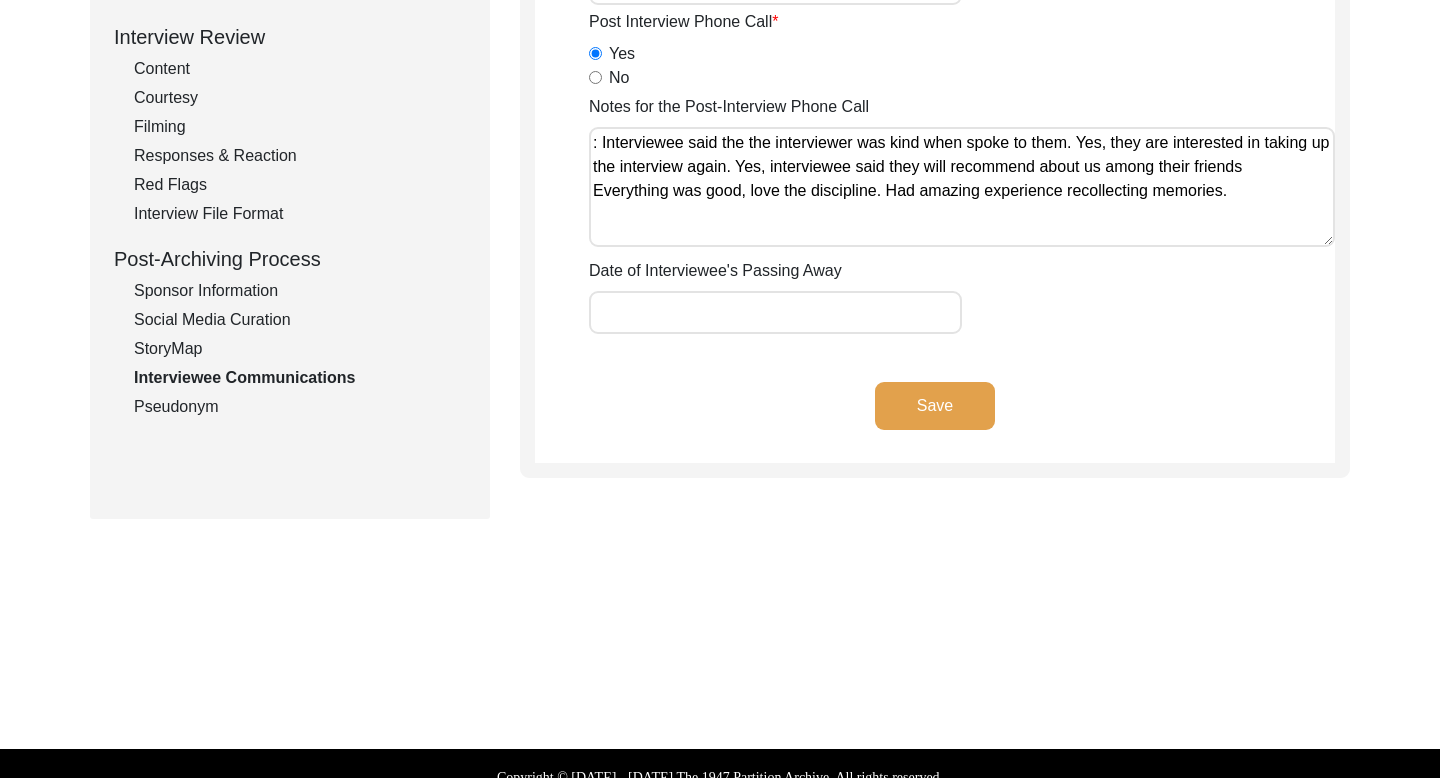 paste on "[DATE]; [DATE]; [DATE]" 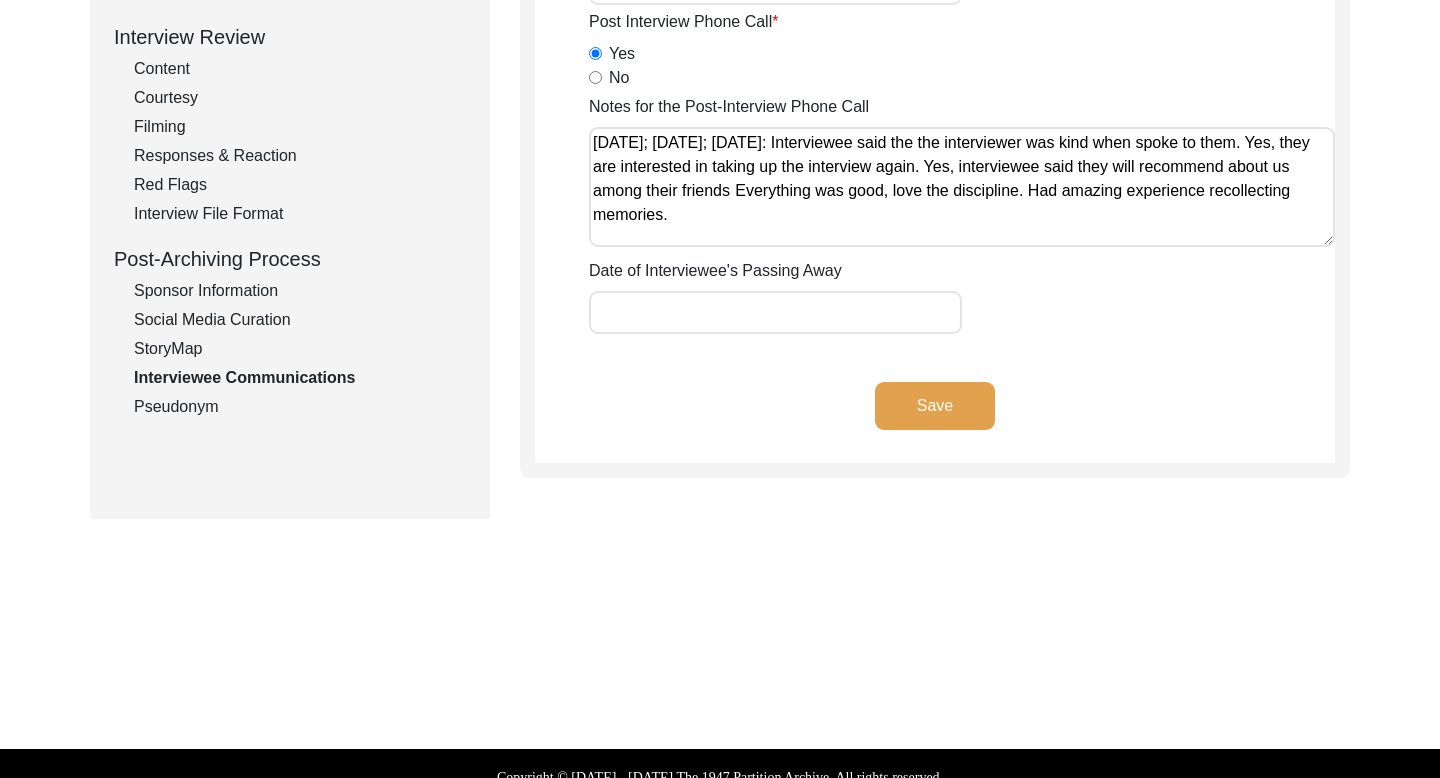 click on "Save" 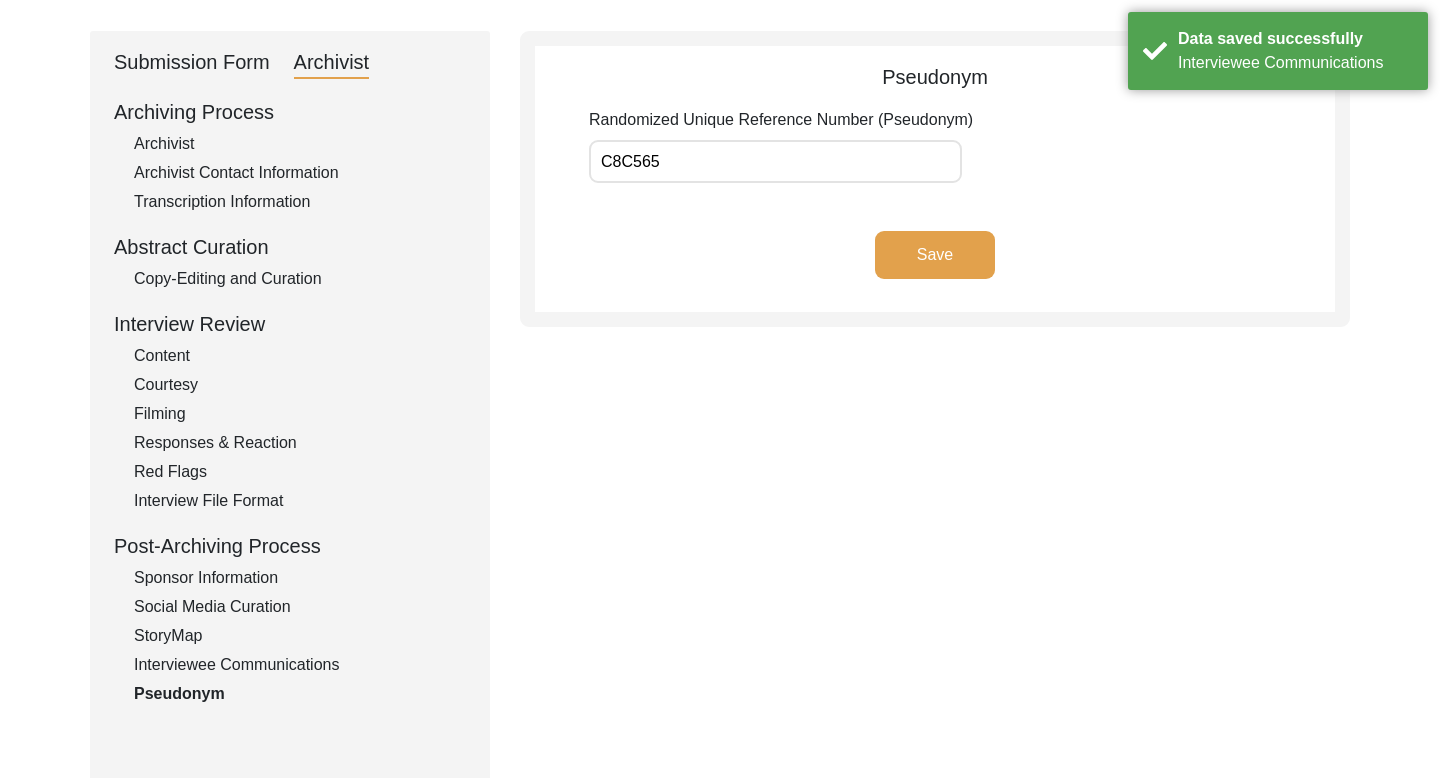 scroll, scrollTop: 0, scrollLeft: 0, axis: both 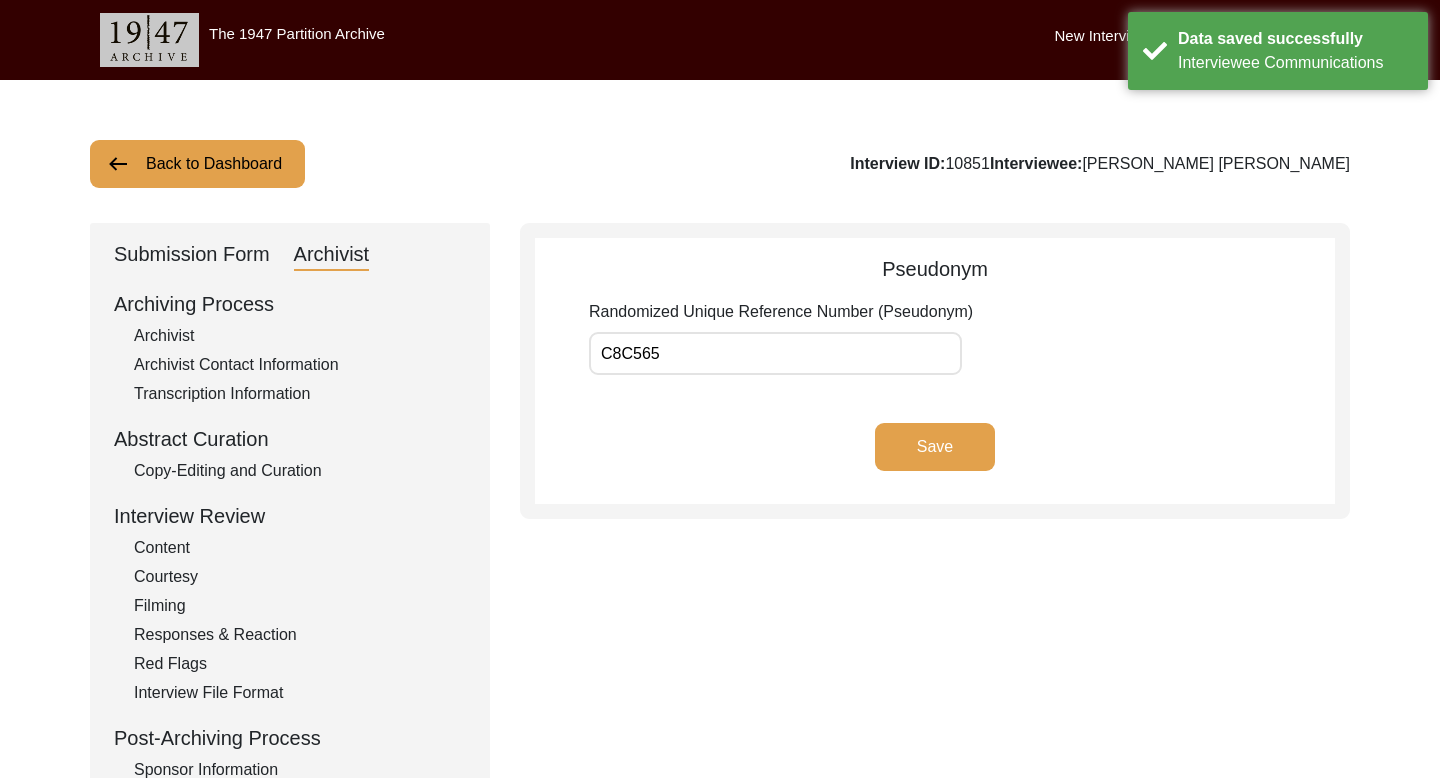 click on "Back to Dashboard" 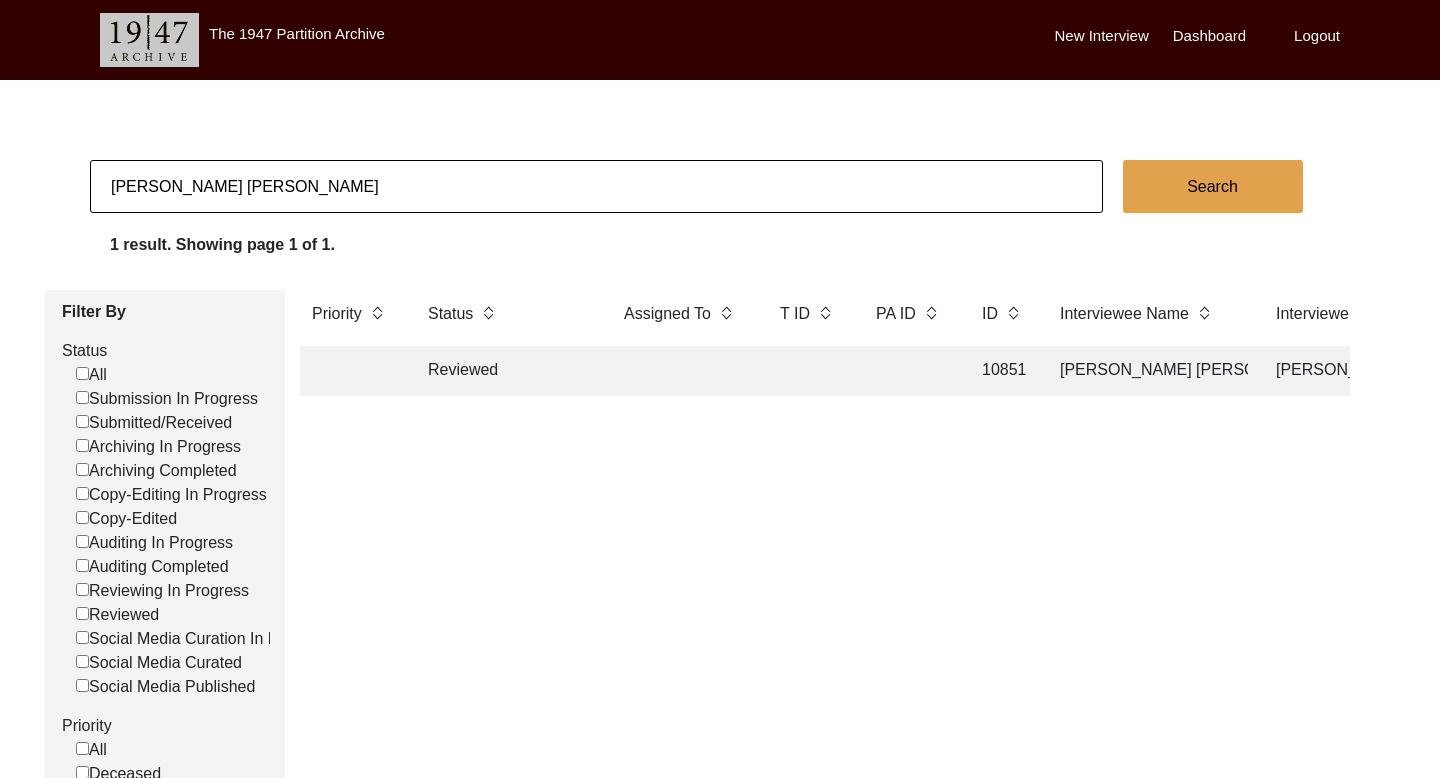 click on "[PERSON_NAME] [PERSON_NAME]" 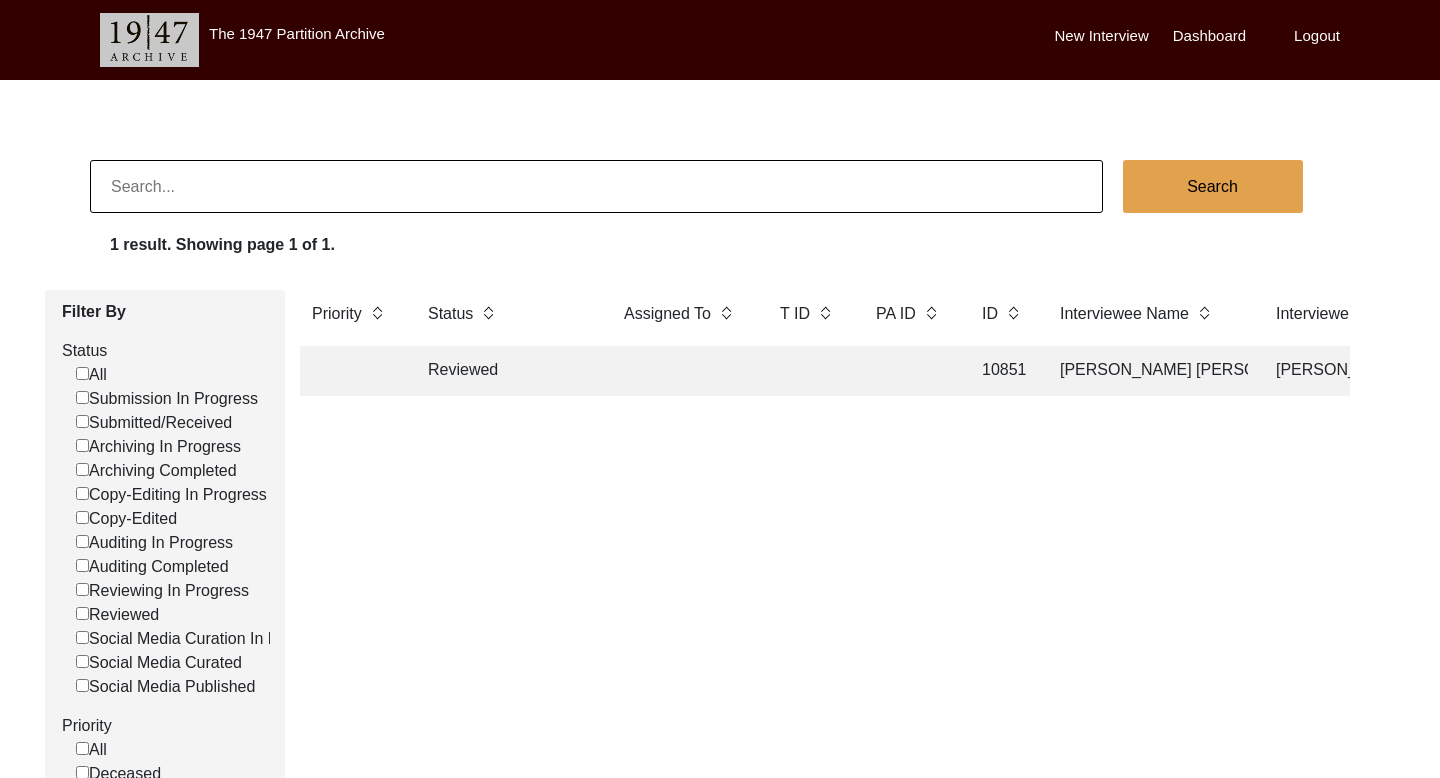 paste on "Sewa das" 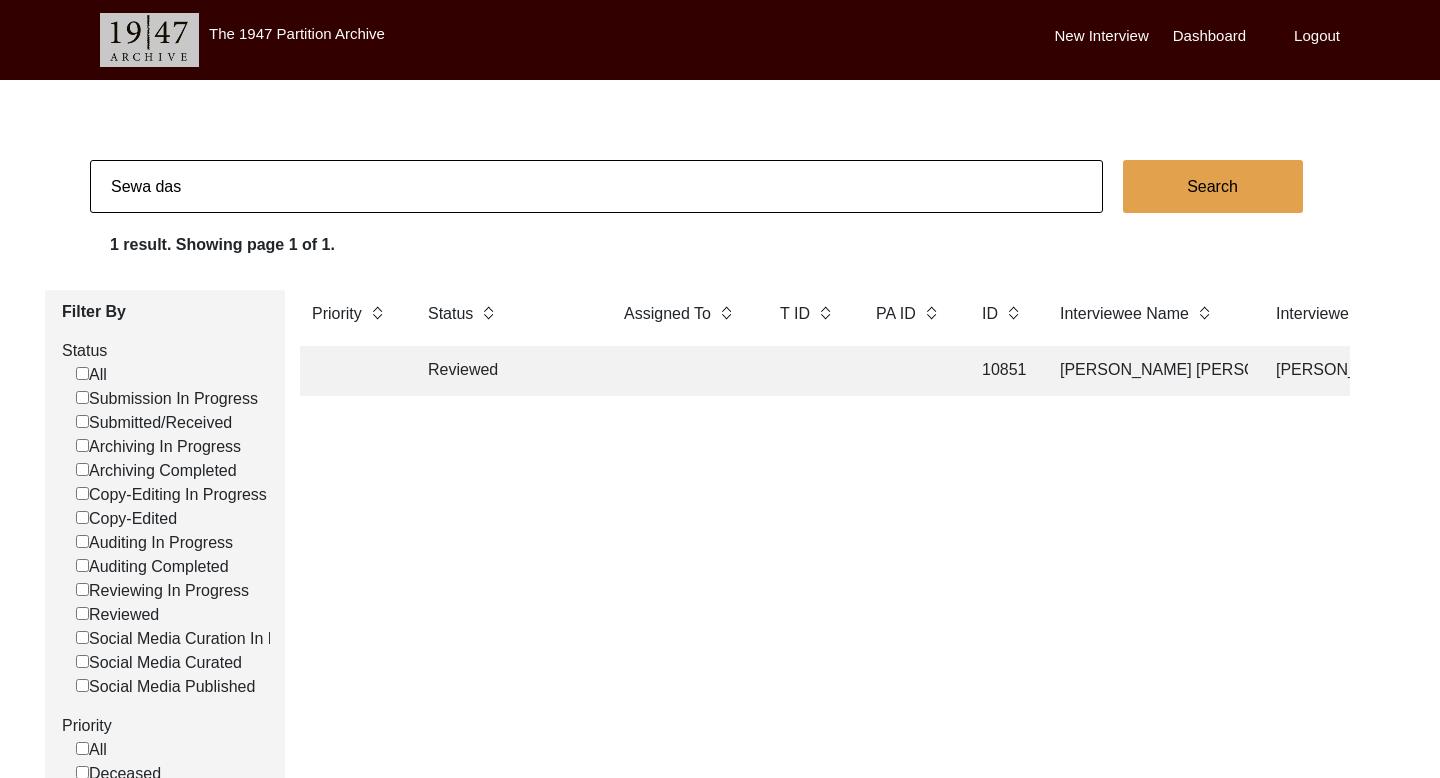 click on "Search" 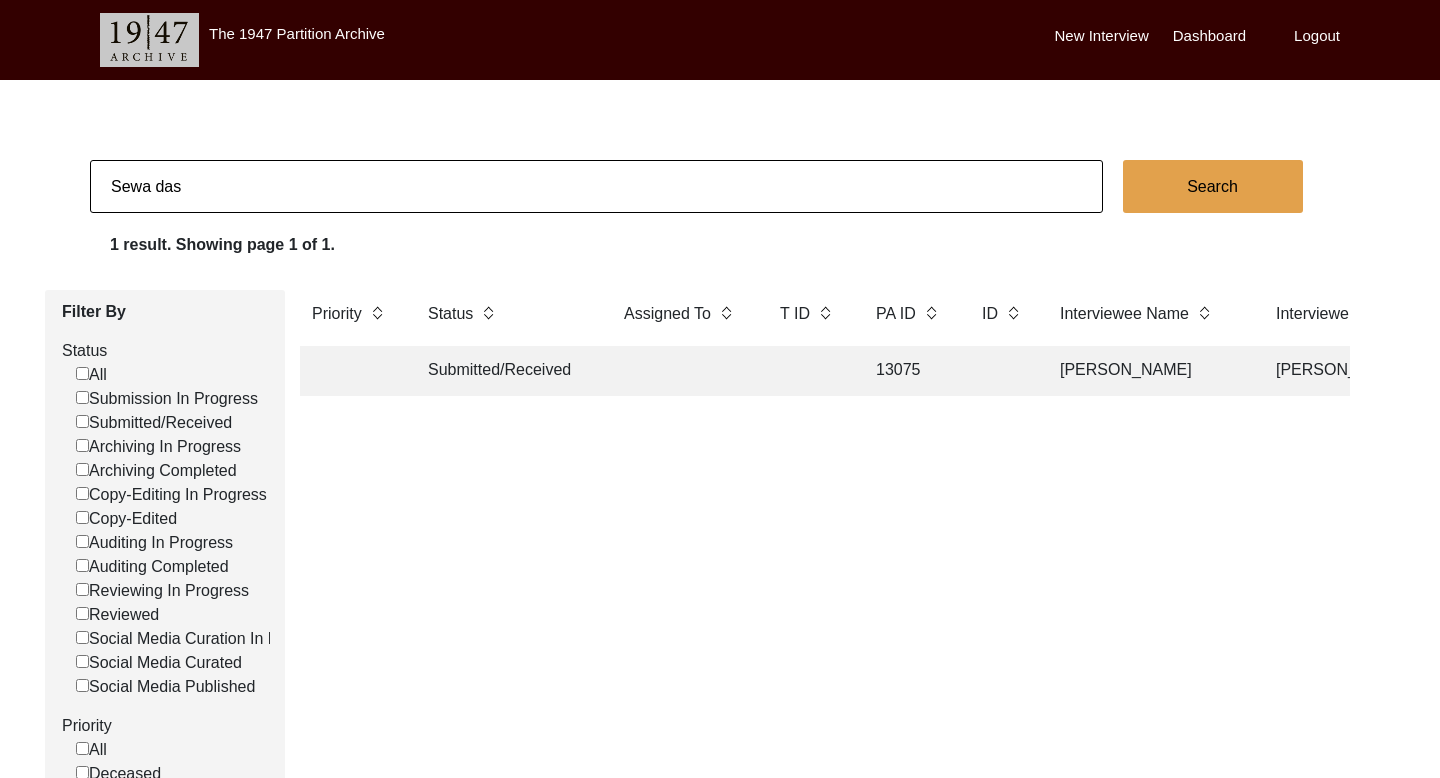 click on "Submitted/Received 13075 [PERSON_NAME] [PERSON_NAME] Kotfatta, [GEOGRAPHIC_DATA], [GEOGRAPHIC_DATA], [GEOGRAPHIC_DATA] [DATE] [DEMOGRAPHIC_DATA] 1932 [DEMOGRAPHIC_DATA] Panjabi Na Na" 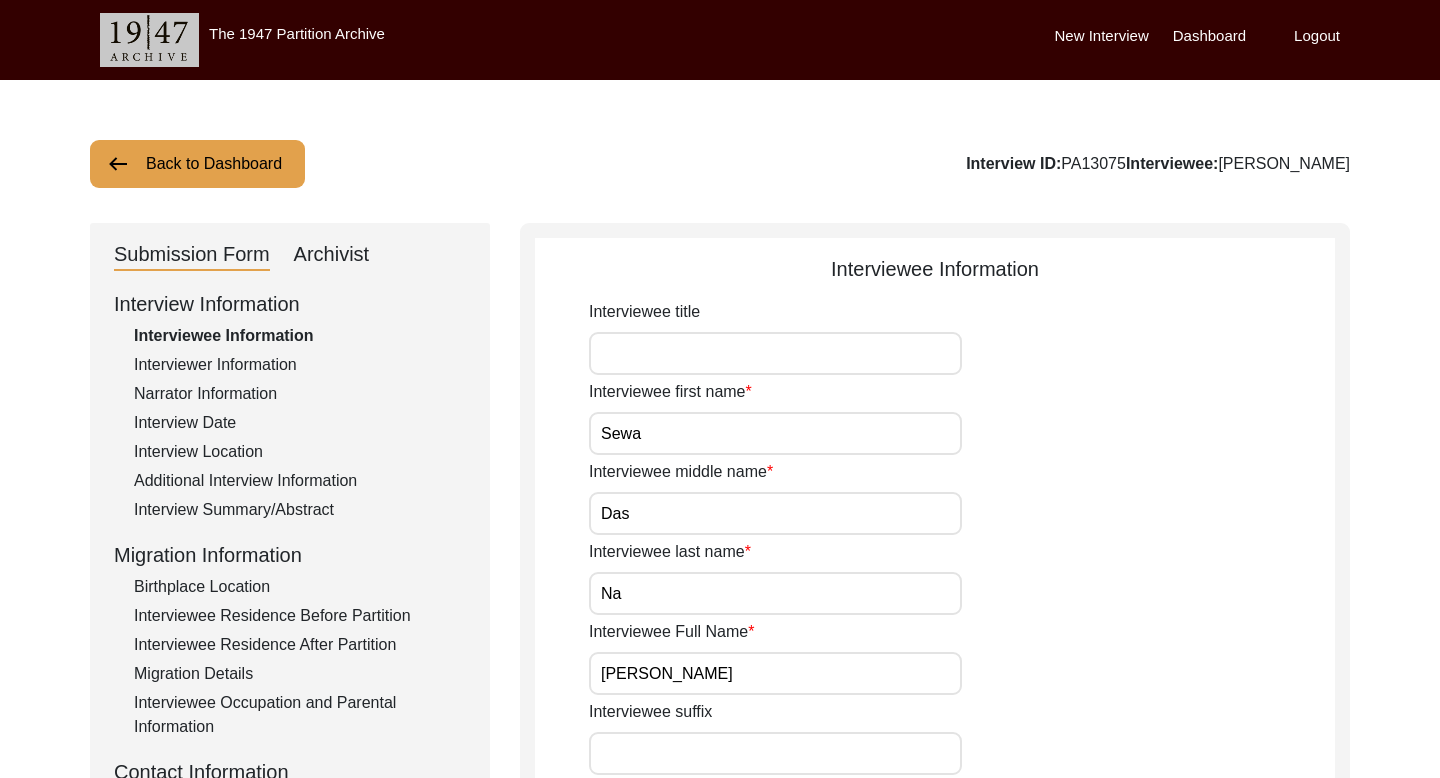 click on "Archivist" 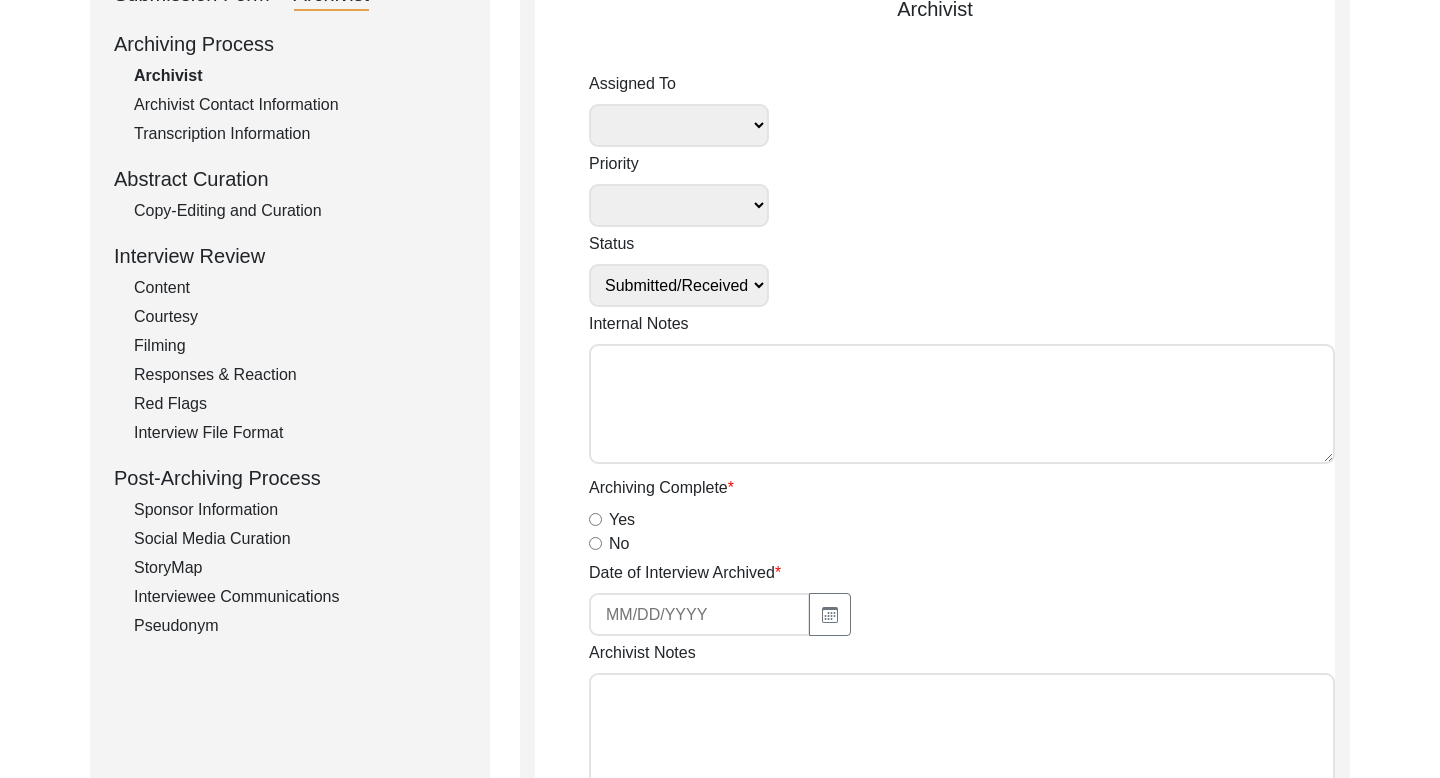 scroll, scrollTop: 271, scrollLeft: 0, axis: vertical 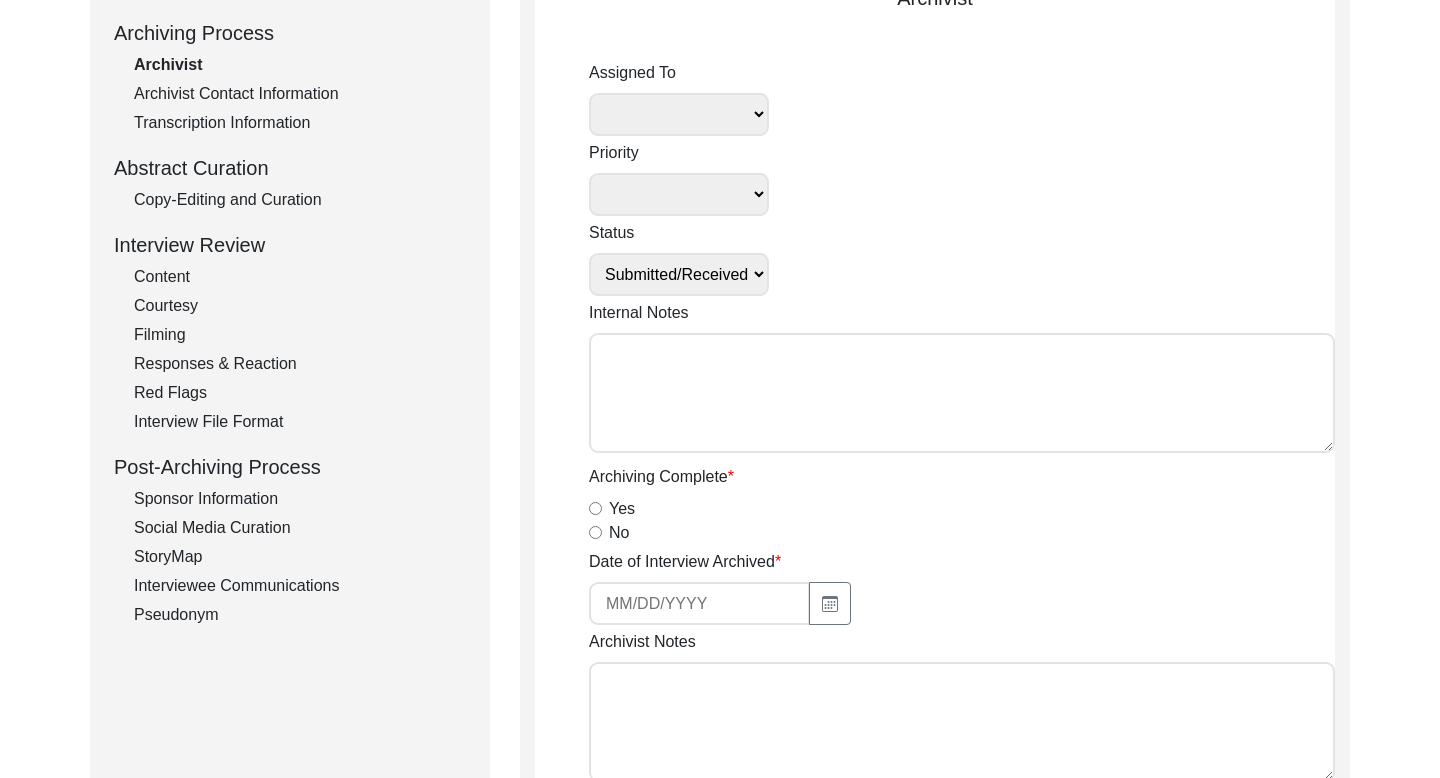 click on "Interviewee Communications" 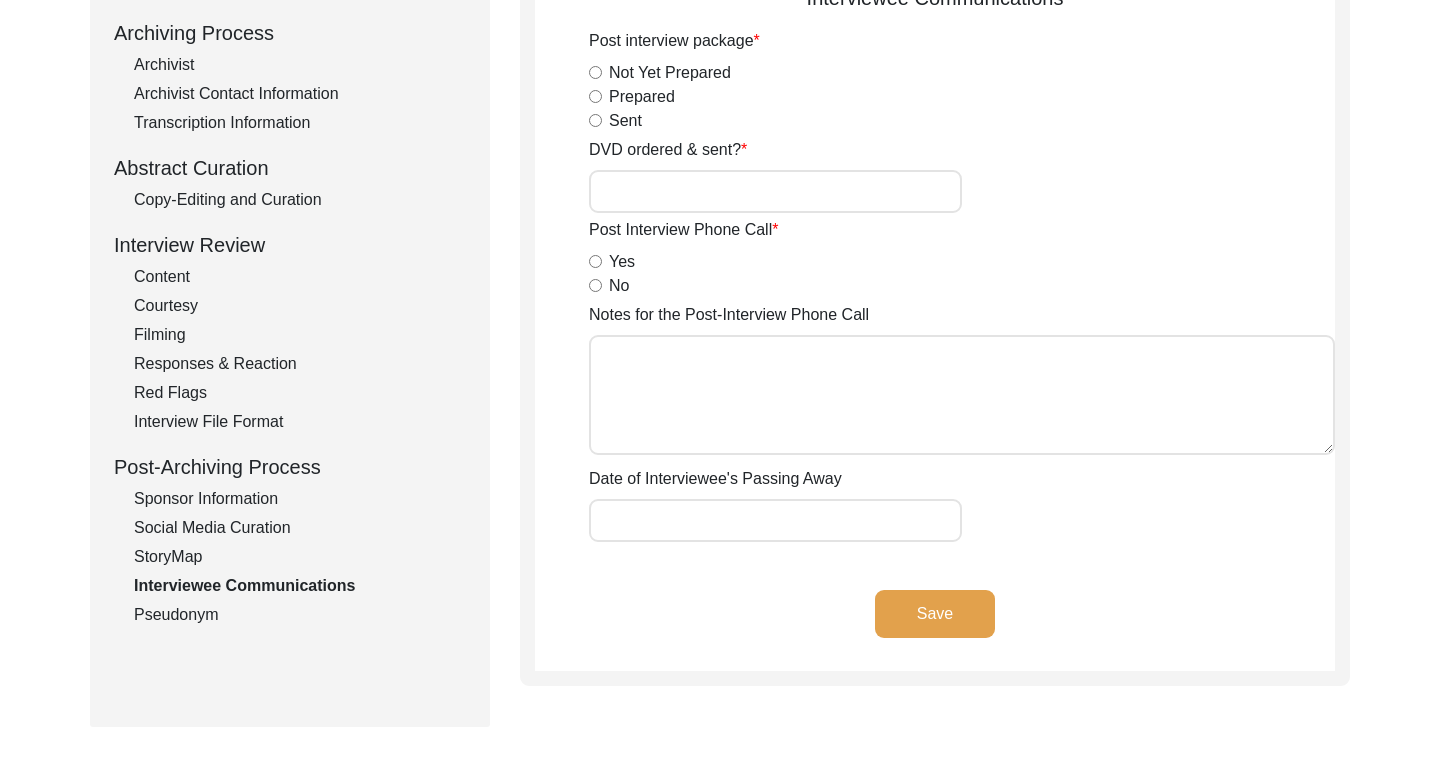 click on "Yes" at bounding box center (595, 261) 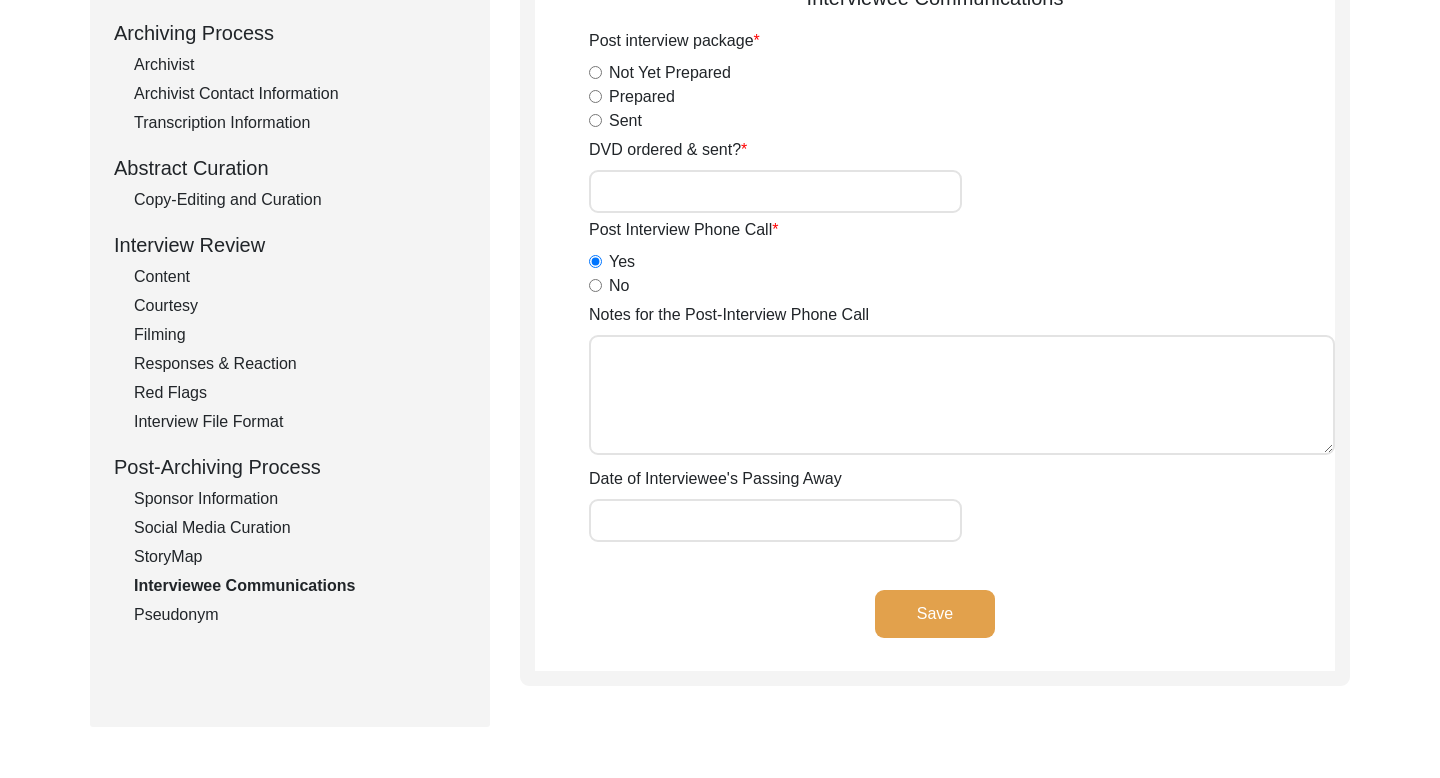 click on "Notes for the Post-Interview Phone Call" at bounding box center [962, 395] 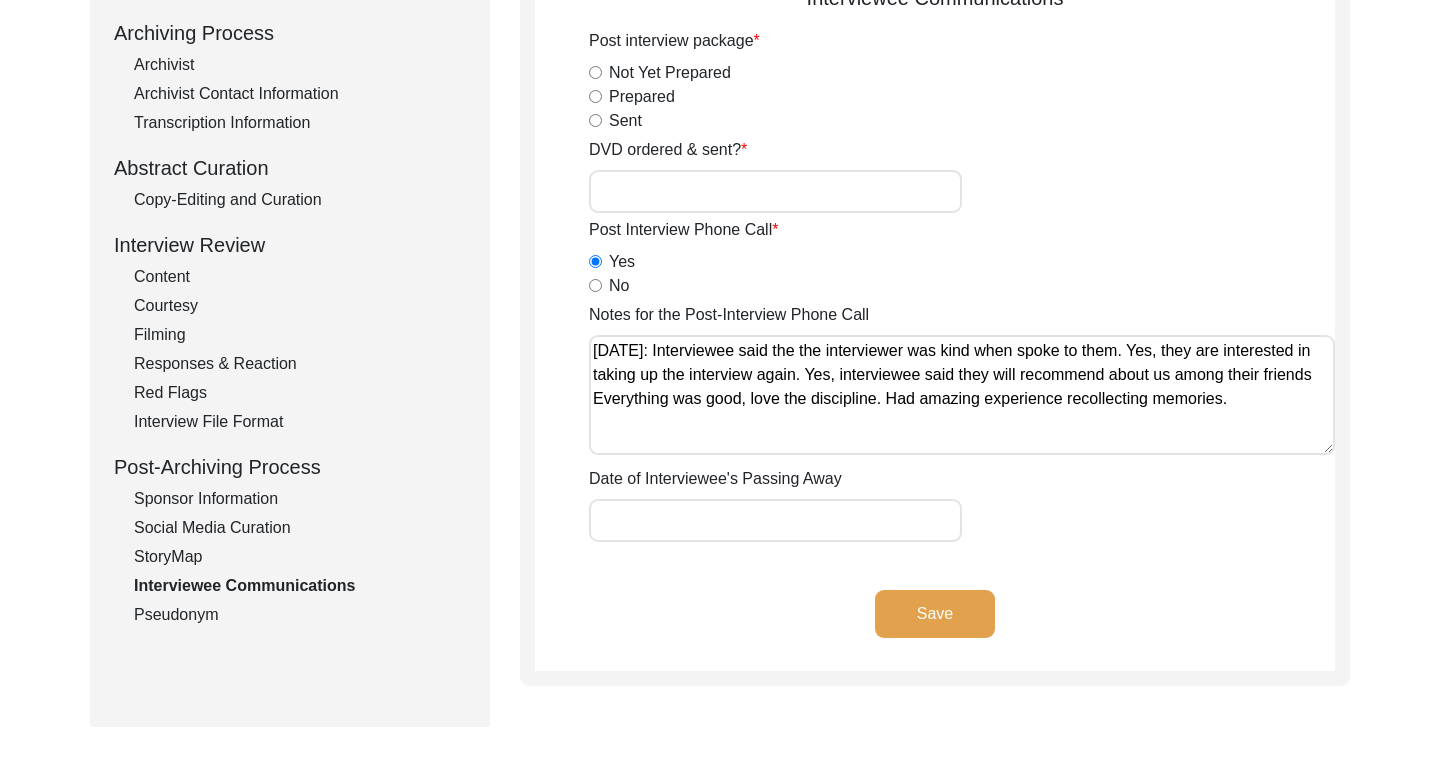 click on "Notes for the Post-Interview Phone Call" at bounding box center [962, 395] 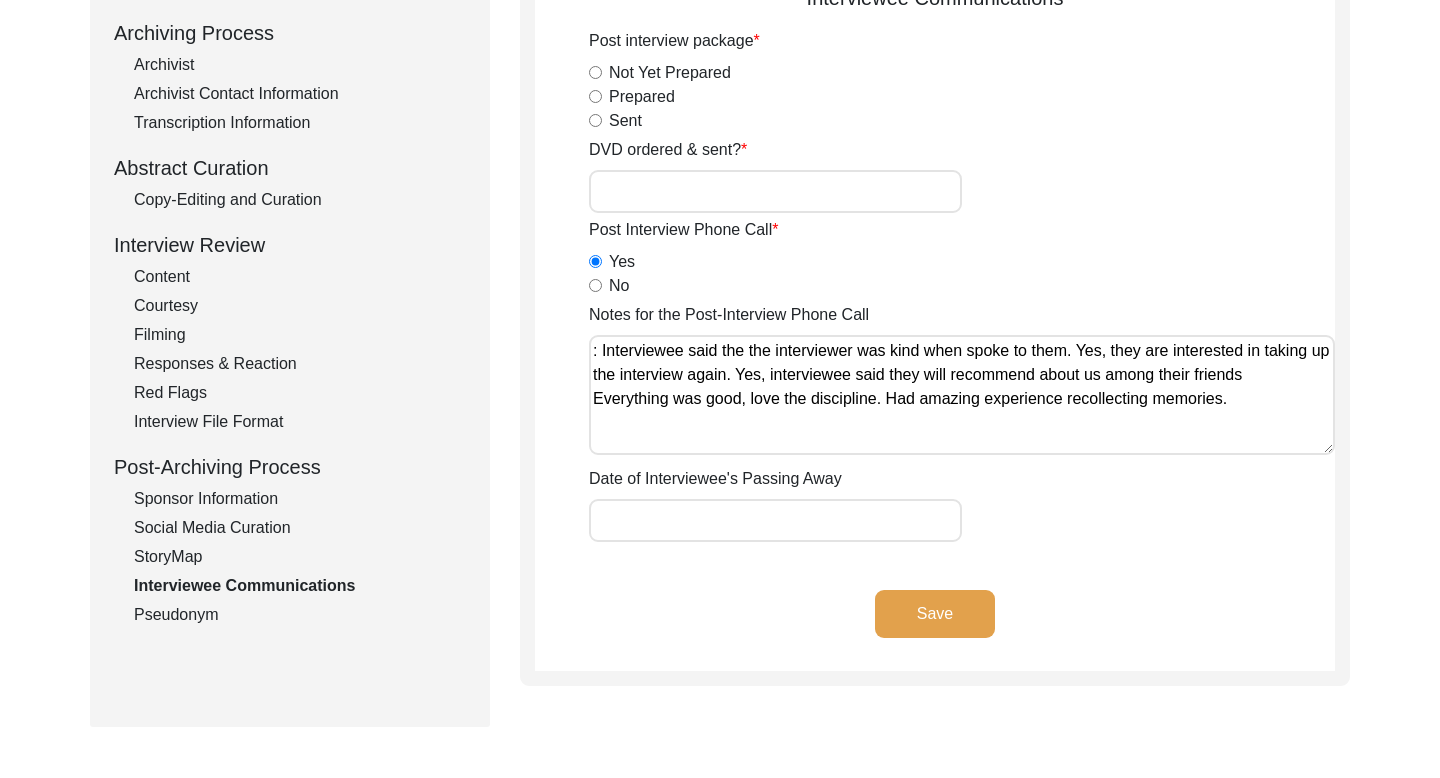paste on "[DATE]" 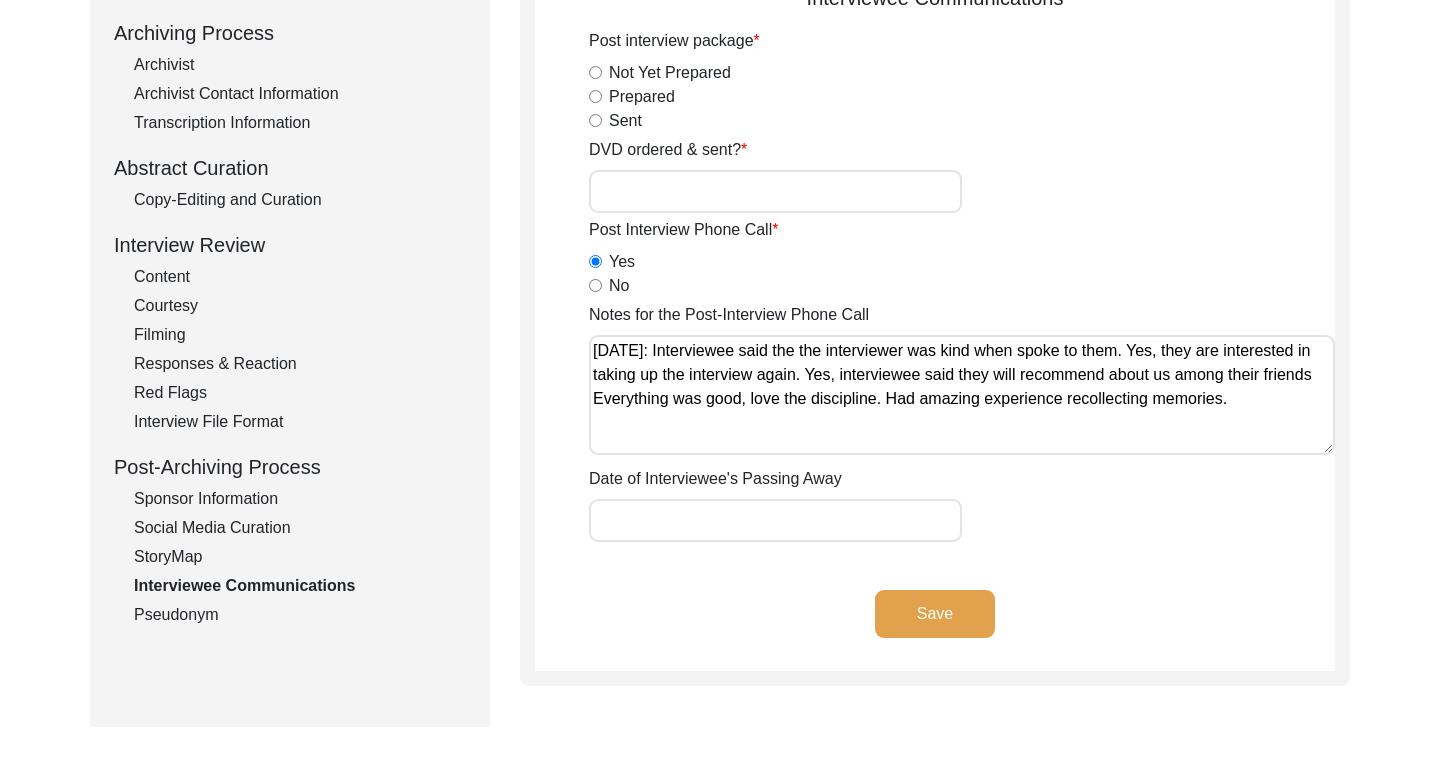 click on "Save" 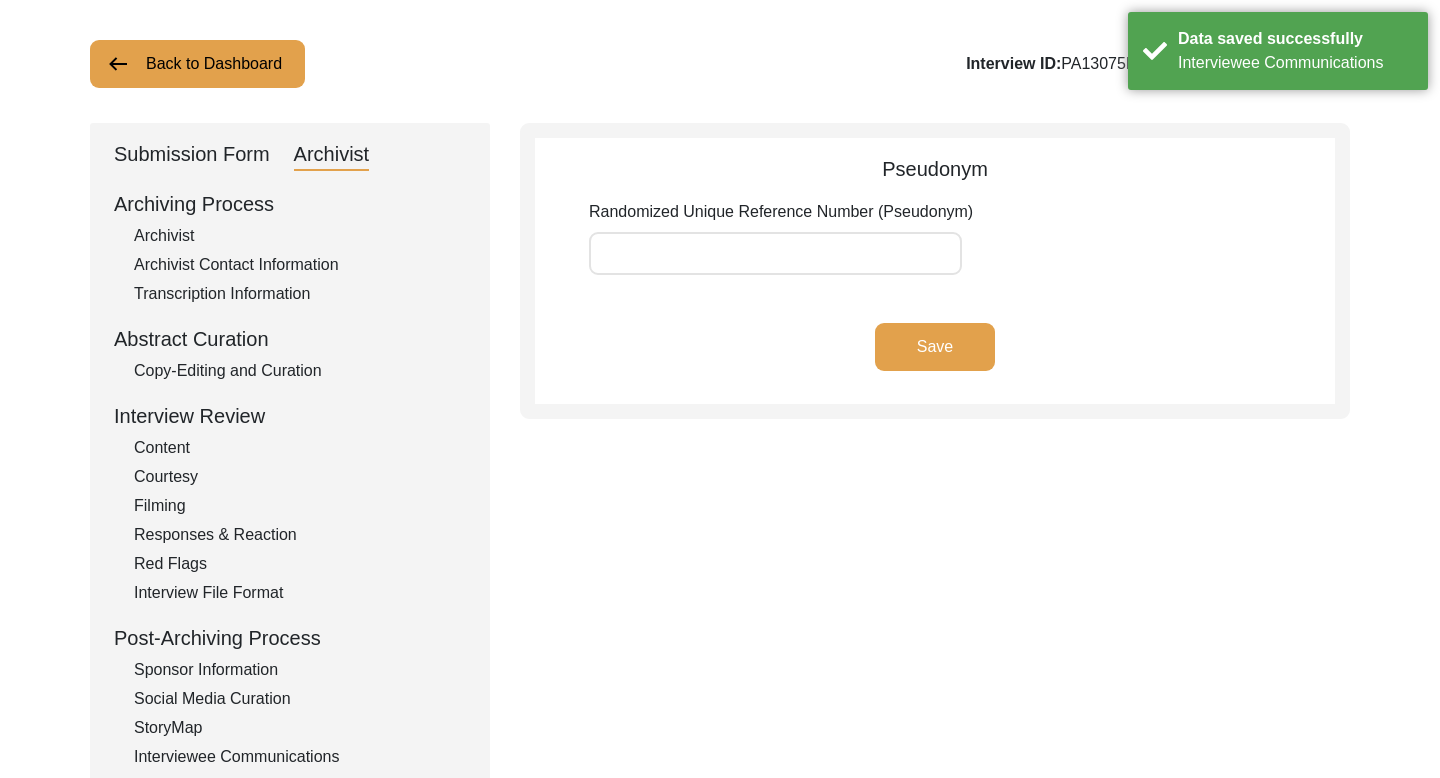 scroll, scrollTop: 302, scrollLeft: 0, axis: vertical 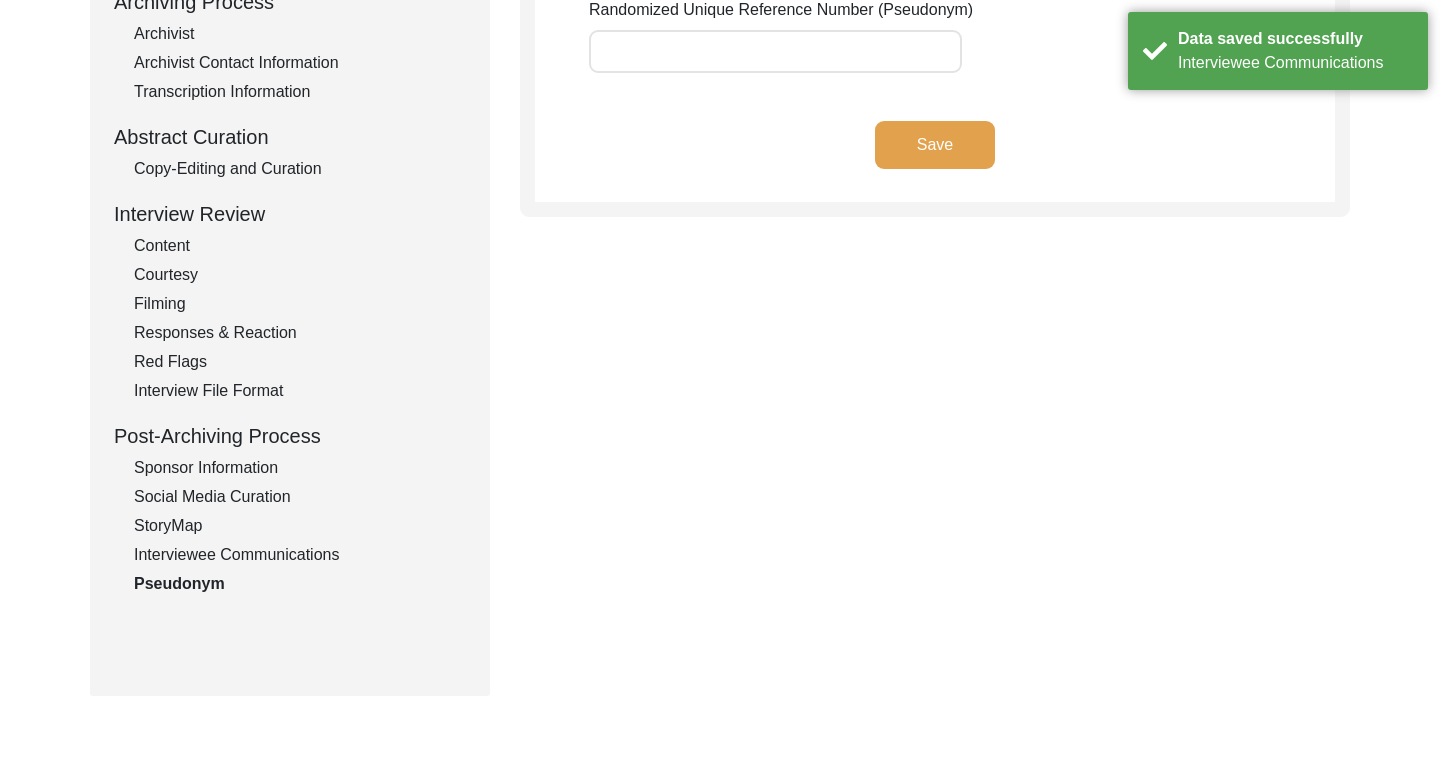 click on "Interviewee Communications" 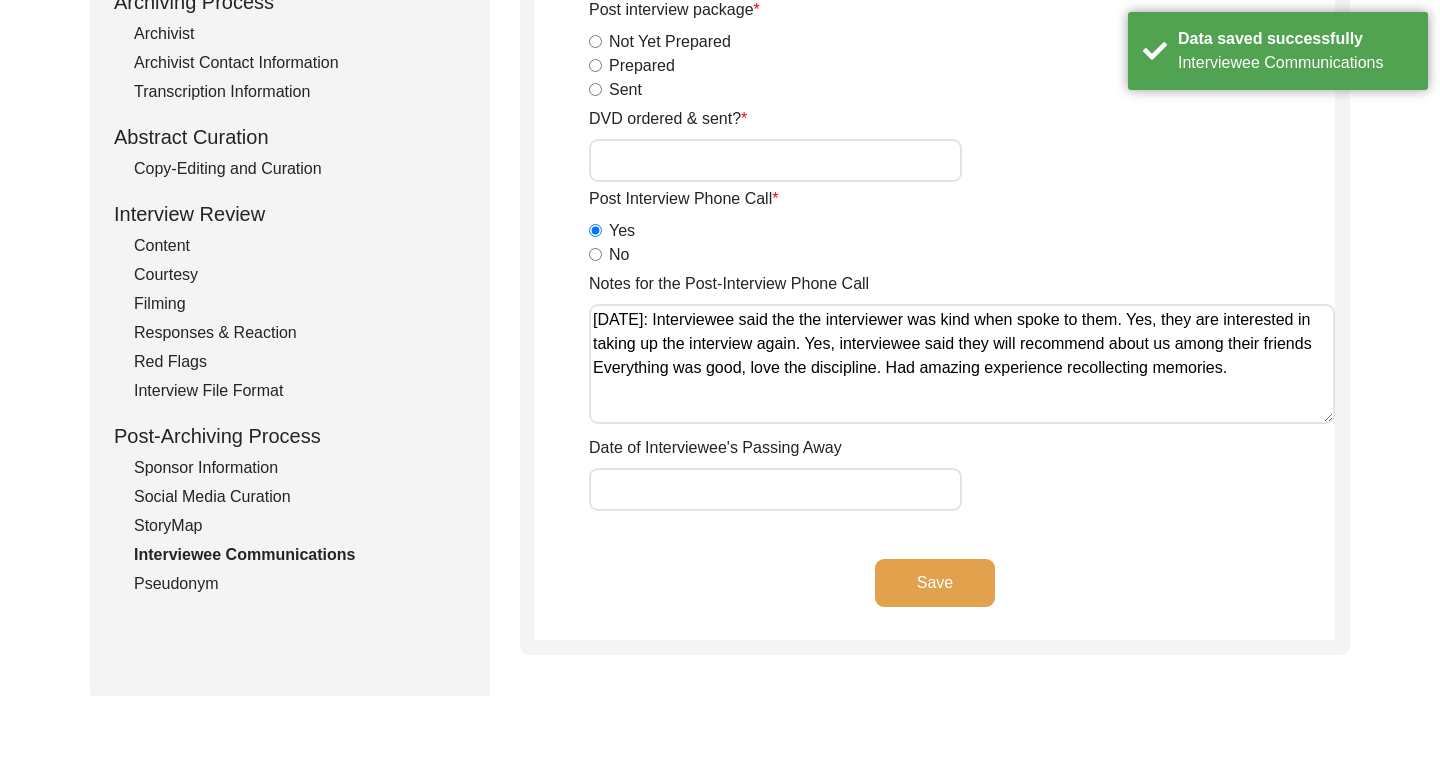 click on "Notes for the Post-Interview Phone Call" at bounding box center (962, 364) 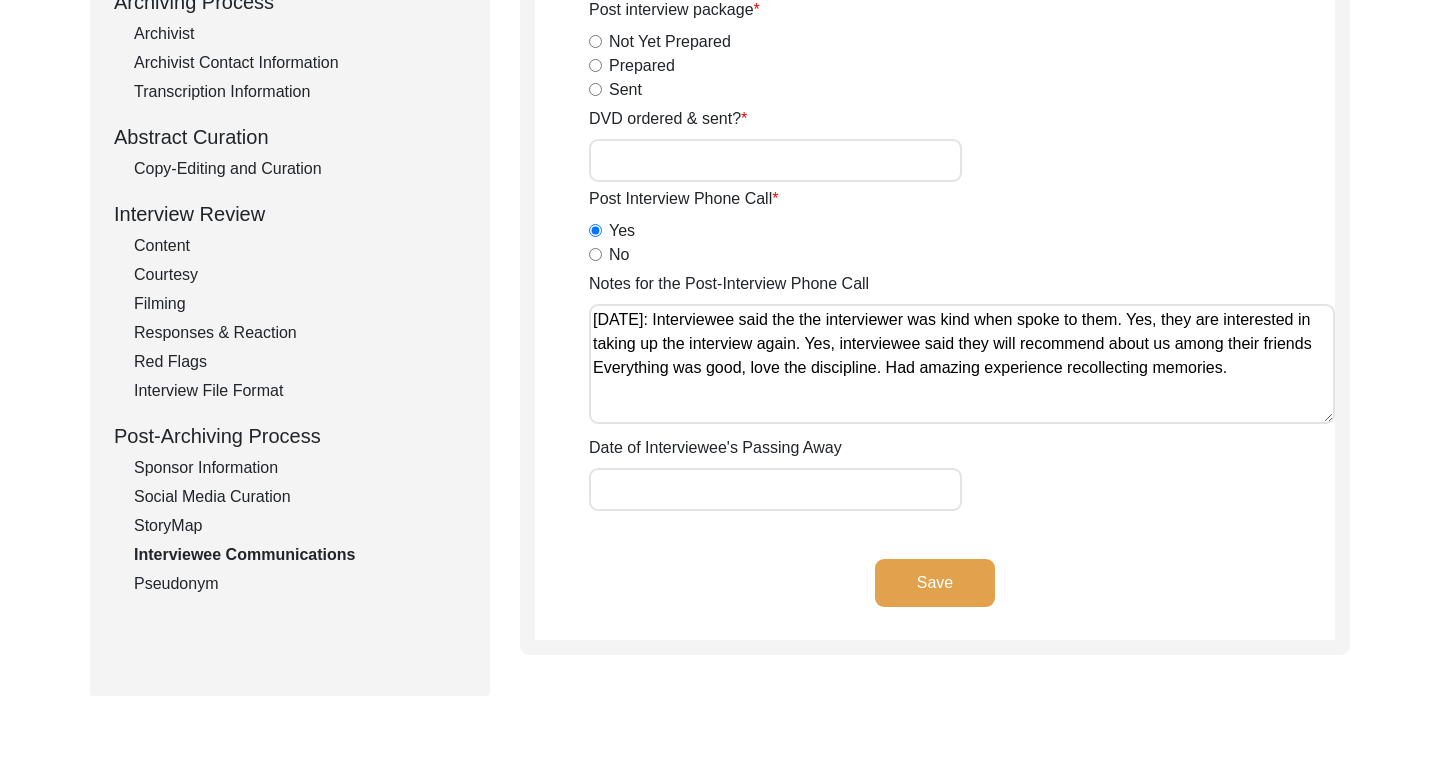 scroll, scrollTop: 0, scrollLeft: 0, axis: both 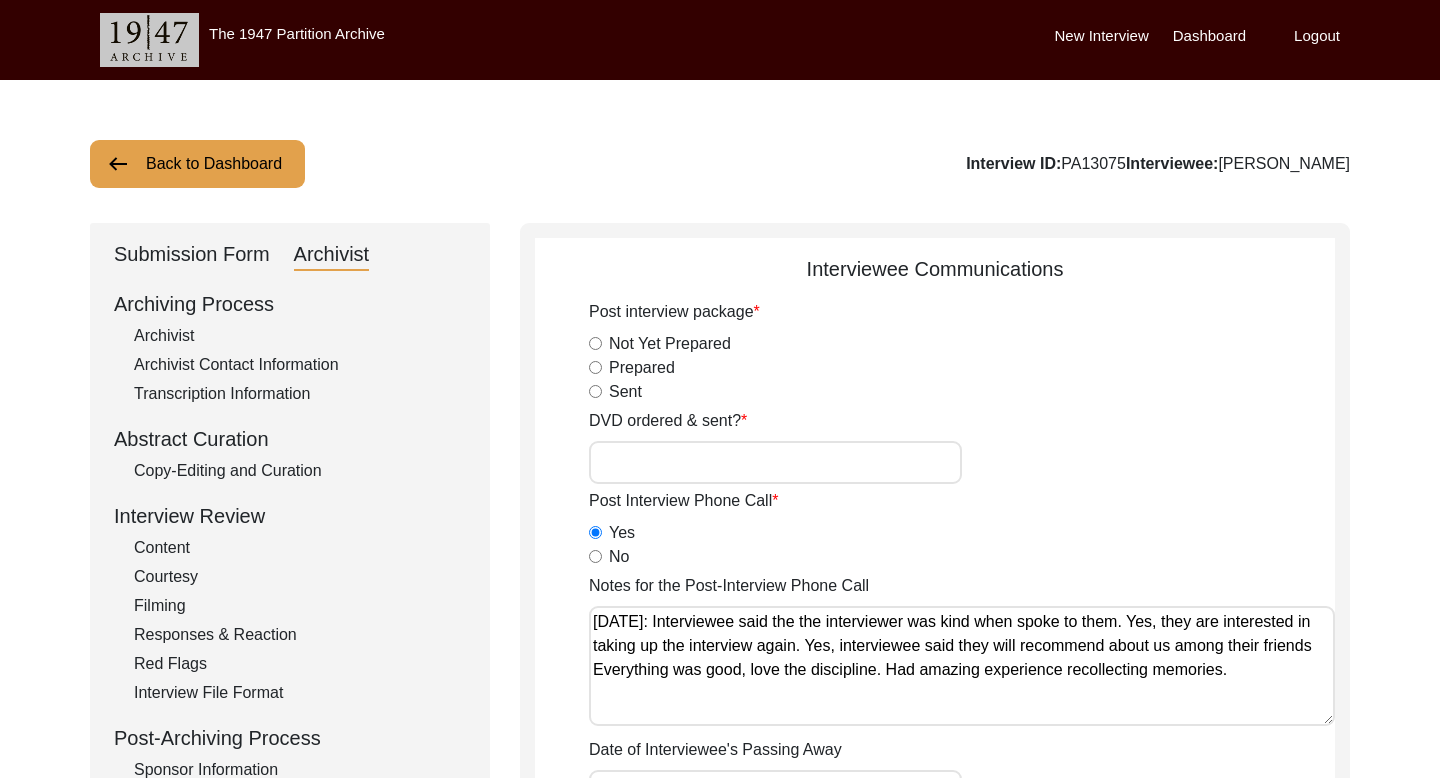 click on "Back to Dashboard" 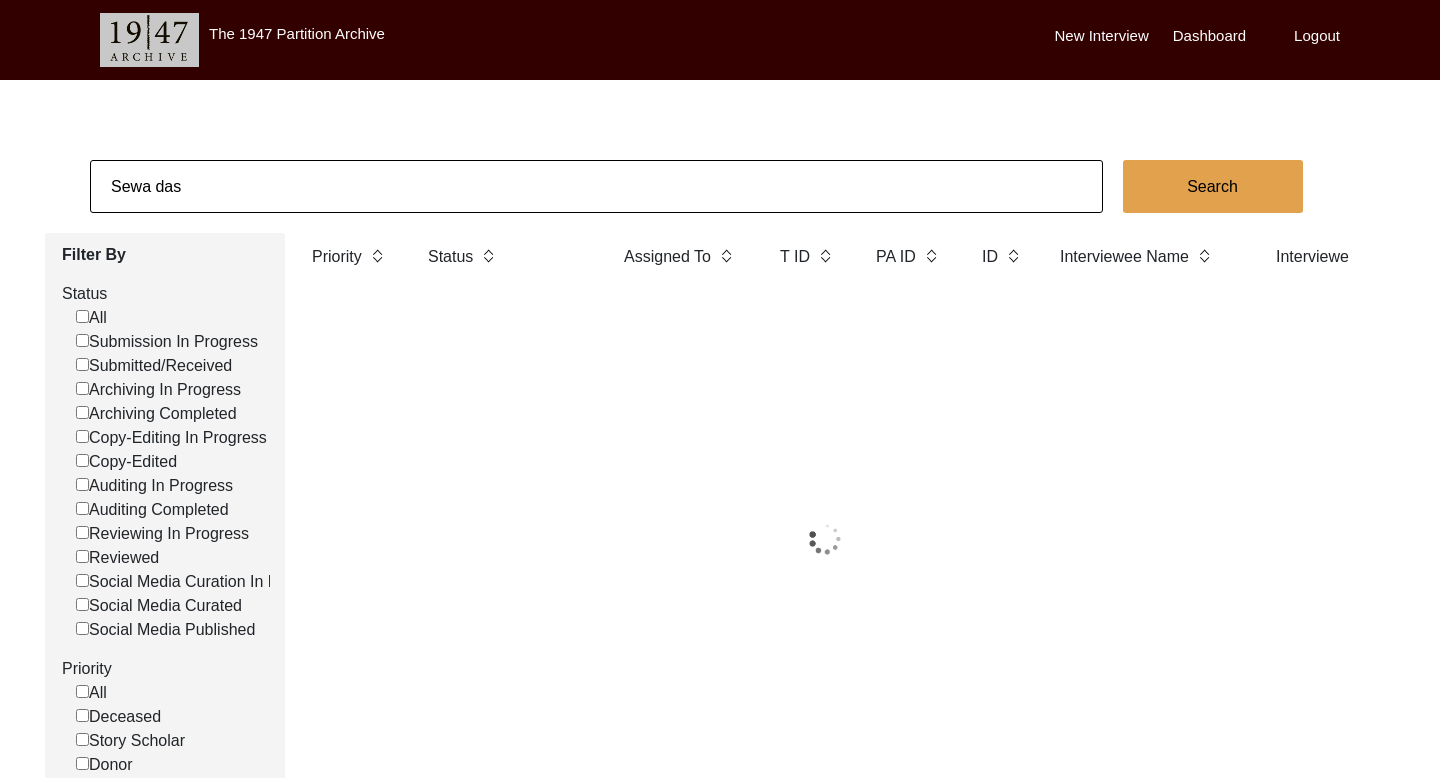 click on "Sewa das" 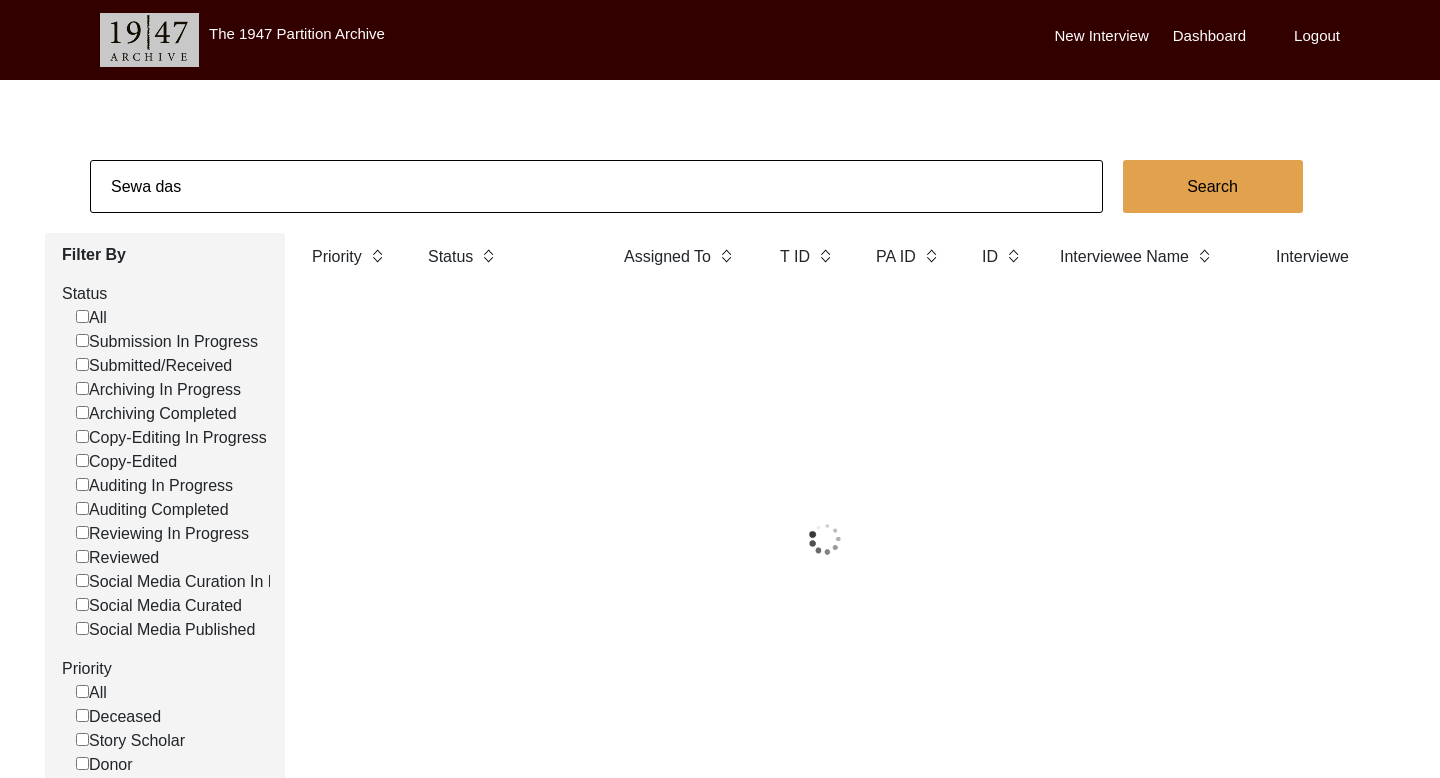 click on "Sewa das" 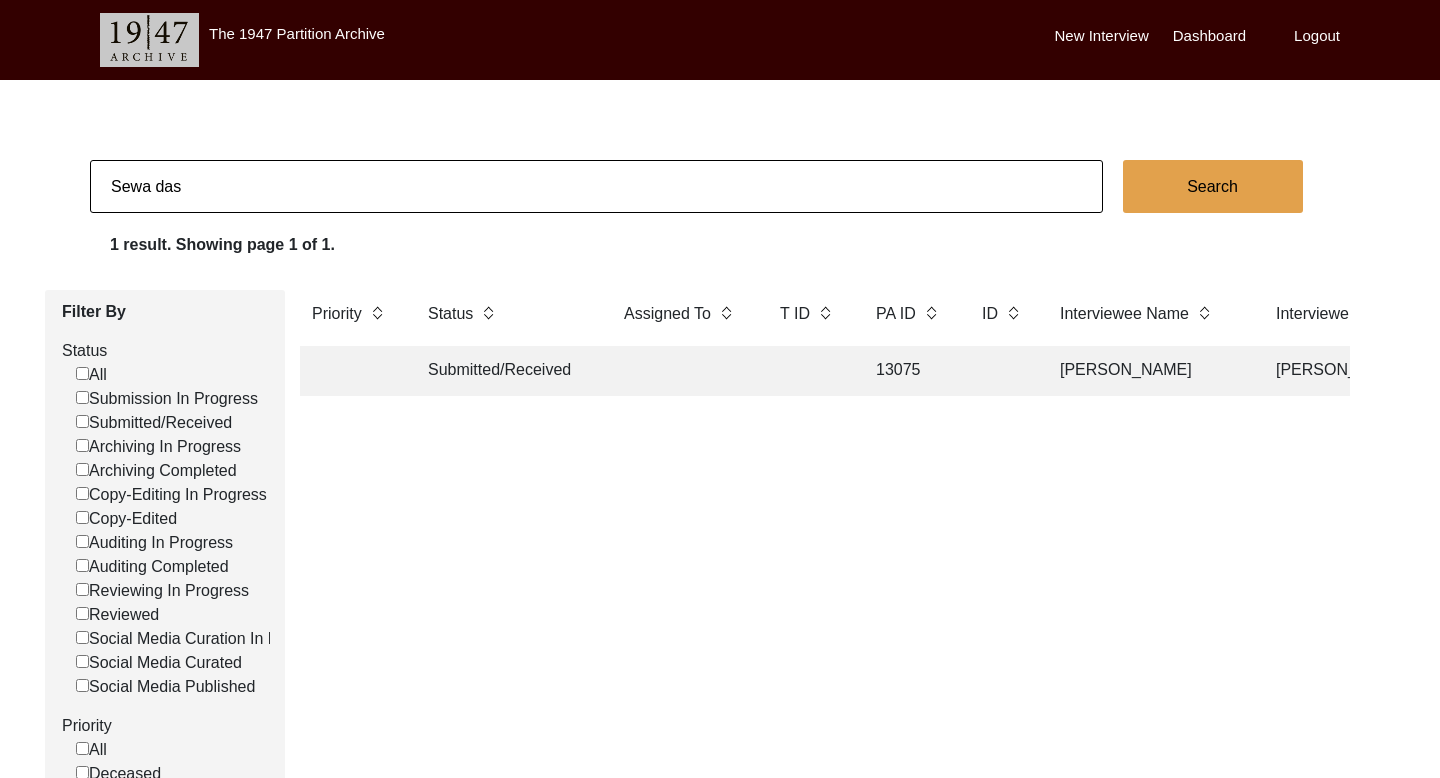 click on "Sewa das" 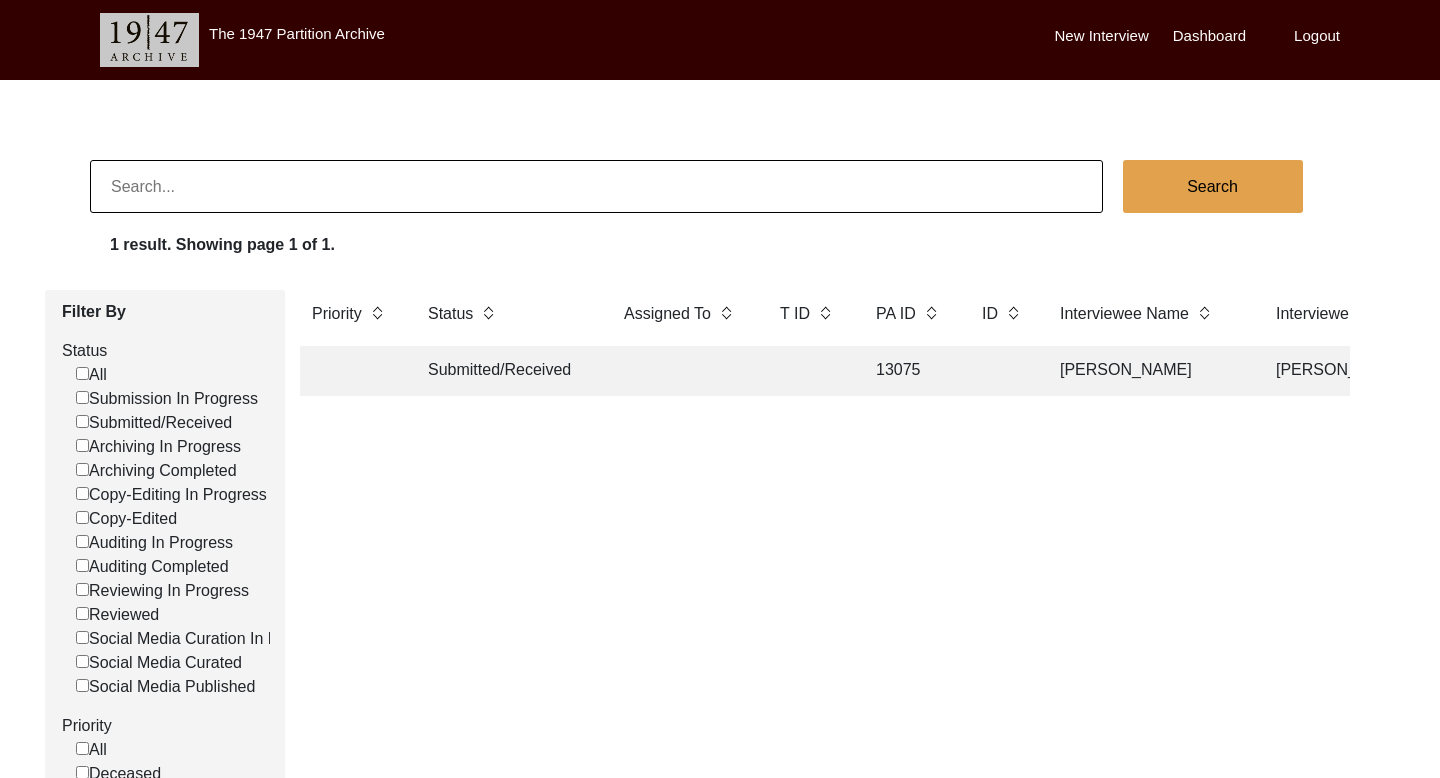 paste on "[PERSON_NAME]" 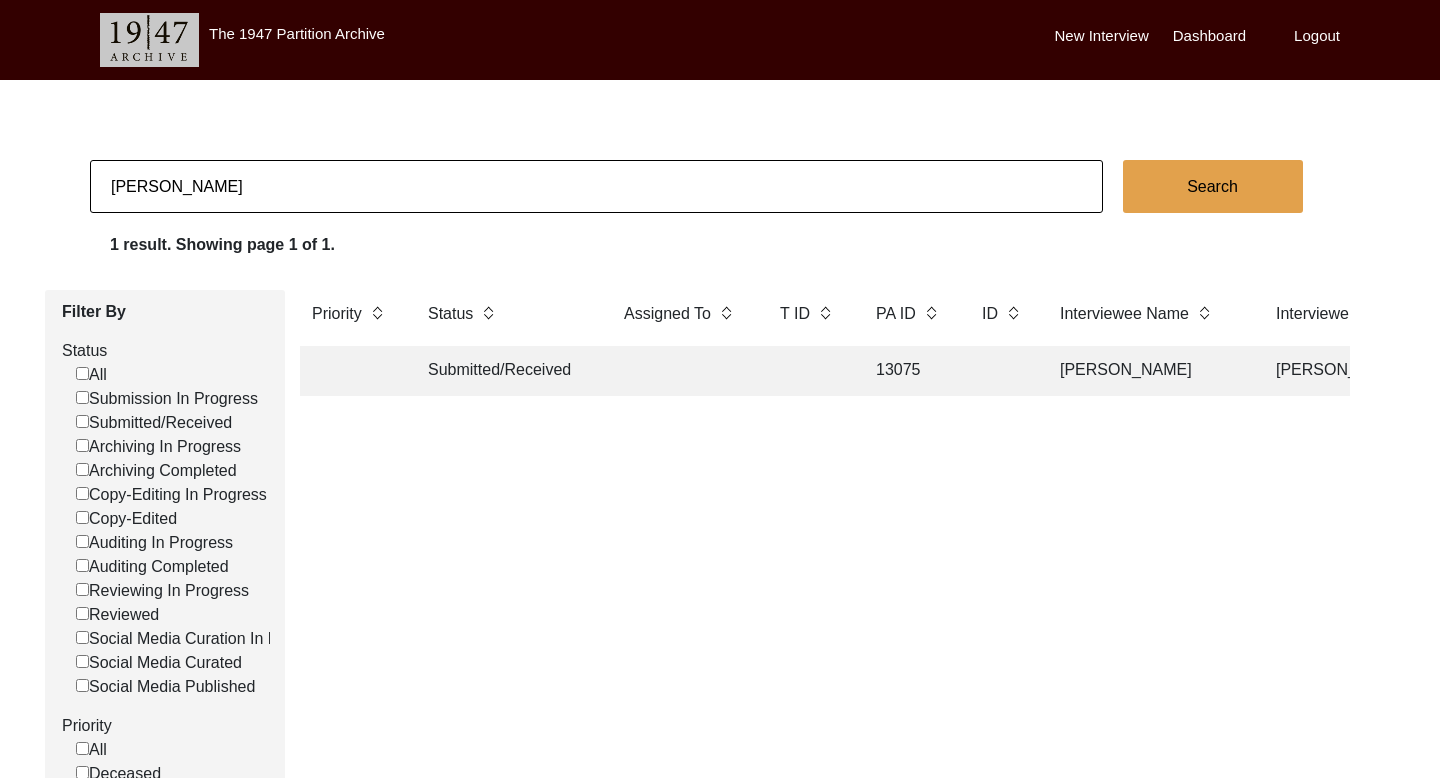 click on "Search" 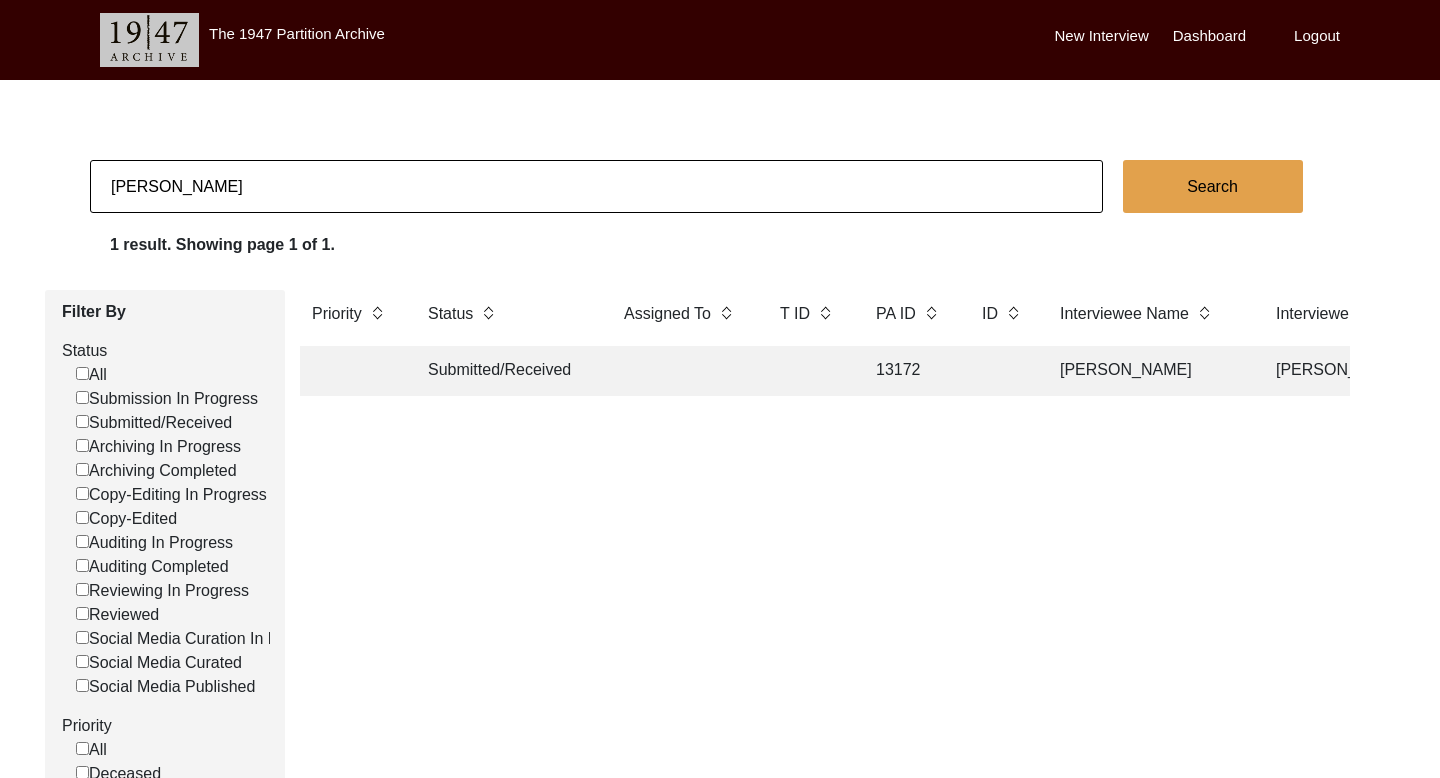 click on "Submitted/Received 13172 Singara [PERSON_NAME] [PERSON_NAME] Kotfatta, [GEOGRAPHIC_DATA], [GEOGRAPHIC_DATA], [GEOGRAPHIC_DATA] [DATE] [DEMOGRAPHIC_DATA] 1933 [DEMOGRAPHIC_DATA] Panjabi [GEOGRAPHIC_DATA], [GEOGRAPHIC_DATA], [GEOGRAPHIC_DATA] Kotfatta, [GEOGRAPHIC_DATA], [GEOGRAPHIC_DATA], [GEOGRAPHIC_DATA]" 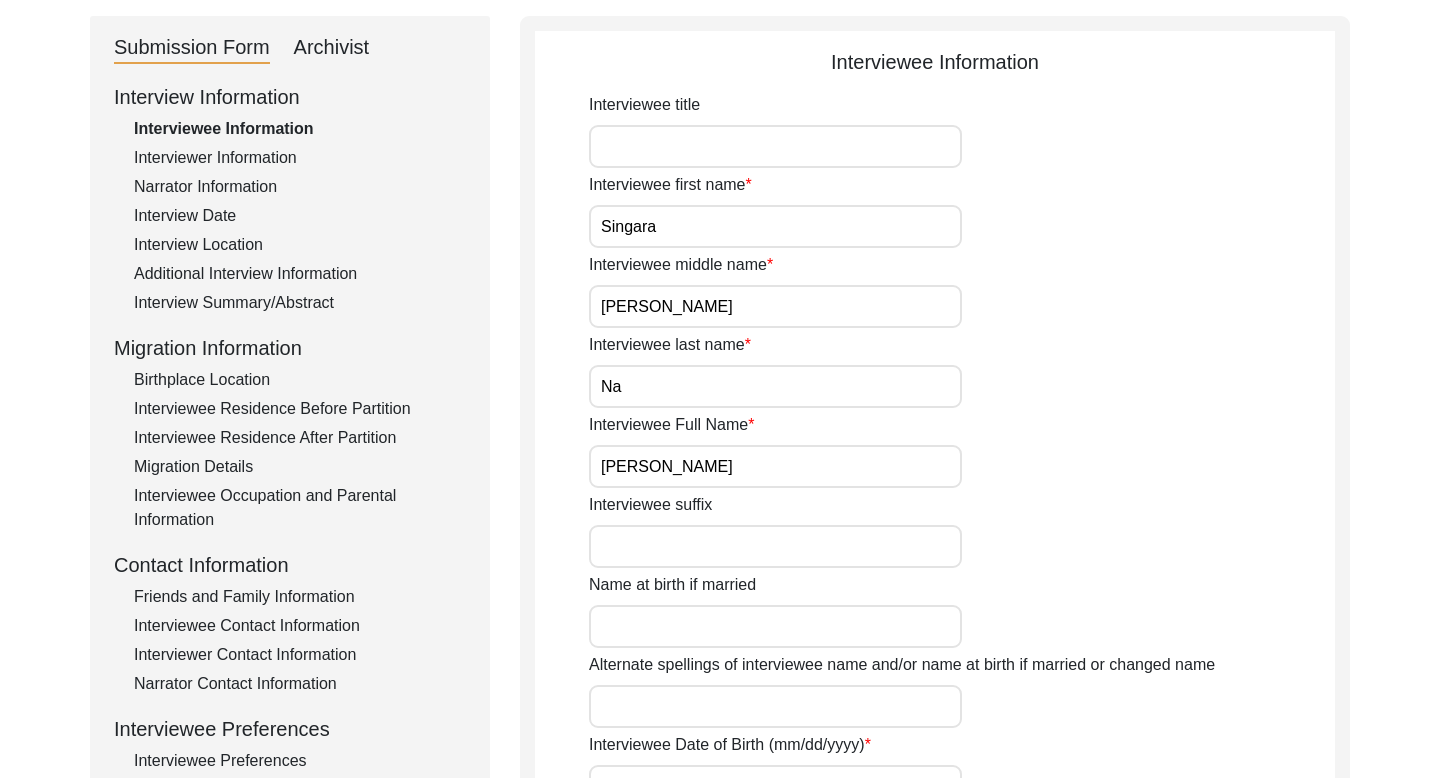 scroll, scrollTop: 210, scrollLeft: 0, axis: vertical 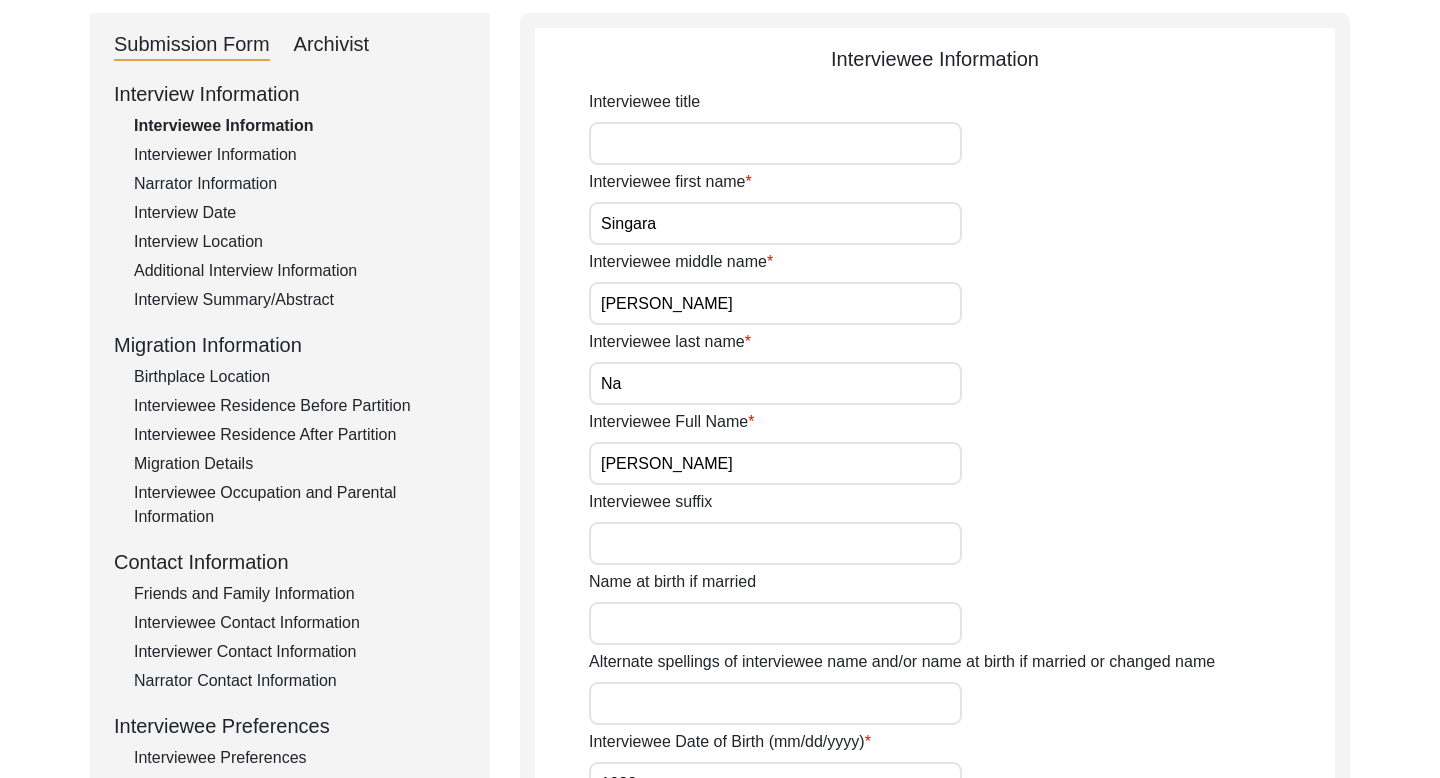 click on "Archivist" 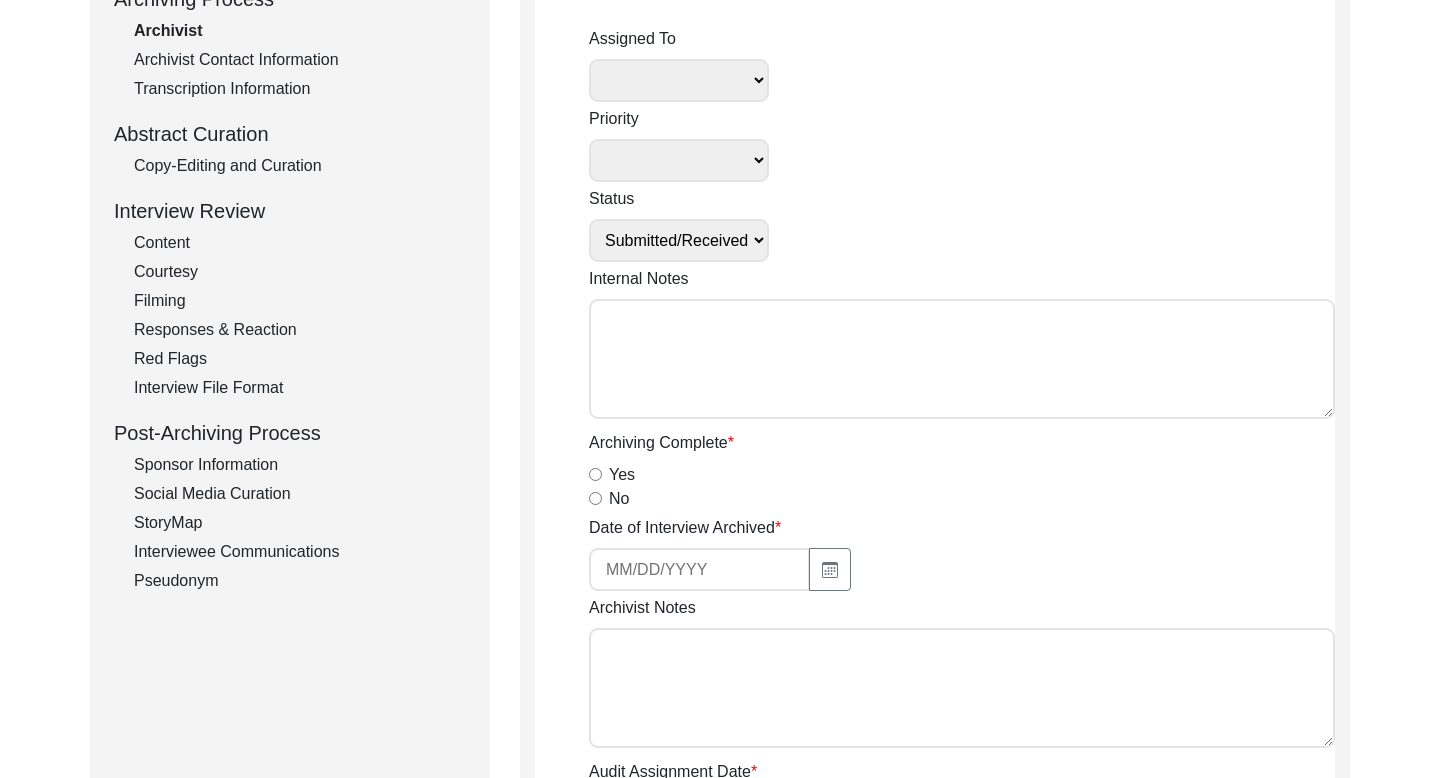 scroll, scrollTop: 306, scrollLeft: 0, axis: vertical 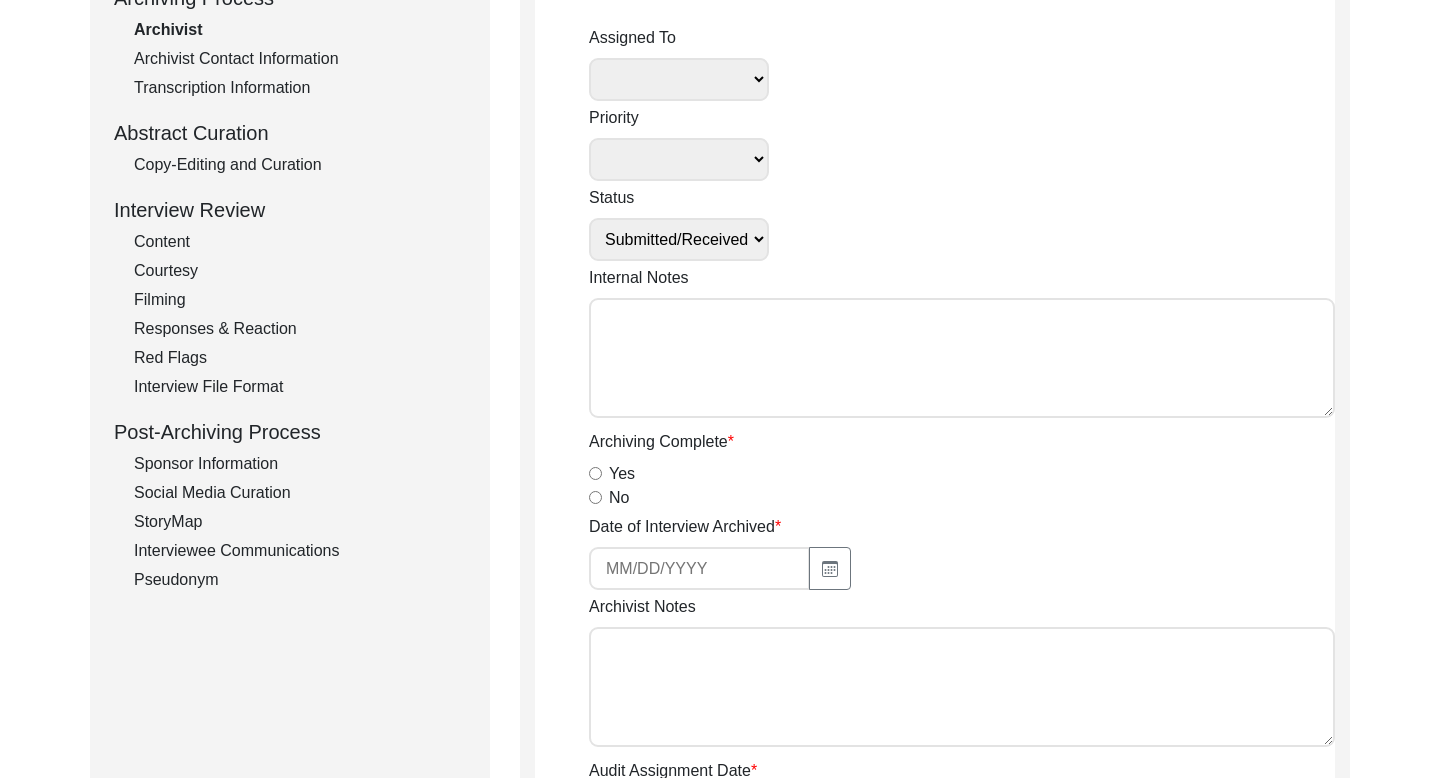 click on "Interviewee Communications" 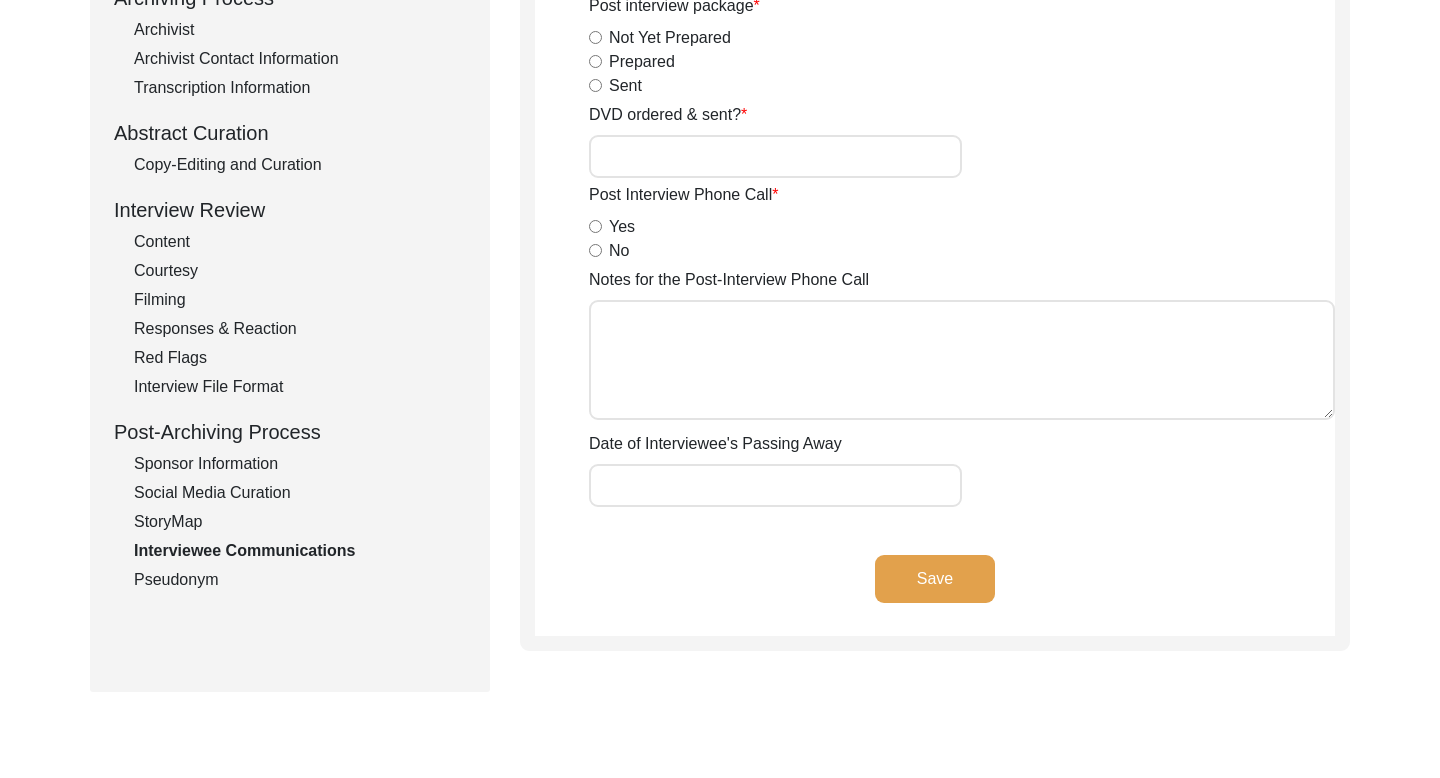 click on "Yes" at bounding box center (595, 226) 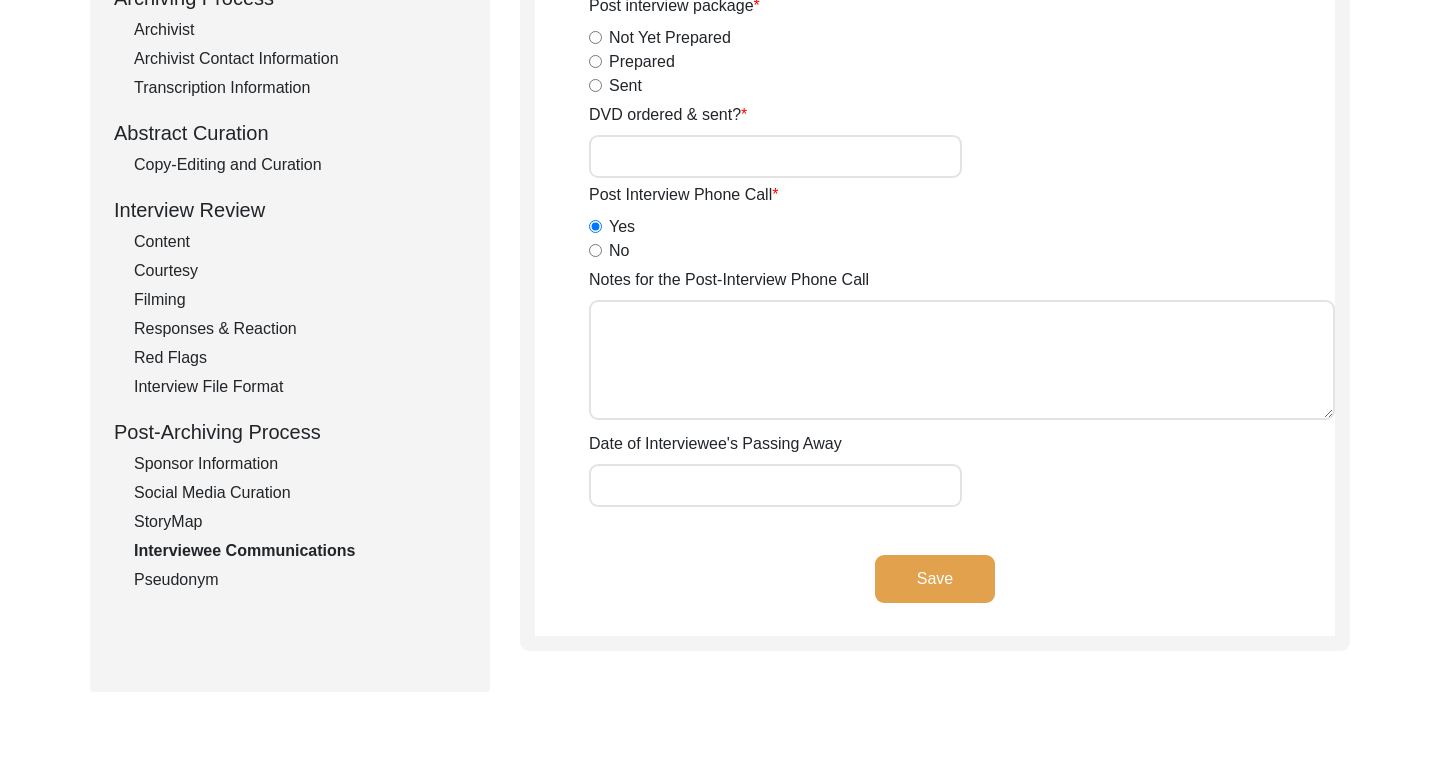 click on "Notes for the Post-Interview Phone Call" at bounding box center (962, 360) 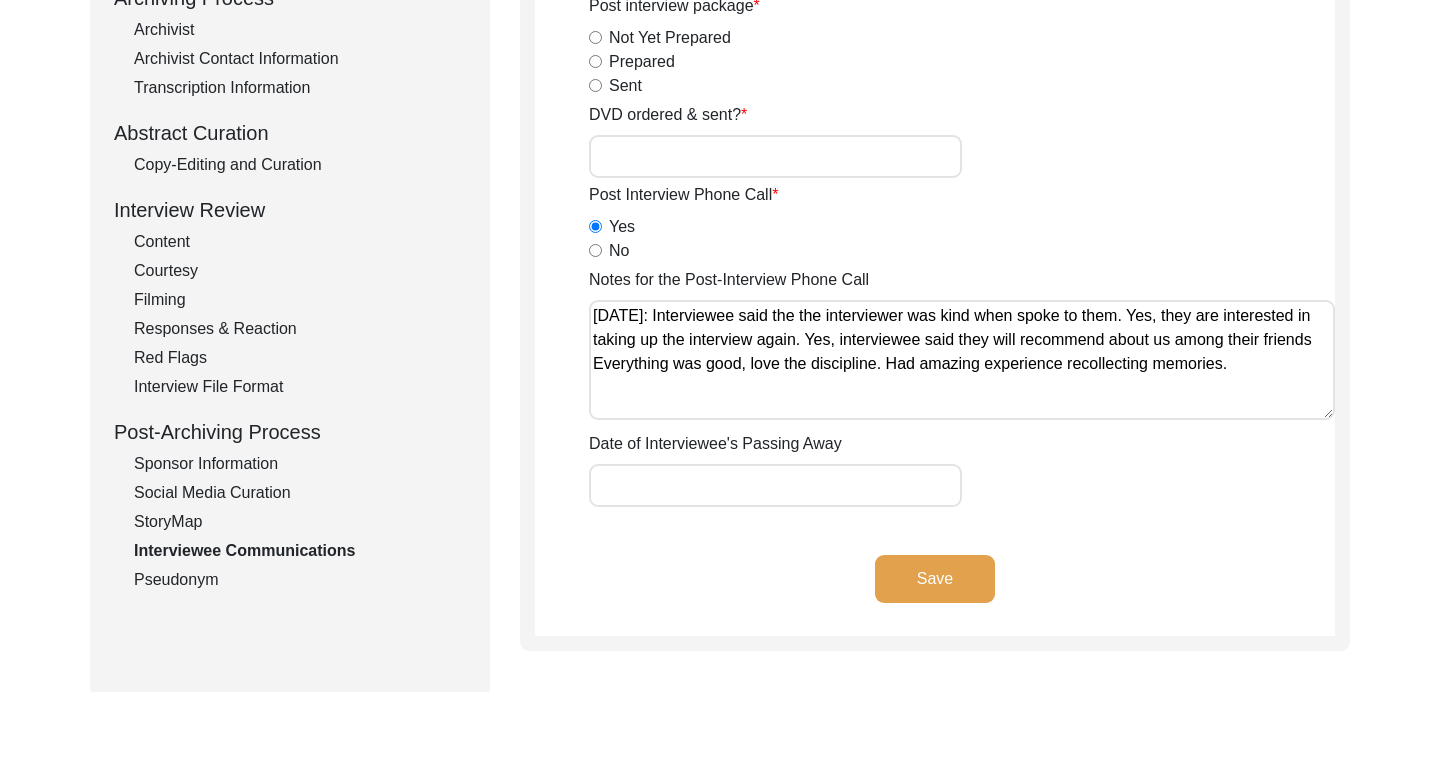 click on "Save" 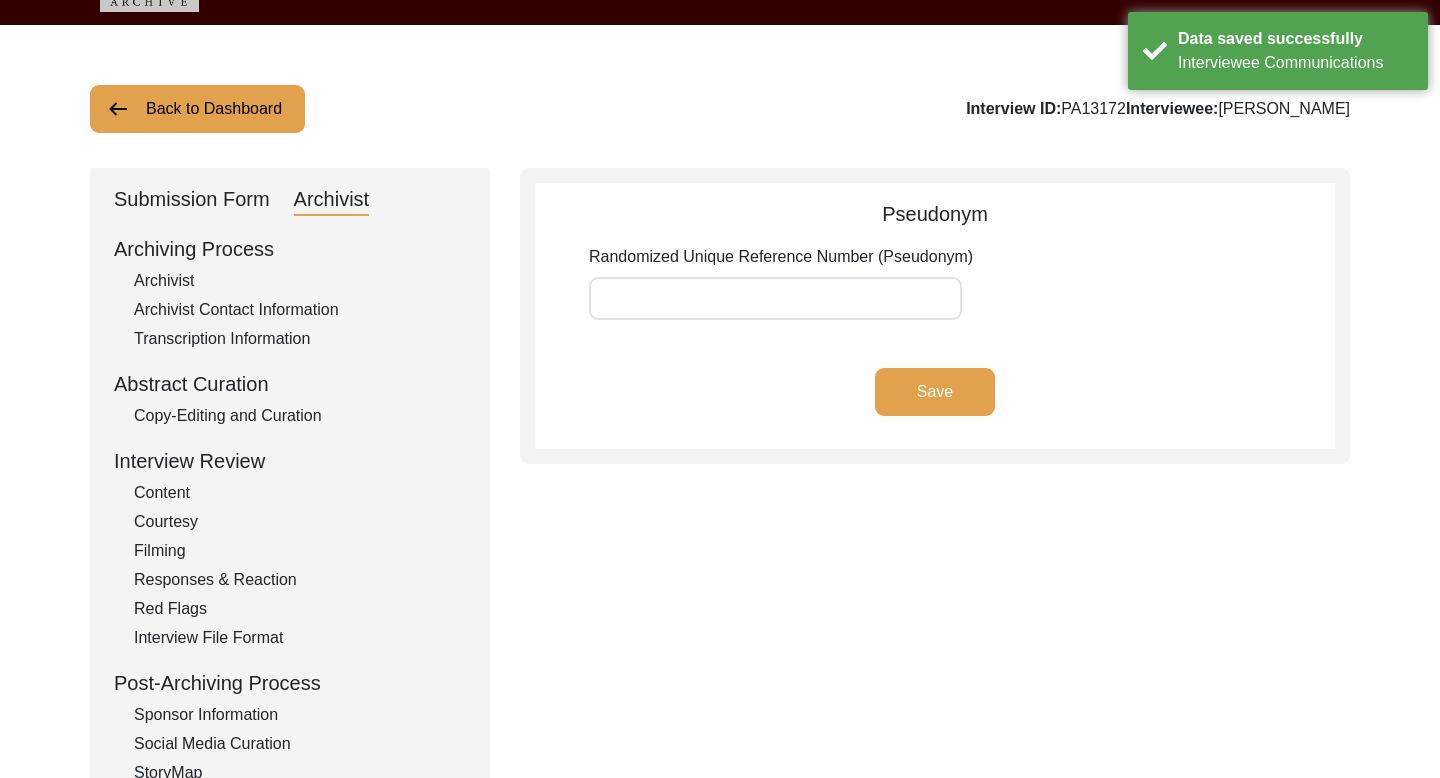 scroll, scrollTop: 0, scrollLeft: 0, axis: both 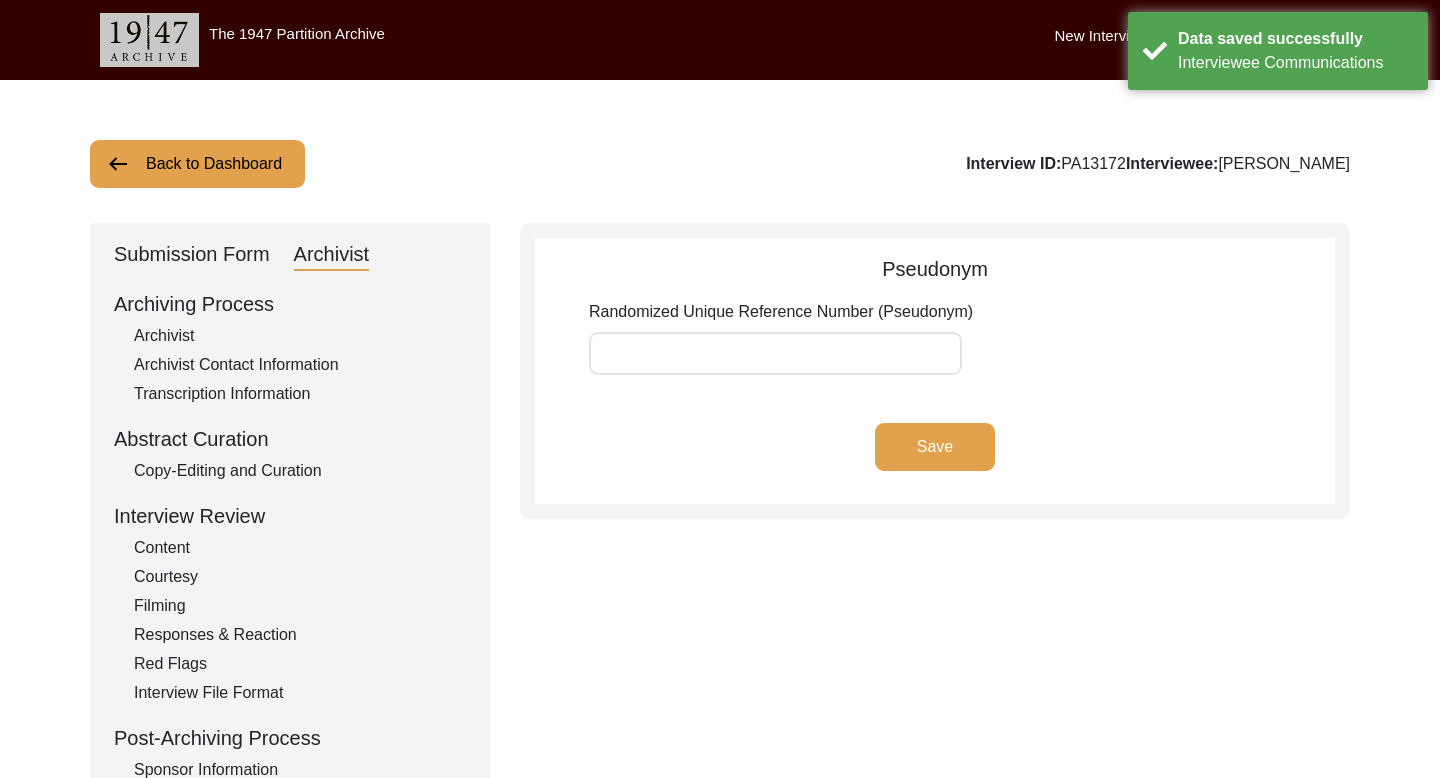 click on "Back to Dashboard" 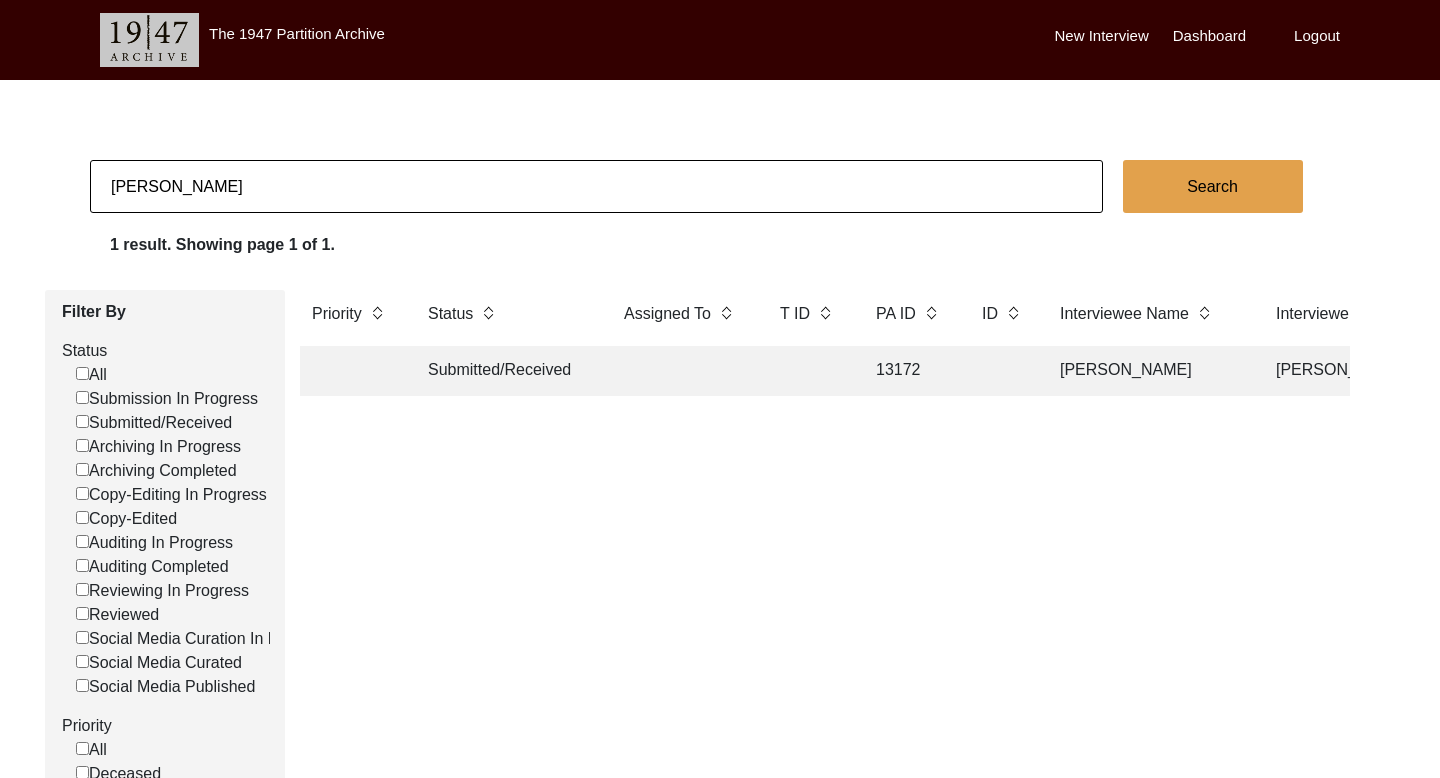 click on "[PERSON_NAME]" 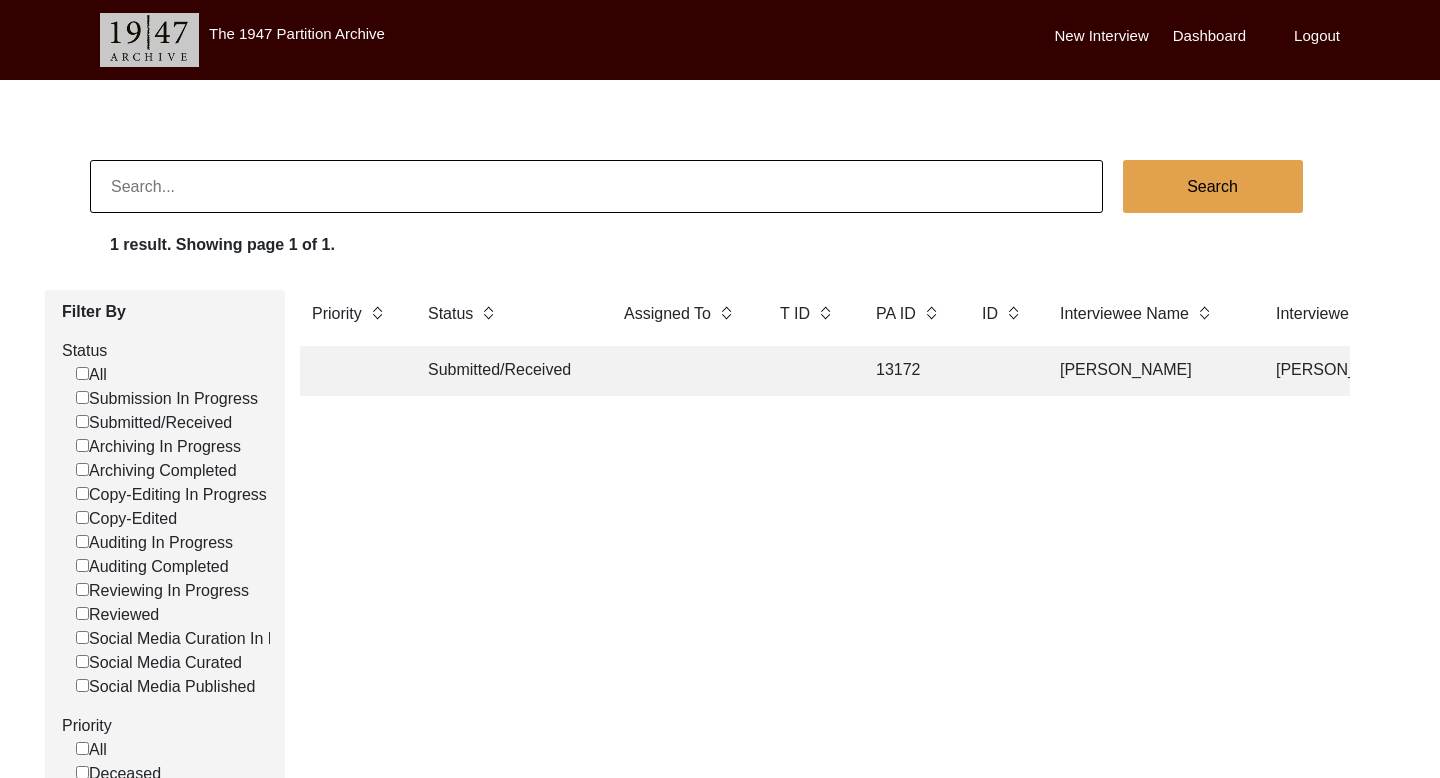 paste on "[PERSON_NAME]" 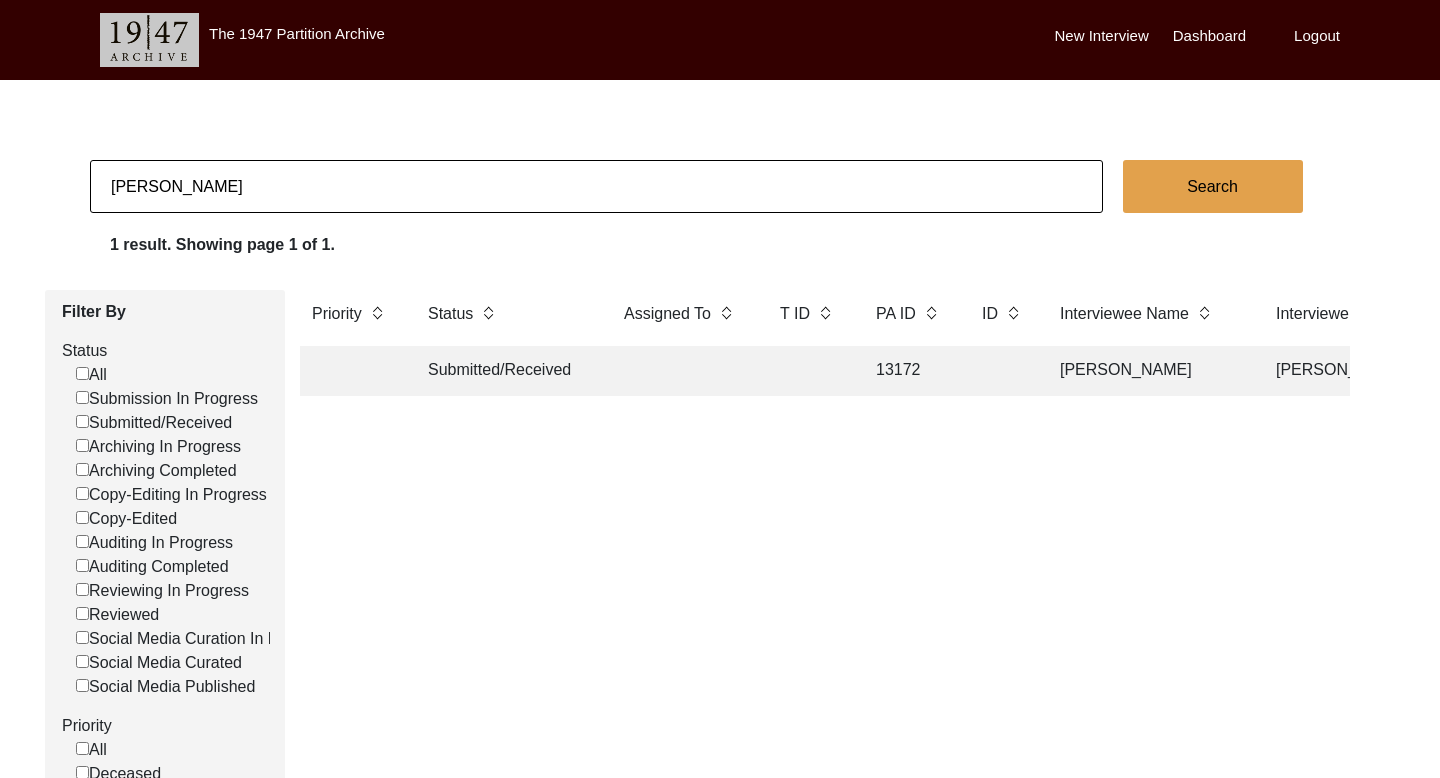 click on "Search" 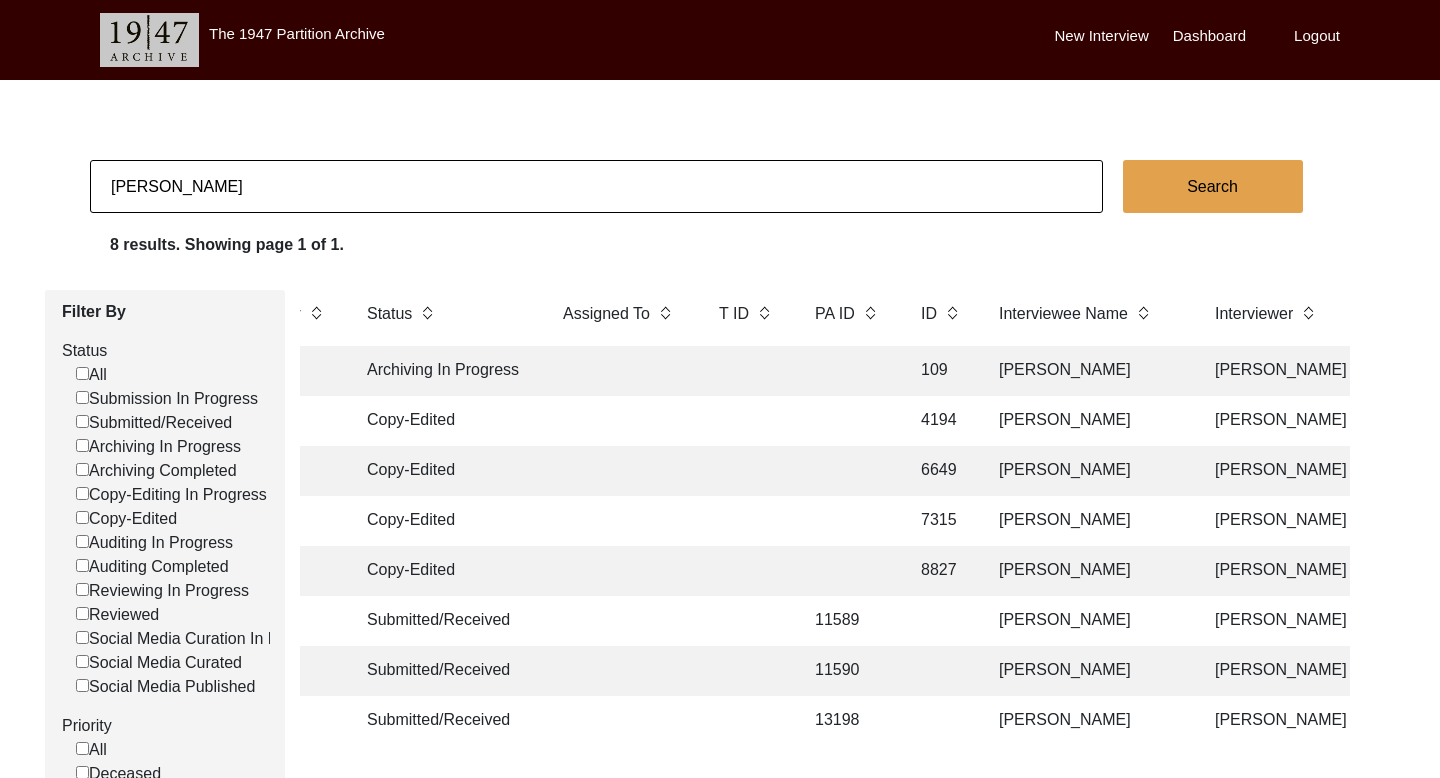 scroll, scrollTop: 0, scrollLeft: 62, axis: horizontal 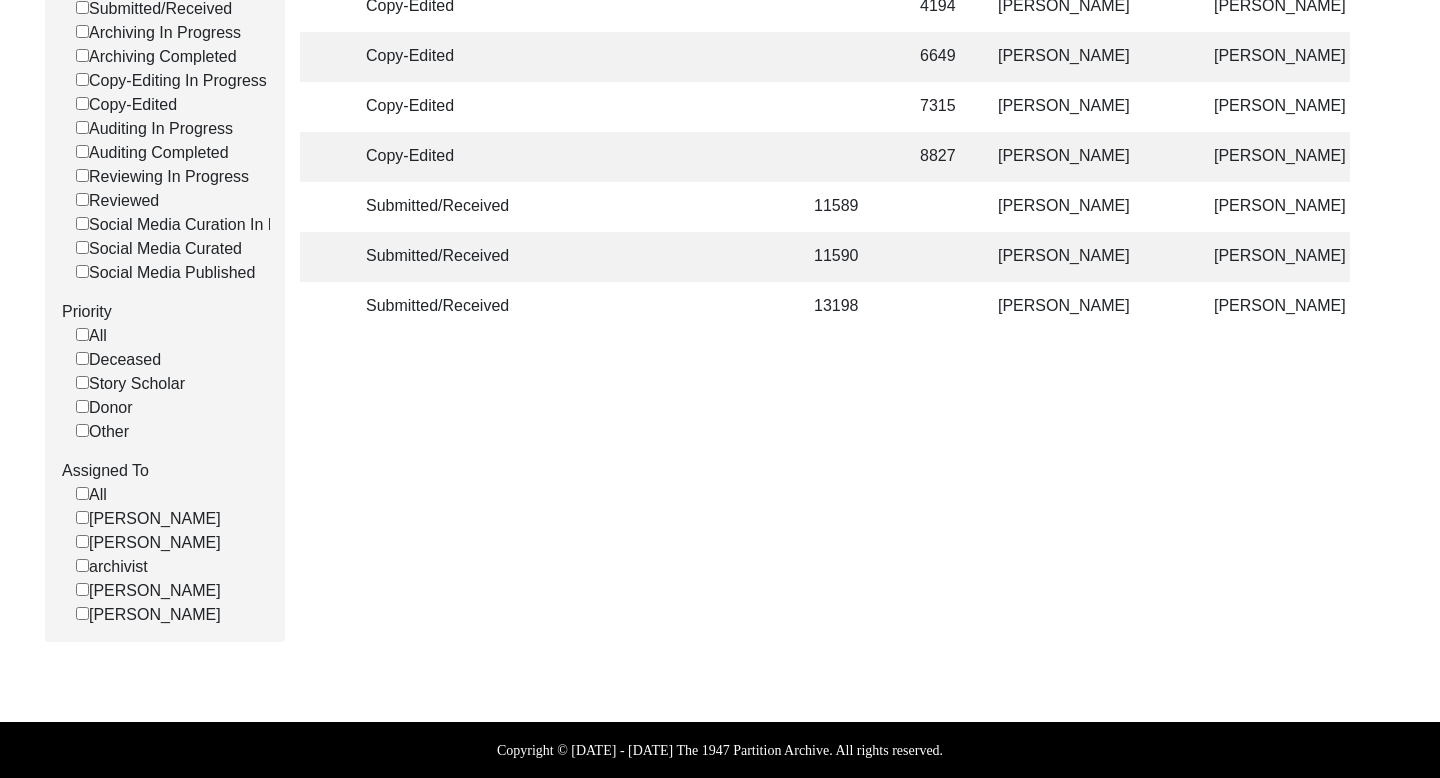 click on "[PERSON_NAME]" 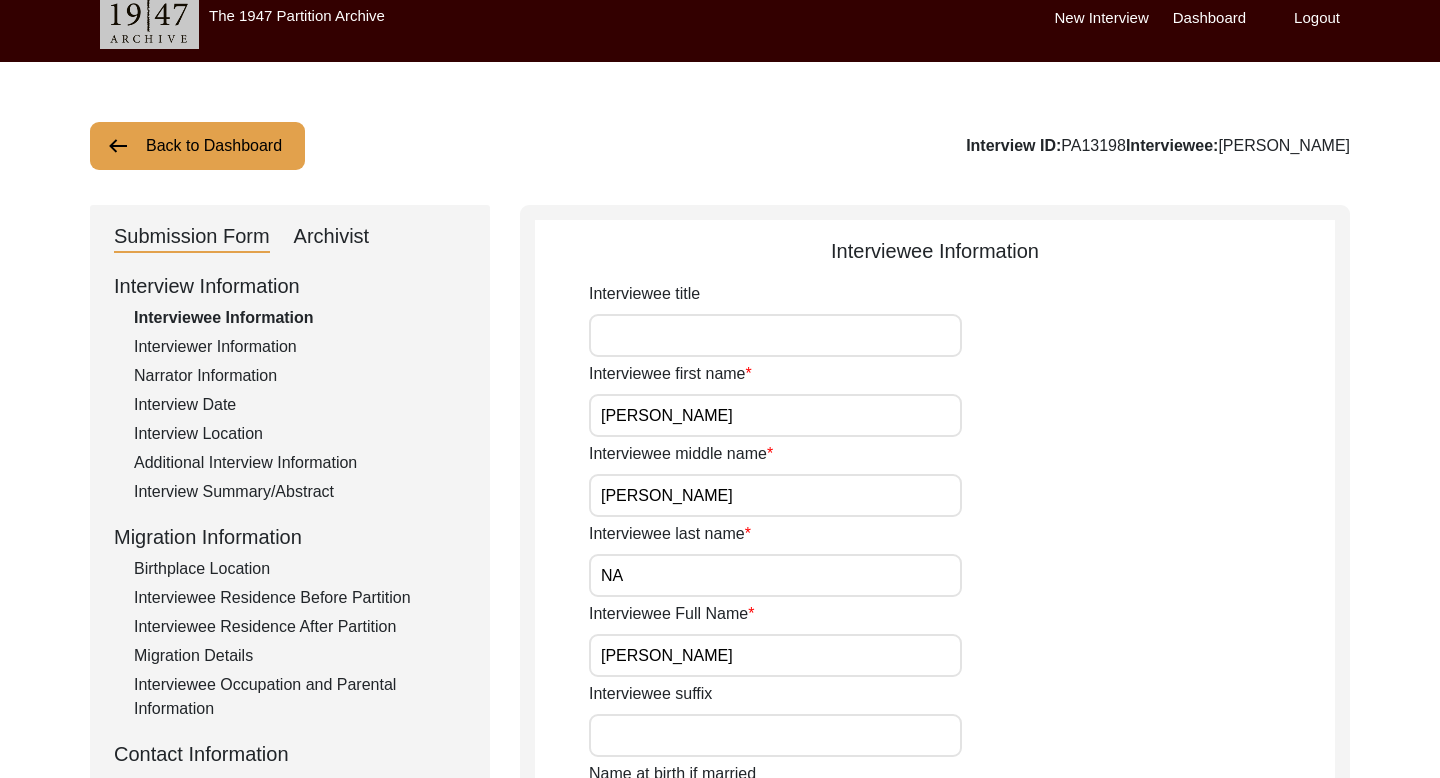 scroll, scrollTop: 0, scrollLeft: 0, axis: both 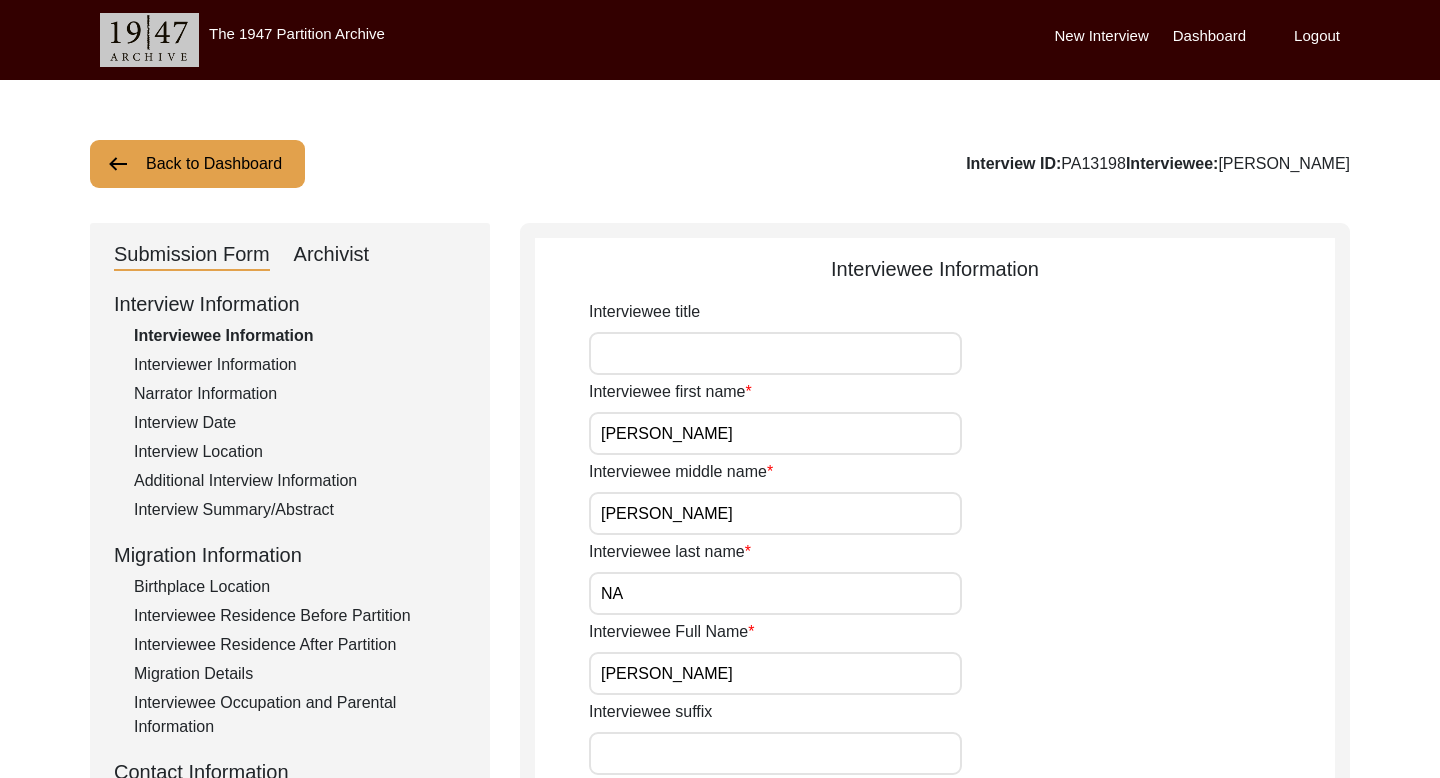 click on "Archivist" 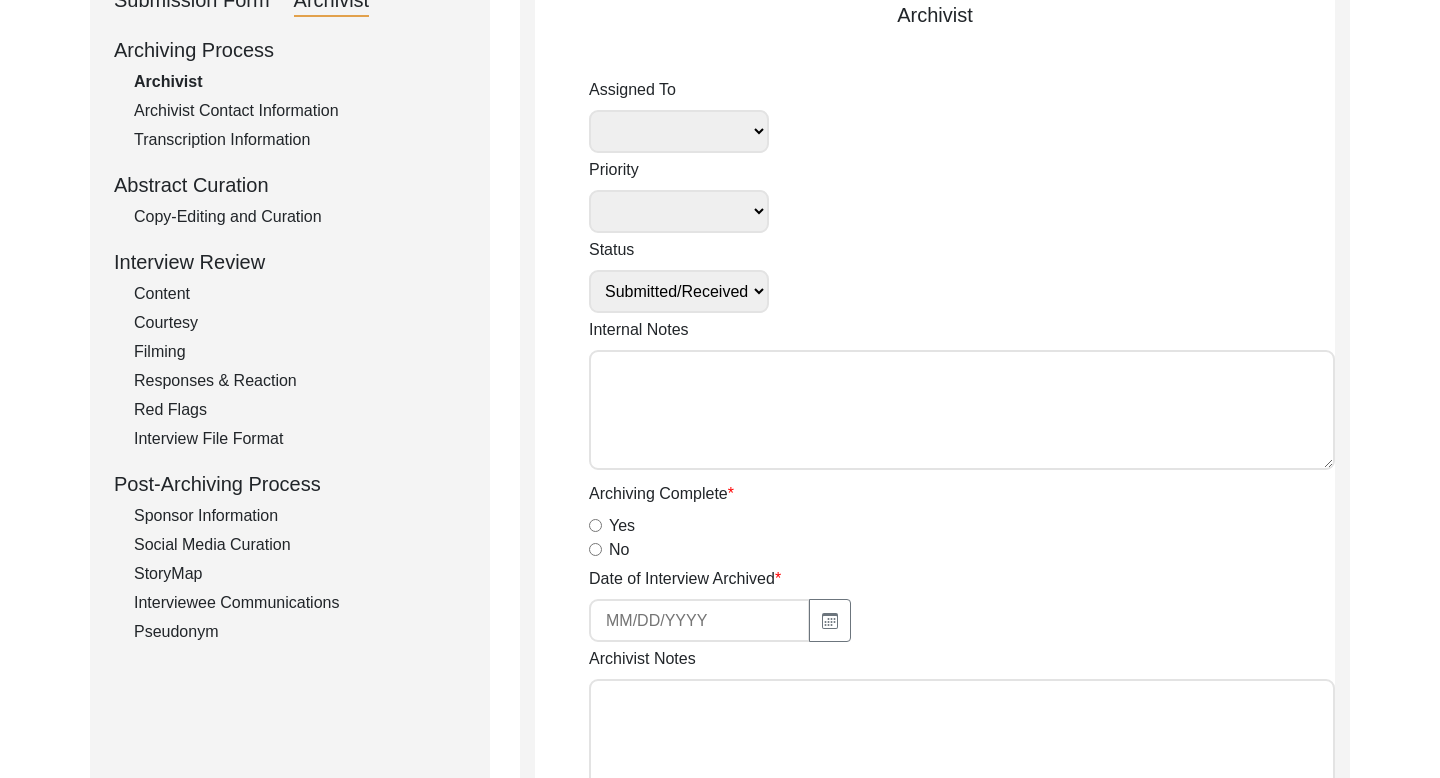 scroll, scrollTop: 370, scrollLeft: 0, axis: vertical 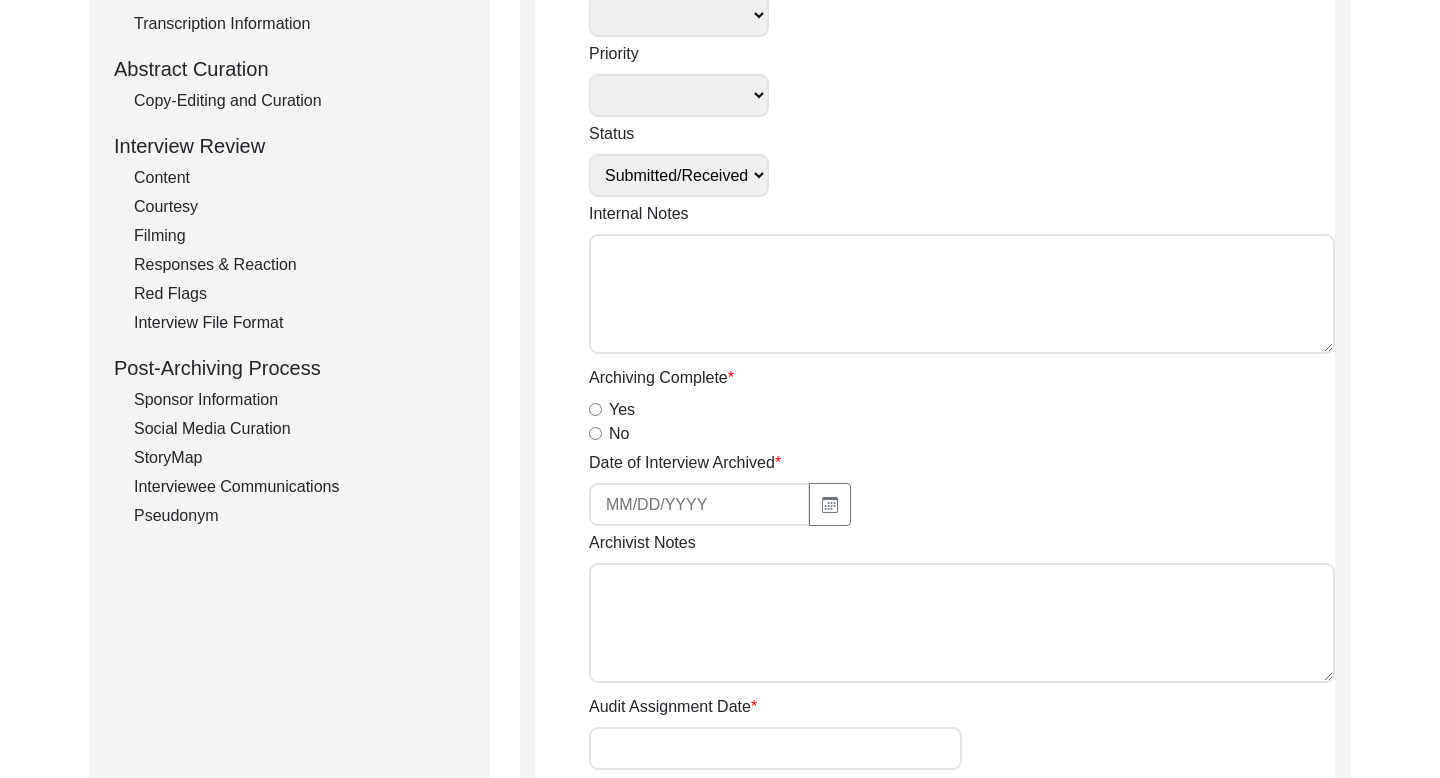 click on "Interviewee Communications" 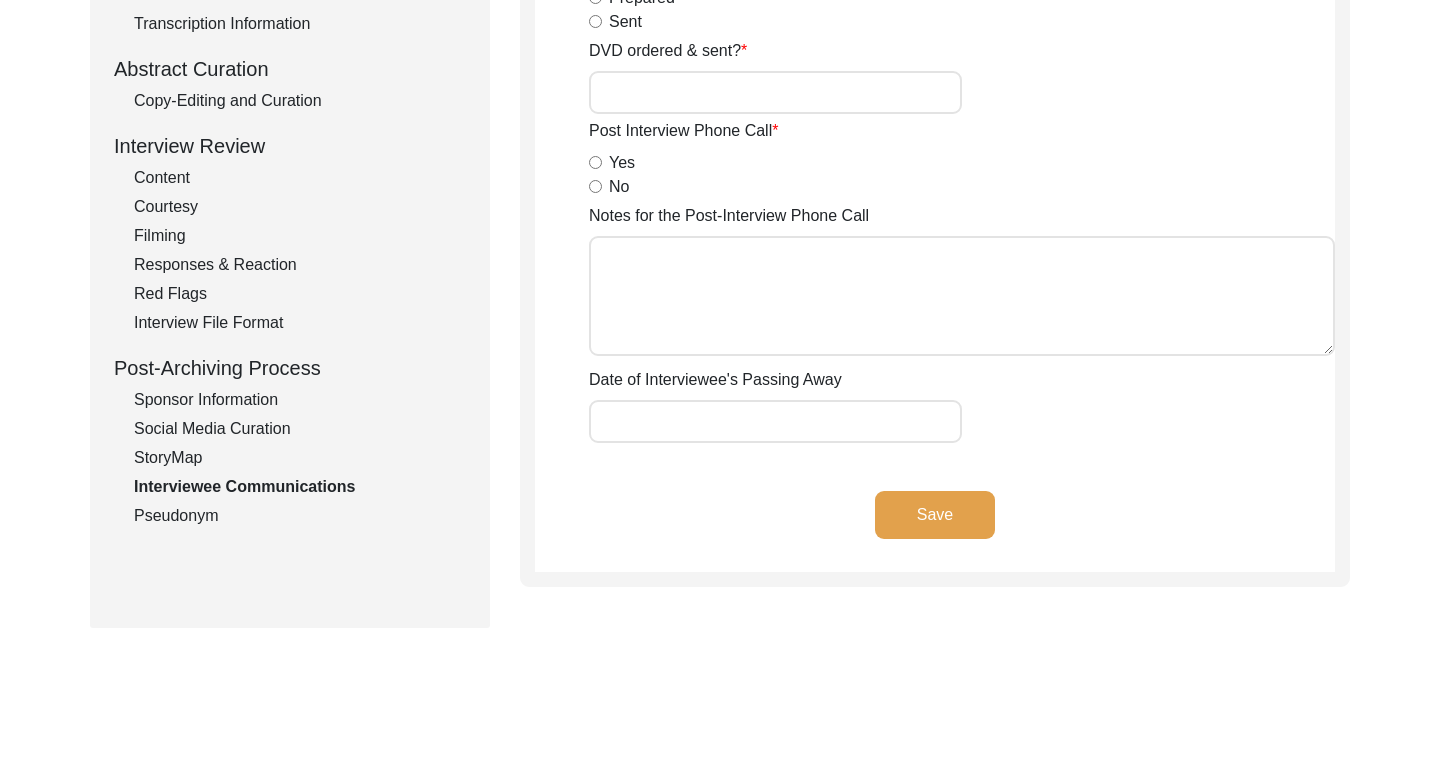 click on "Yes" at bounding box center (595, 162) 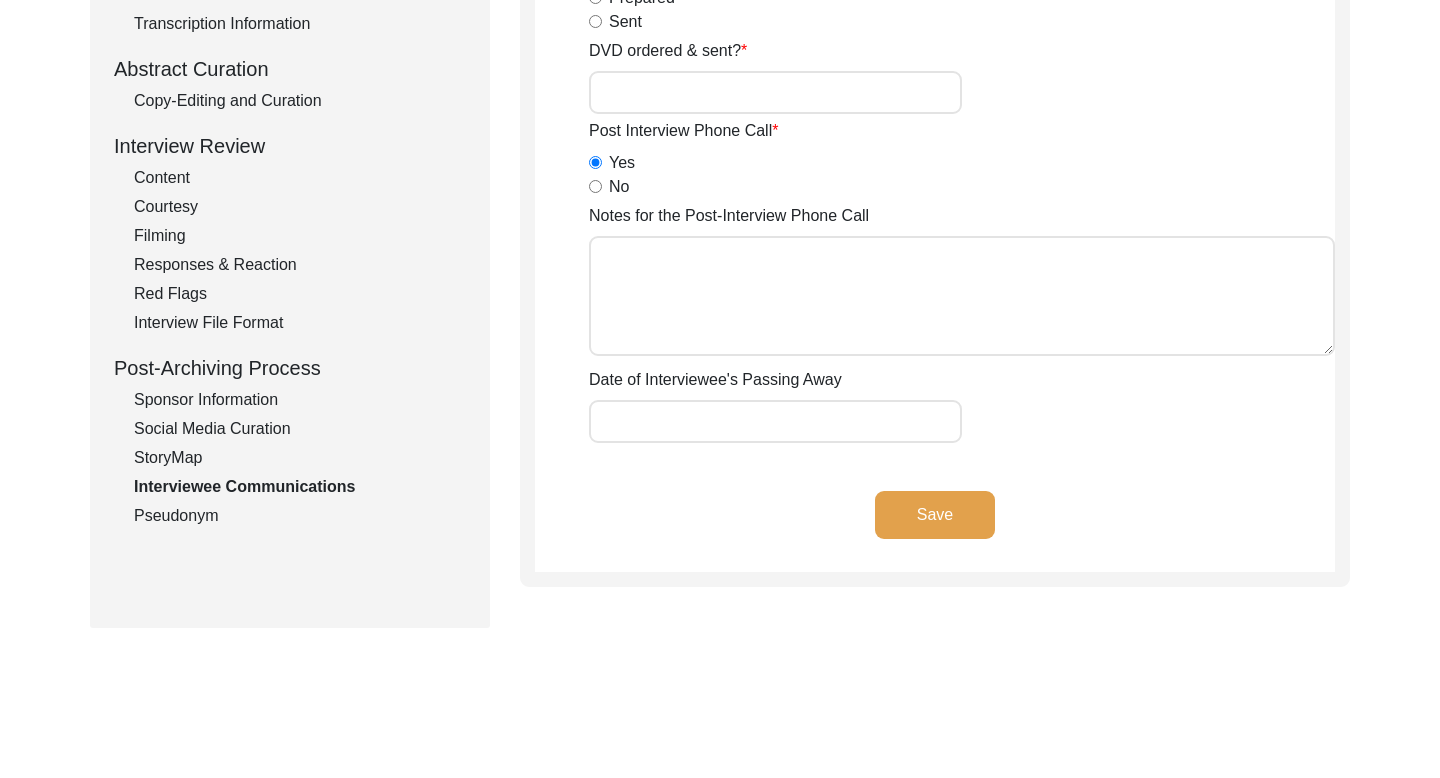 click on "Notes for the Post-Interview Phone Call" at bounding box center (962, 296) 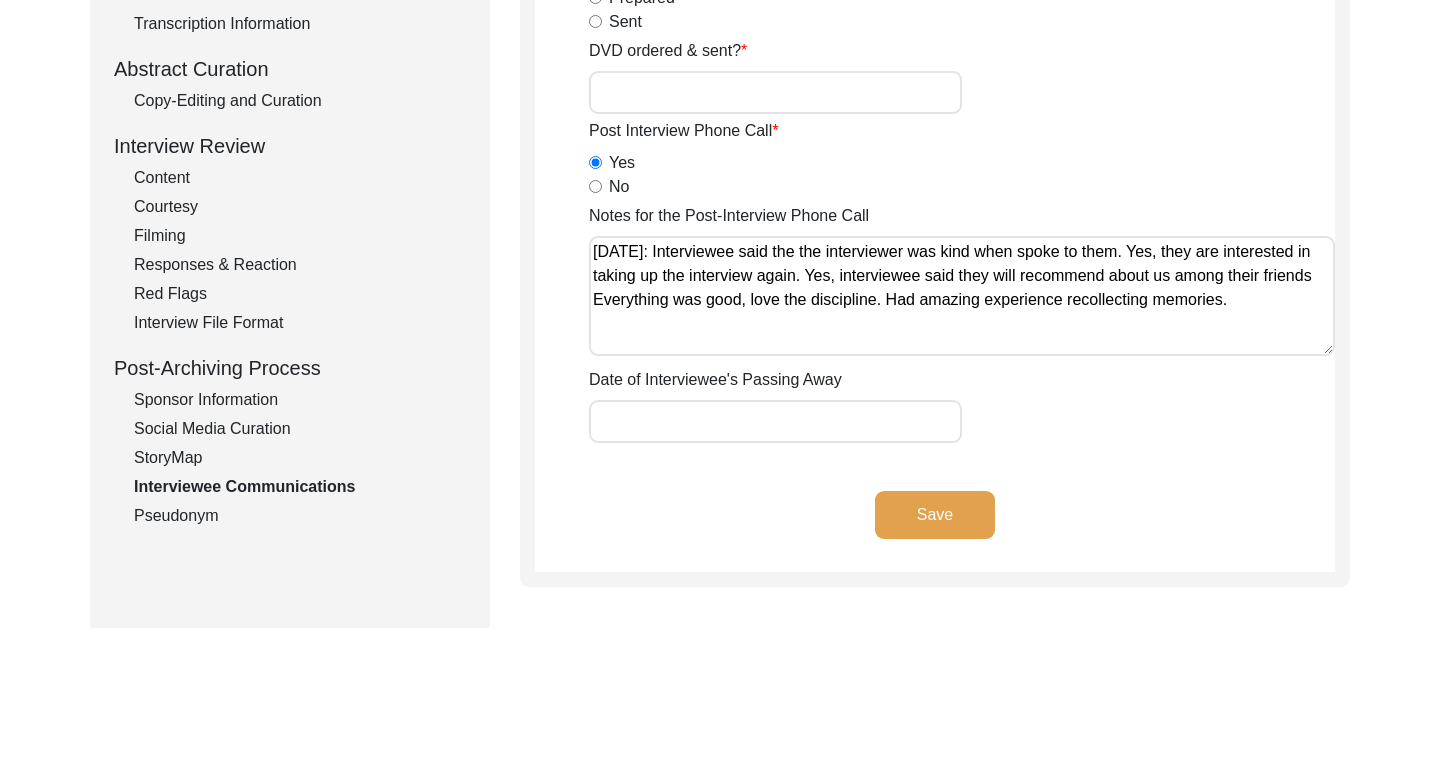 click on "Save" 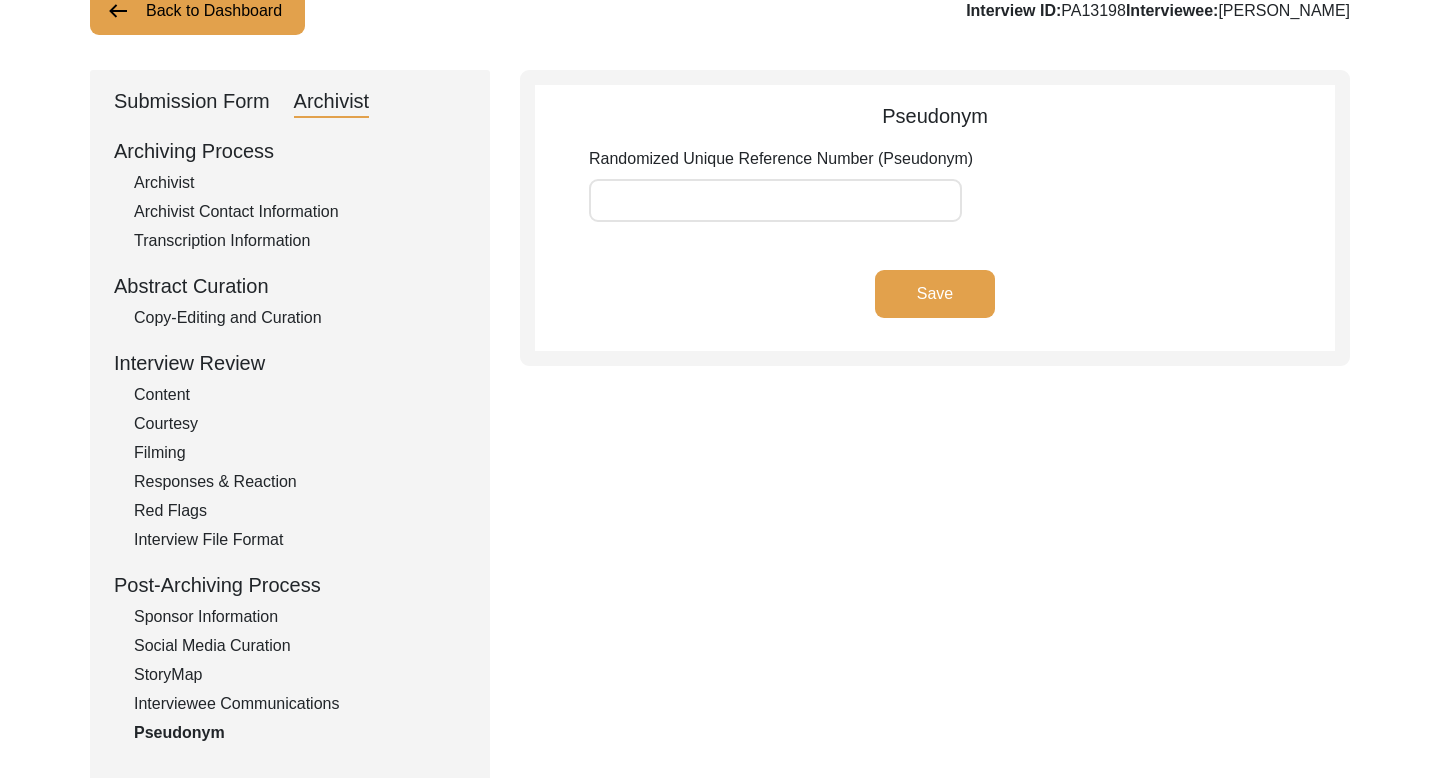 scroll, scrollTop: 0, scrollLeft: 0, axis: both 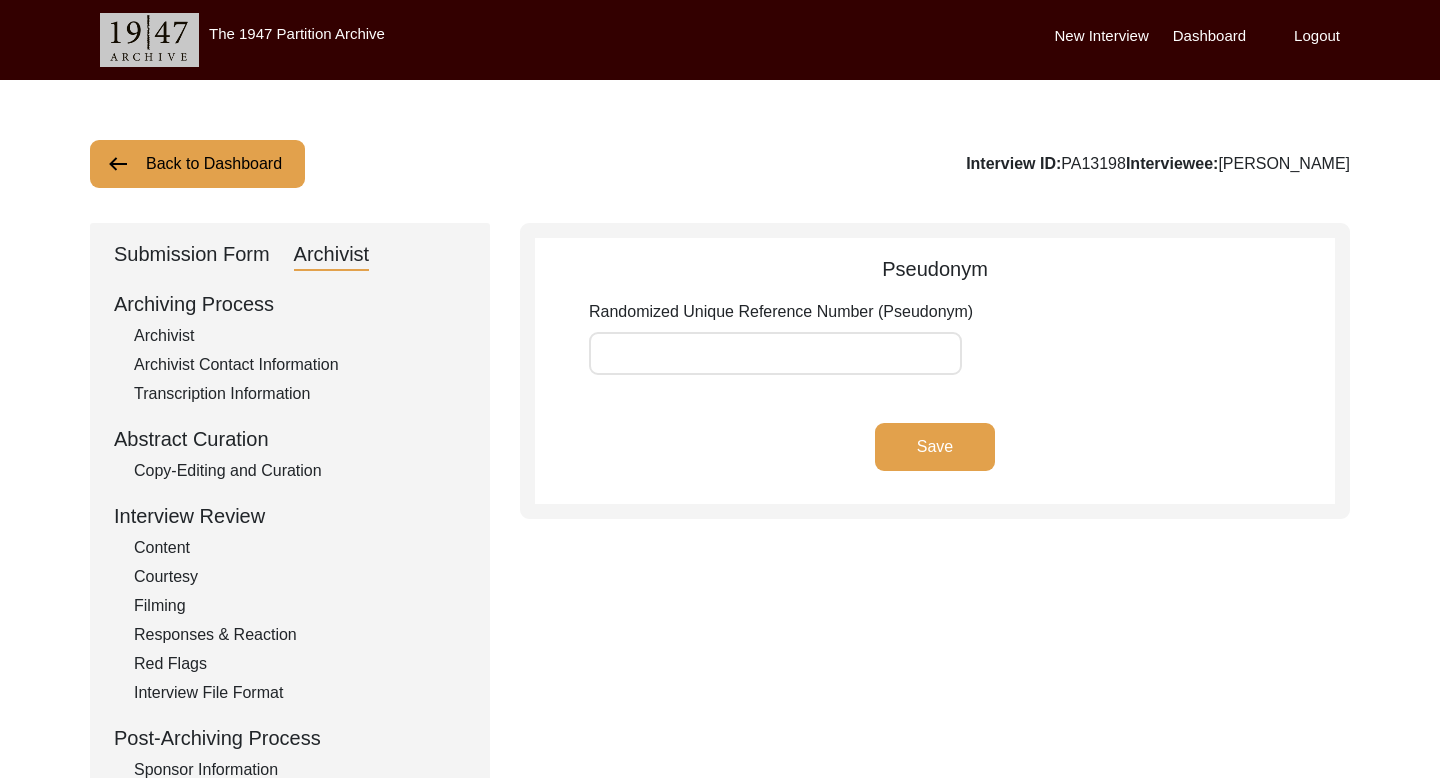 click on "Back to Dashboard" 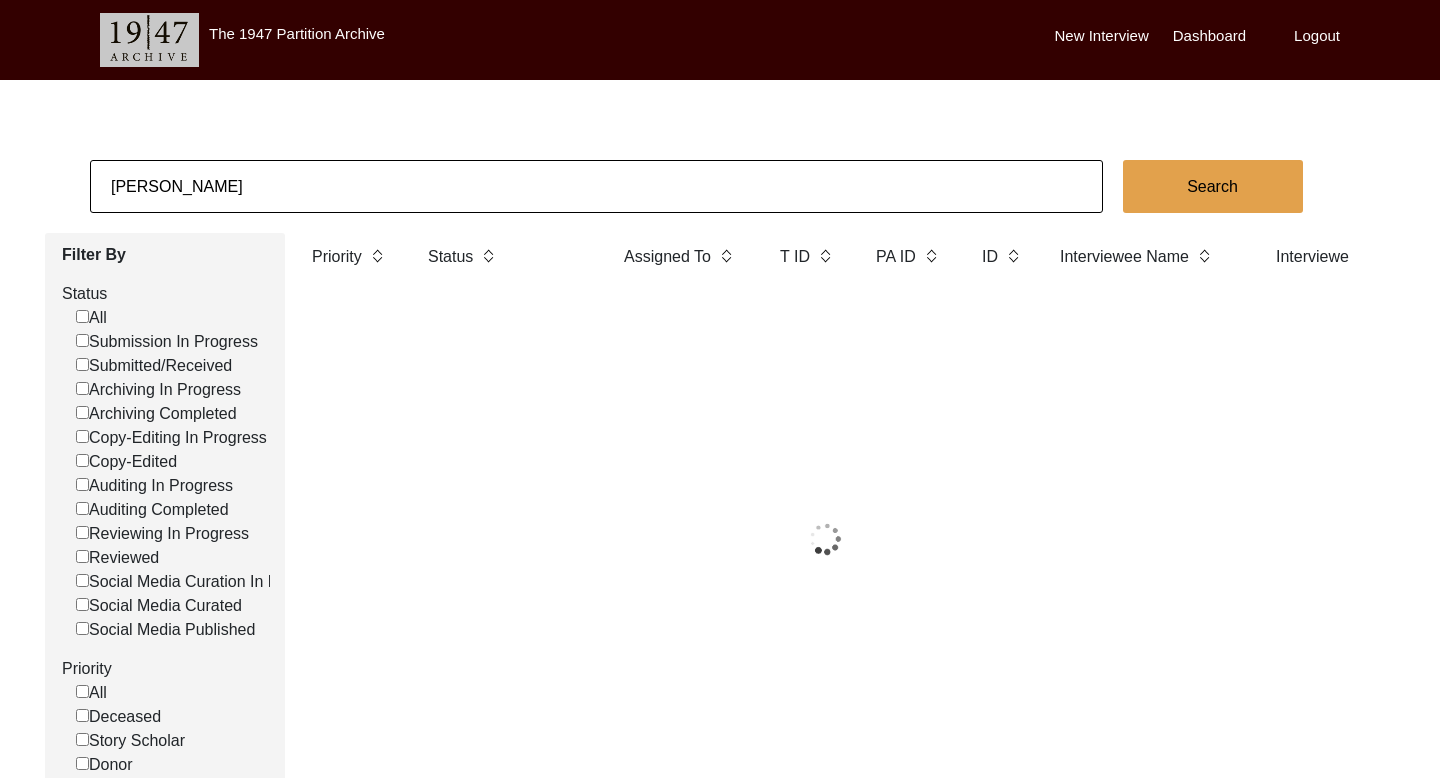 click on "[PERSON_NAME]" 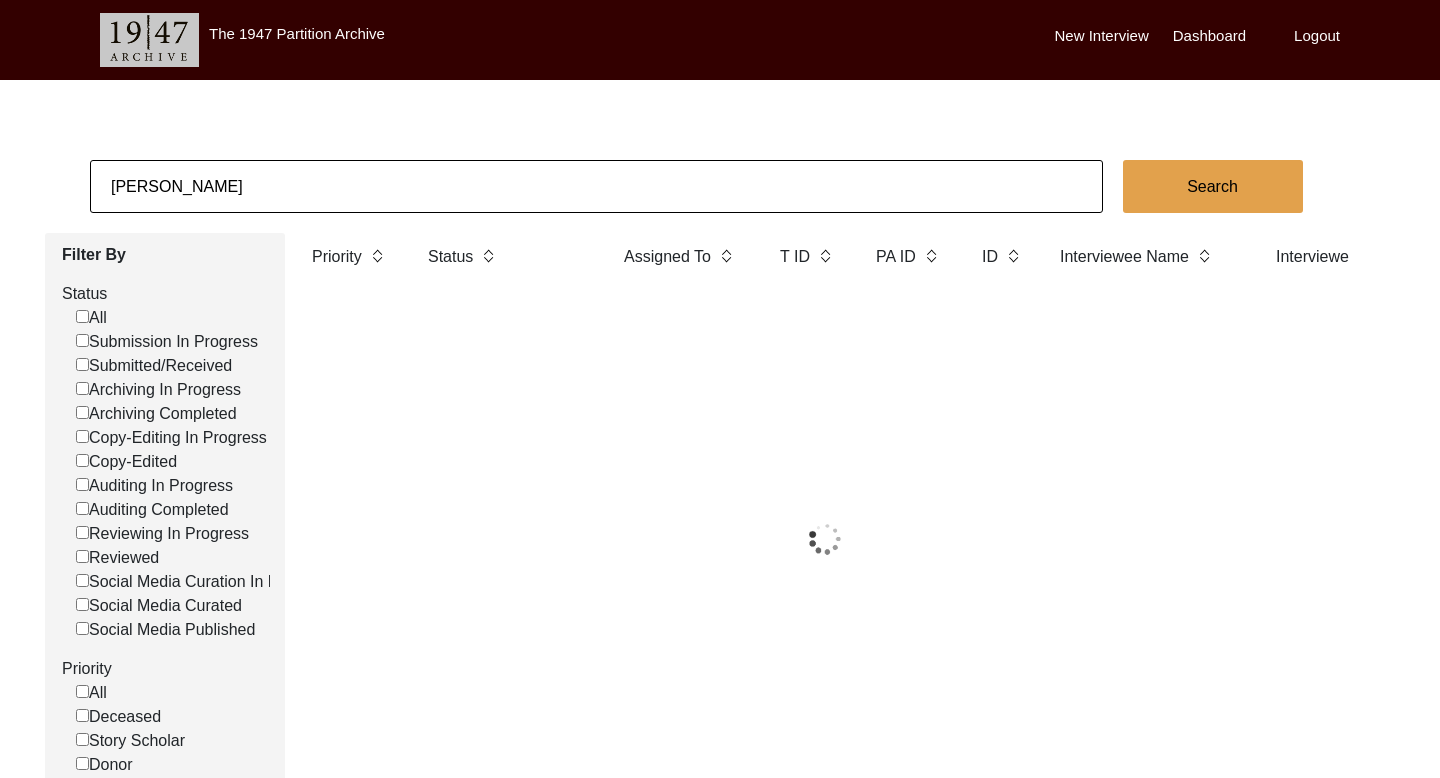 click on "[PERSON_NAME]" 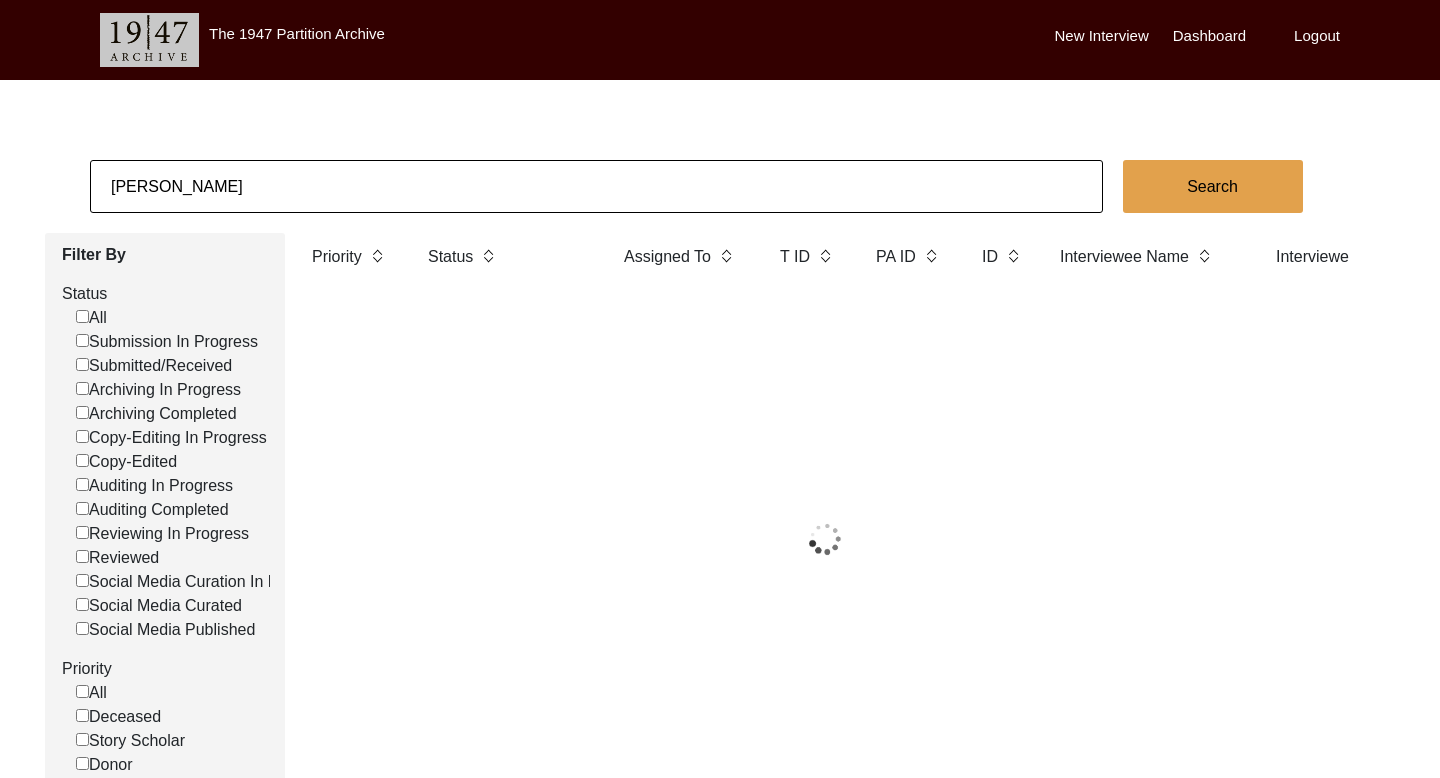 click on "[PERSON_NAME]" 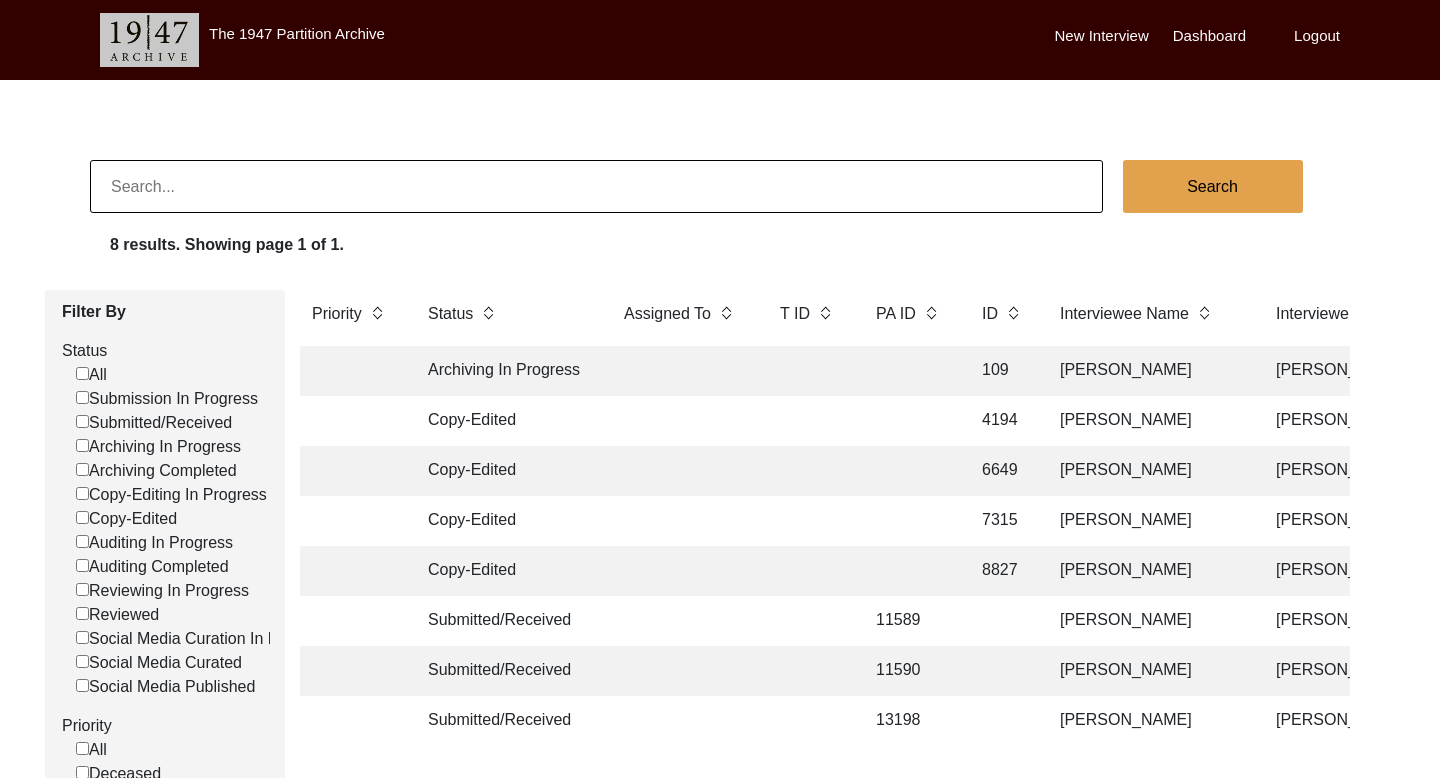 paste on "[PERSON_NAME]" 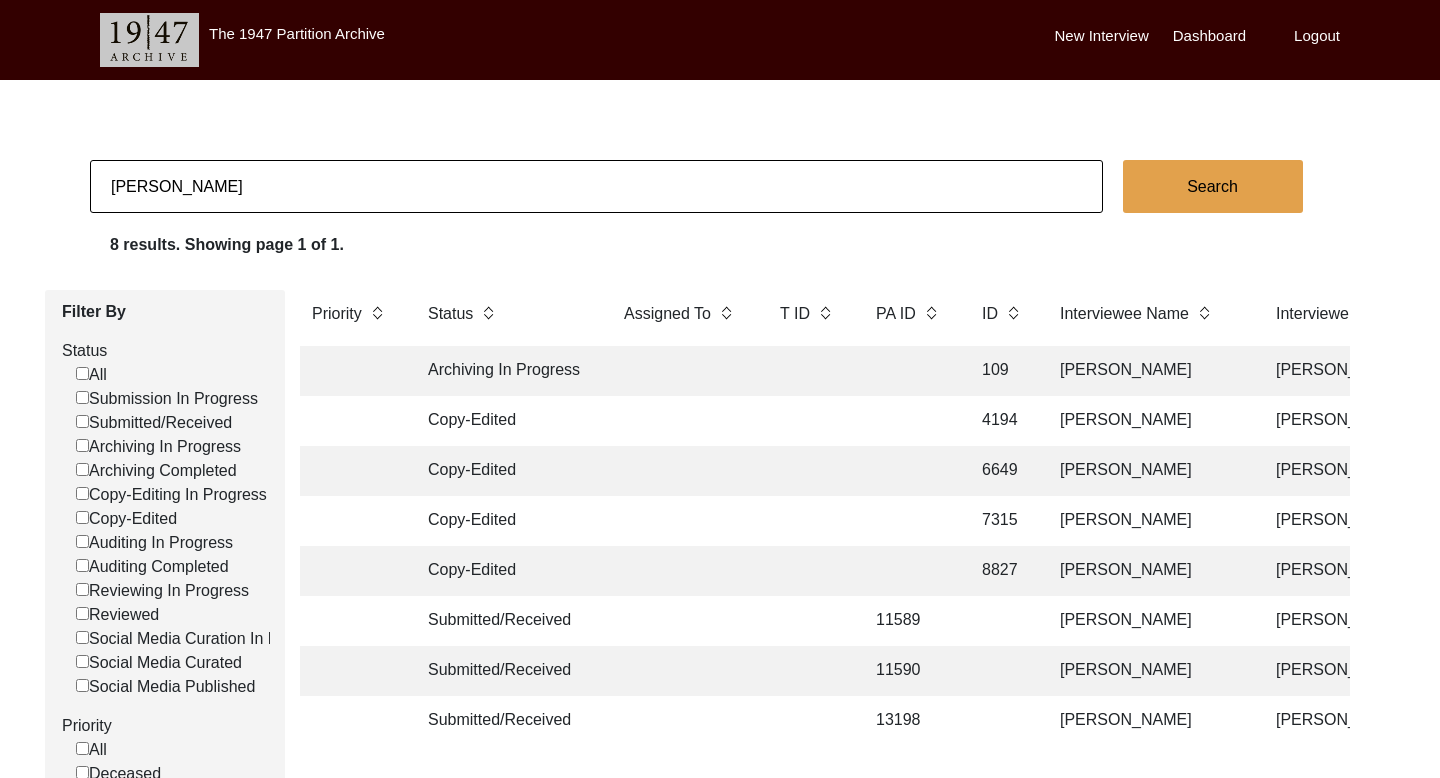 click on "Search" 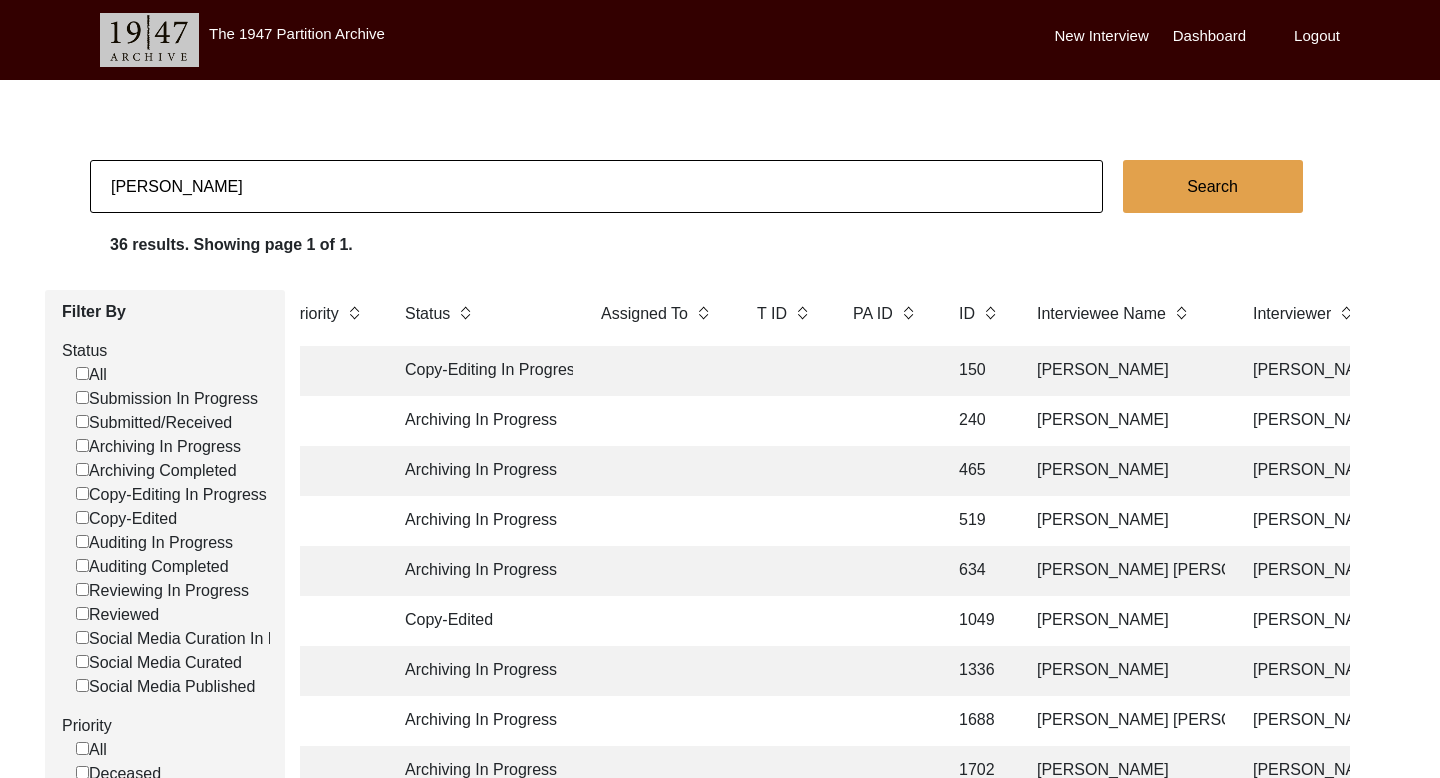 scroll, scrollTop: 0, scrollLeft: 48, axis: horizontal 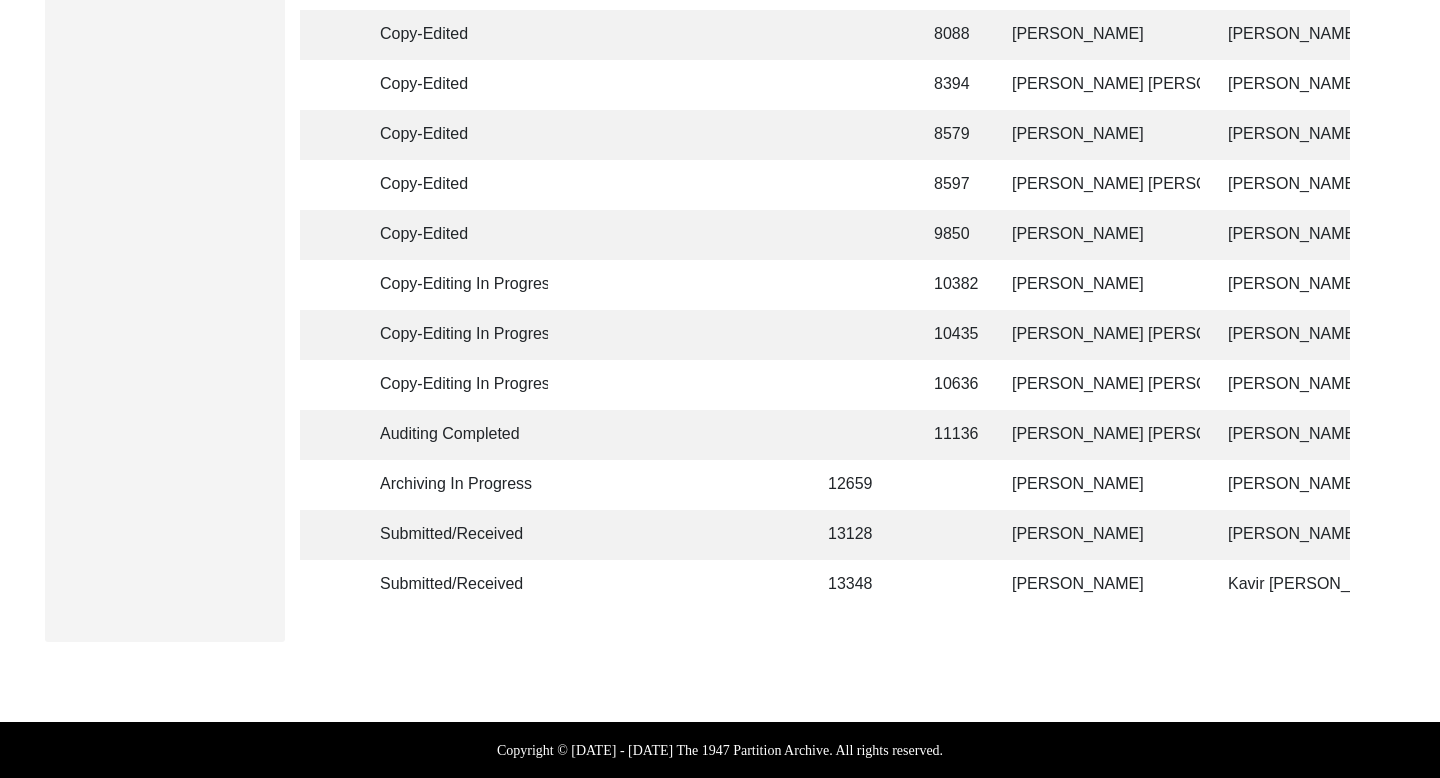 click on "[PERSON_NAME]" 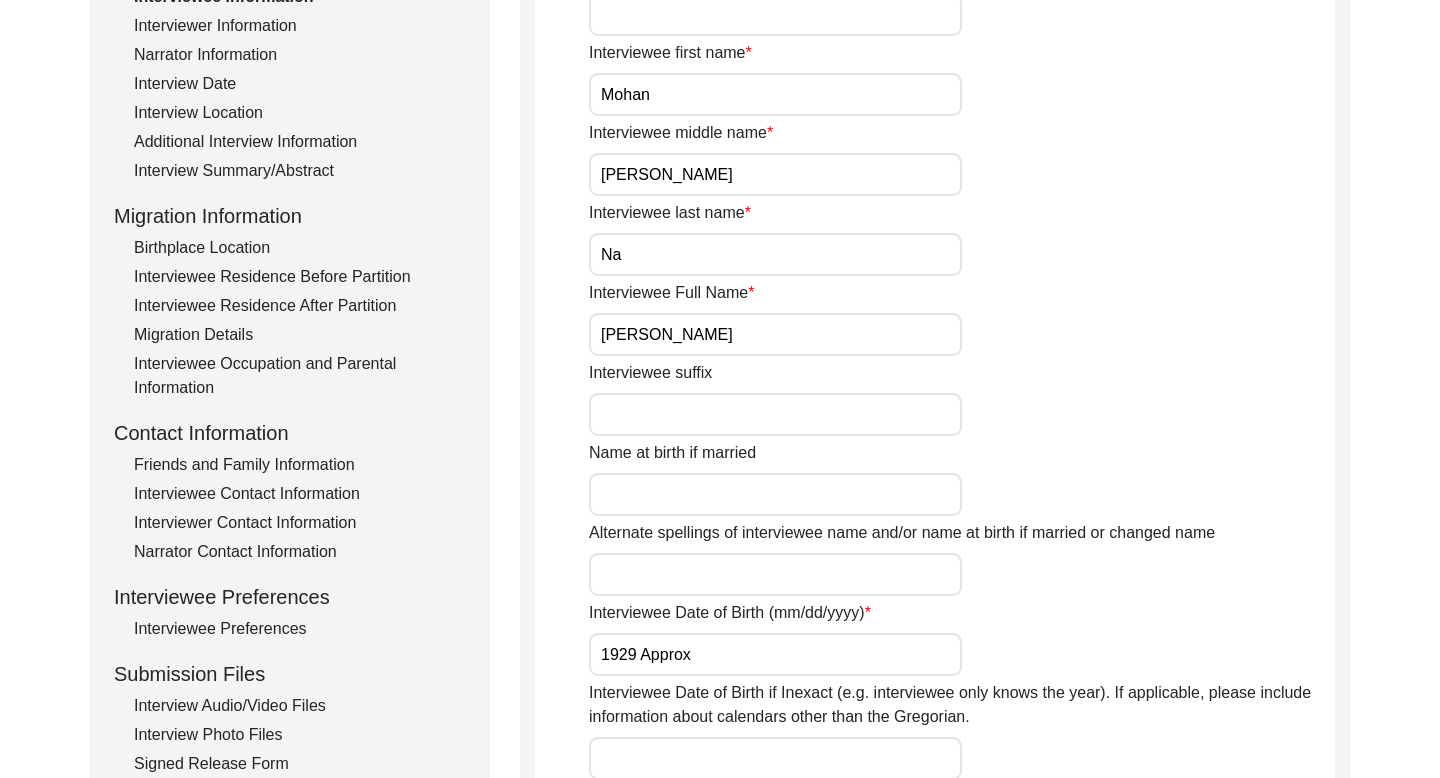 scroll, scrollTop: 88, scrollLeft: 0, axis: vertical 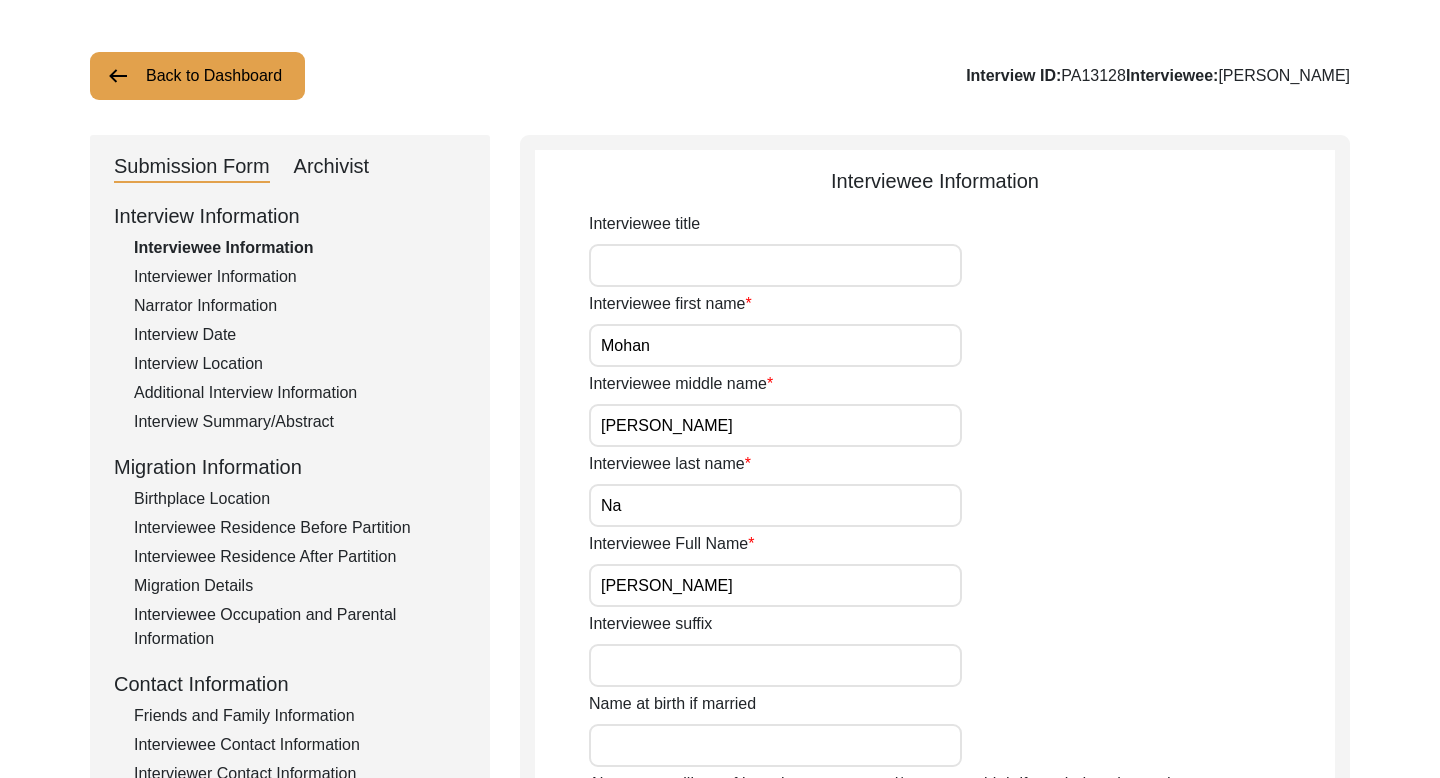 click on "Archivist" 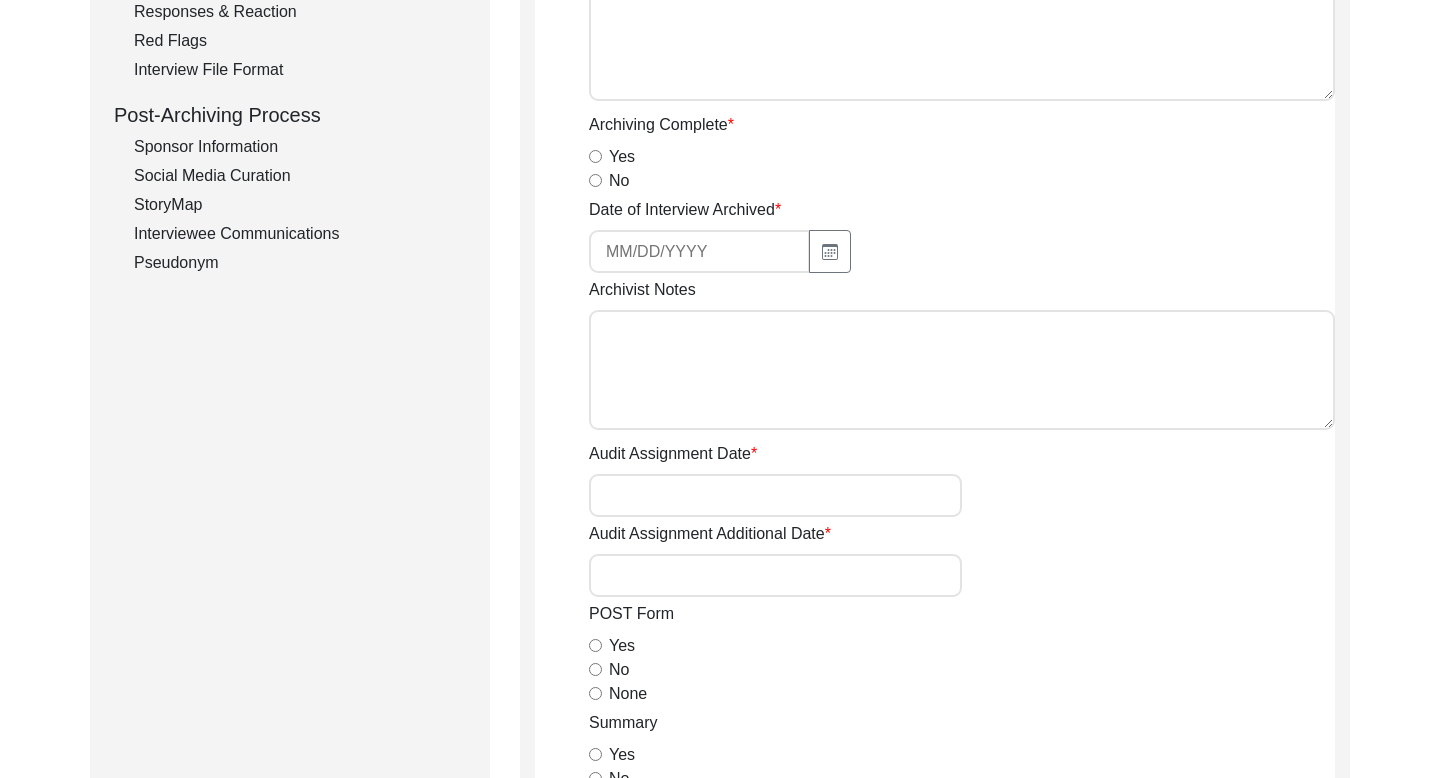 click on "Interviewee Communications" 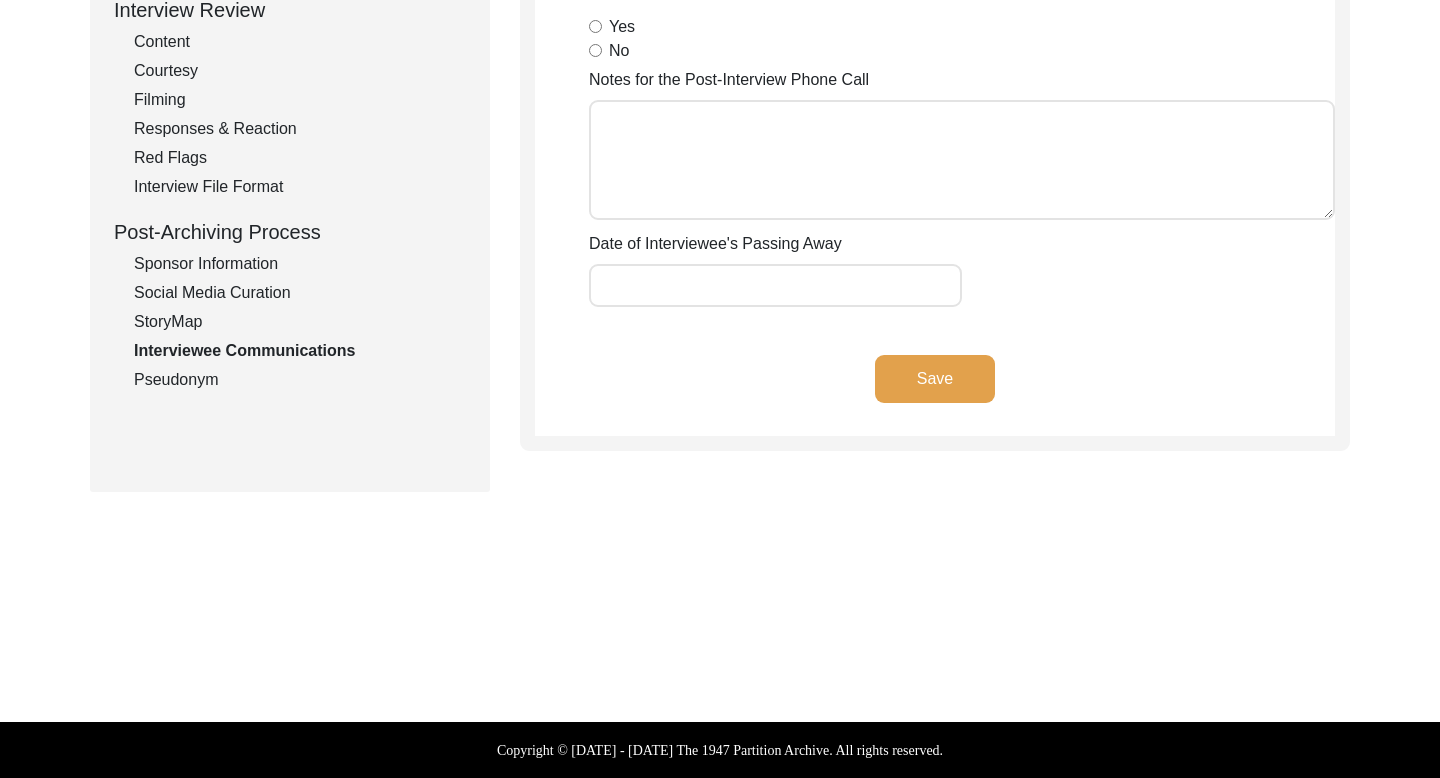 click on "Yes" at bounding box center (595, 26) 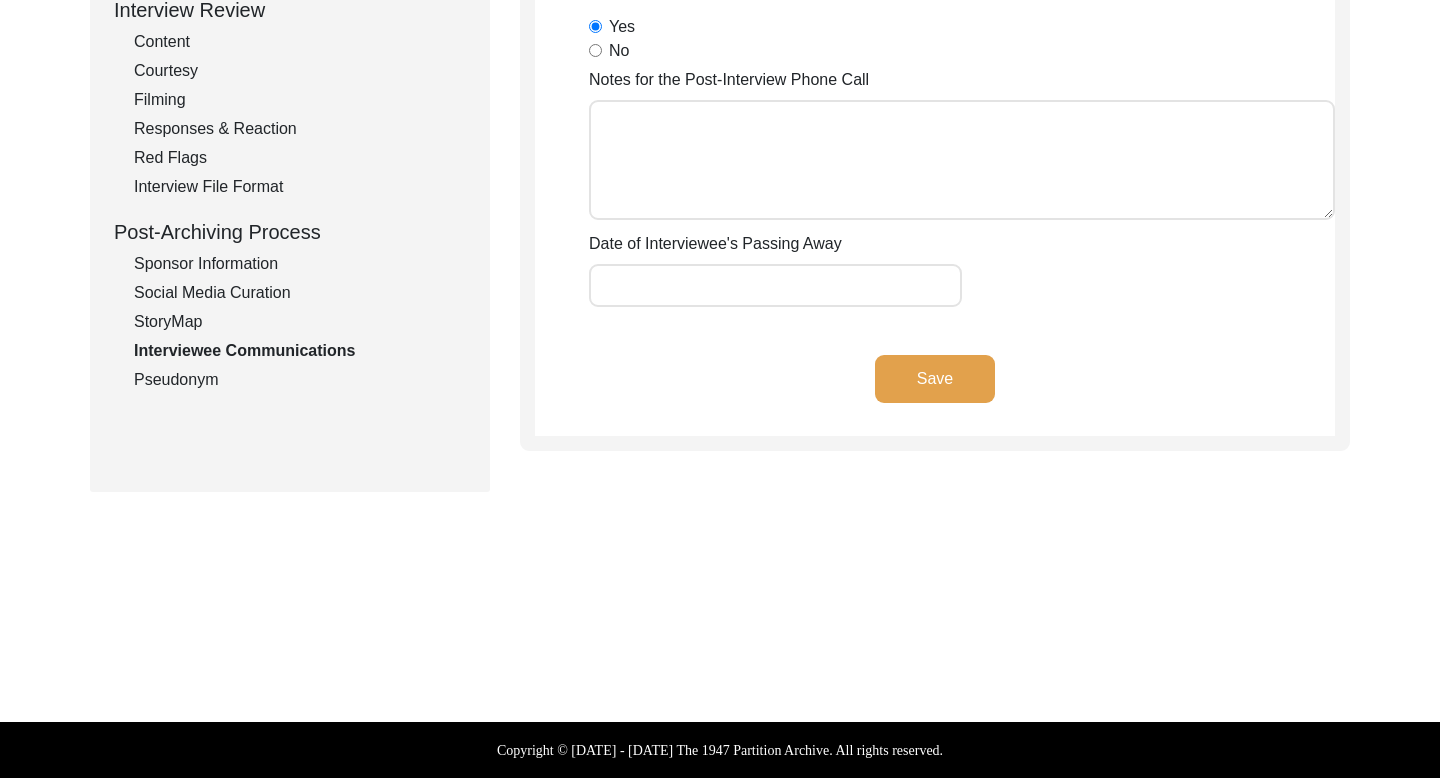 click on "Notes for the Post-Interview Phone Call" at bounding box center [962, 160] 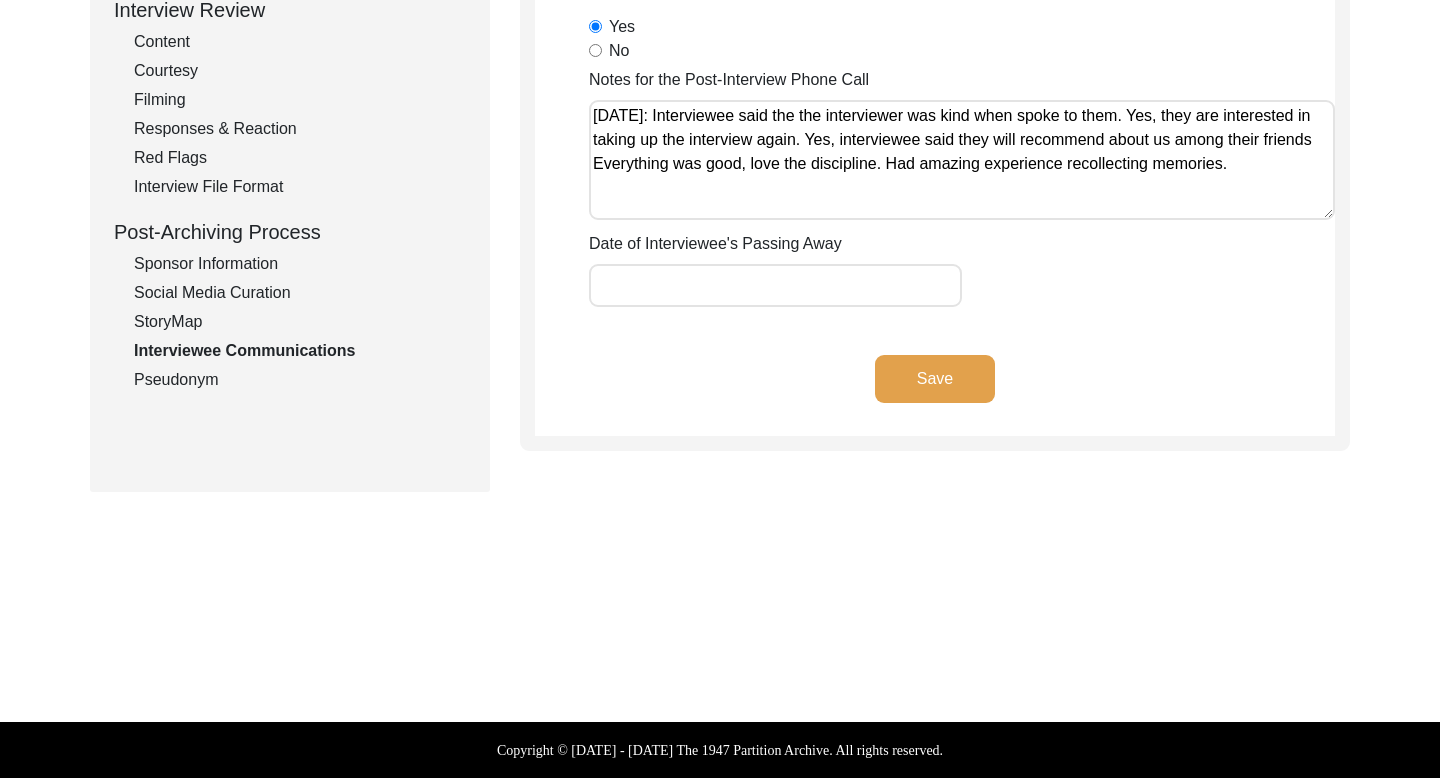 click on "Save" 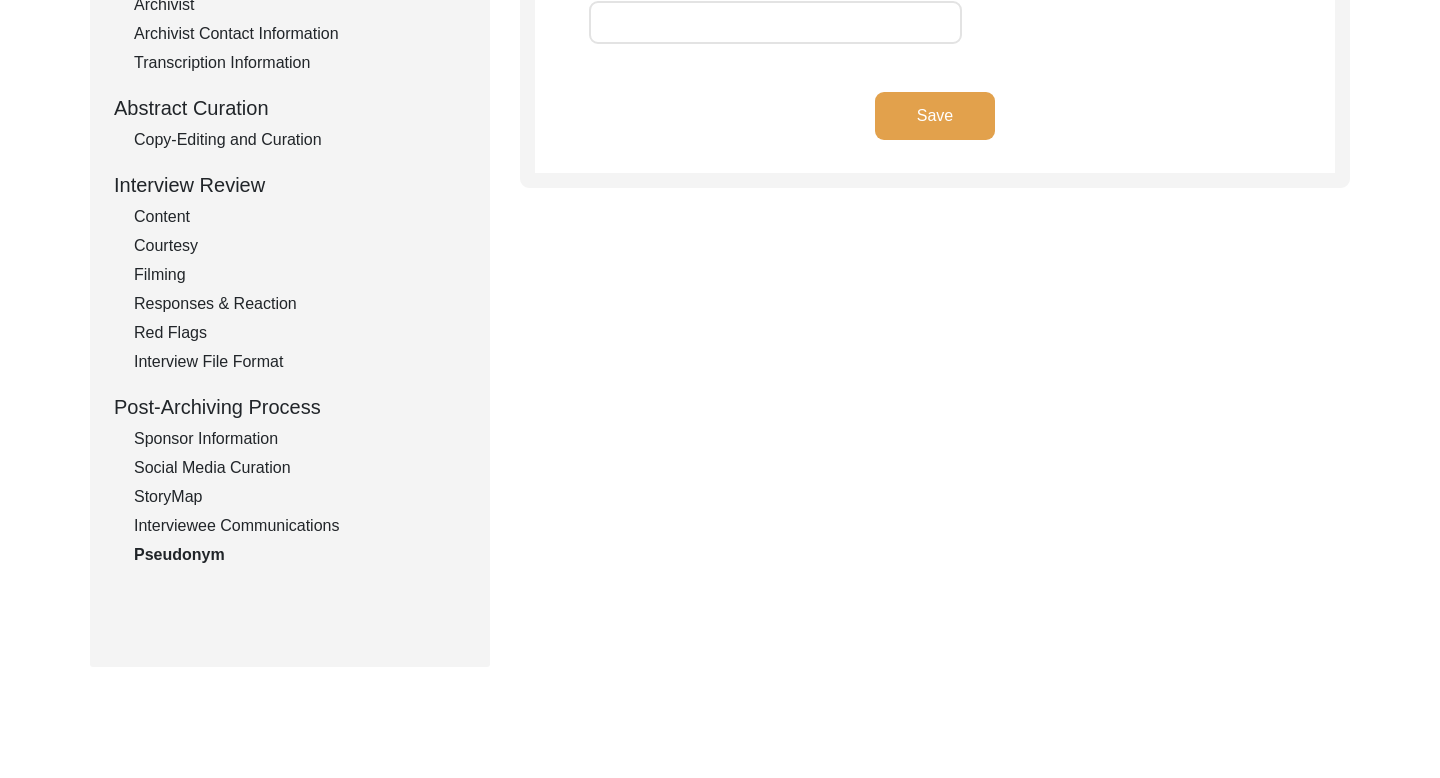 scroll, scrollTop: 0, scrollLeft: 0, axis: both 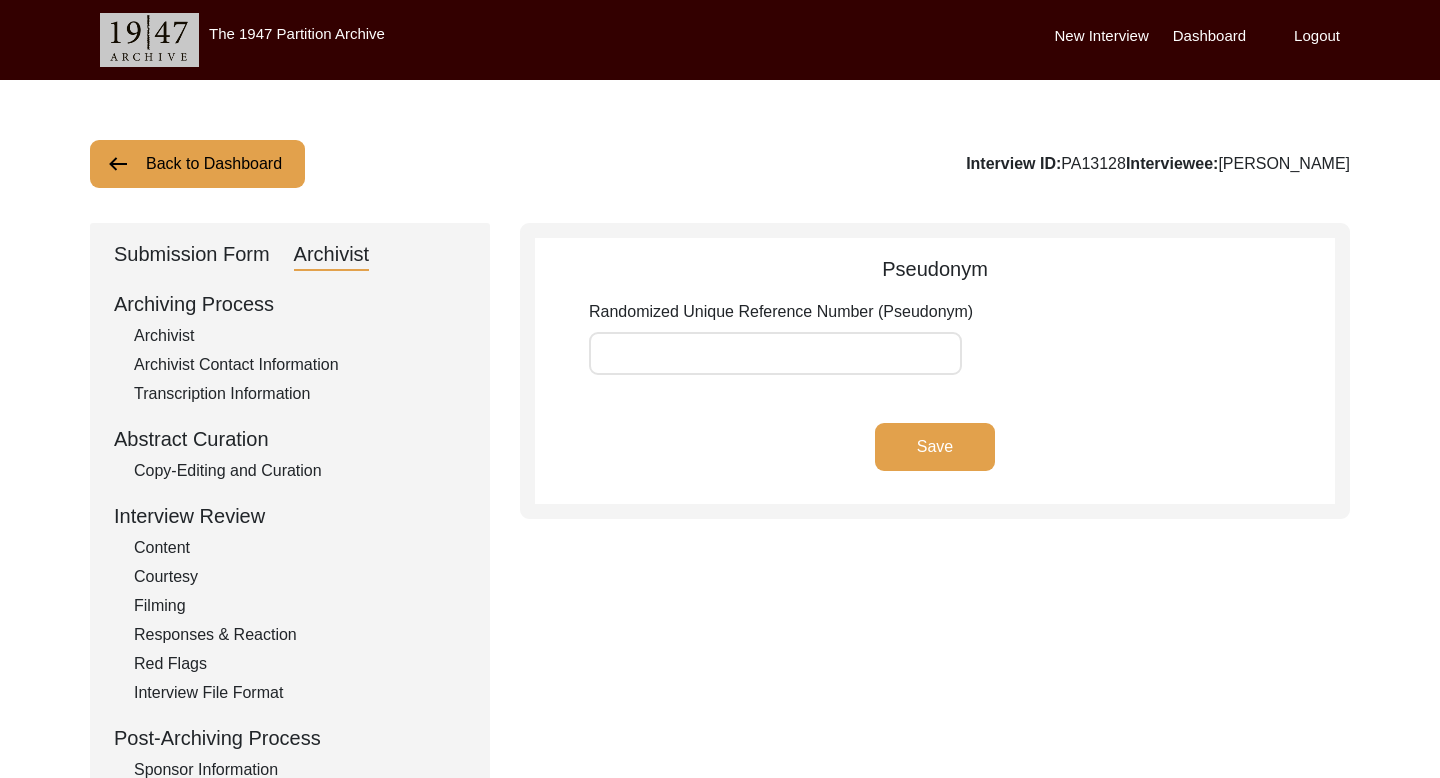 click on "Back to Dashboard" 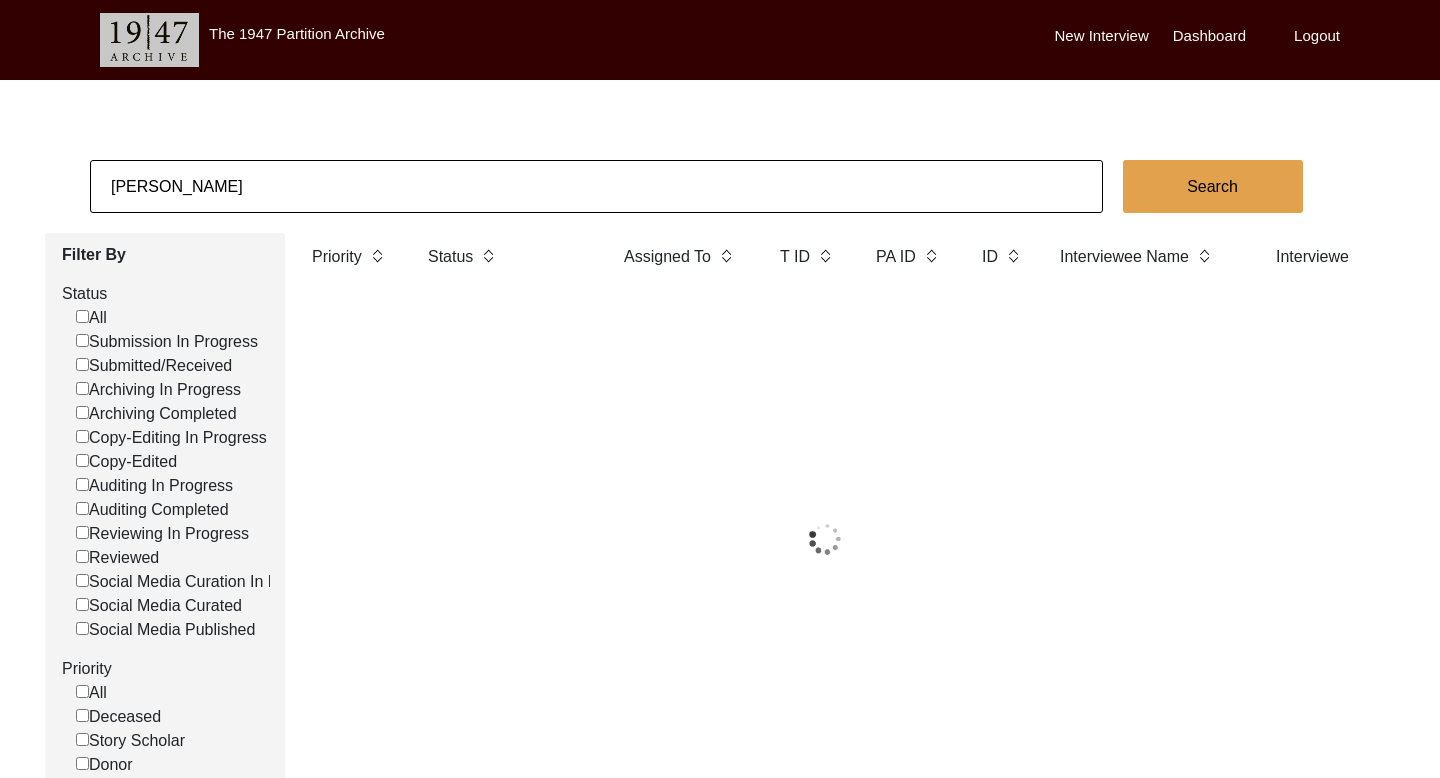click on "[PERSON_NAME]" 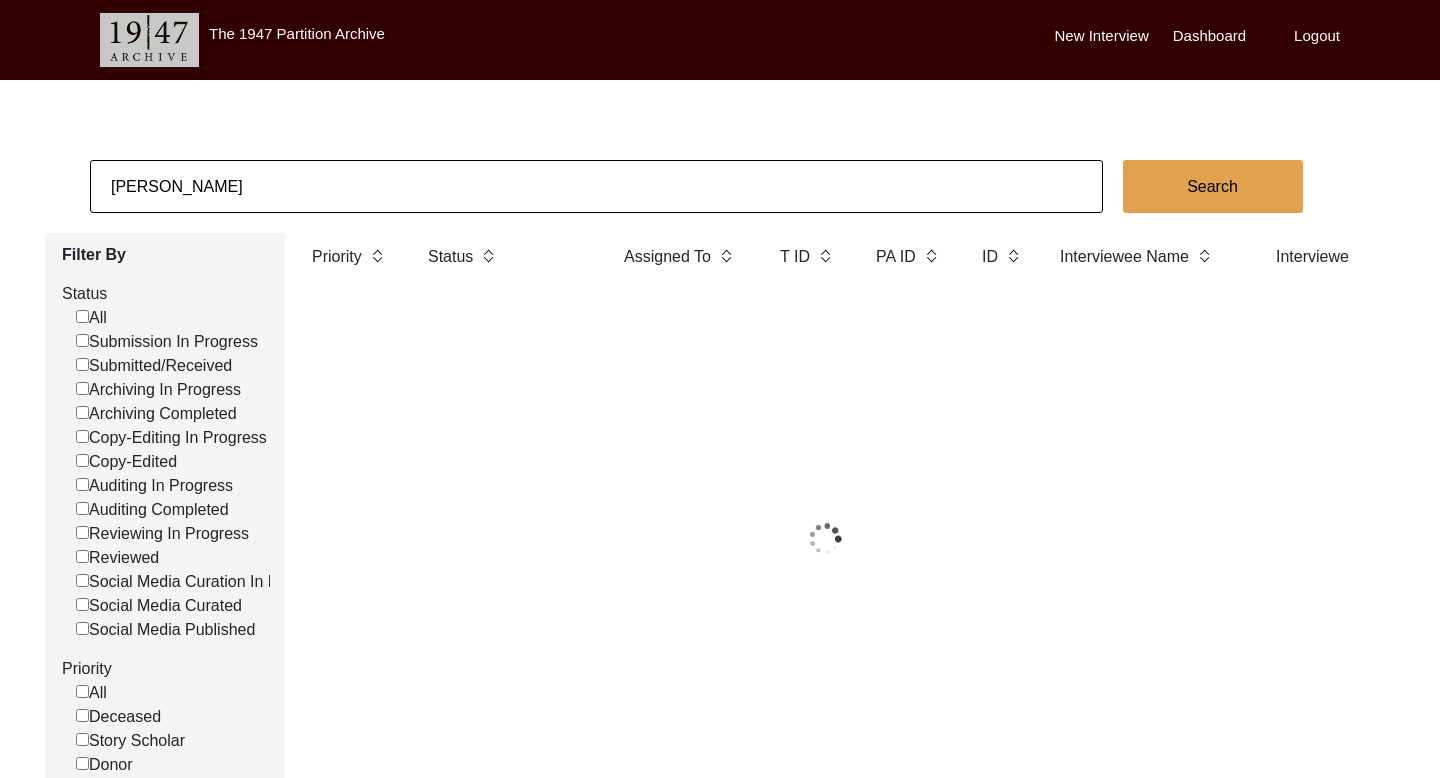 click on "[PERSON_NAME]" 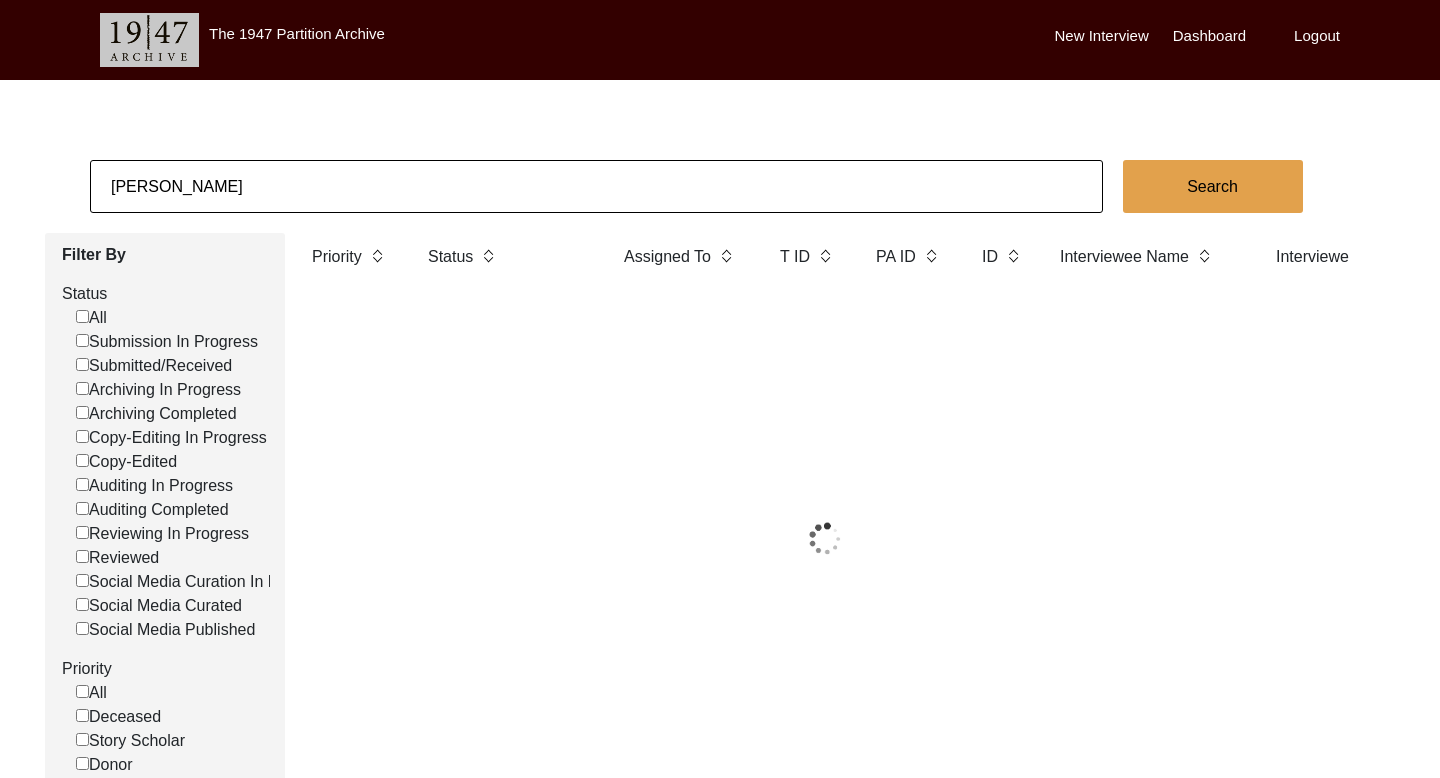 click on "[PERSON_NAME]" 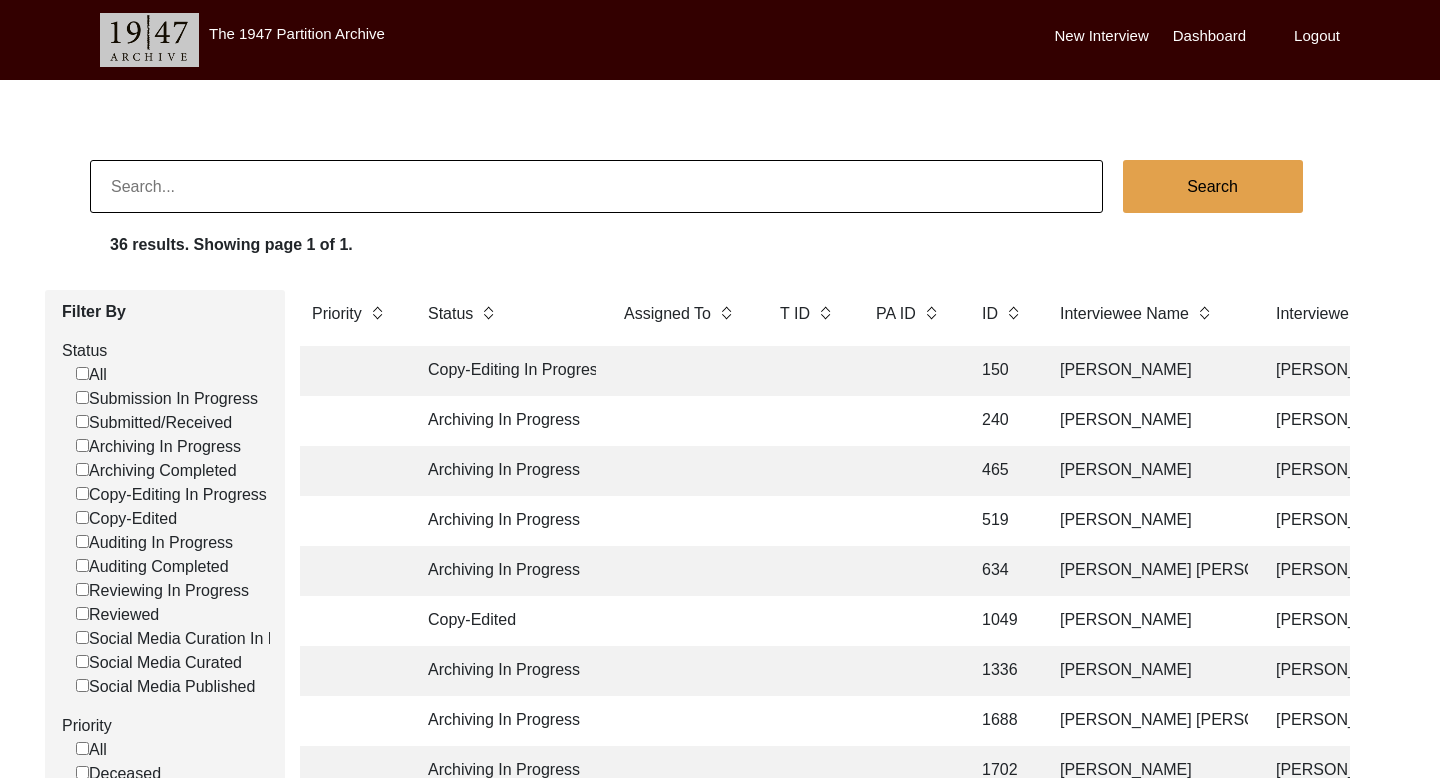 paste on "[PERSON_NAME]" 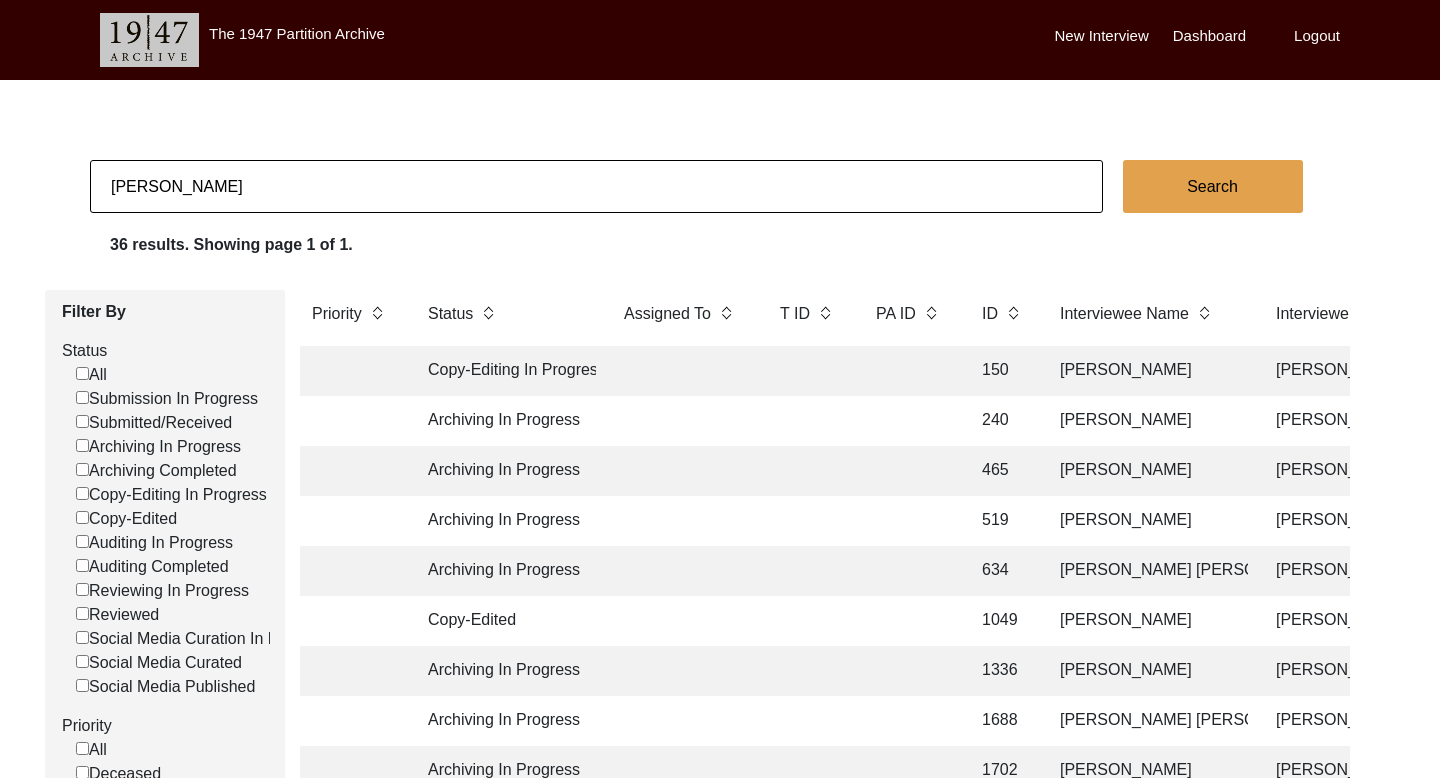 click on "Search" 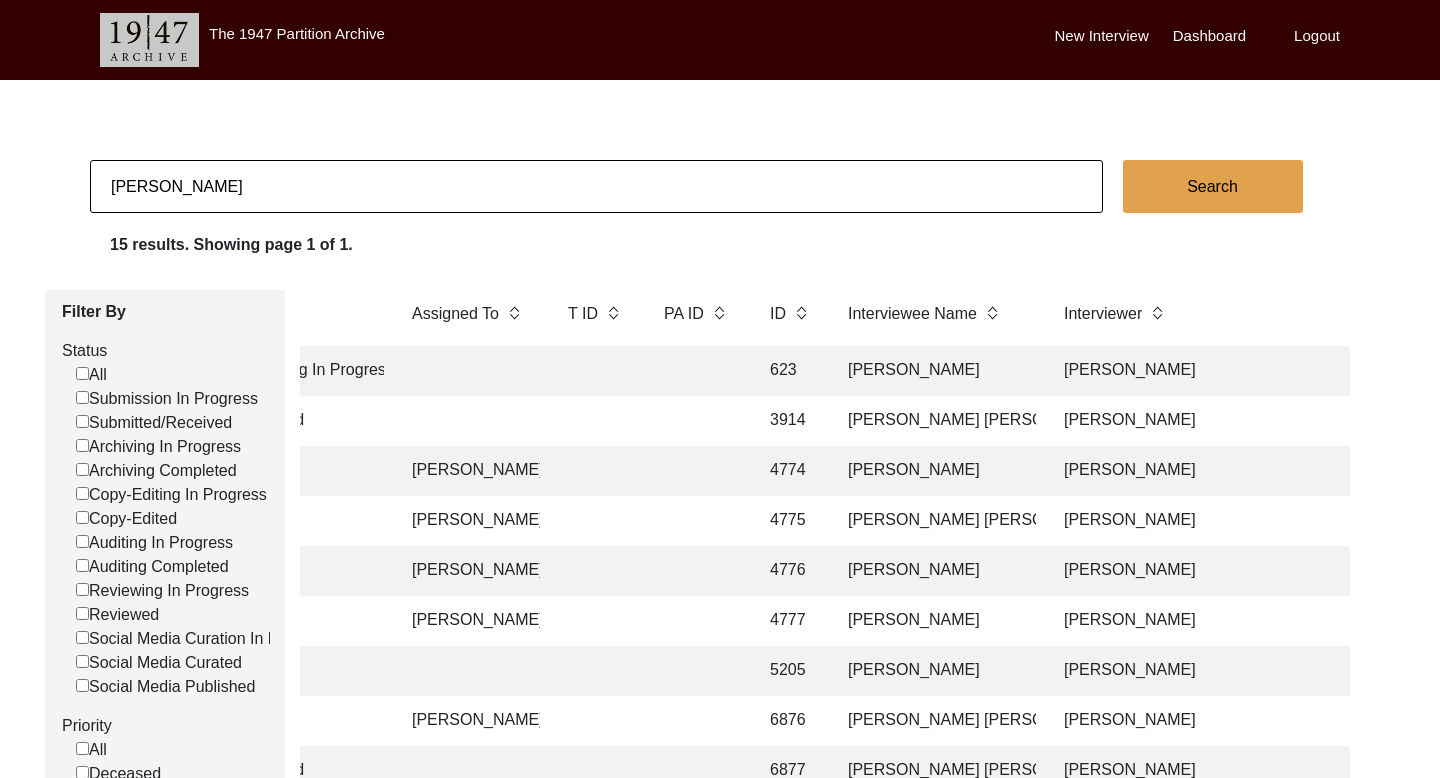 scroll, scrollTop: 0, scrollLeft: 345, axis: horizontal 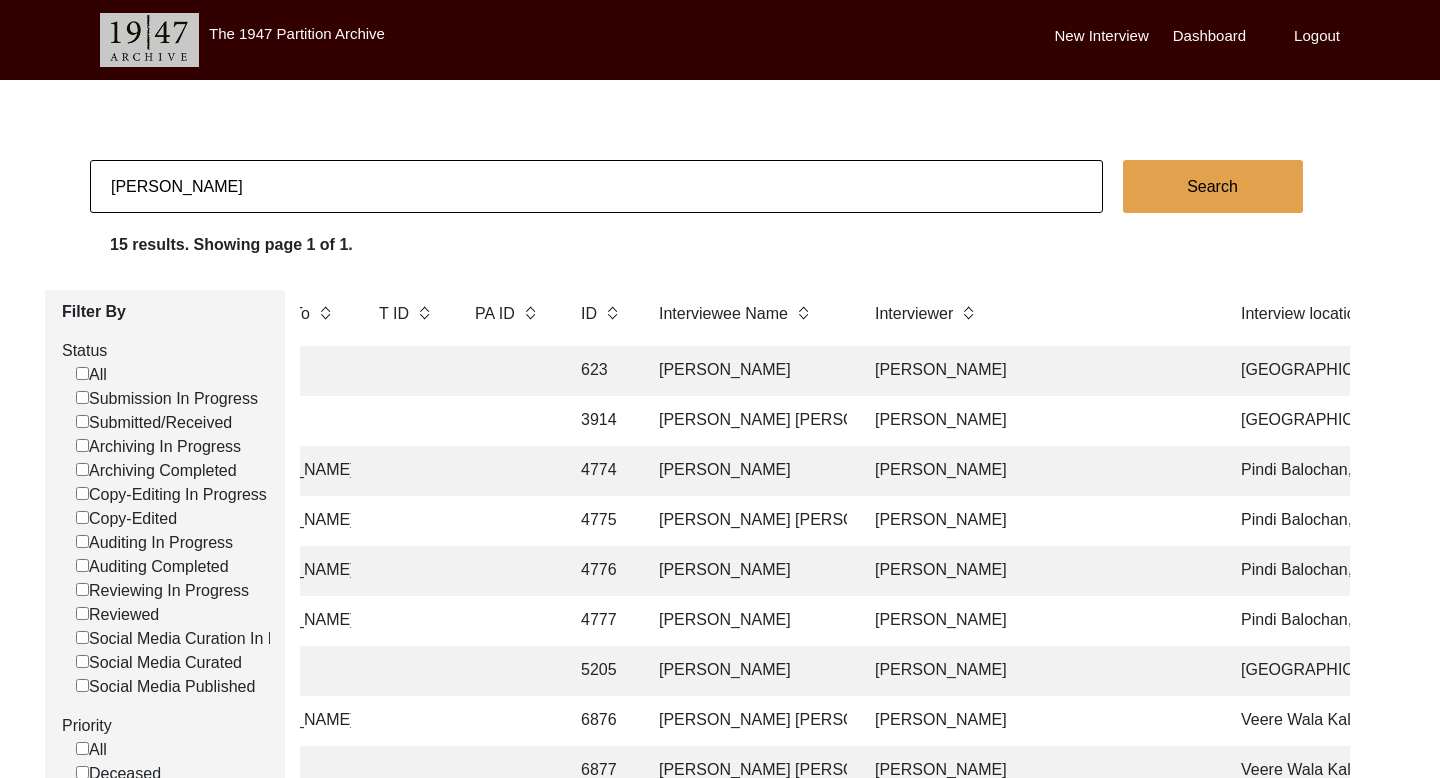 click on "[PERSON_NAME]" 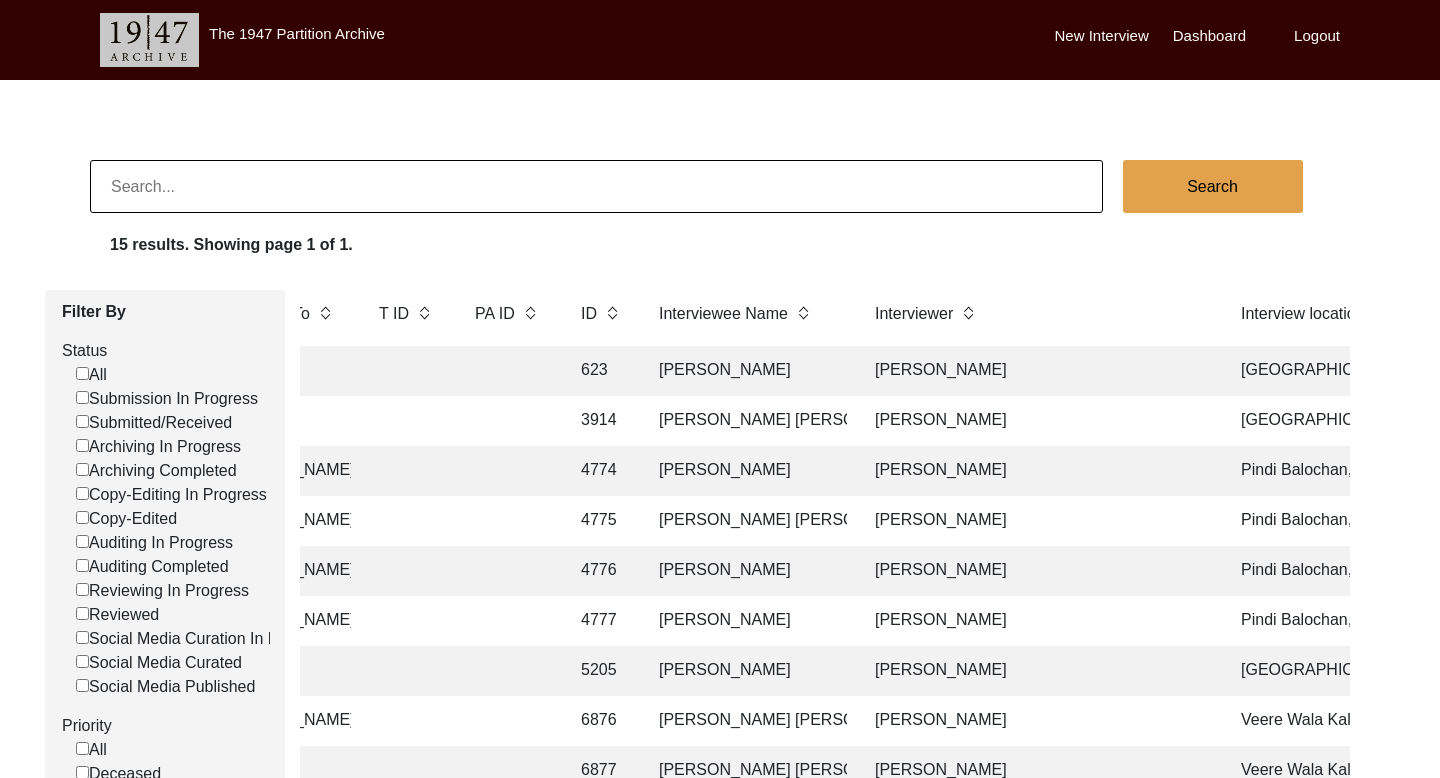 paste on "[PERSON_NAME] [PERSON_NAME]" 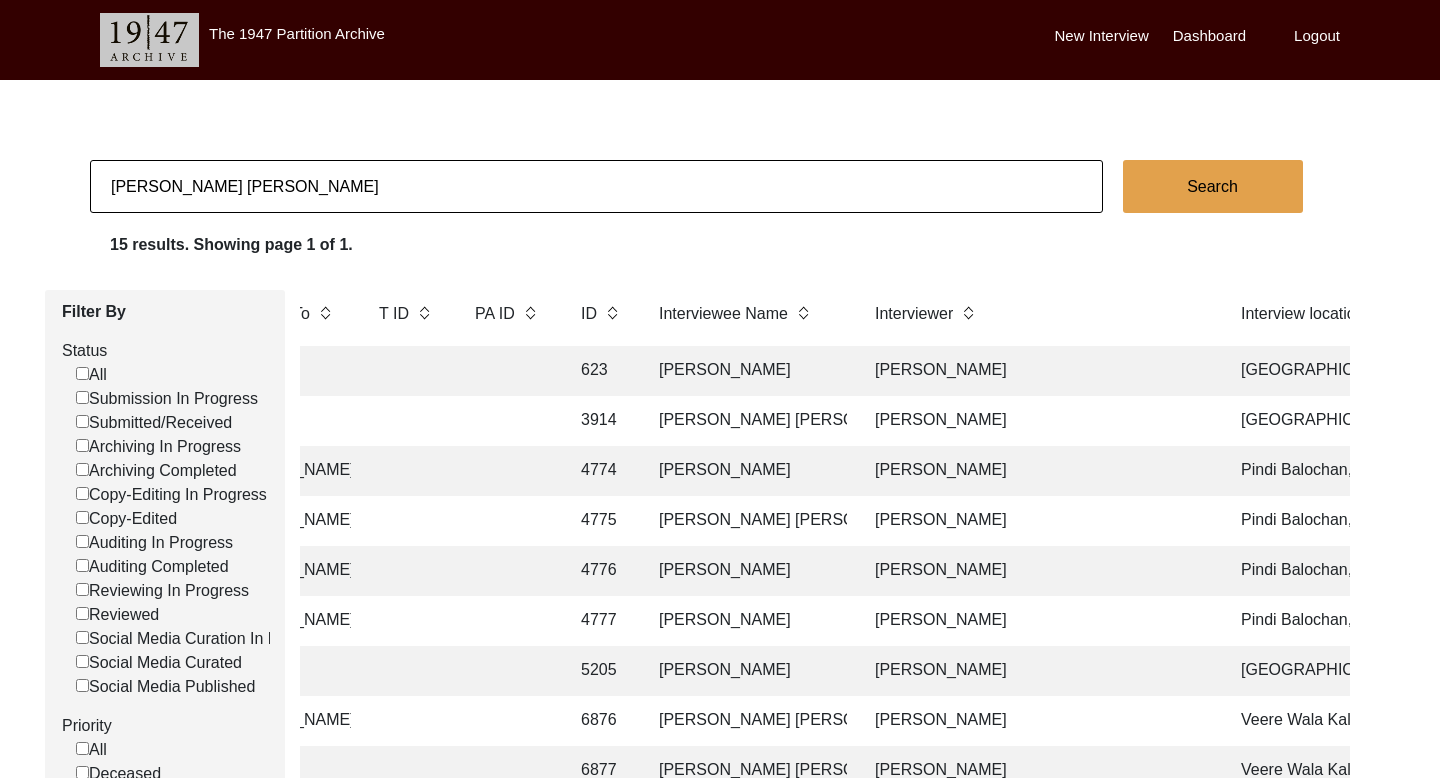 click on "Search" 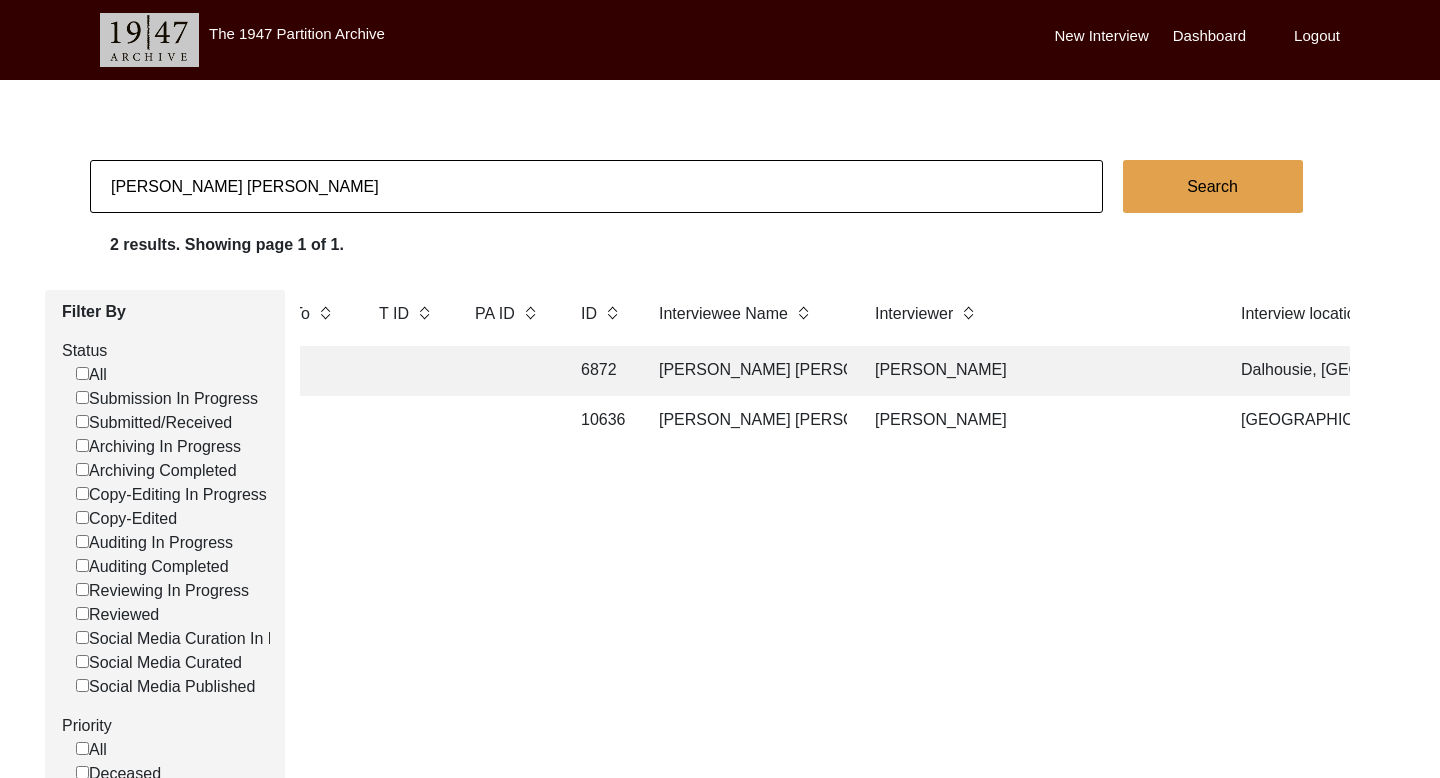 click on "[PERSON_NAME]" 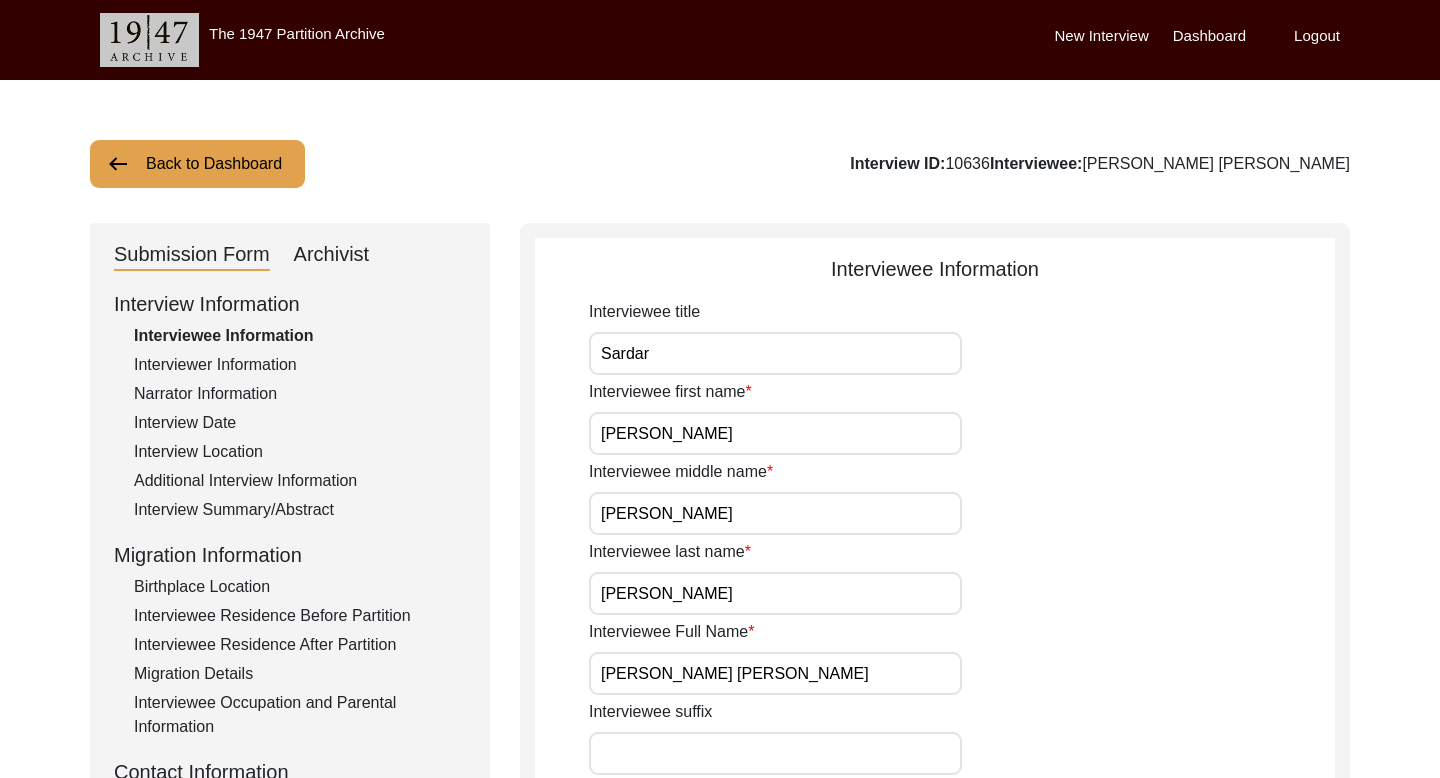 click on "Archivist" 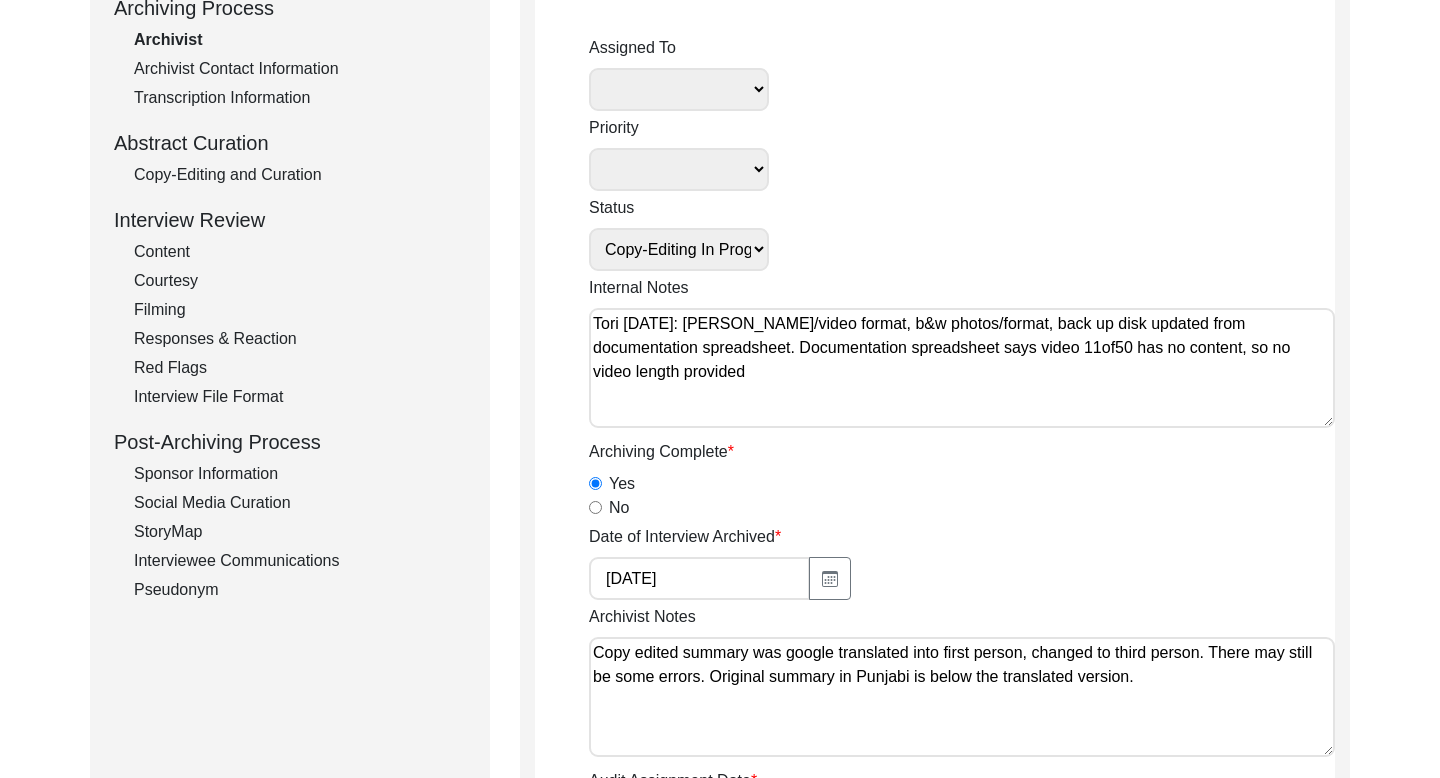 scroll, scrollTop: 480, scrollLeft: 0, axis: vertical 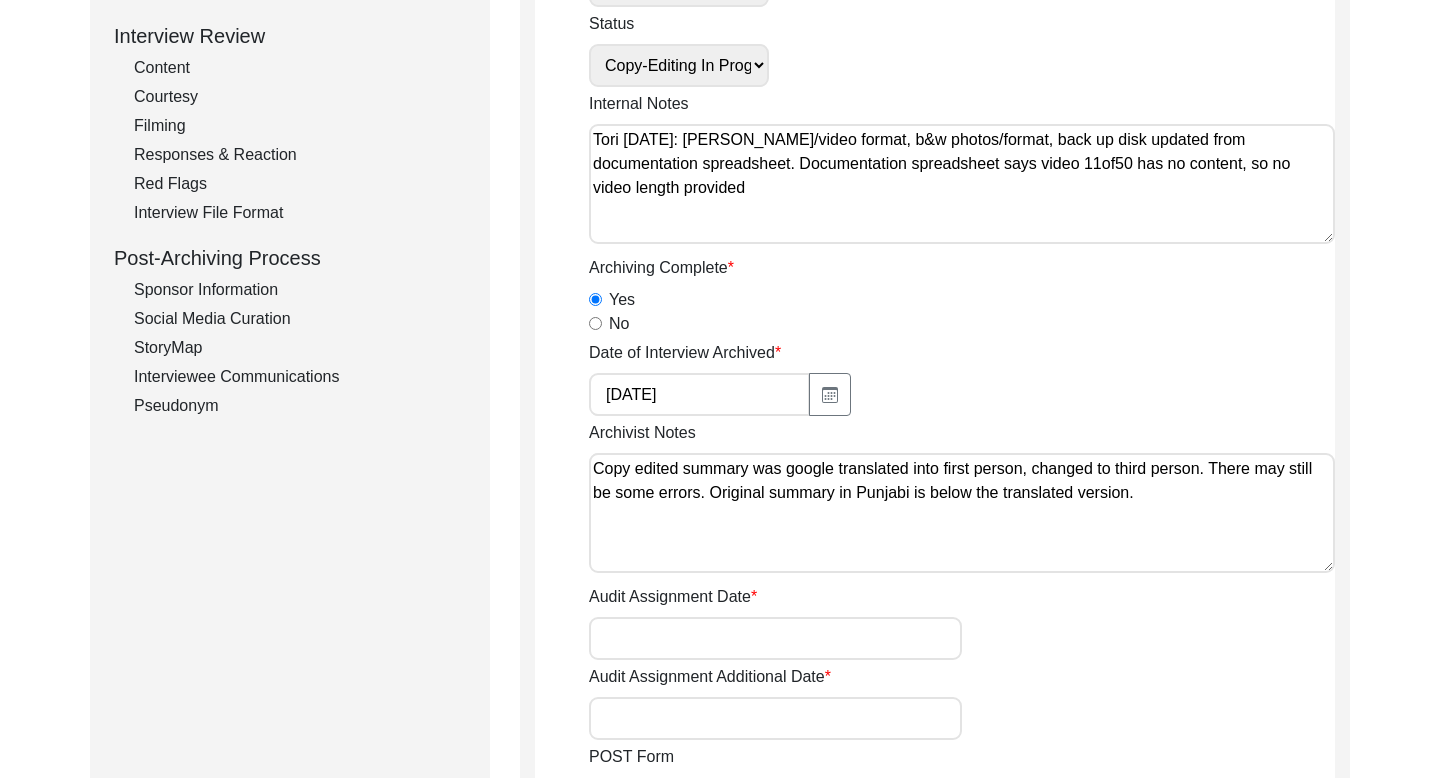 click on "Interviewee Communications" 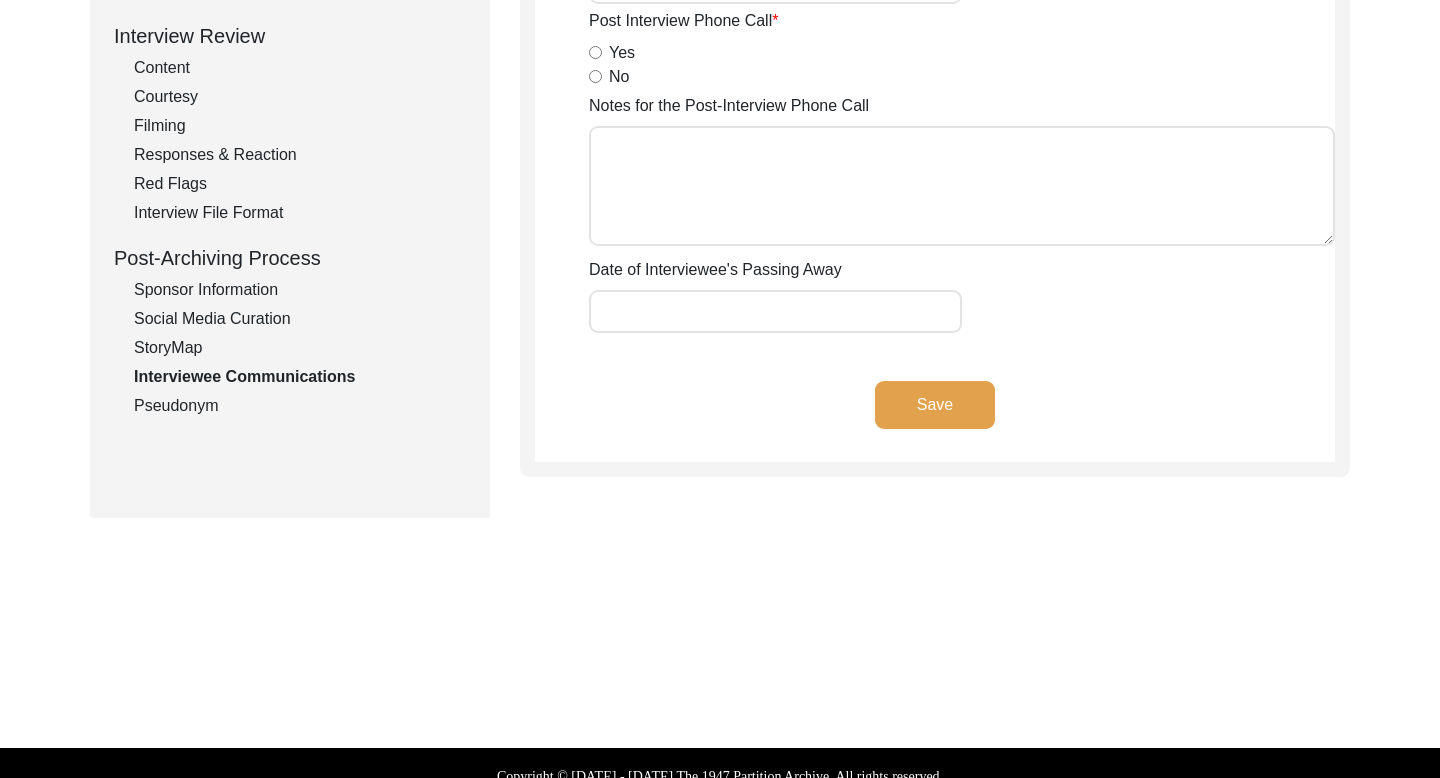click on "Yes" at bounding box center [595, 52] 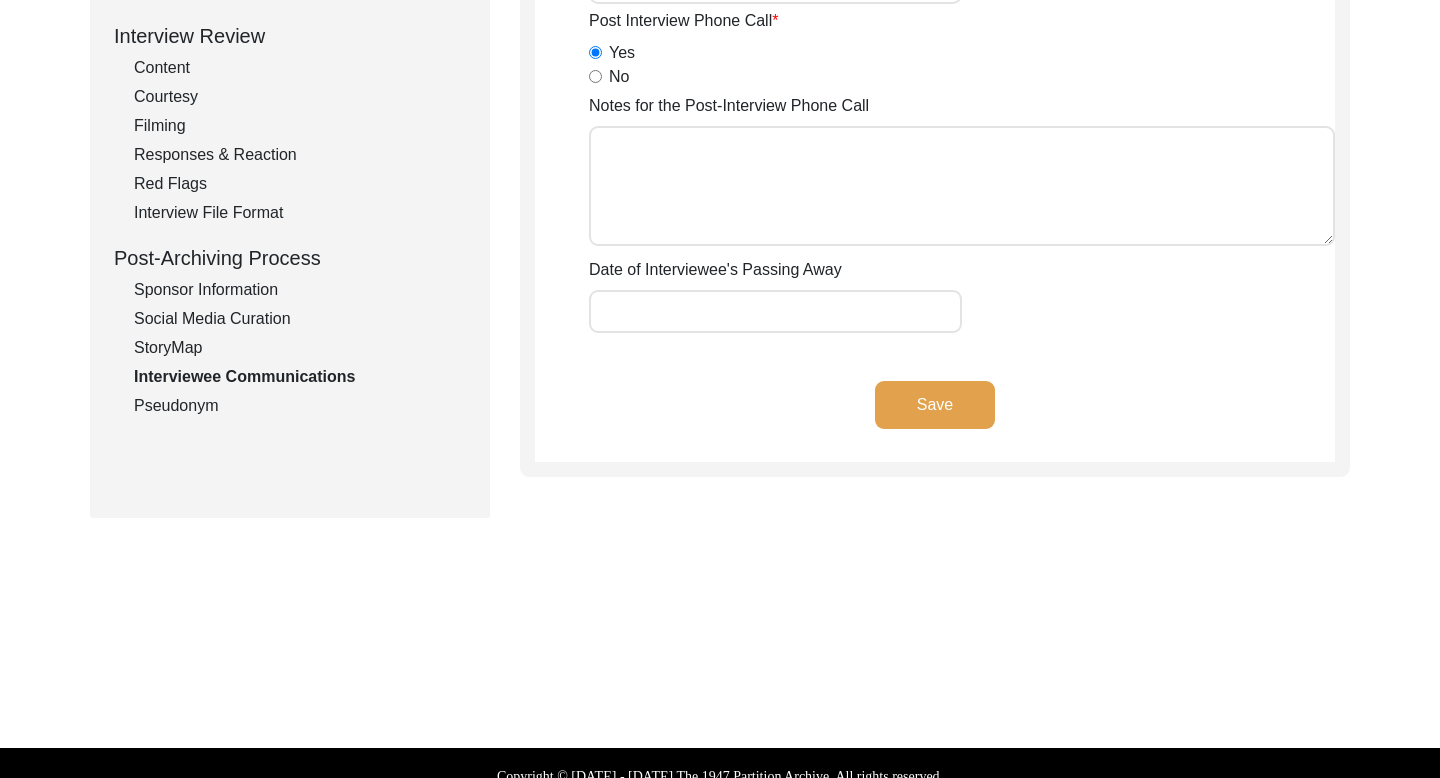 click on "Notes for the Post-Interview Phone Call" at bounding box center [962, 186] 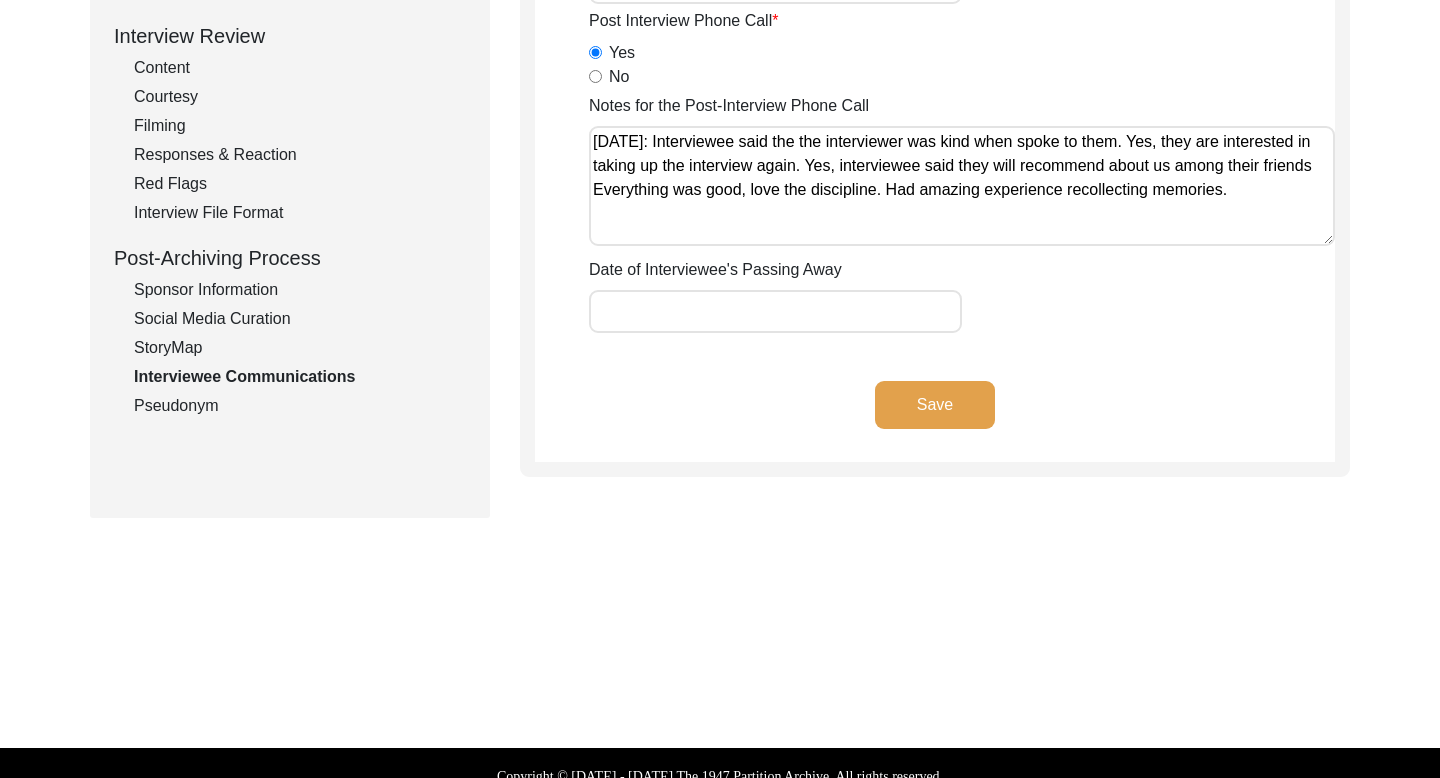 click on "Save" 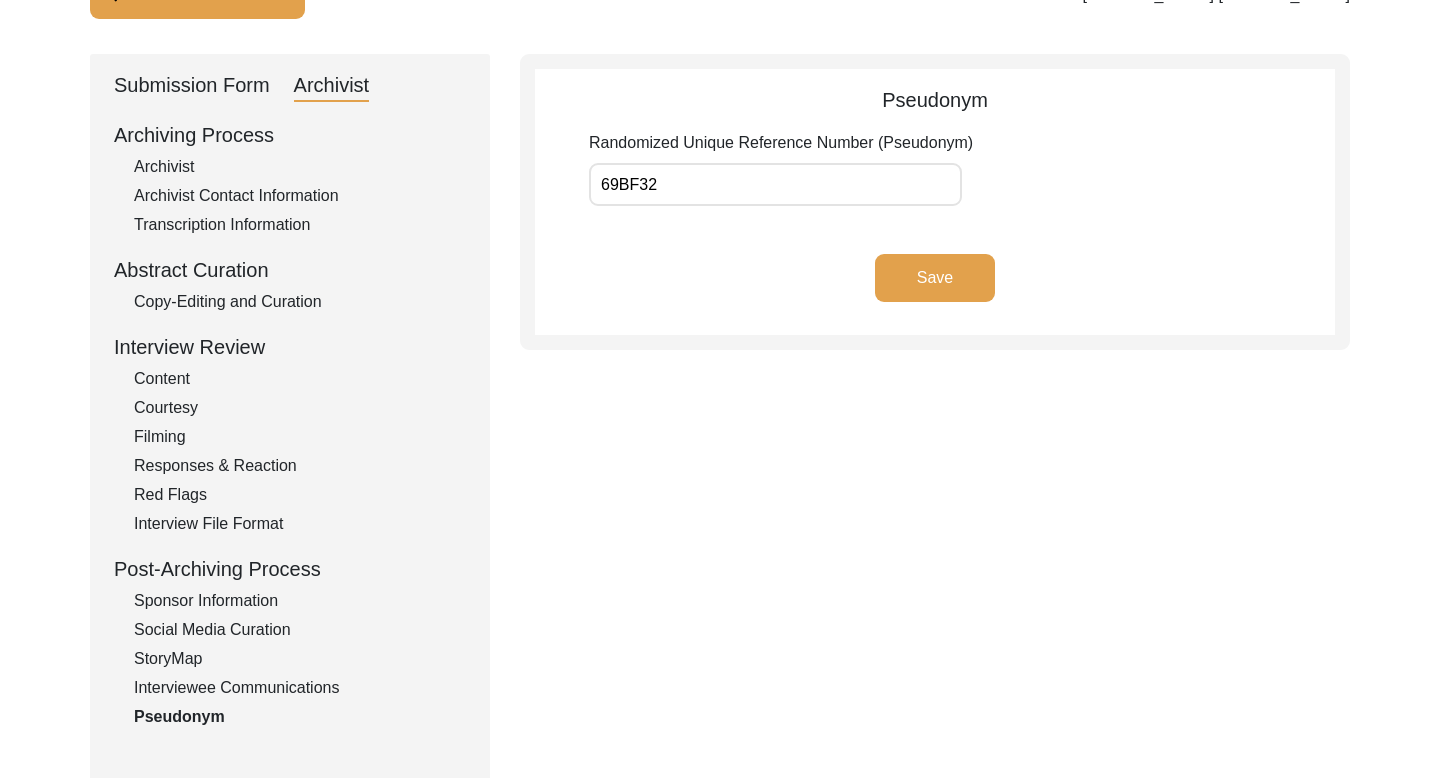 scroll, scrollTop: 0, scrollLeft: 0, axis: both 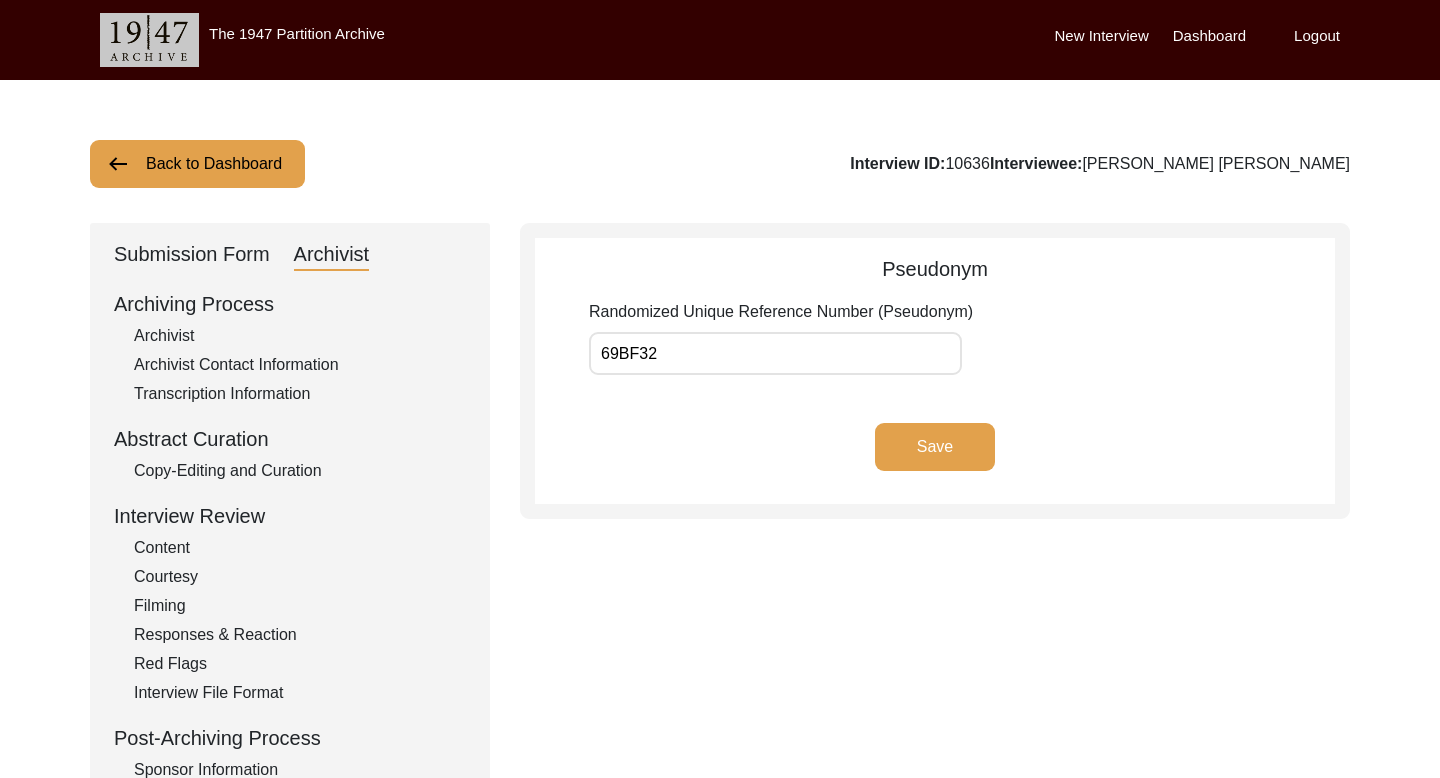 click on "Back to Dashboard" 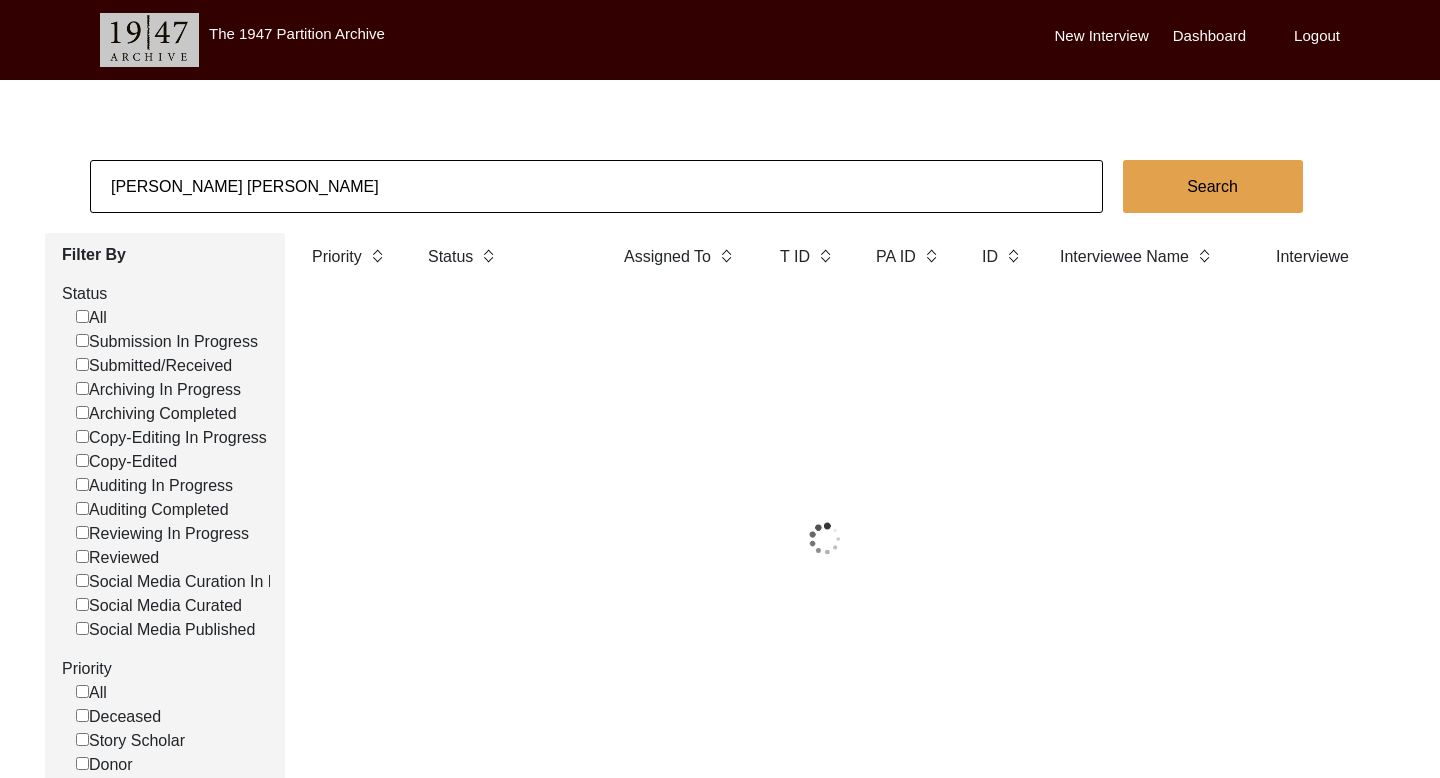click on "[PERSON_NAME] [PERSON_NAME]" 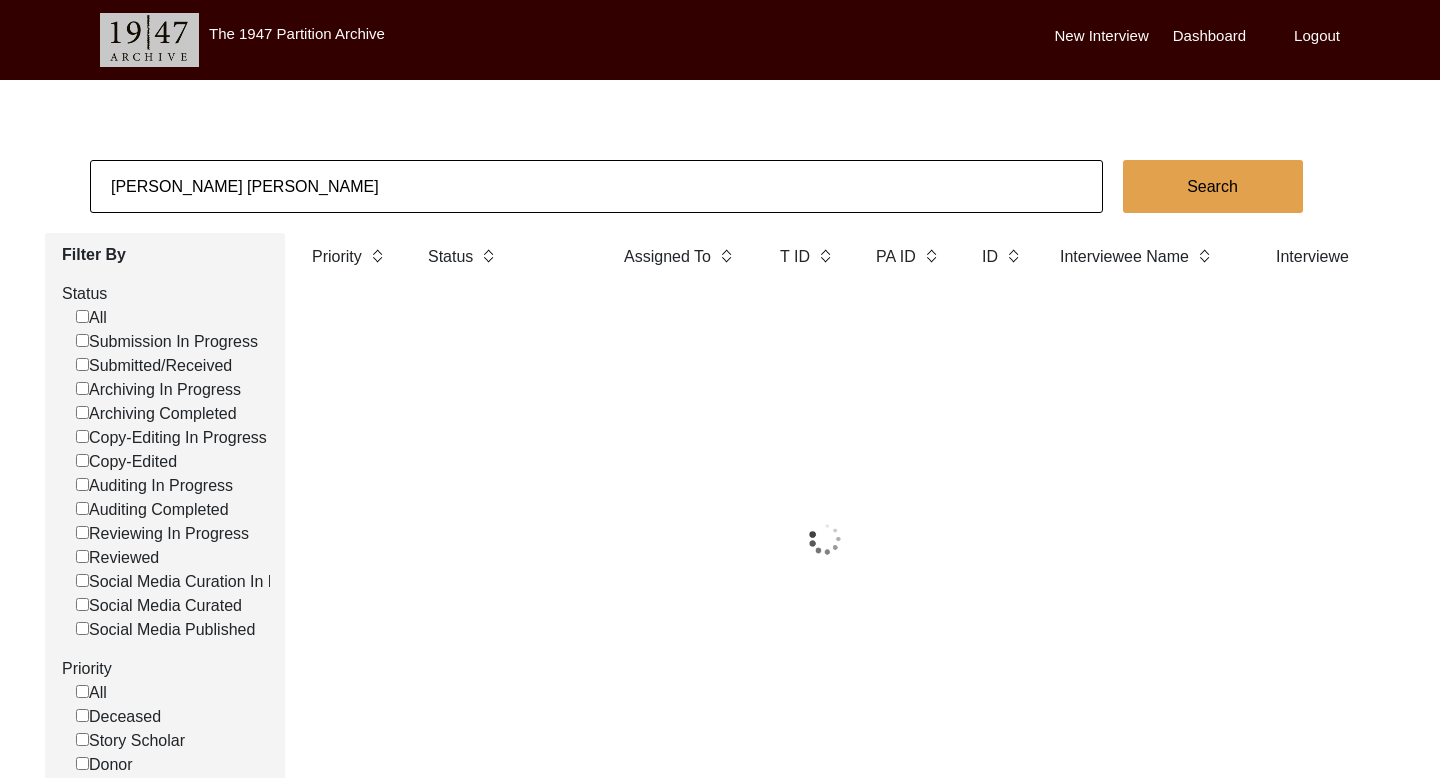 click on "[PERSON_NAME] [PERSON_NAME]" 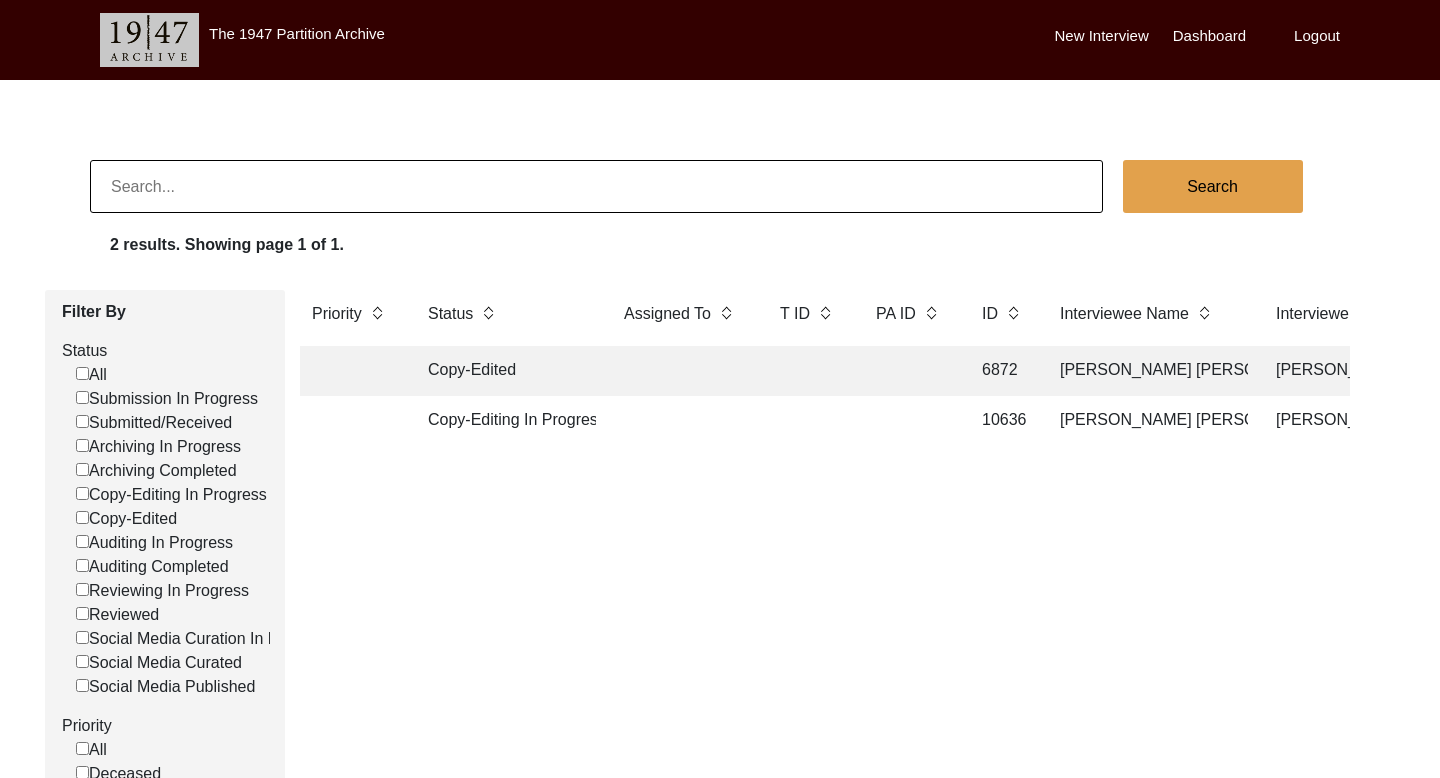 paste on "[PERSON_NAME]" 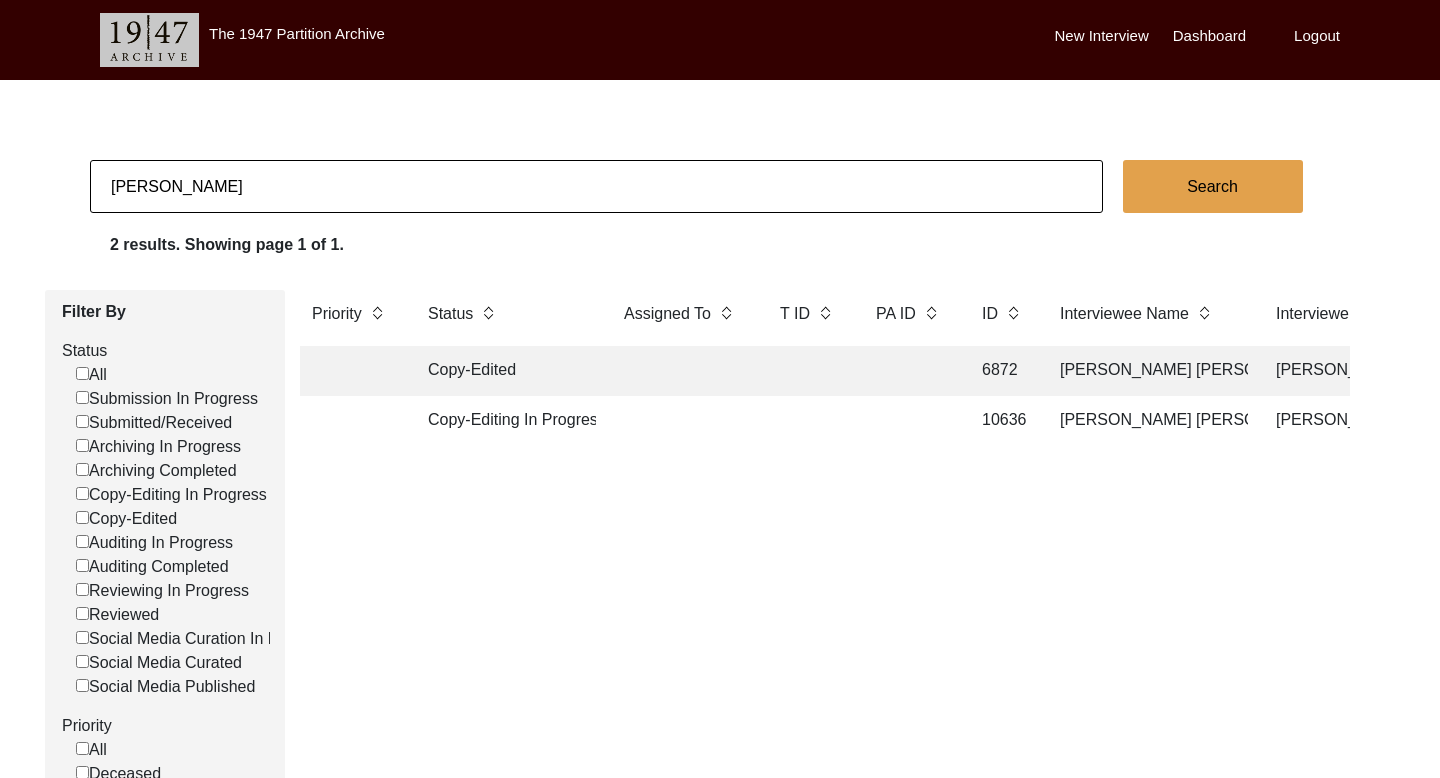 click on "Search" 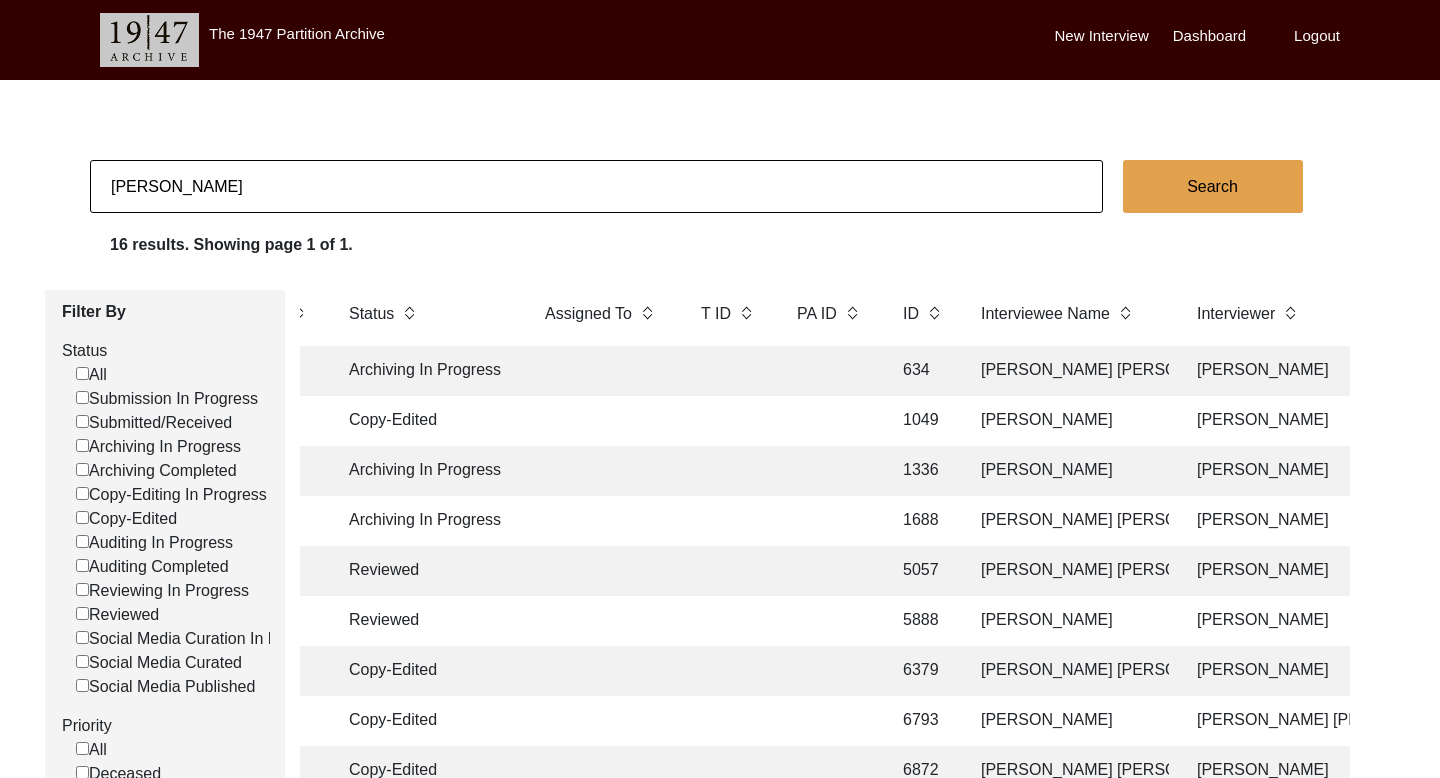 scroll, scrollTop: 0, scrollLeft: 80, axis: horizontal 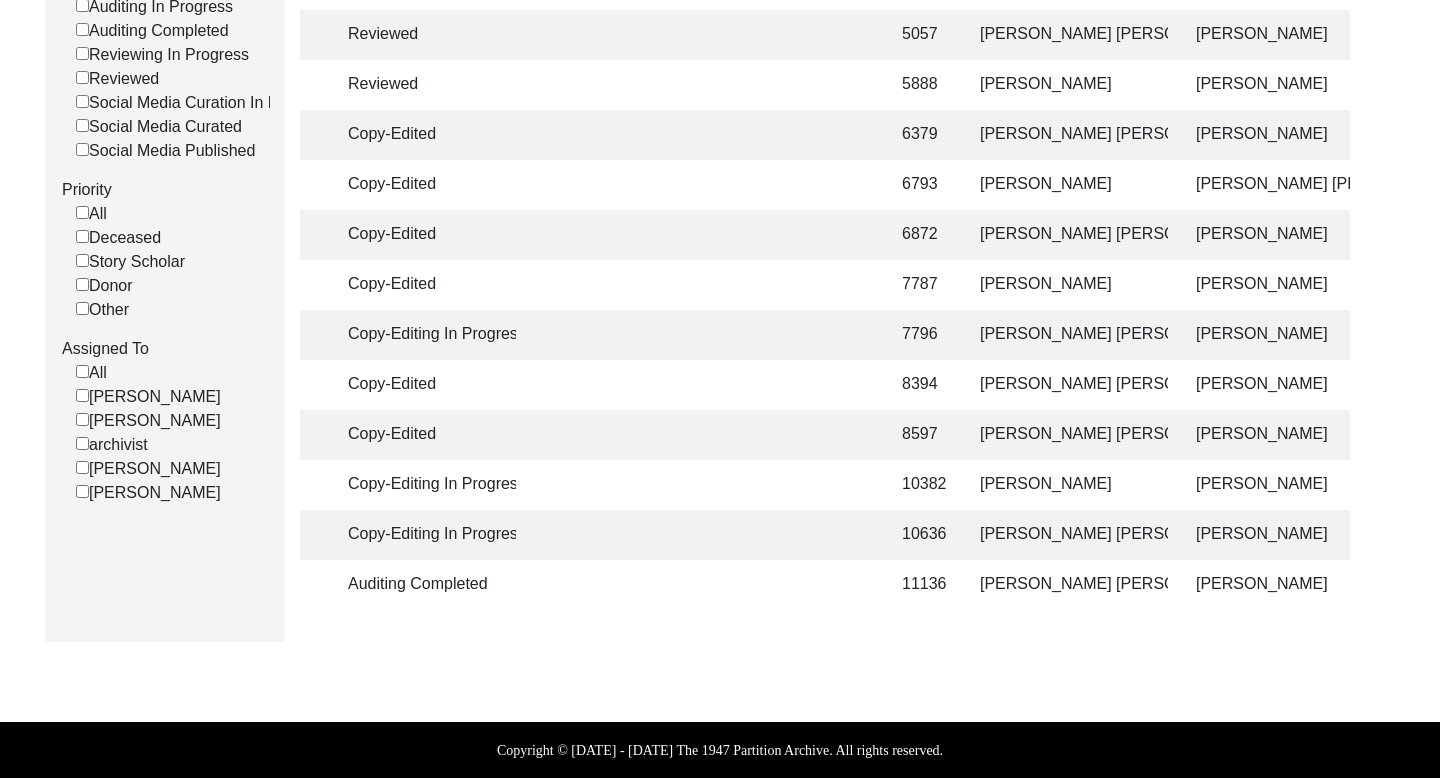 click on "[PERSON_NAME] [PERSON_NAME]" 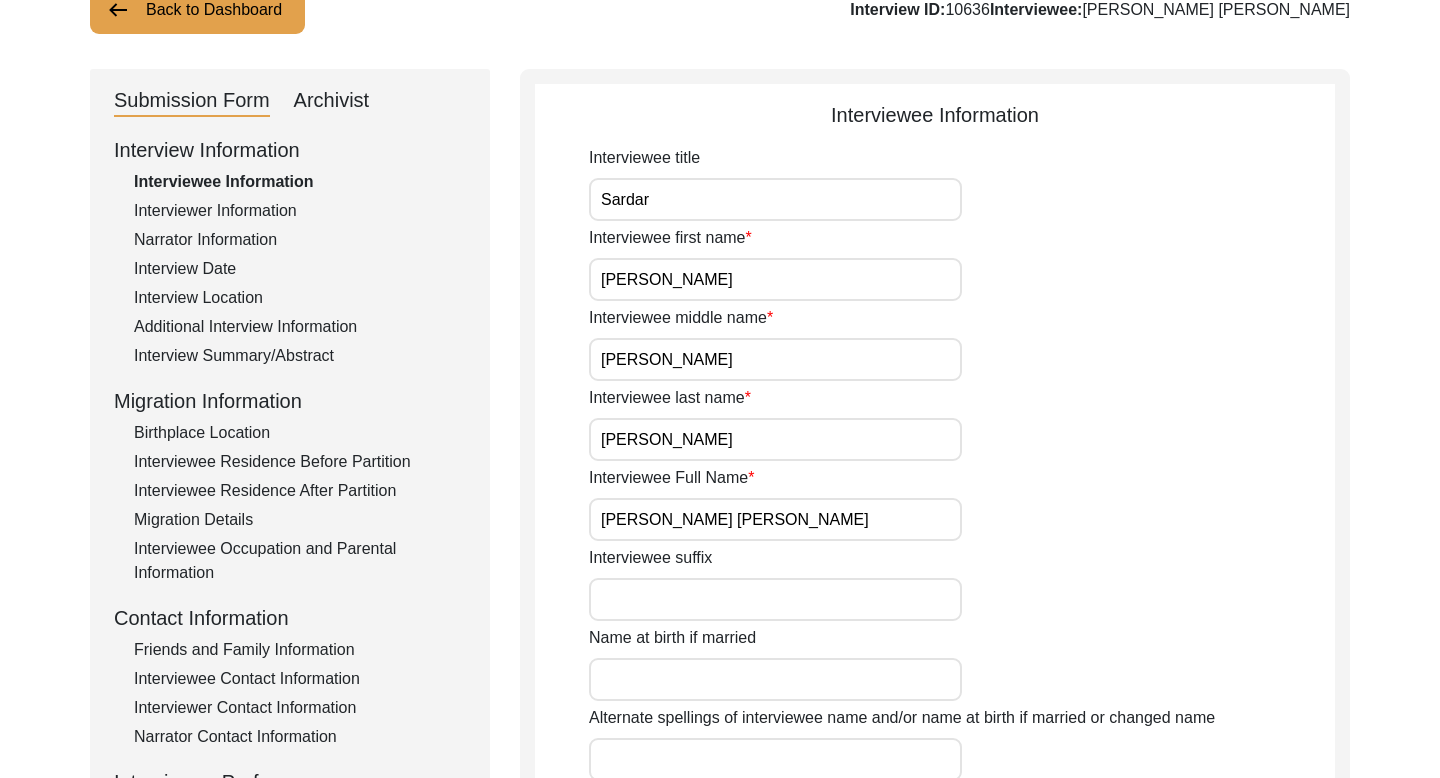 scroll, scrollTop: 0, scrollLeft: 0, axis: both 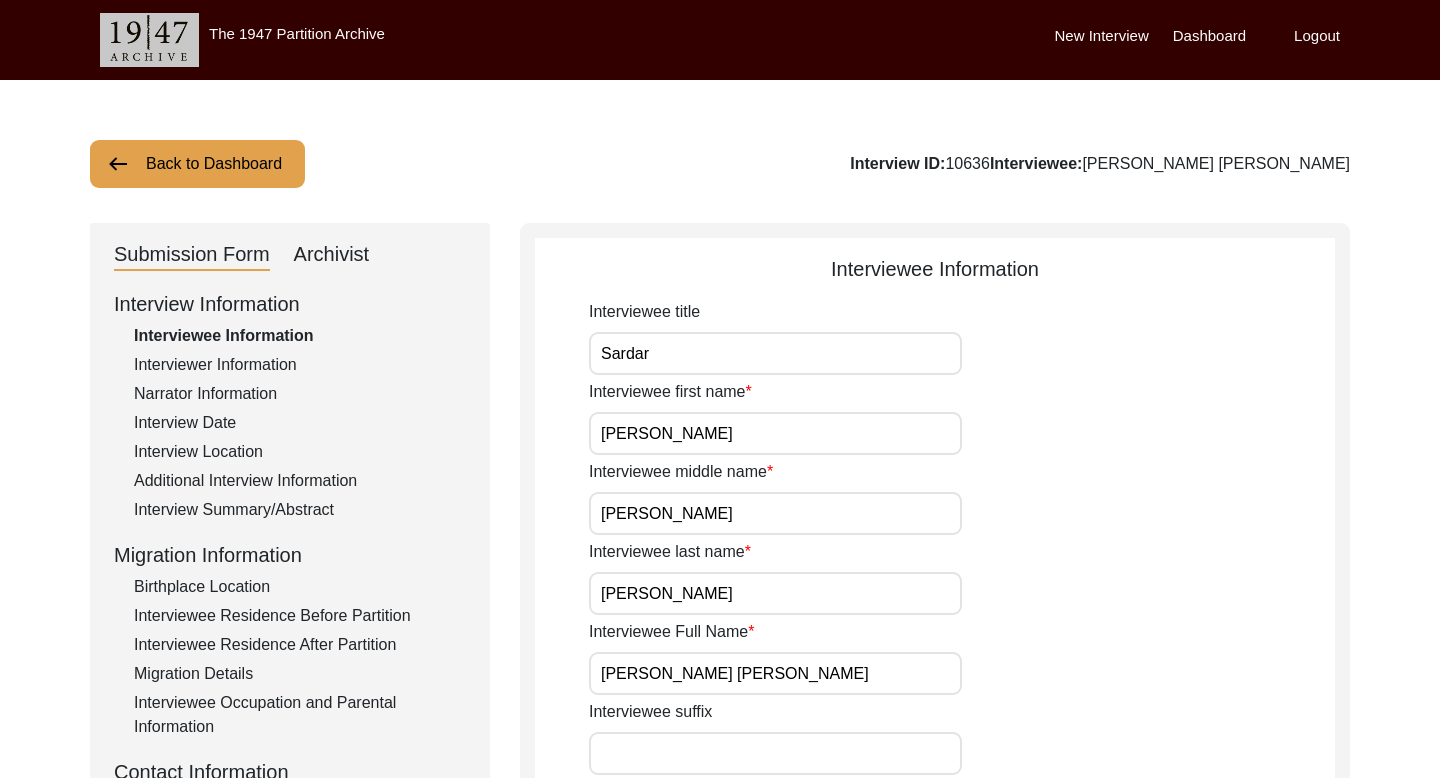 click 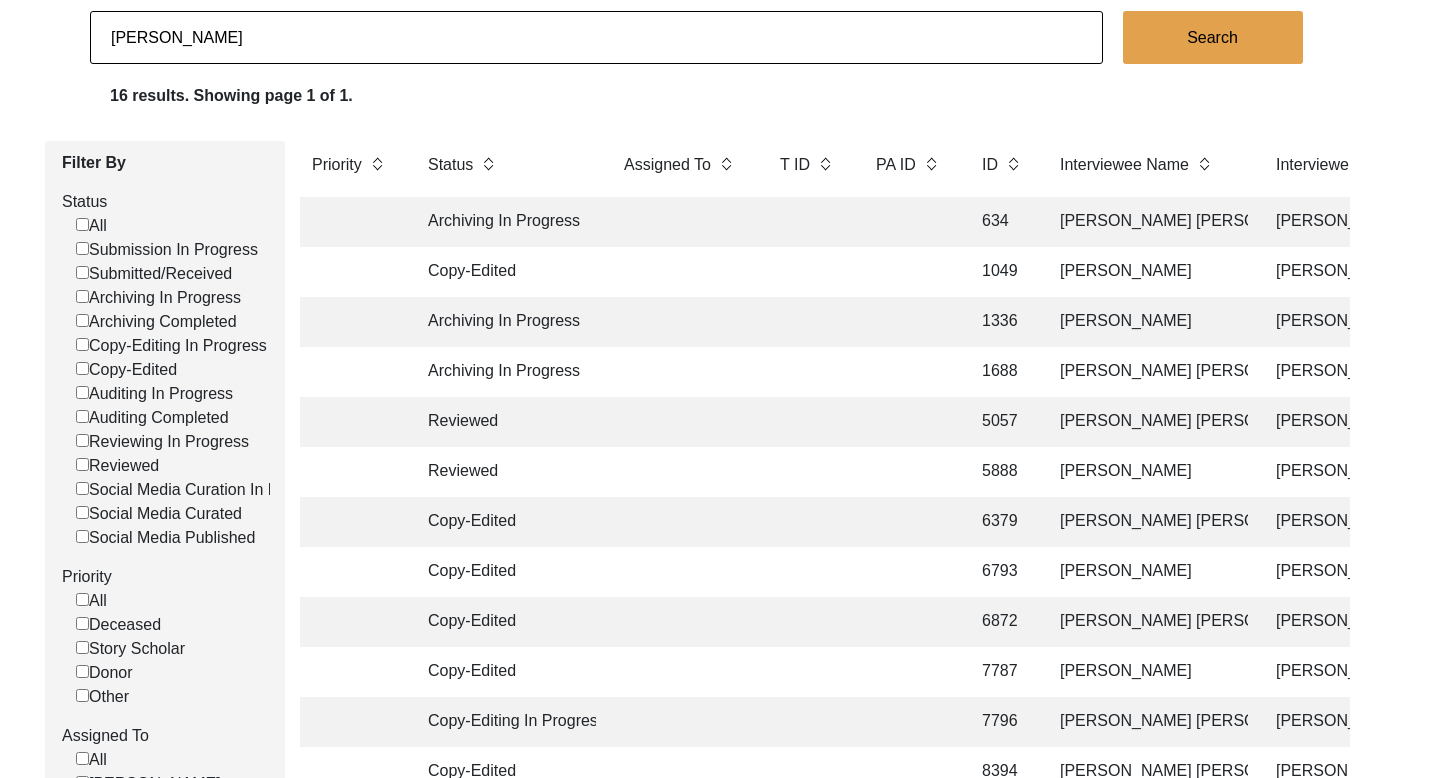 scroll, scrollTop: 536, scrollLeft: 0, axis: vertical 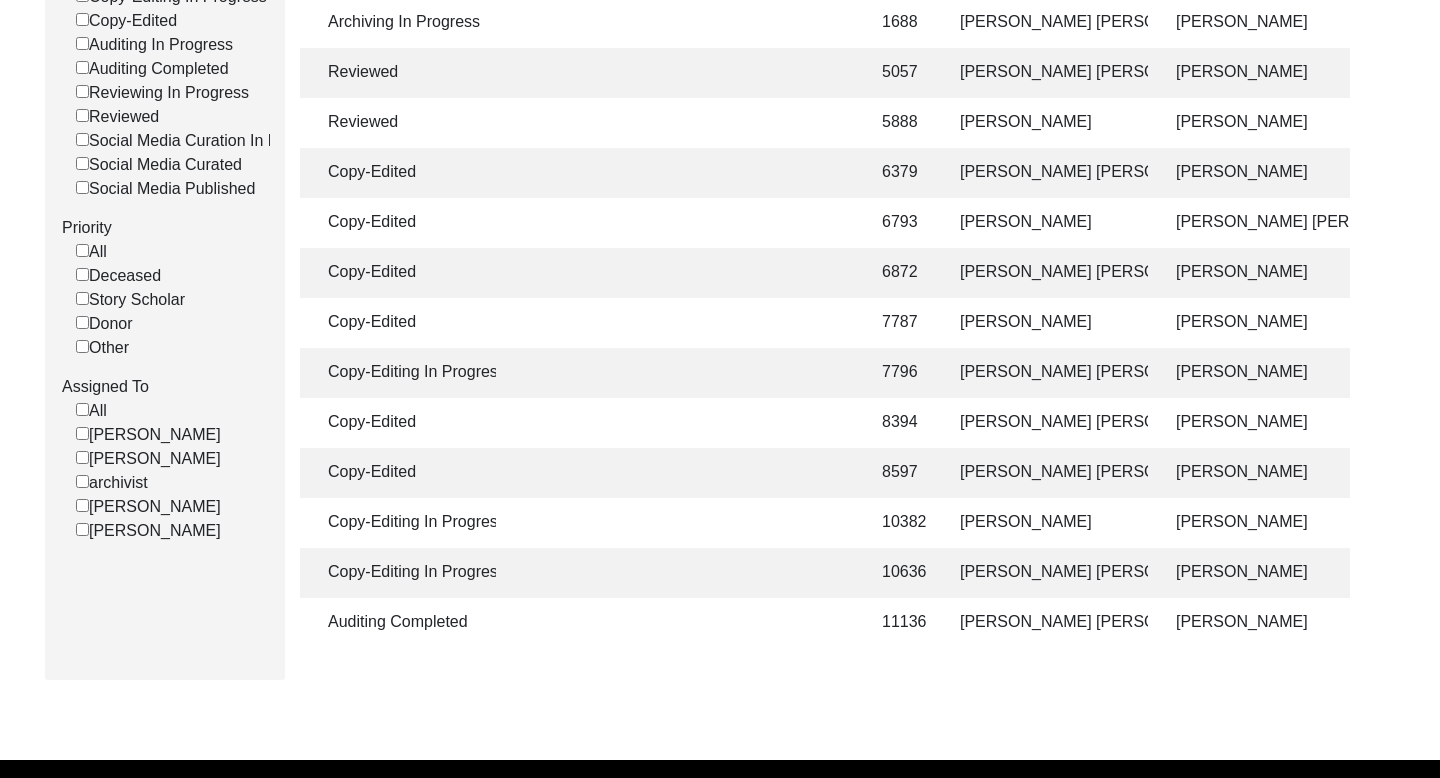 click on "[PERSON_NAME]" 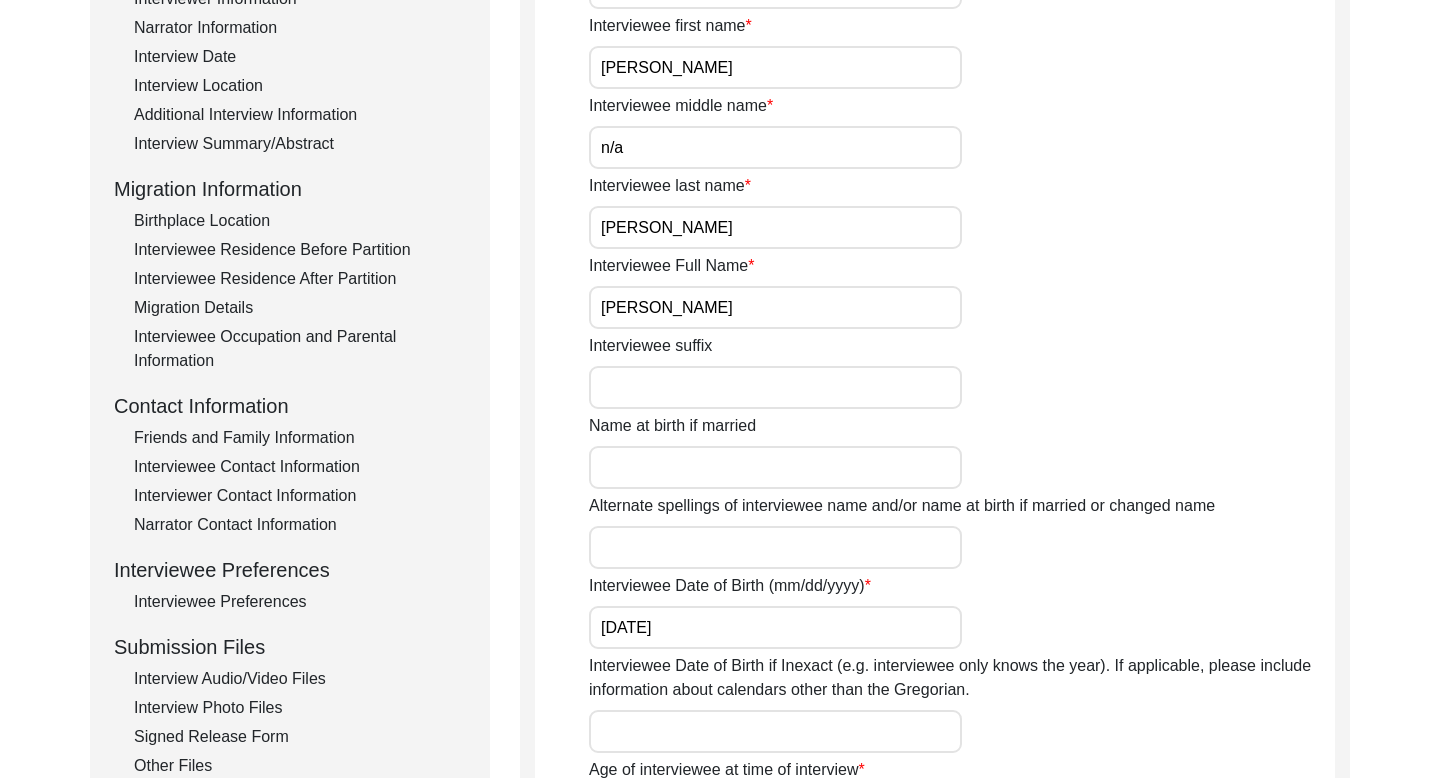 scroll, scrollTop: 0, scrollLeft: 0, axis: both 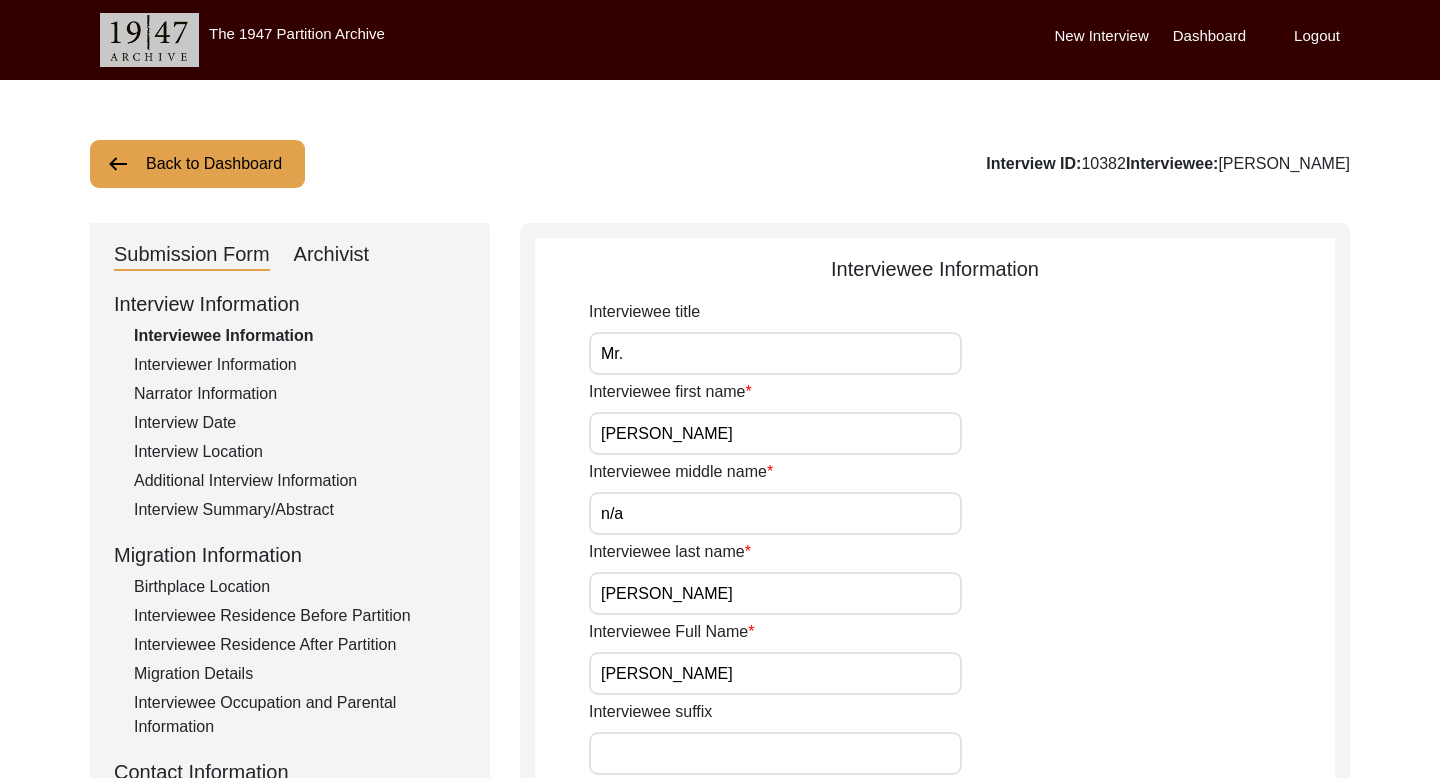 click on "Archivist" 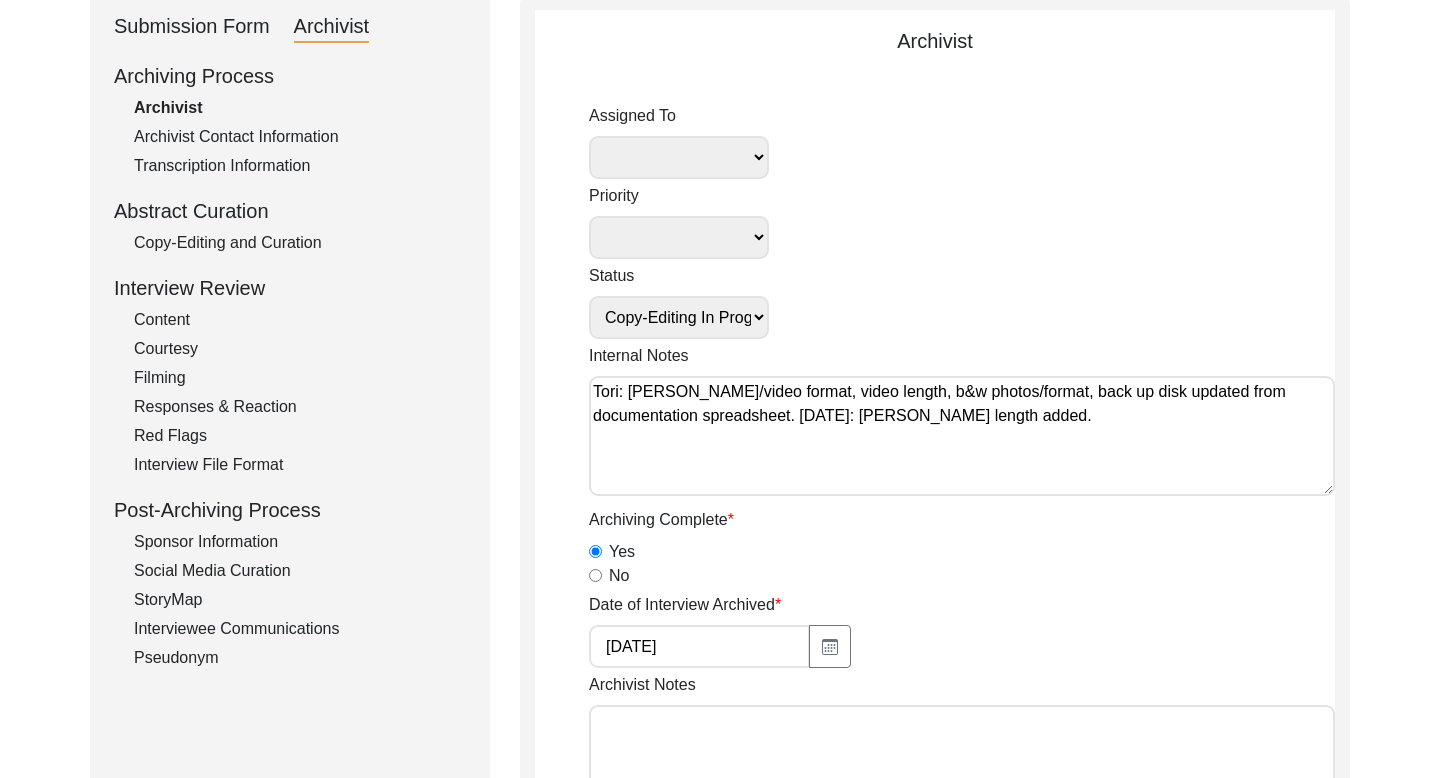 scroll, scrollTop: 339, scrollLeft: 0, axis: vertical 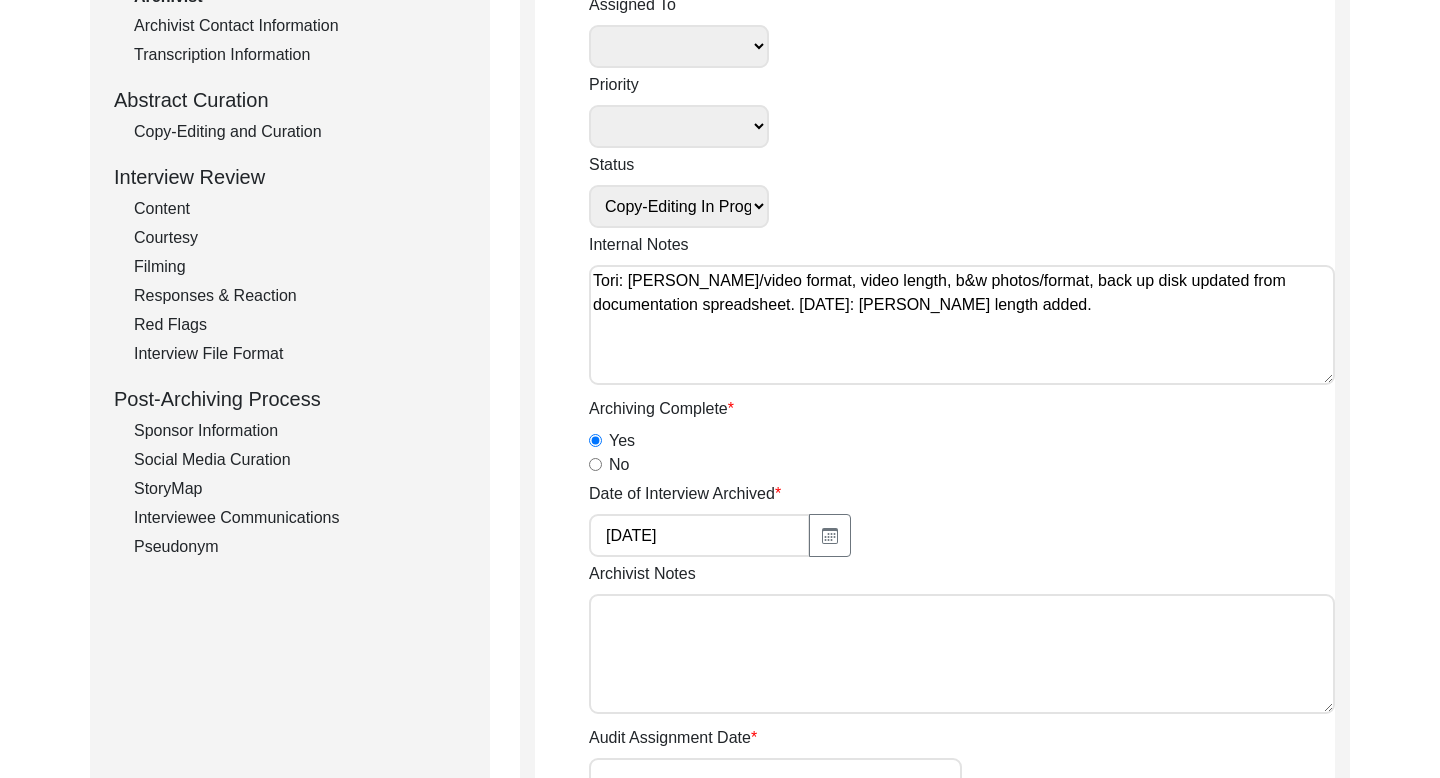 click on "Interviewee Communications" 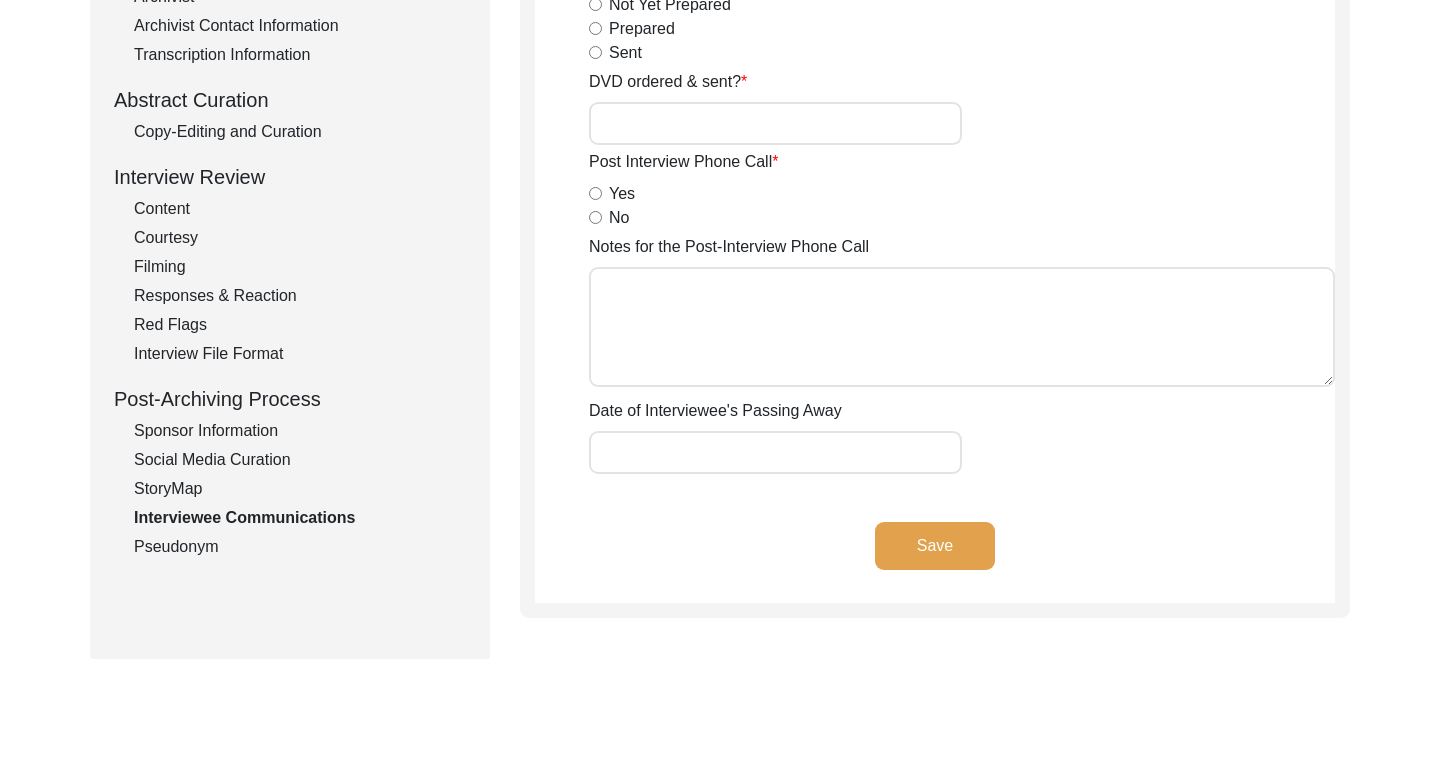 click on "Yes" at bounding box center (595, 193) 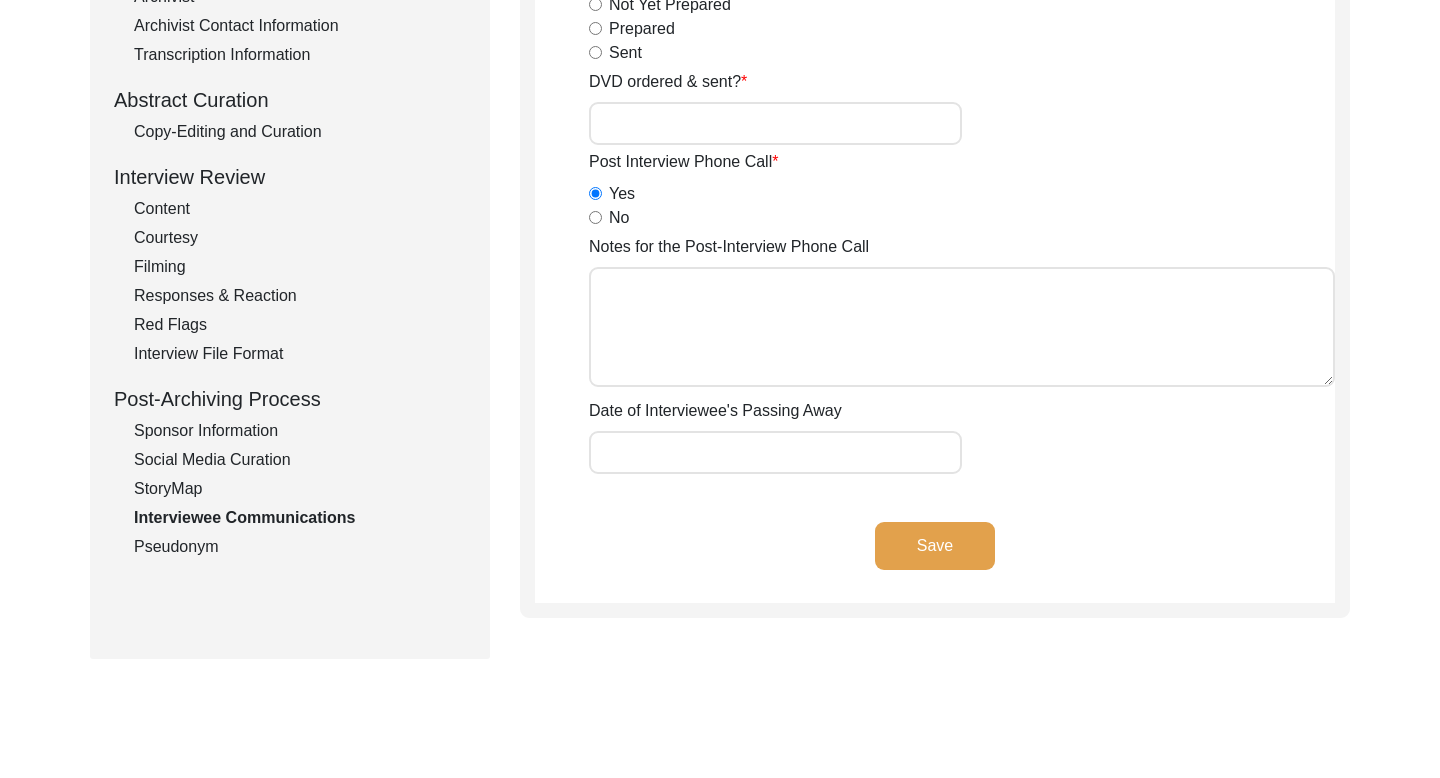 click on "Notes for the Post-Interview Phone Call" at bounding box center [962, 327] 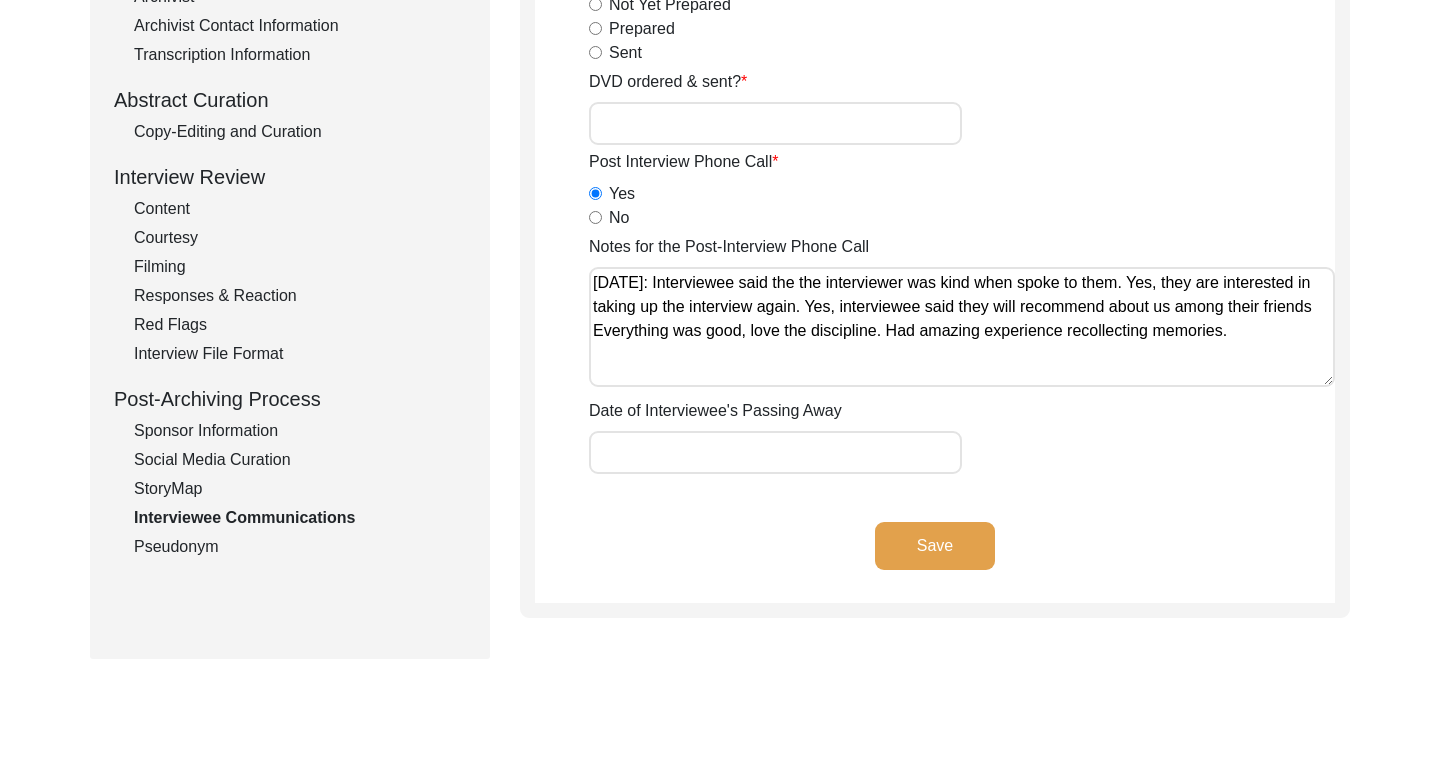 click on "Save" 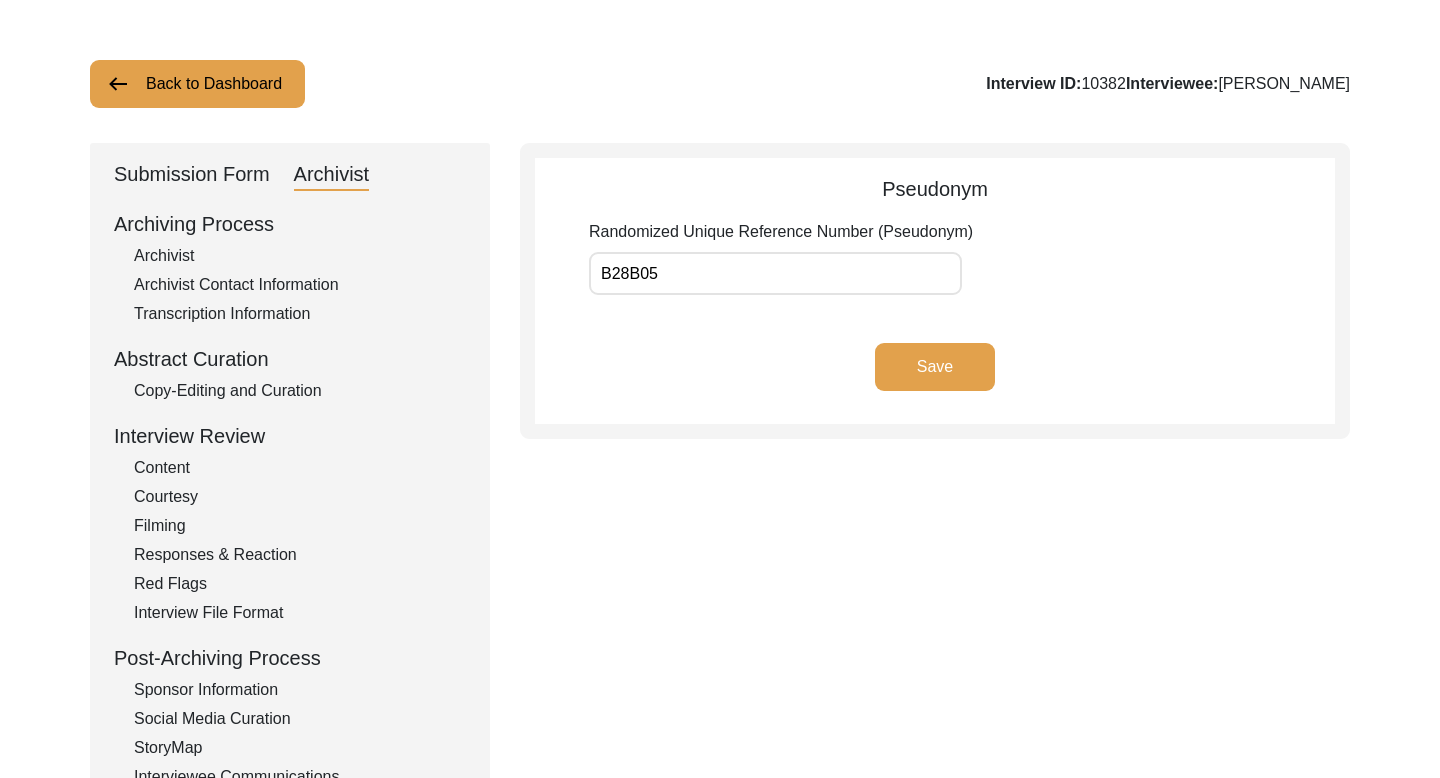 scroll, scrollTop: 0, scrollLeft: 0, axis: both 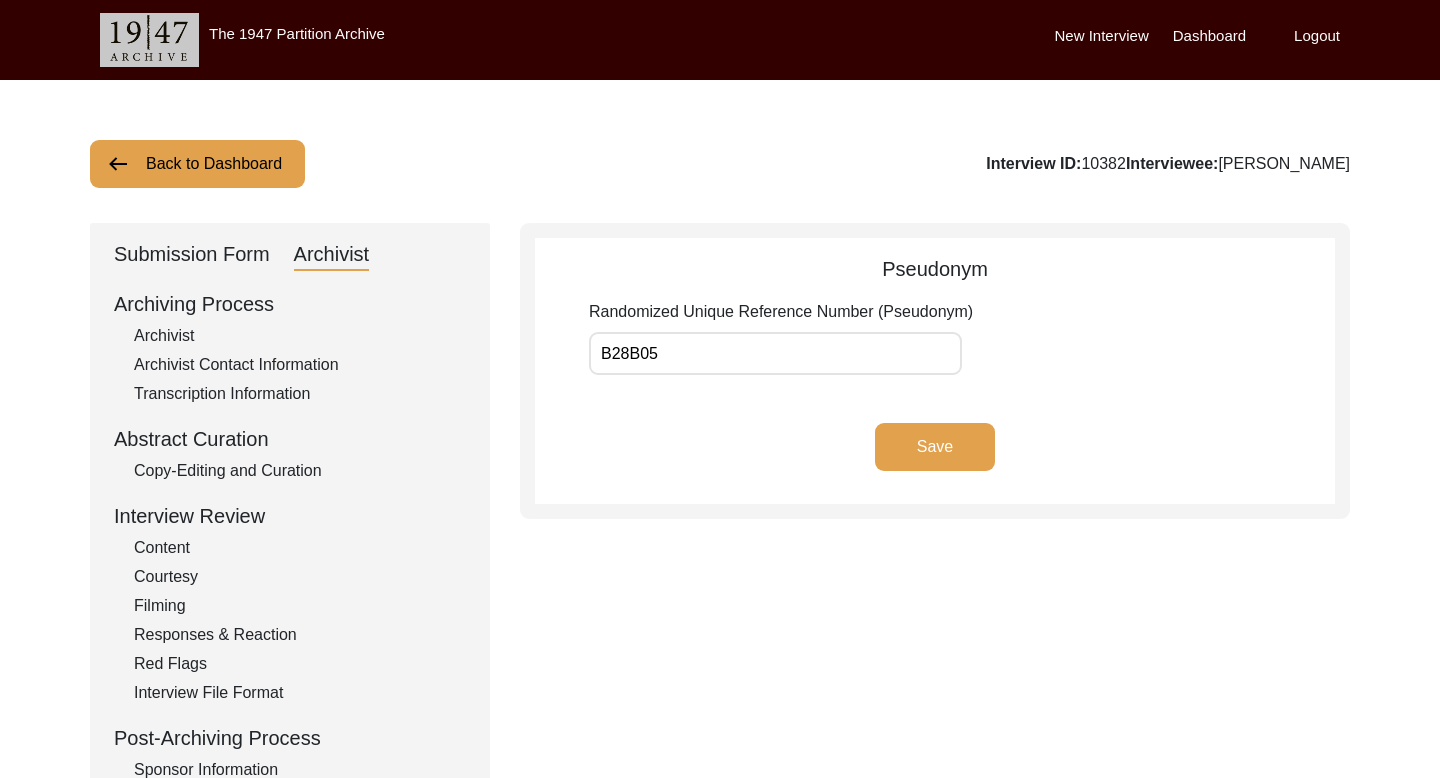 click on "Back to Dashboard" 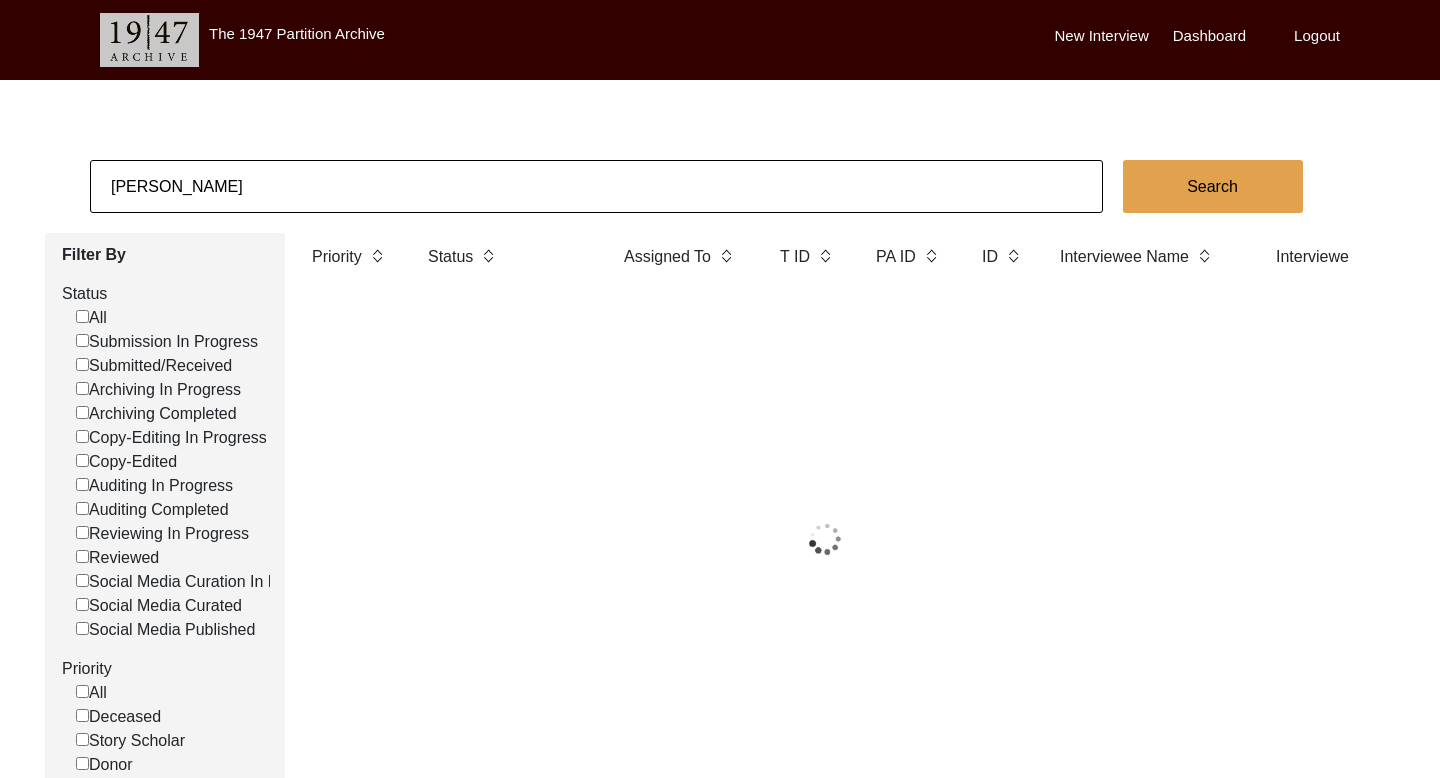 click on "[PERSON_NAME]" 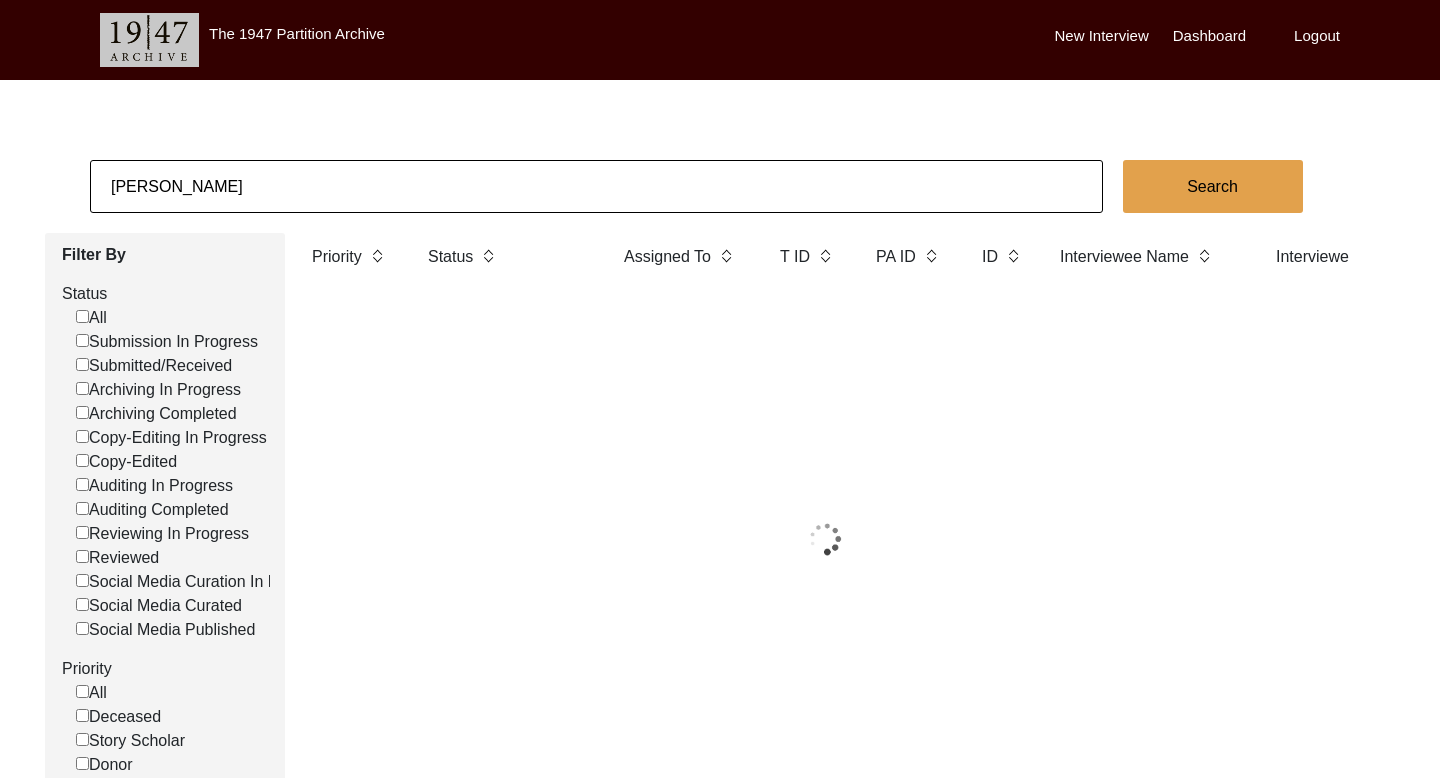 click on "[PERSON_NAME]" 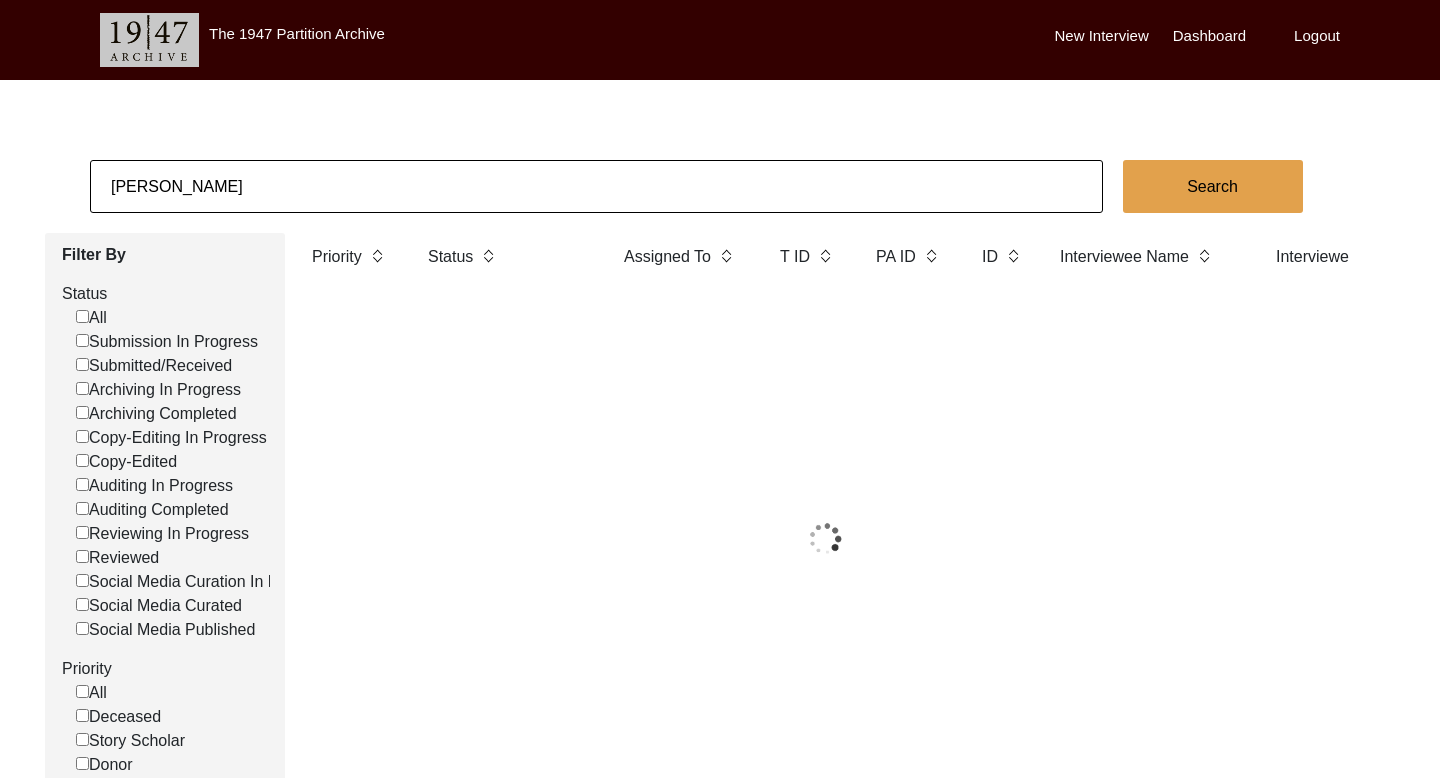 click on "[PERSON_NAME]" 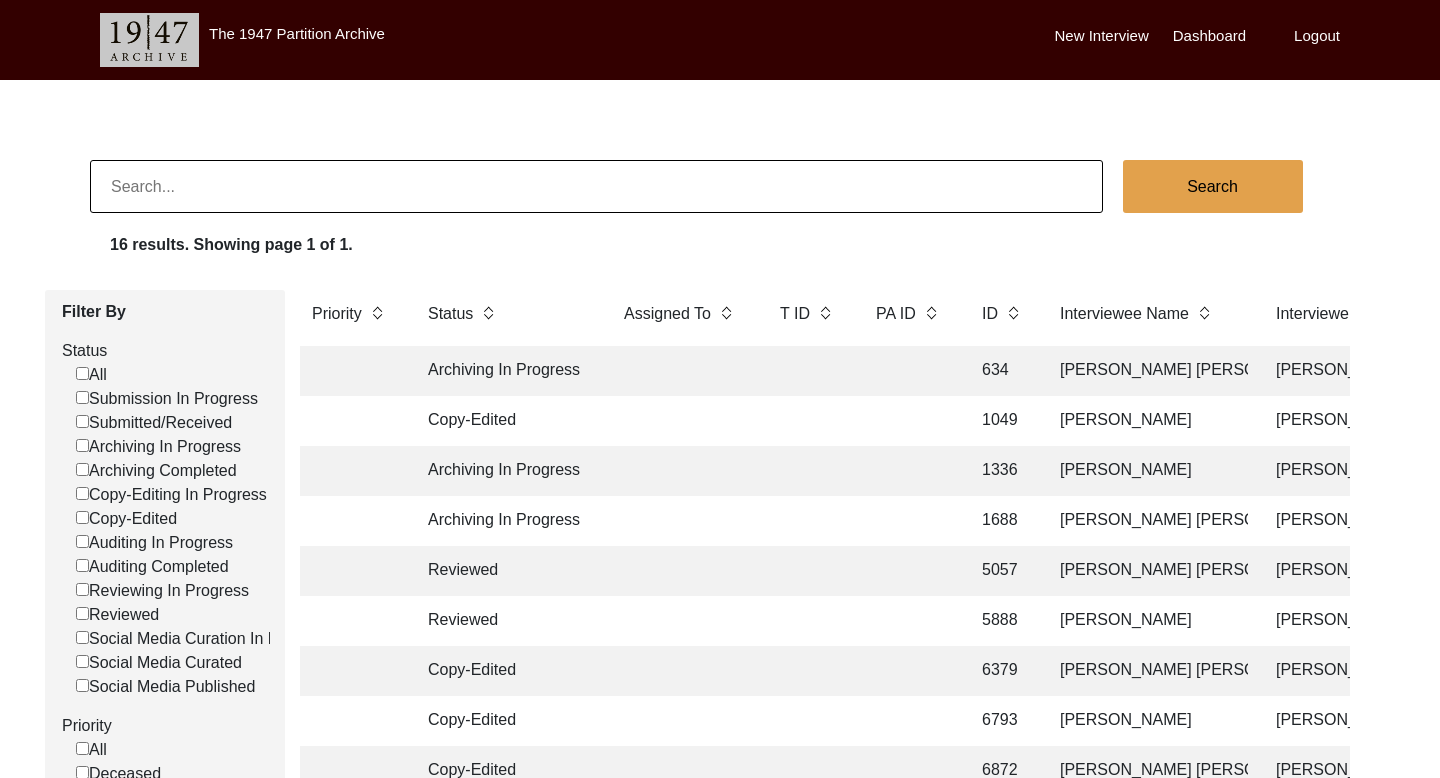 paste on "[PERSON_NAME]" 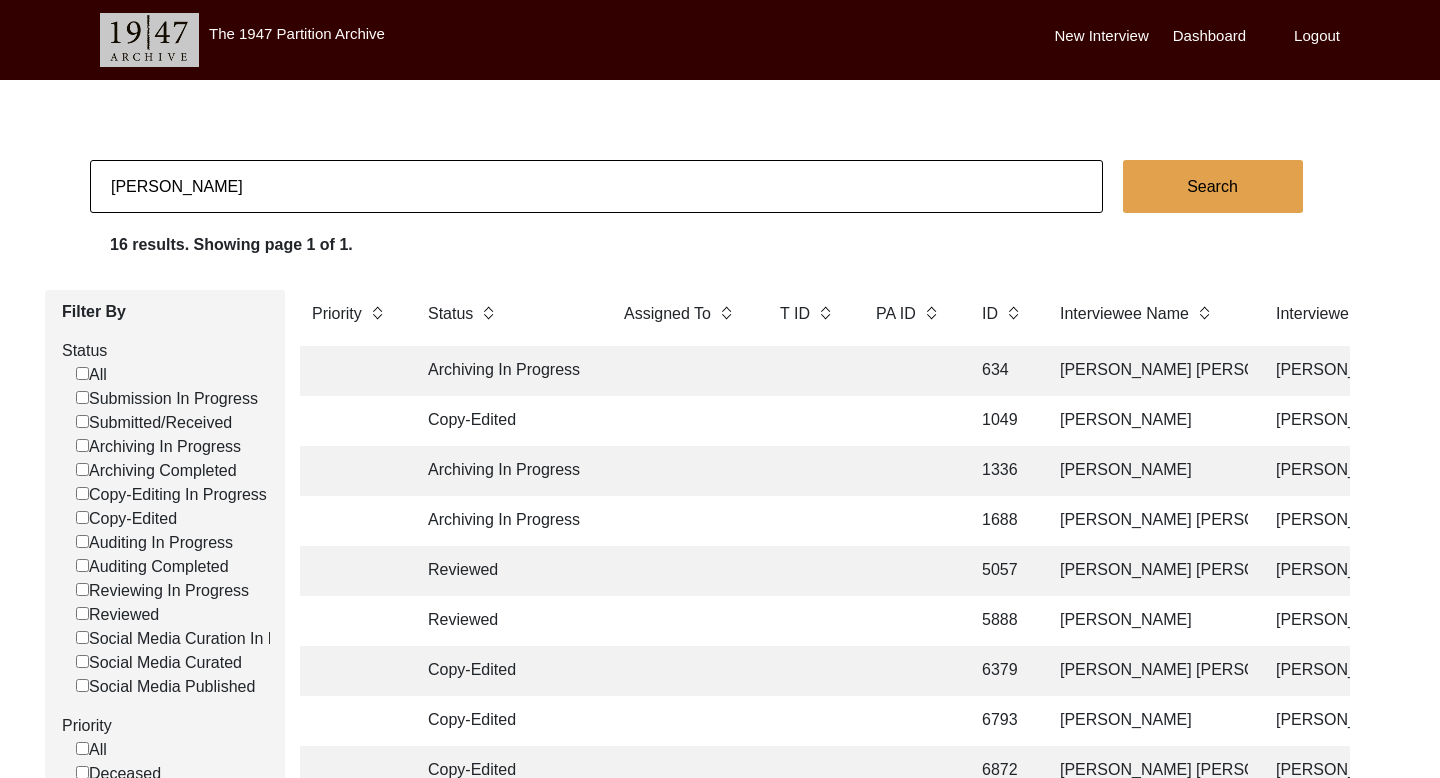 click on "Search" 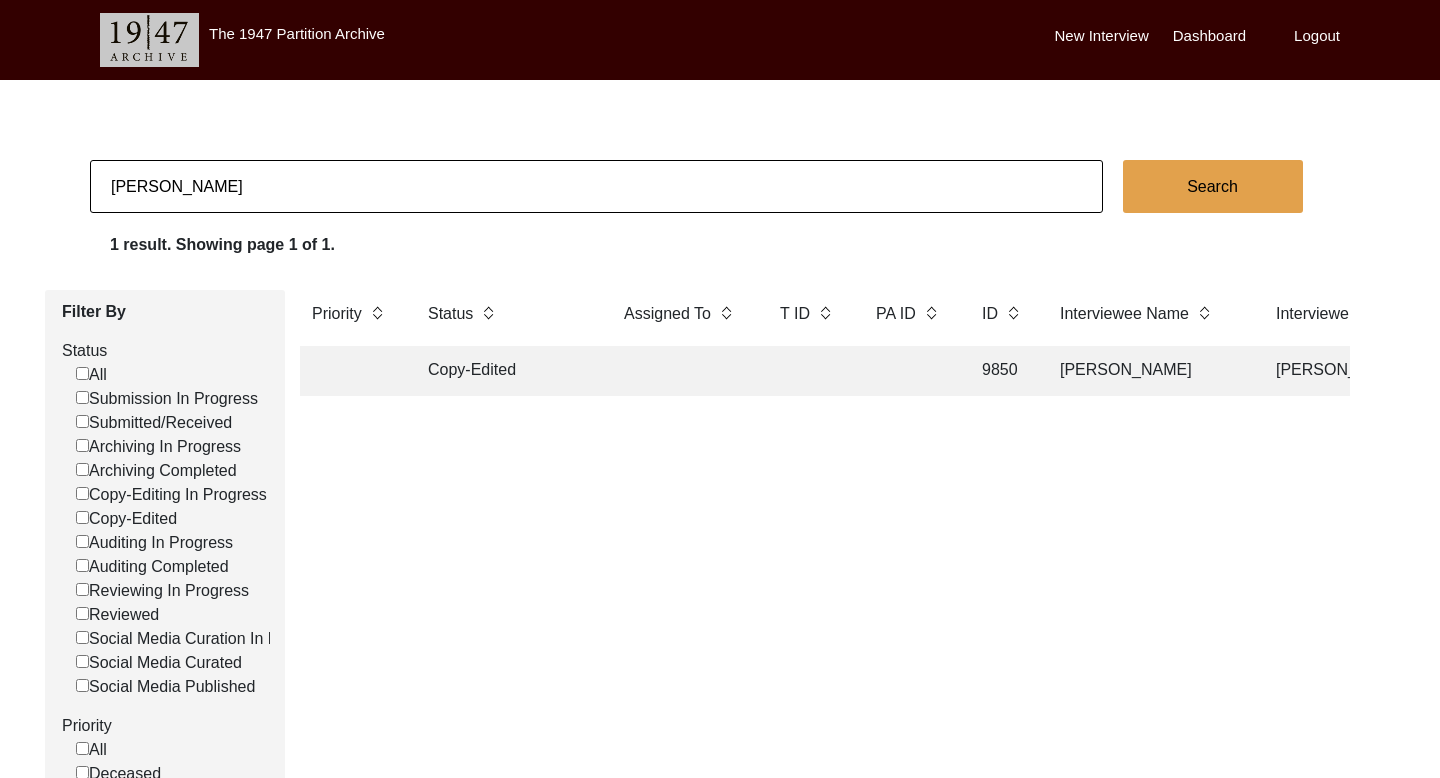 click 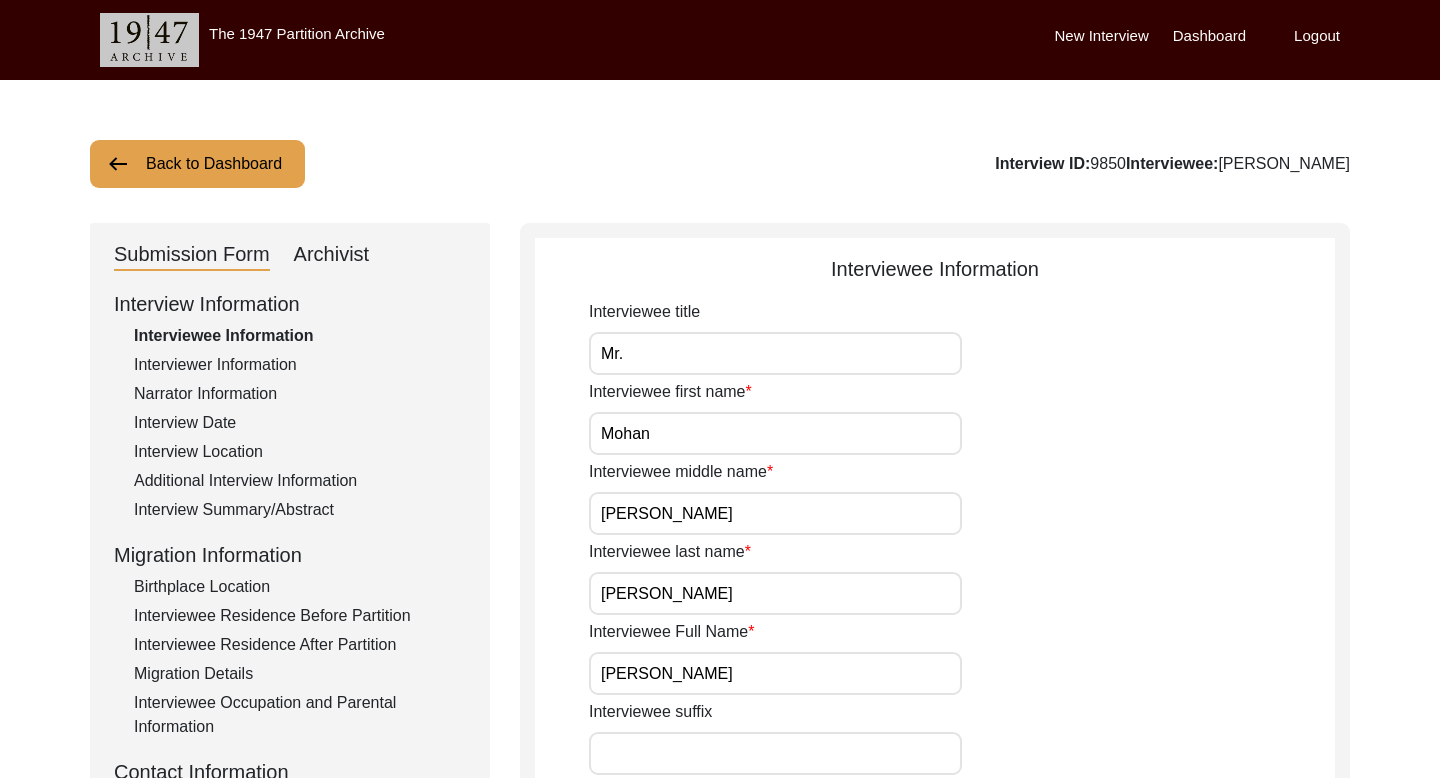 click on "Archivist" 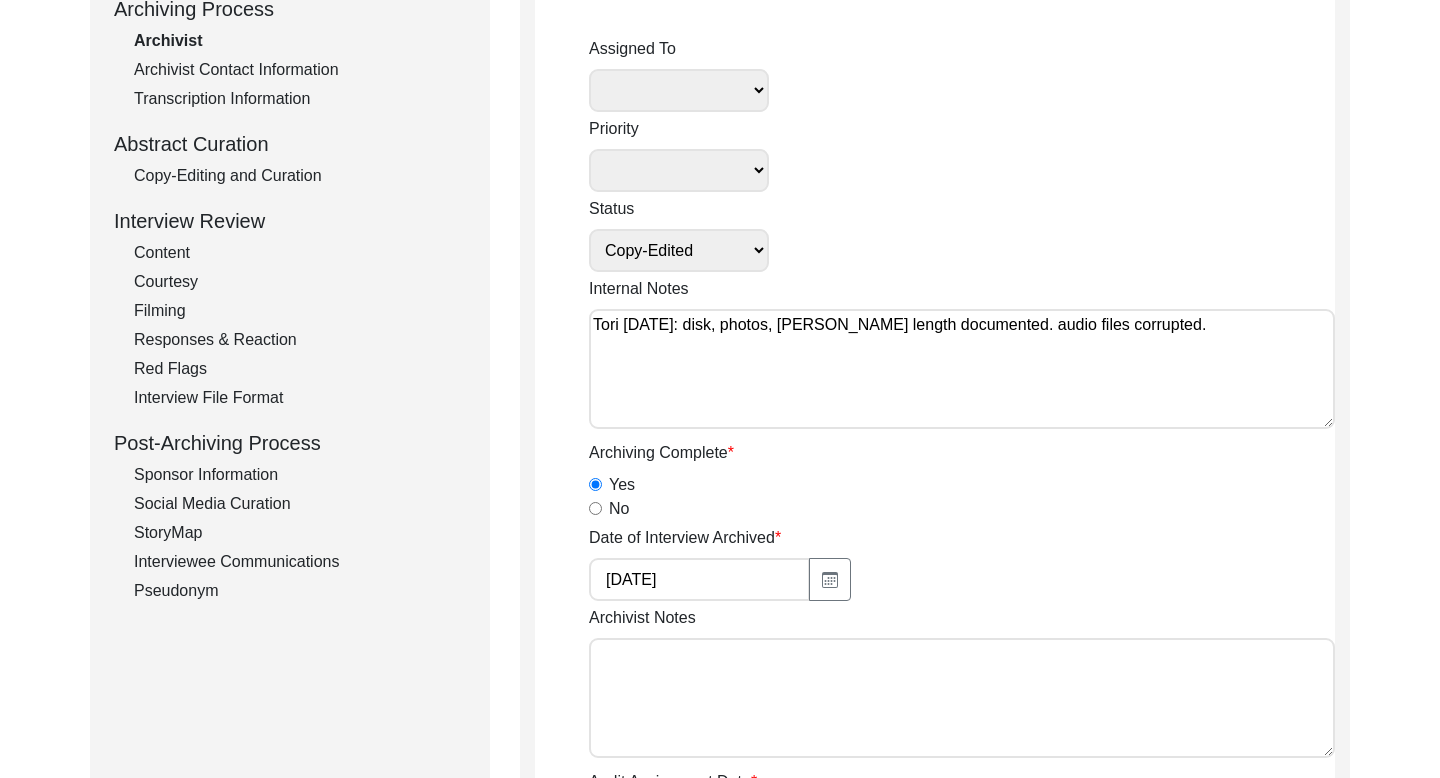 scroll, scrollTop: 318, scrollLeft: 0, axis: vertical 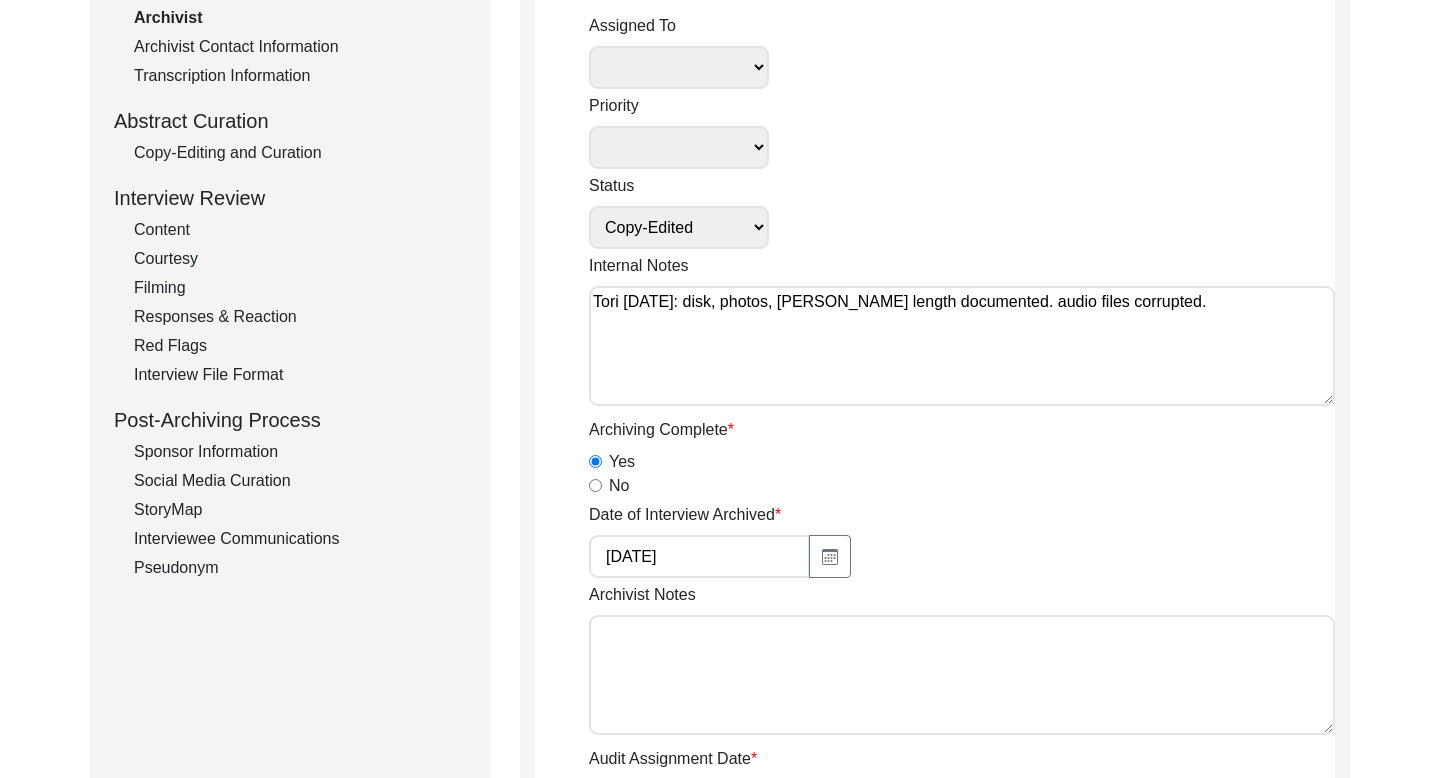 click on "Interviewee Communications" 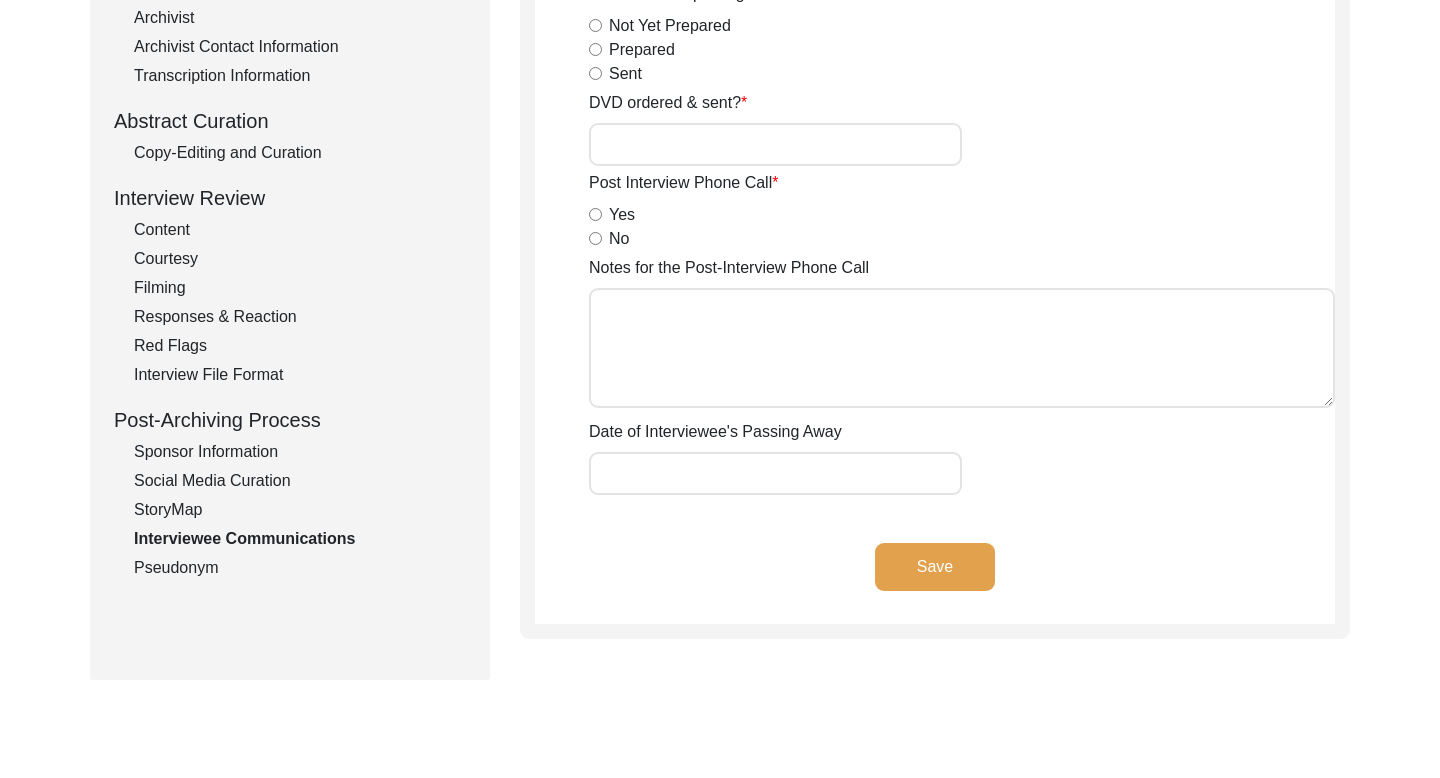 click on "Yes" at bounding box center (595, 214) 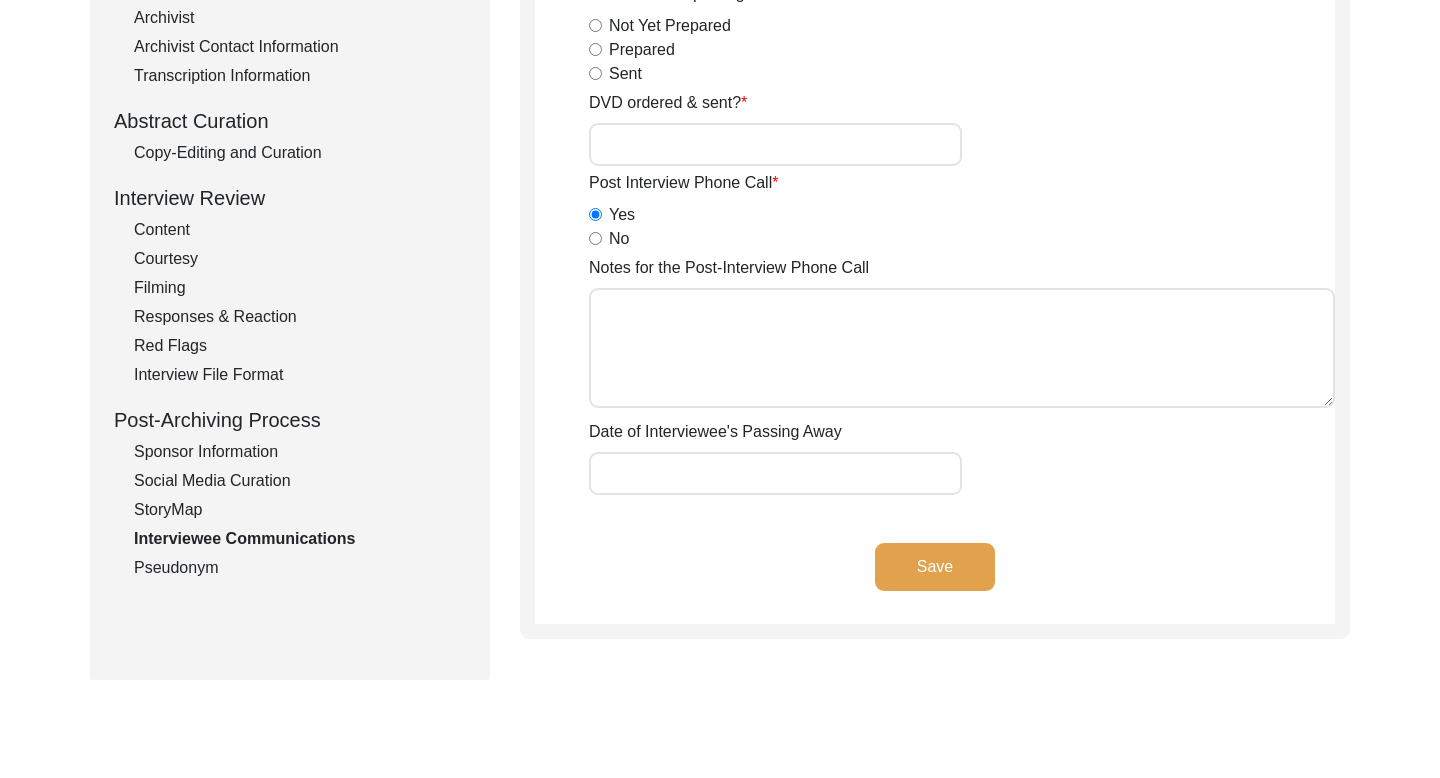 click on "Notes for the Post-Interview Phone Call" at bounding box center (962, 348) 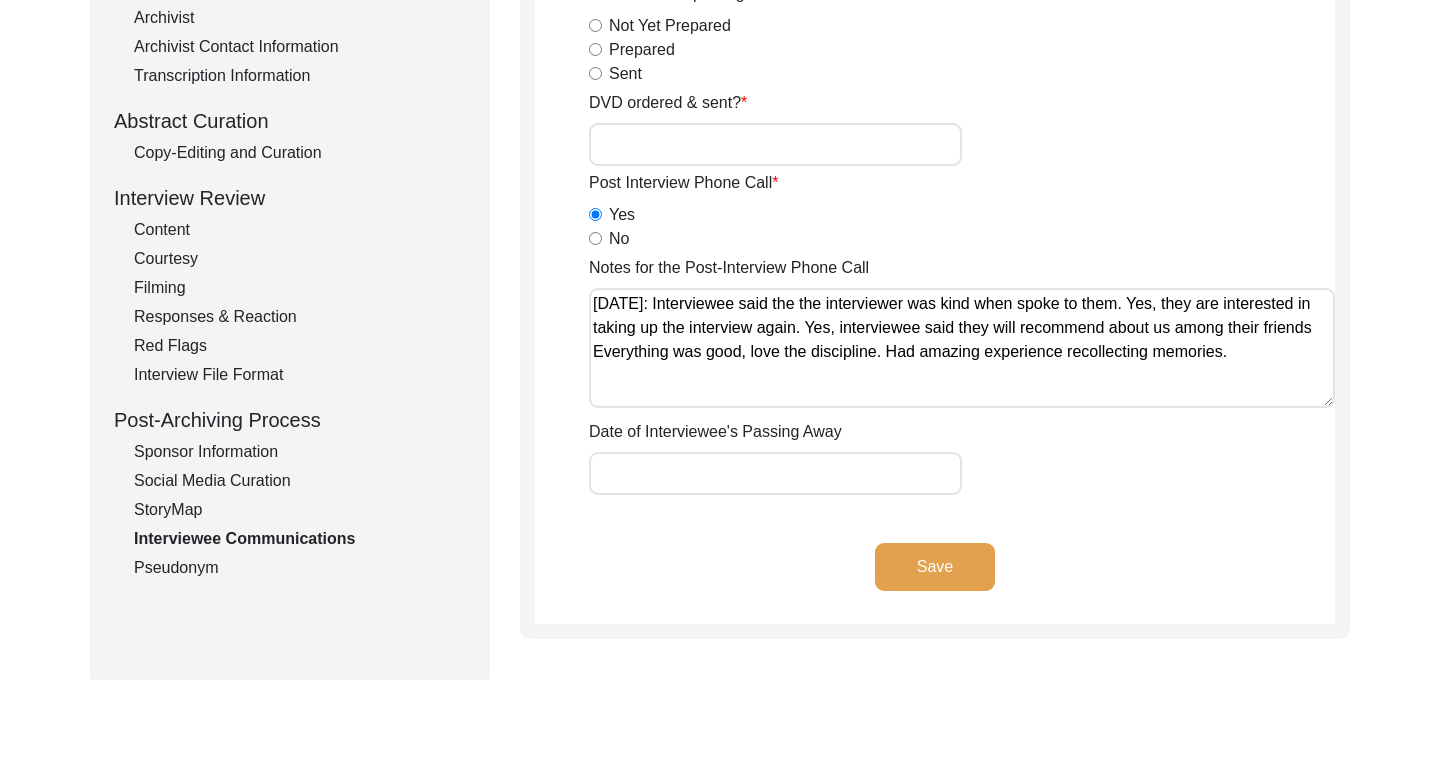click on "Save" 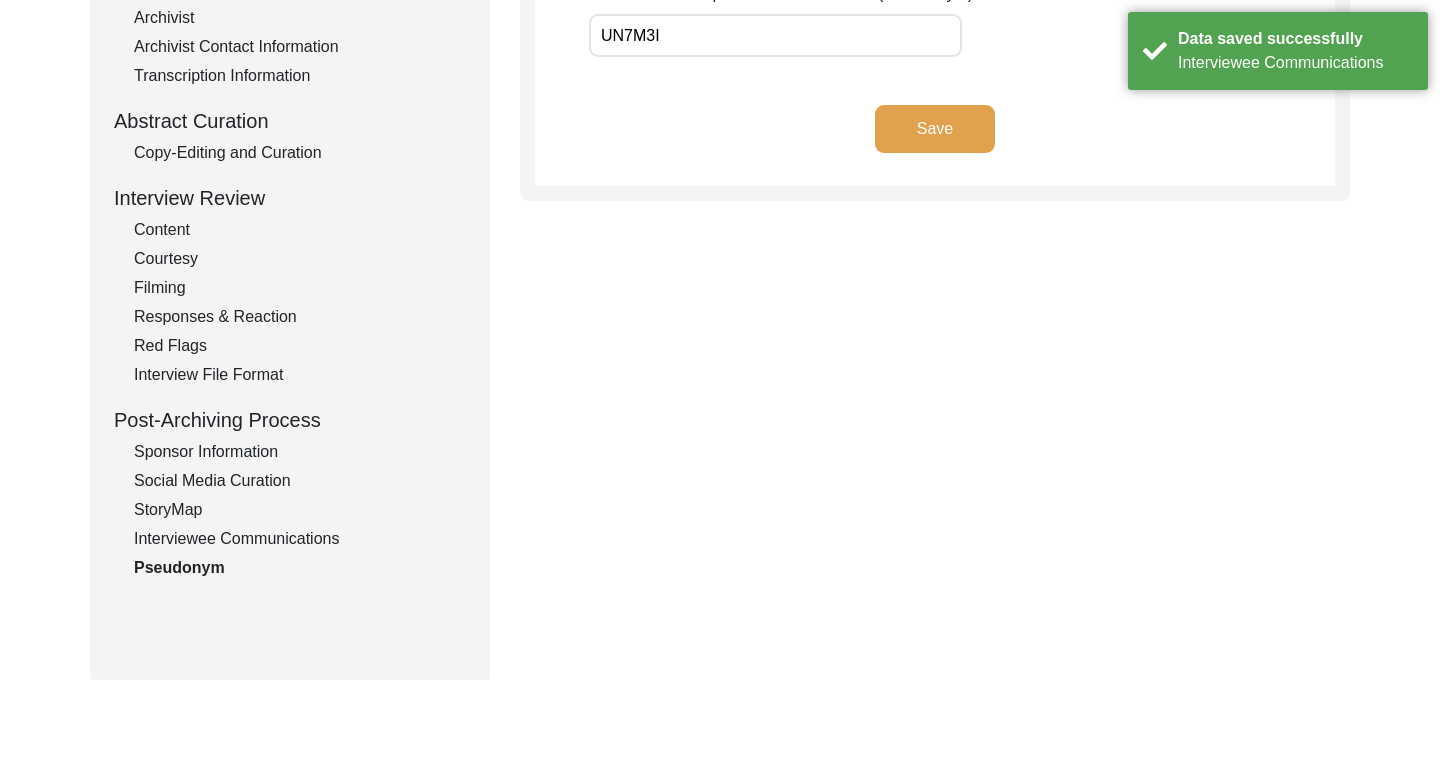 scroll, scrollTop: 0, scrollLeft: 0, axis: both 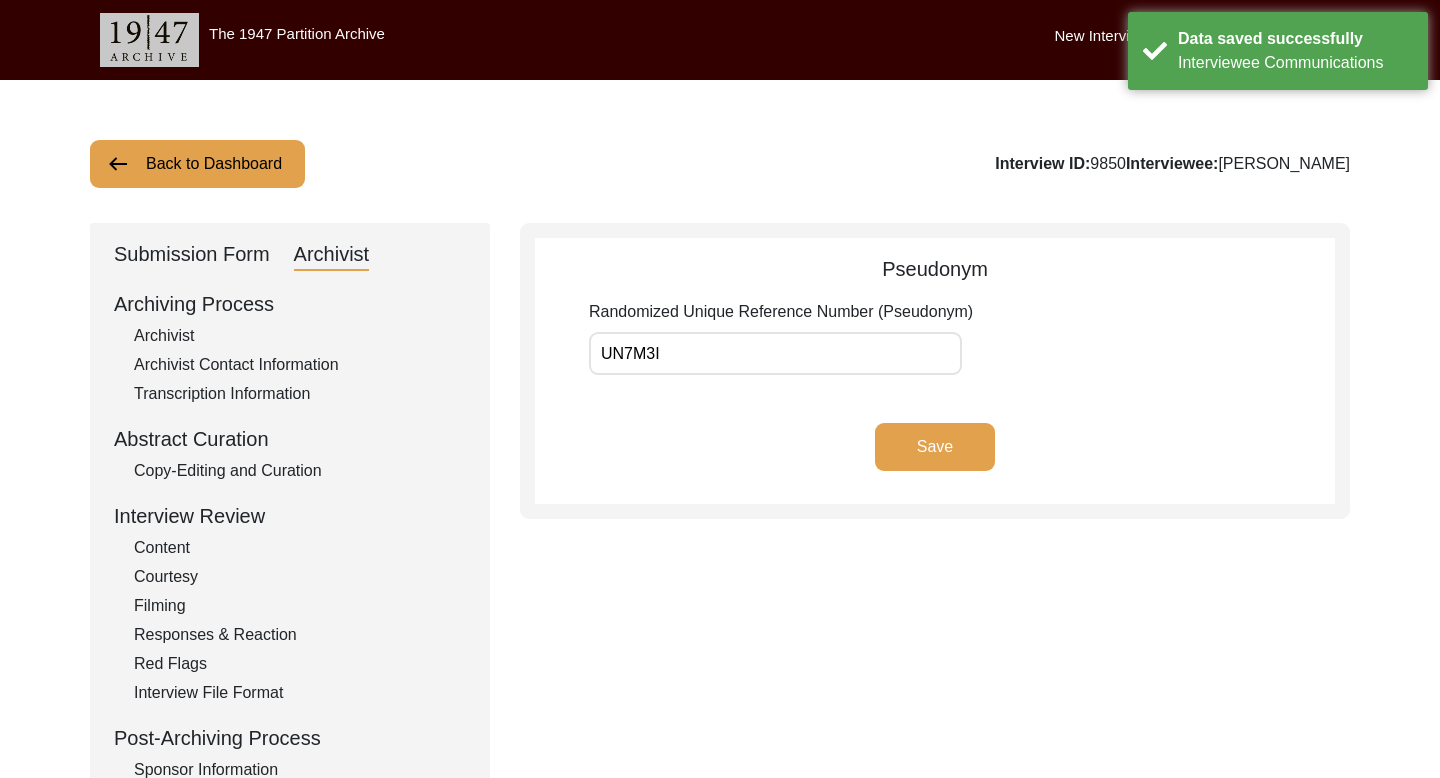 click on "Back to Dashboard" 